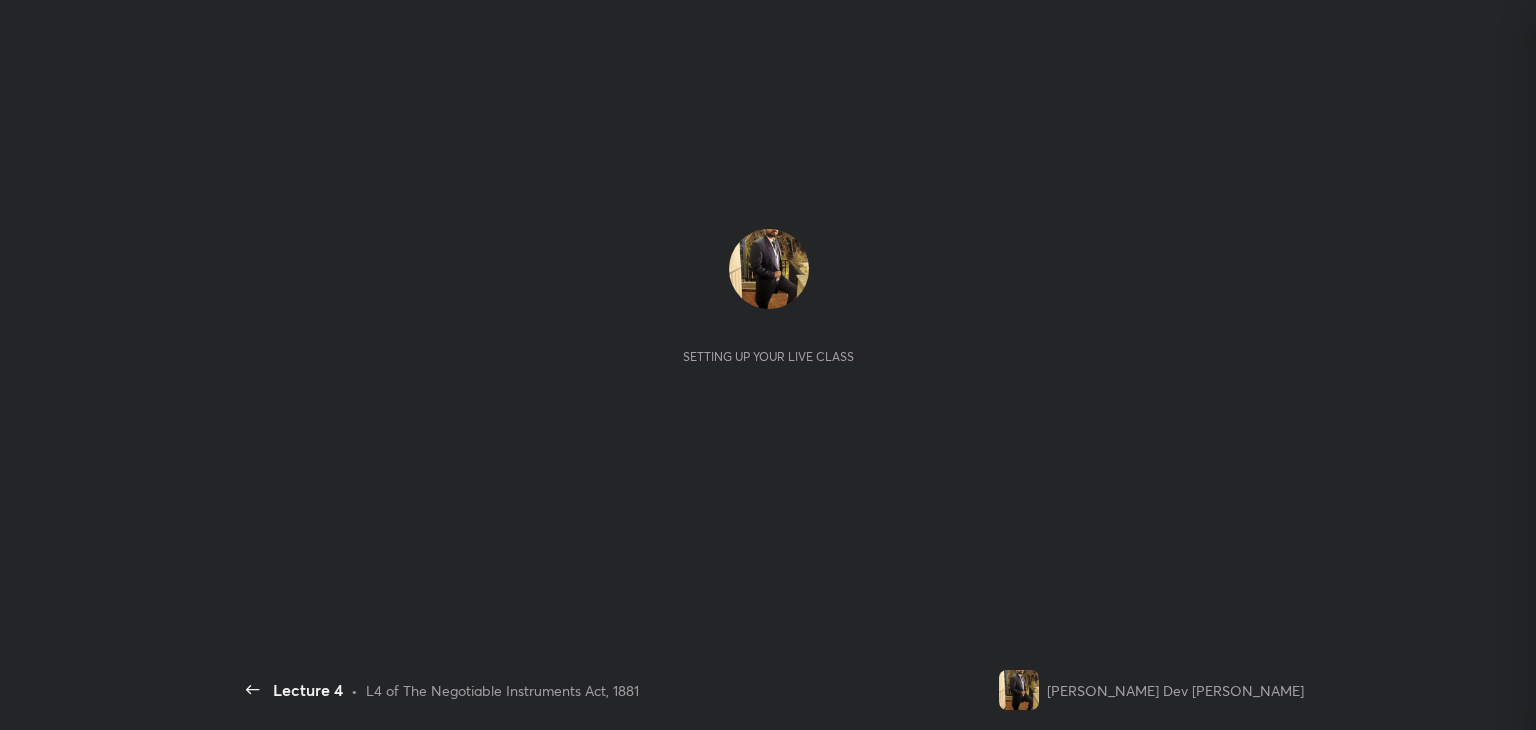 scroll, scrollTop: 0, scrollLeft: 0, axis: both 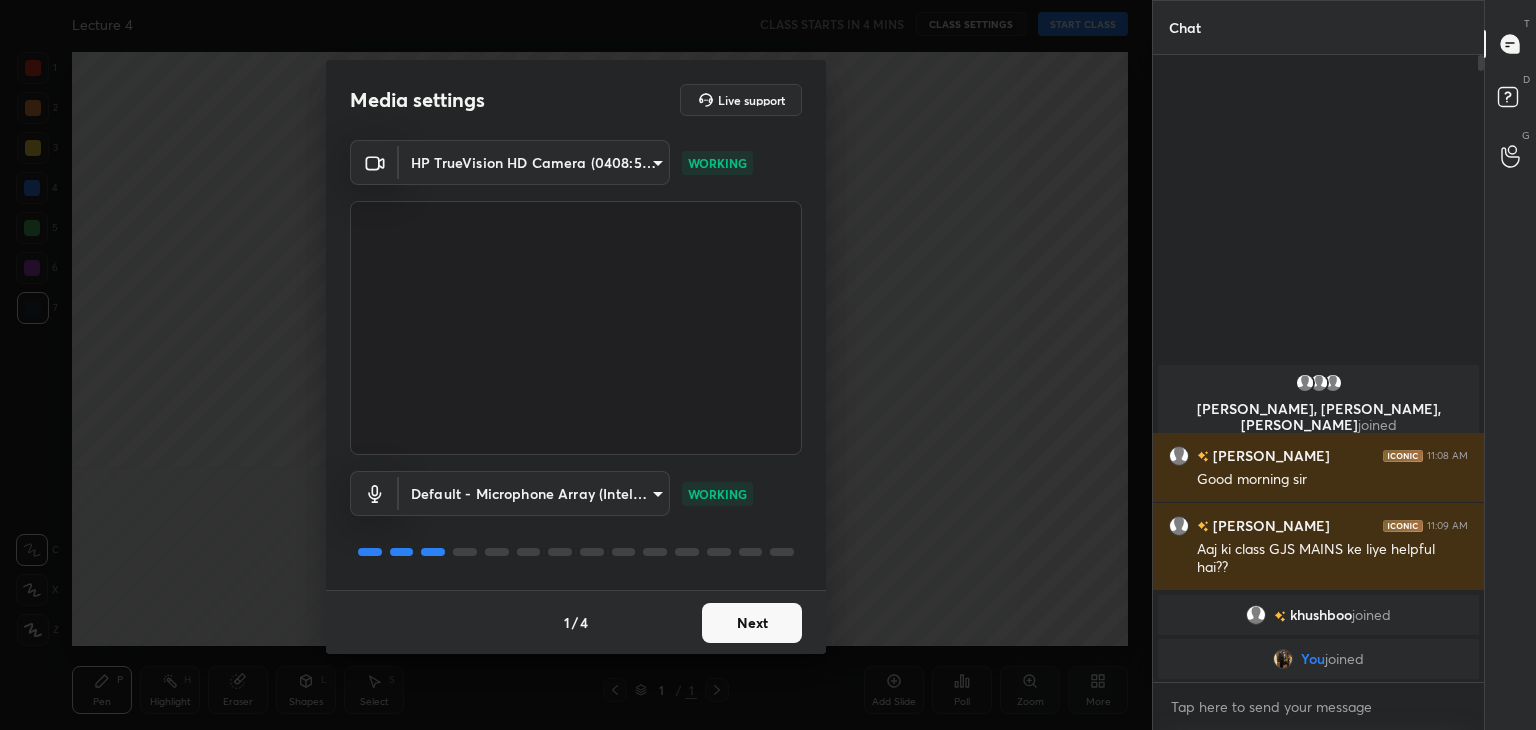 click on "Next" at bounding box center [752, 623] 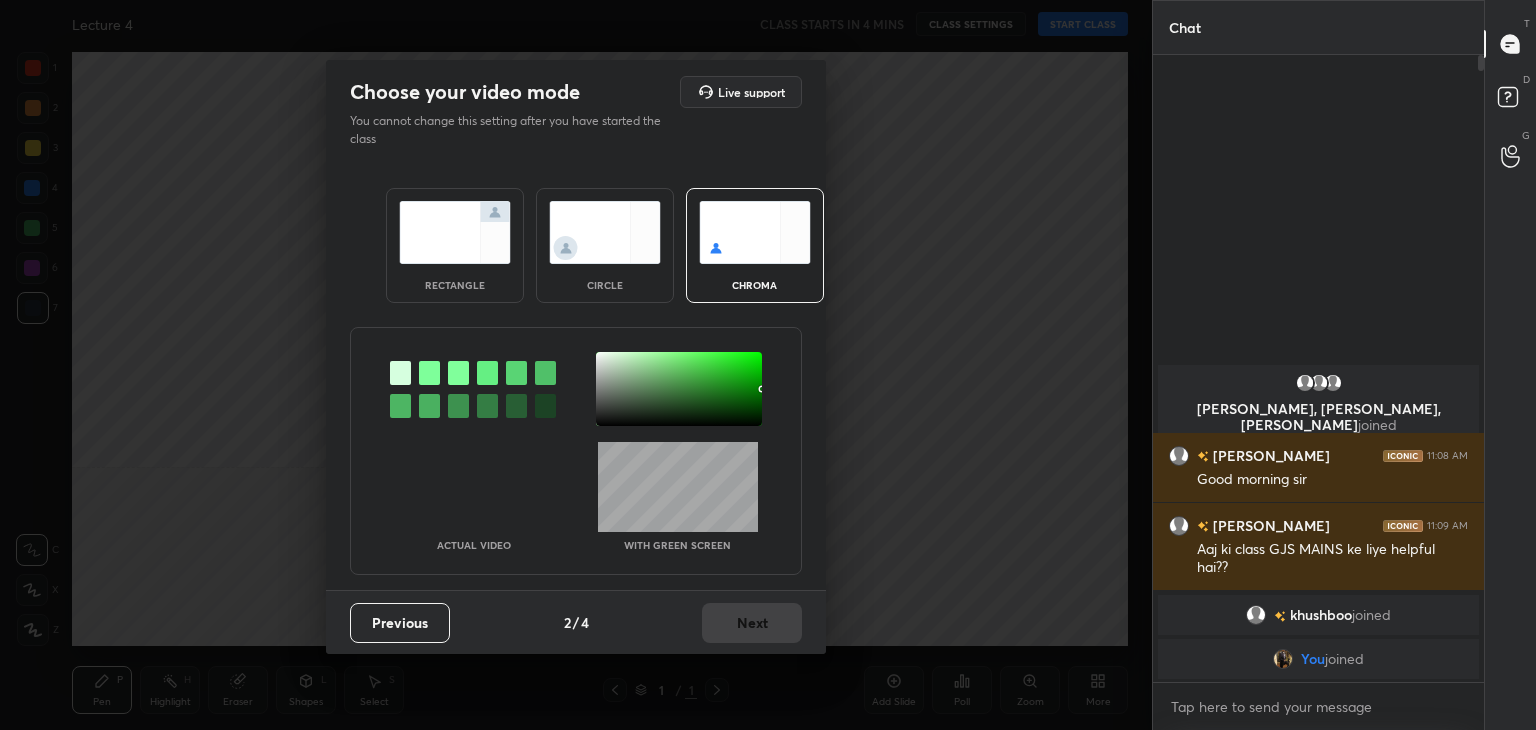 click at bounding box center [455, 232] 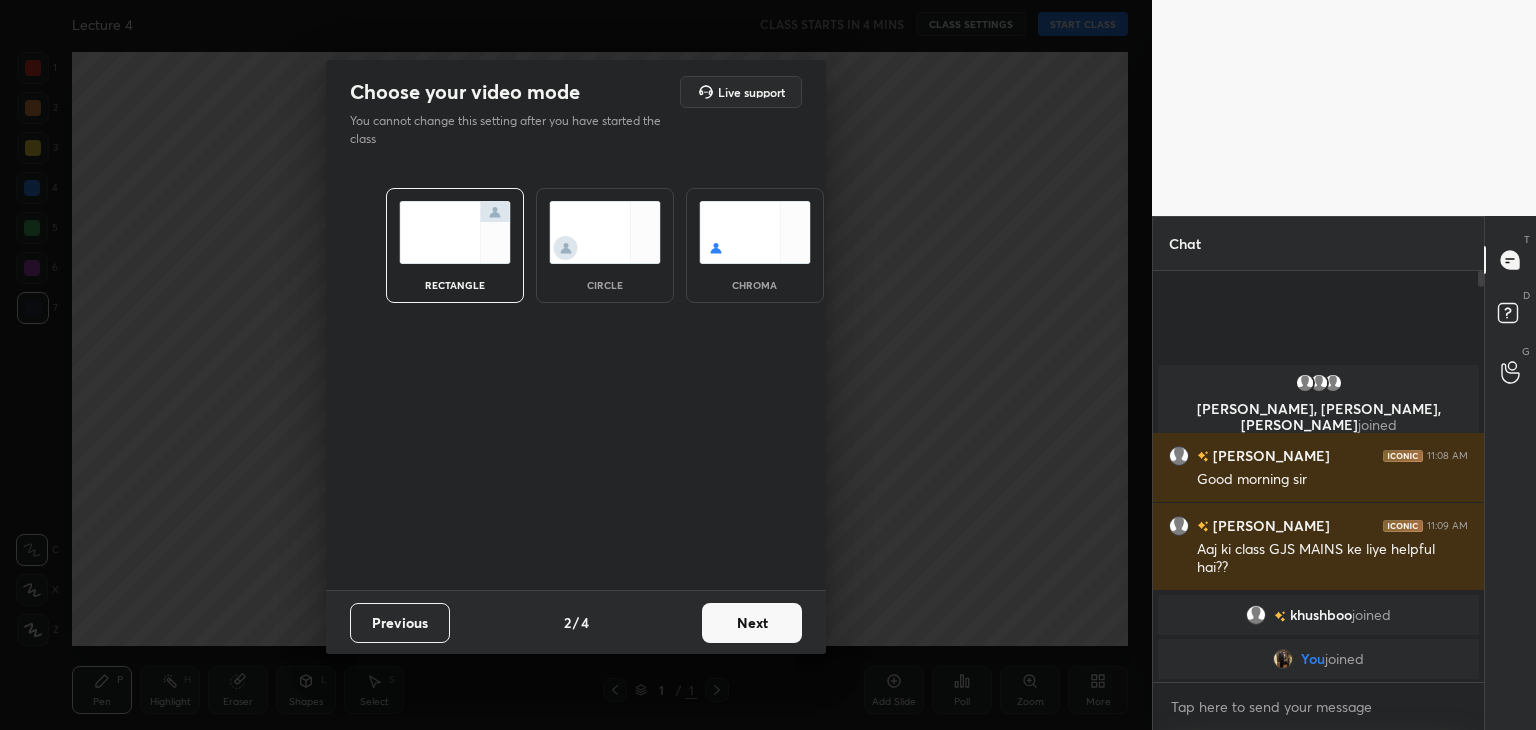 scroll, scrollTop: 405, scrollLeft: 325, axis: both 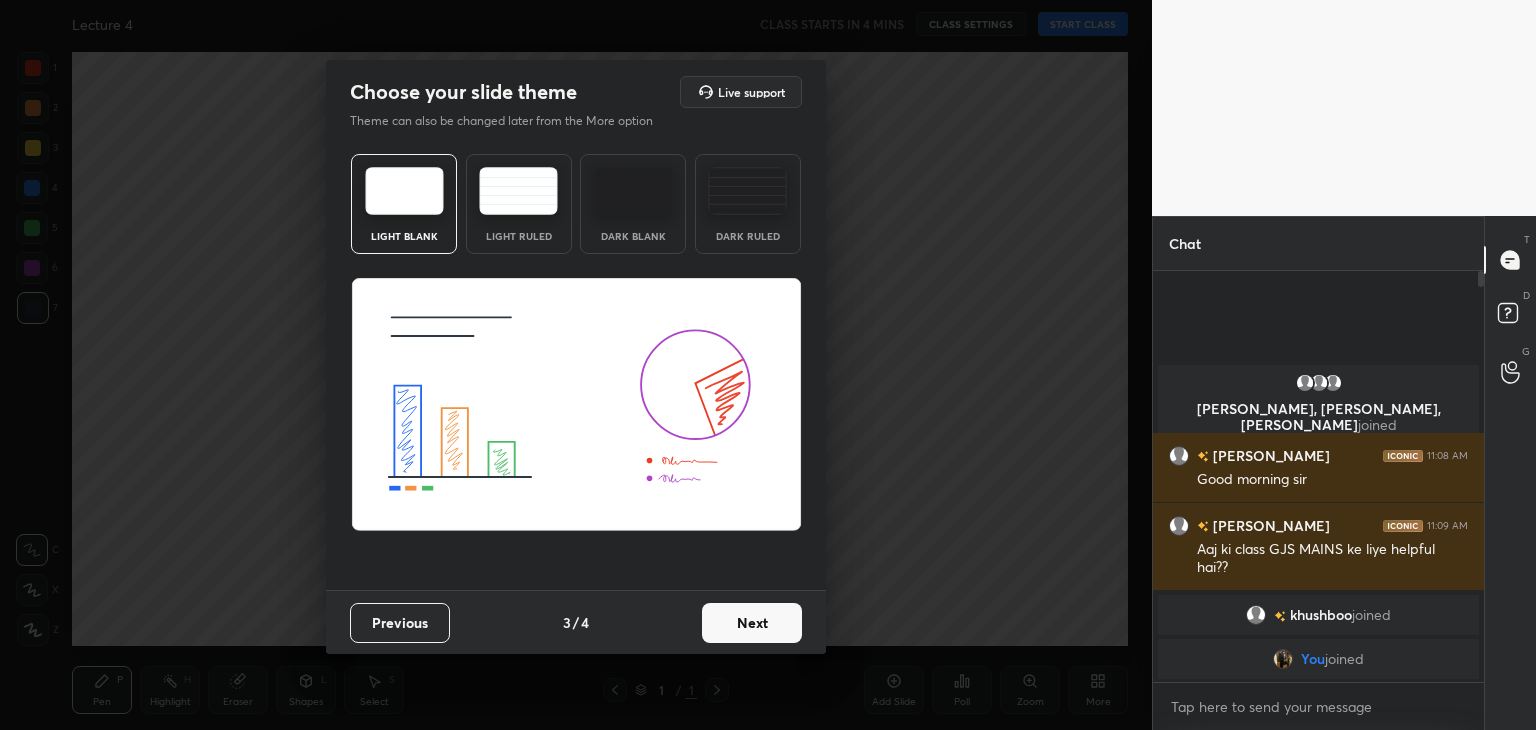 click on "Next" at bounding box center (752, 623) 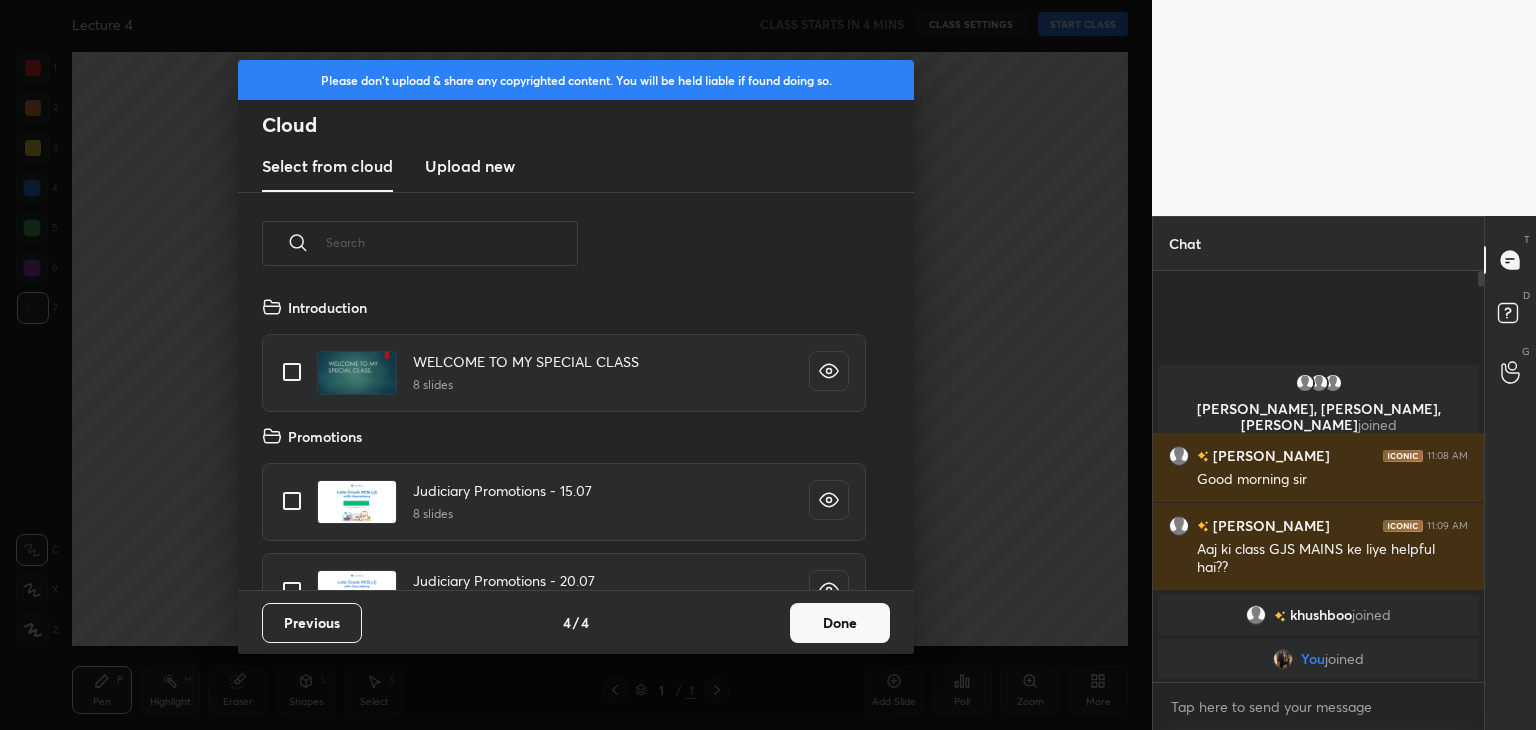 click on "Previous 4 / 4 Done" at bounding box center [576, 622] 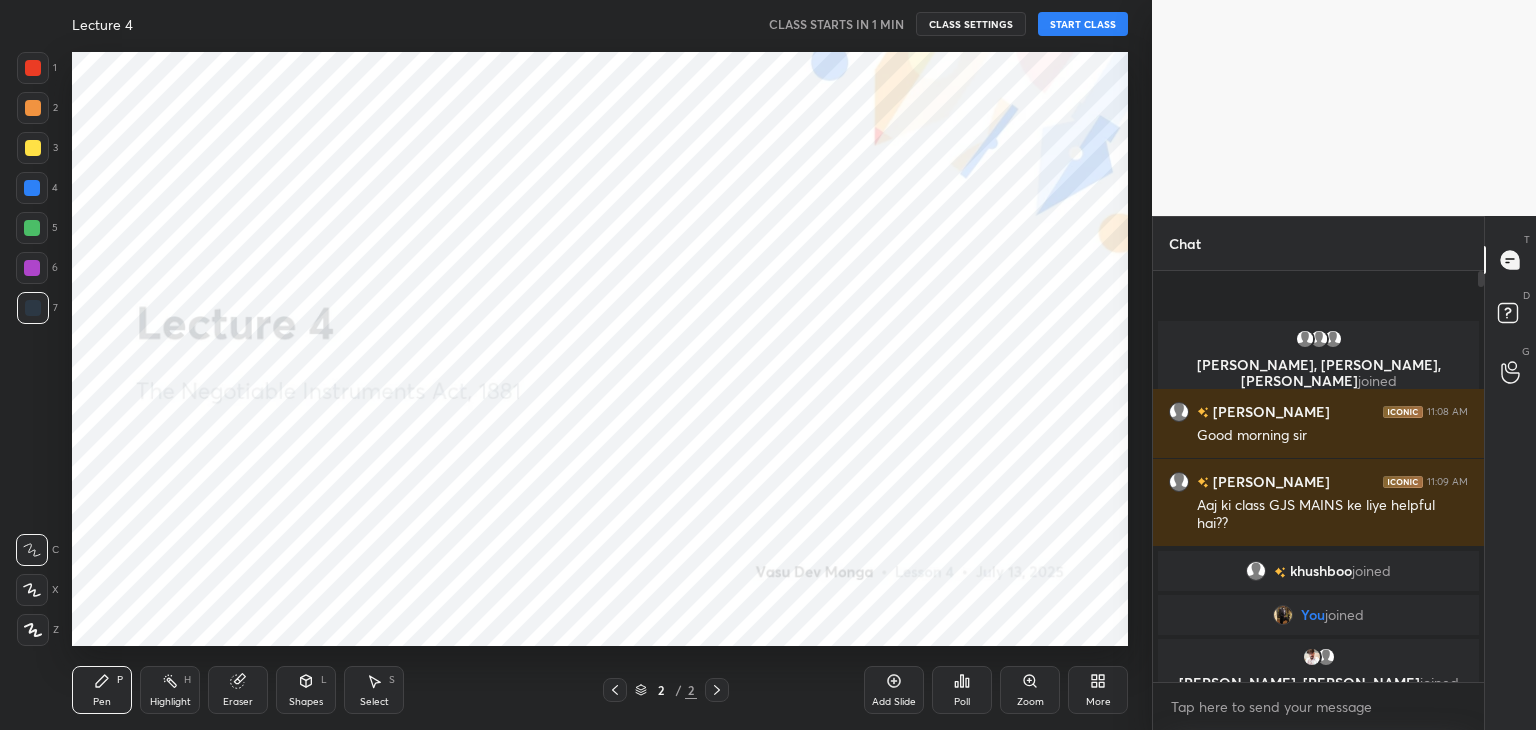 click on "START CLASS" at bounding box center [1083, 24] 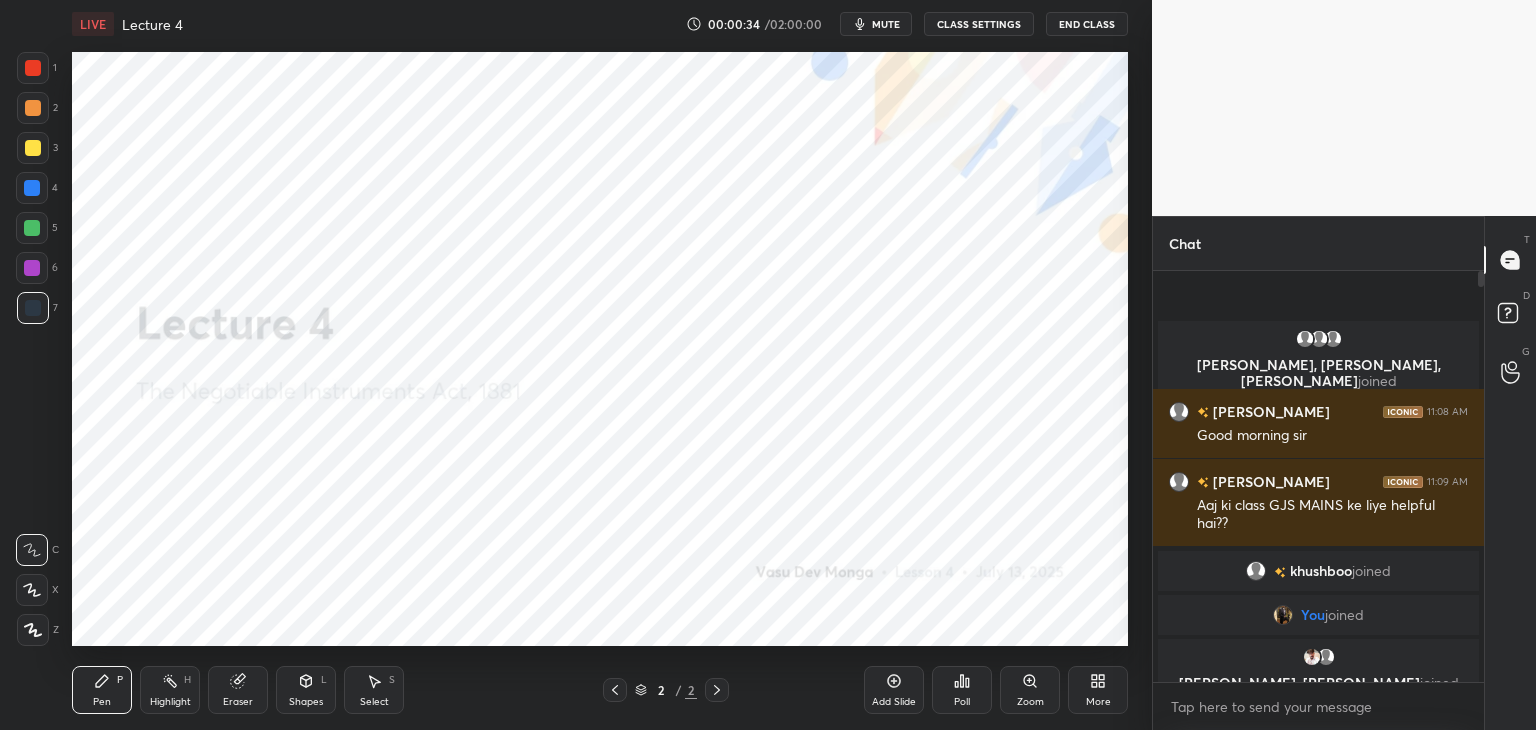 click on "More" at bounding box center [1098, 702] 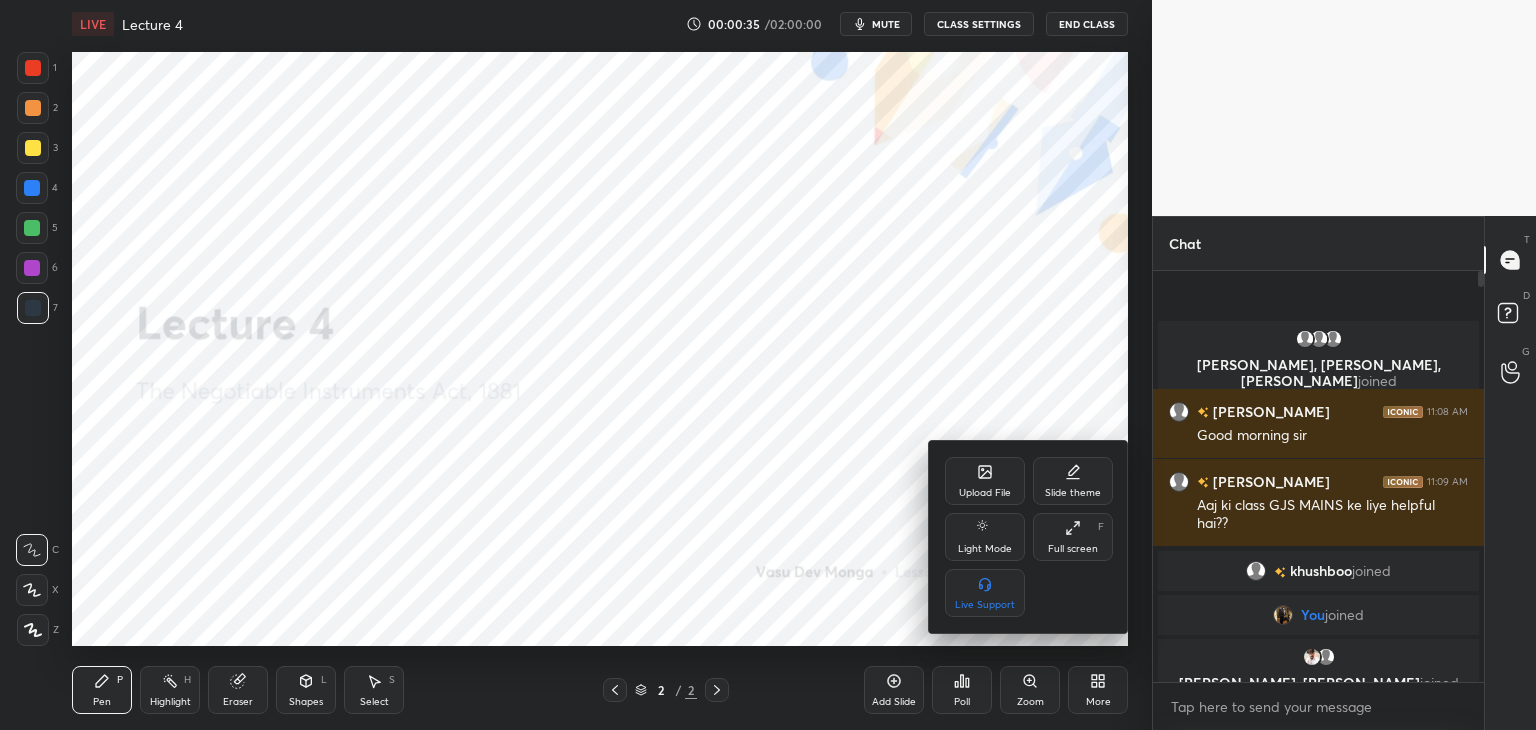 click on "Upload File" at bounding box center (985, 481) 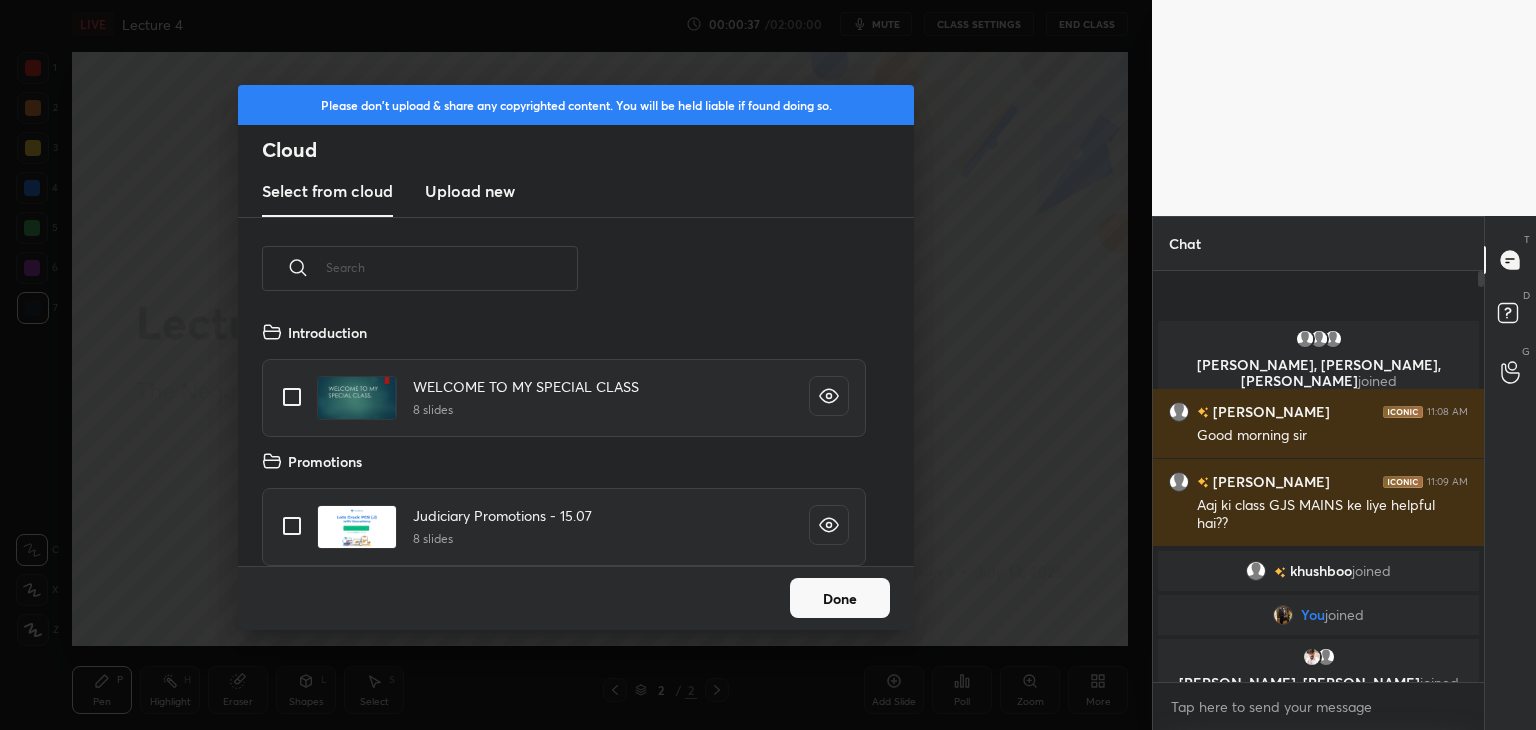 click on "Upload new" at bounding box center (470, 191) 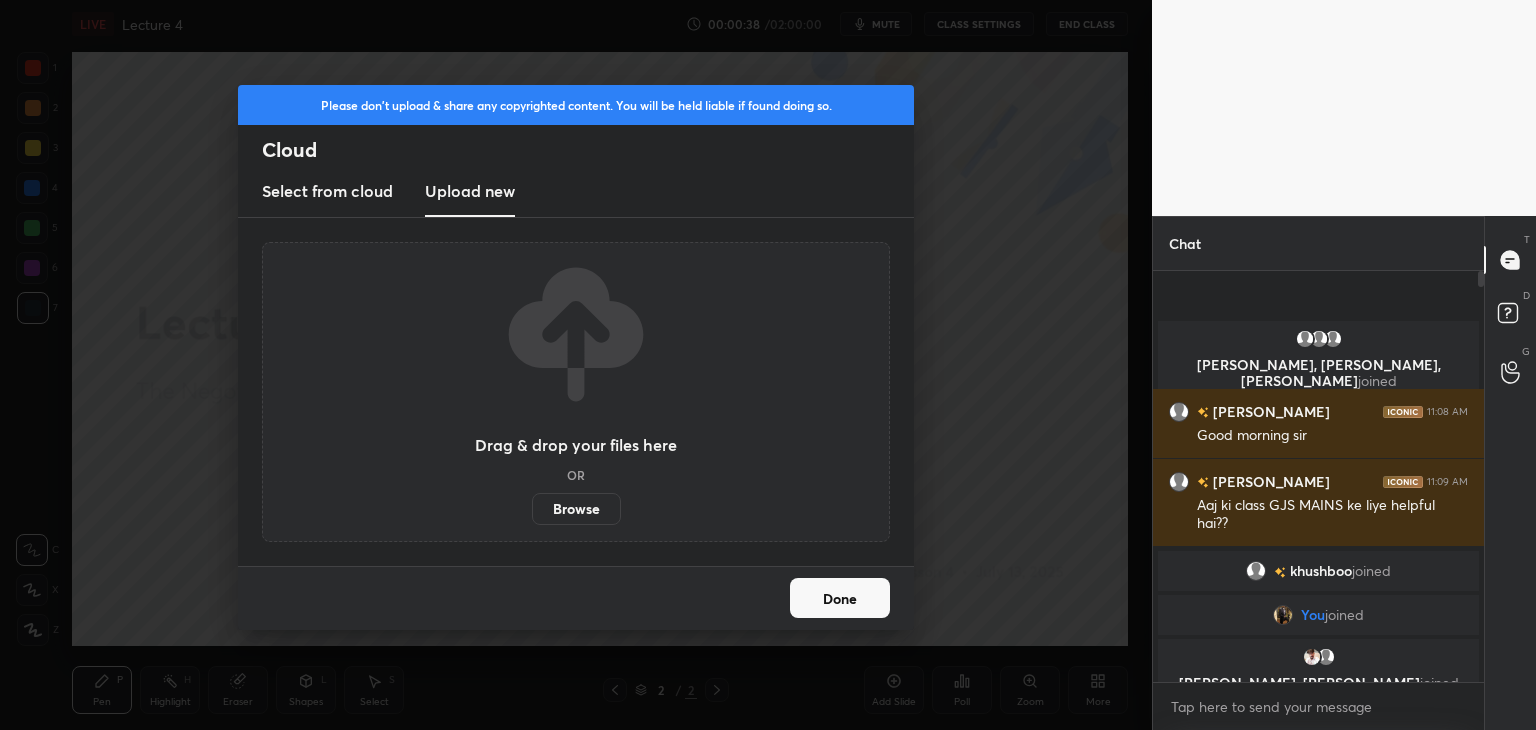 click on "Browse" at bounding box center (576, 509) 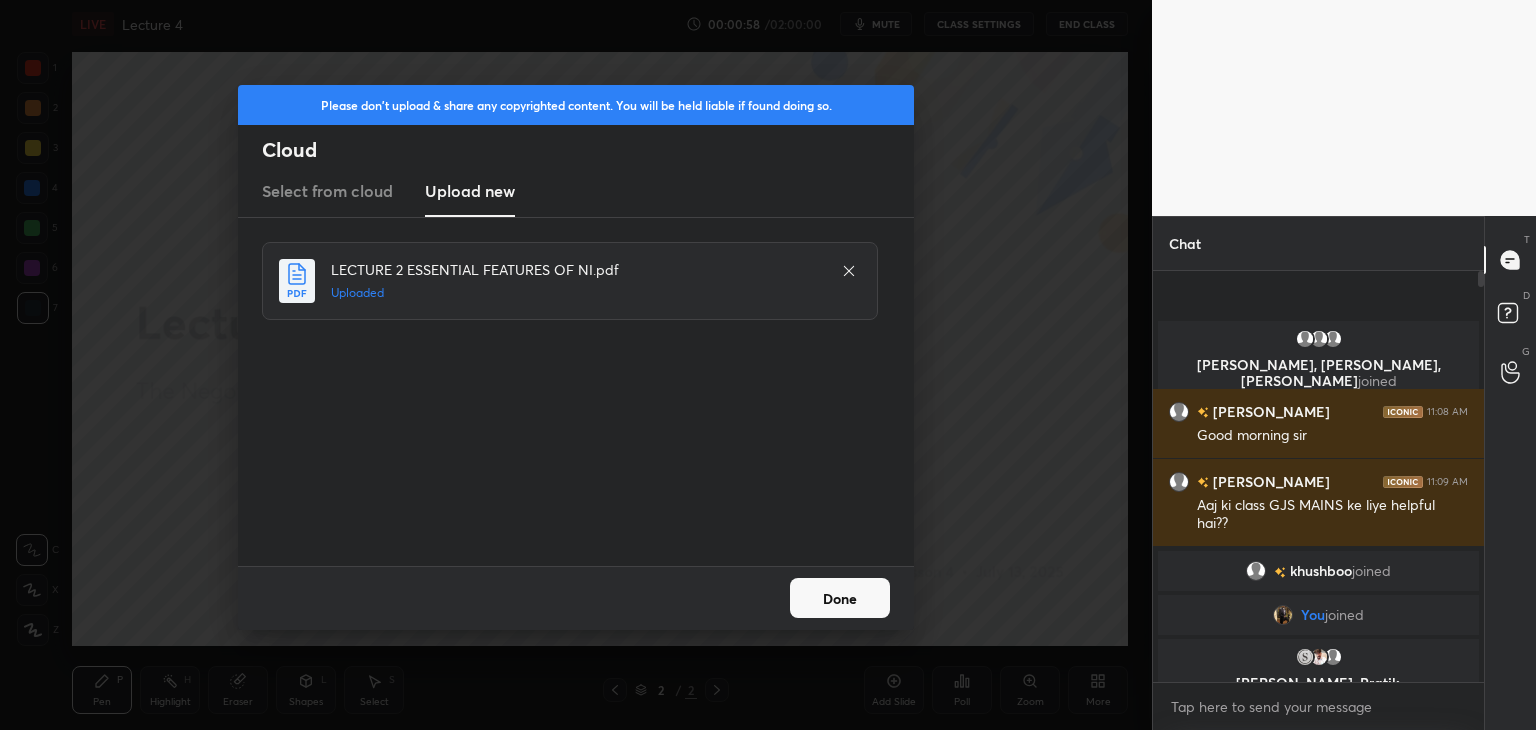 click on "Done" at bounding box center [840, 598] 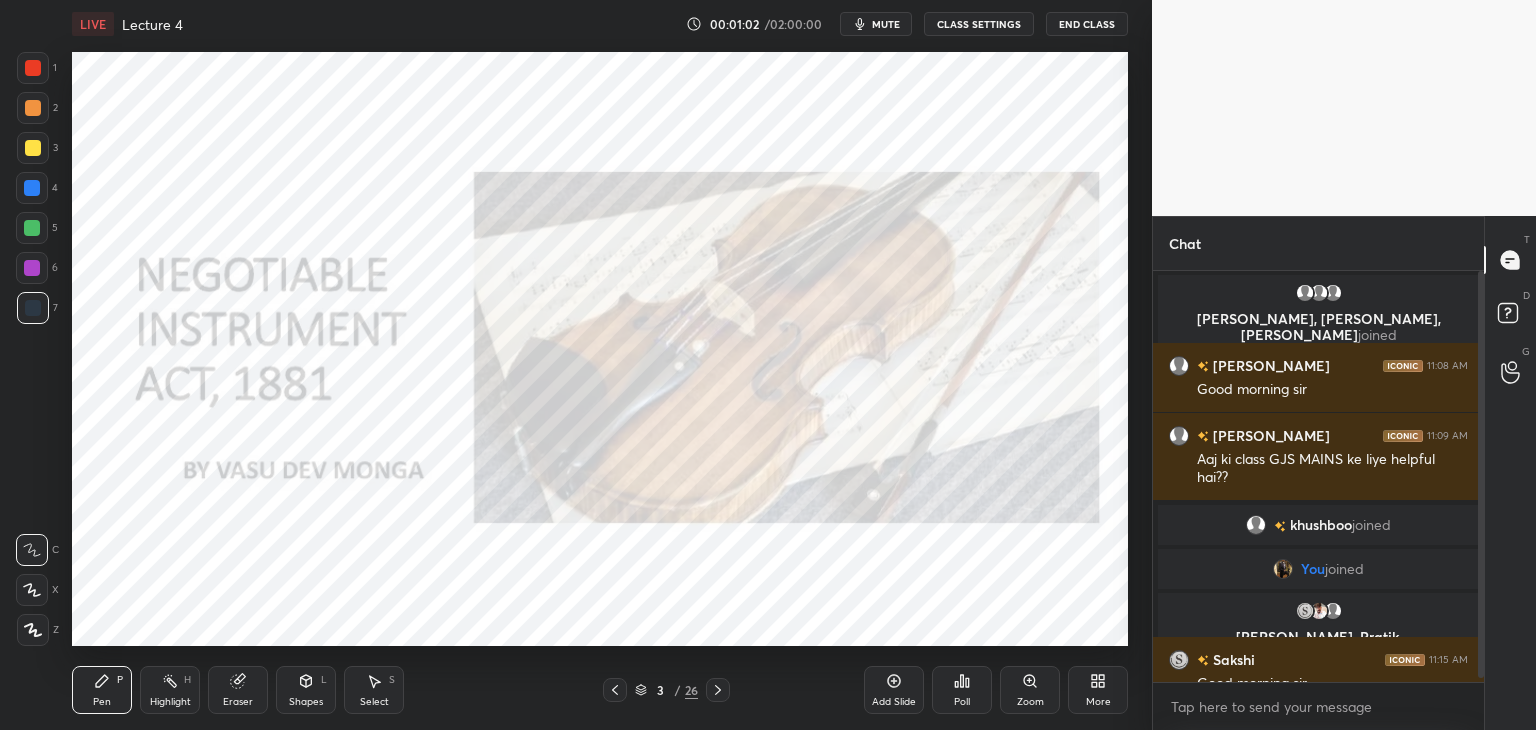 drag, startPoint x: 1492, startPoint y: 575, endPoint x: 1501, endPoint y: 707, distance: 132.30646 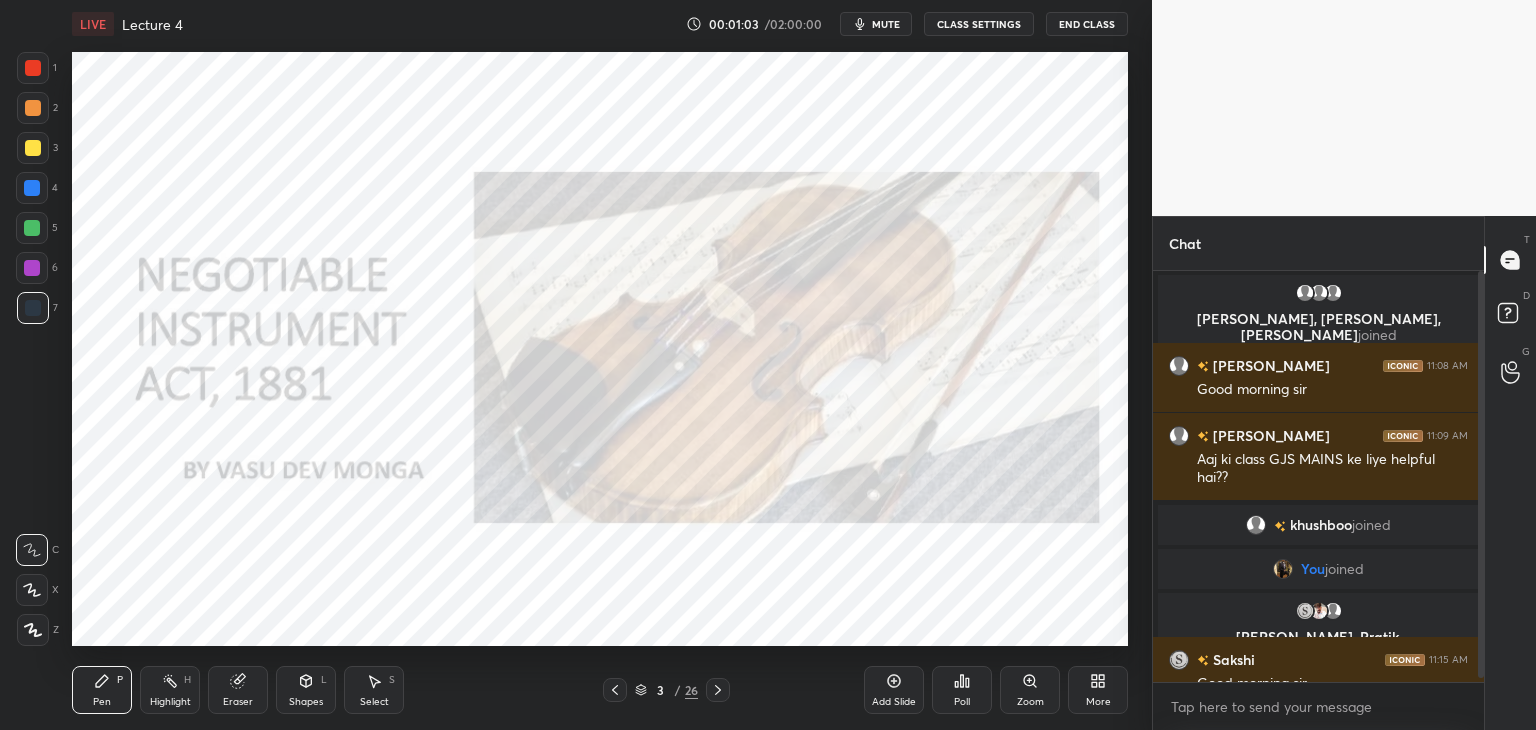 scroll, scrollTop: 24, scrollLeft: 0, axis: vertical 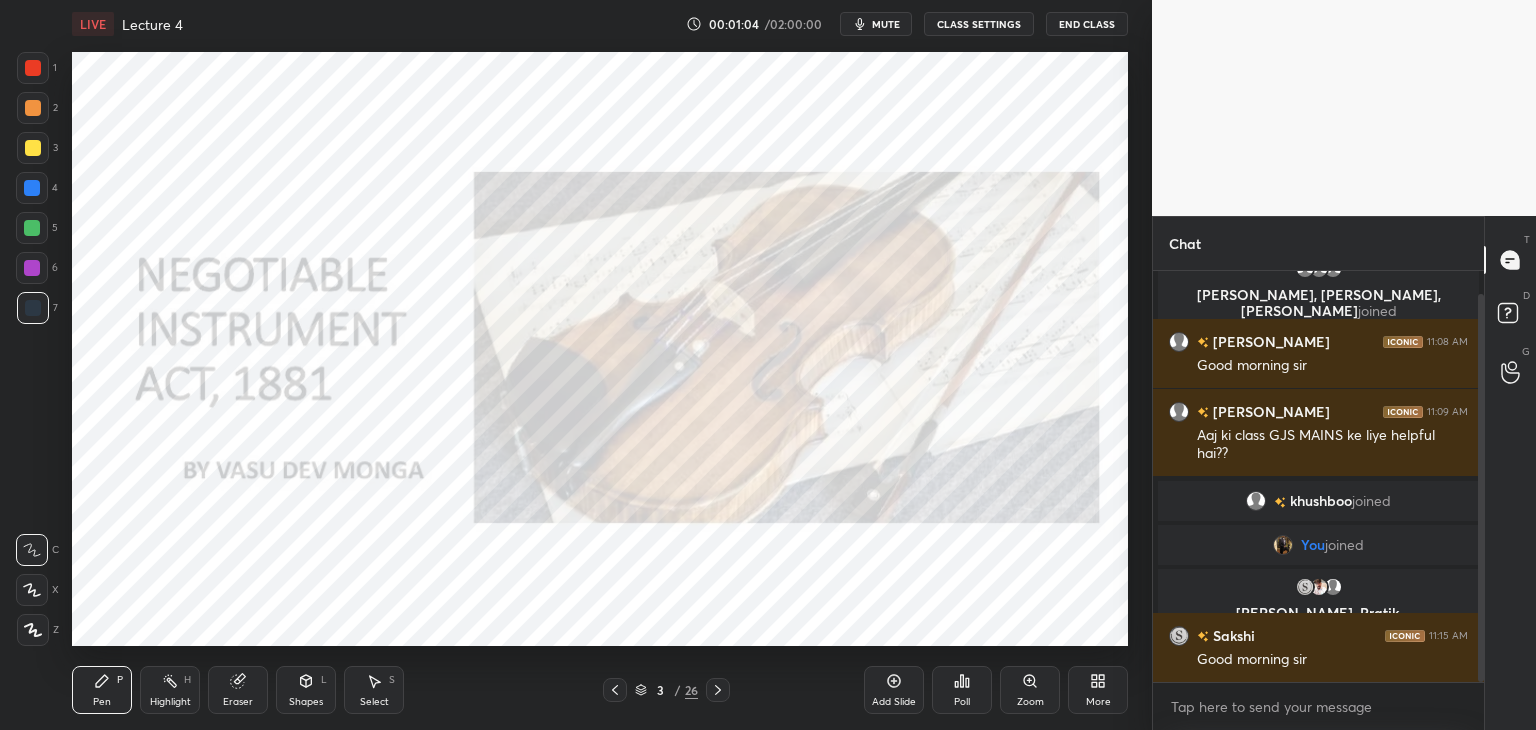 drag, startPoint x: 1481, startPoint y: 617, endPoint x: 1495, endPoint y: 726, distance: 109.89541 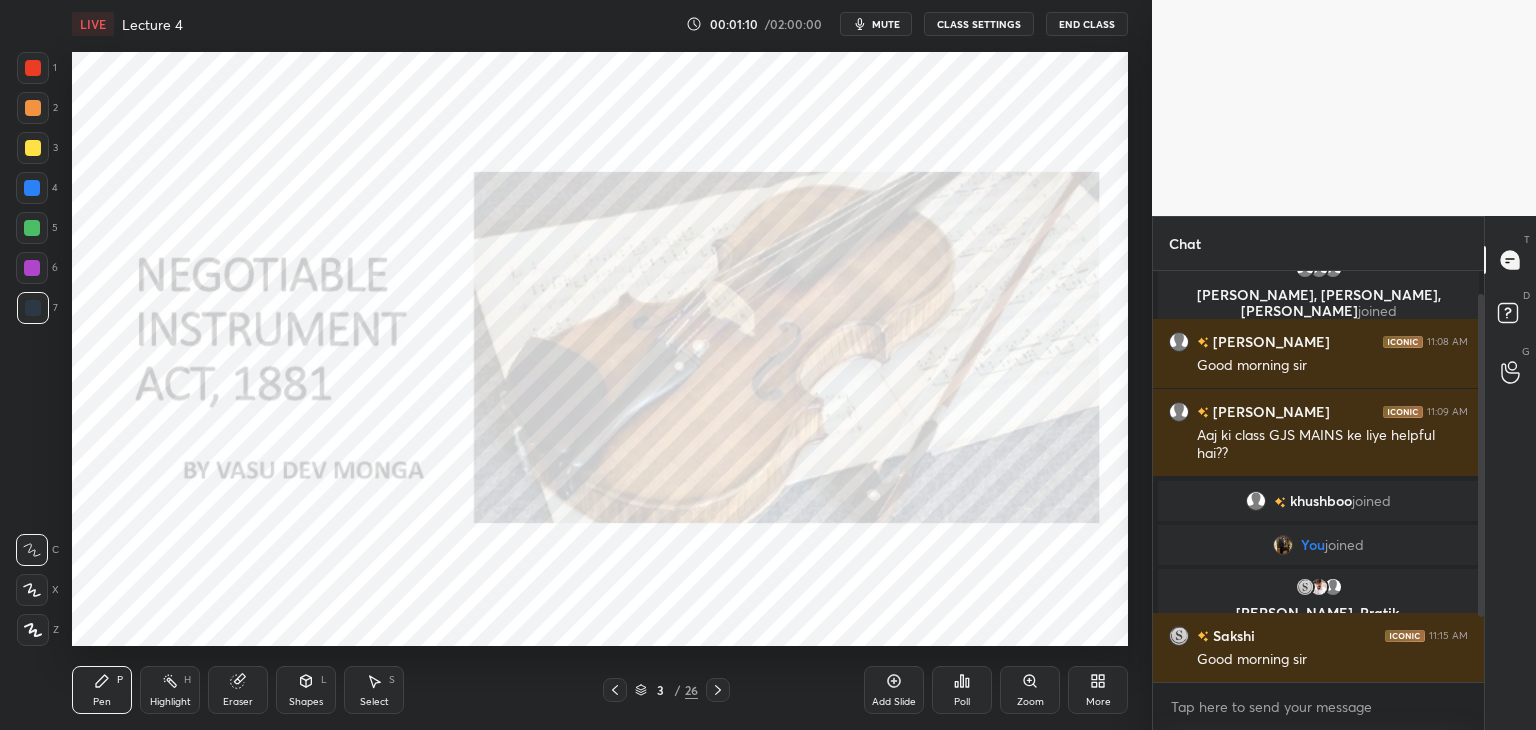 scroll, scrollTop: 112, scrollLeft: 0, axis: vertical 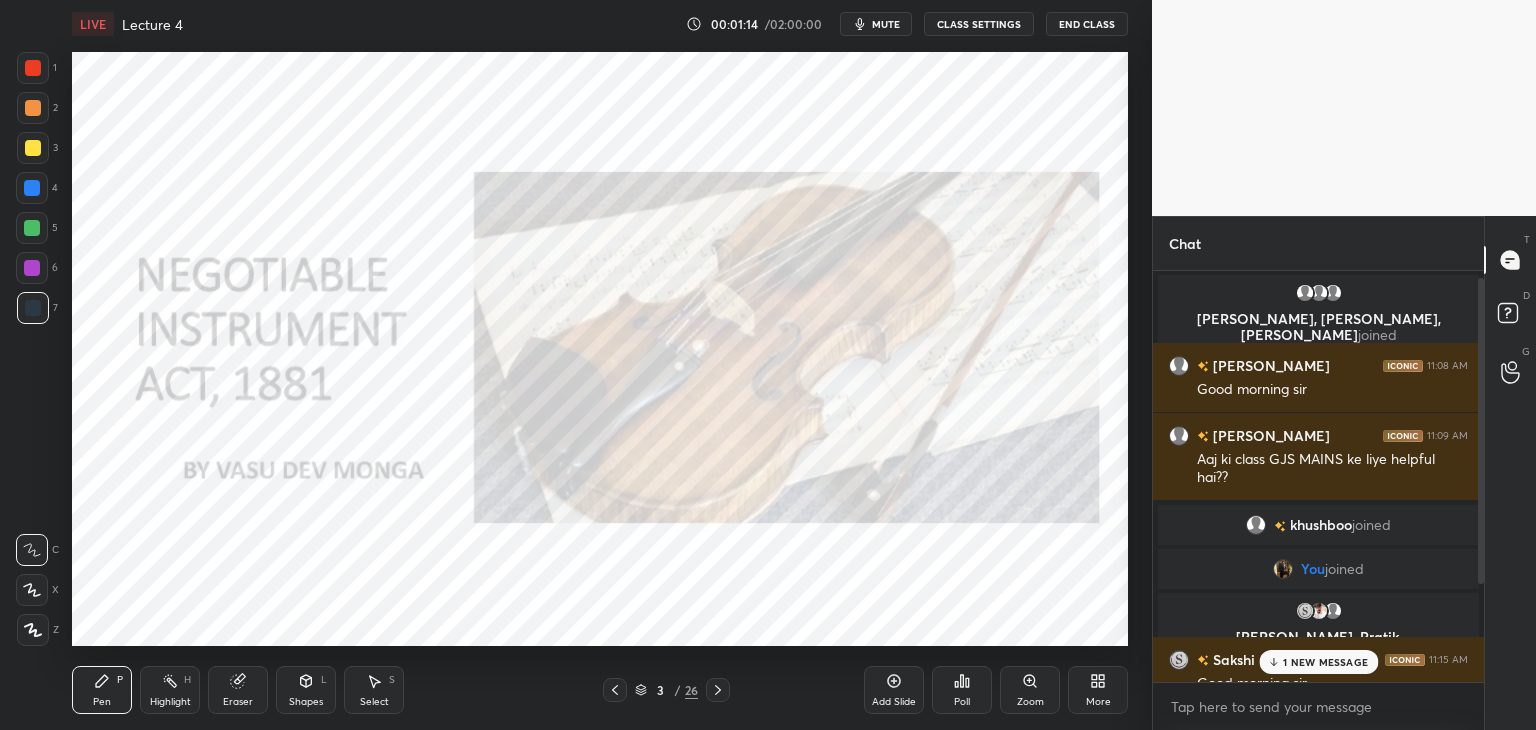 drag, startPoint x: 1480, startPoint y: 641, endPoint x: 1534, endPoint y: 203, distance: 441.31622 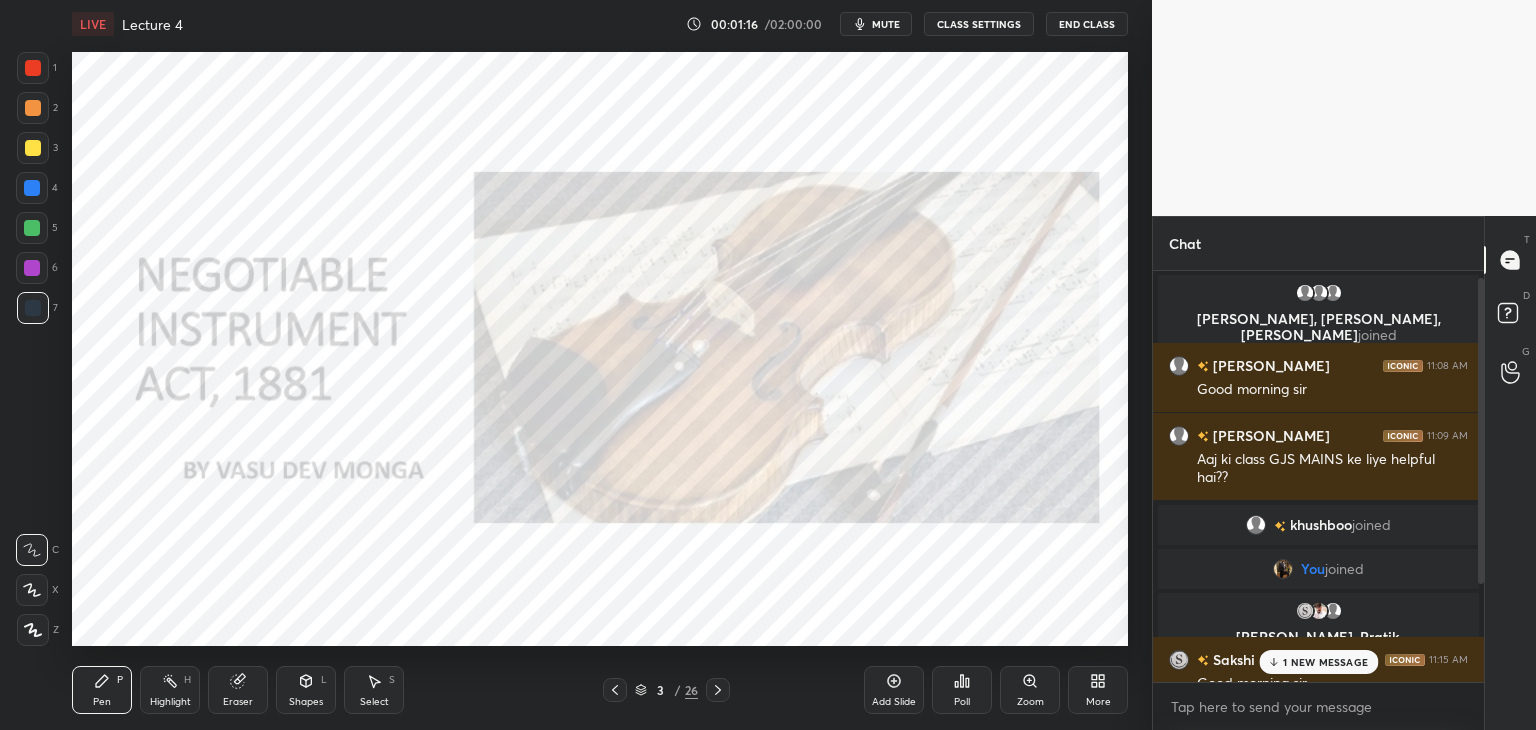 drag, startPoint x: 1479, startPoint y: 293, endPoint x: 1486, endPoint y: 428, distance: 135.18137 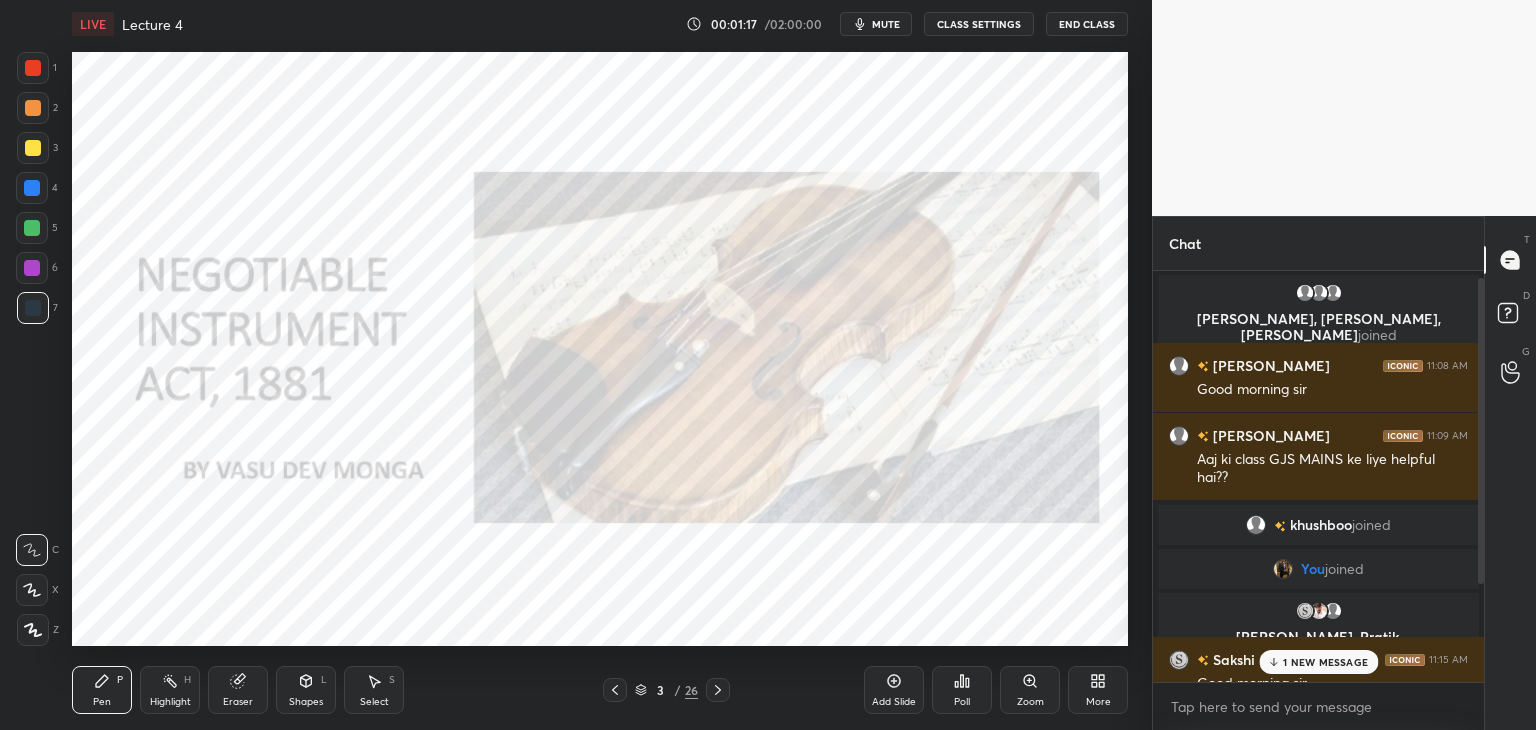 click on "1 NEW MESSAGE" at bounding box center (1318, 662) 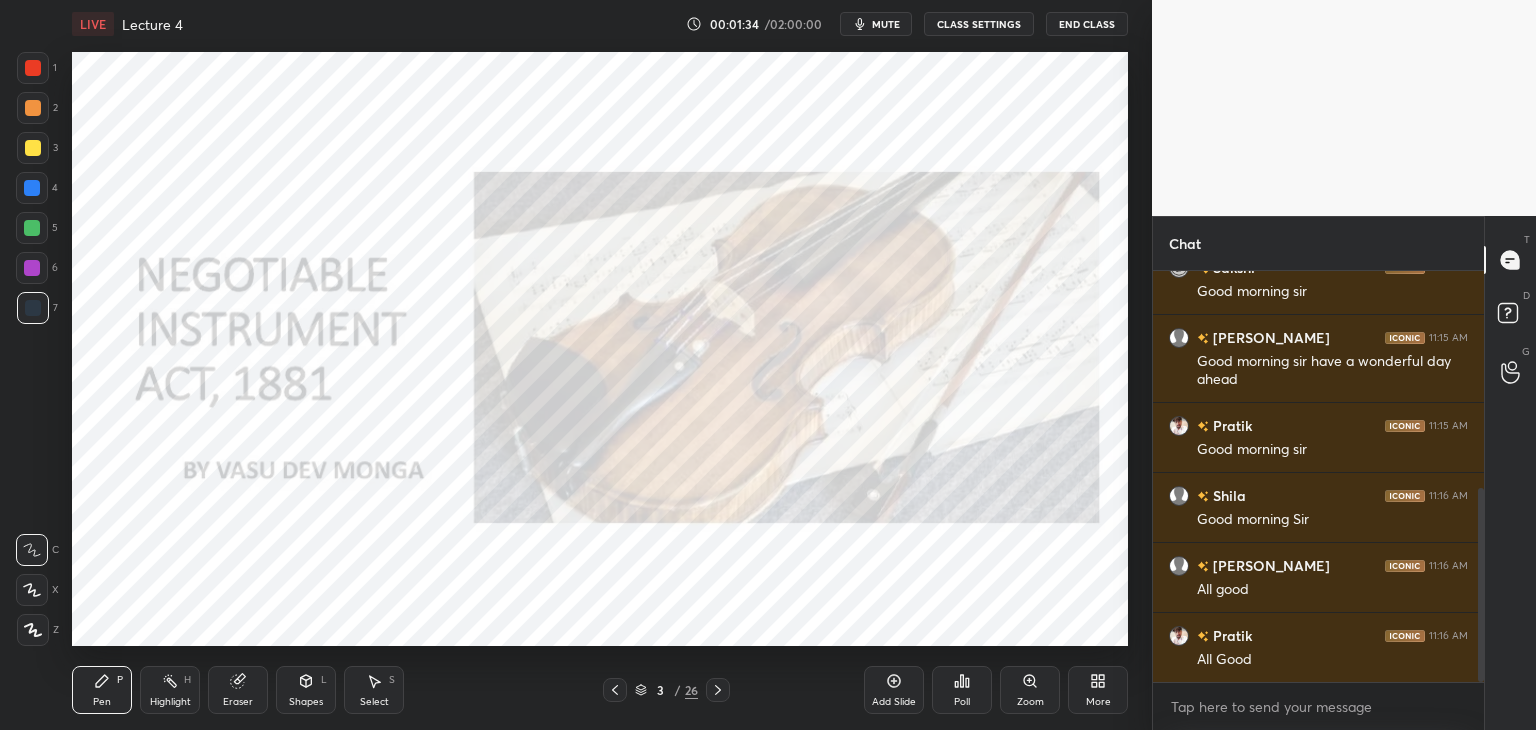 scroll, scrollTop: 462, scrollLeft: 0, axis: vertical 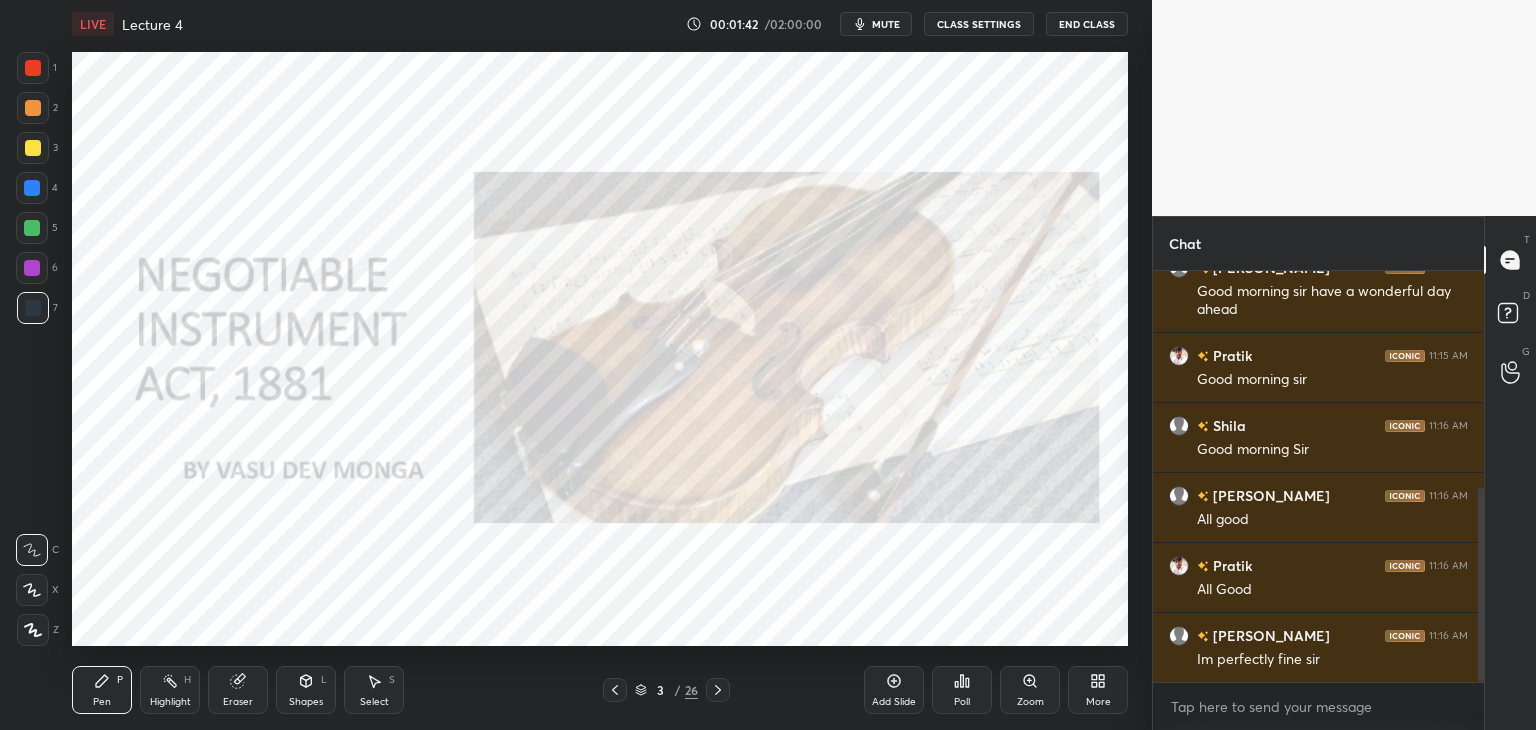 drag, startPoint x: 1480, startPoint y: 605, endPoint x: 1521, endPoint y: 776, distance: 175.84653 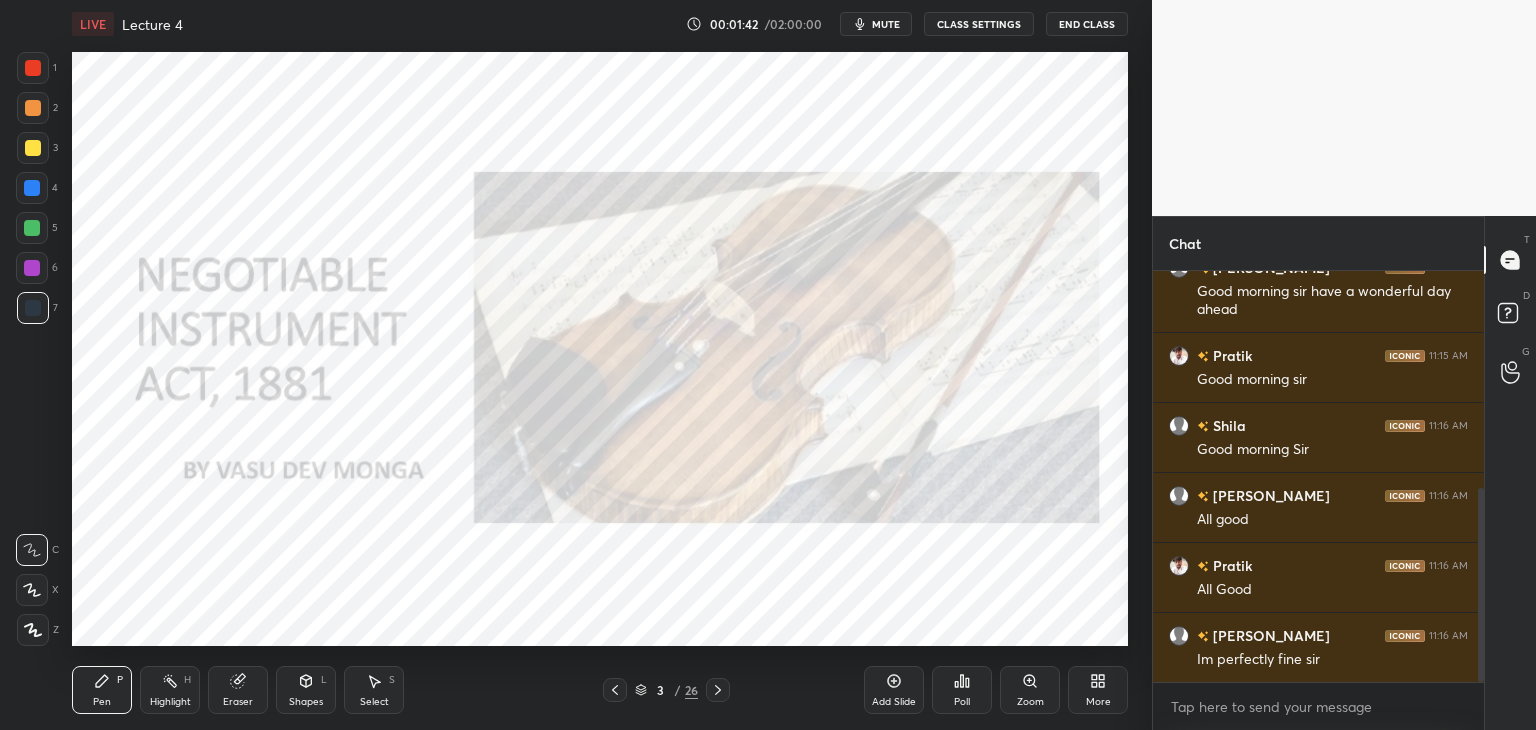 click on "1 2 3 4 5 6 7 C X Z C X Z E E Erase all   H H LIVE Lecture 4 00:01:42 /  02:00:00 mute CLASS SETTINGS End Class Setting up your live class Poll for   secs No correct answer Start poll Back Lecture 4 • L4 of The Negotiable Instruments Act, 1881 Vasu Dev Monga Pen P Highlight H Eraser Shapes L Select S 3 / 26 Add Slide Poll Zoom More Chat Sakshi 11:15 AM Good morning sir Ishika 11:15 AM Good morning sir have a wonderful day ahead Pratik 11:15 AM Good morning sir Shila 11:16 AM Good morning Sir Priyanshi 11:16 AM All good Pratik 11:16 AM All Good Ishika 11:16 AM Im perfectly fine sir JUMP TO LATEST Enable hand raising Enable raise hand to speak to learners. Once enabled, chat will be turned off temporarily. Enable x   Doubts asked by learners will show up here NEW DOUBTS ASKED No one has raised a hand yet Can't raise hand Looks like educator just invited you to speak. Please wait before you can raise your hand again. Got it T Messages (T) D Doubts (D) G Raise Hand (G) Report an issue Reason for reporting ​" at bounding box center [768, 0] 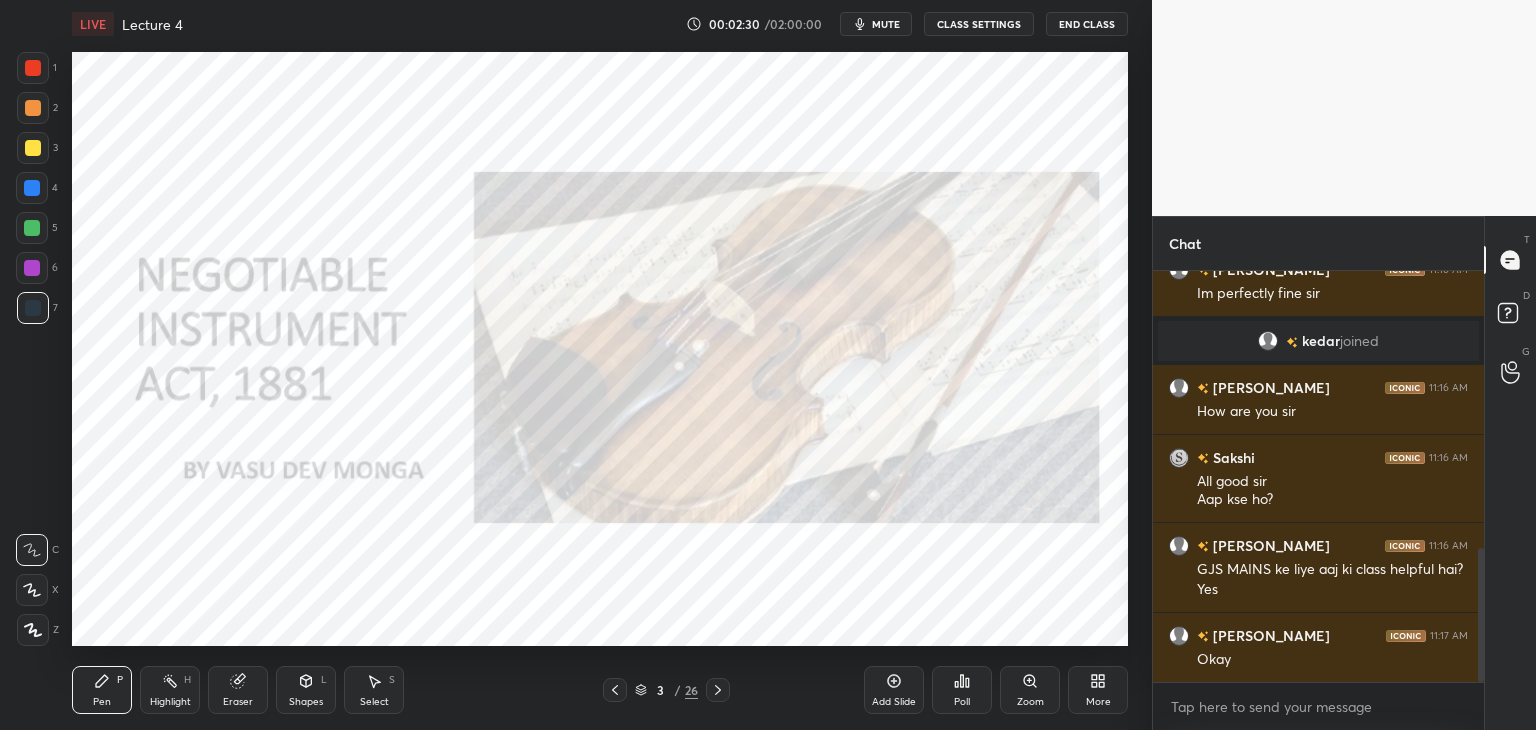scroll, scrollTop: 872, scrollLeft: 0, axis: vertical 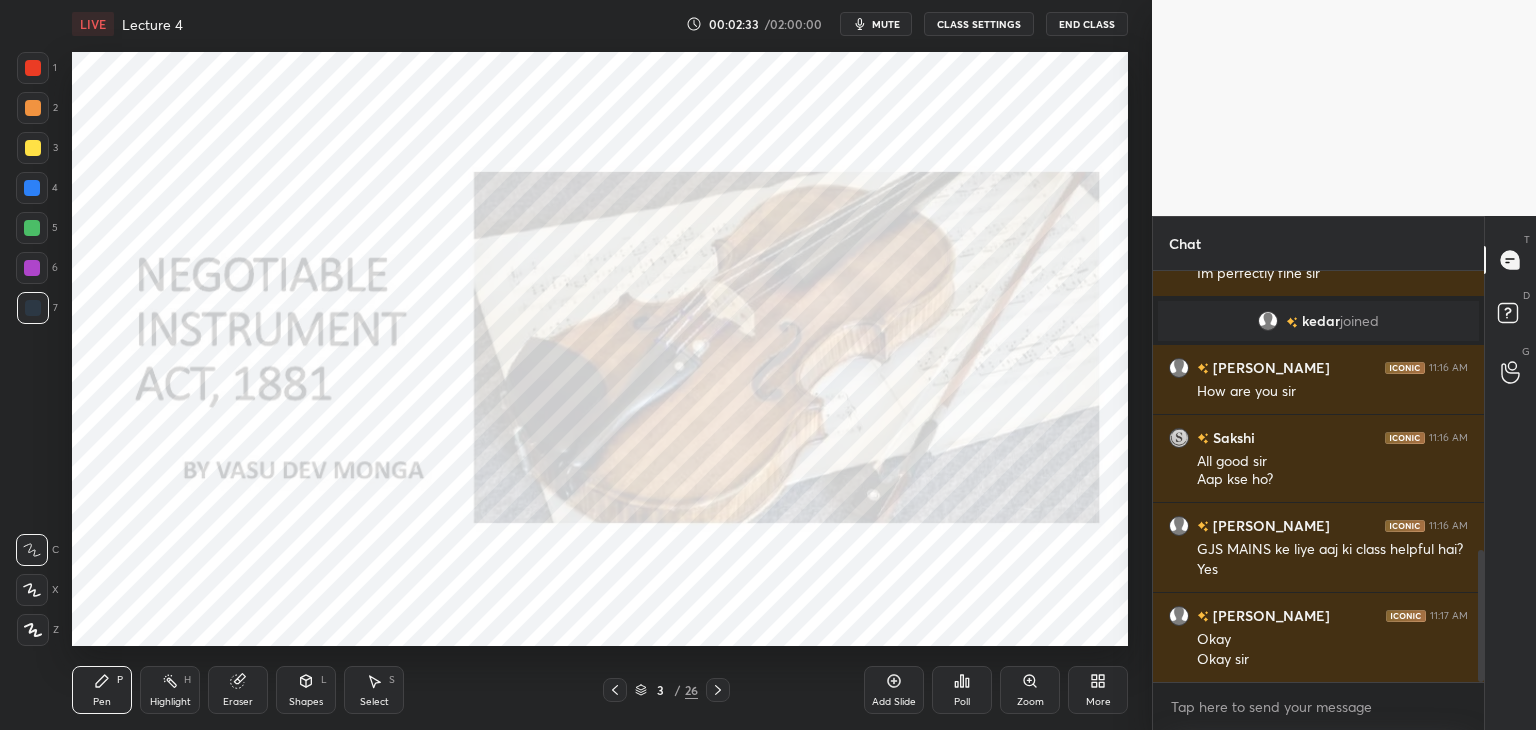click 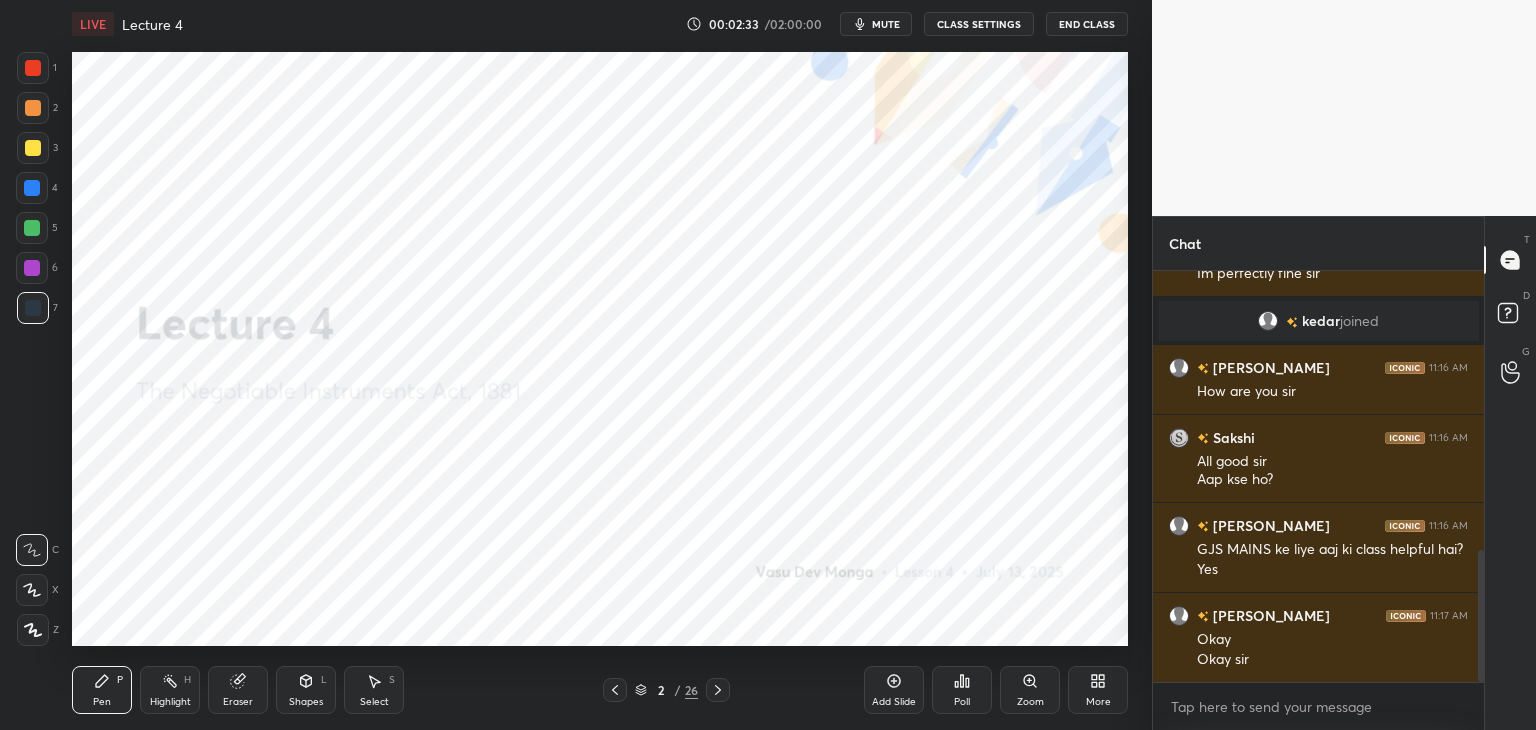 click on "Add Slide" at bounding box center (894, 702) 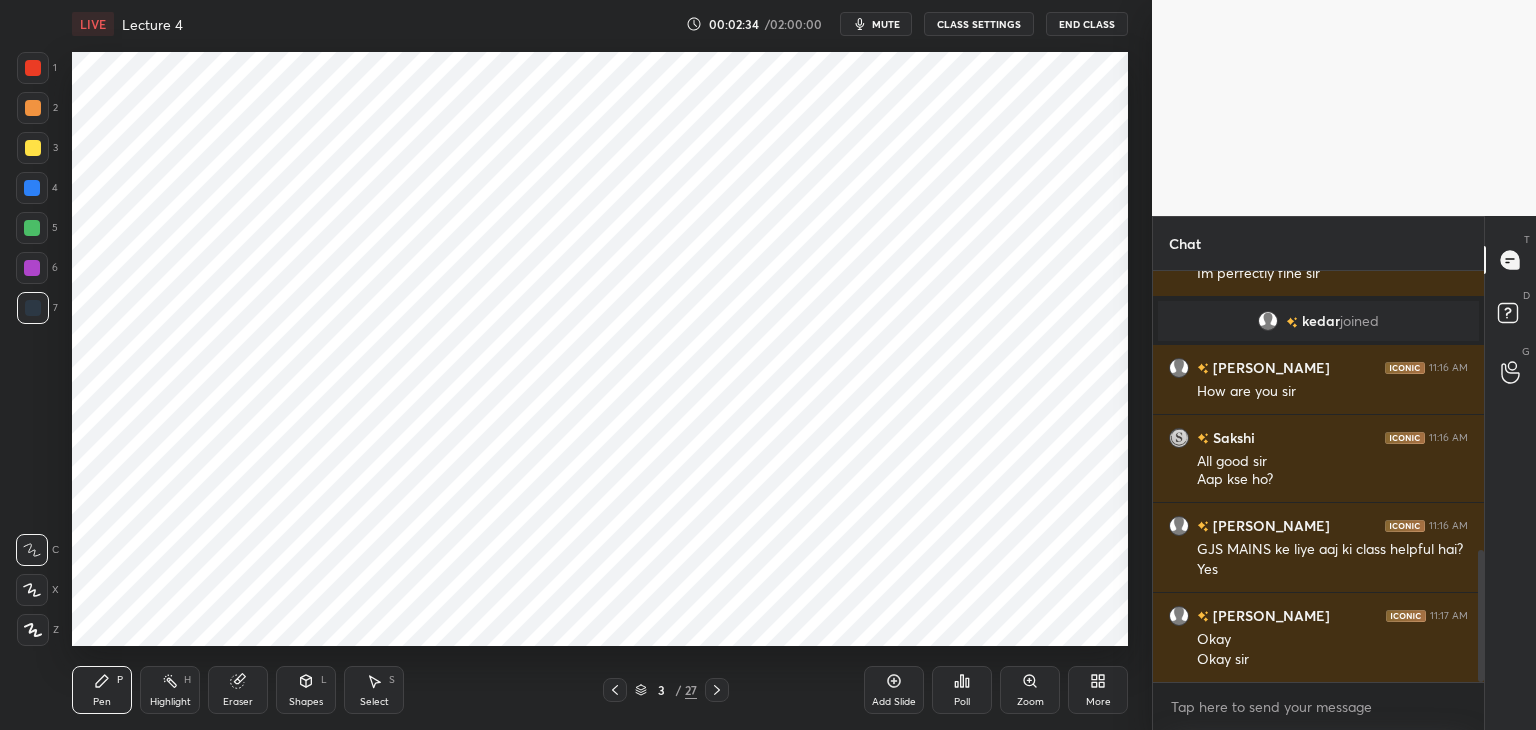 click at bounding box center (32, 268) 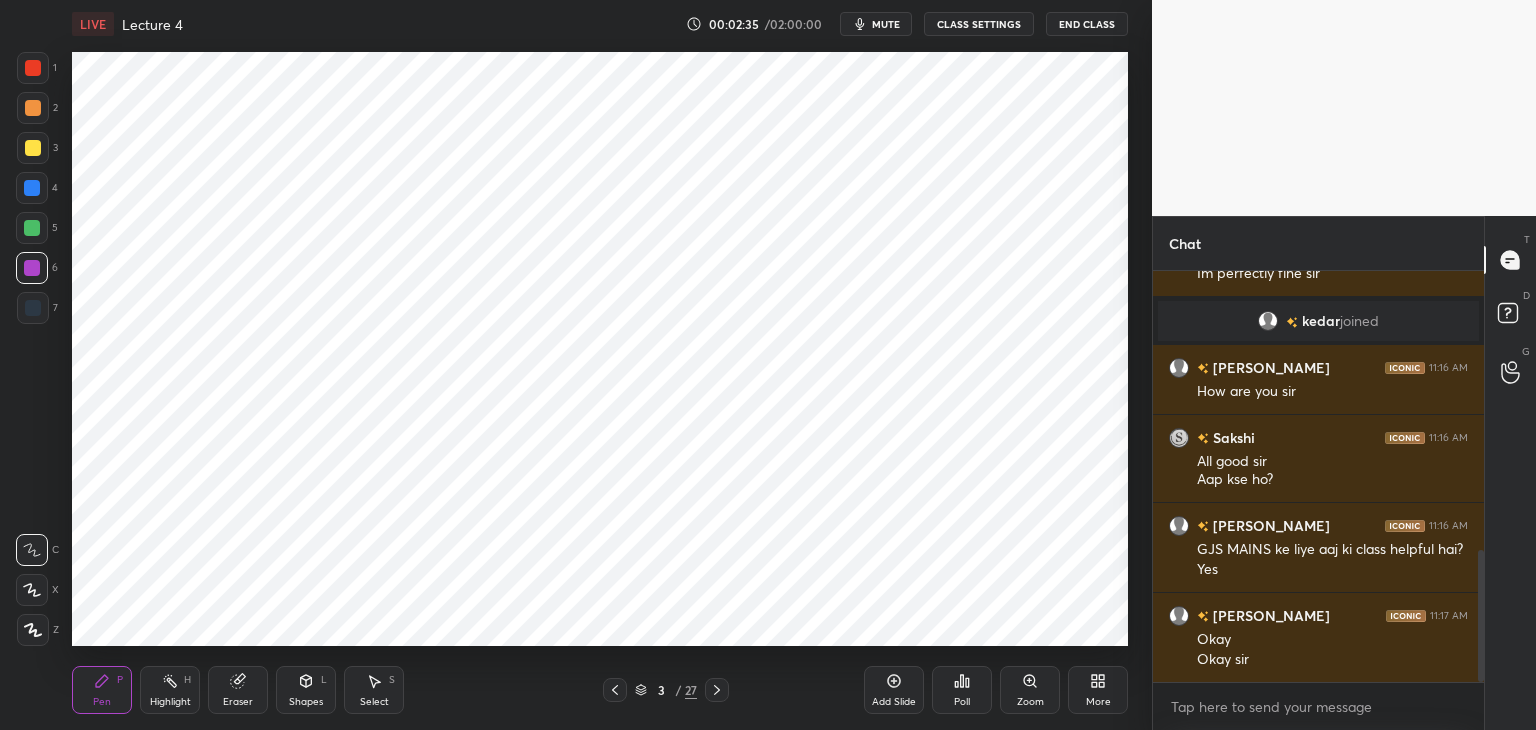 click at bounding box center [33, 630] 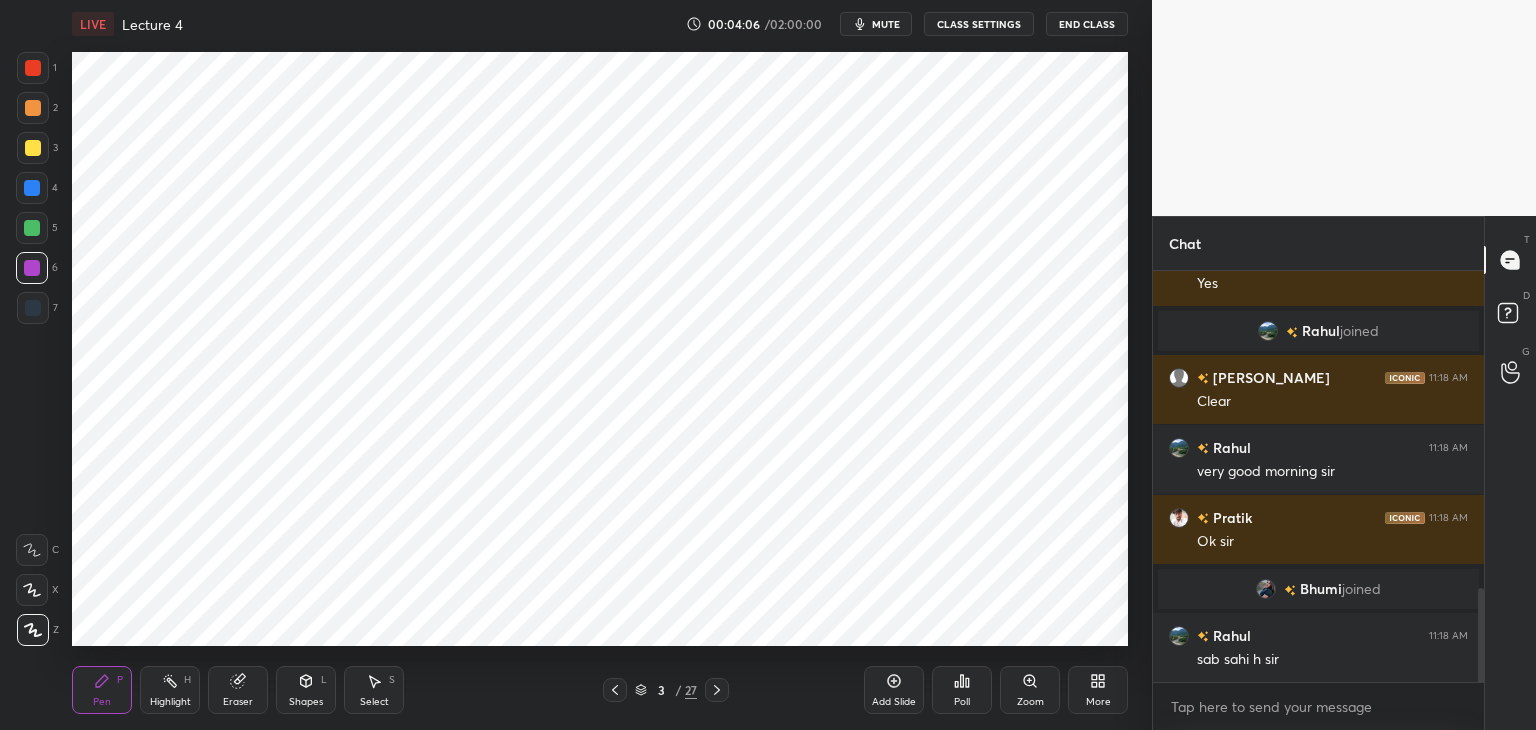scroll, scrollTop: 1400, scrollLeft: 0, axis: vertical 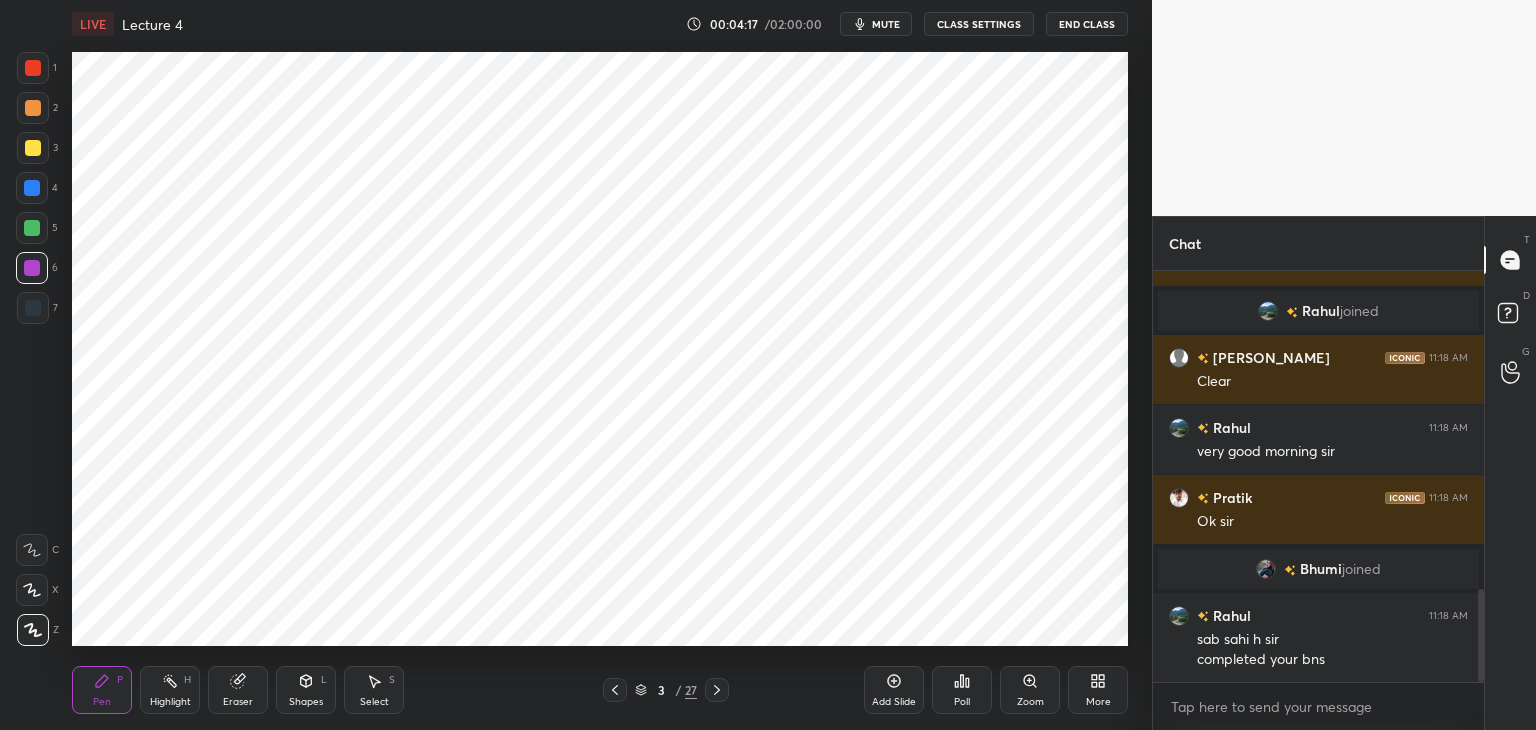 click on "Add Slide" at bounding box center (894, 702) 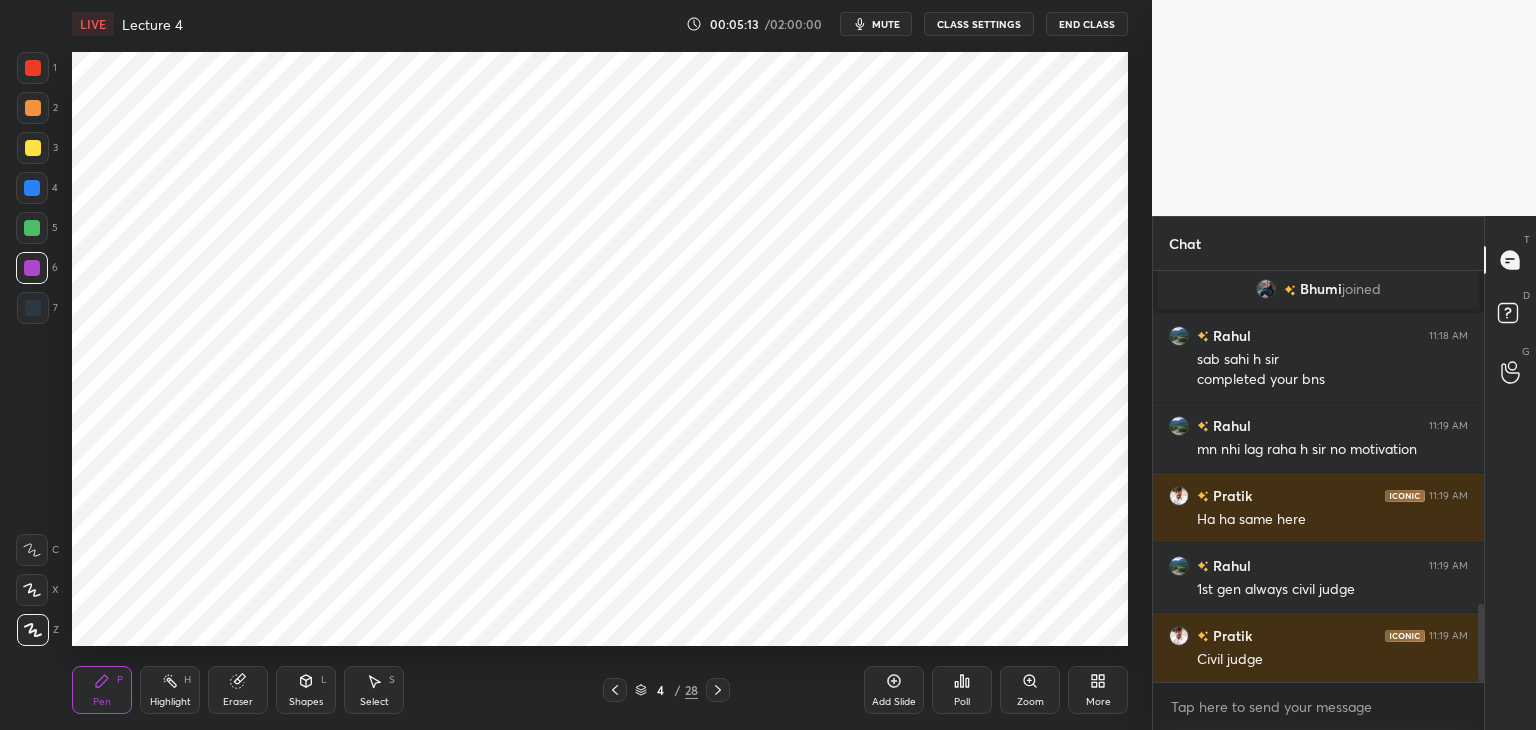 scroll, scrollTop: 1750, scrollLeft: 0, axis: vertical 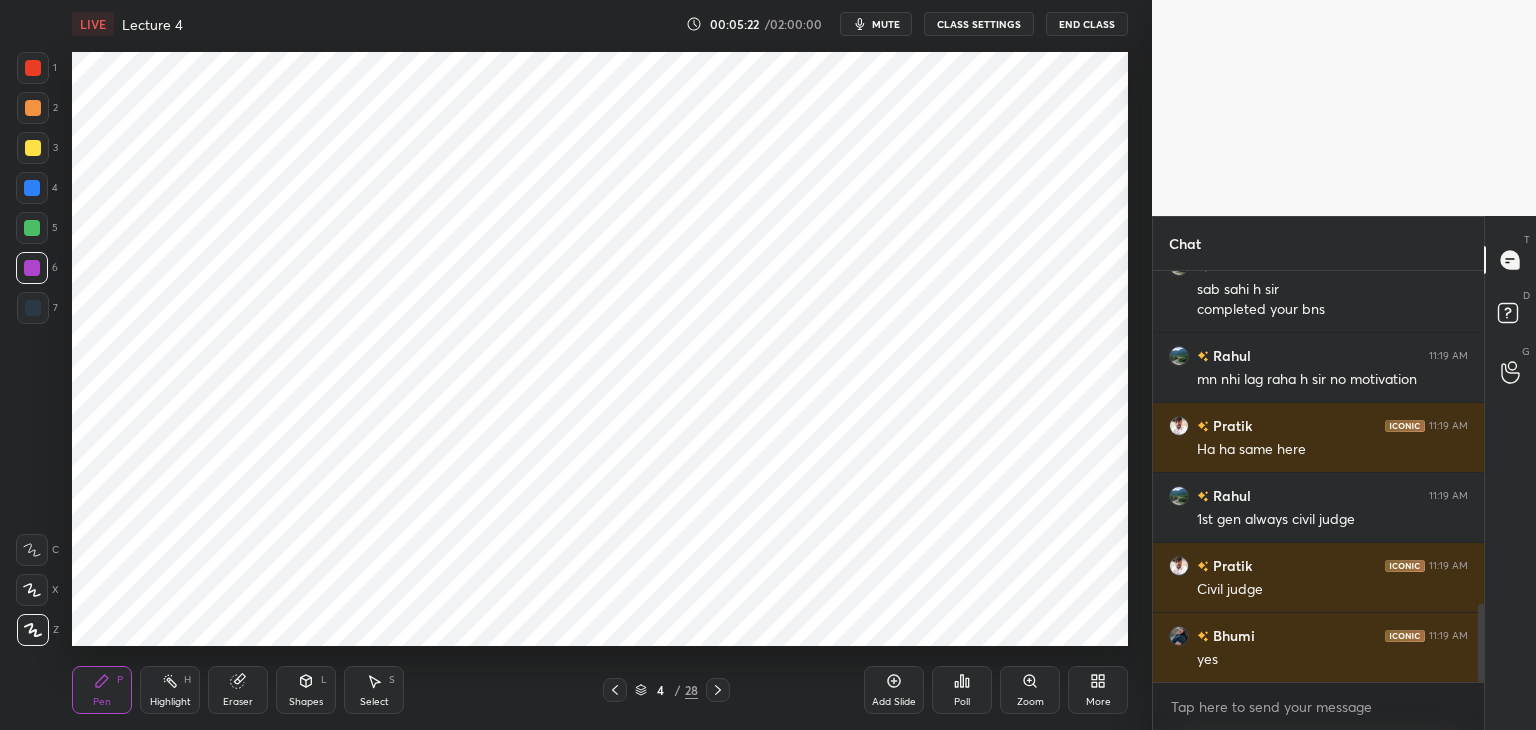 click on "Add Slide" at bounding box center (894, 690) 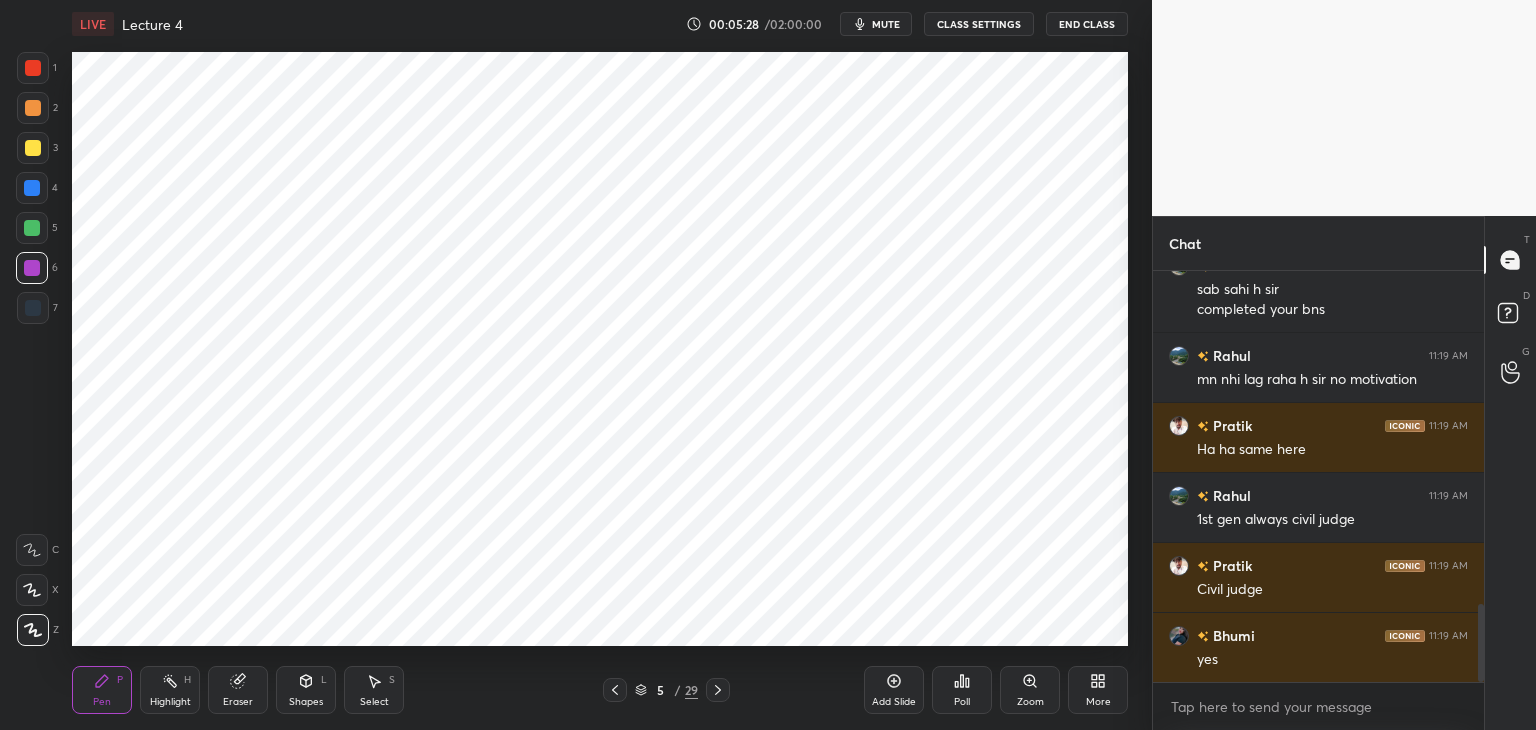 click on "More" at bounding box center [1098, 690] 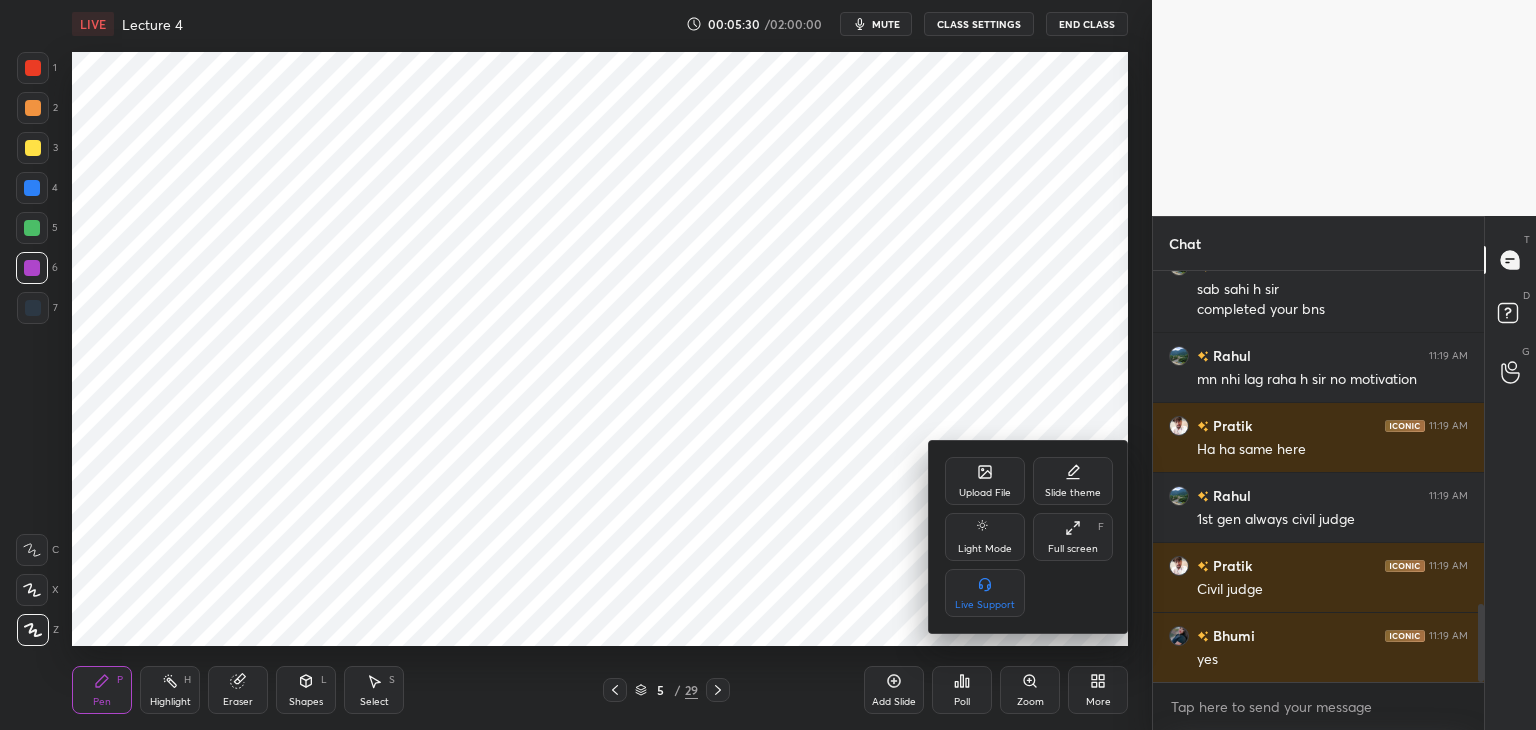 click on "Slide theme" at bounding box center (1073, 493) 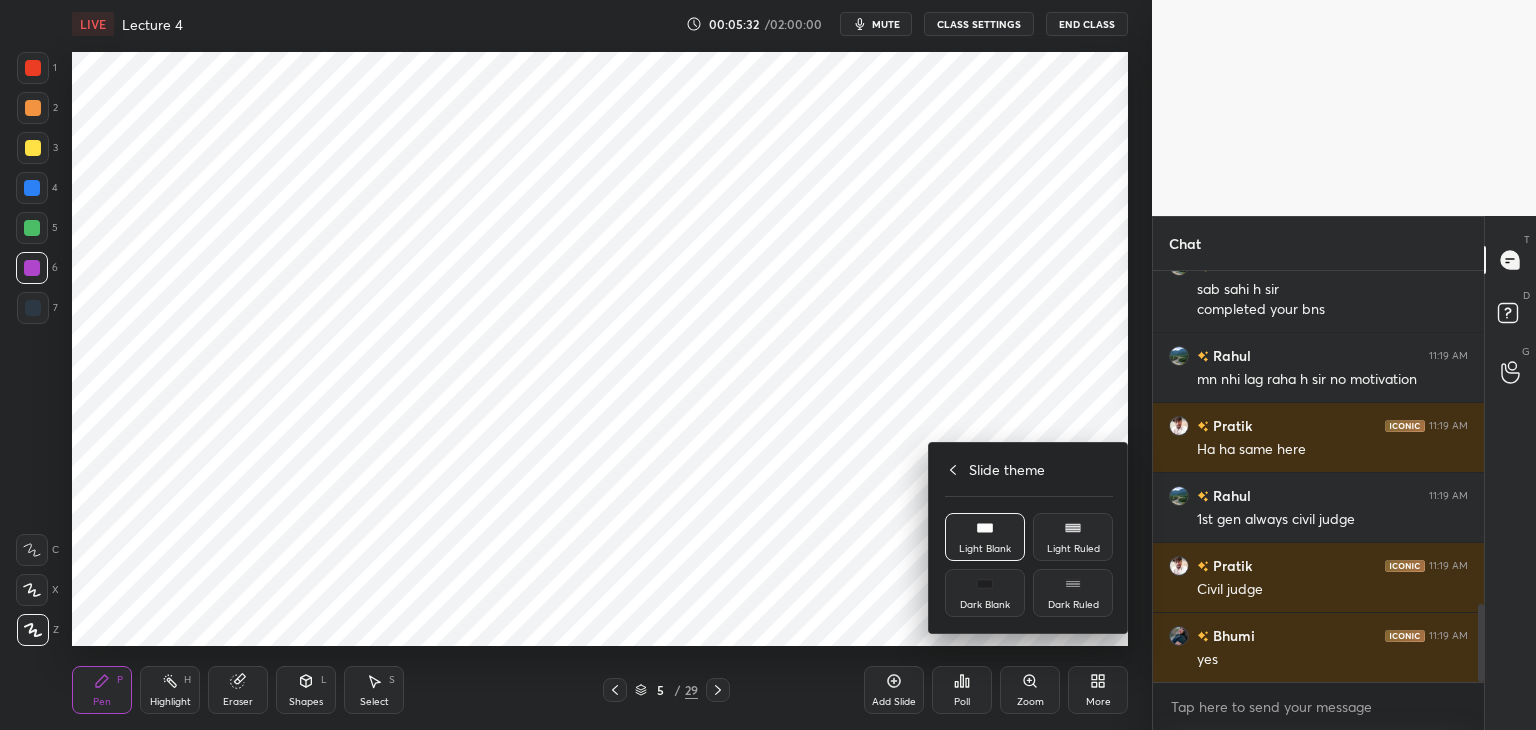 click on "Dark Ruled" at bounding box center [1073, 593] 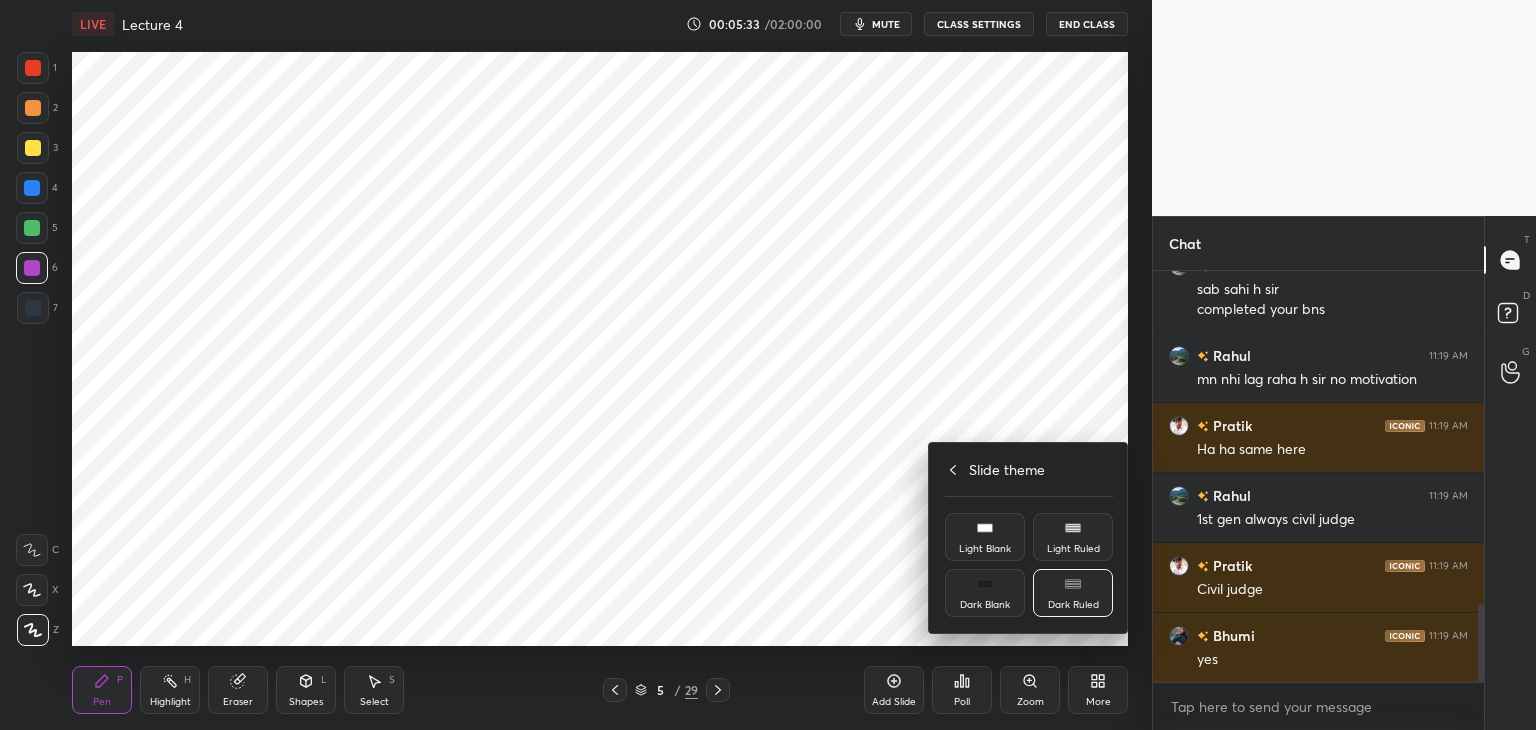 click on "Dark Blank" at bounding box center (985, 593) 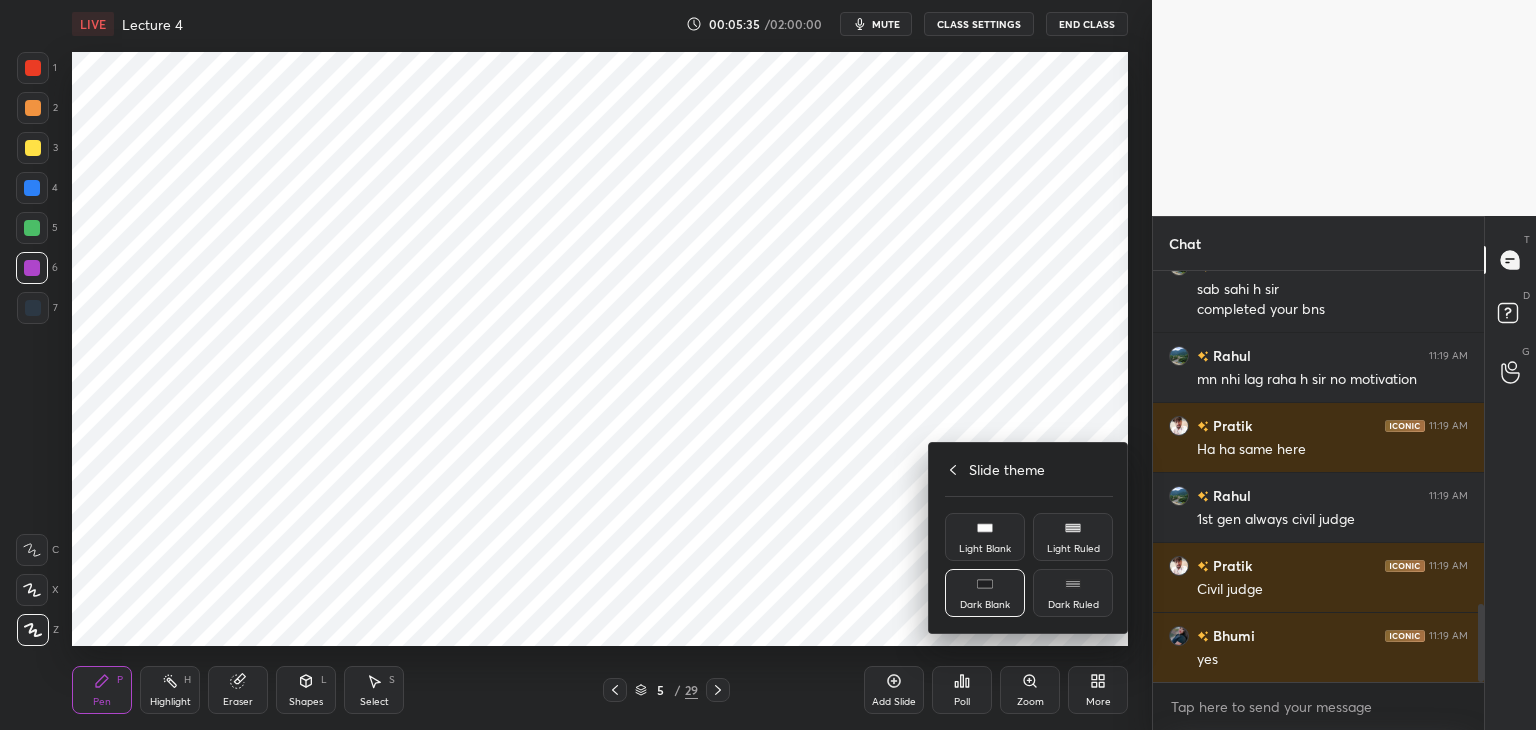click 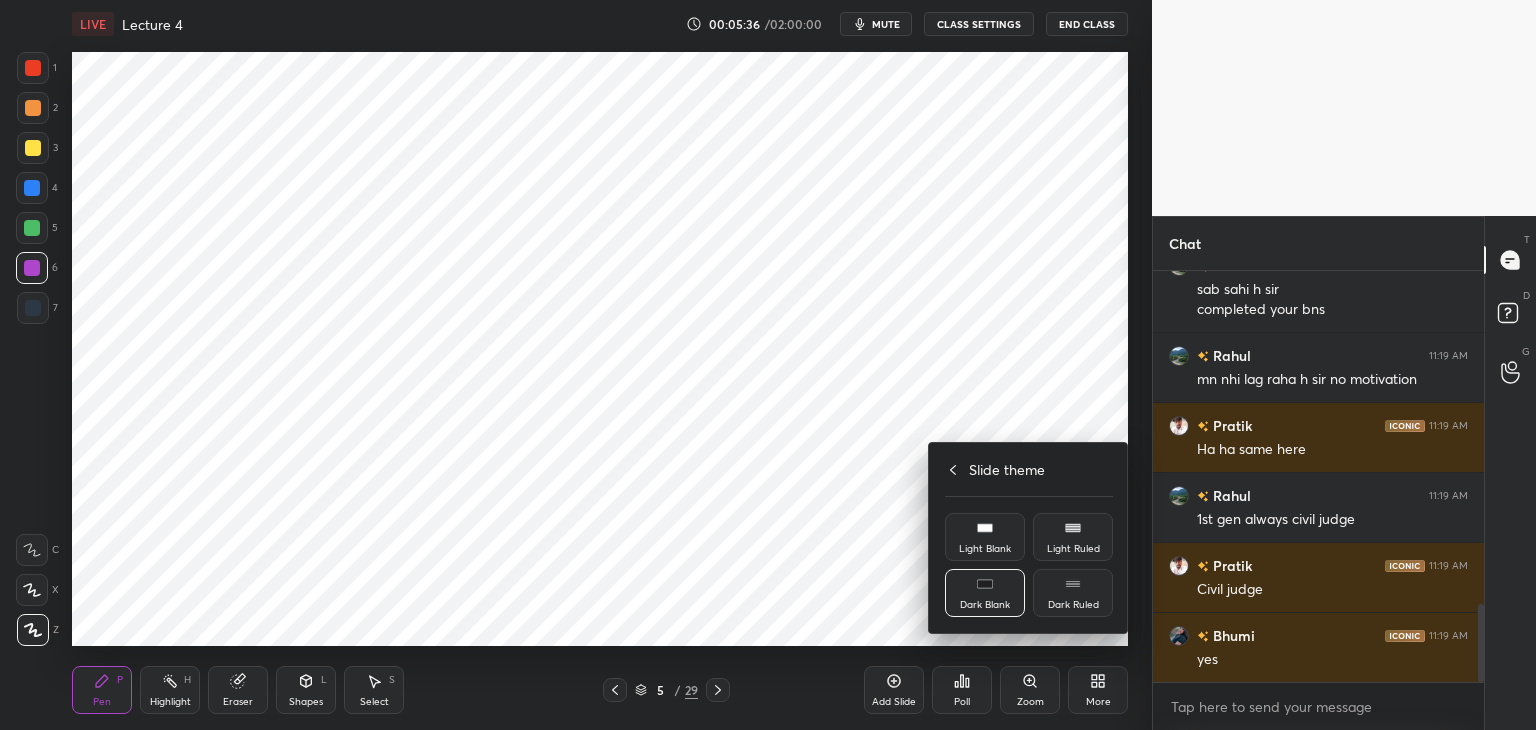 click at bounding box center [768, 365] 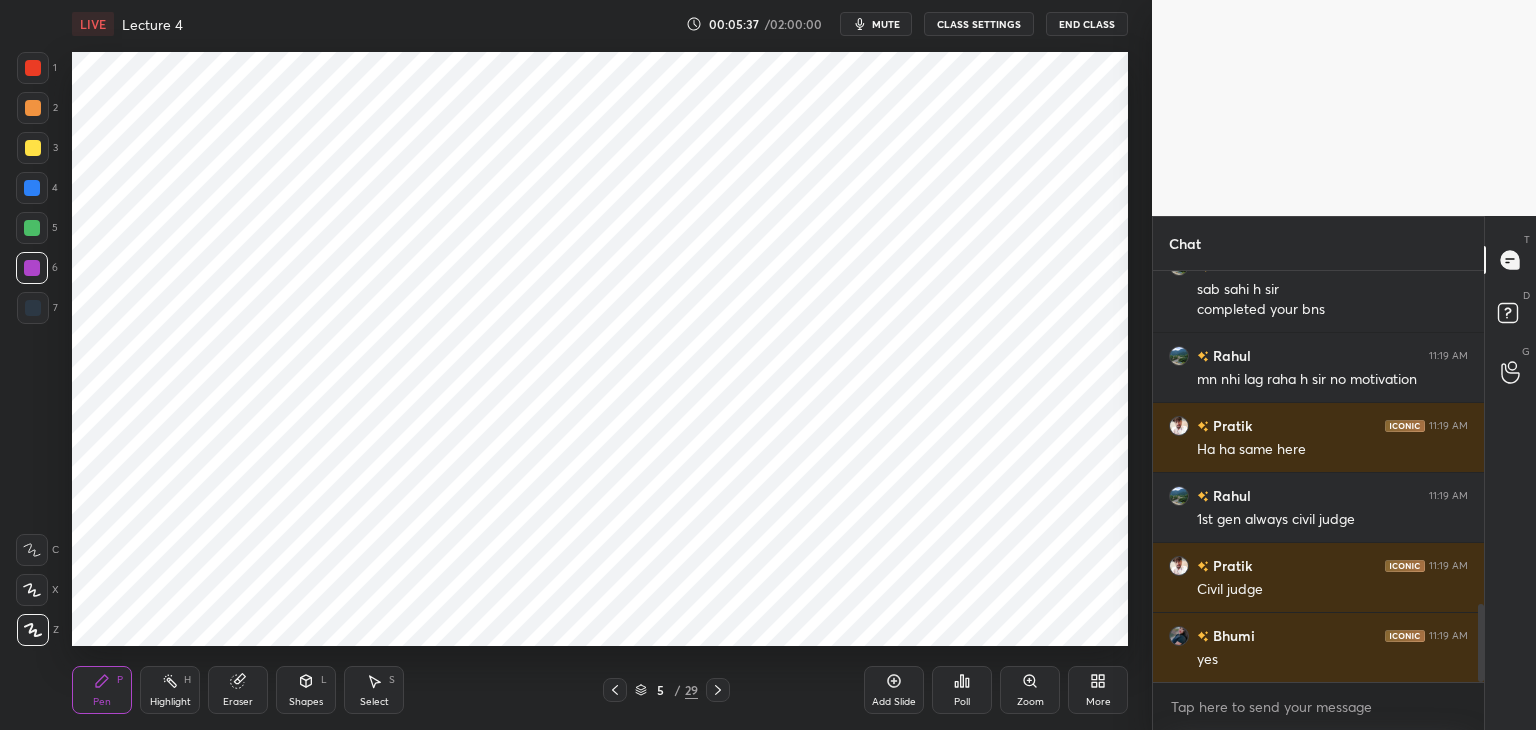 click on "Add Slide" at bounding box center [894, 702] 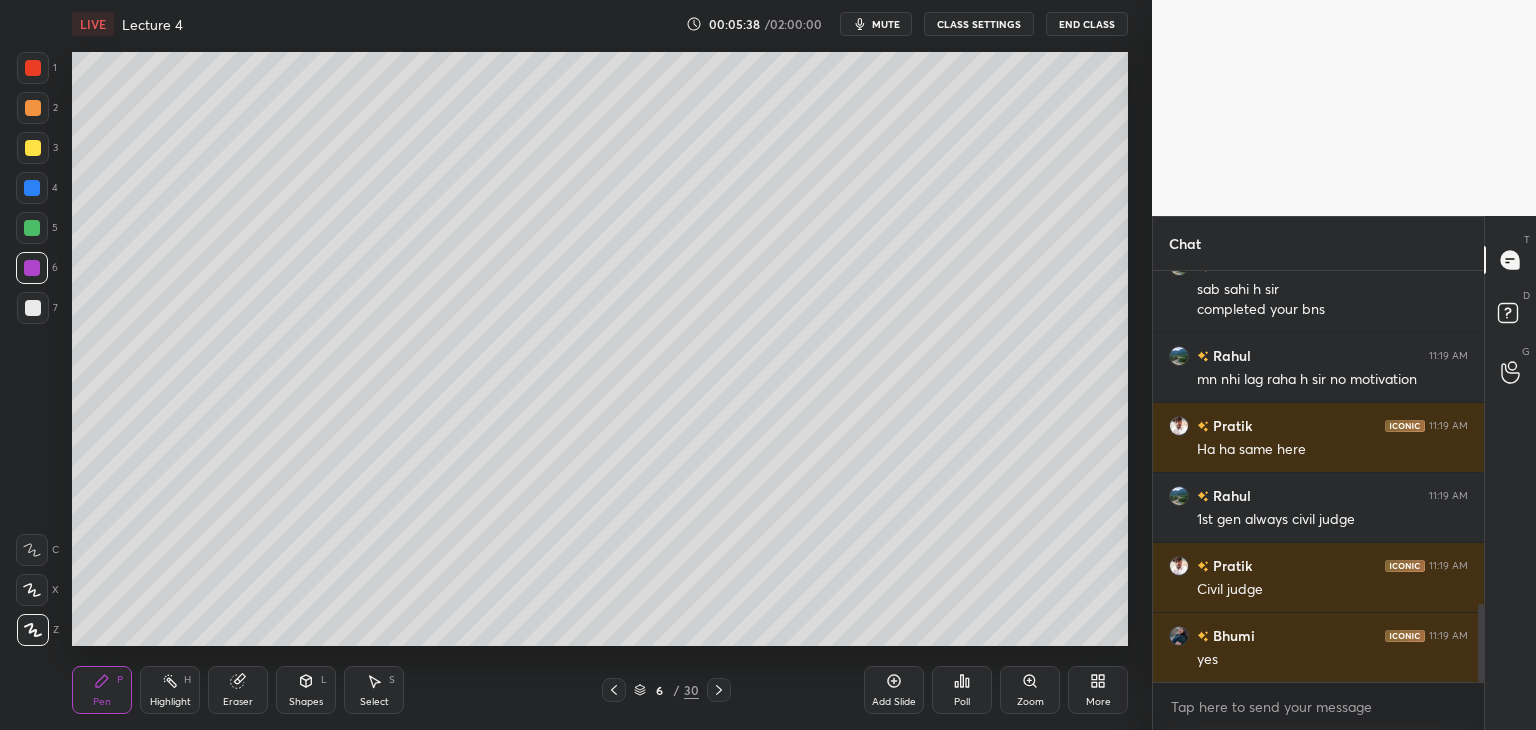 click at bounding box center [33, 148] 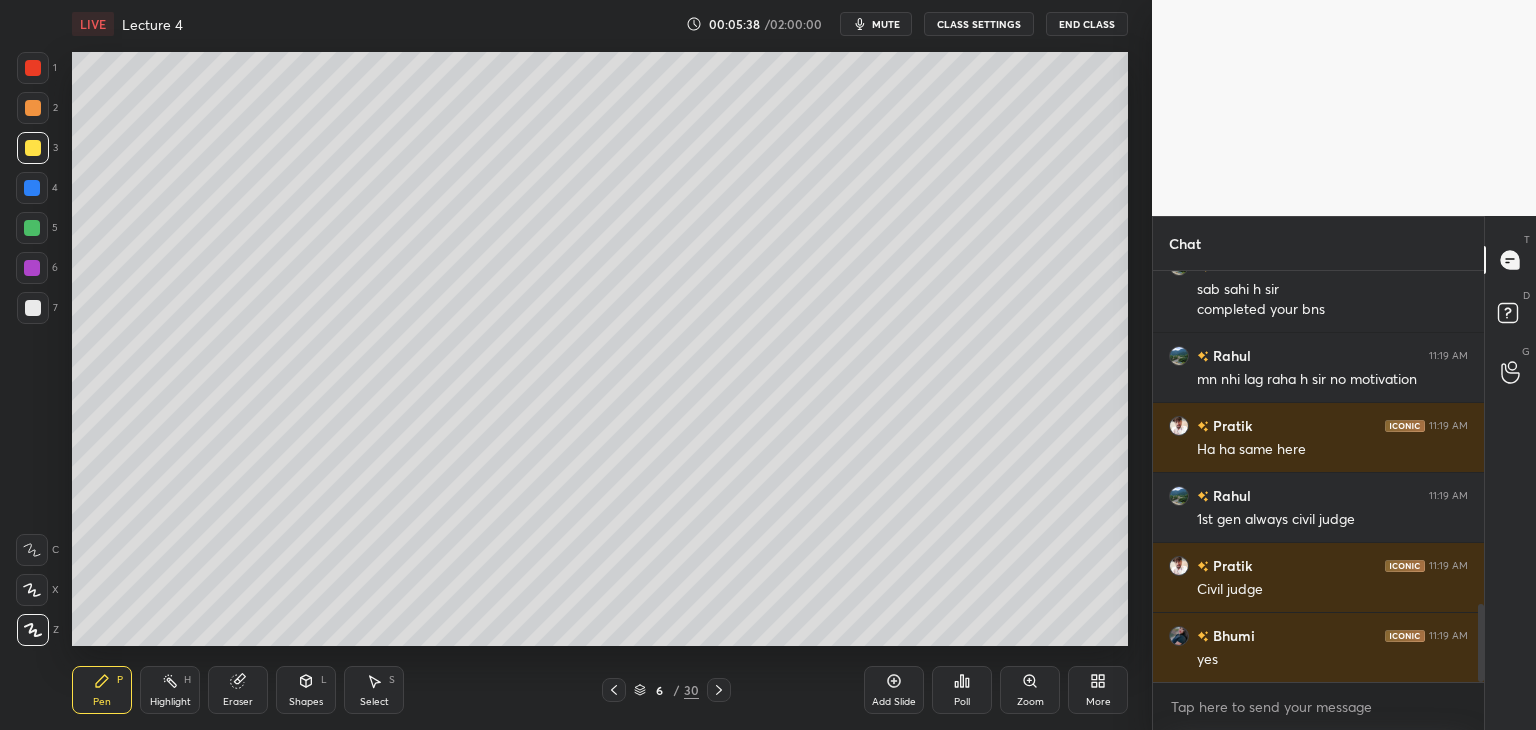 scroll, scrollTop: 1820, scrollLeft: 0, axis: vertical 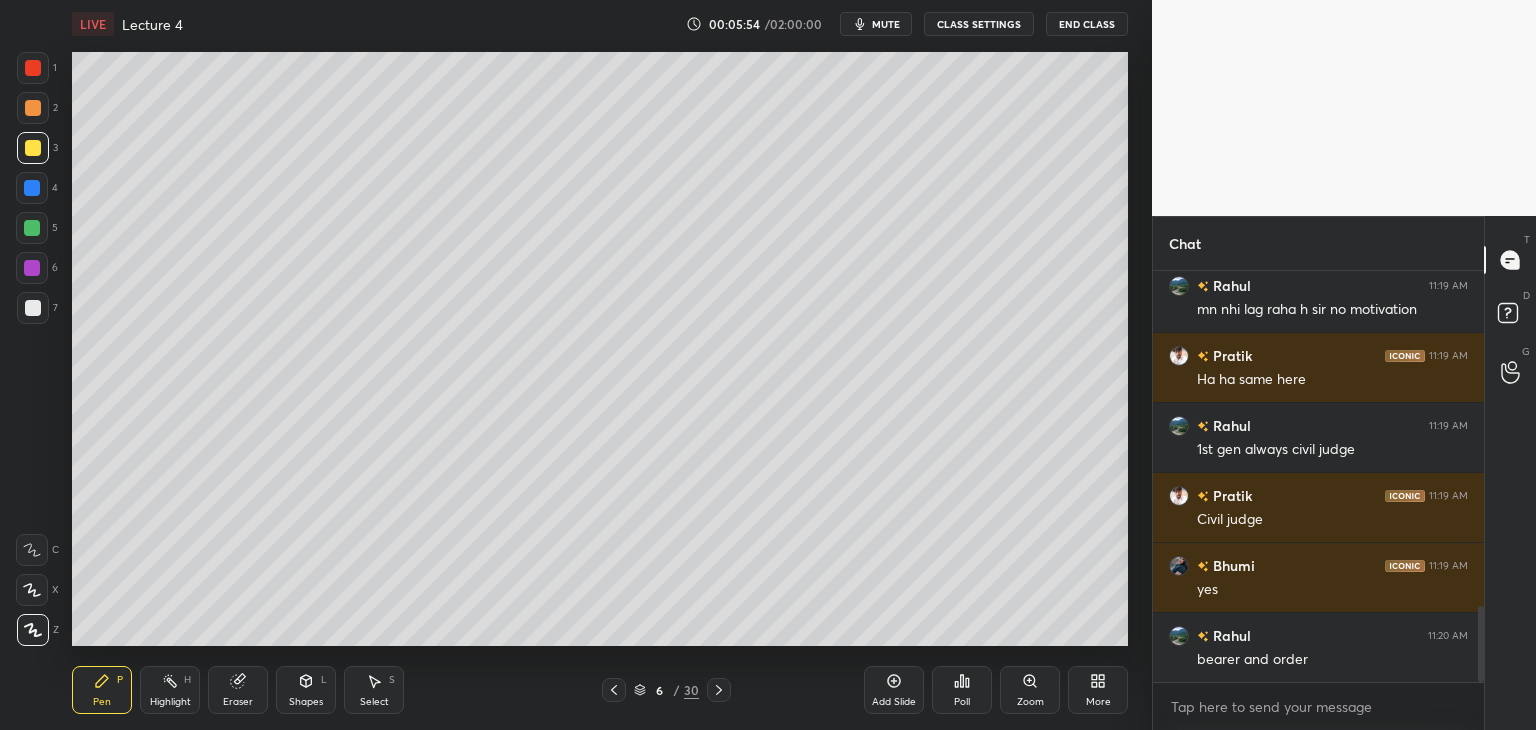 click at bounding box center [33, 108] 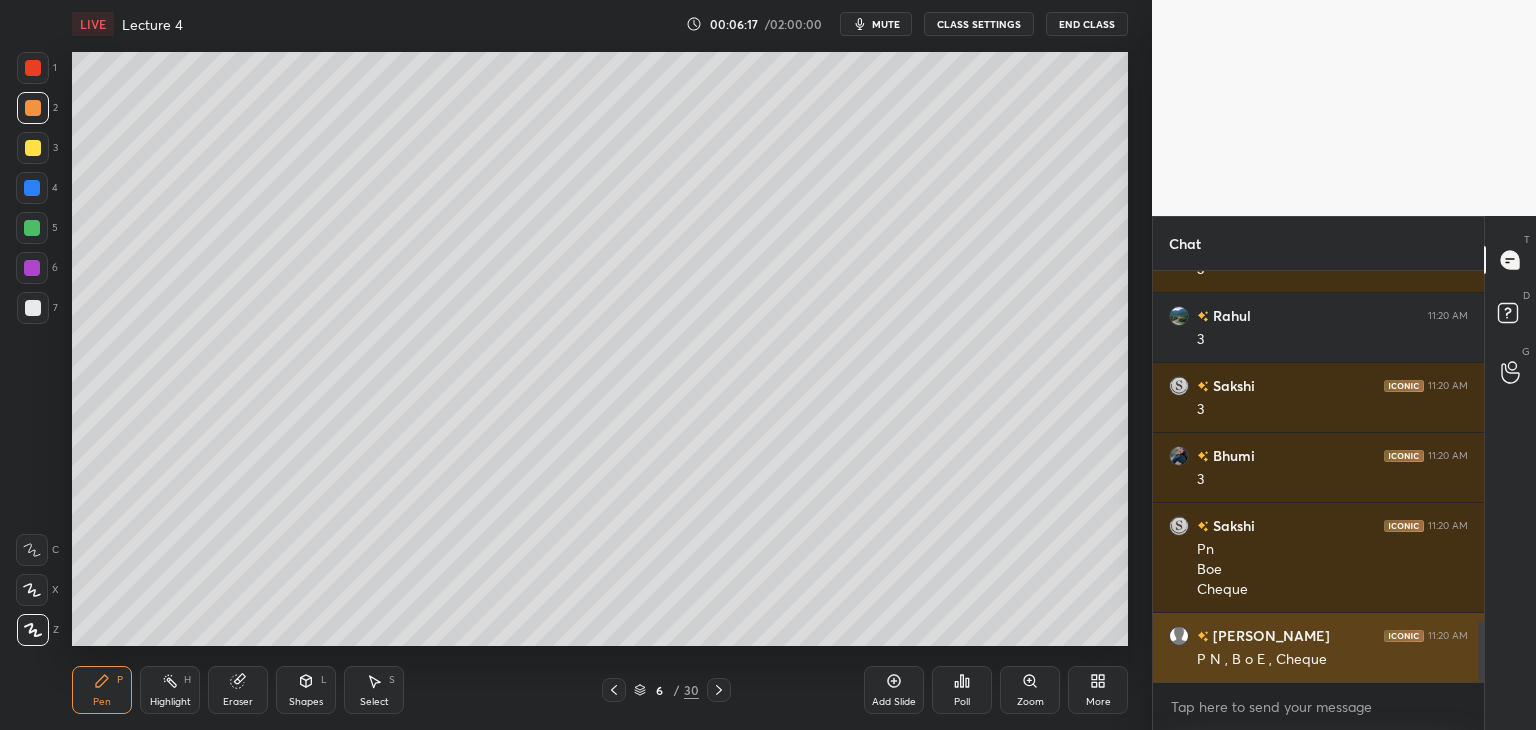 scroll, scrollTop: 2350, scrollLeft: 0, axis: vertical 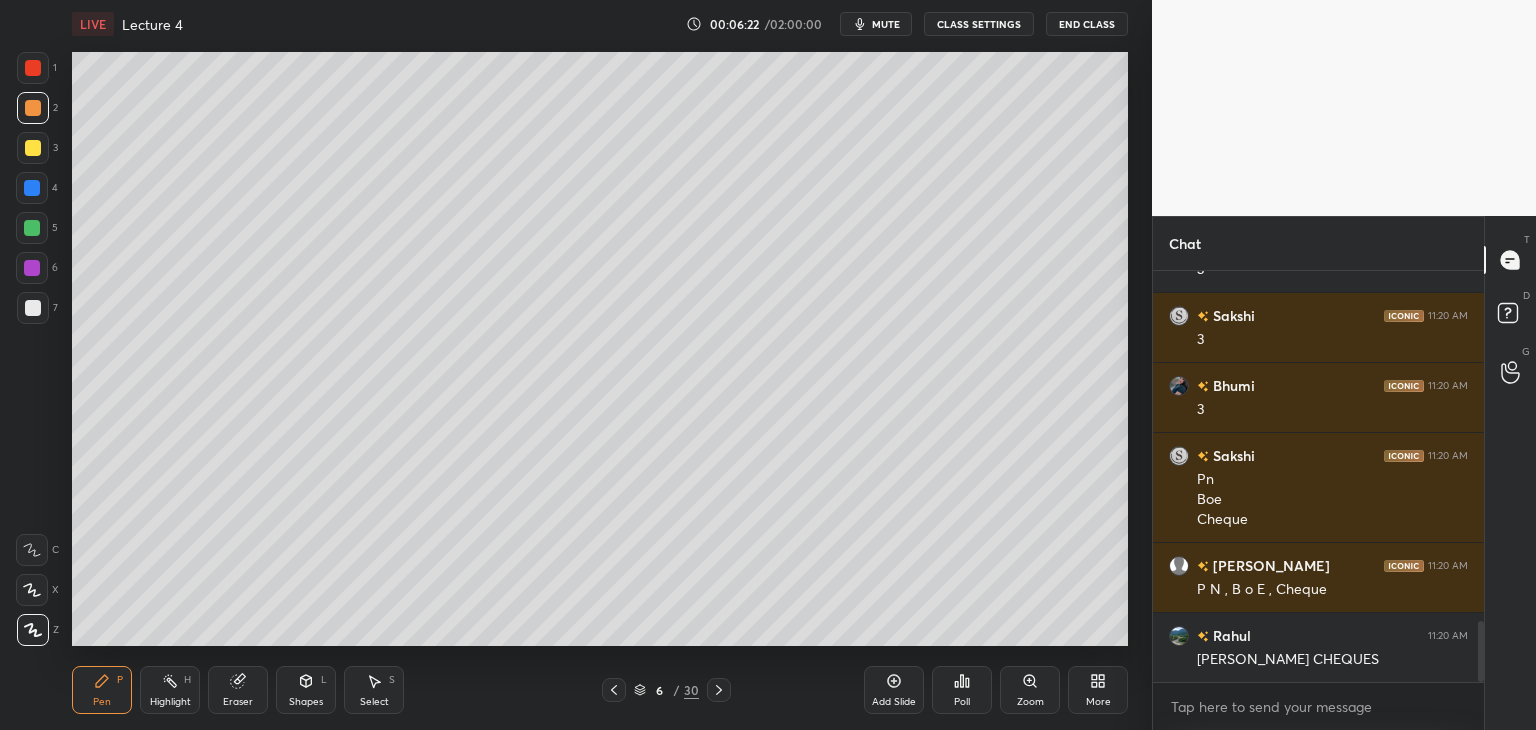 click at bounding box center [32, 188] 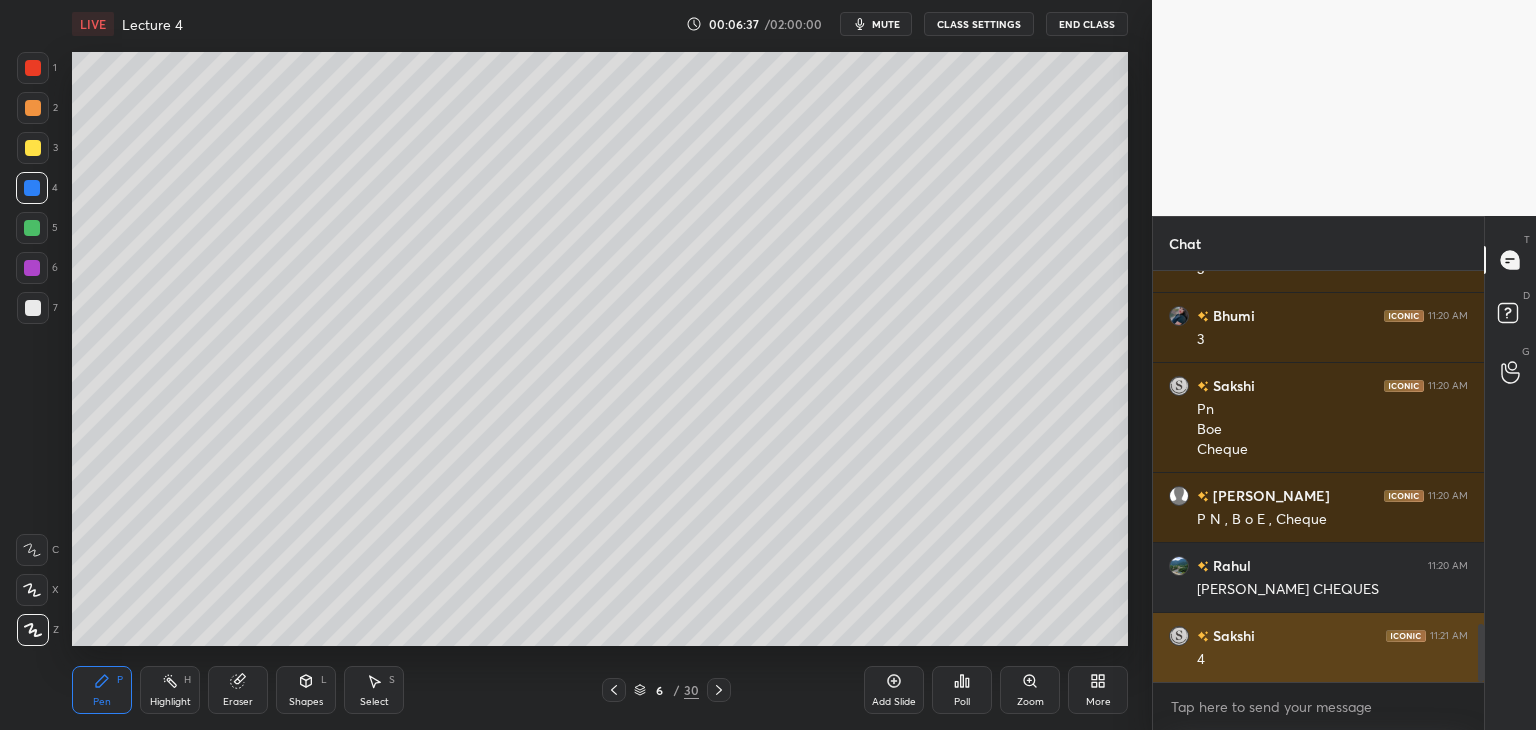 scroll, scrollTop: 2490, scrollLeft: 0, axis: vertical 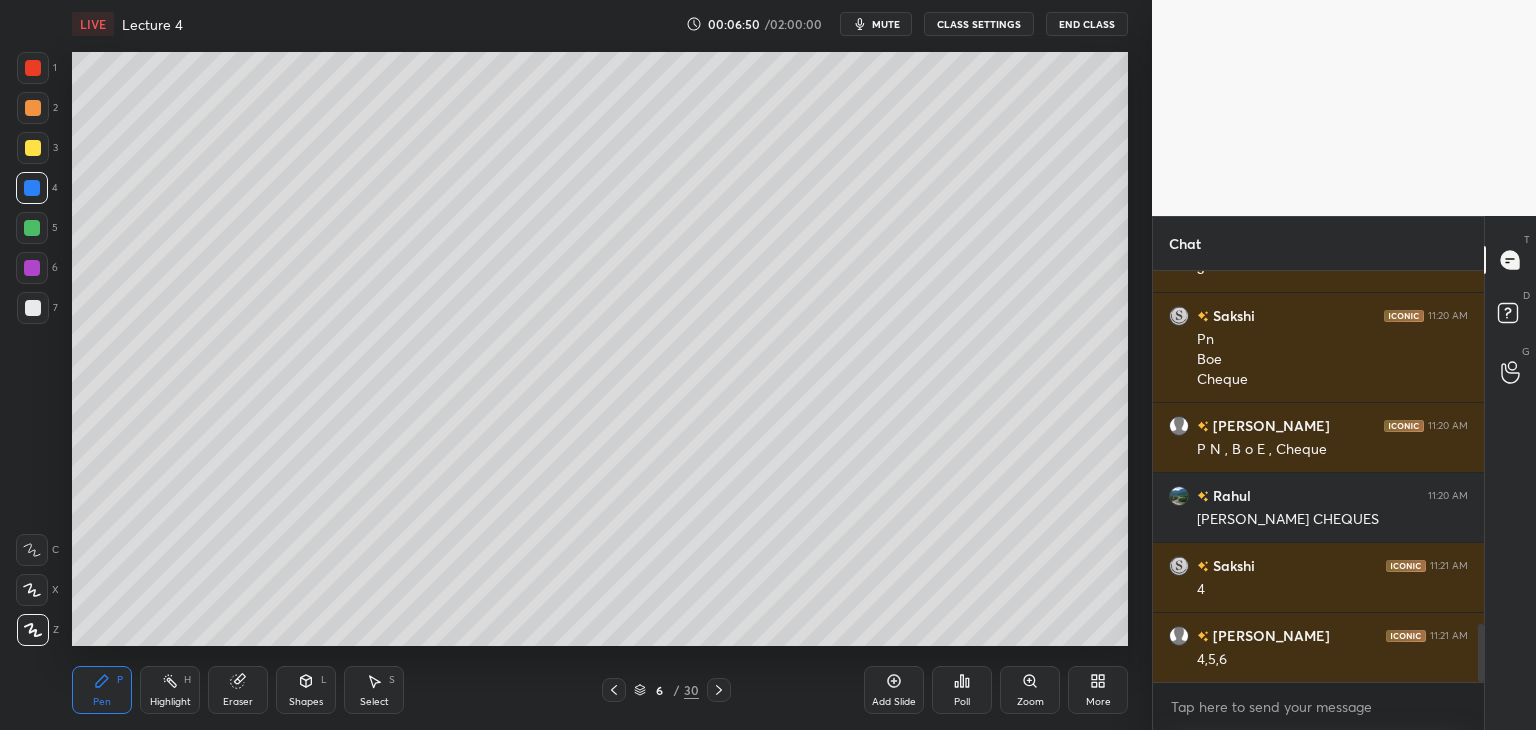 click at bounding box center (32, 228) 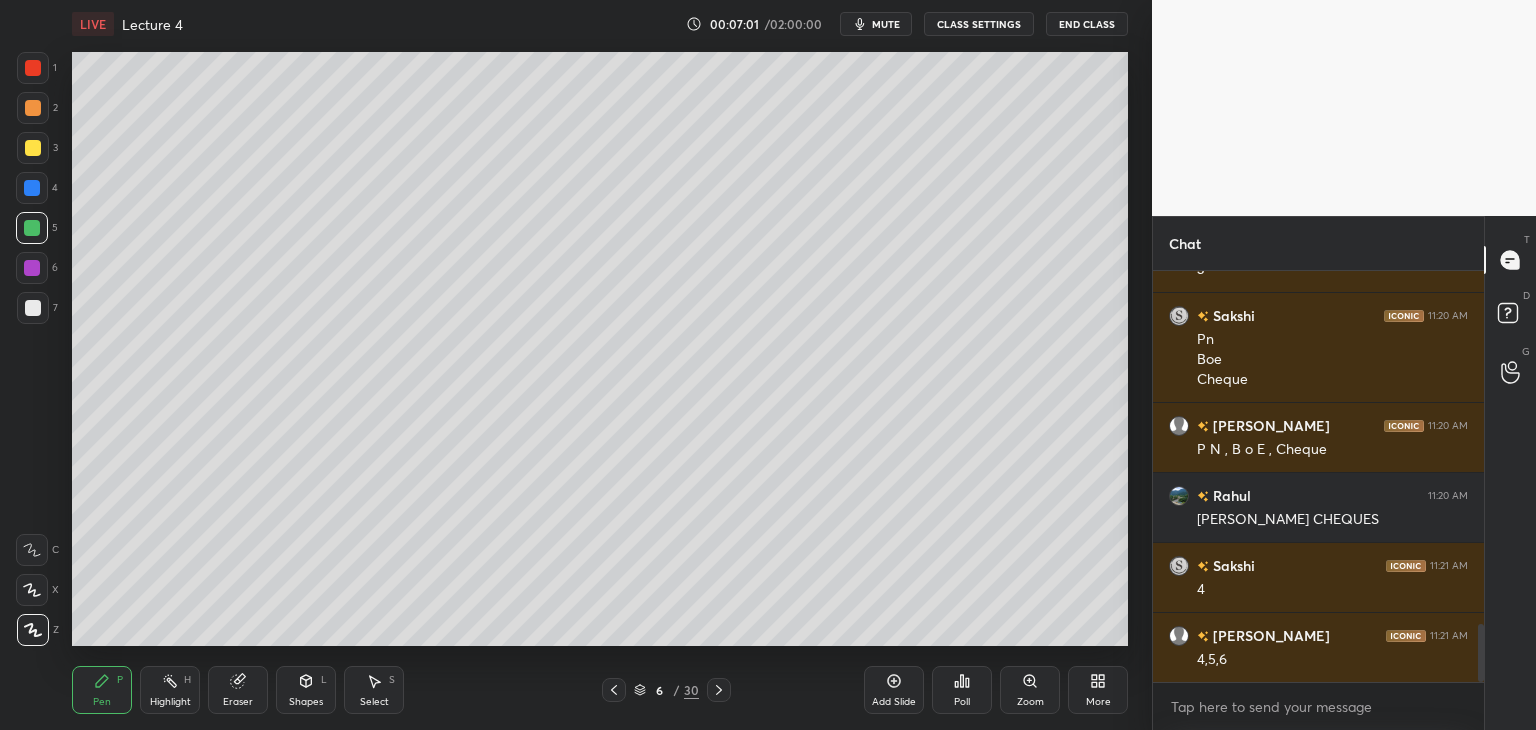 click at bounding box center [32, 268] 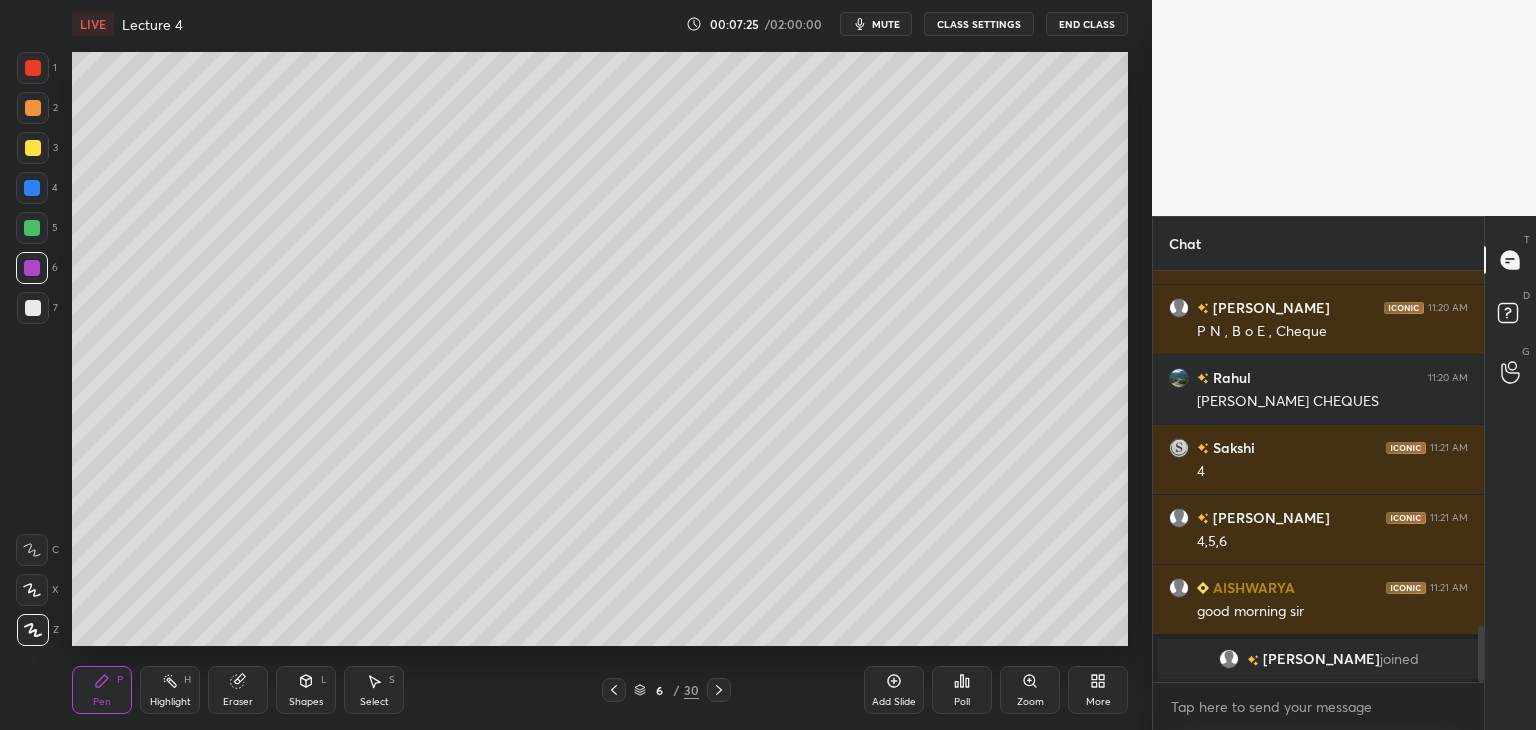 scroll, scrollTop: 2306, scrollLeft: 0, axis: vertical 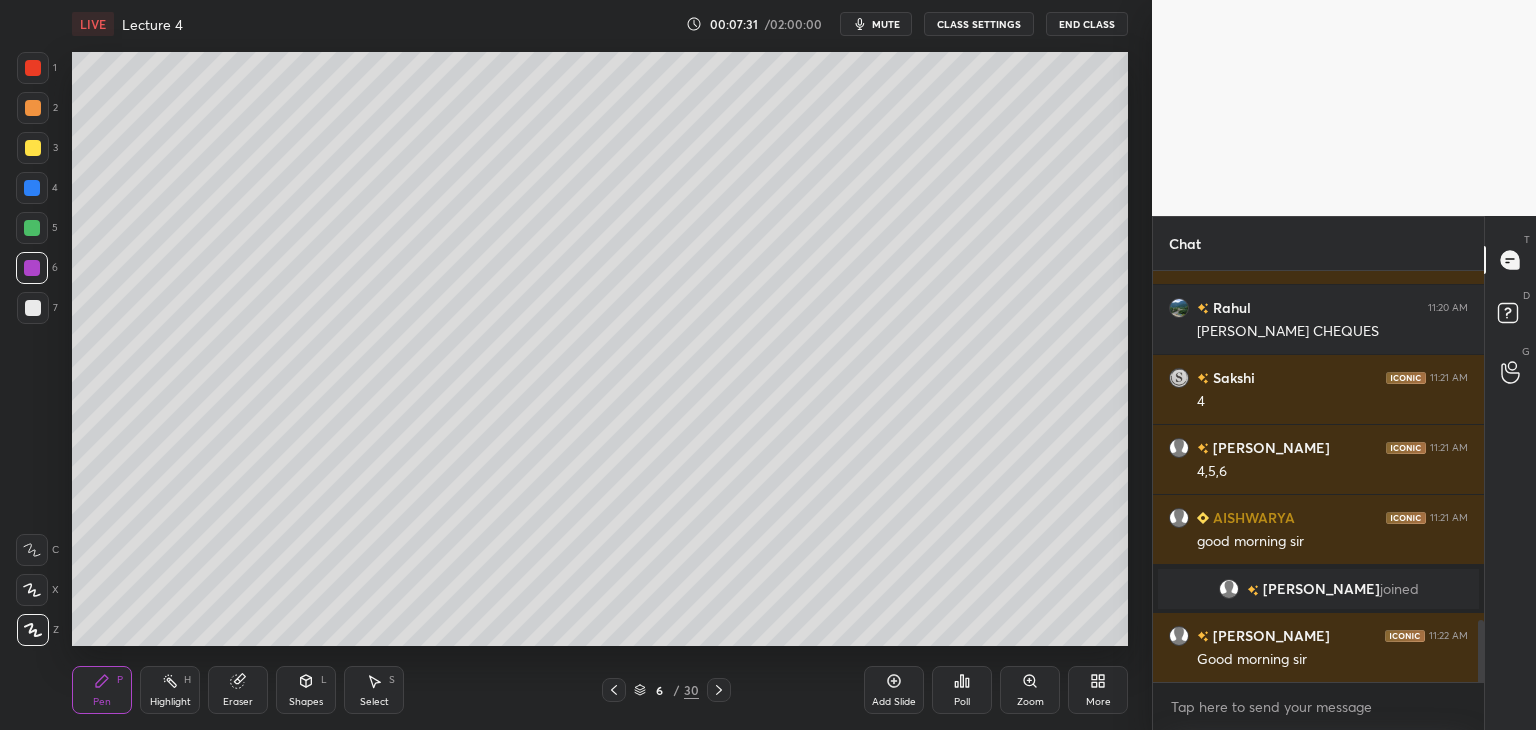 click on "Add Slide" at bounding box center (894, 690) 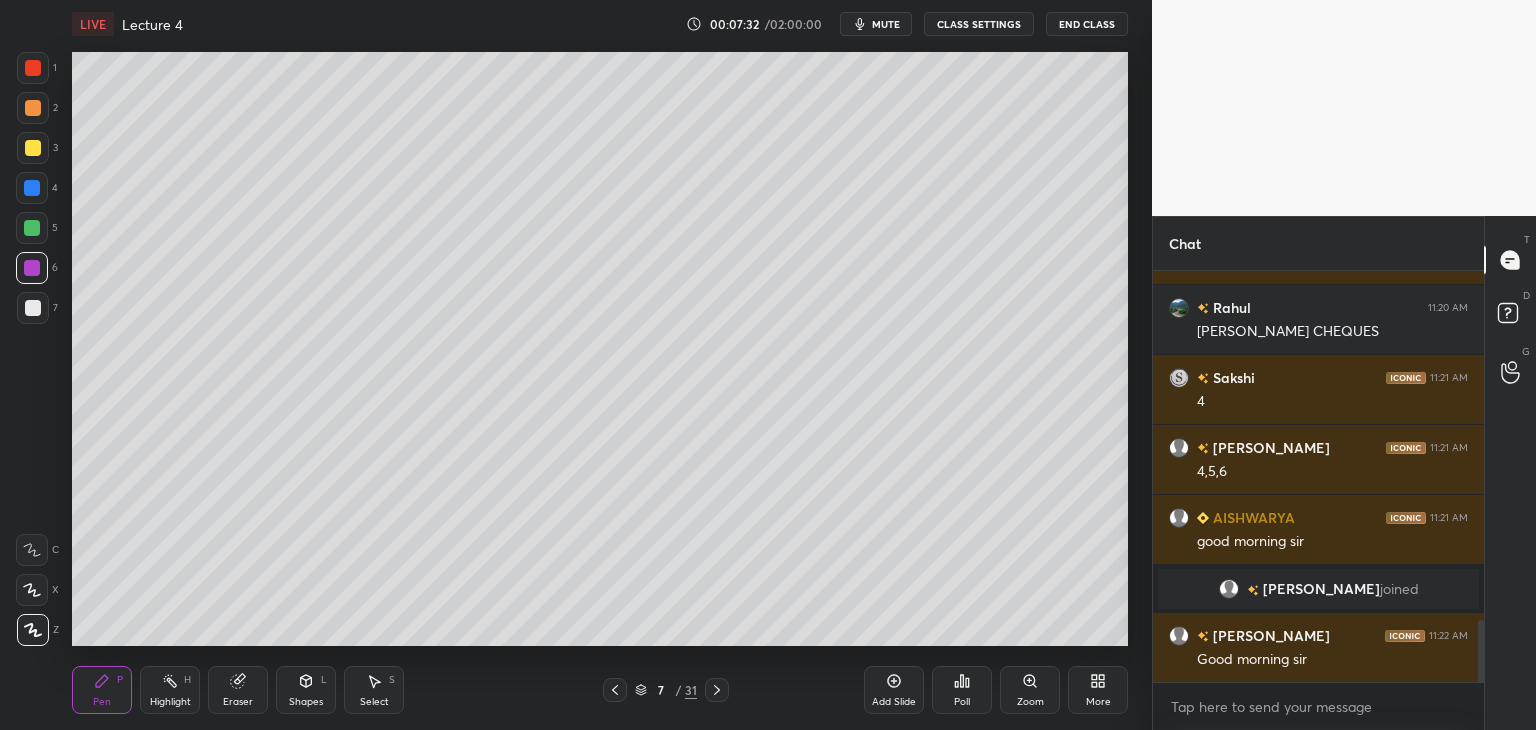 click at bounding box center [33, 108] 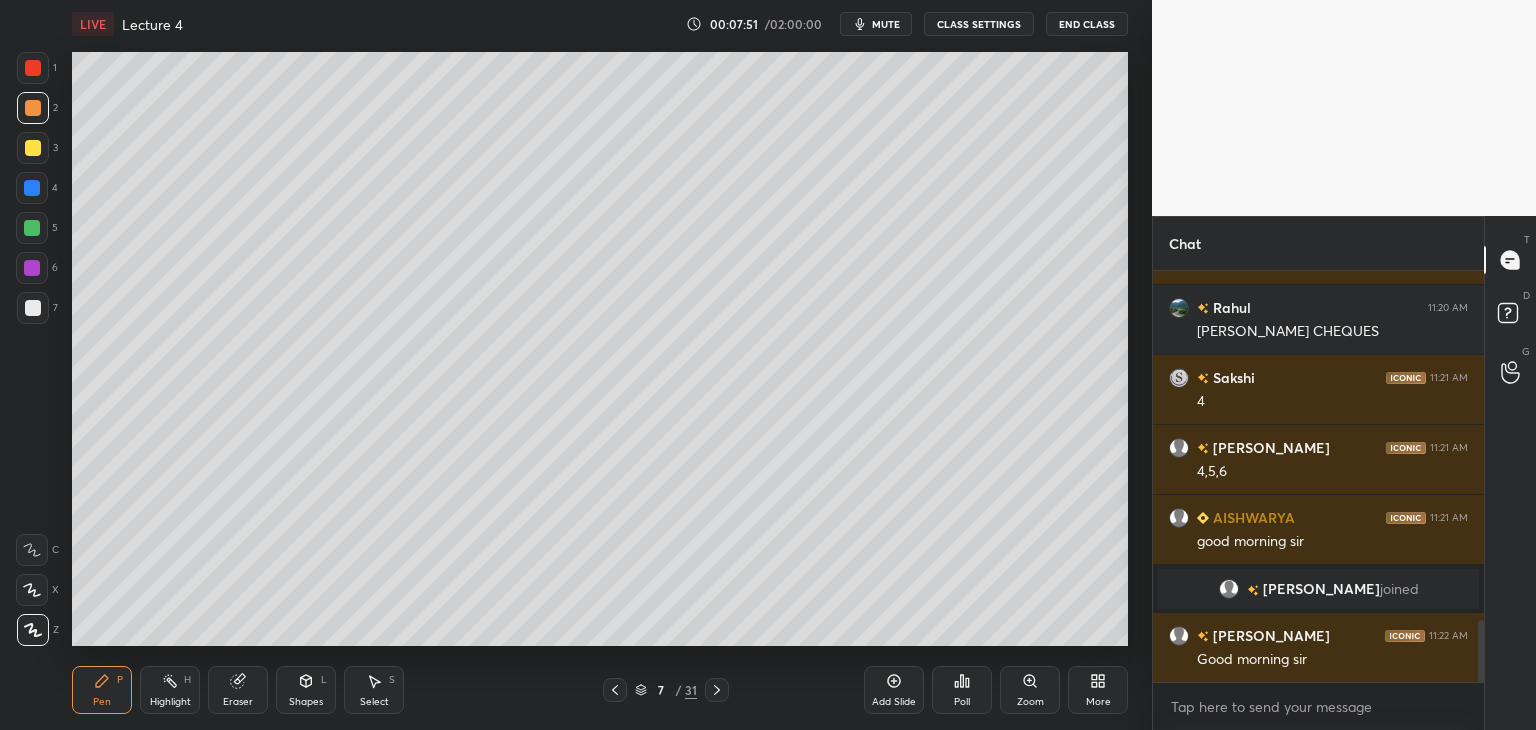 click at bounding box center (33, 148) 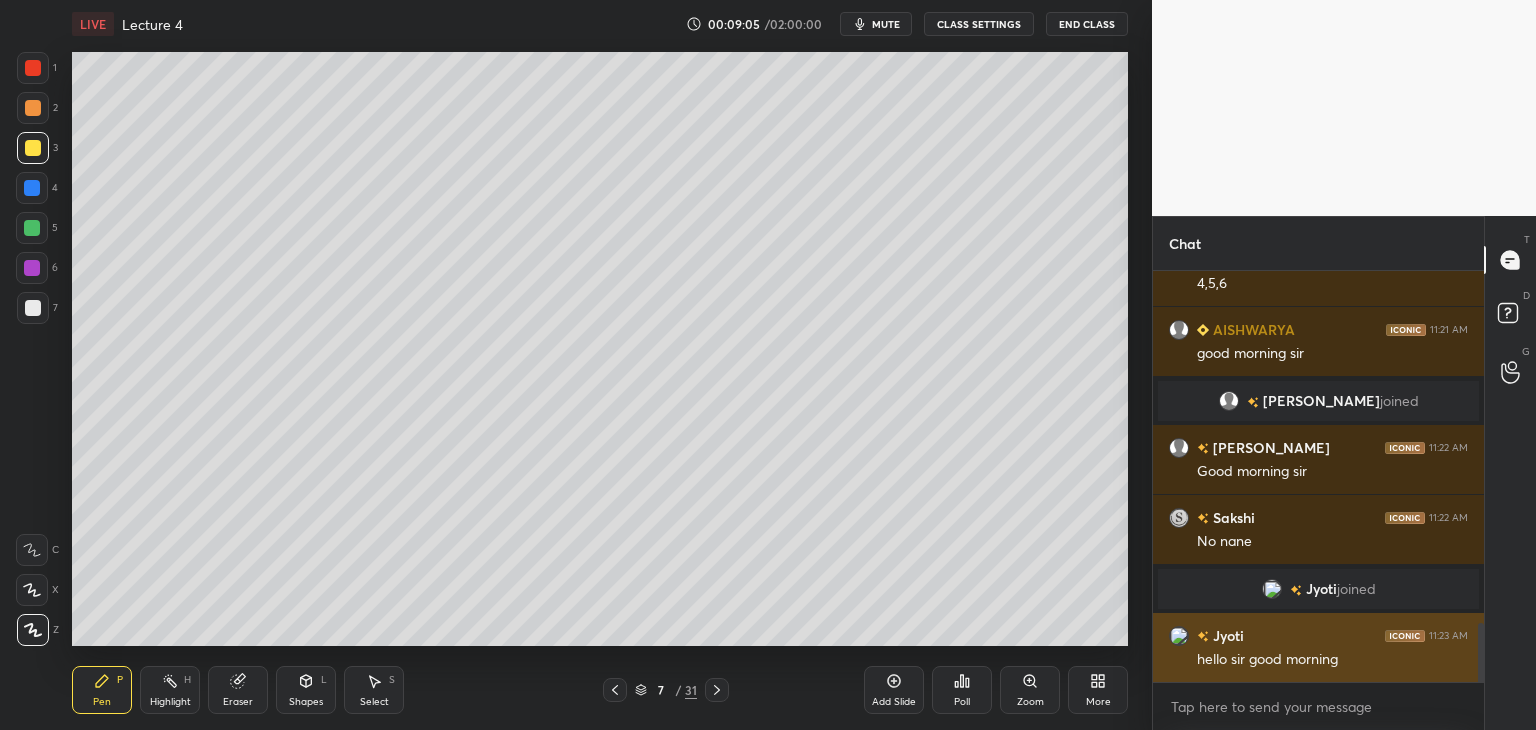 scroll, scrollTop: 2504, scrollLeft: 0, axis: vertical 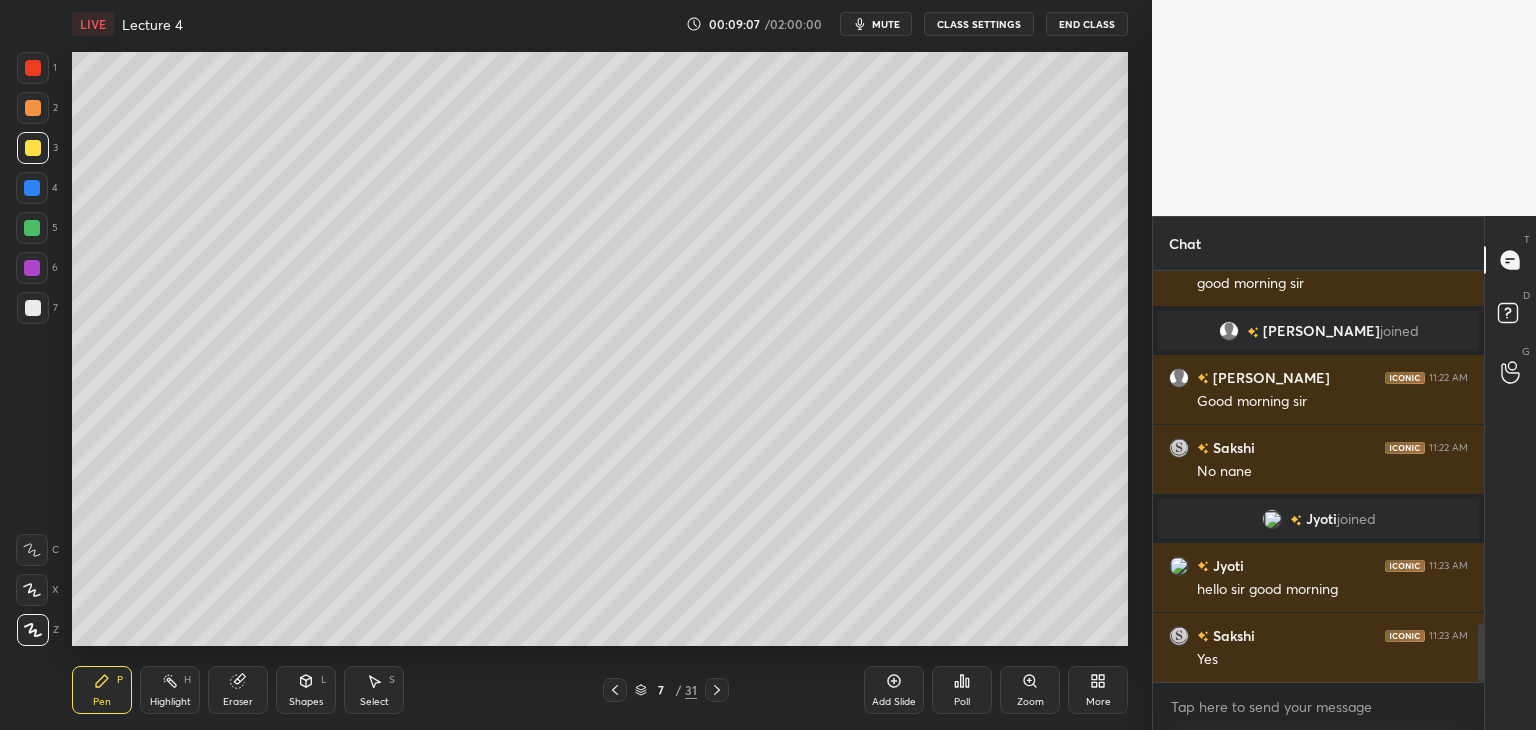 click on "Add Slide" at bounding box center [894, 690] 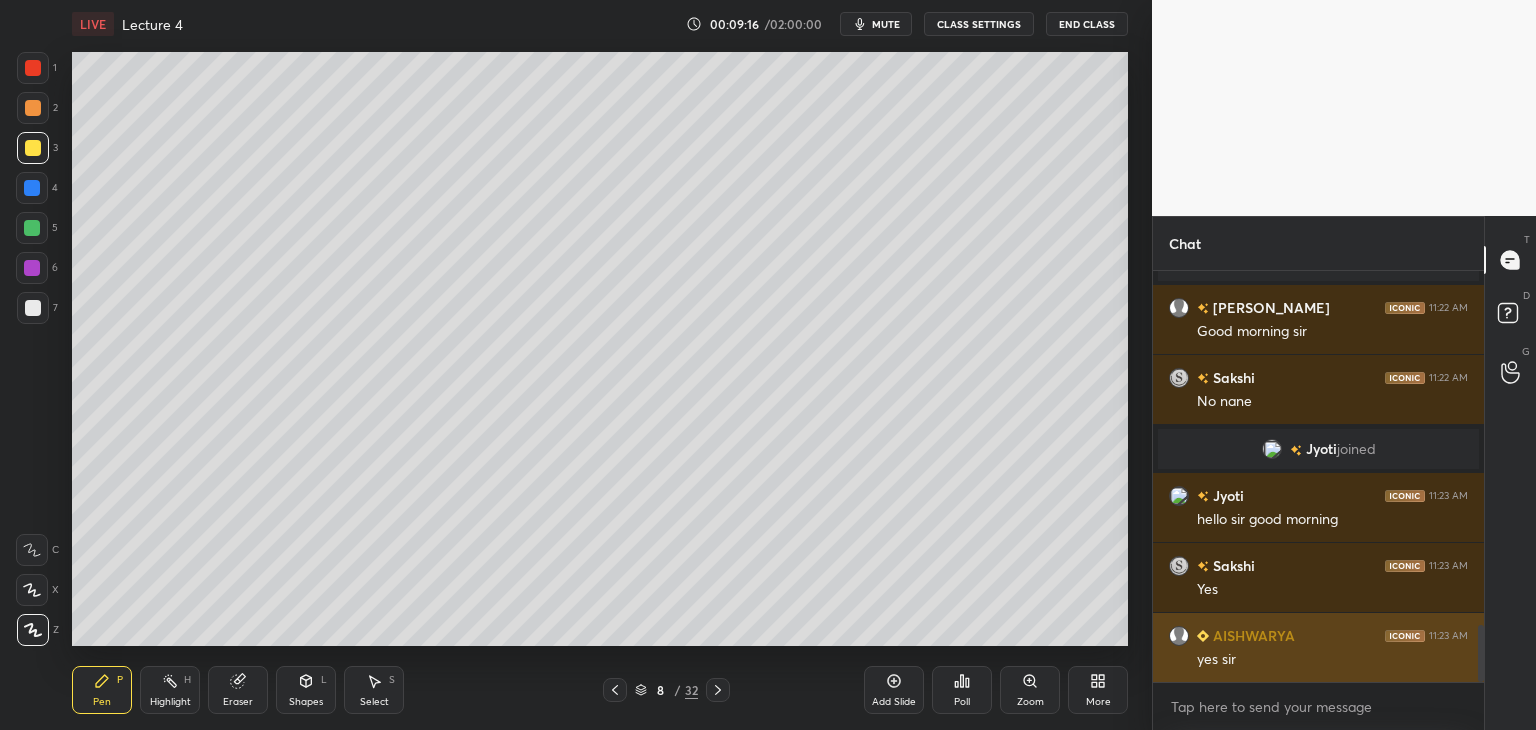 scroll, scrollTop: 2644, scrollLeft: 0, axis: vertical 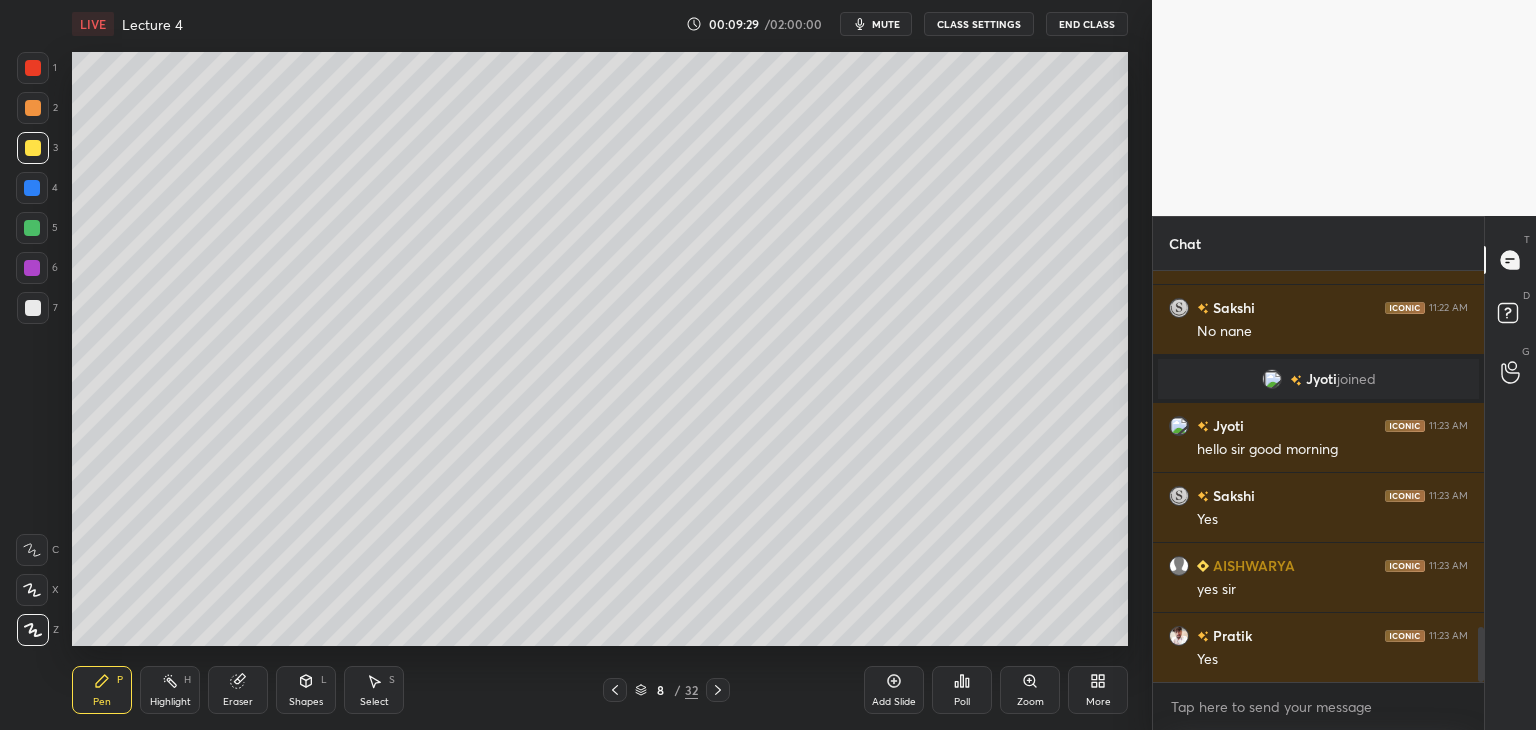 click at bounding box center (32, 268) 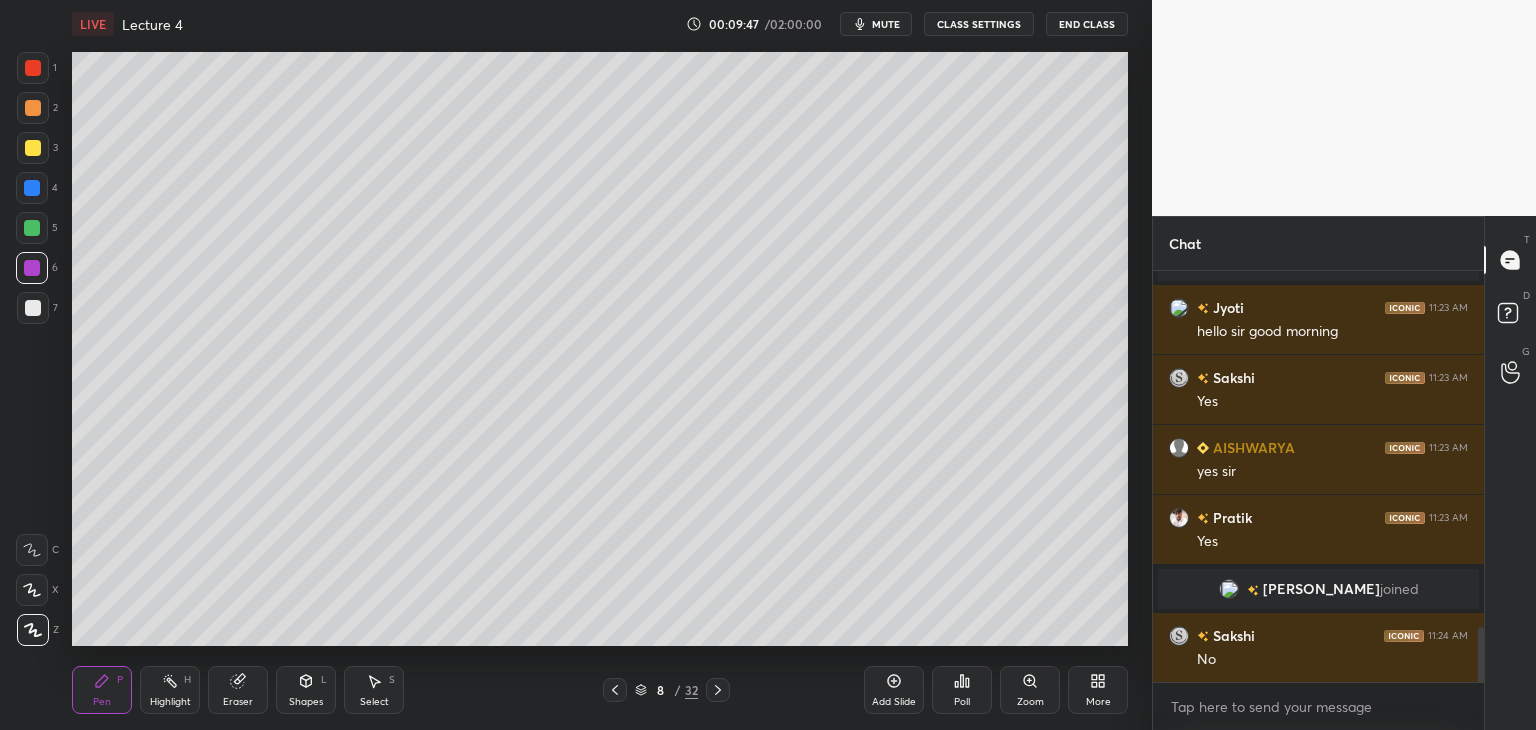 scroll, scrollTop: 2682, scrollLeft: 0, axis: vertical 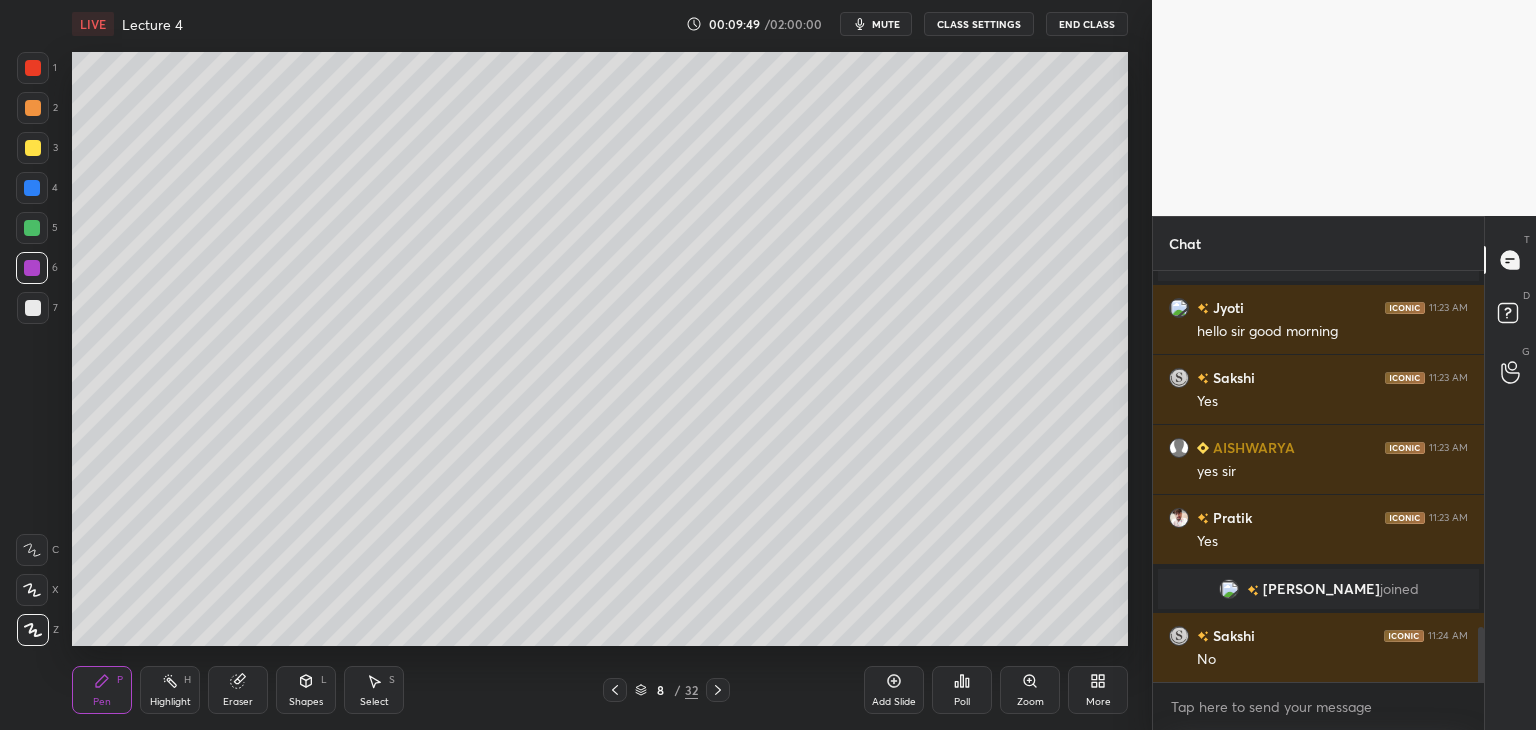 click at bounding box center [33, 148] 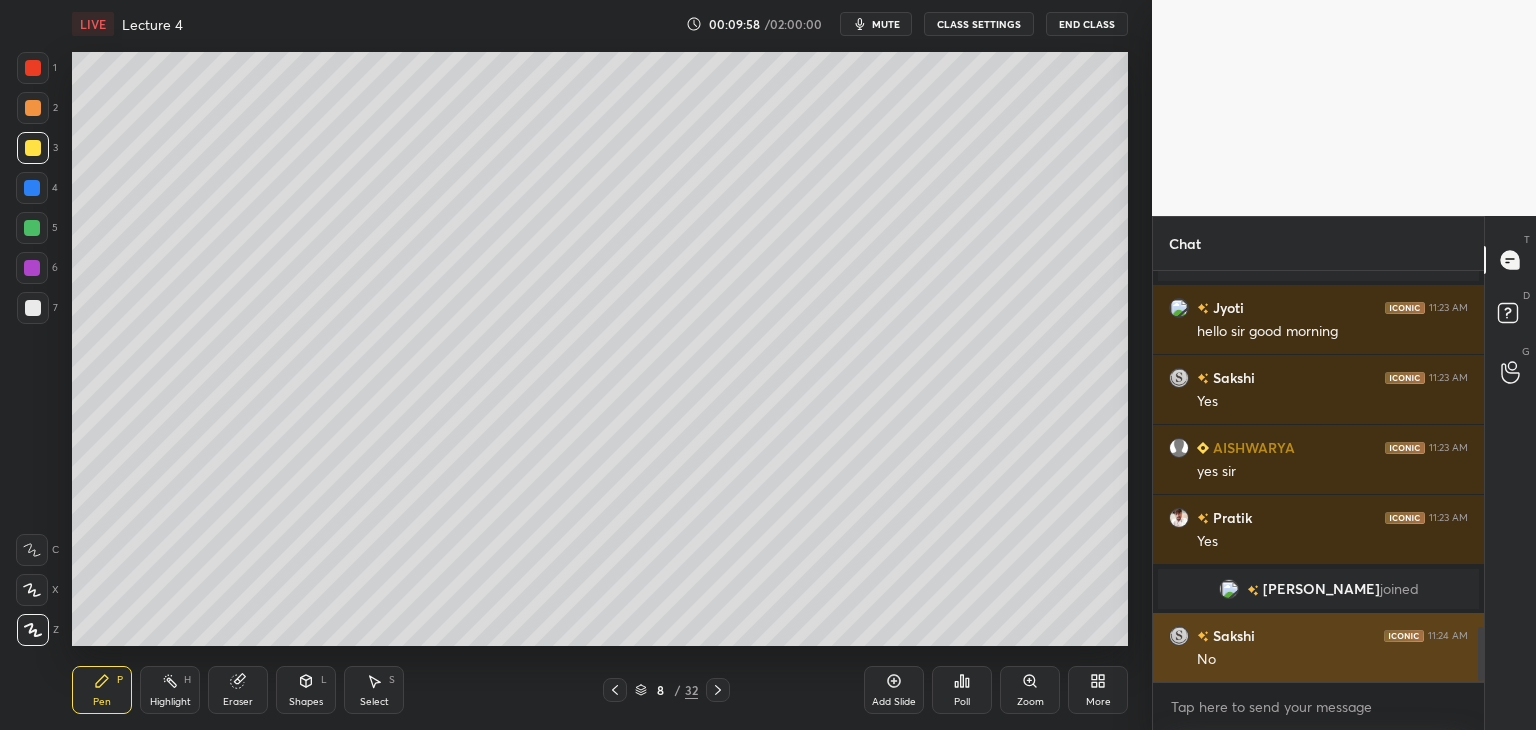 scroll, scrollTop: 2752, scrollLeft: 0, axis: vertical 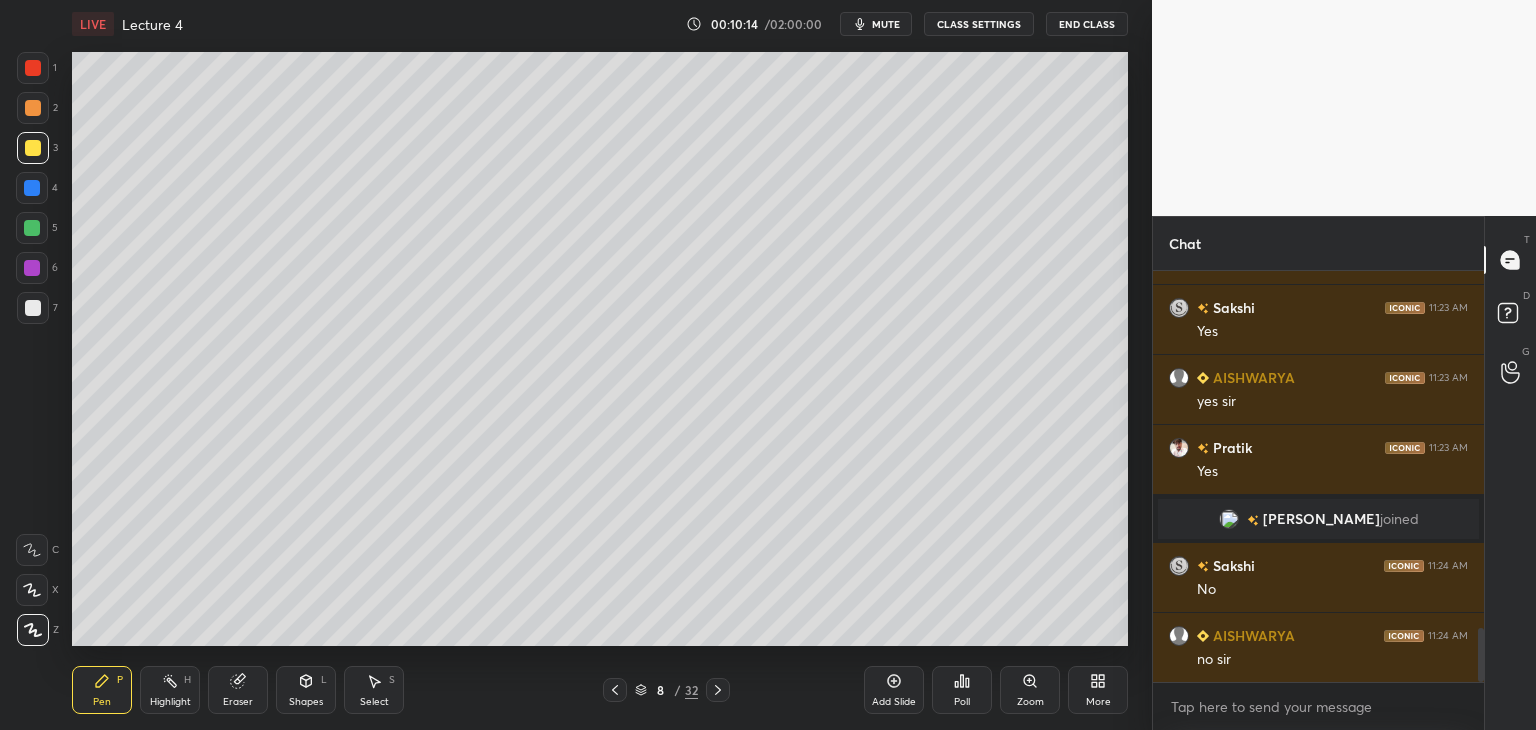 click at bounding box center [33, 308] 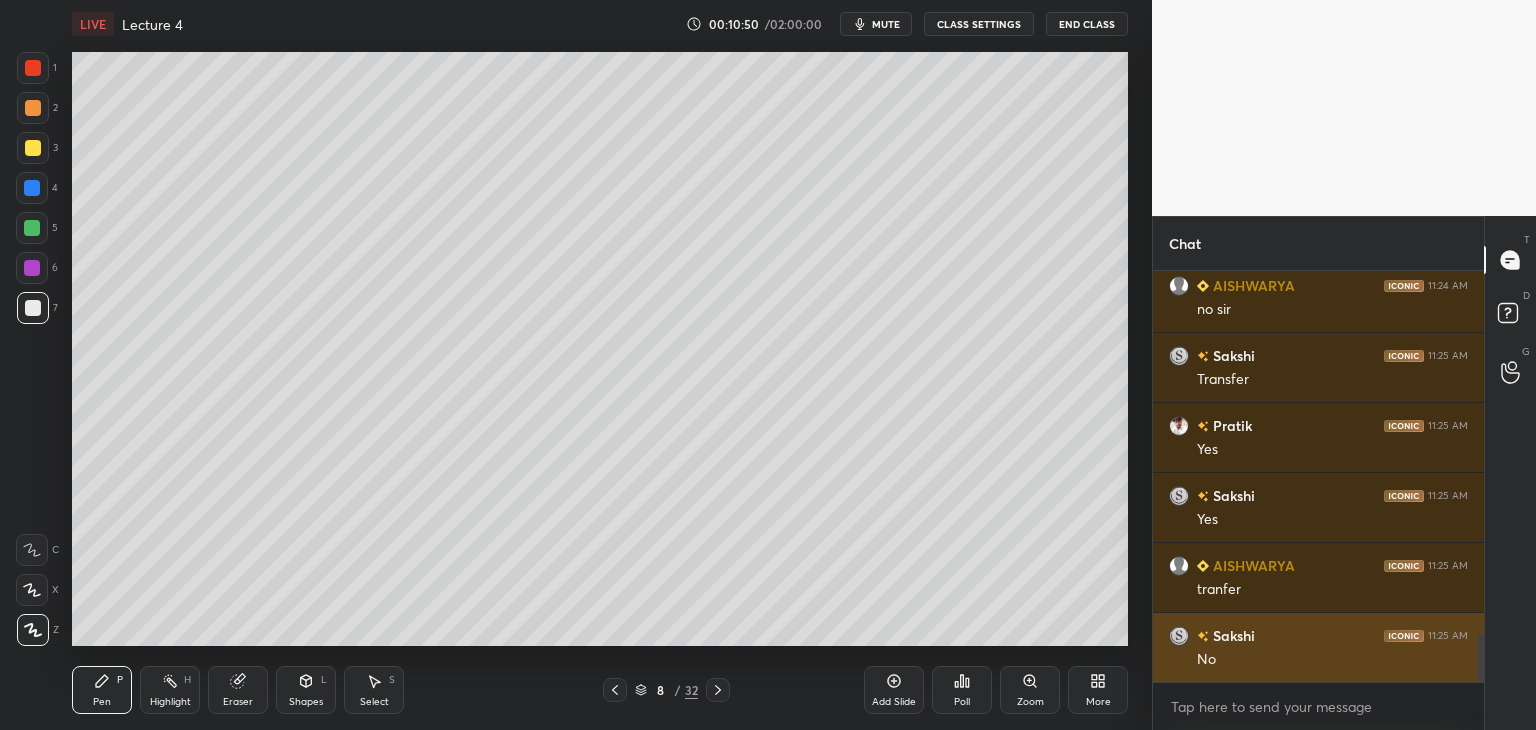 scroll, scrollTop: 3172, scrollLeft: 0, axis: vertical 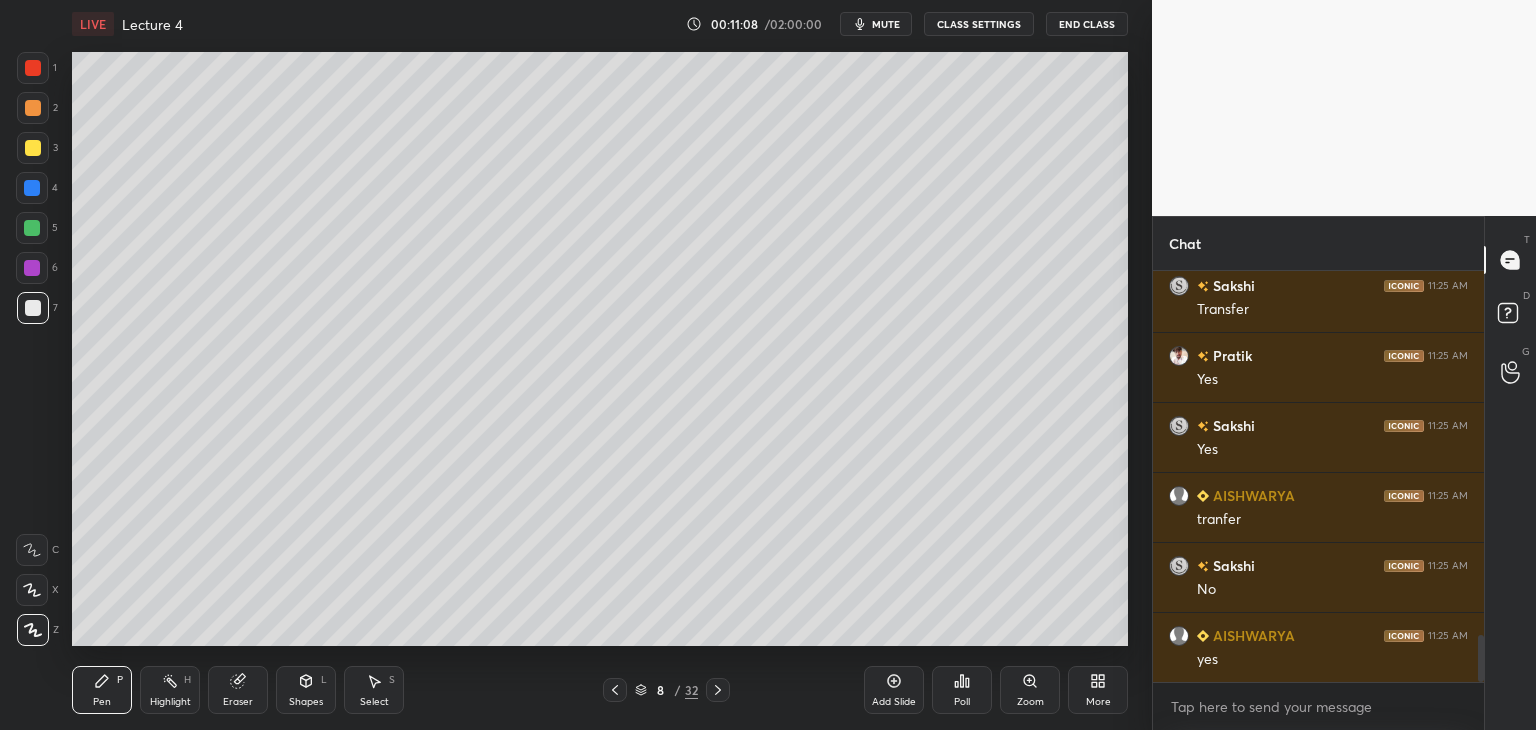 click on "Add Slide" at bounding box center (894, 702) 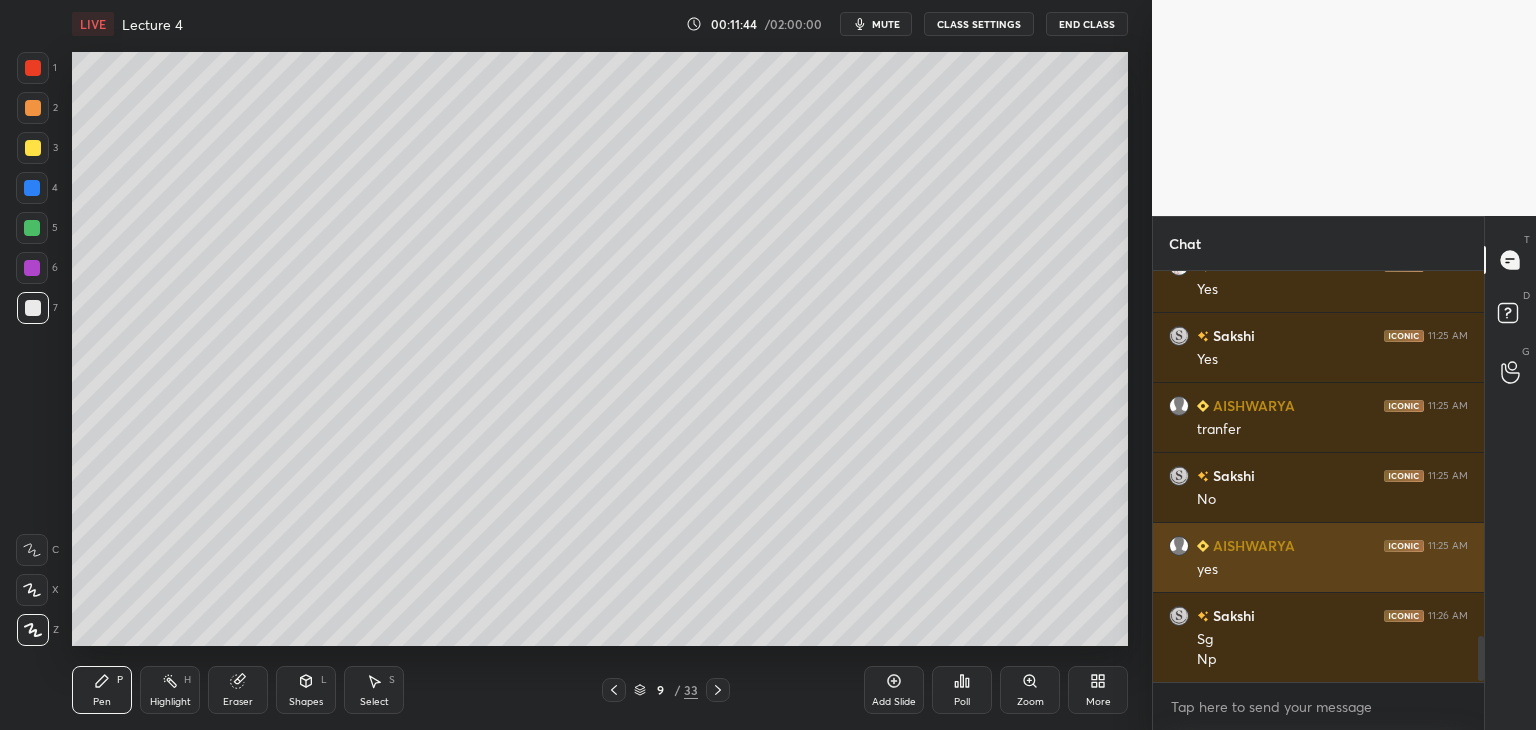 scroll, scrollTop: 3310, scrollLeft: 0, axis: vertical 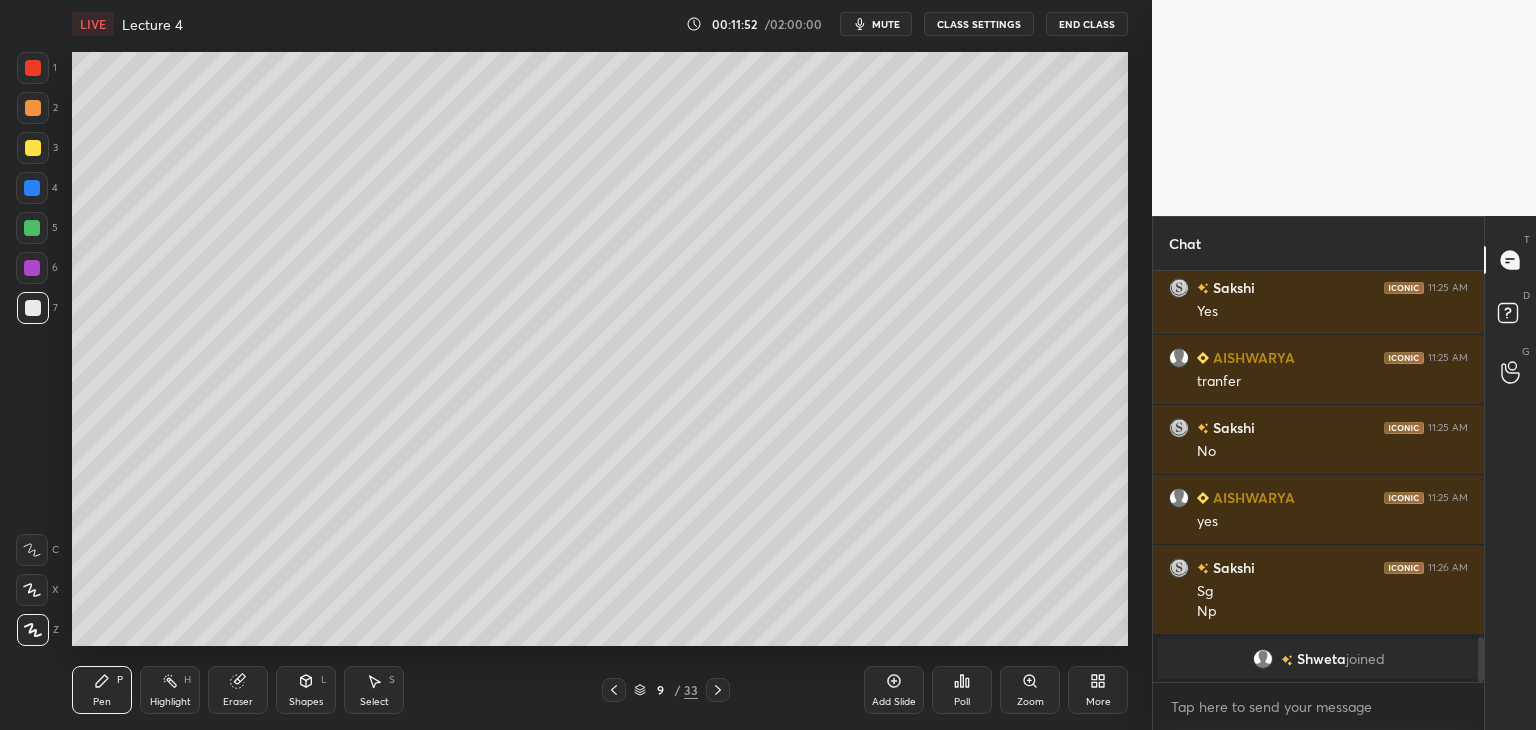 click at bounding box center [33, 148] 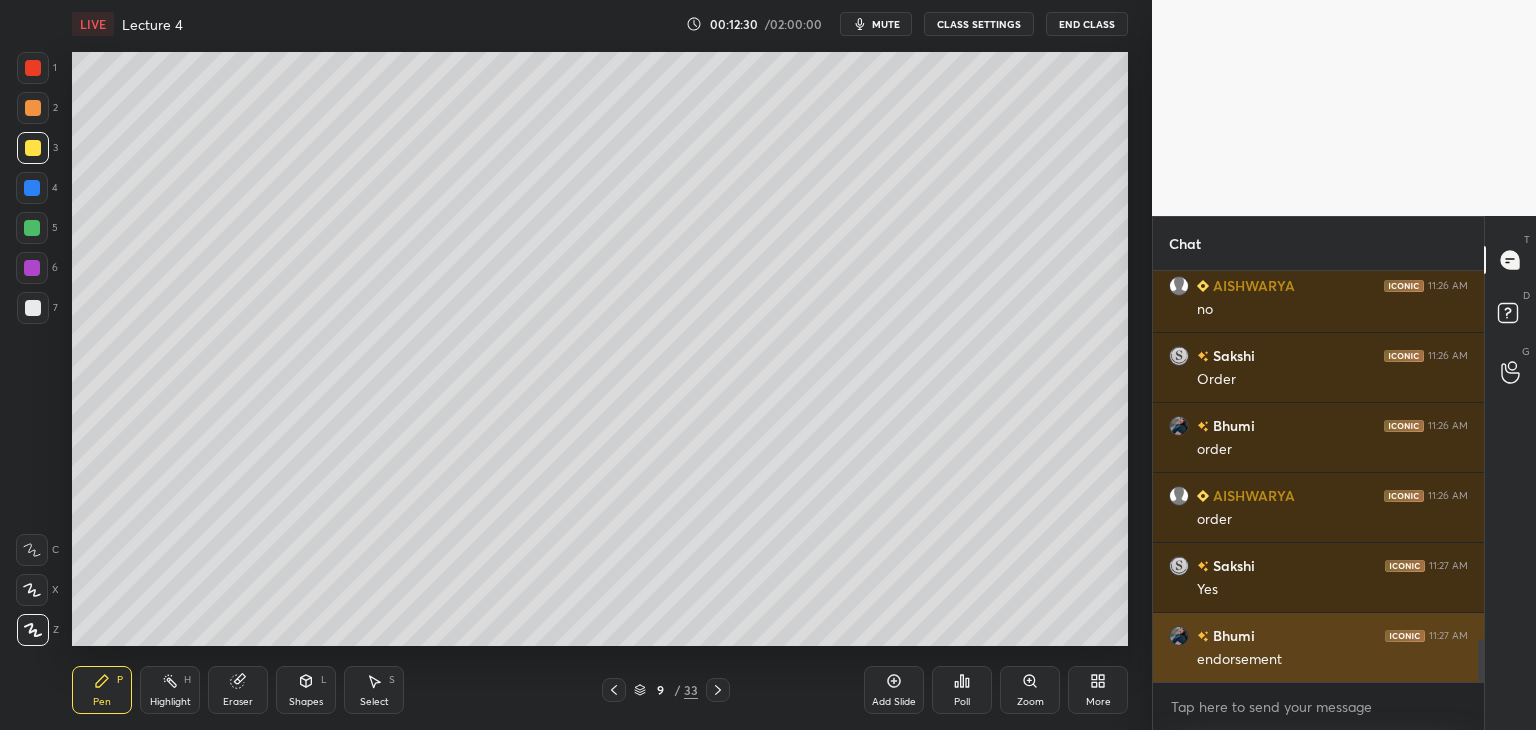 scroll, scrollTop: 3546, scrollLeft: 0, axis: vertical 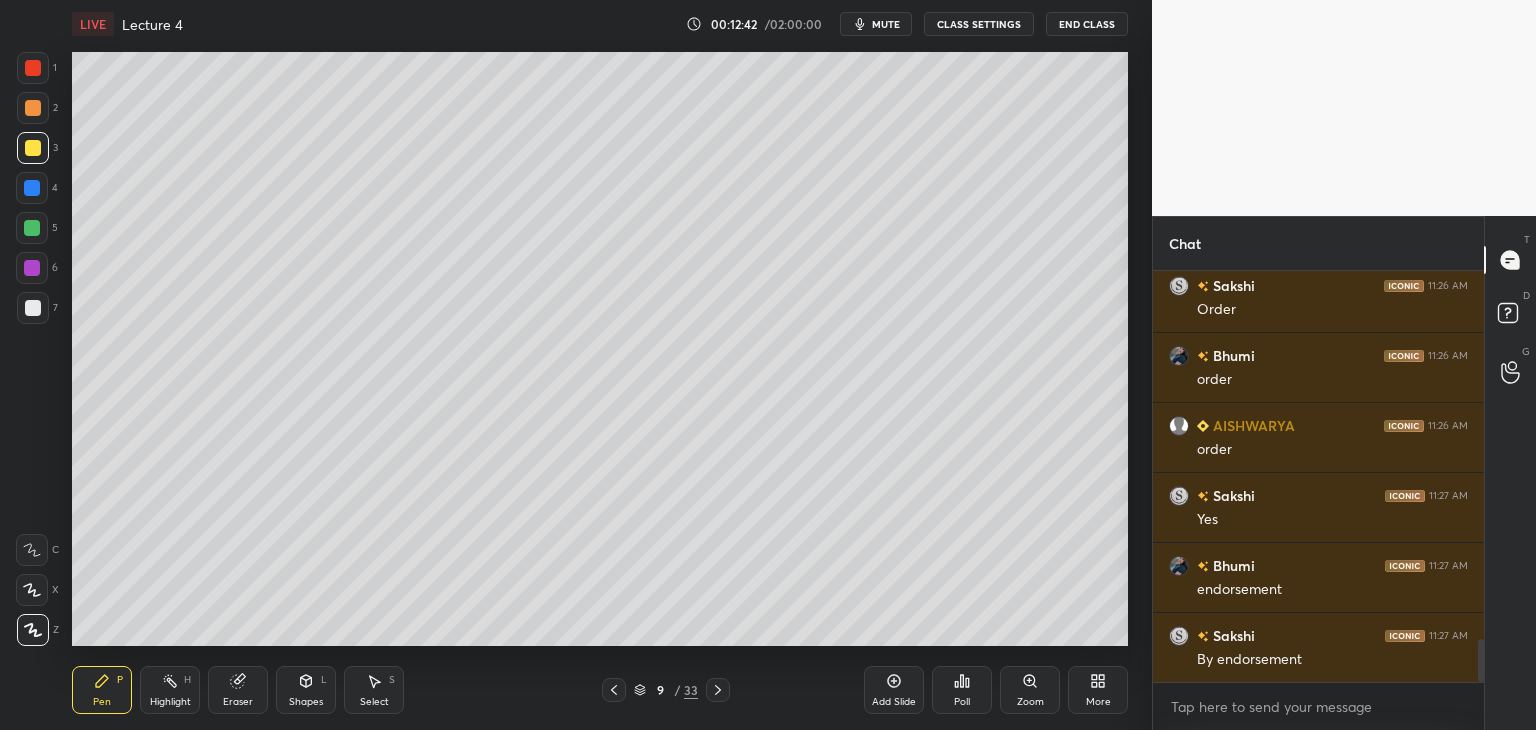 click at bounding box center [32, 268] 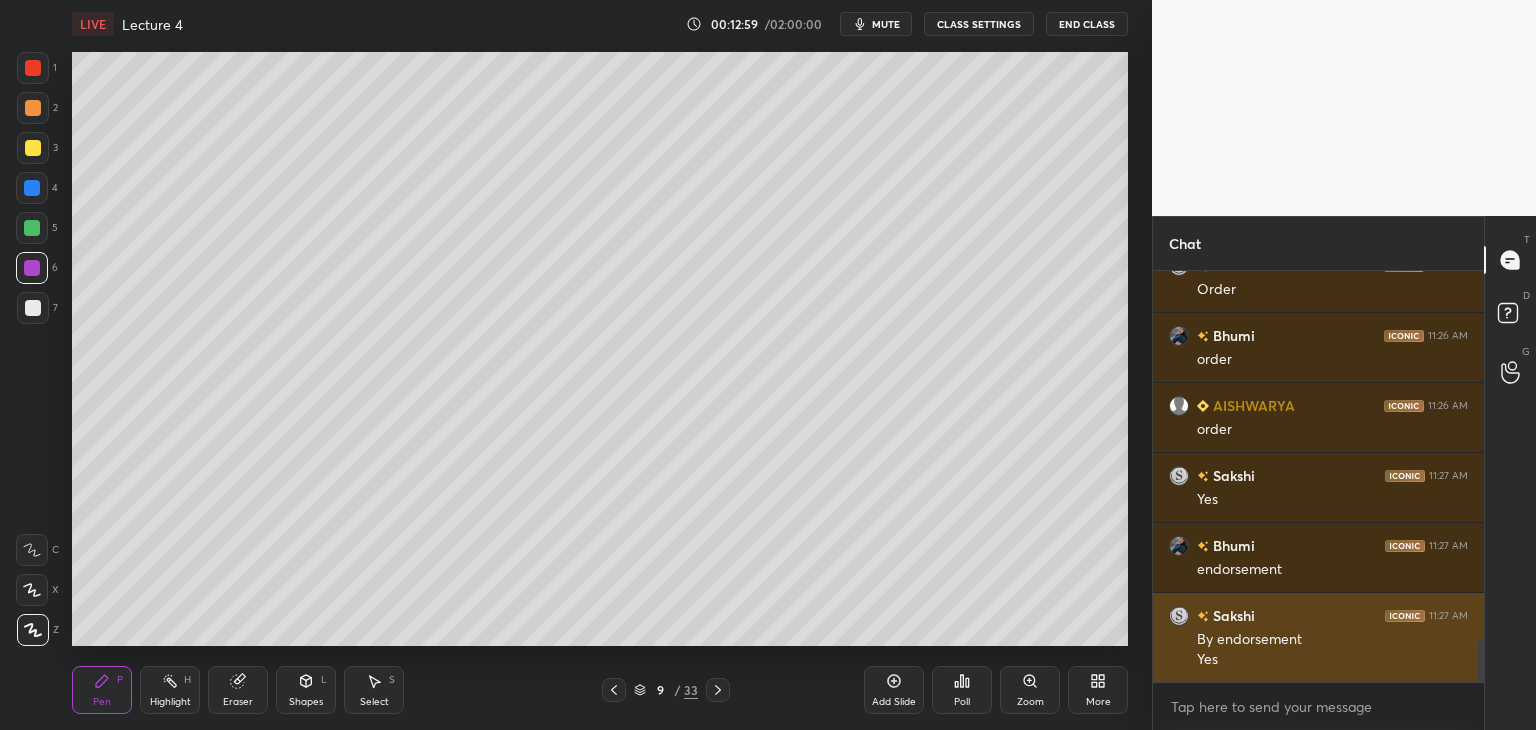 scroll, scrollTop: 3636, scrollLeft: 0, axis: vertical 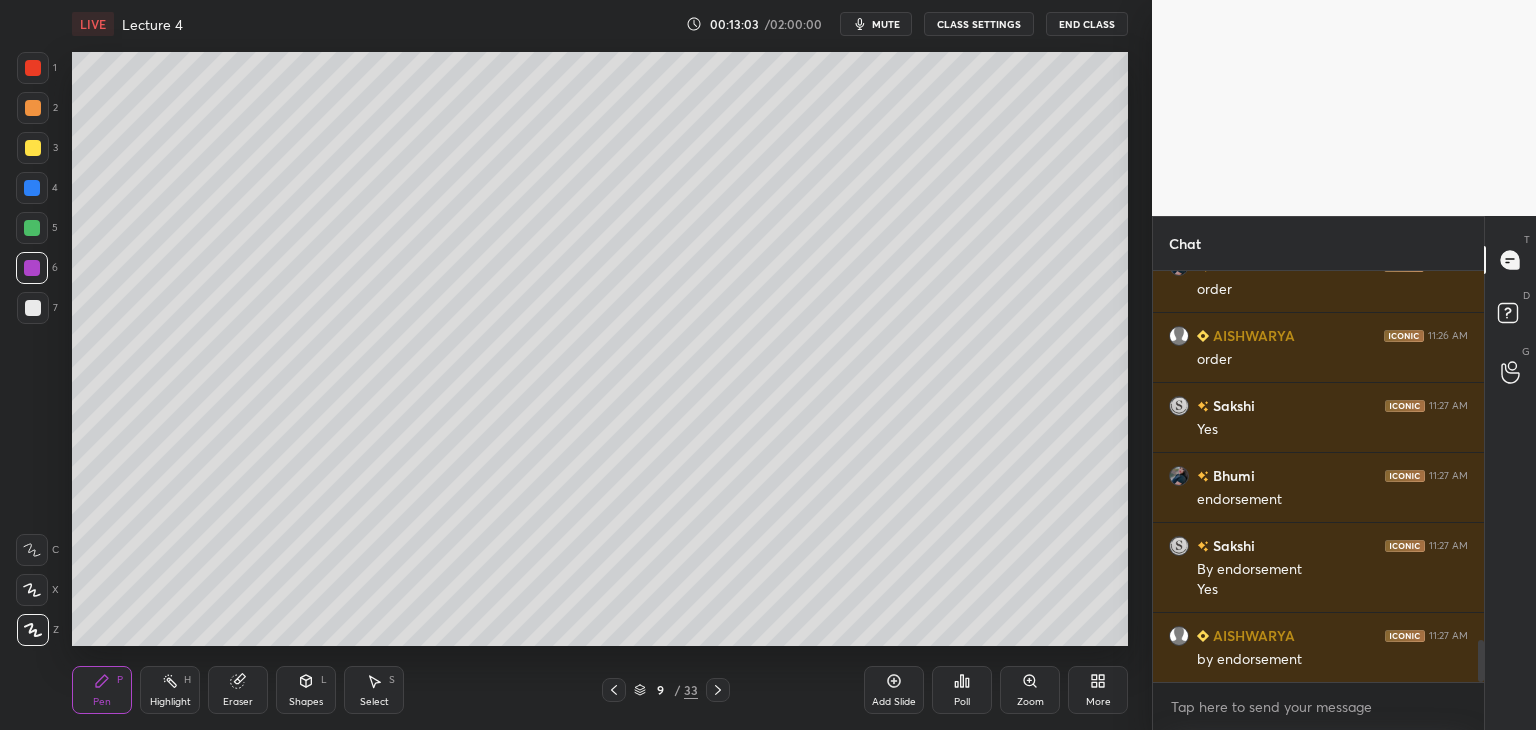 click at bounding box center [33, 308] 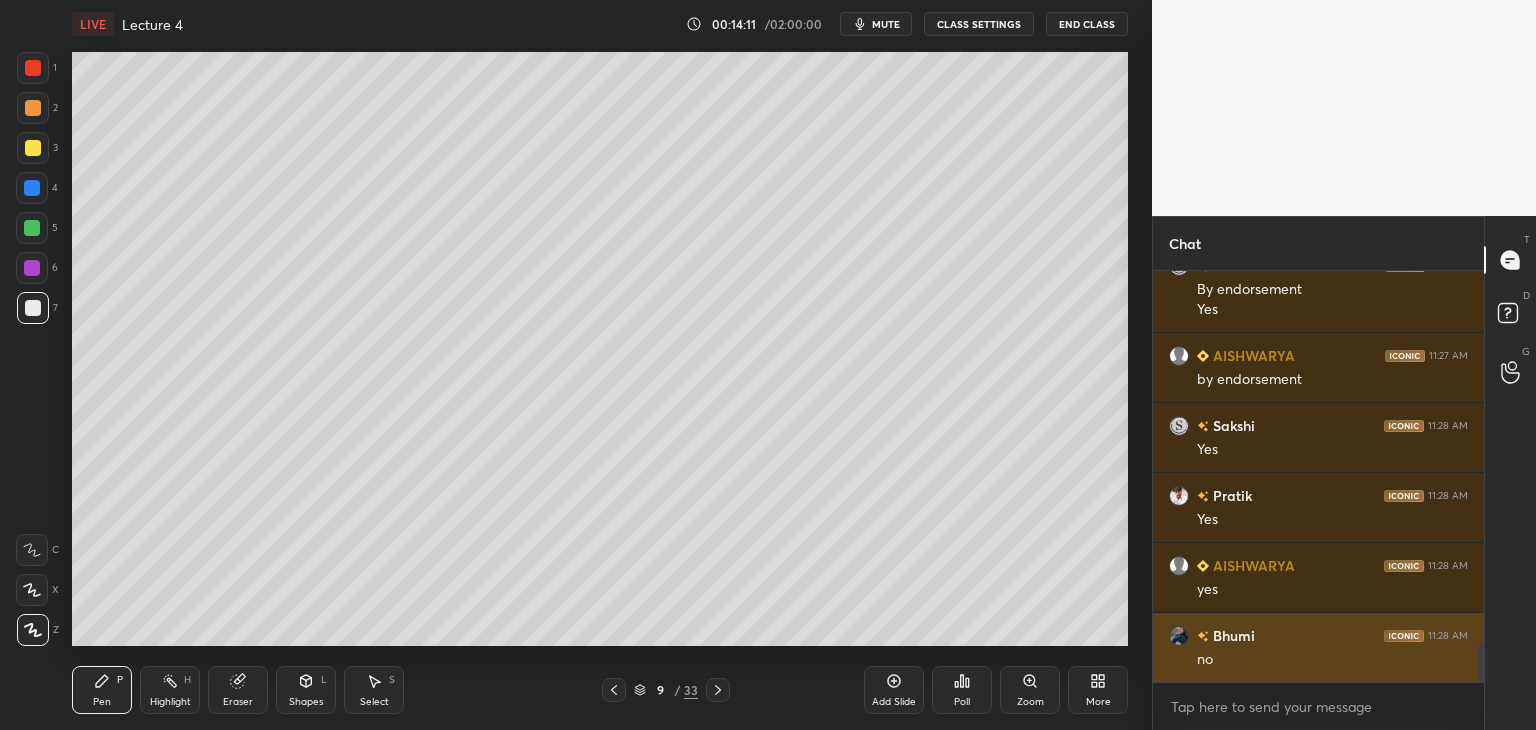 scroll, scrollTop: 3986, scrollLeft: 0, axis: vertical 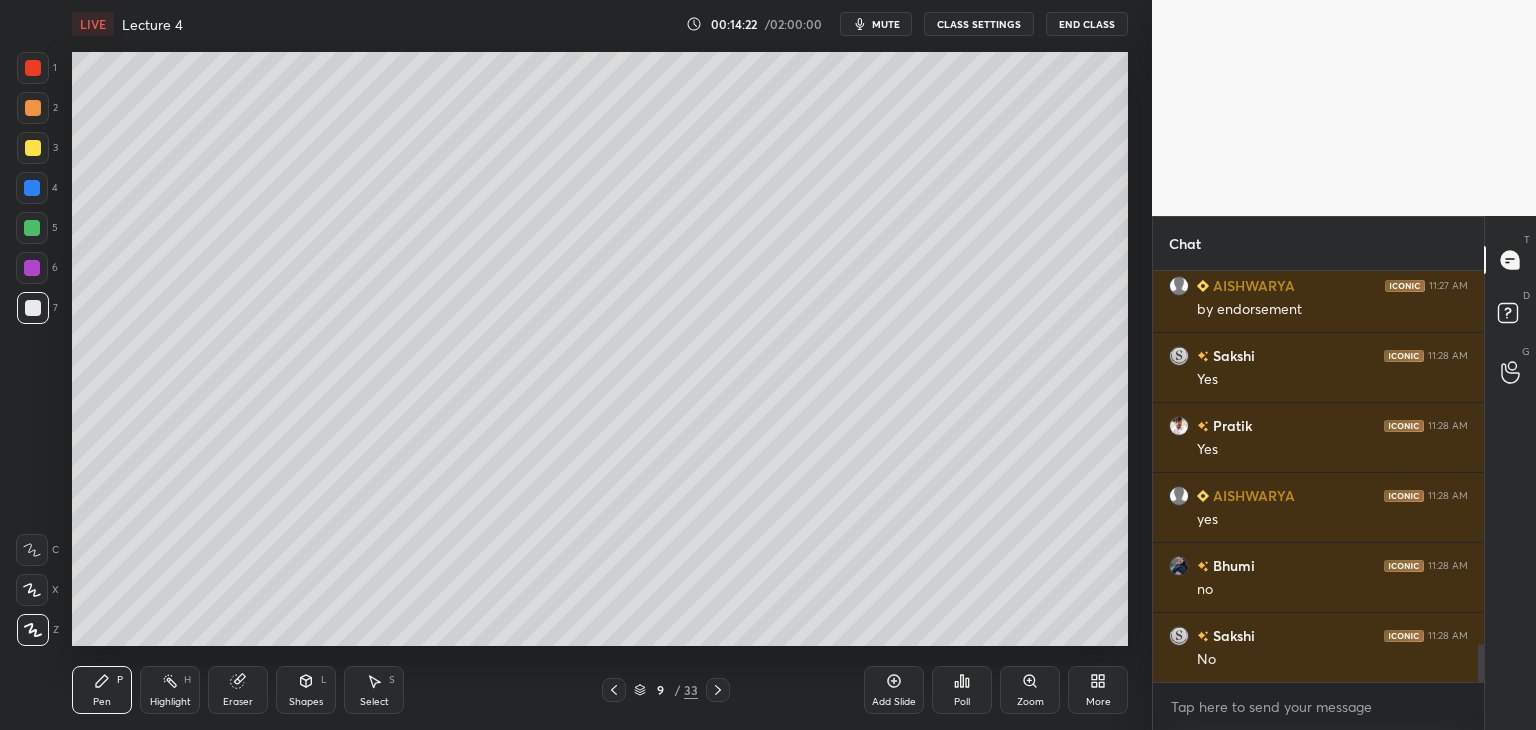 click on "Add Slide" at bounding box center [894, 702] 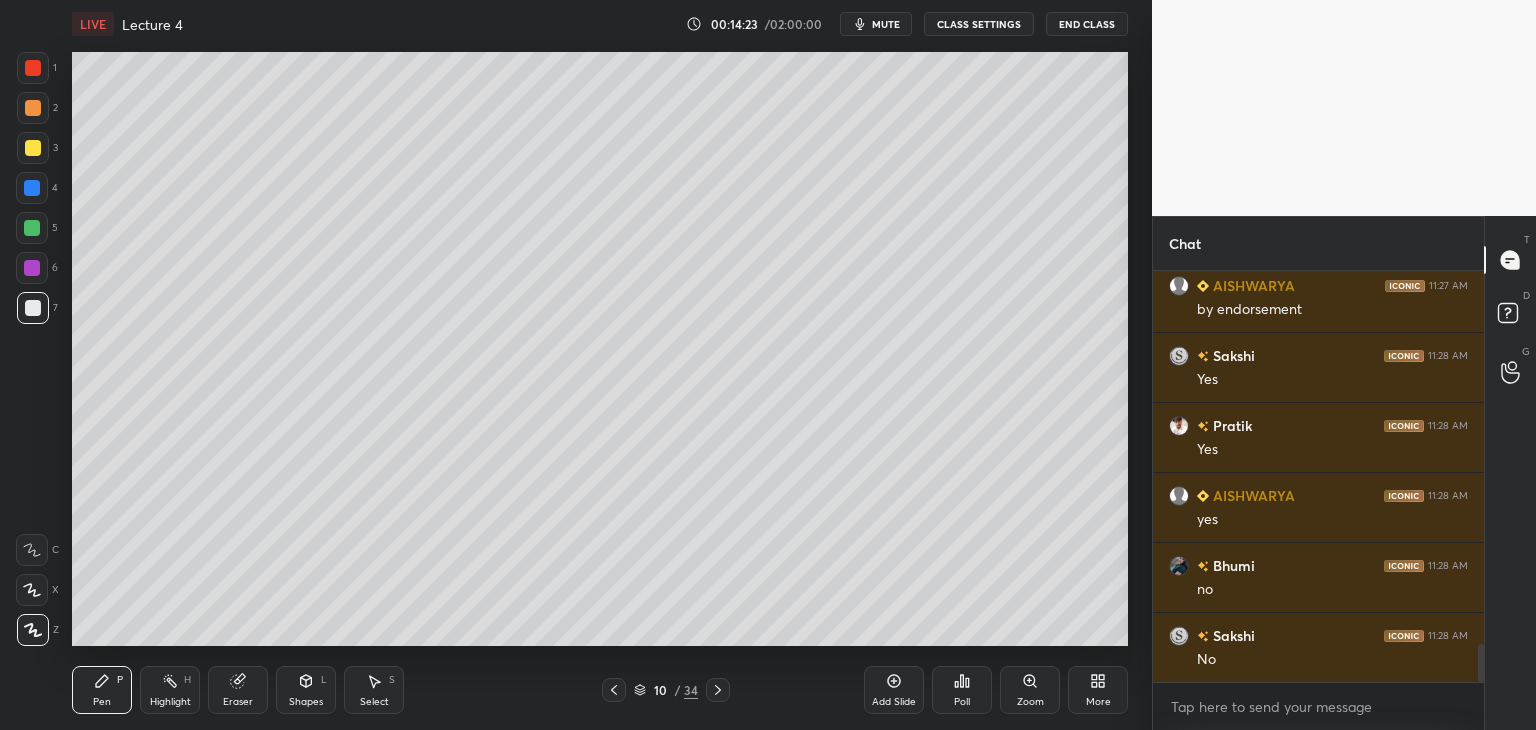 click at bounding box center (33, 68) 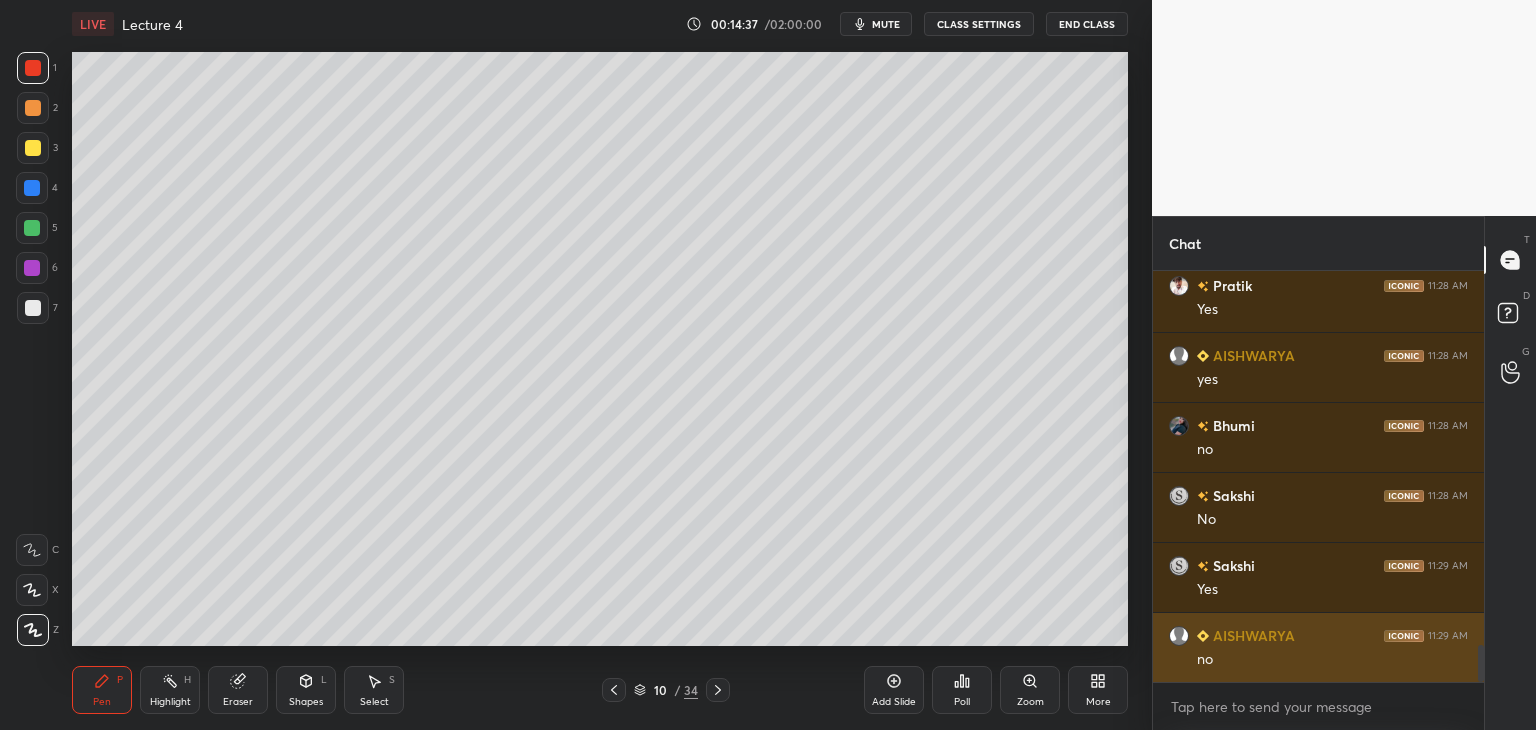scroll, scrollTop: 4146, scrollLeft: 0, axis: vertical 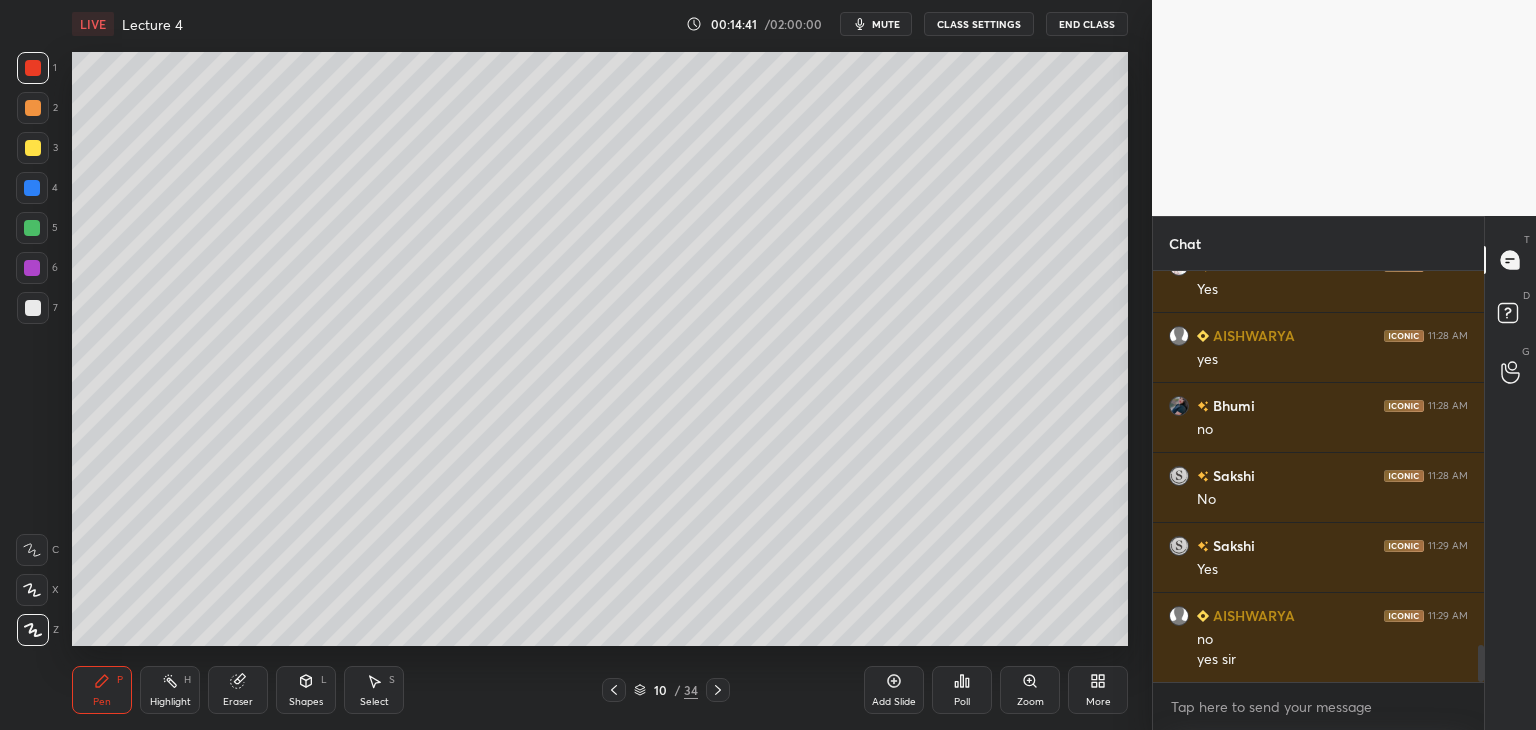 click at bounding box center [32, 188] 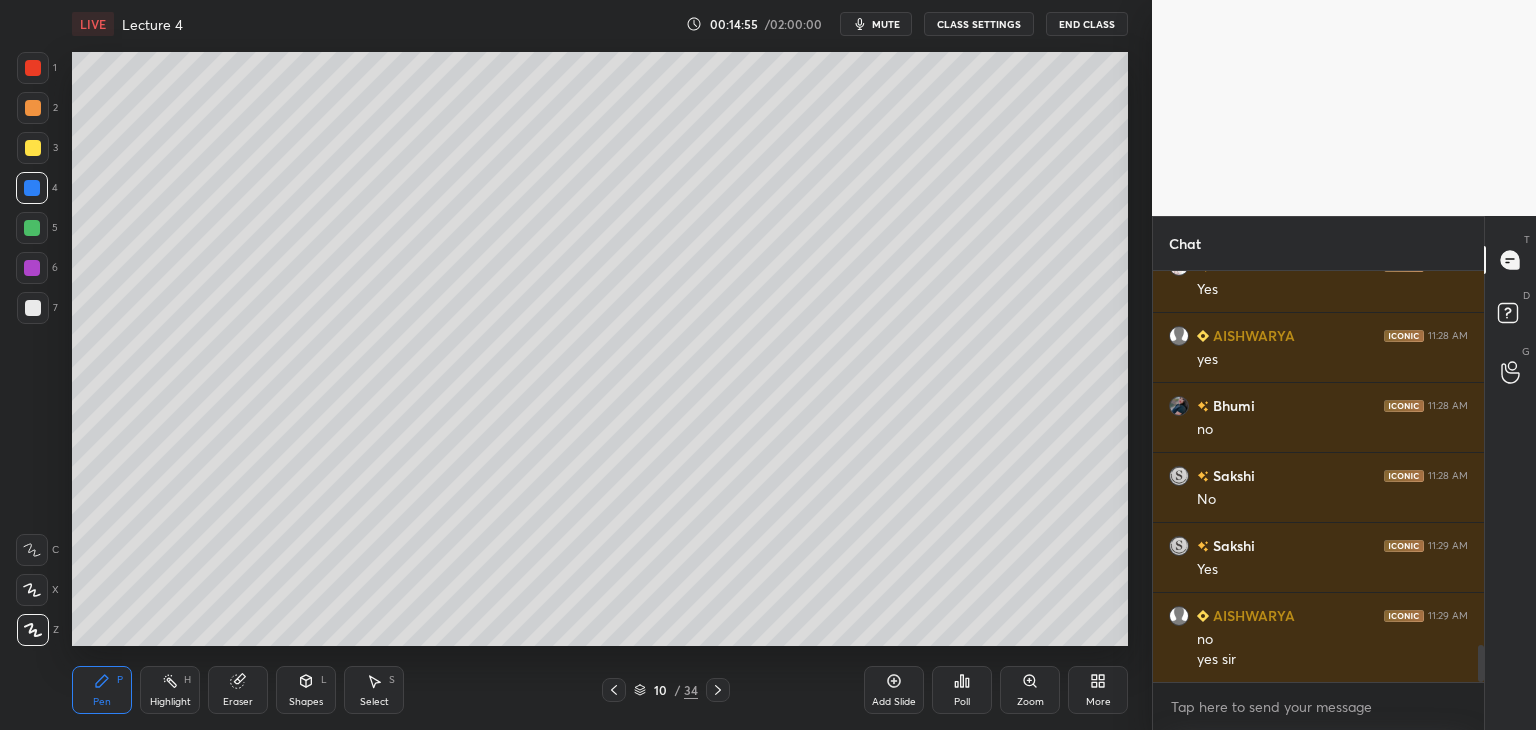 click at bounding box center [32, 228] 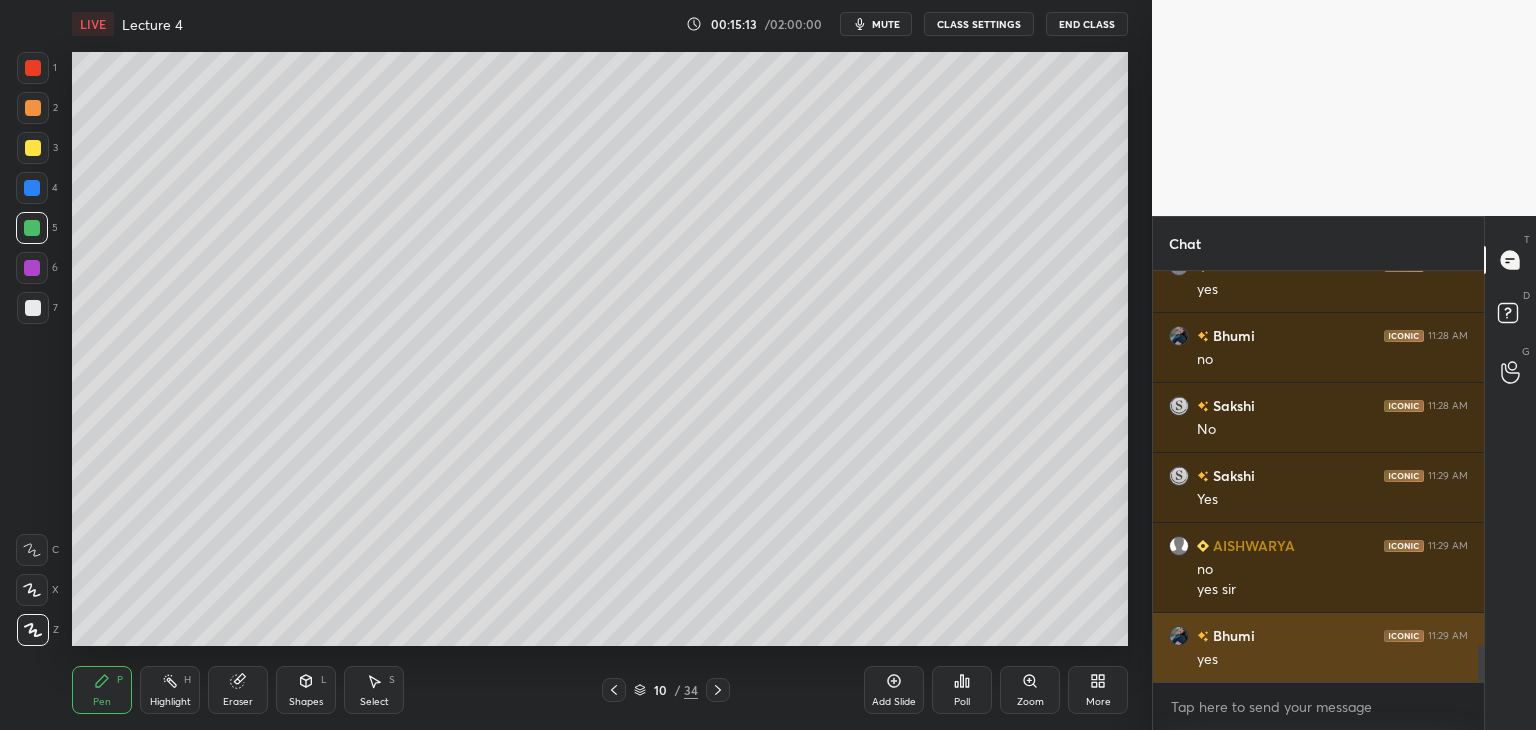 scroll, scrollTop: 4286, scrollLeft: 0, axis: vertical 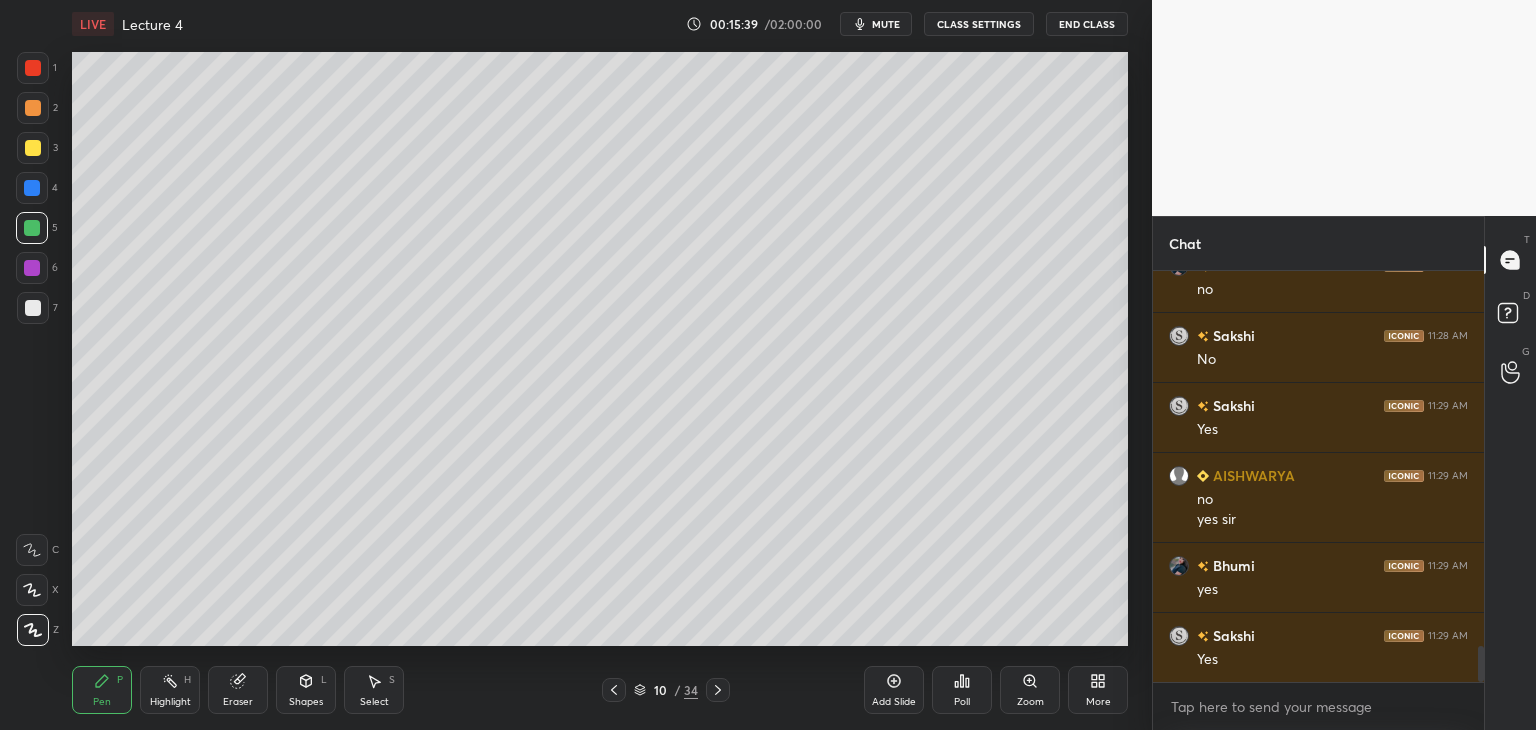 click at bounding box center [32, 188] 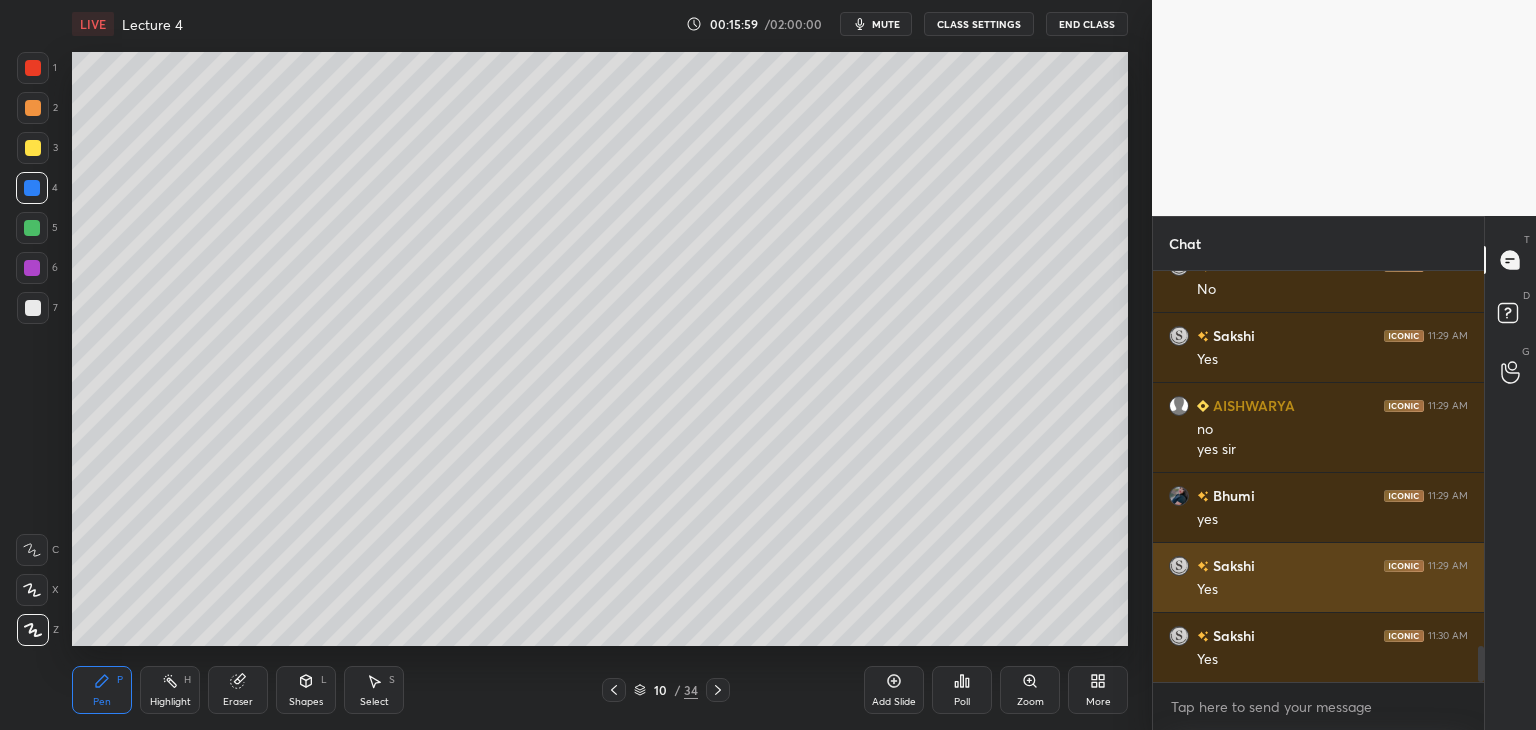 scroll, scrollTop: 4426, scrollLeft: 0, axis: vertical 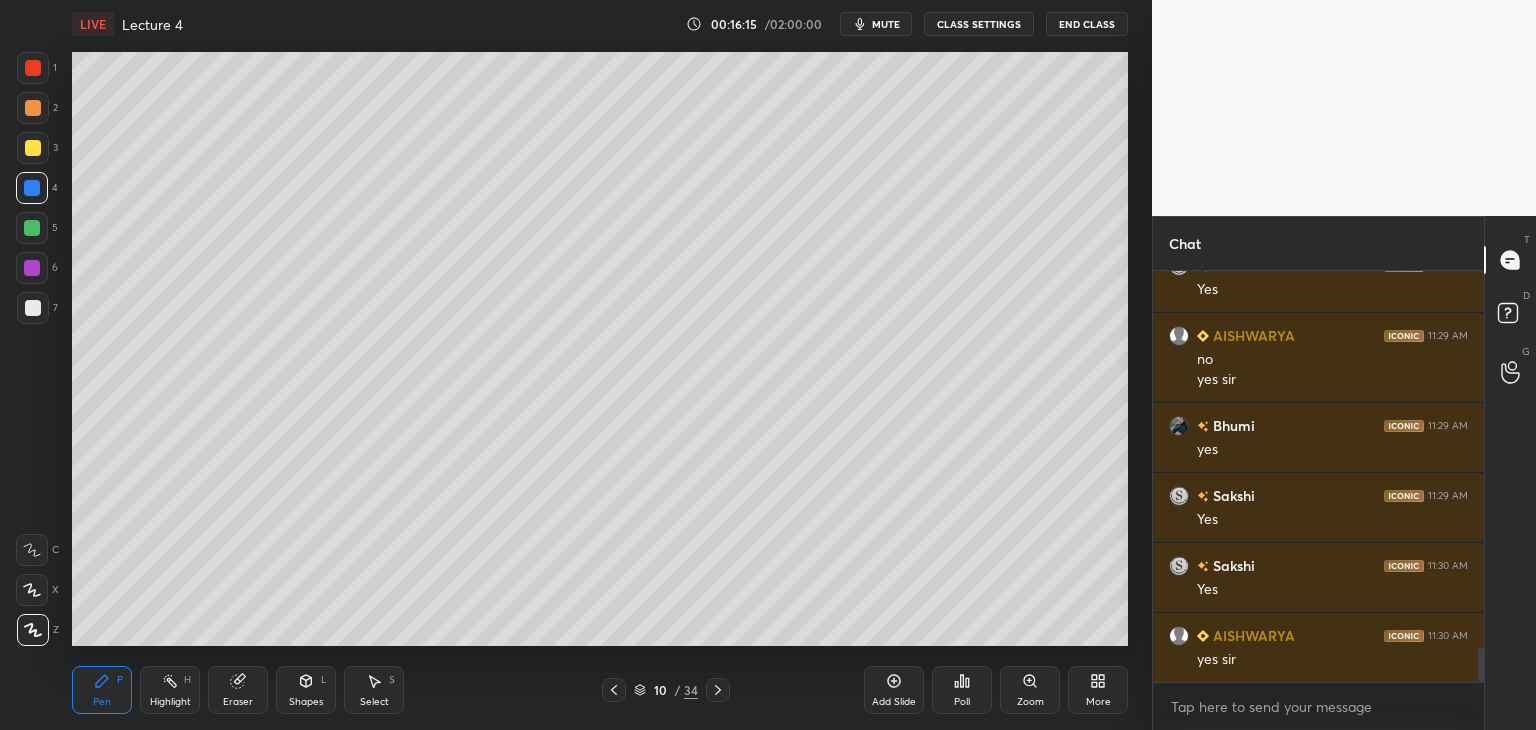 click on "Add Slide" at bounding box center [894, 702] 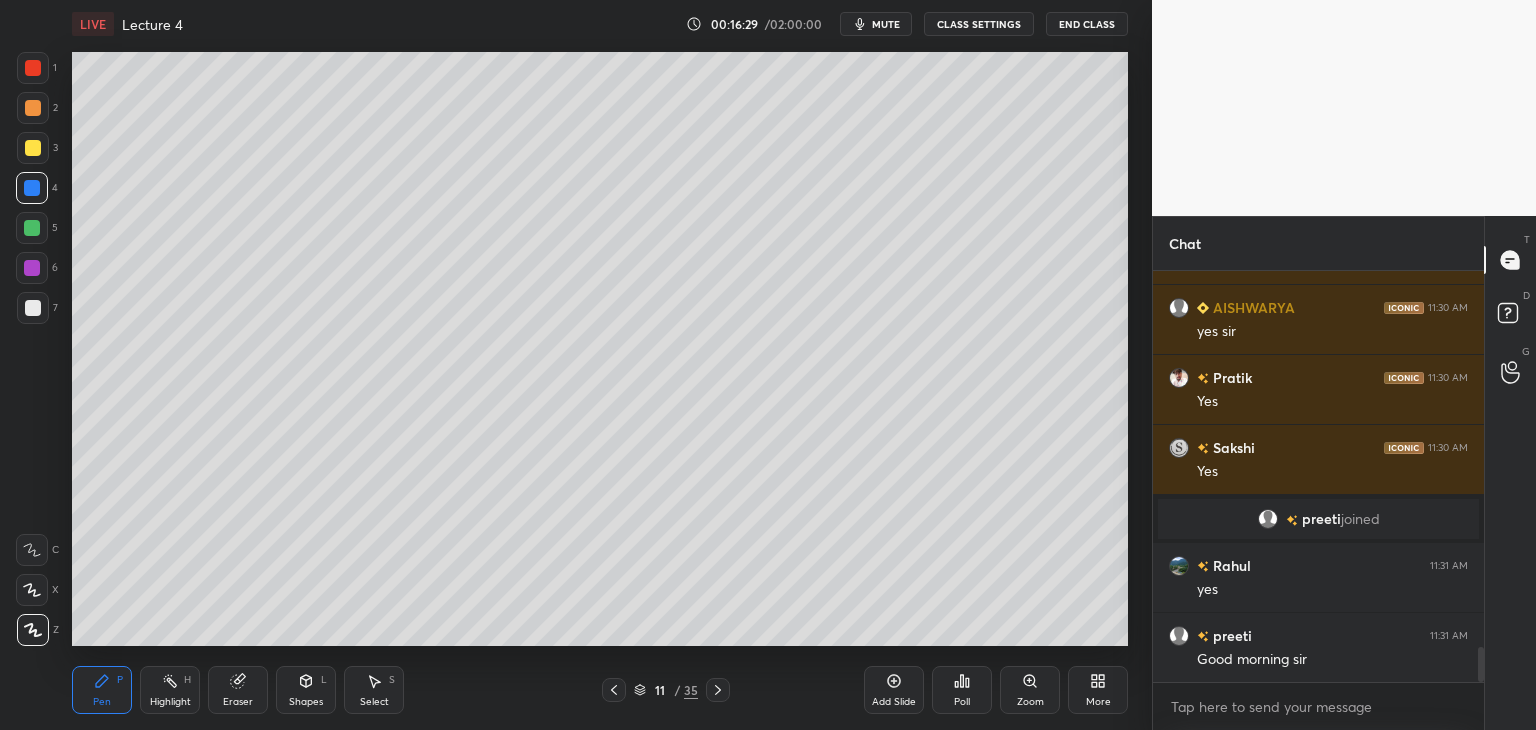 scroll, scrollTop: 4446, scrollLeft: 0, axis: vertical 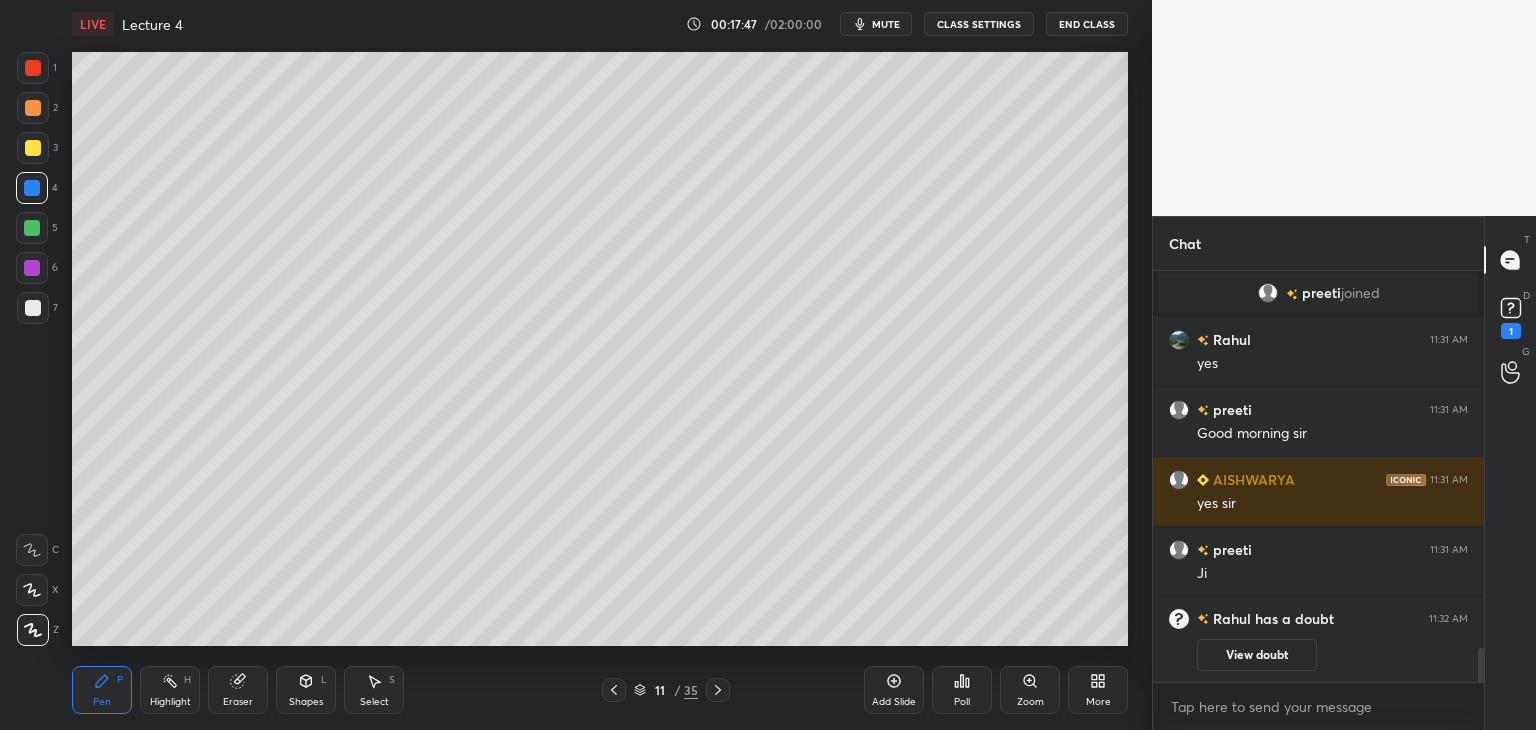 click 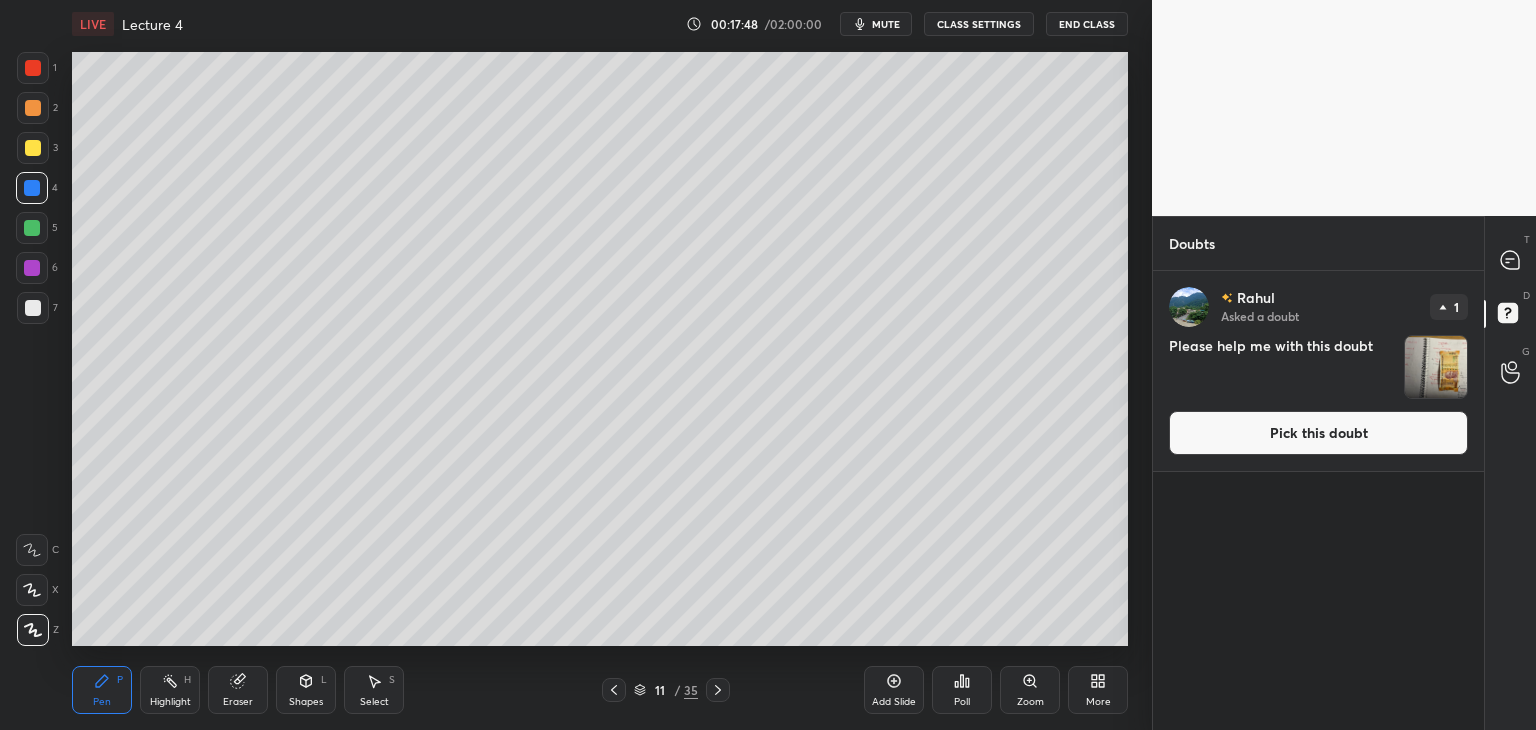 click on "Pick this doubt" at bounding box center [1318, 433] 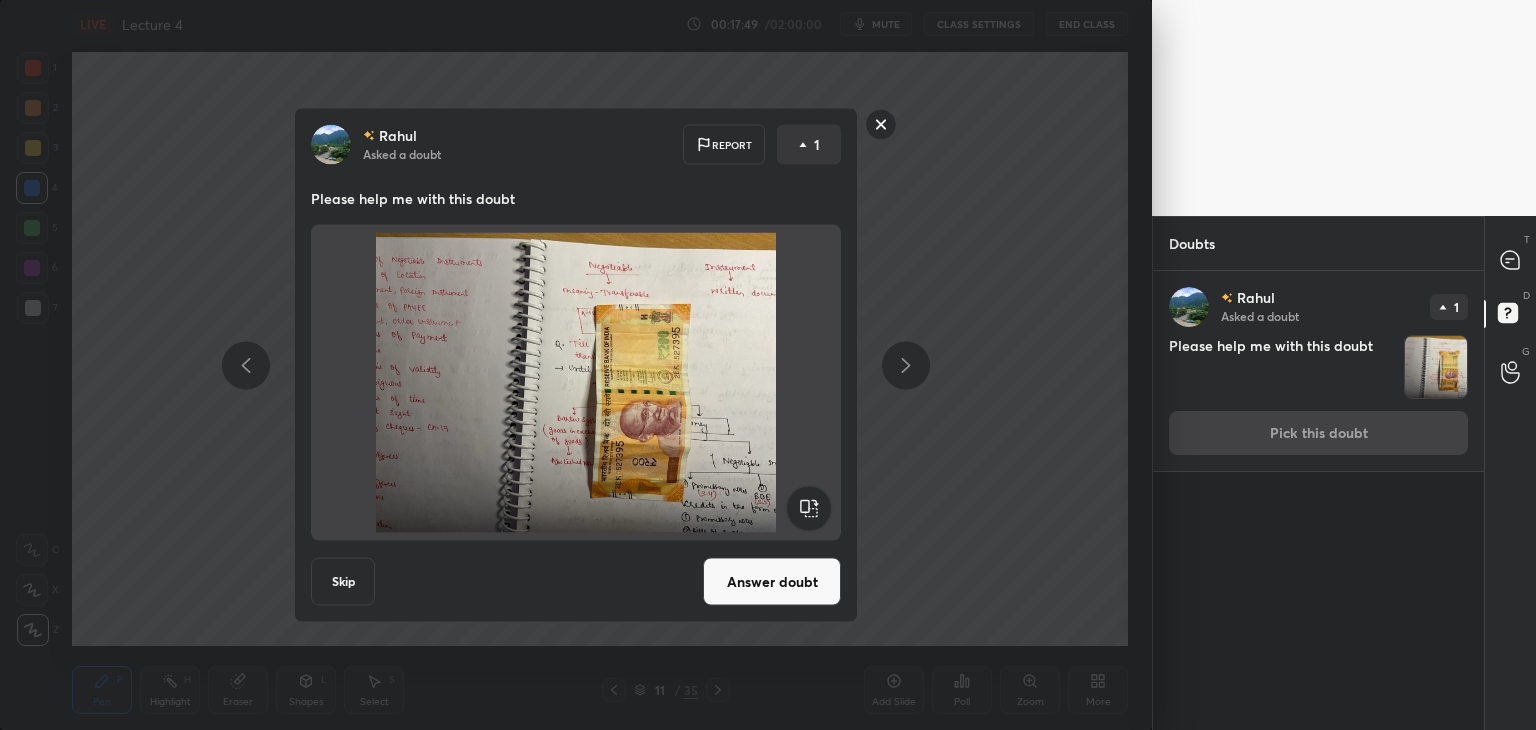 click on "Answer doubt" at bounding box center [772, 582] 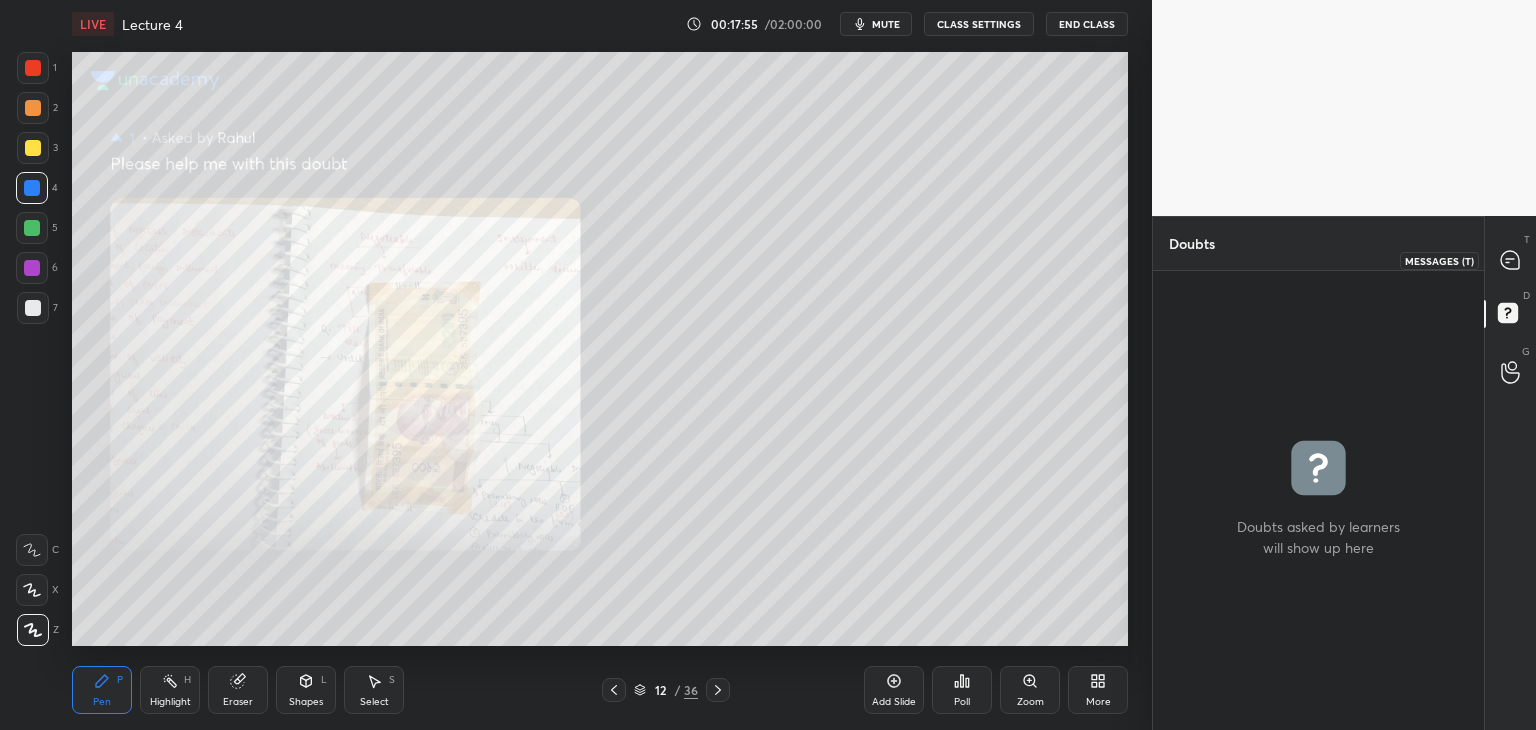click 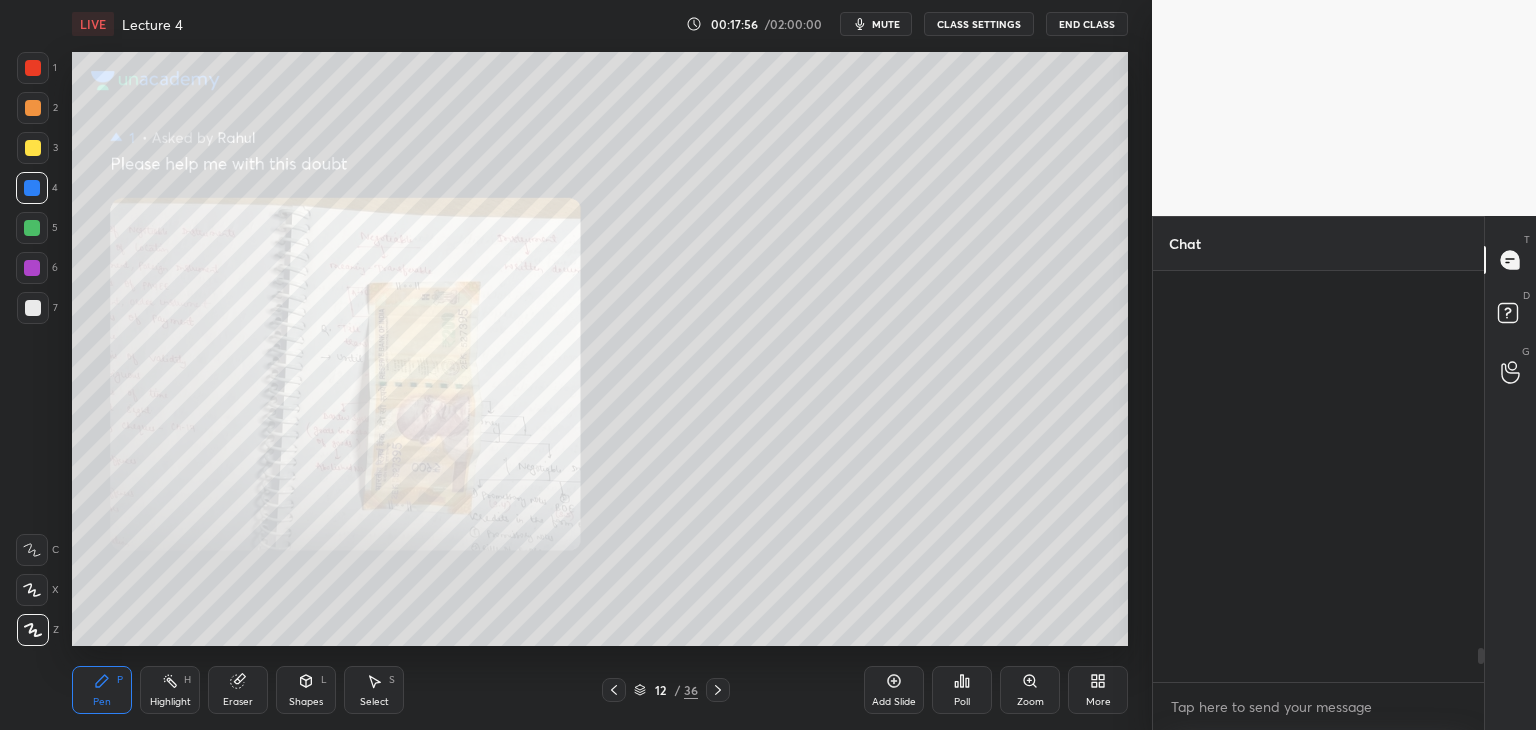 scroll, scrollTop: 4580, scrollLeft: 0, axis: vertical 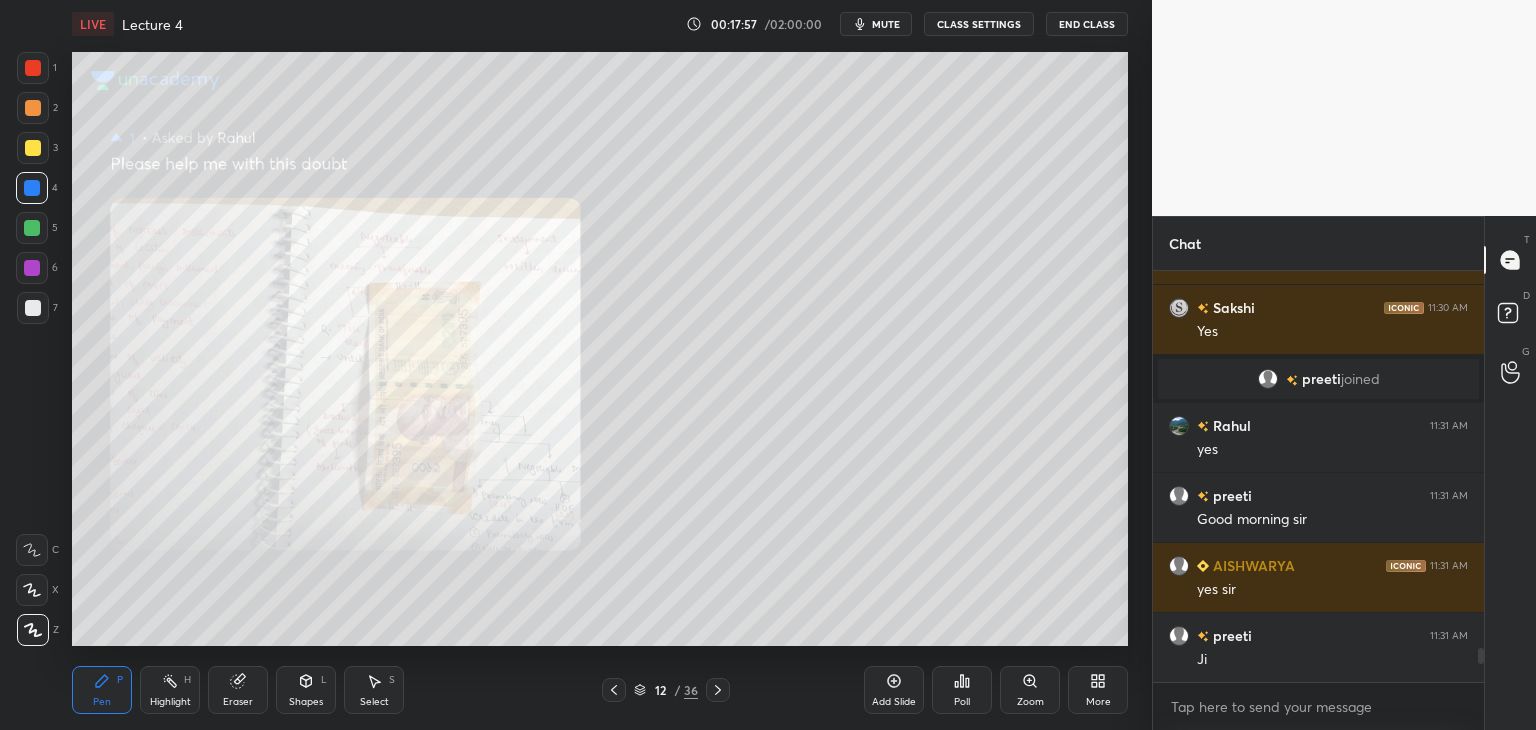 click on "Zoom" at bounding box center [1030, 690] 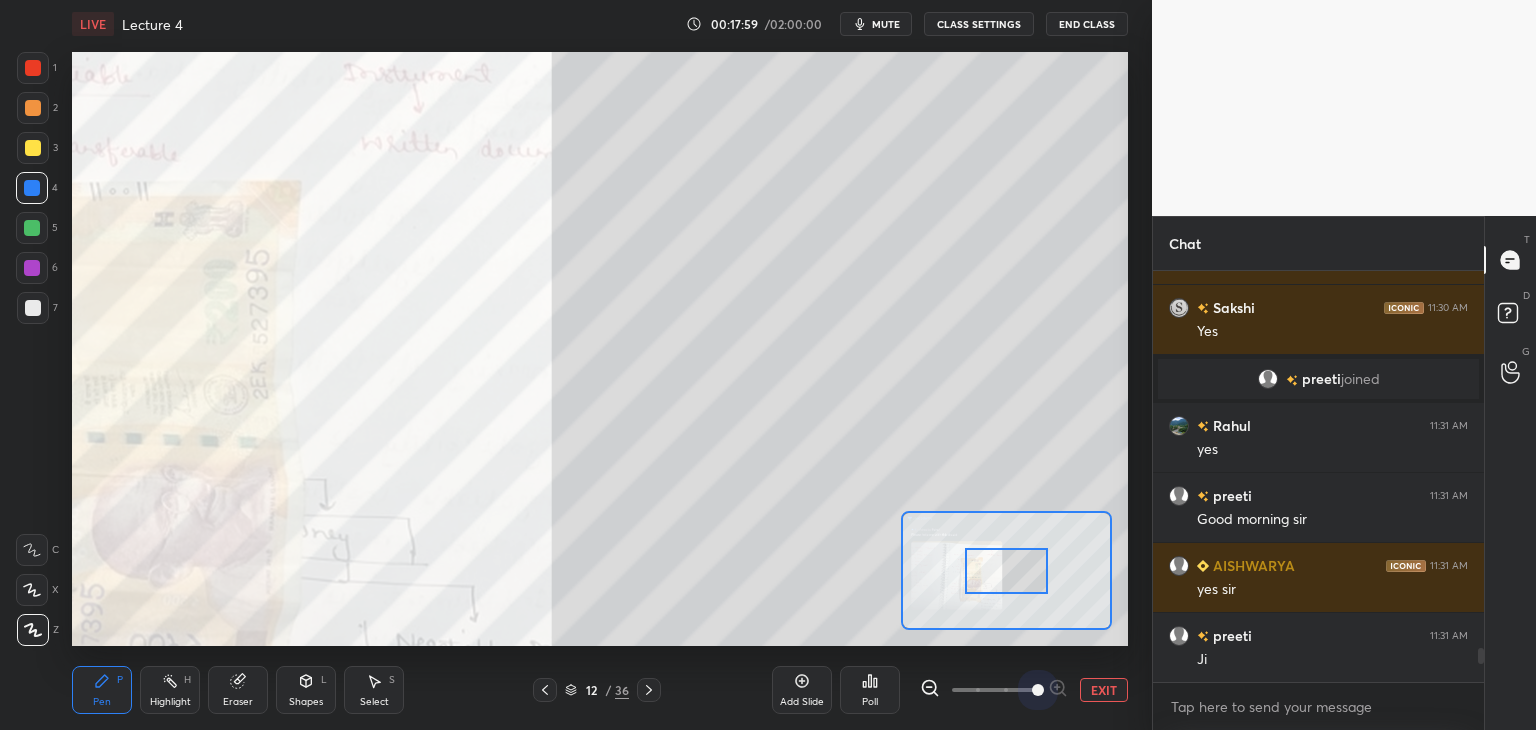 drag, startPoint x: 980, startPoint y: 677, endPoint x: 1154, endPoint y: 697, distance: 175.14566 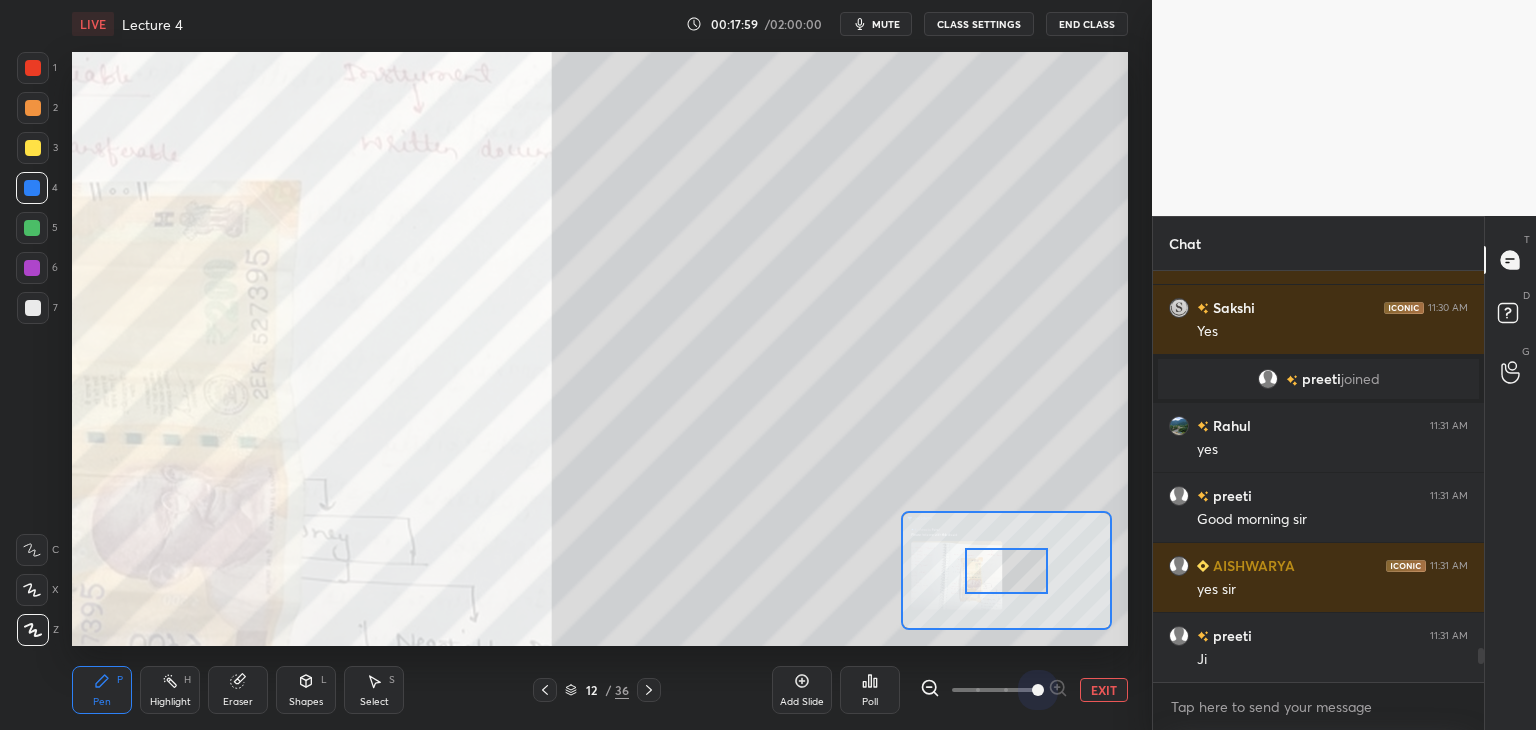 click on "1 2 3 4 5 6 7 C X Z C X Z E E Erase all   H H LIVE Lecture 4 00:17:59 /  02:00:00 mute CLASS SETTINGS End Class Setting up your live class Poll for   secs No correct answer Start poll Back Lecture 4 • L4 of The Negotiable Instruments Act, 1881 Vasu Dev Monga Pen P Highlight H Eraser Shapes L Select S 12 / 36 Add Slide Poll EXIT Chat AISHWARYA 11:30 AM yes sir Pratik 11:30 AM Yes Sakshi 11:30 AM Yes preeti  joined Rahul 11:31 AM yes preeti 11:31 AM Good morning sir AISHWARYA 11:31 AM yes sir preeti 11:31 AM Ji JUMP TO LATEST Enable hand raising Enable raise hand to speak to learners. Once enabled, chat will be turned off temporarily. Enable x   Doubts asked by learners will show up here NEW DOUBTS ASKED No one has raised a hand yet Can't raise hand Looks like educator just invited you to speak. Please wait before you can raise your hand again. Got it T Messages (T) D Doubts (D) G Raise Hand (G) Report an issue Reason for reporting Buffering Chat not working Audio - Video sync issue Educator video quality low" at bounding box center [768, 365] 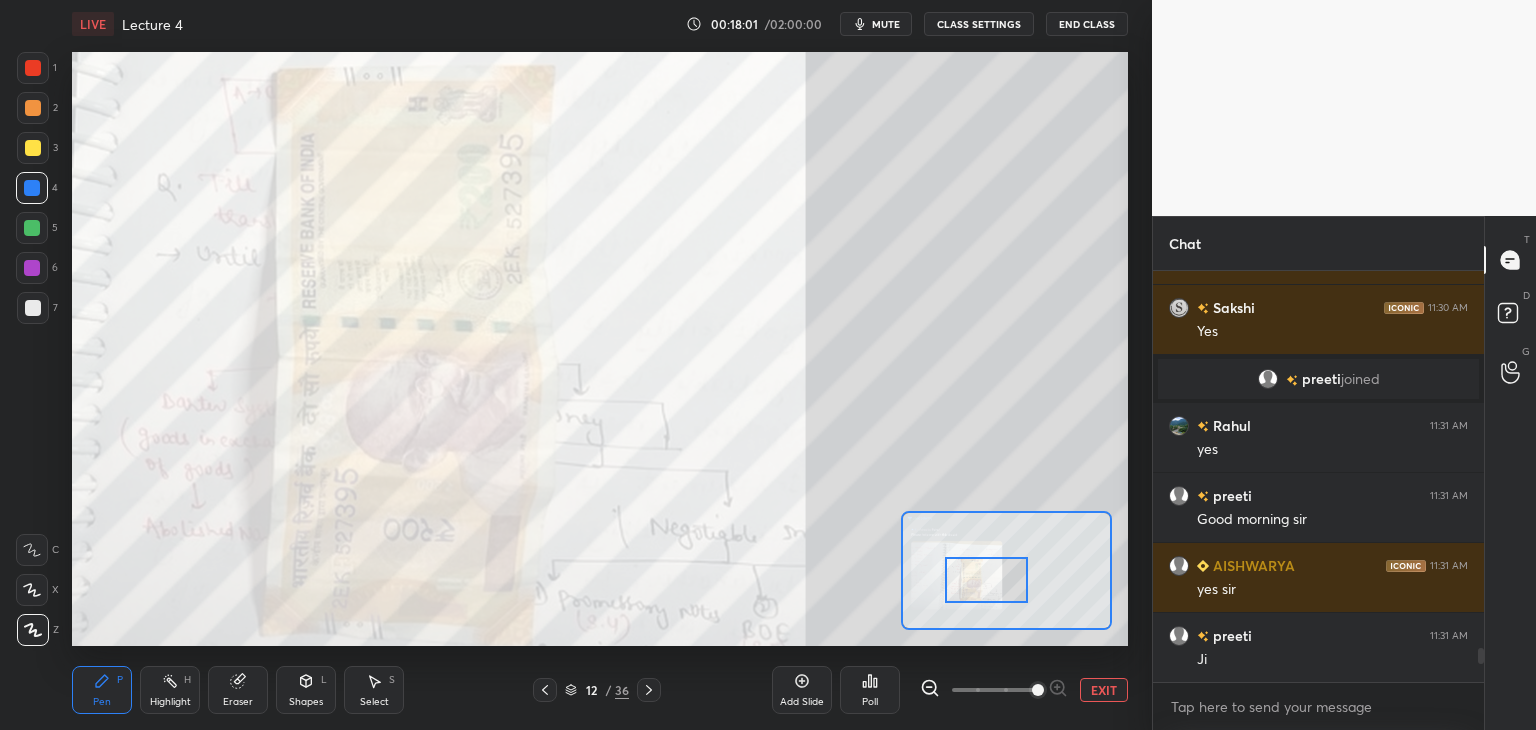 drag, startPoint x: 988, startPoint y: 583, endPoint x: 968, endPoint y: 590, distance: 21.189621 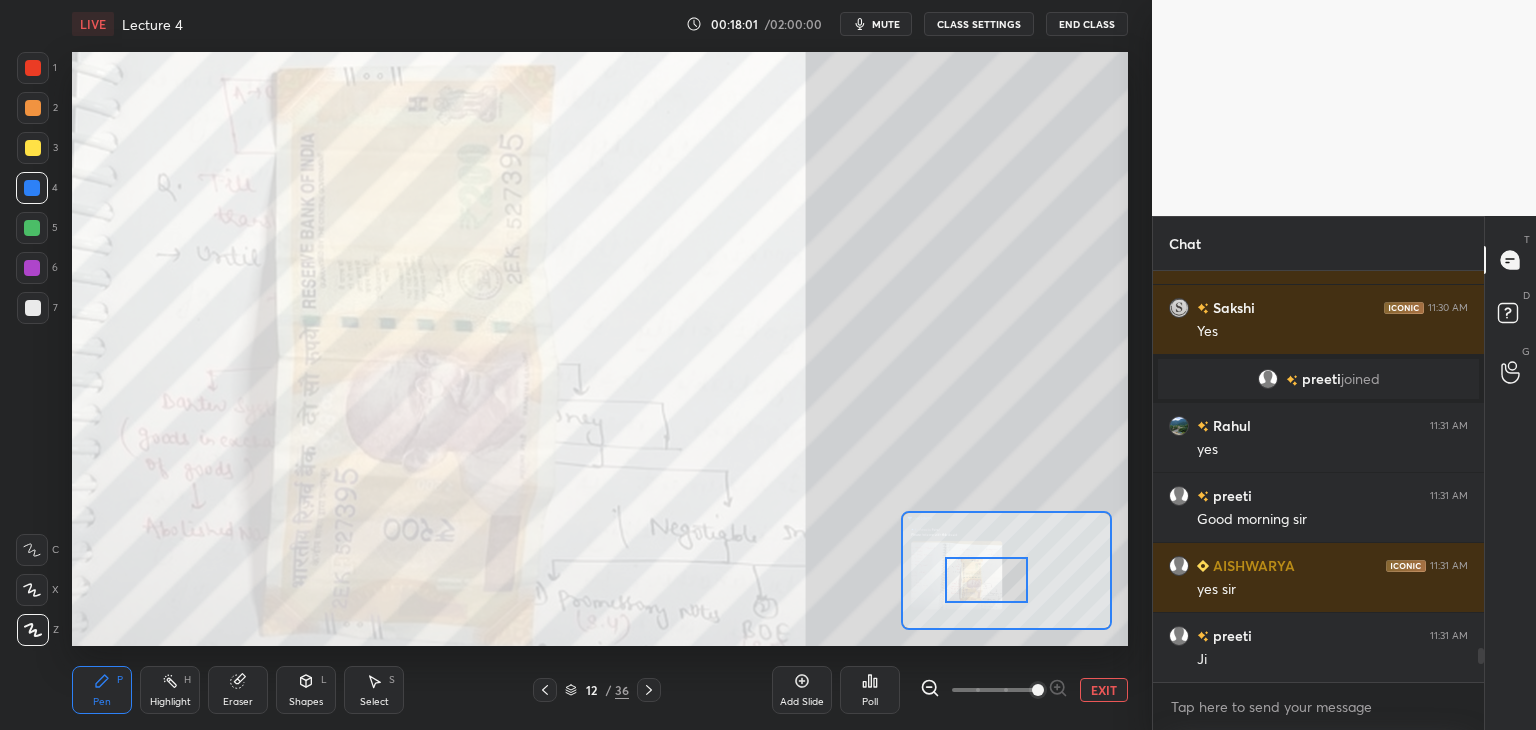 click at bounding box center (986, 580) 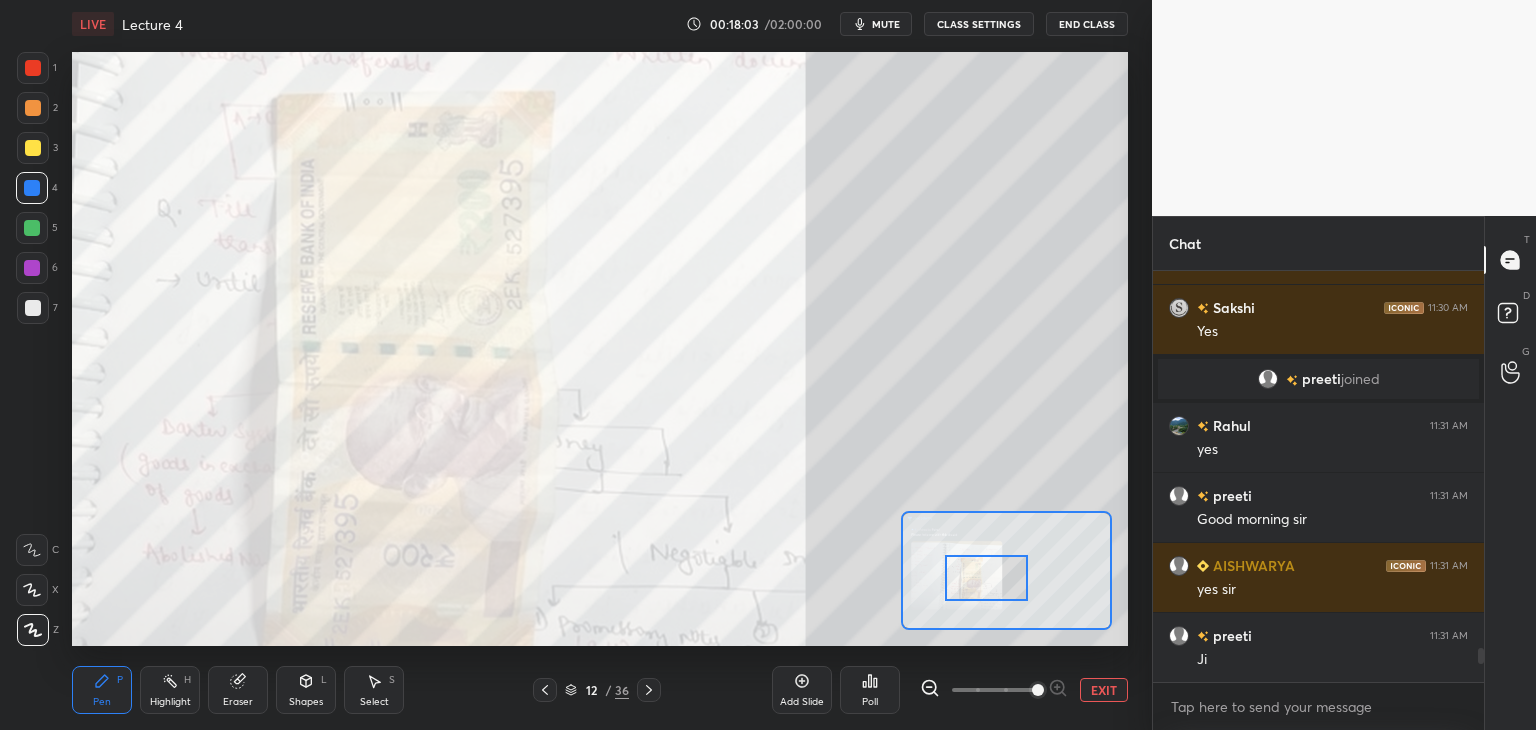 click at bounding box center (33, 68) 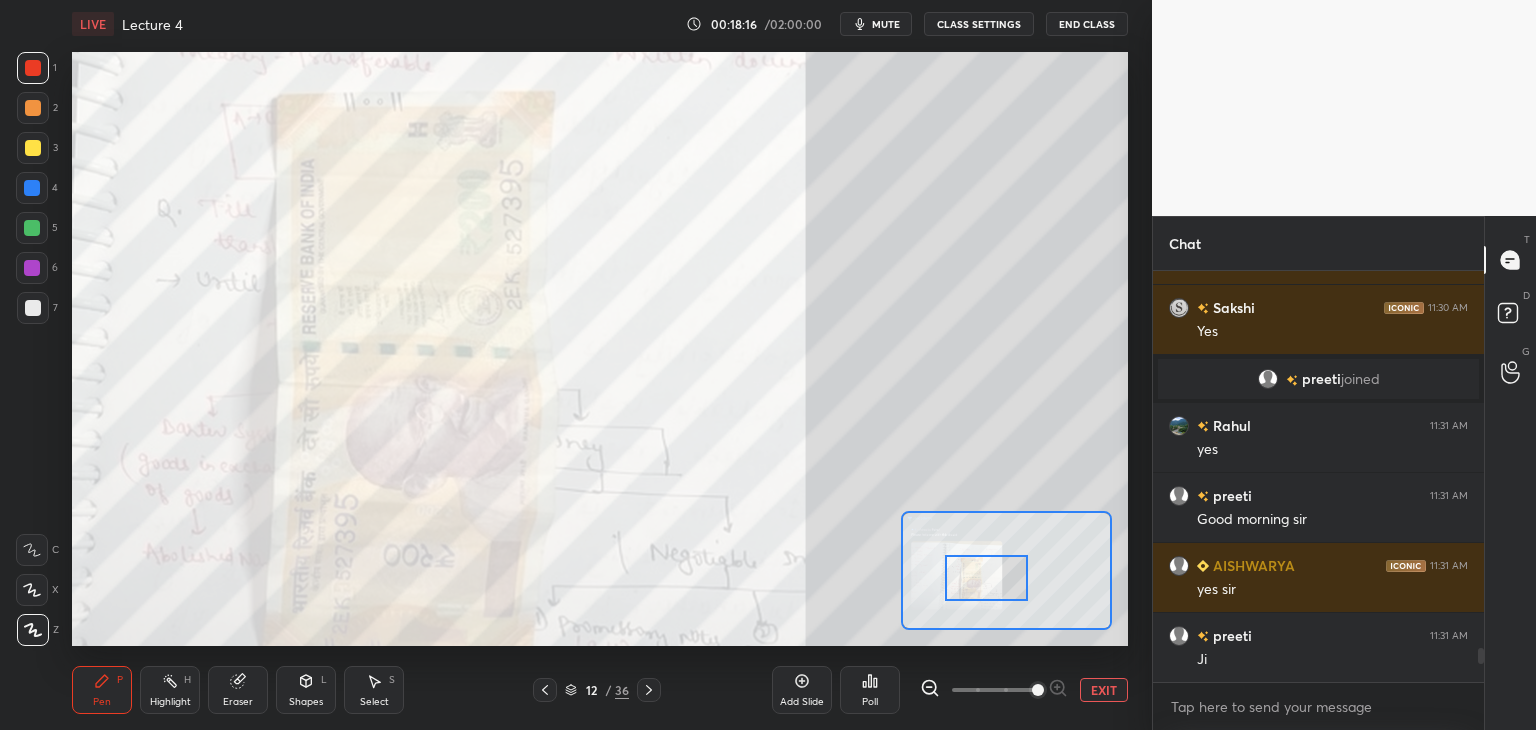 click 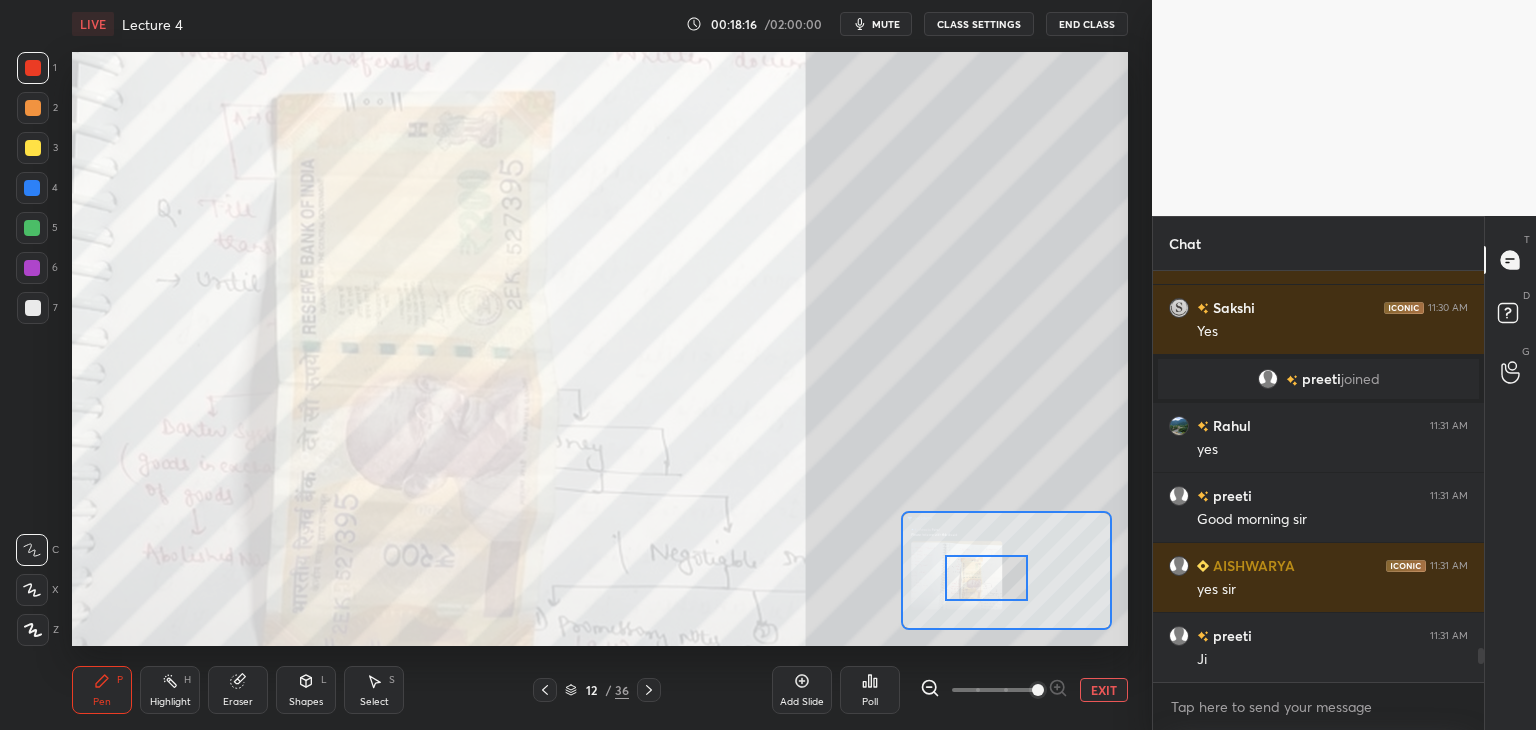 scroll, scrollTop: 4666, scrollLeft: 0, axis: vertical 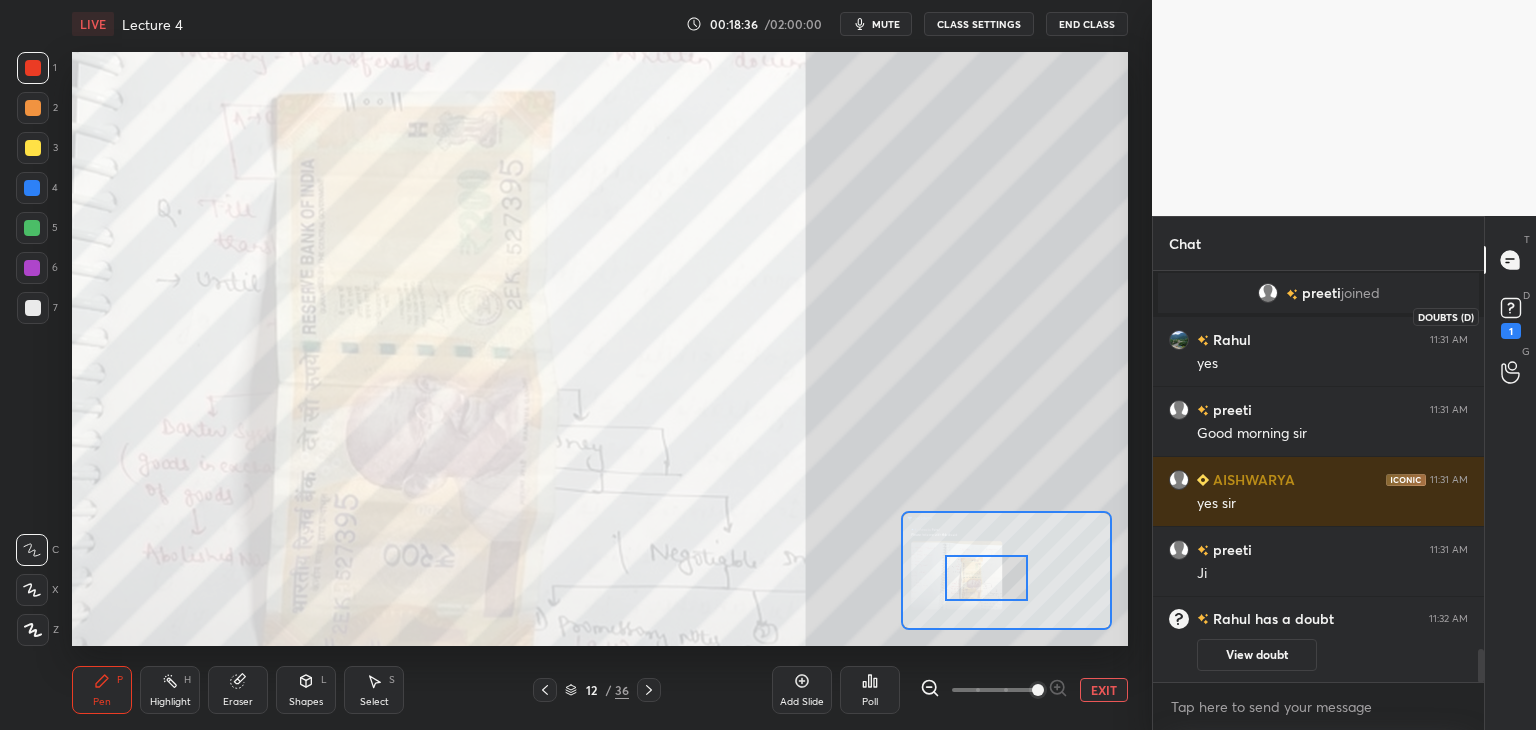 click on "1" at bounding box center (1511, 331) 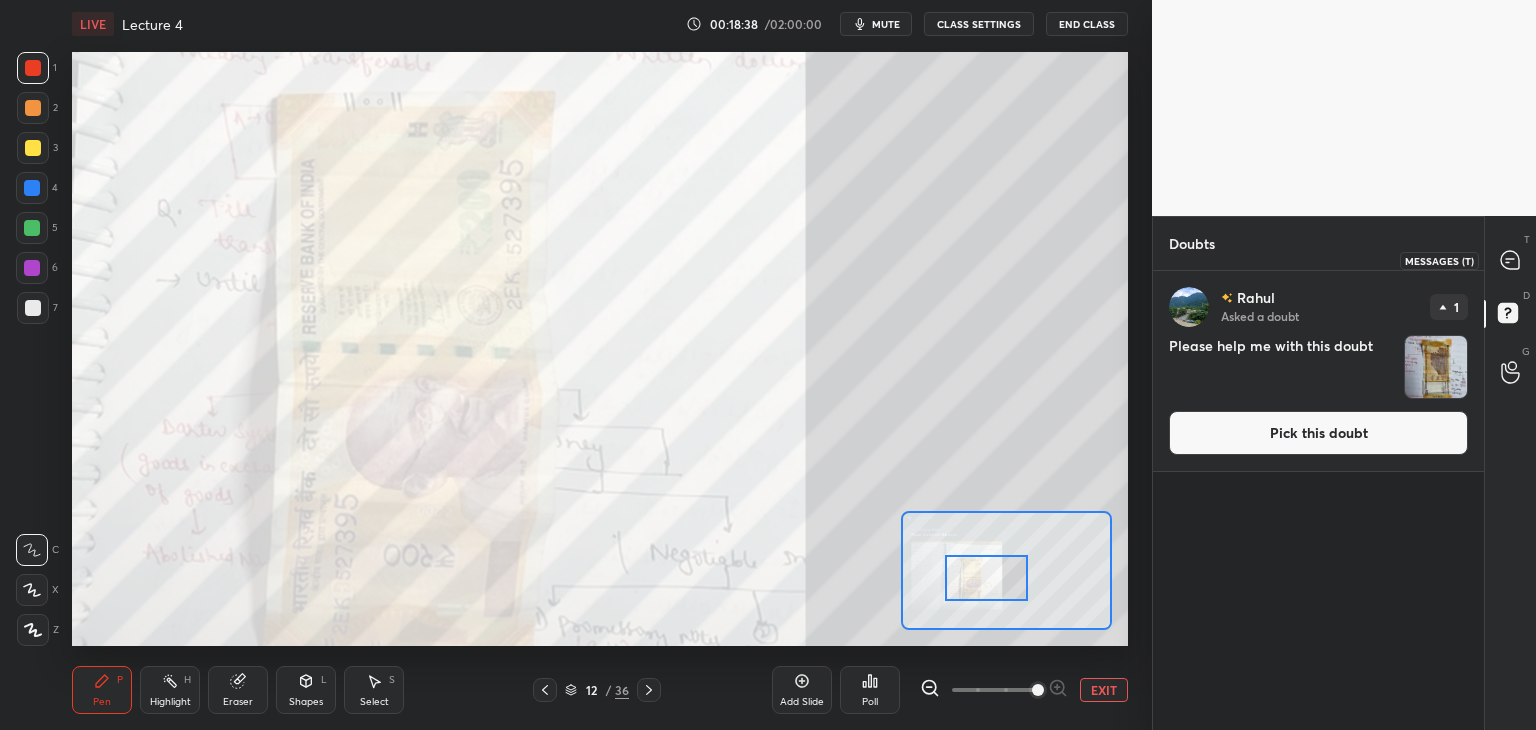click 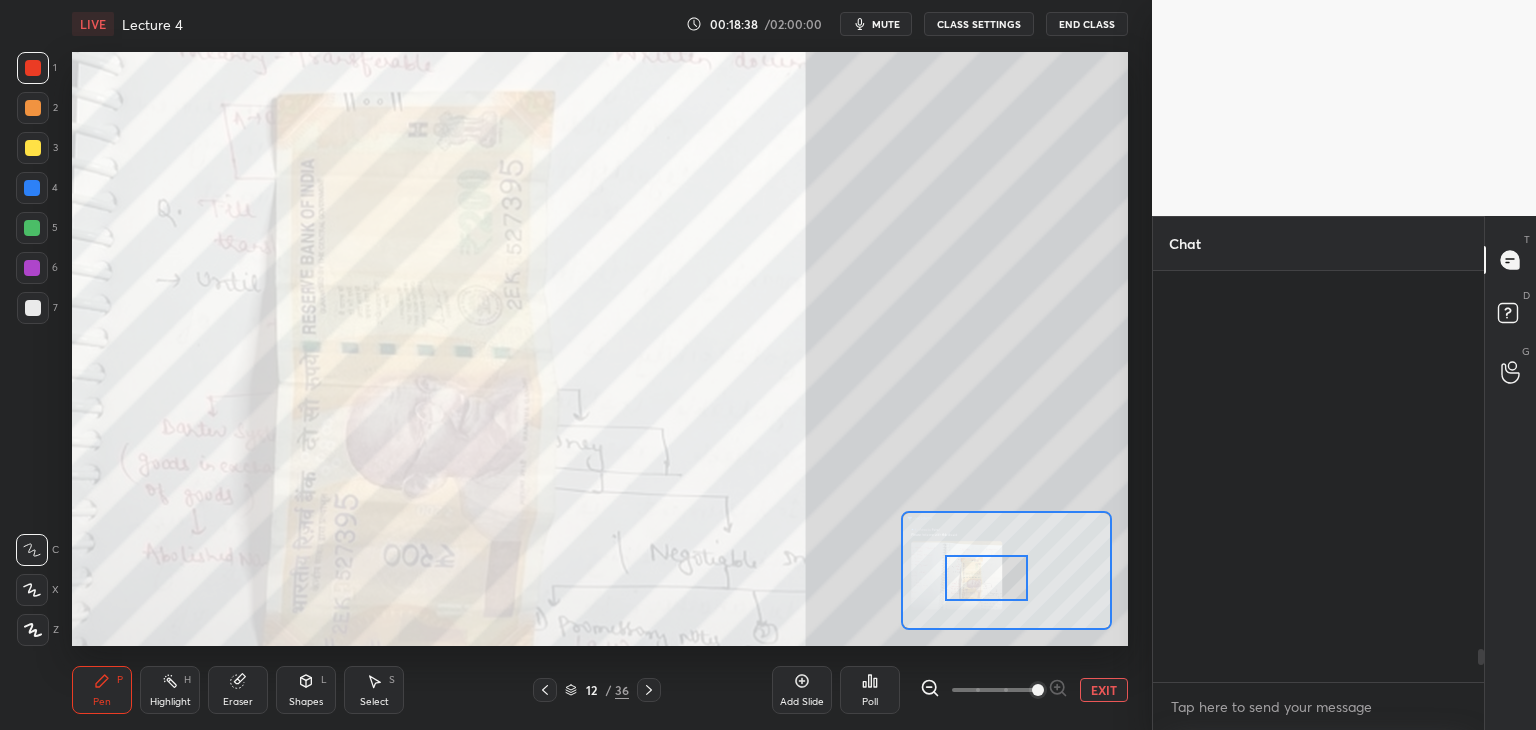 scroll, scrollTop: 4666, scrollLeft: 0, axis: vertical 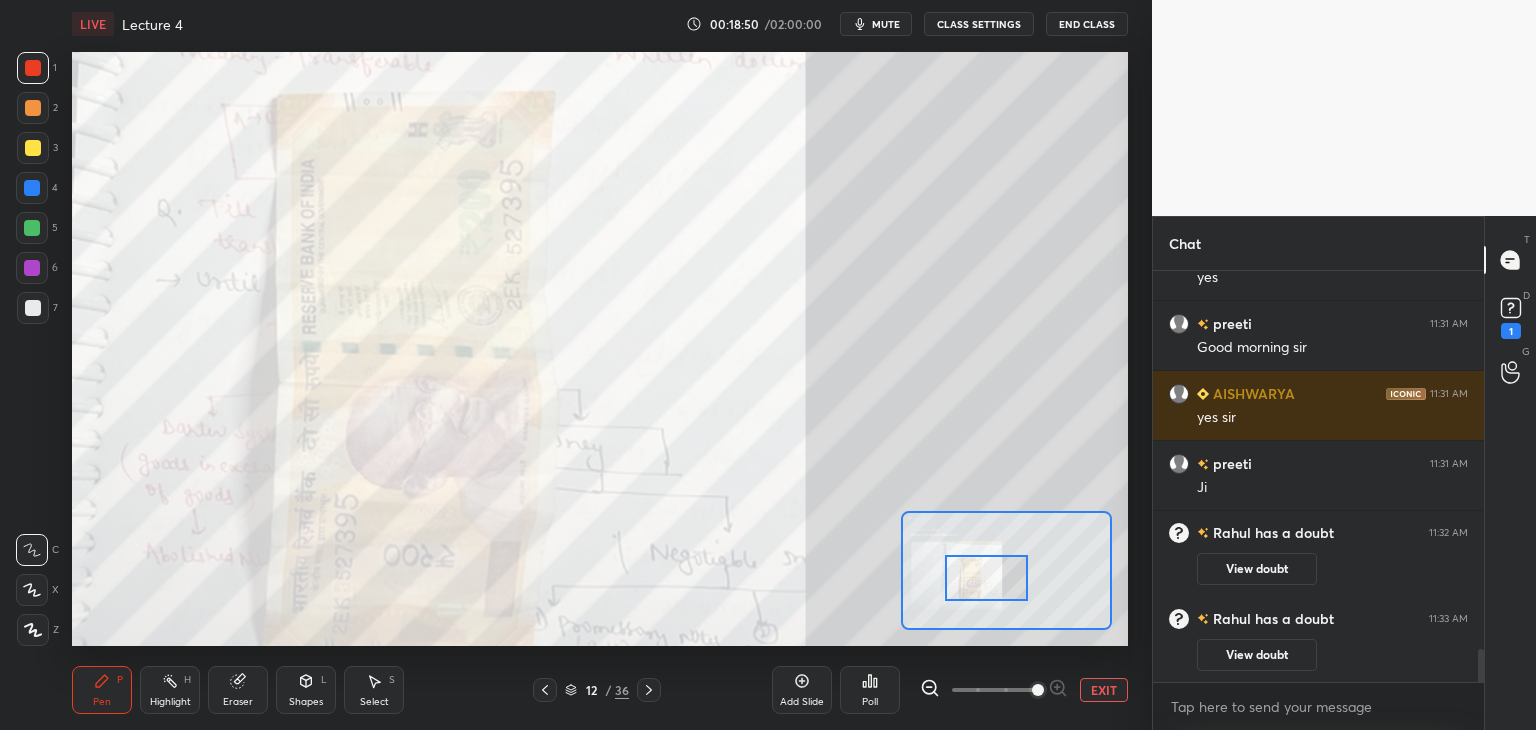 click on "Add Slide" at bounding box center [802, 690] 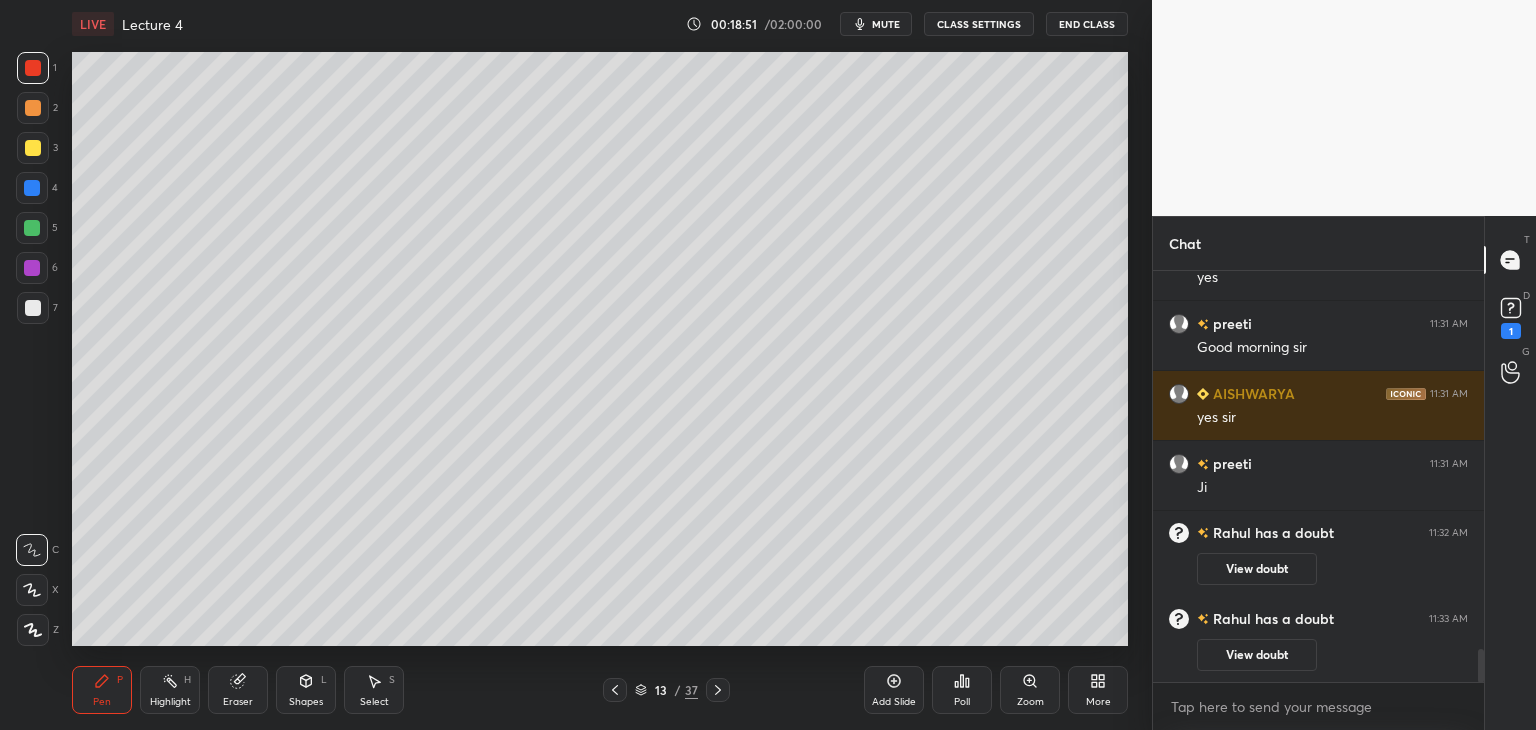 click at bounding box center [33, 308] 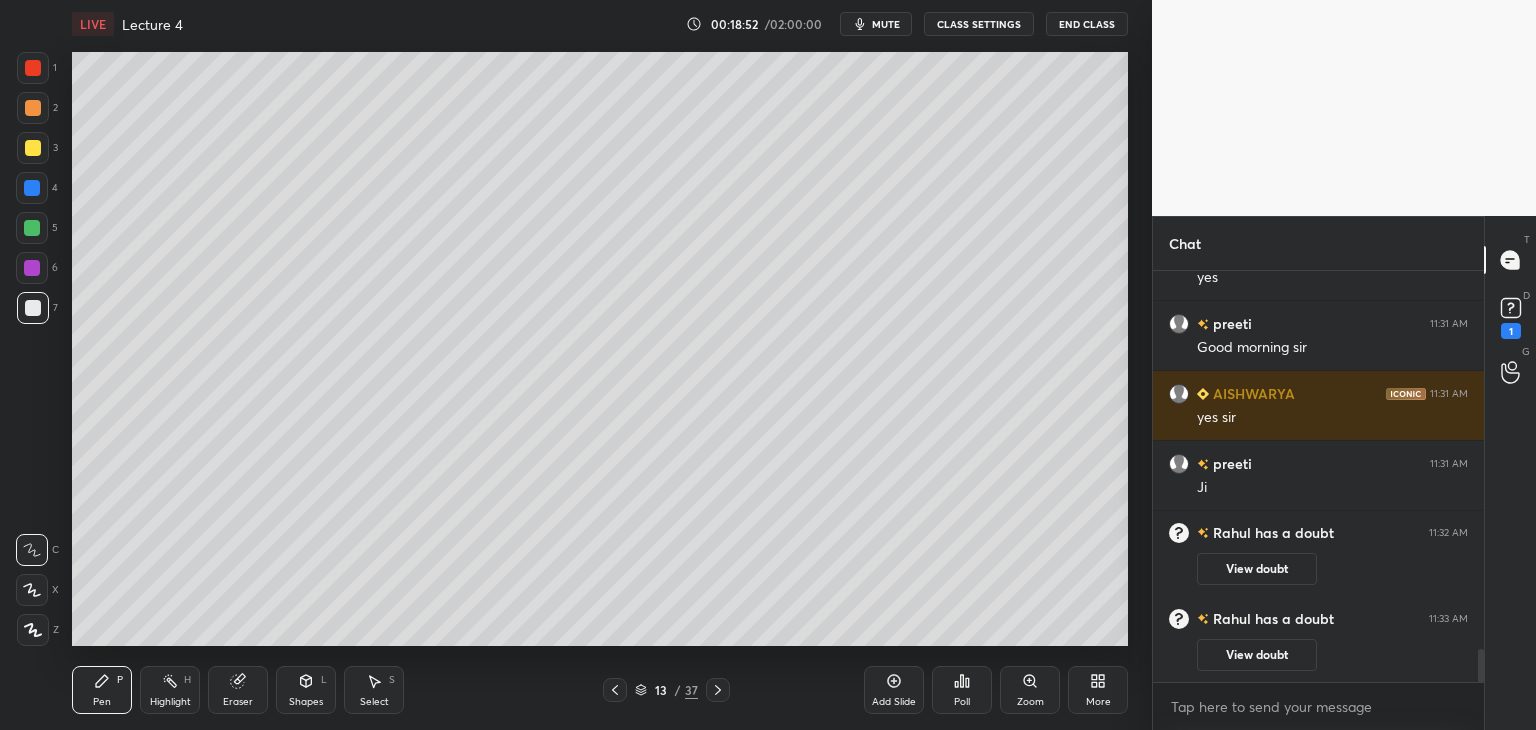 click 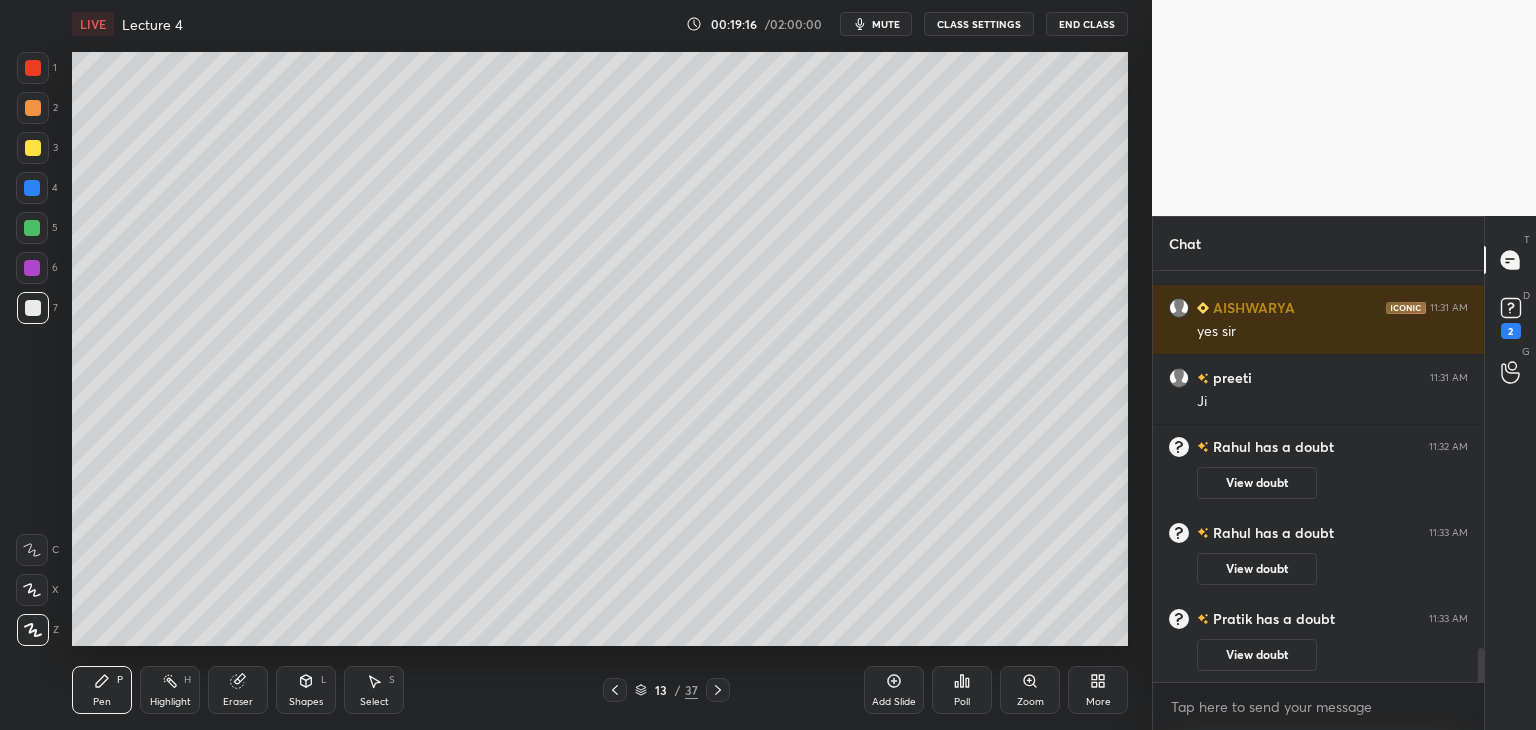 scroll, scrollTop: 4614, scrollLeft: 0, axis: vertical 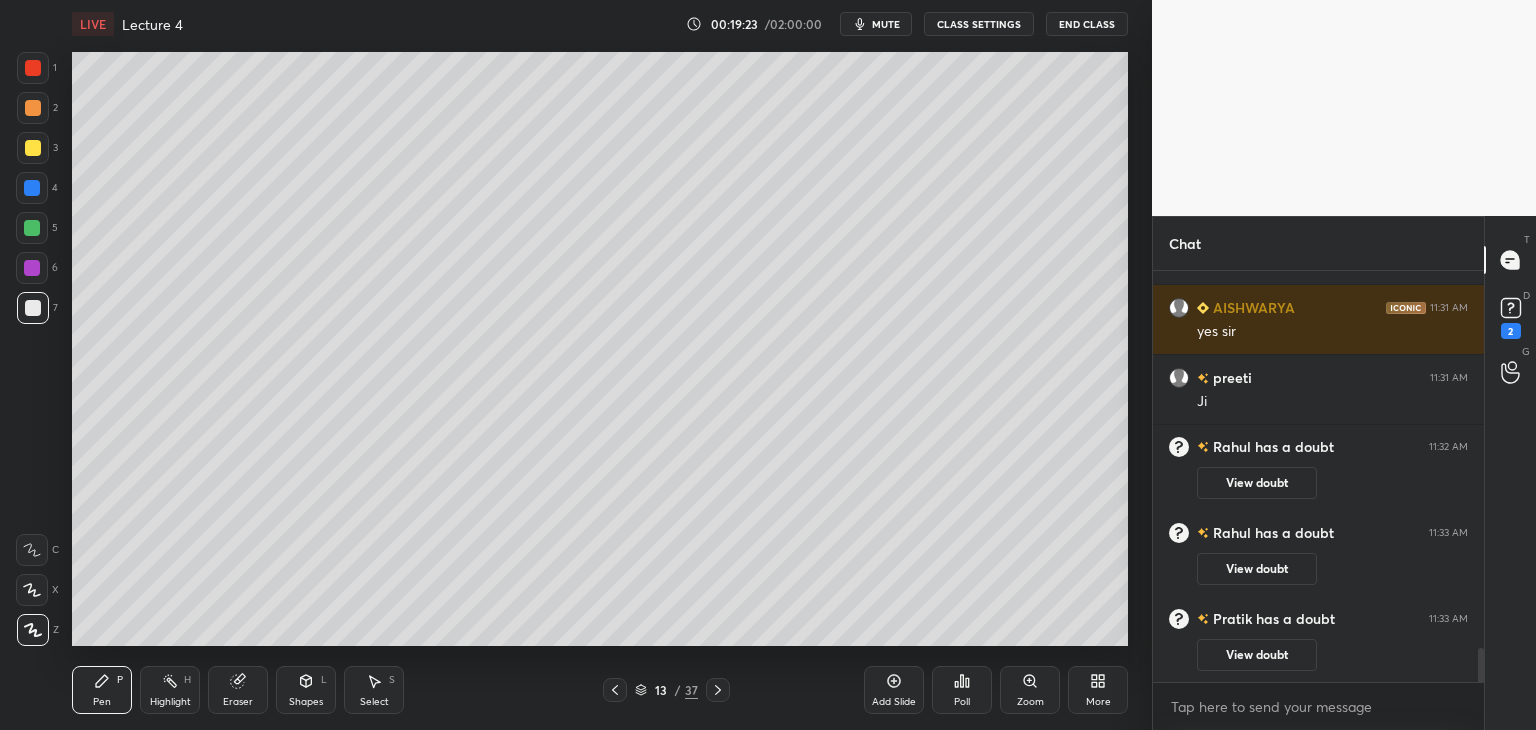 click at bounding box center (32, 188) 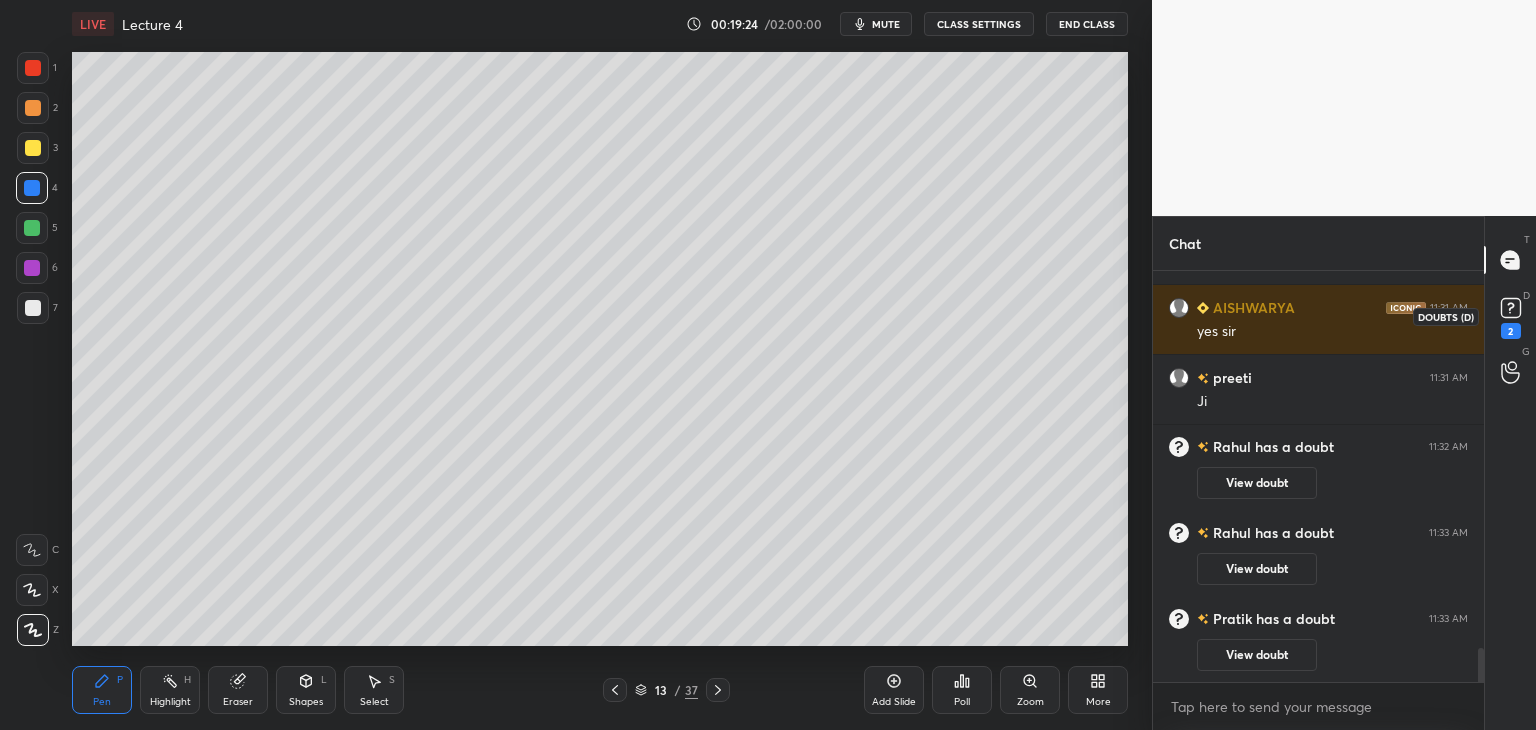 click 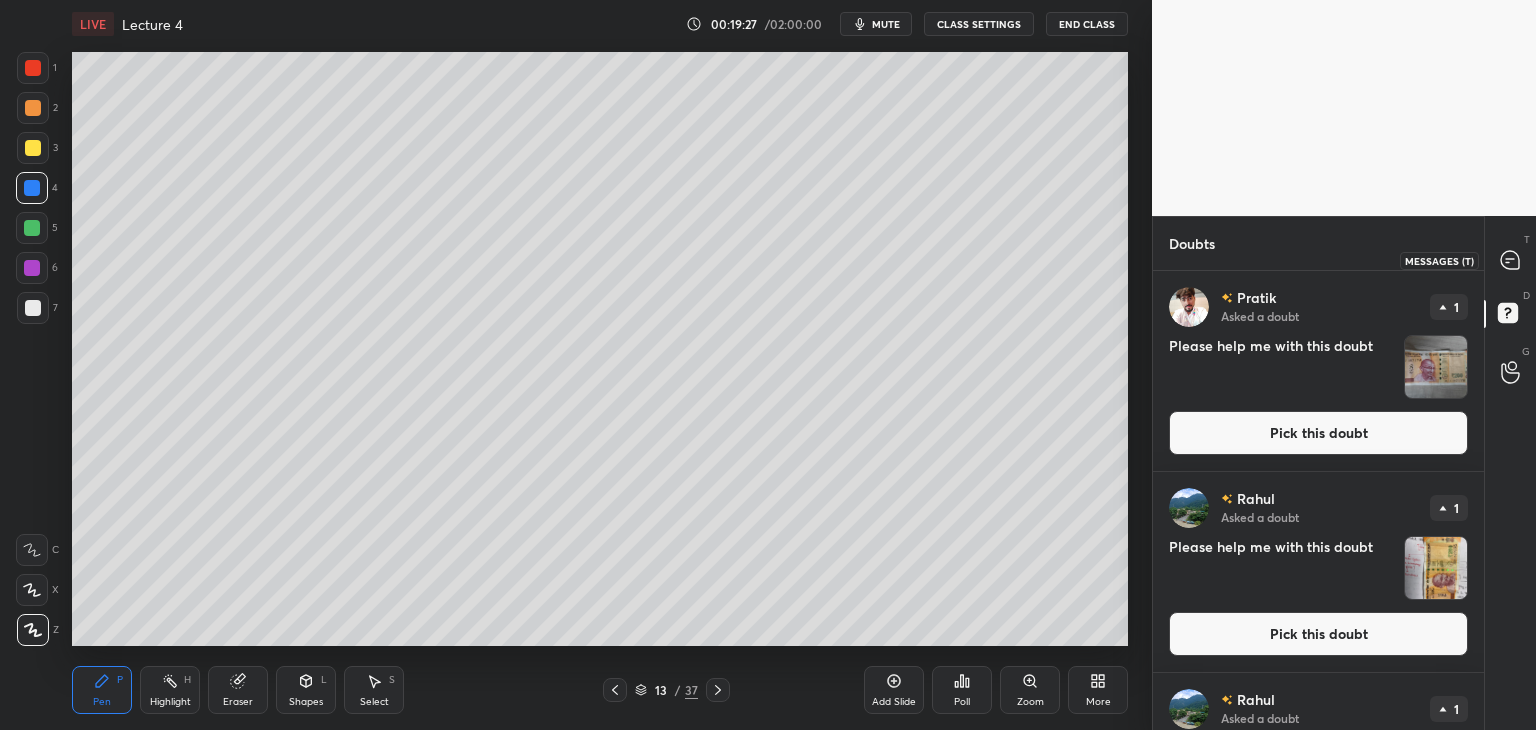 click 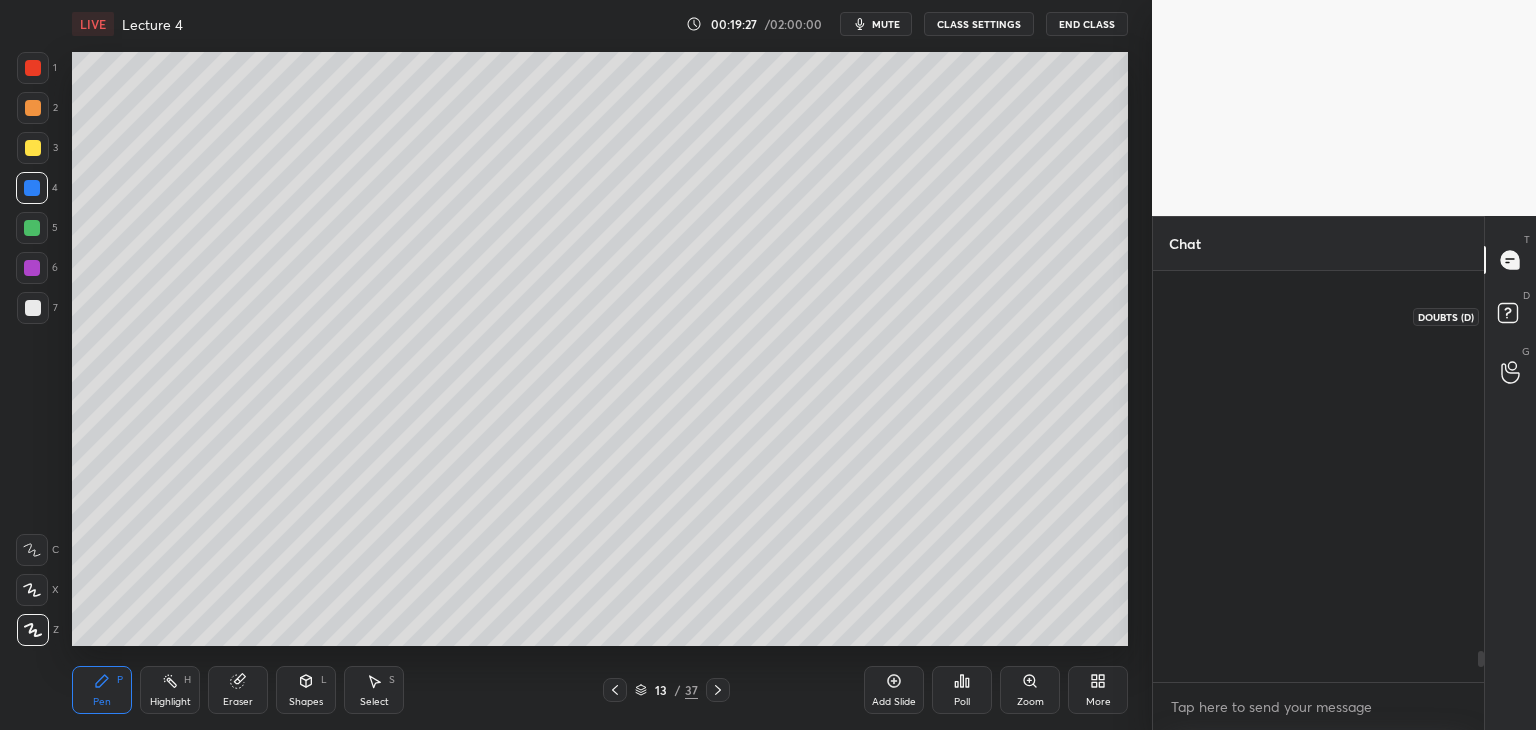 scroll, scrollTop: 5018, scrollLeft: 0, axis: vertical 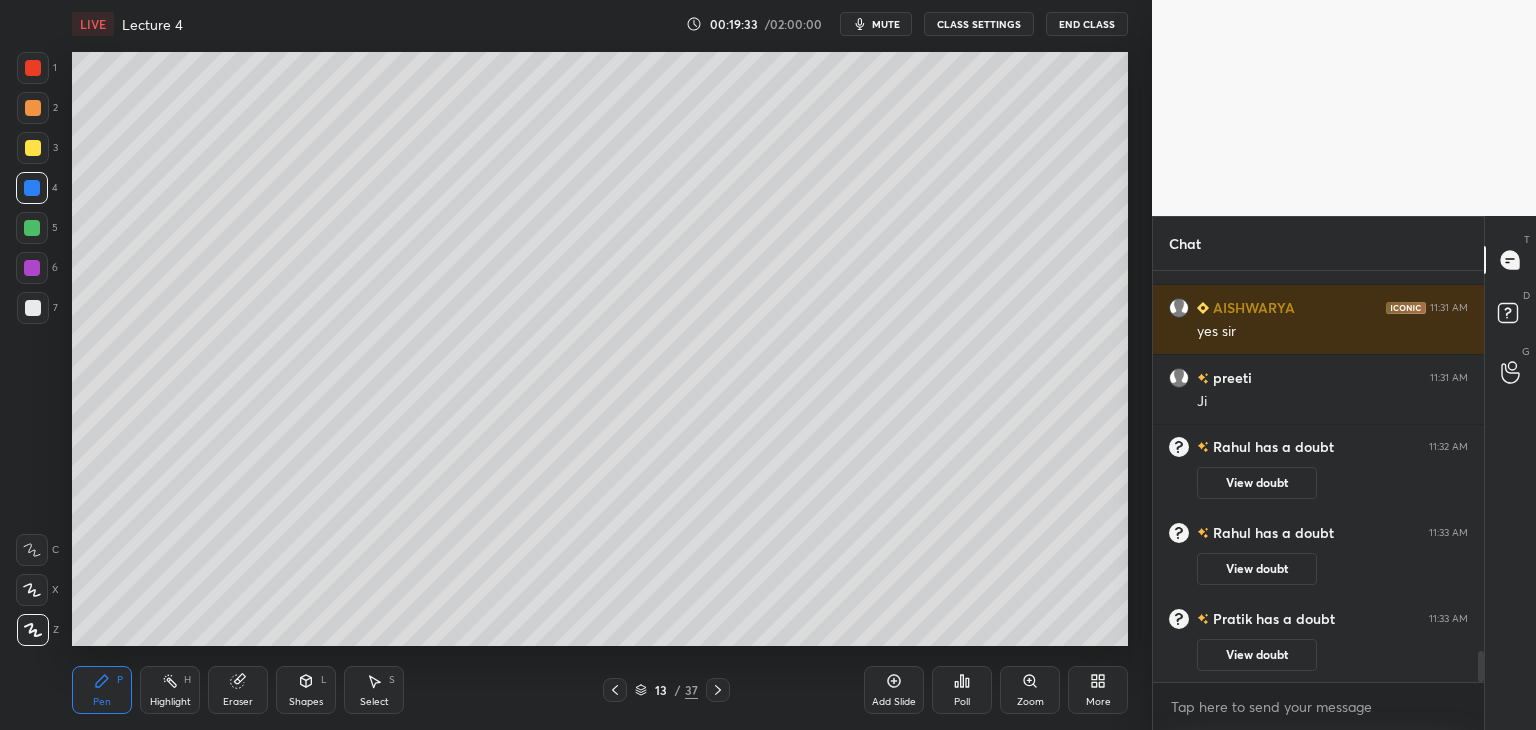 drag, startPoint x: 1482, startPoint y: 656, endPoint x: 1484, endPoint y: 764, distance: 108.01852 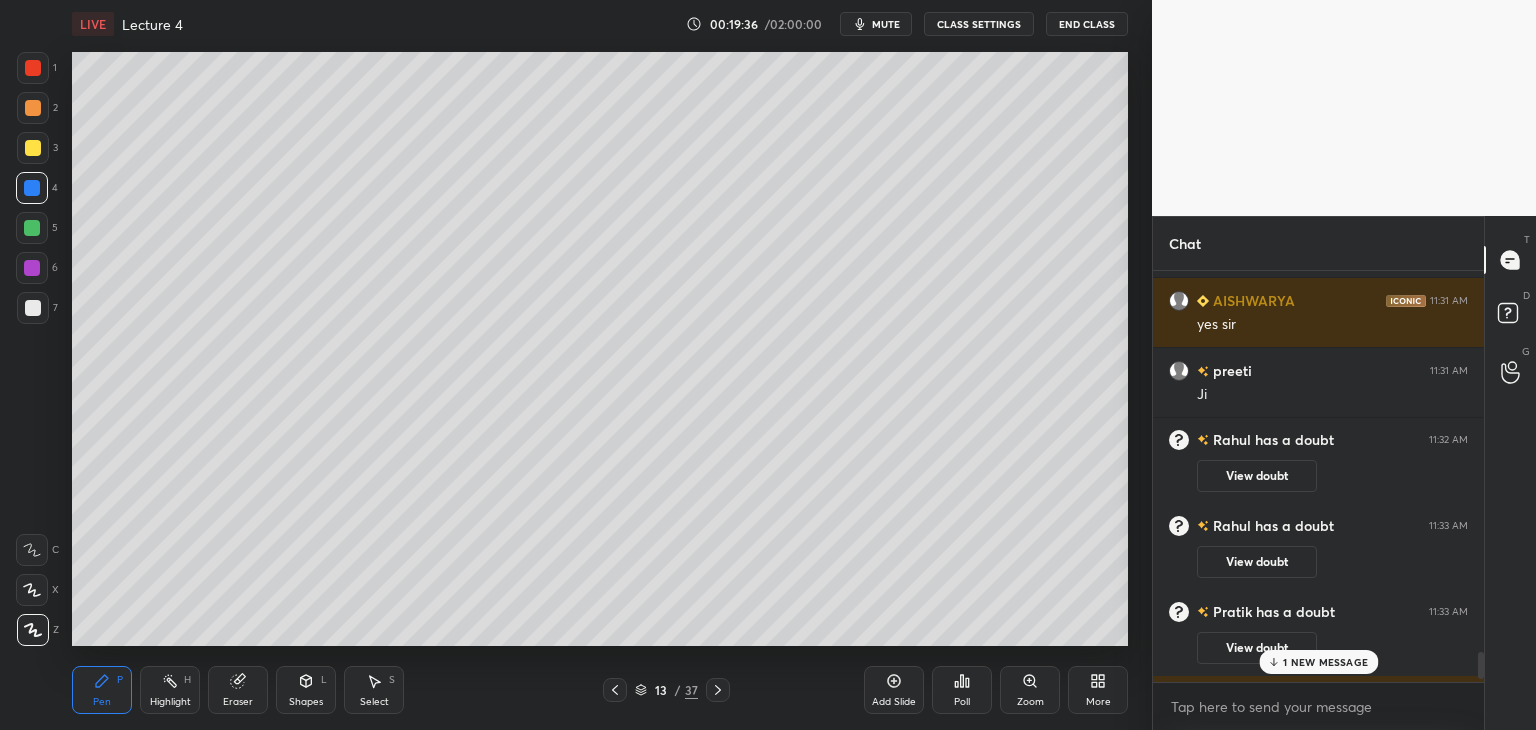 scroll, scrollTop: 5924, scrollLeft: 0, axis: vertical 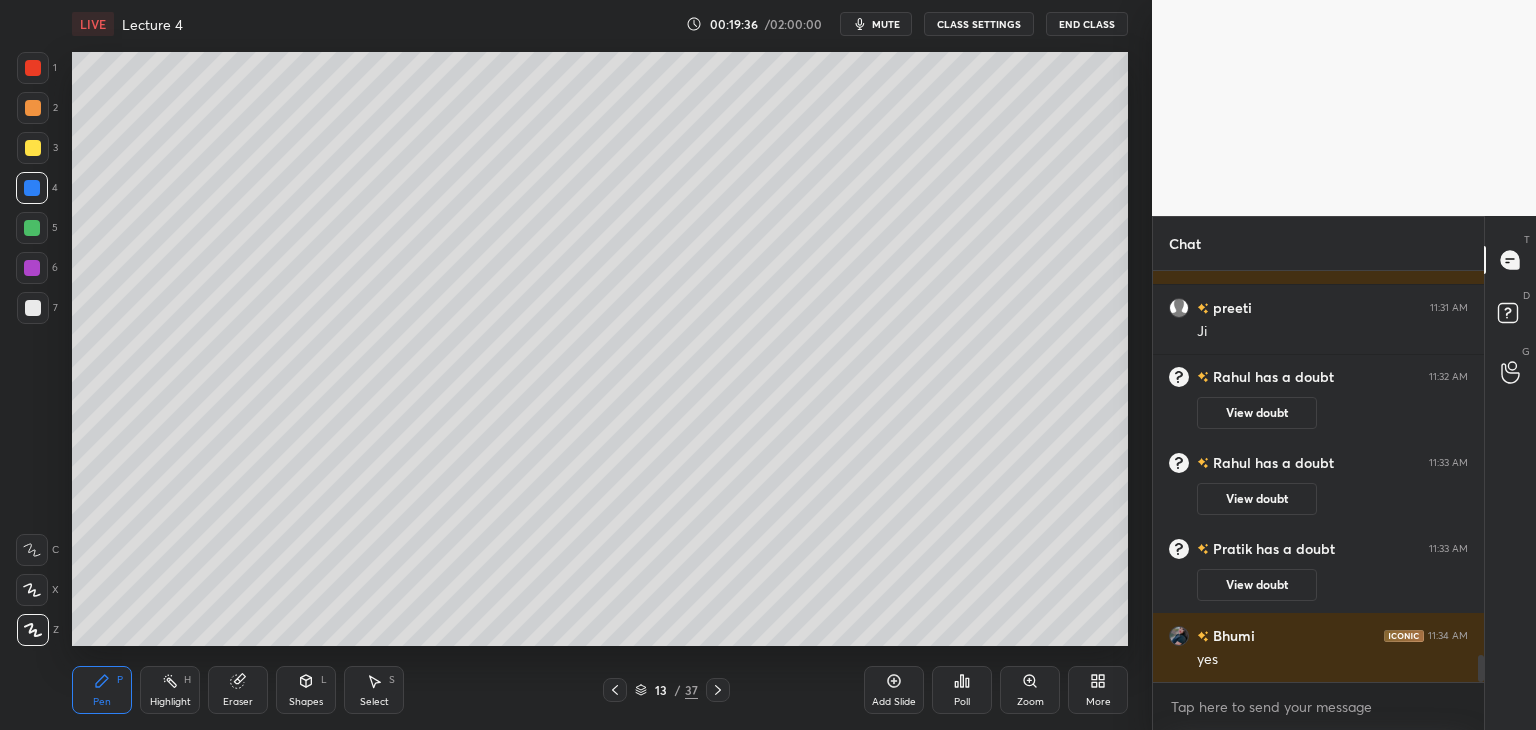 drag, startPoint x: 1483, startPoint y: 665, endPoint x: 1512, endPoint y: 776, distance: 114.72576 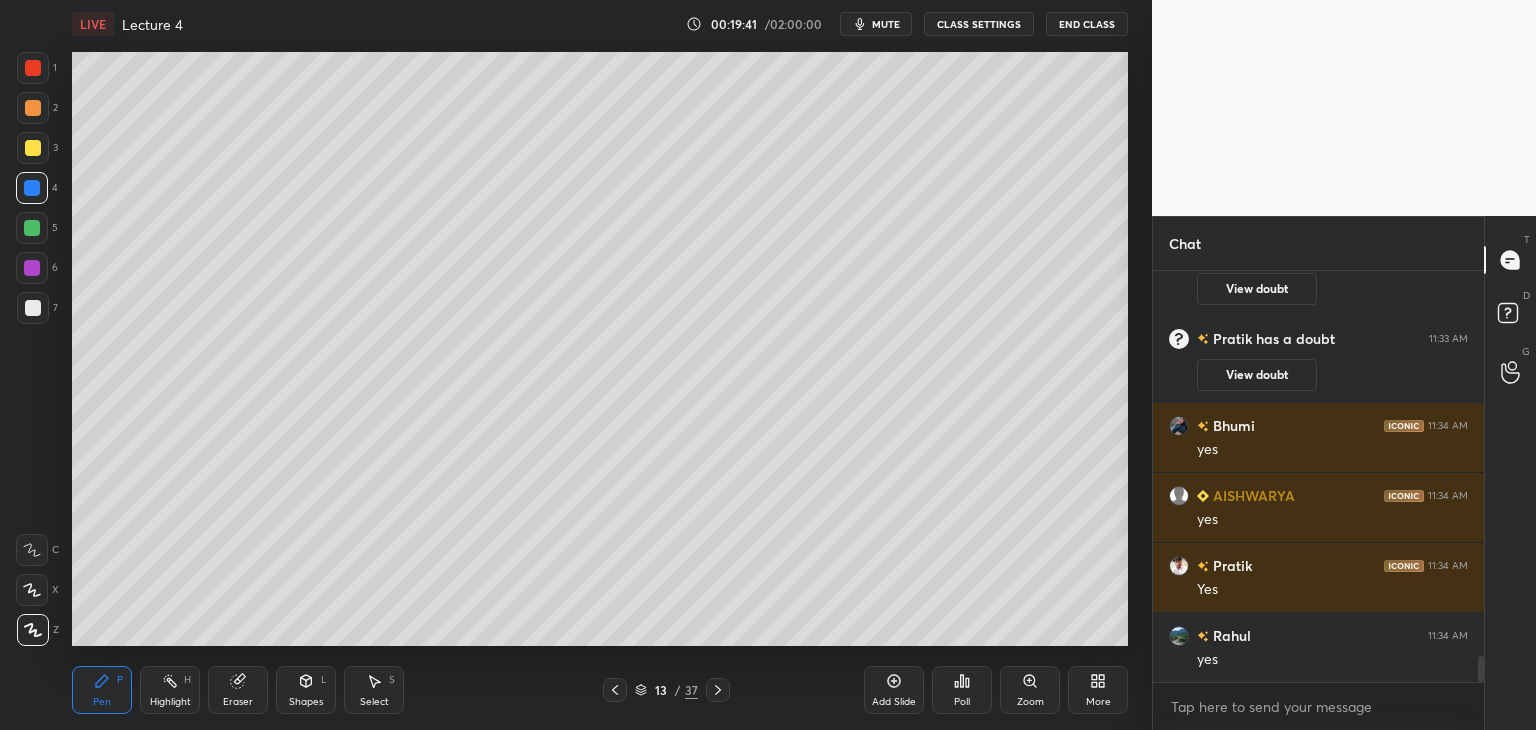 scroll, scrollTop: 6204, scrollLeft: 0, axis: vertical 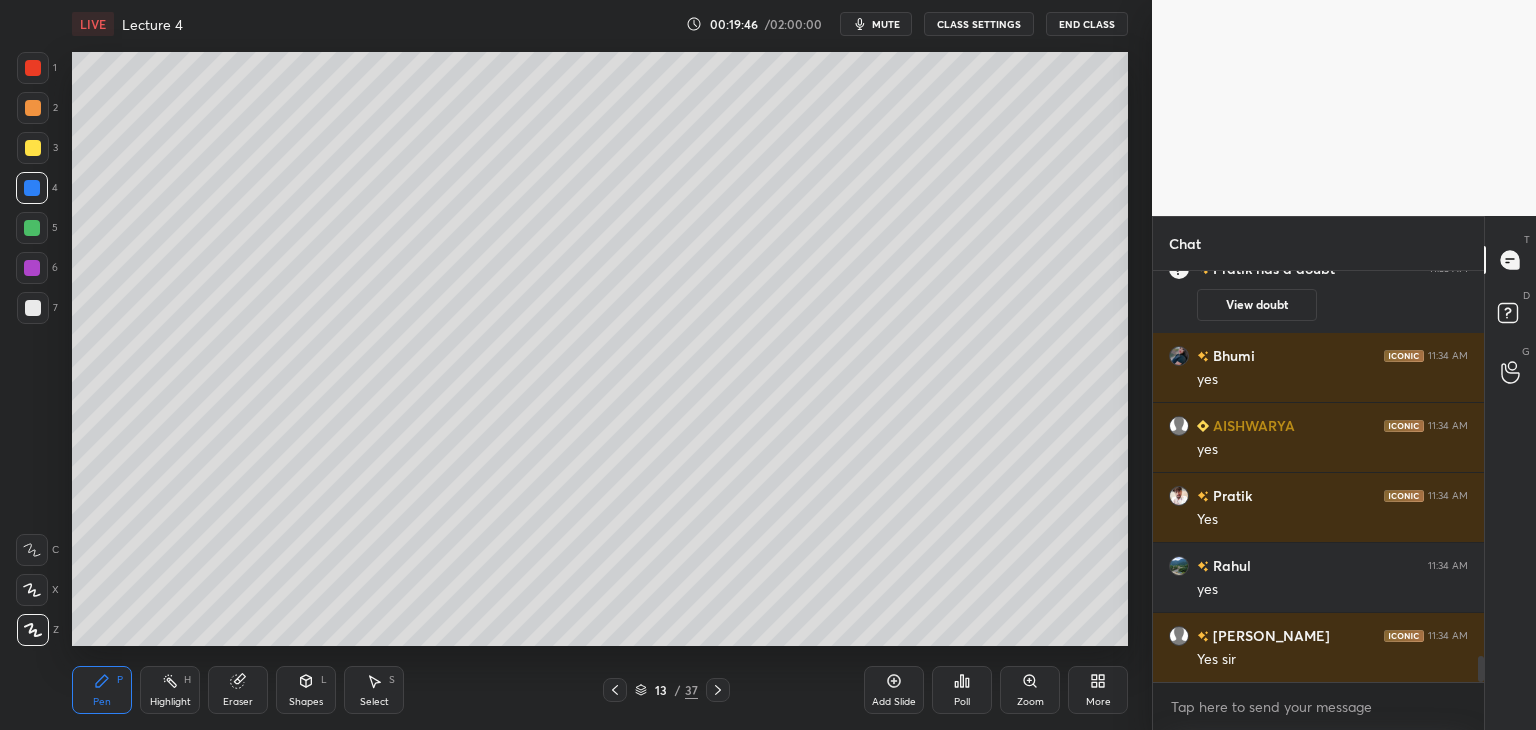 click at bounding box center (32, 188) 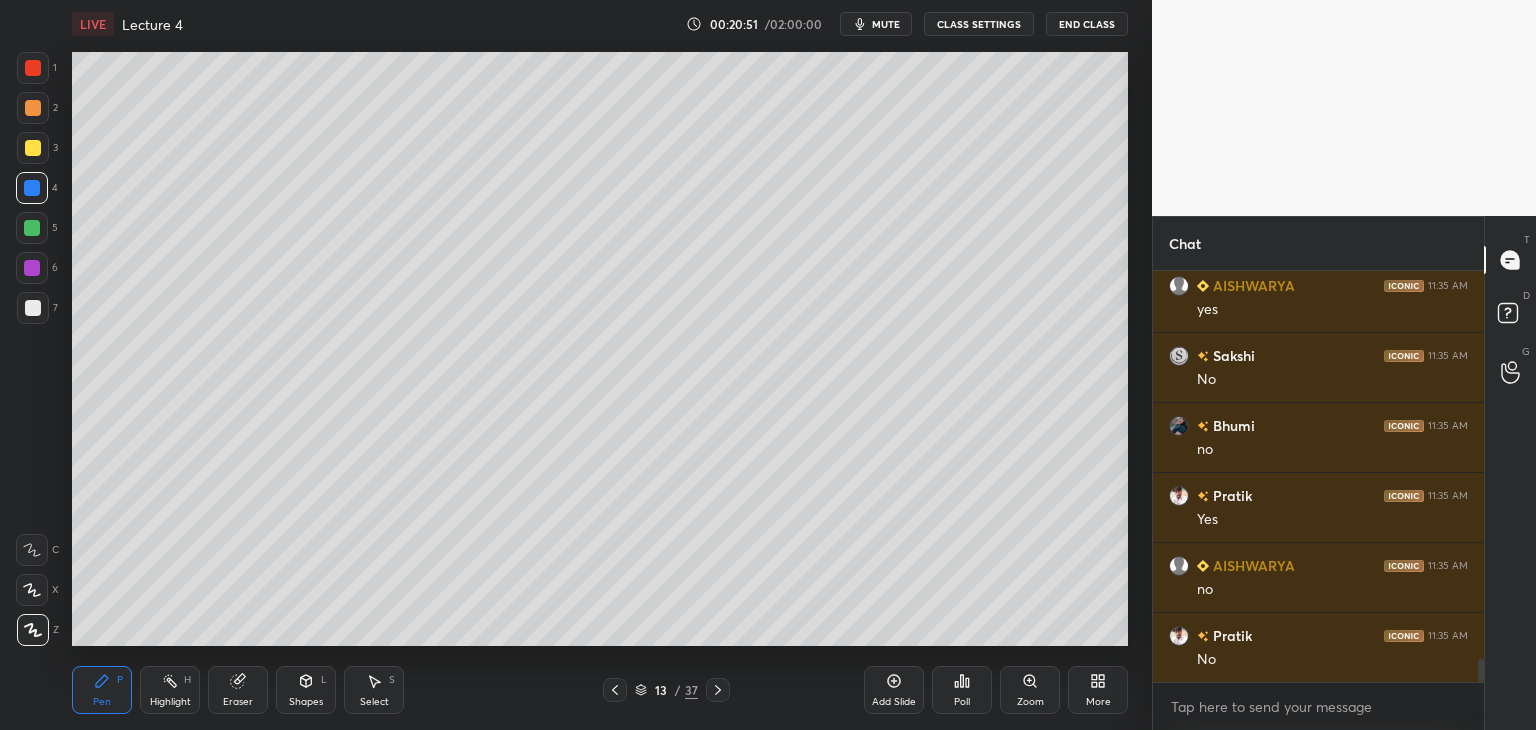 scroll, scrollTop: 6834, scrollLeft: 0, axis: vertical 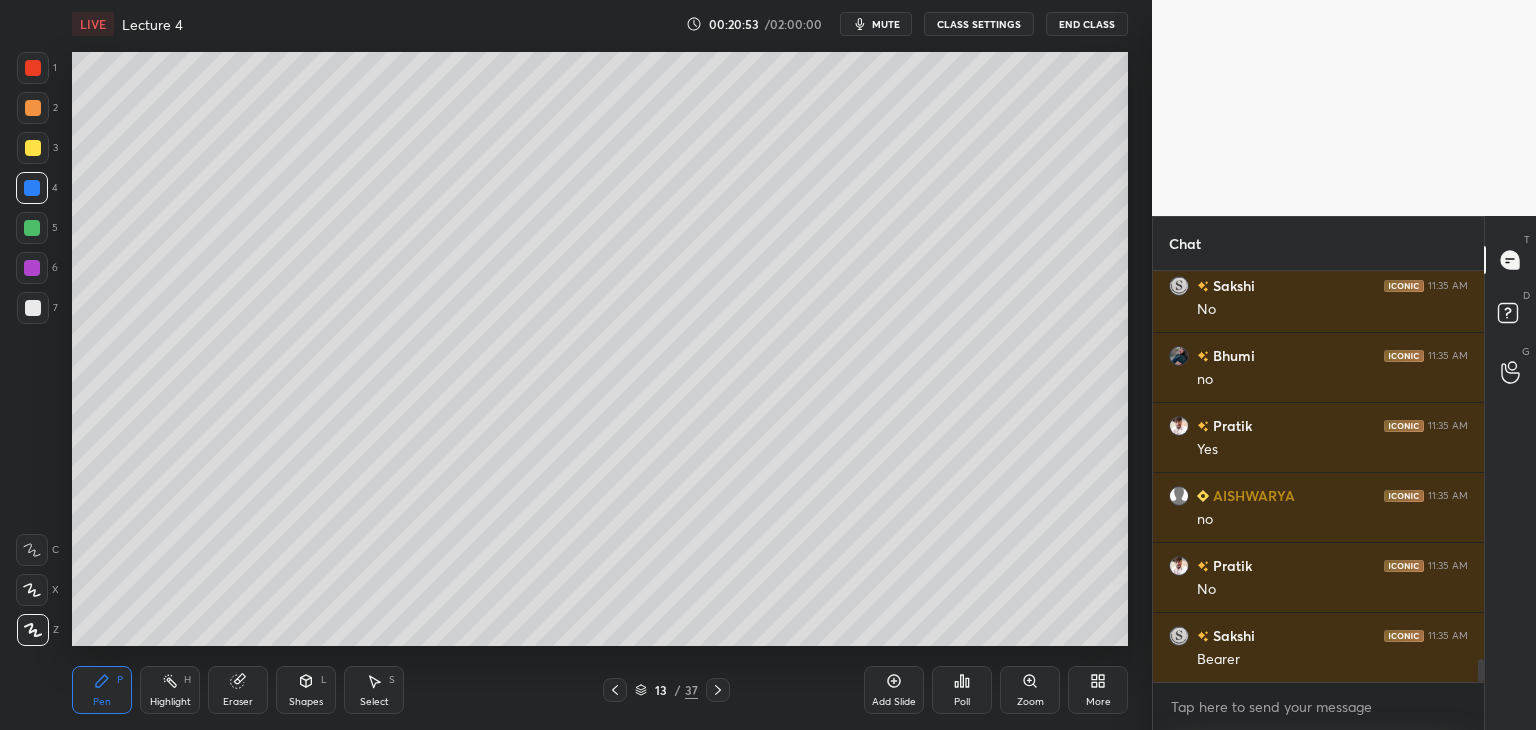 click on "Add Slide" at bounding box center (894, 690) 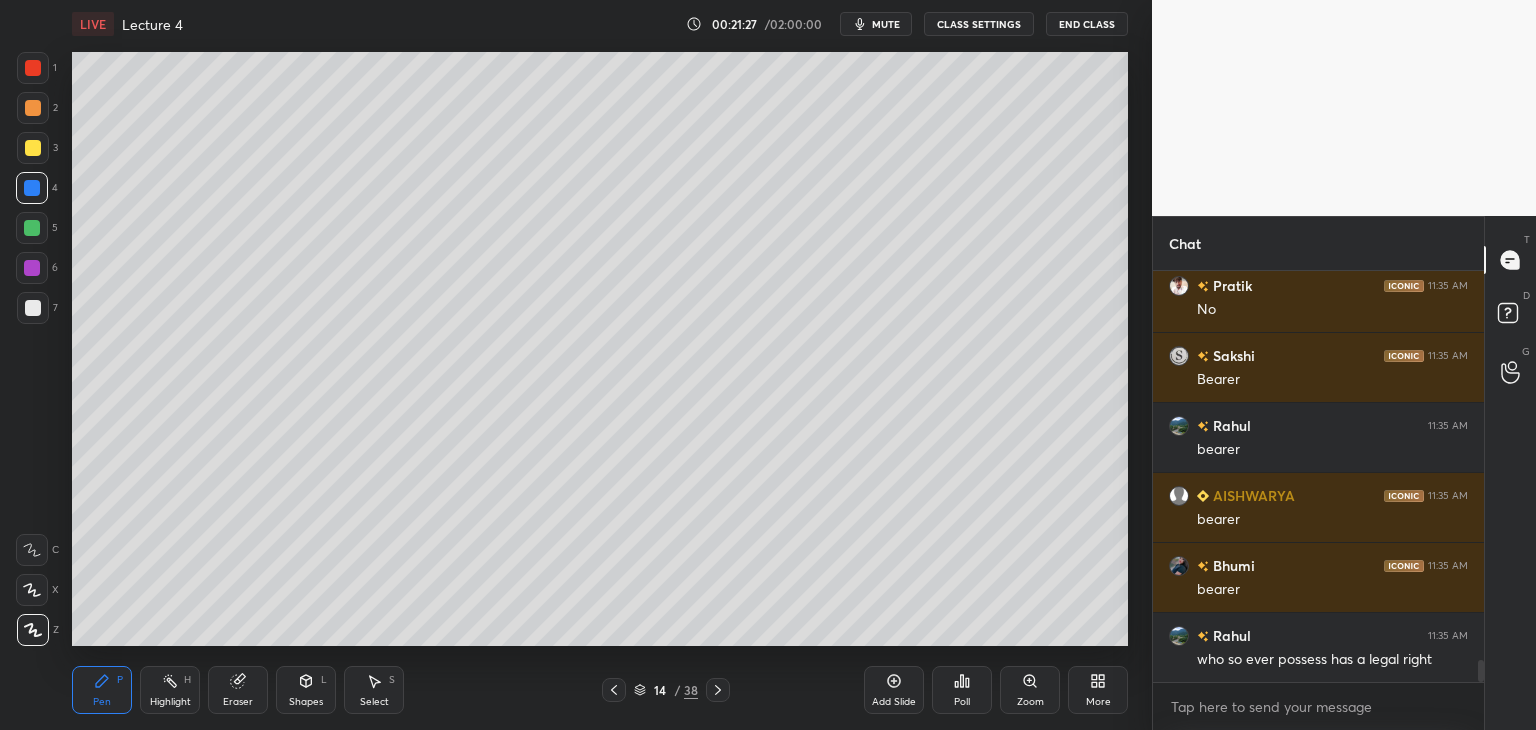 scroll, scrollTop: 7184, scrollLeft: 0, axis: vertical 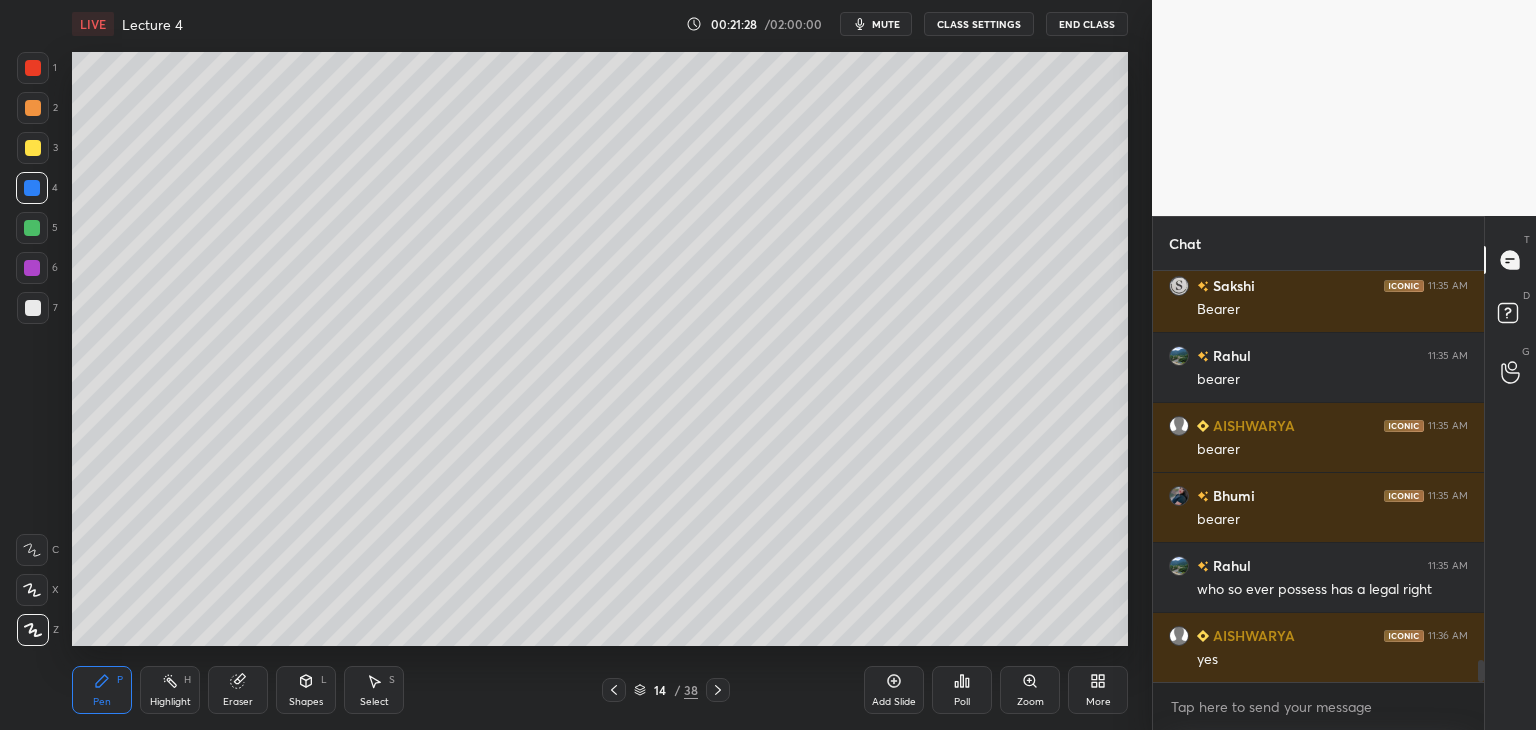 click at bounding box center (32, 268) 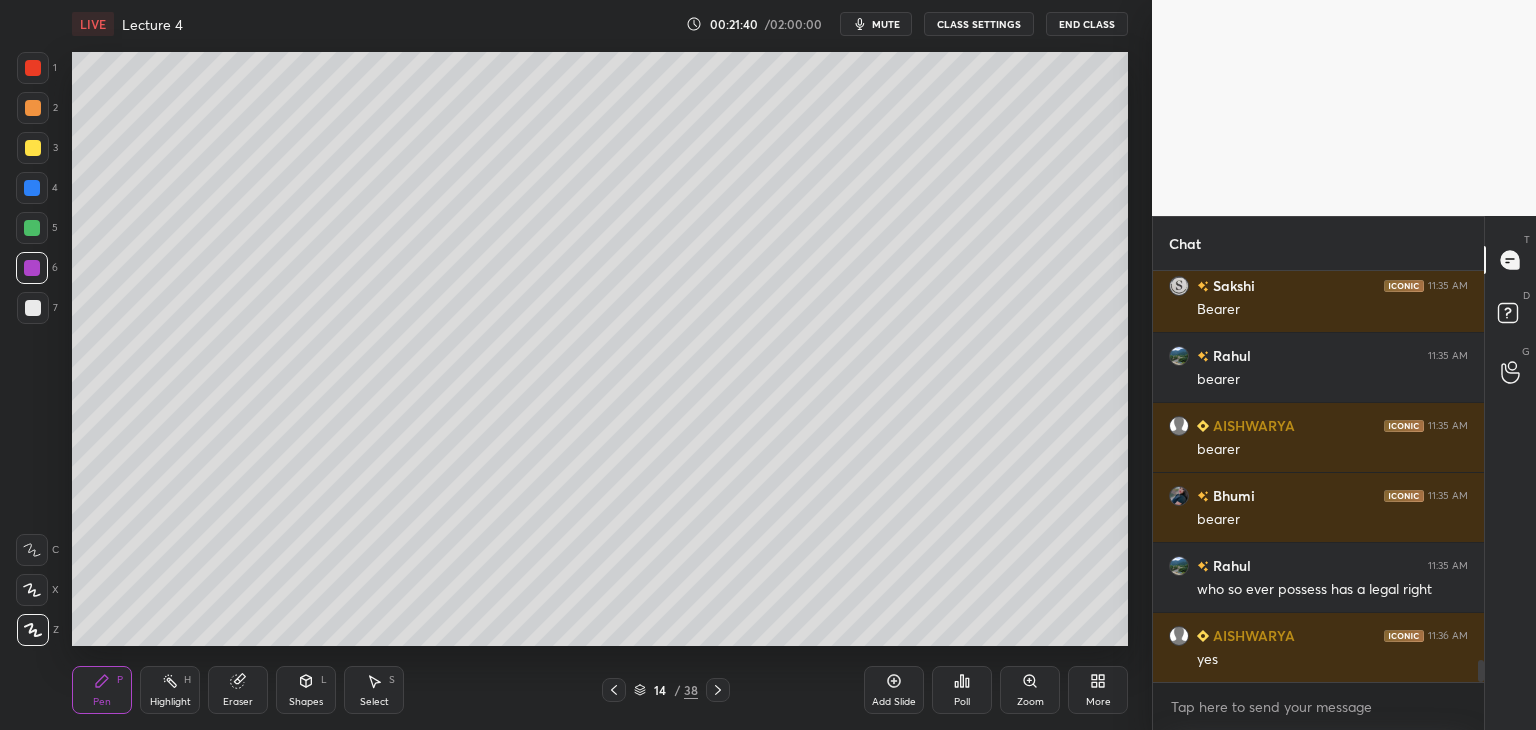 click at bounding box center [32, 228] 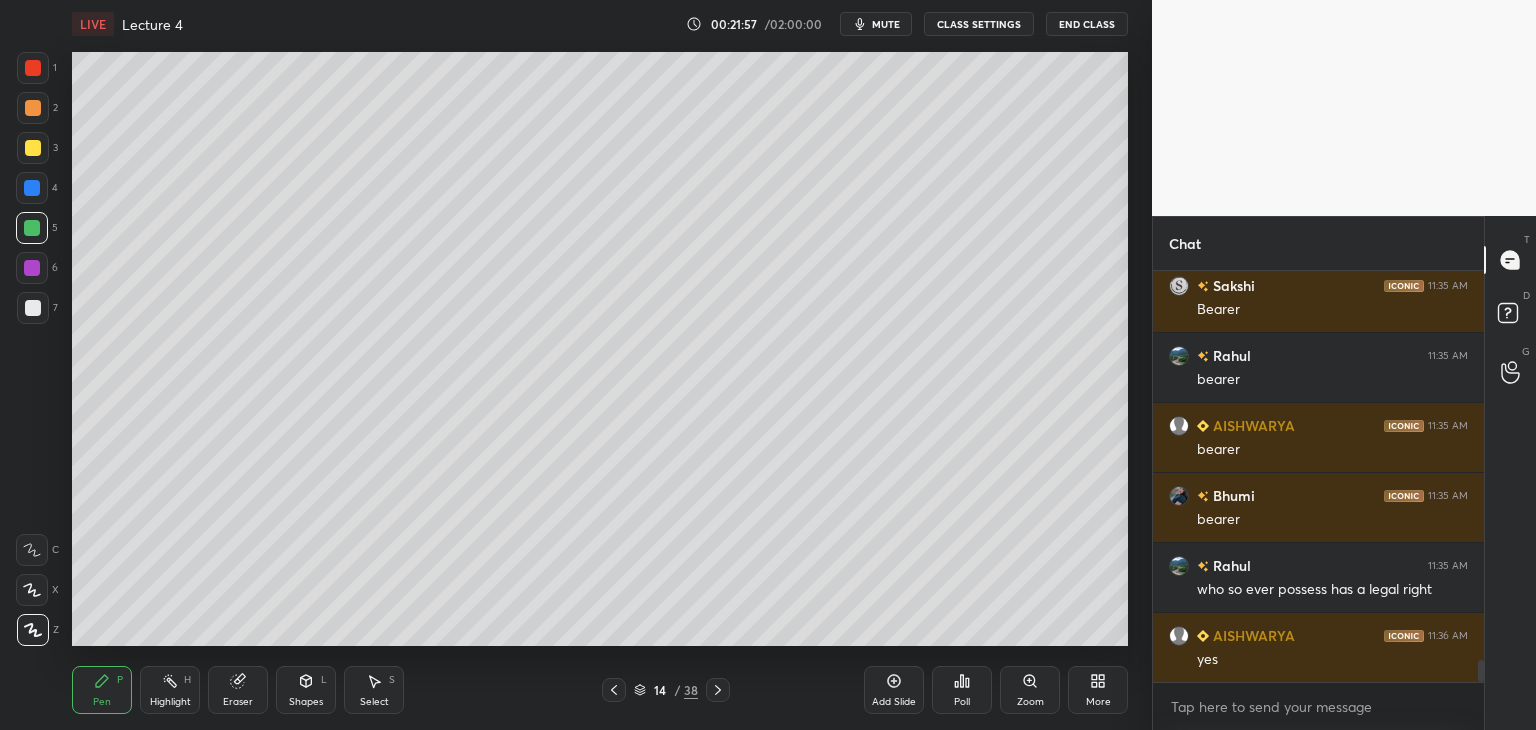 click 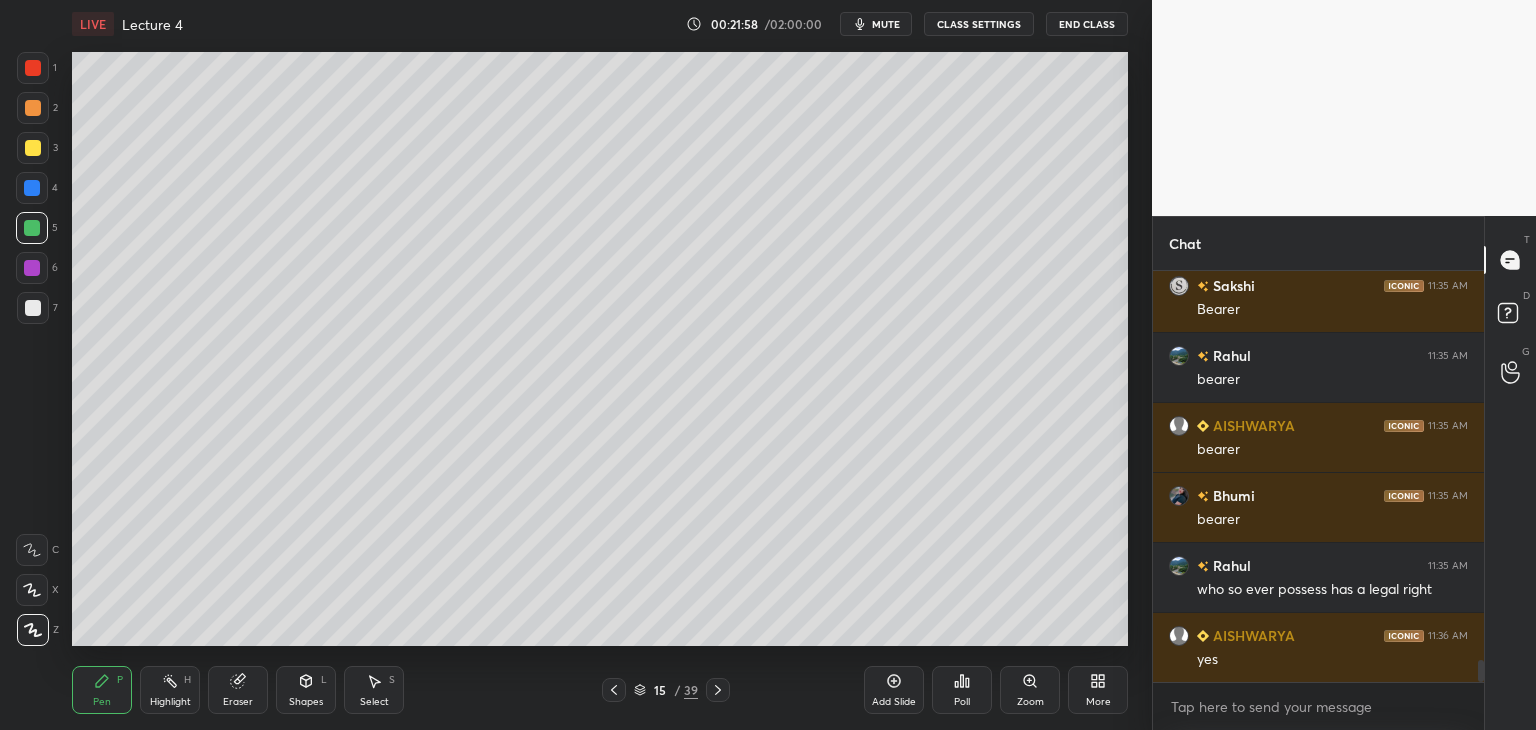 scroll, scrollTop: 7254, scrollLeft: 0, axis: vertical 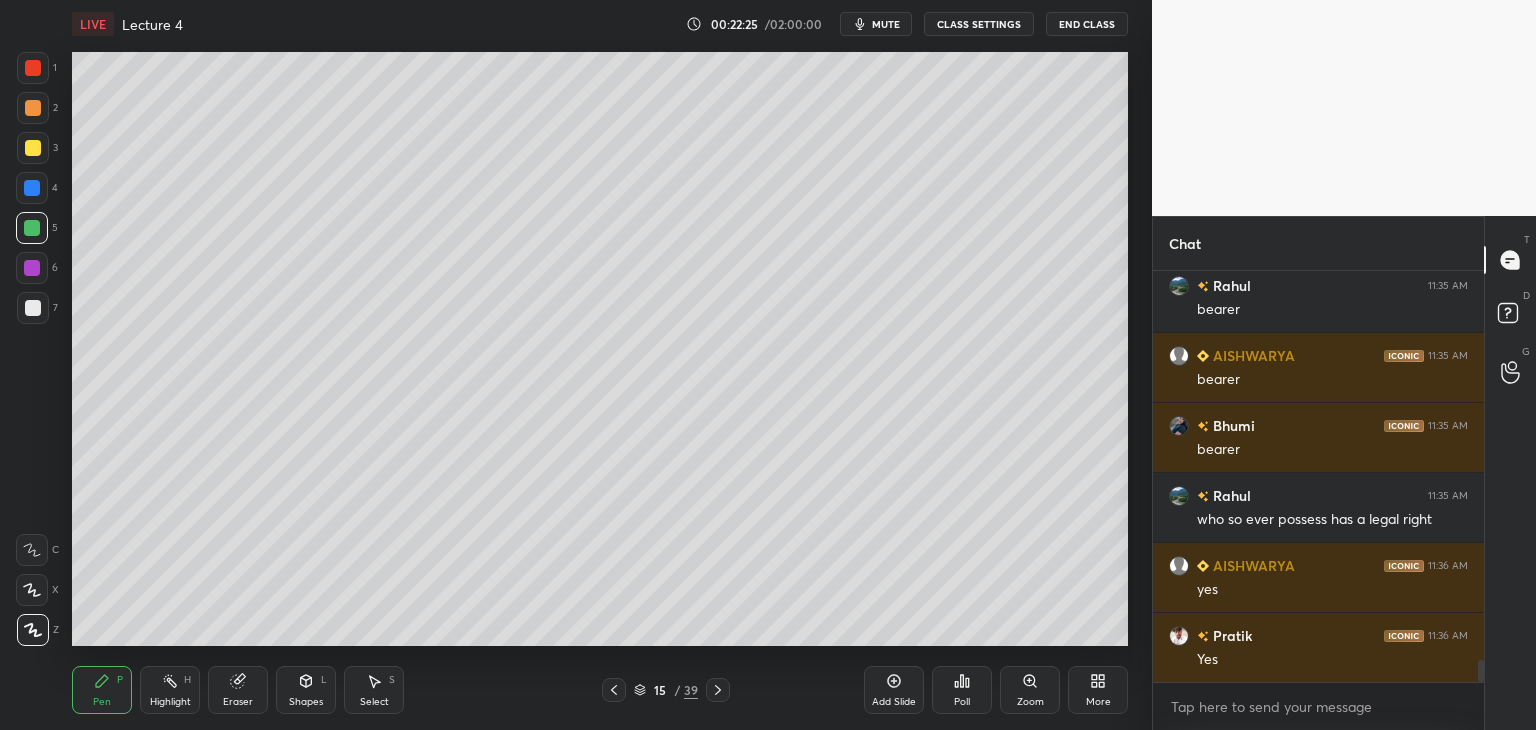 click at bounding box center [32, 268] 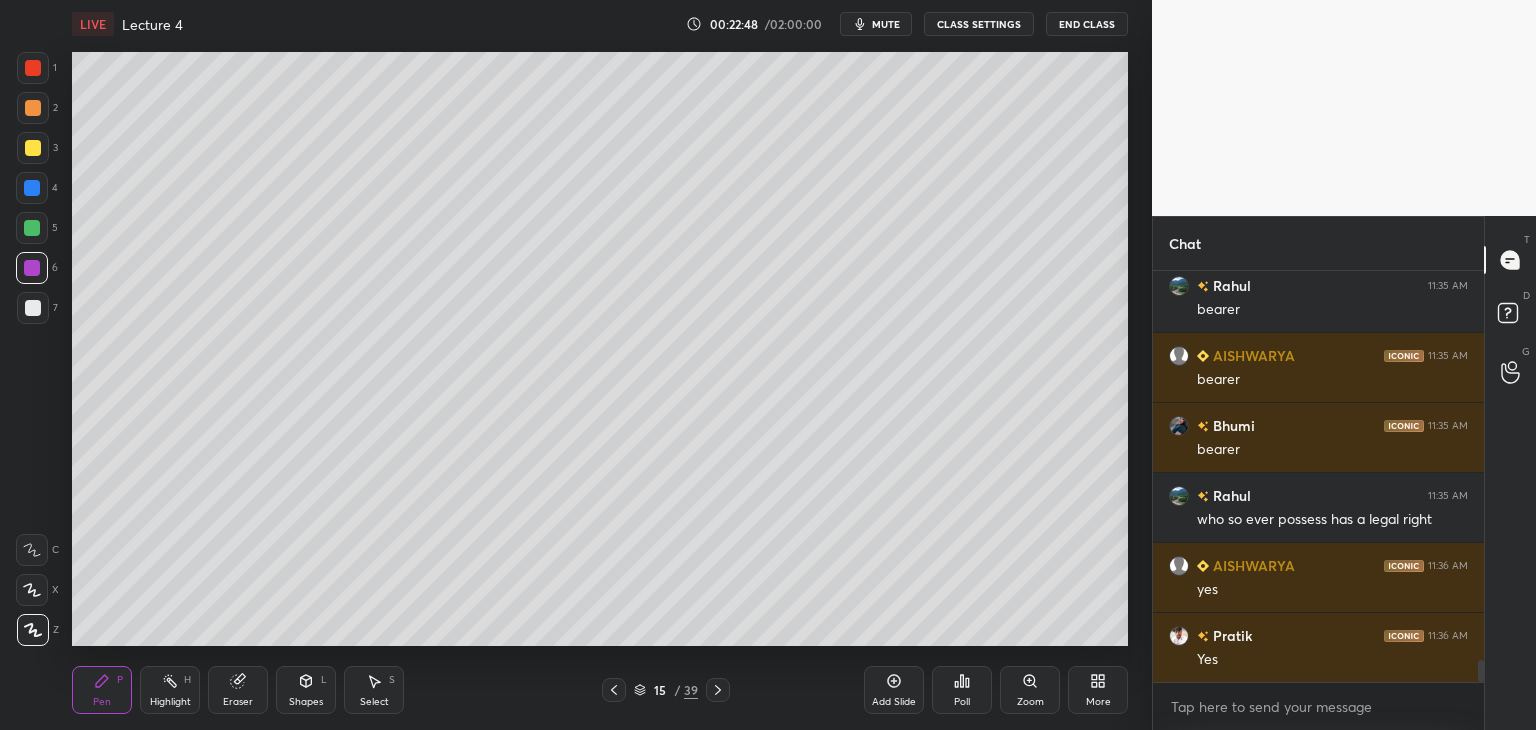 click at bounding box center [33, 308] 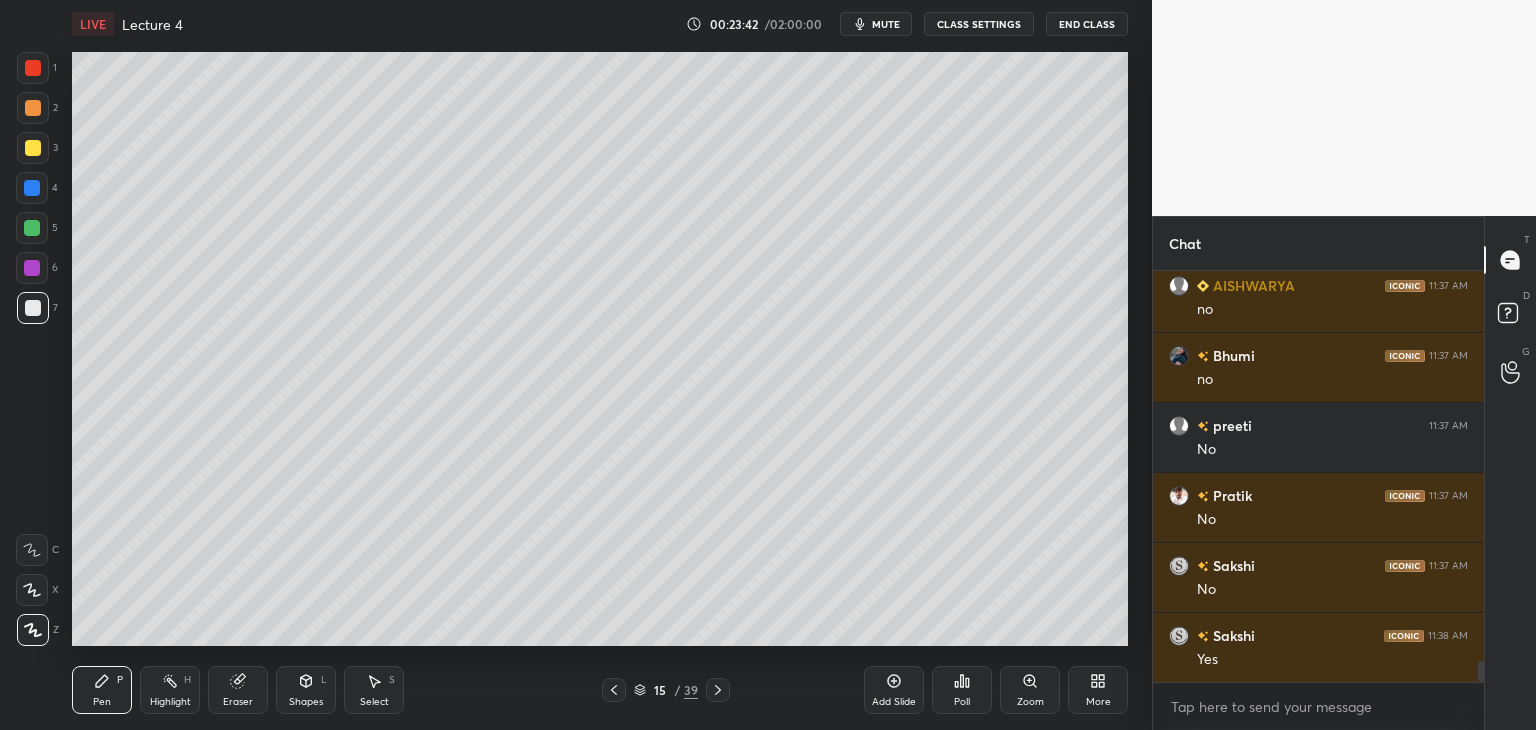 scroll, scrollTop: 7744, scrollLeft: 0, axis: vertical 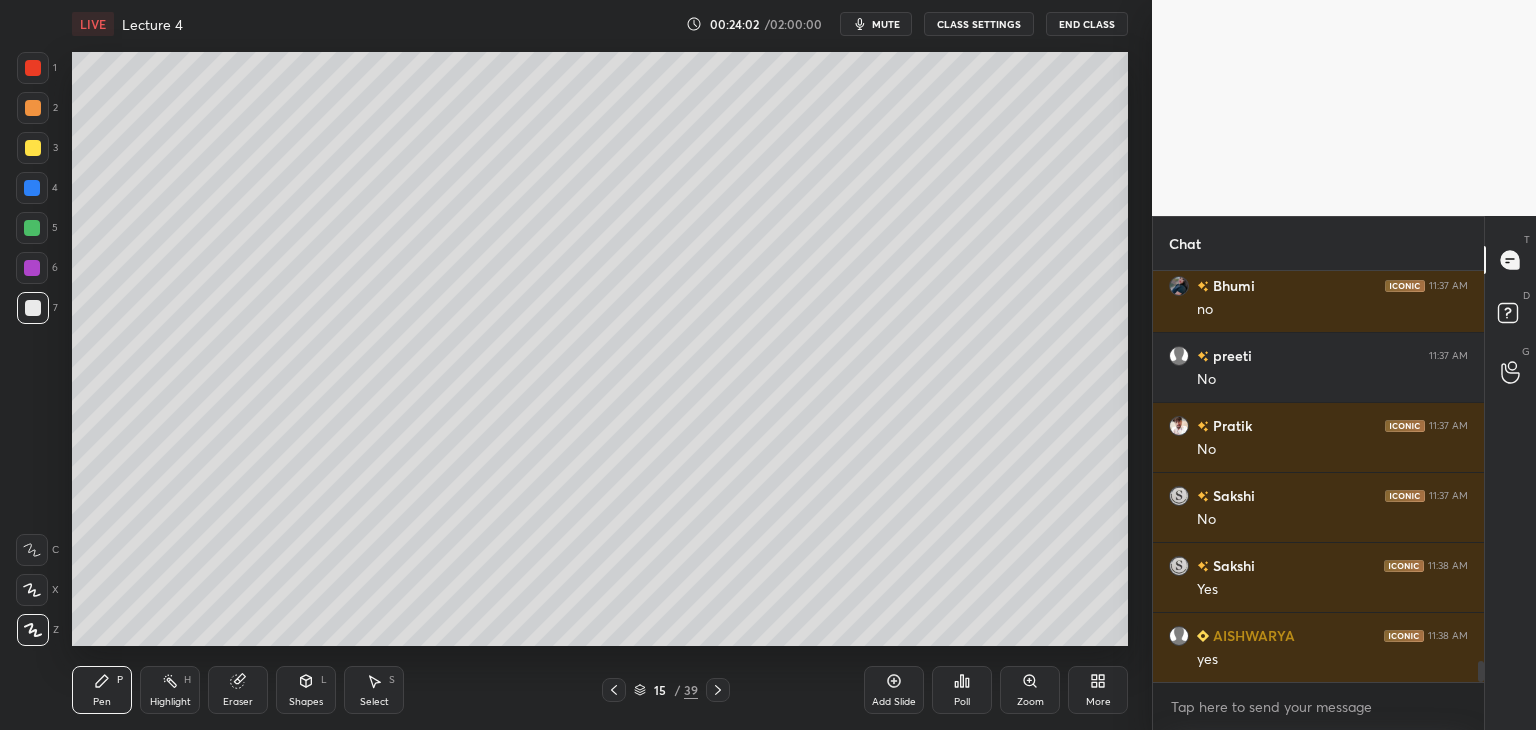 click on "Add Slide" at bounding box center (894, 690) 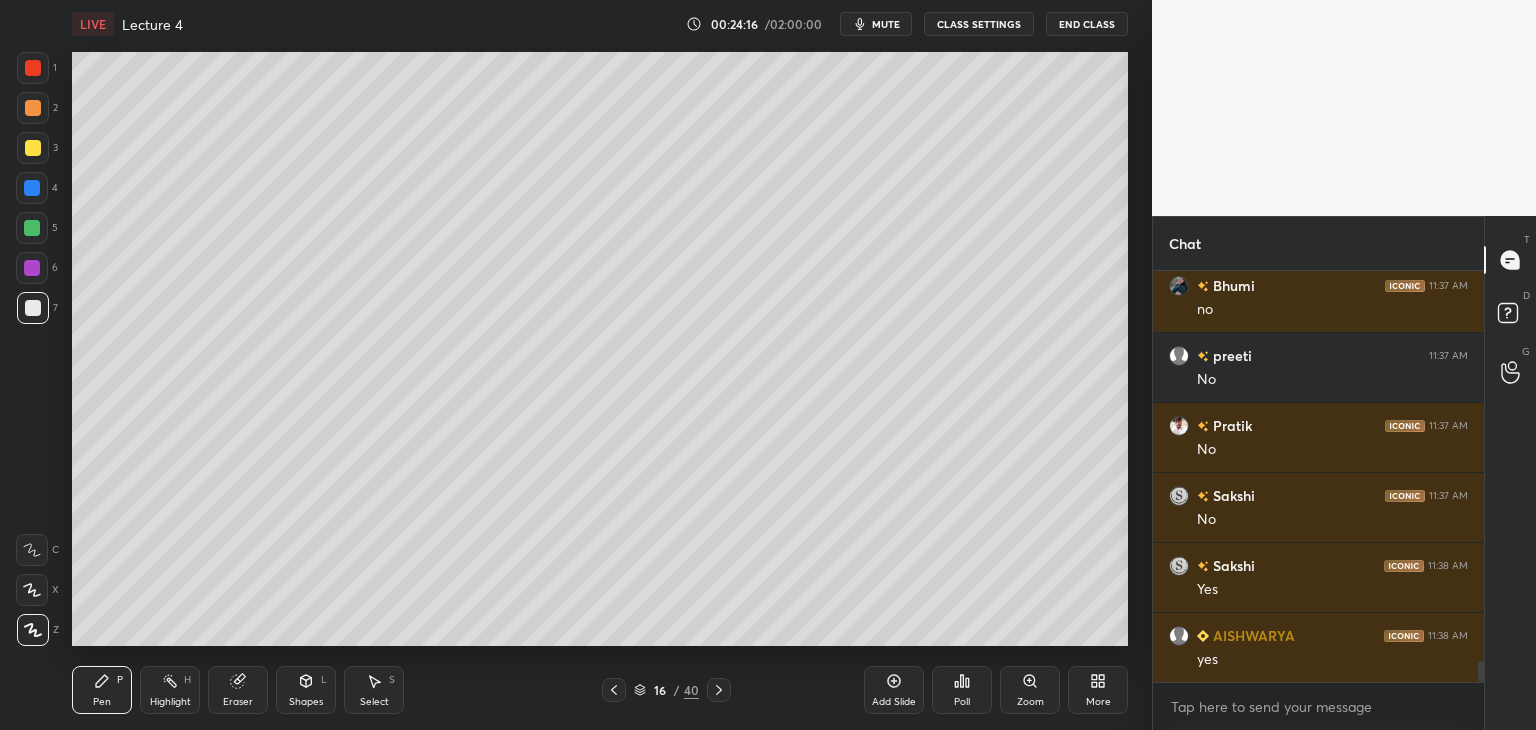 click 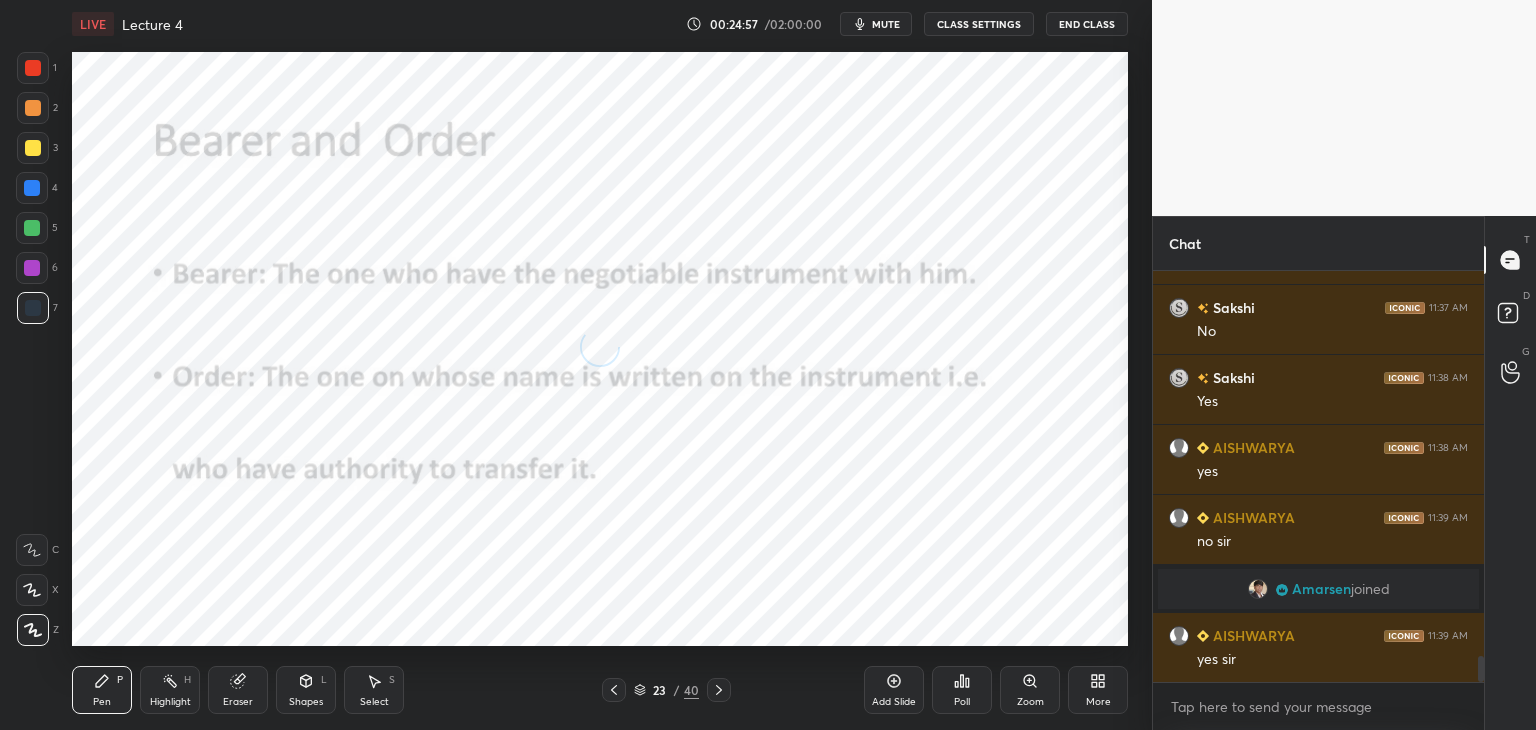 scroll, scrollTop: 6066, scrollLeft: 0, axis: vertical 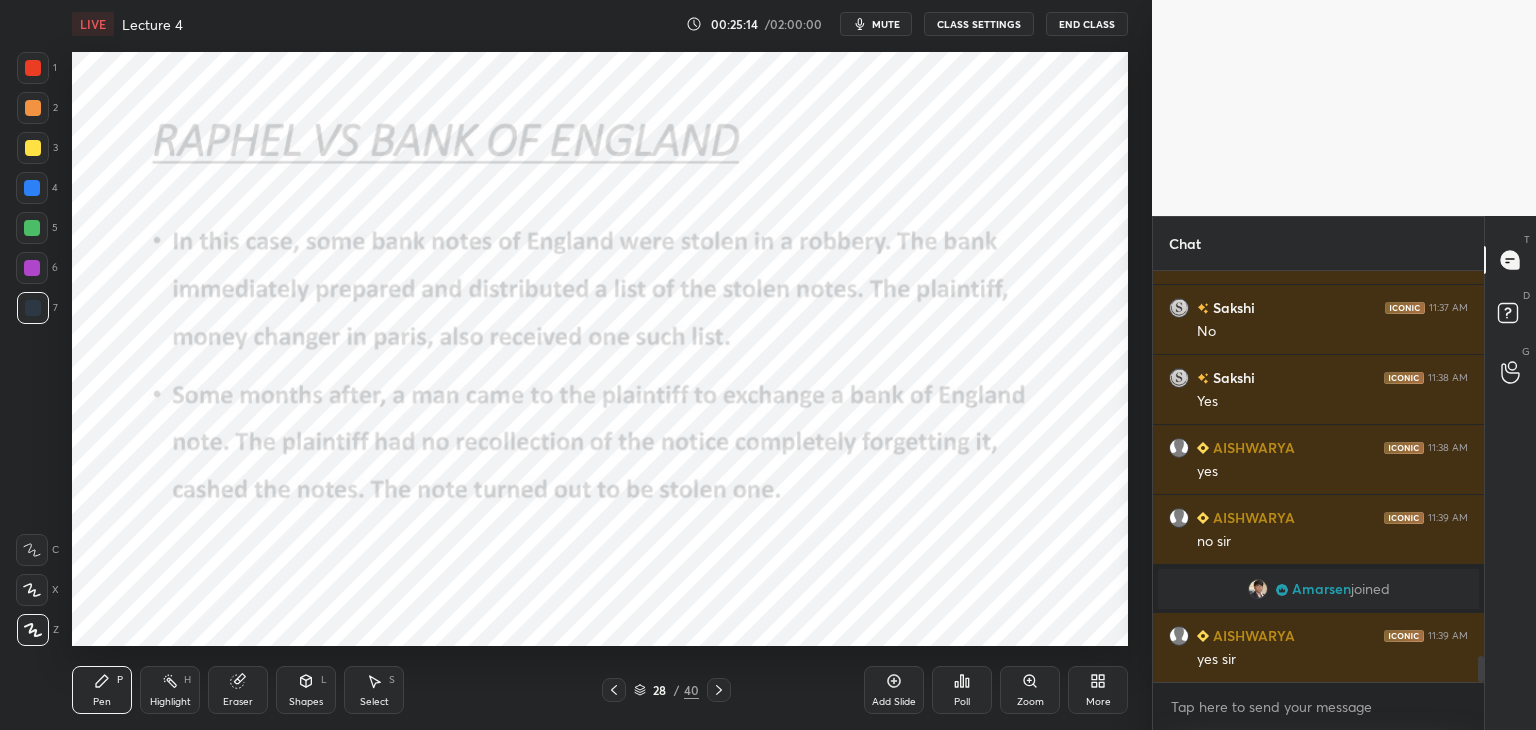 click at bounding box center [33, 68] 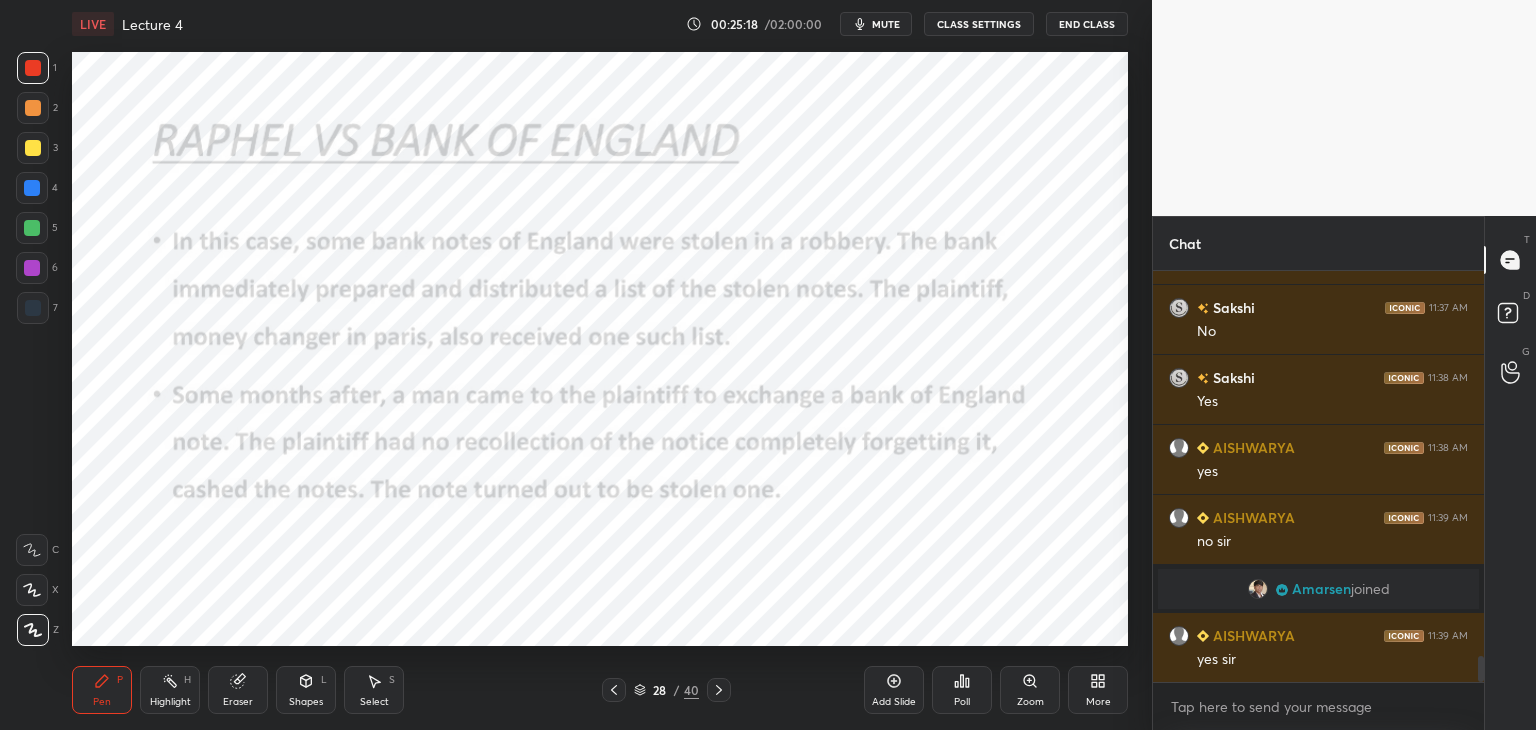 click 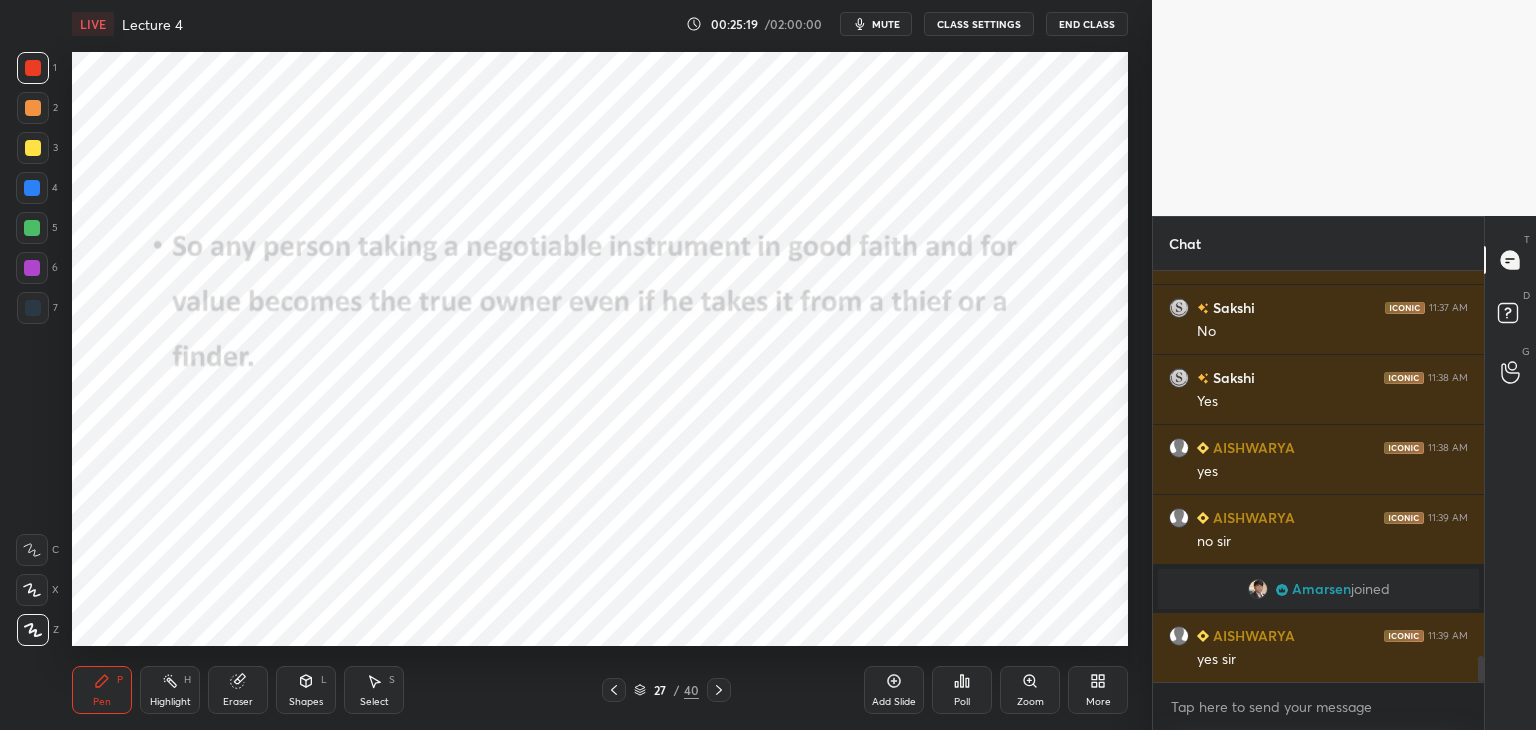 click on "Add Slide" at bounding box center (894, 690) 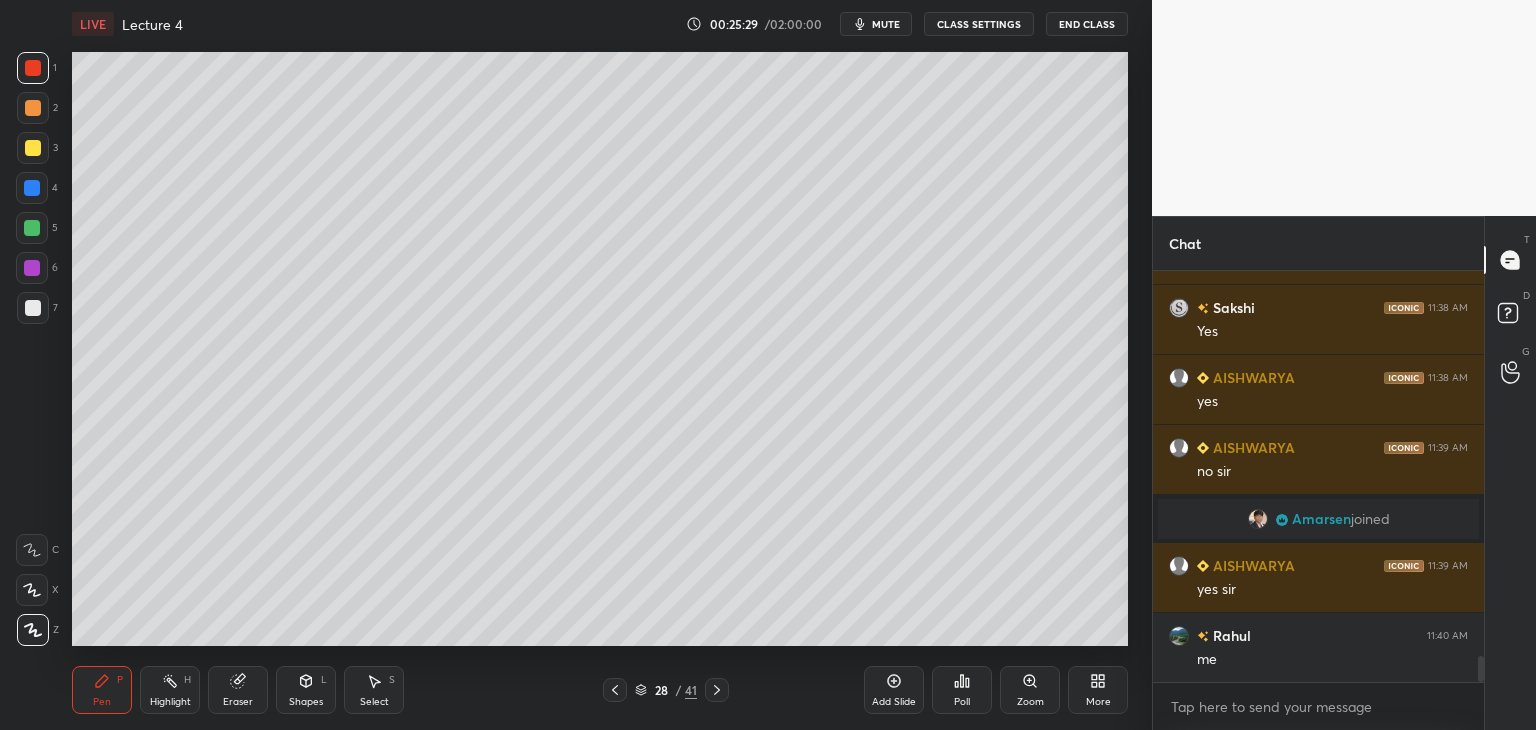 scroll, scrollTop: 6206, scrollLeft: 0, axis: vertical 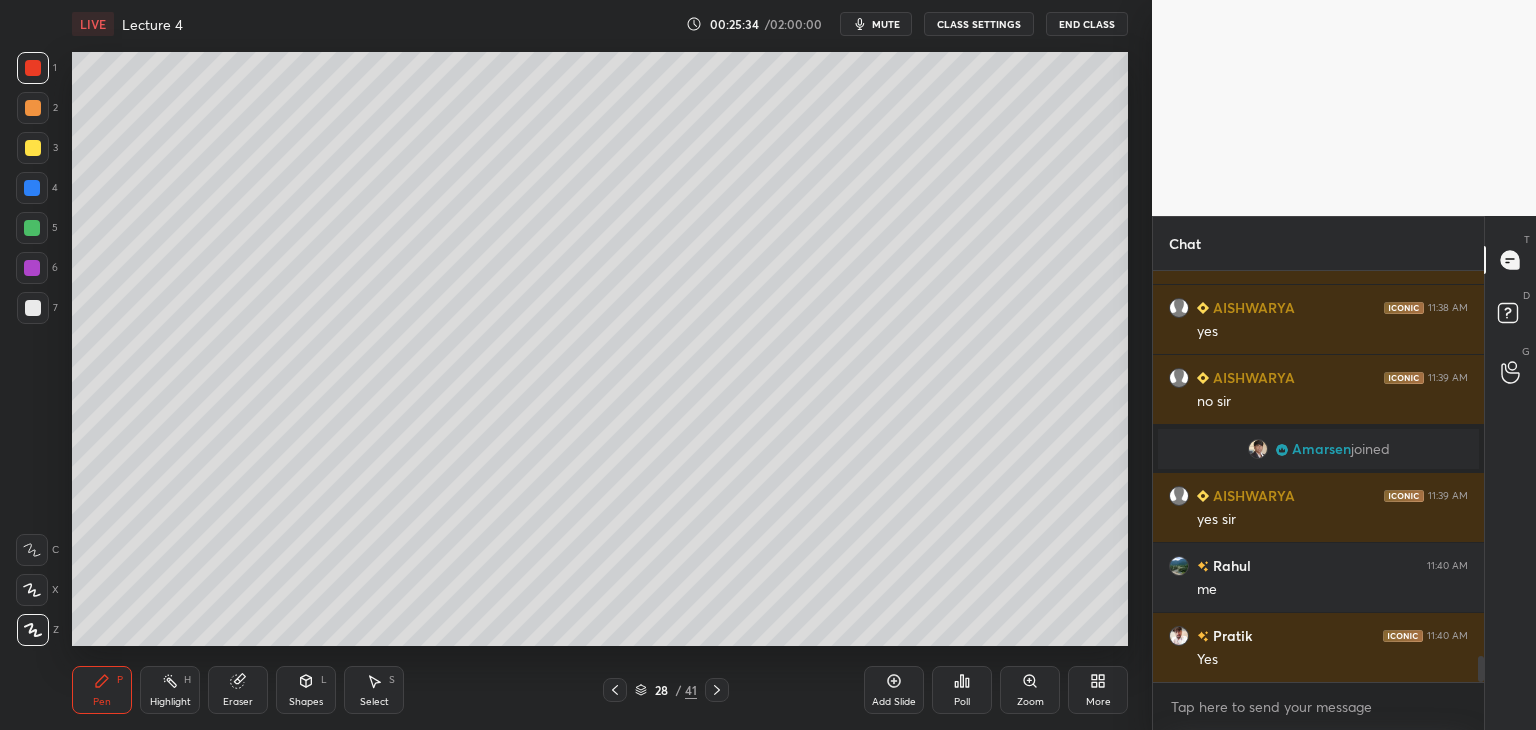 click at bounding box center (32, 268) 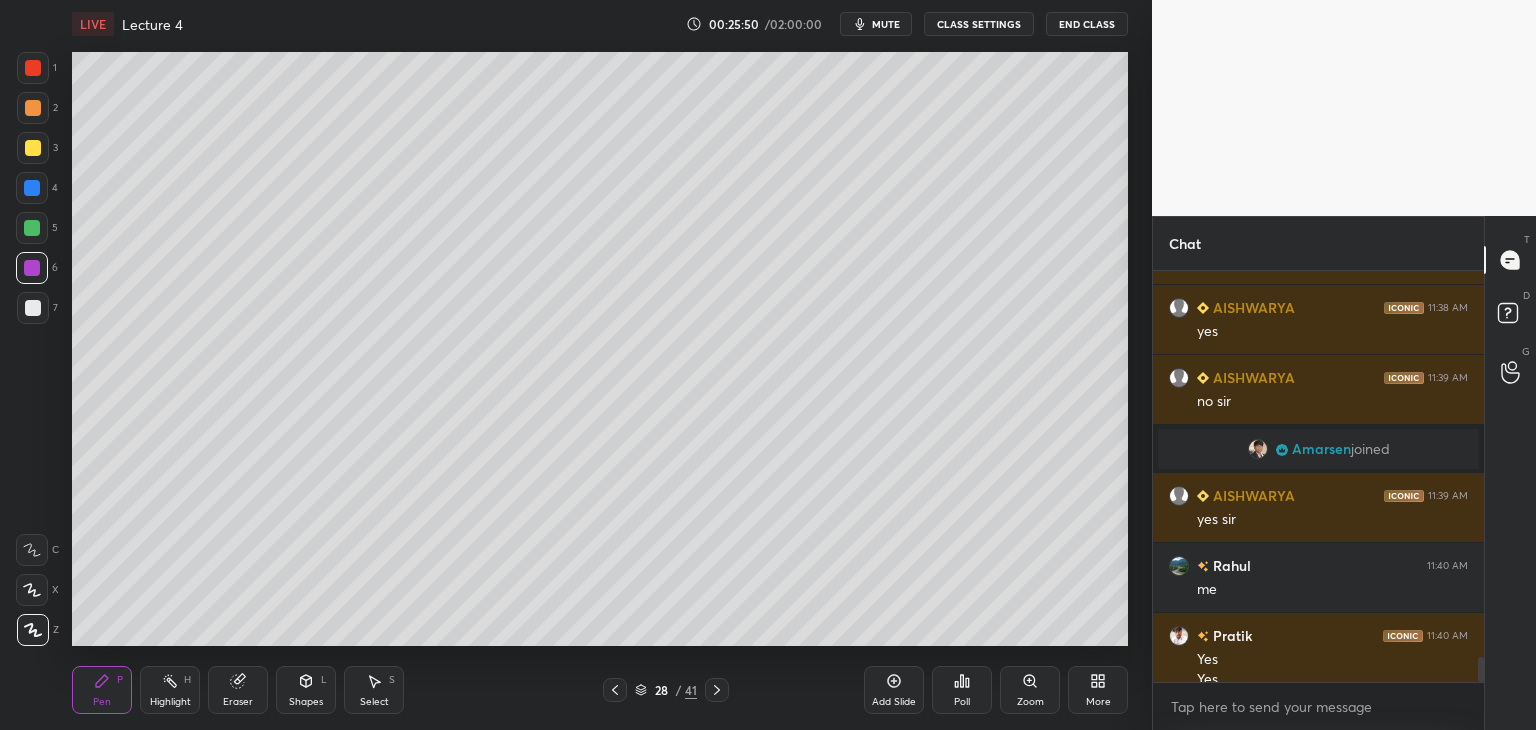 scroll, scrollTop: 6226, scrollLeft: 0, axis: vertical 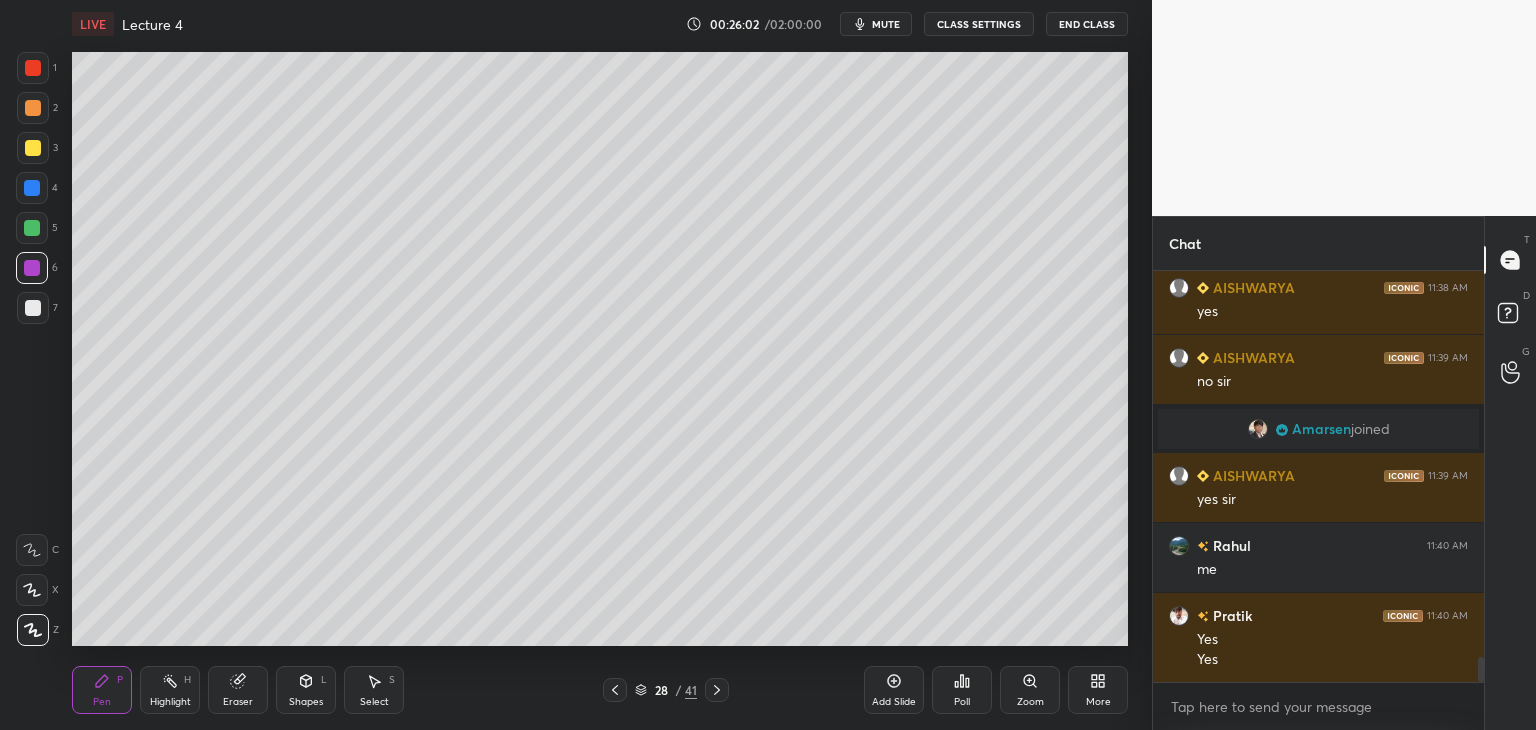 click at bounding box center [33, 308] 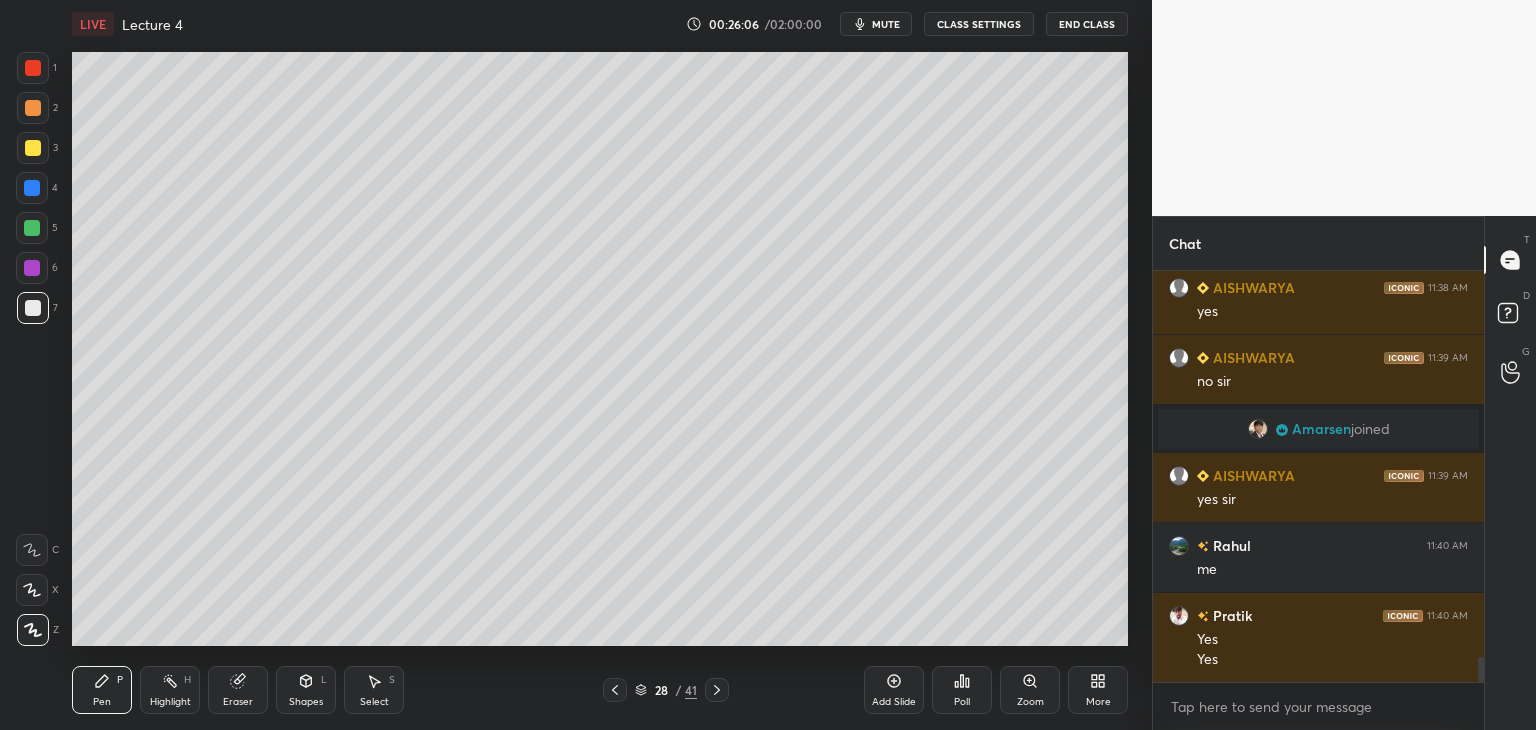 scroll, scrollTop: 6296, scrollLeft: 0, axis: vertical 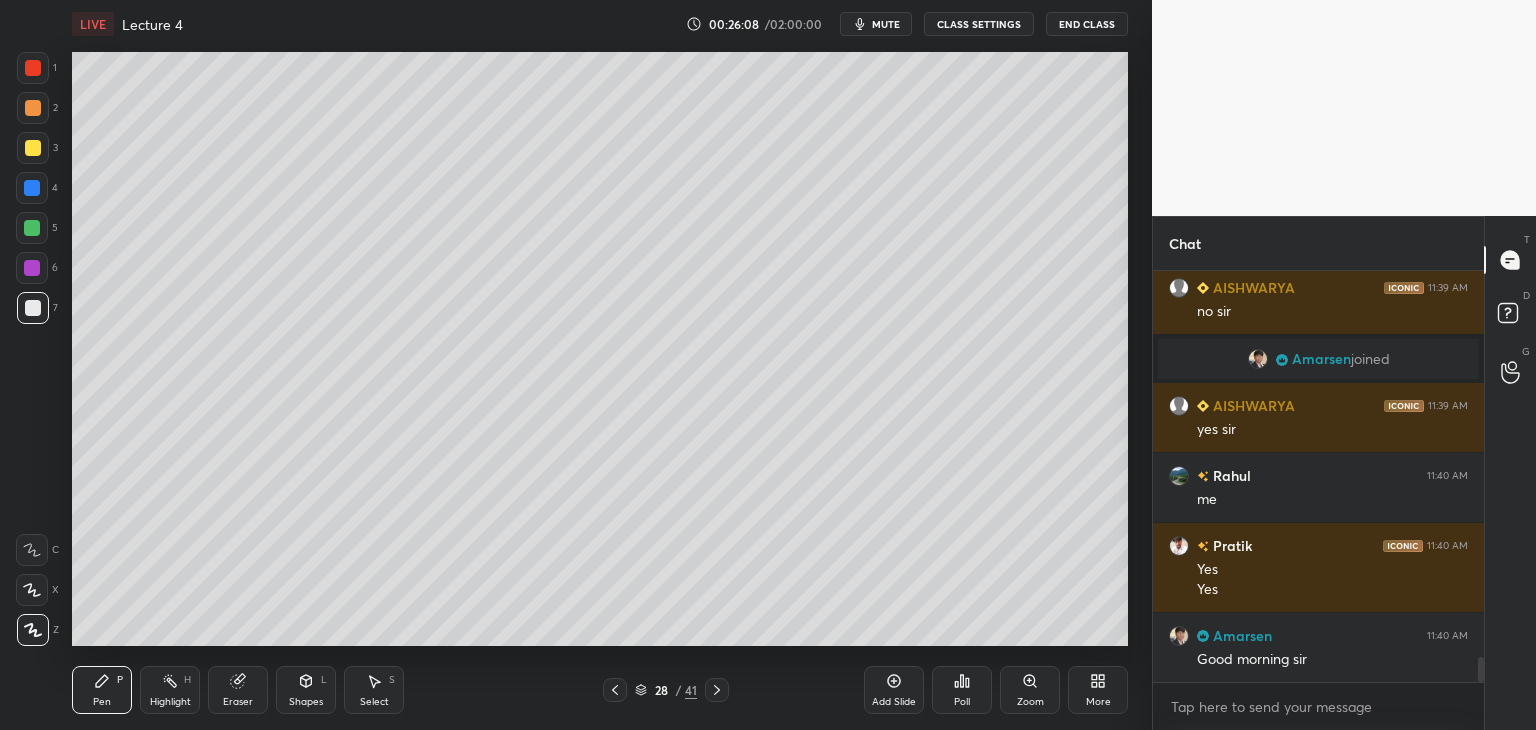 click at bounding box center [32, 268] 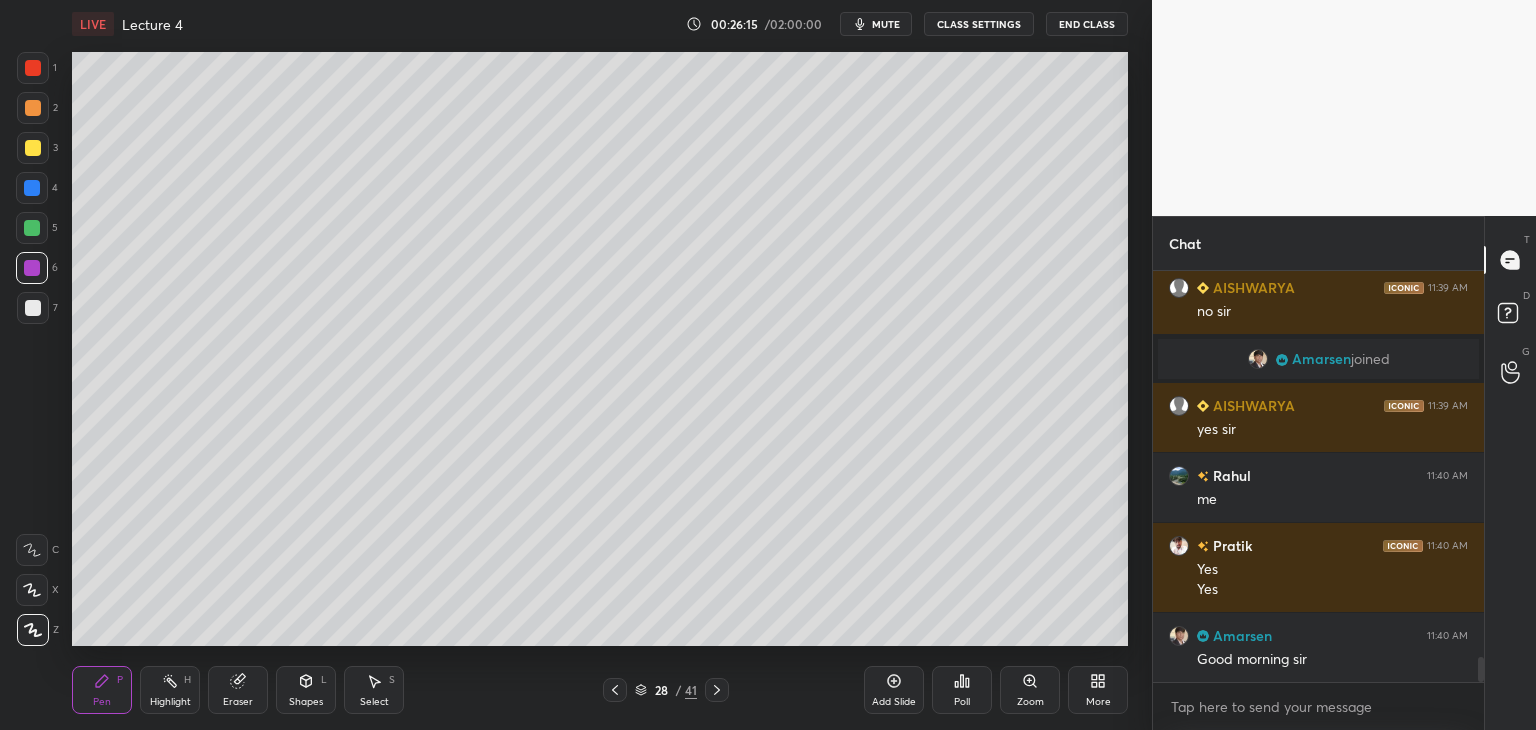 click at bounding box center [33, 308] 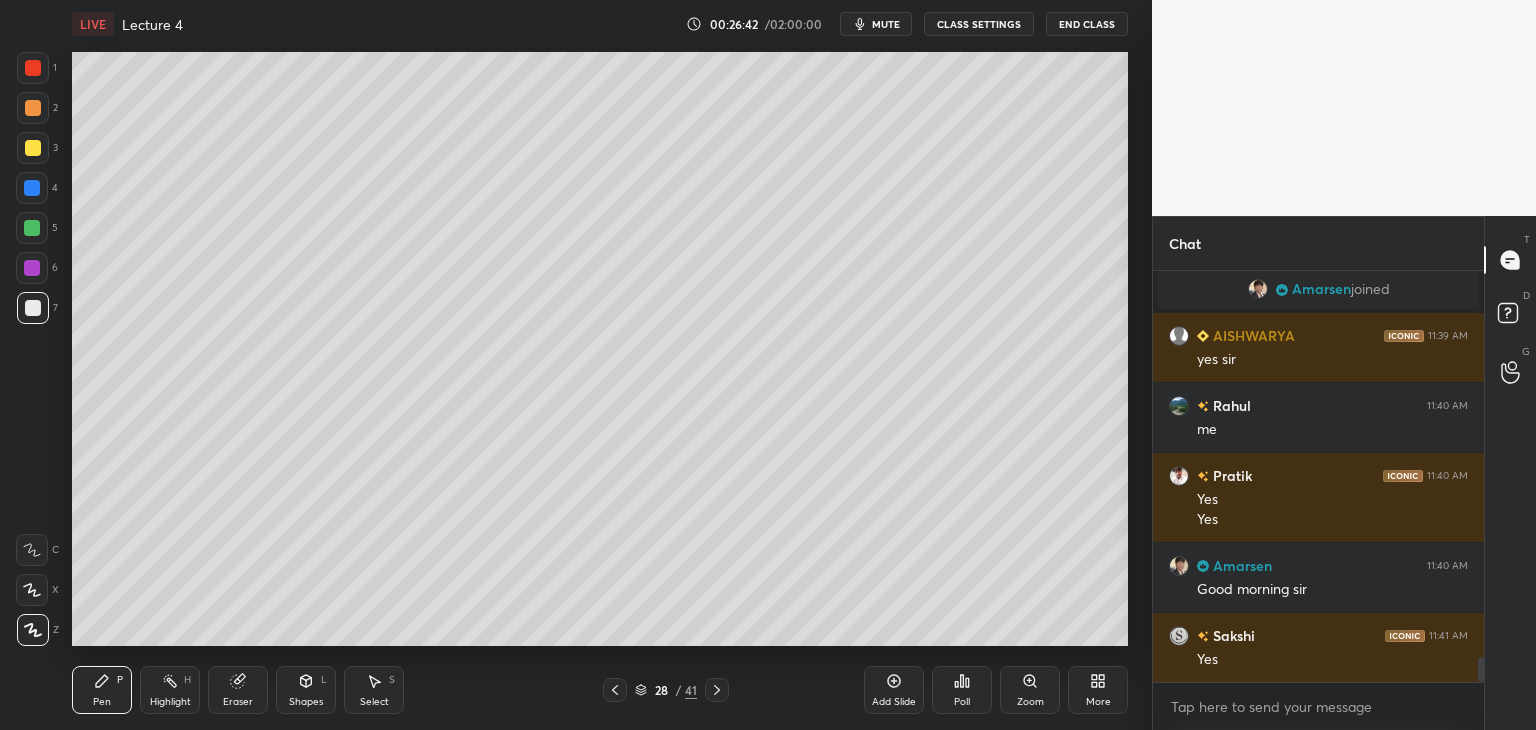 click on "1 2 3 4 5 6 7 C X Z C X Z E E Erase all   H H" at bounding box center (32, 349) 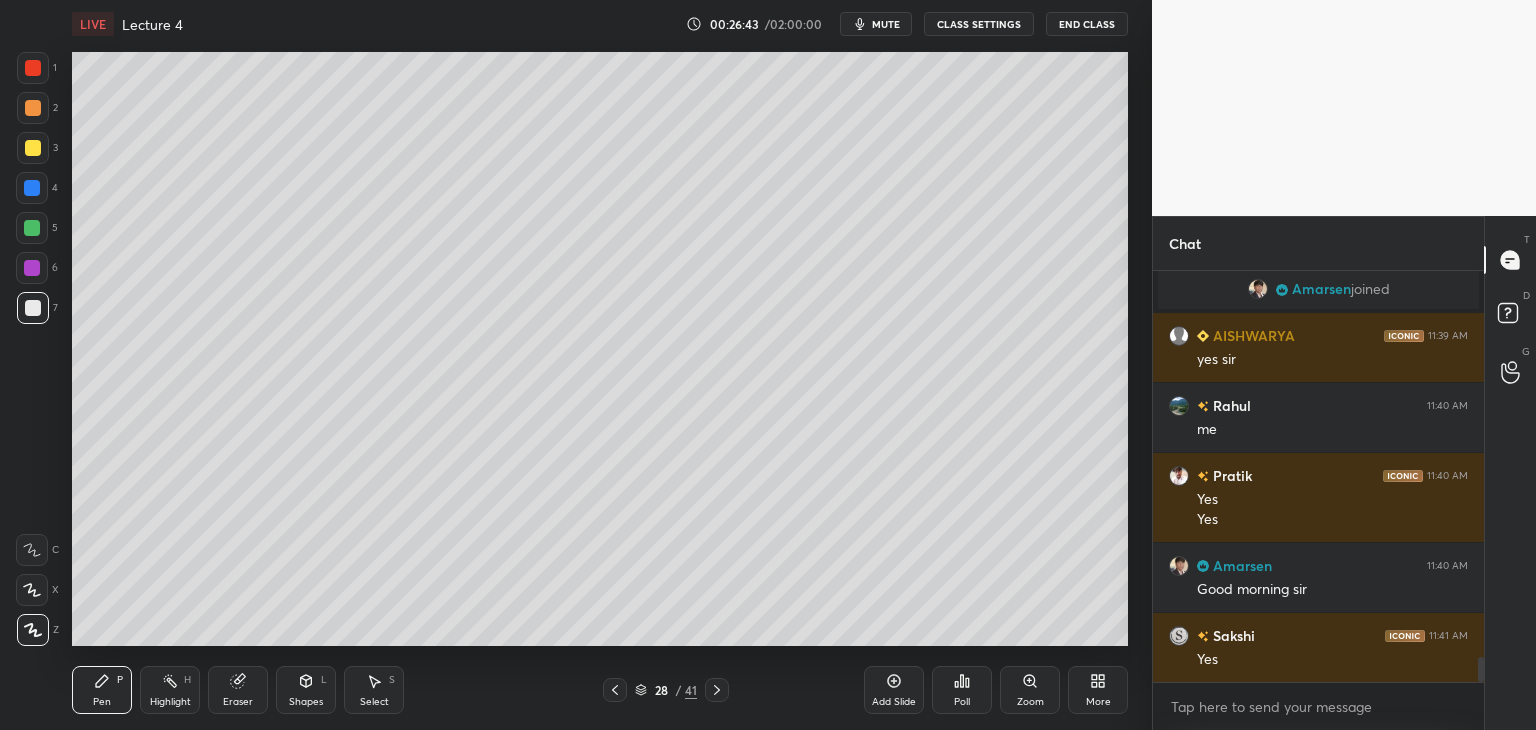 scroll, scrollTop: 6436, scrollLeft: 0, axis: vertical 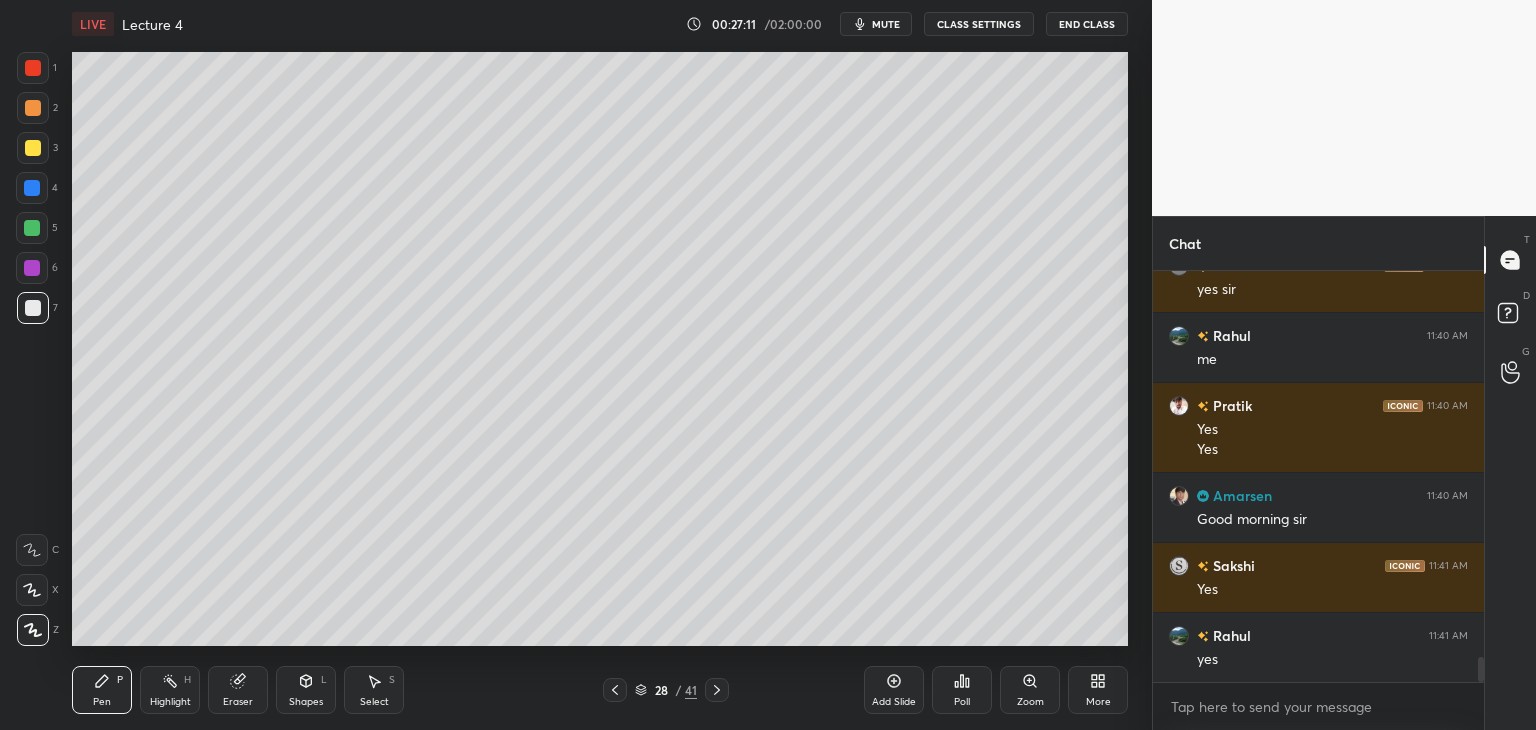 click on "Add Slide" at bounding box center (894, 690) 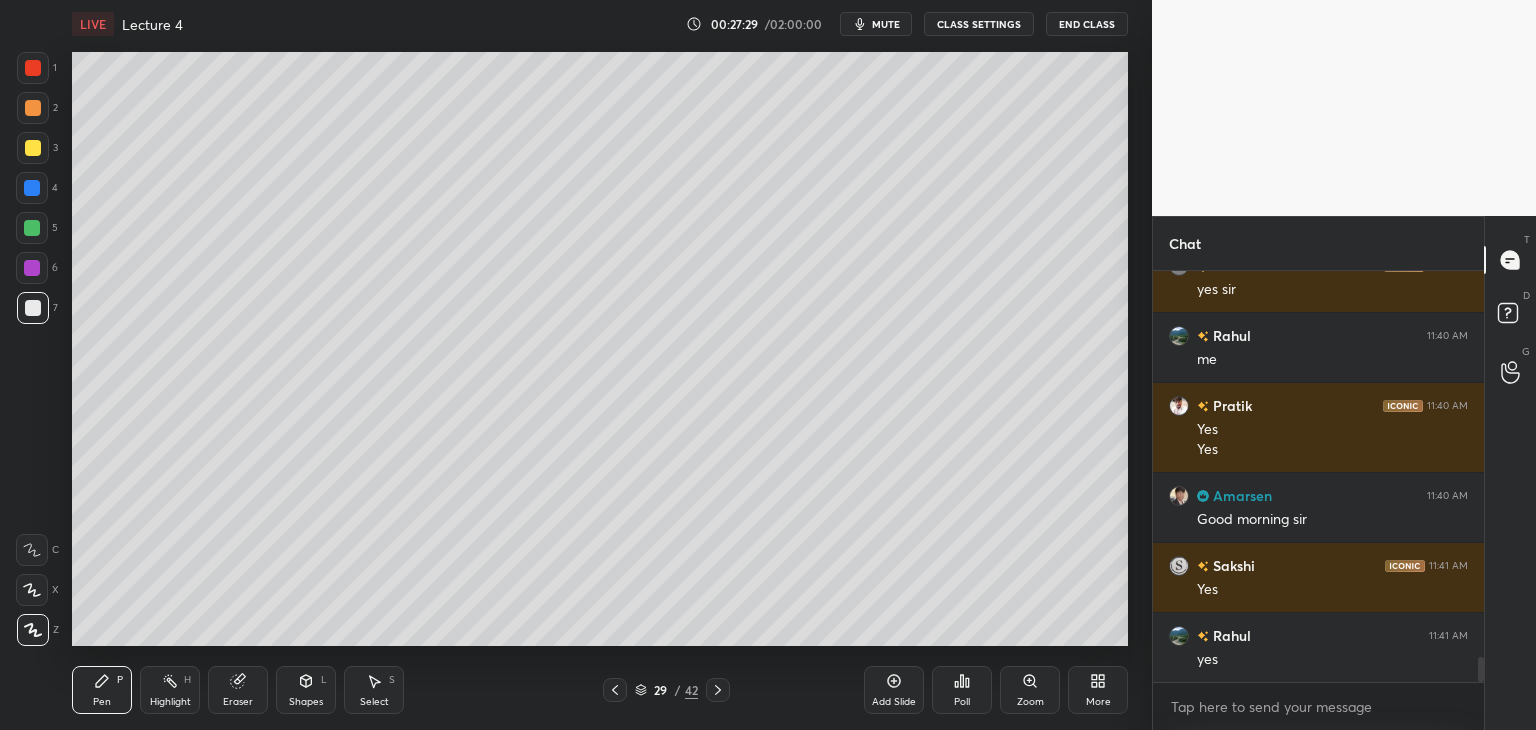 click at bounding box center [32, 188] 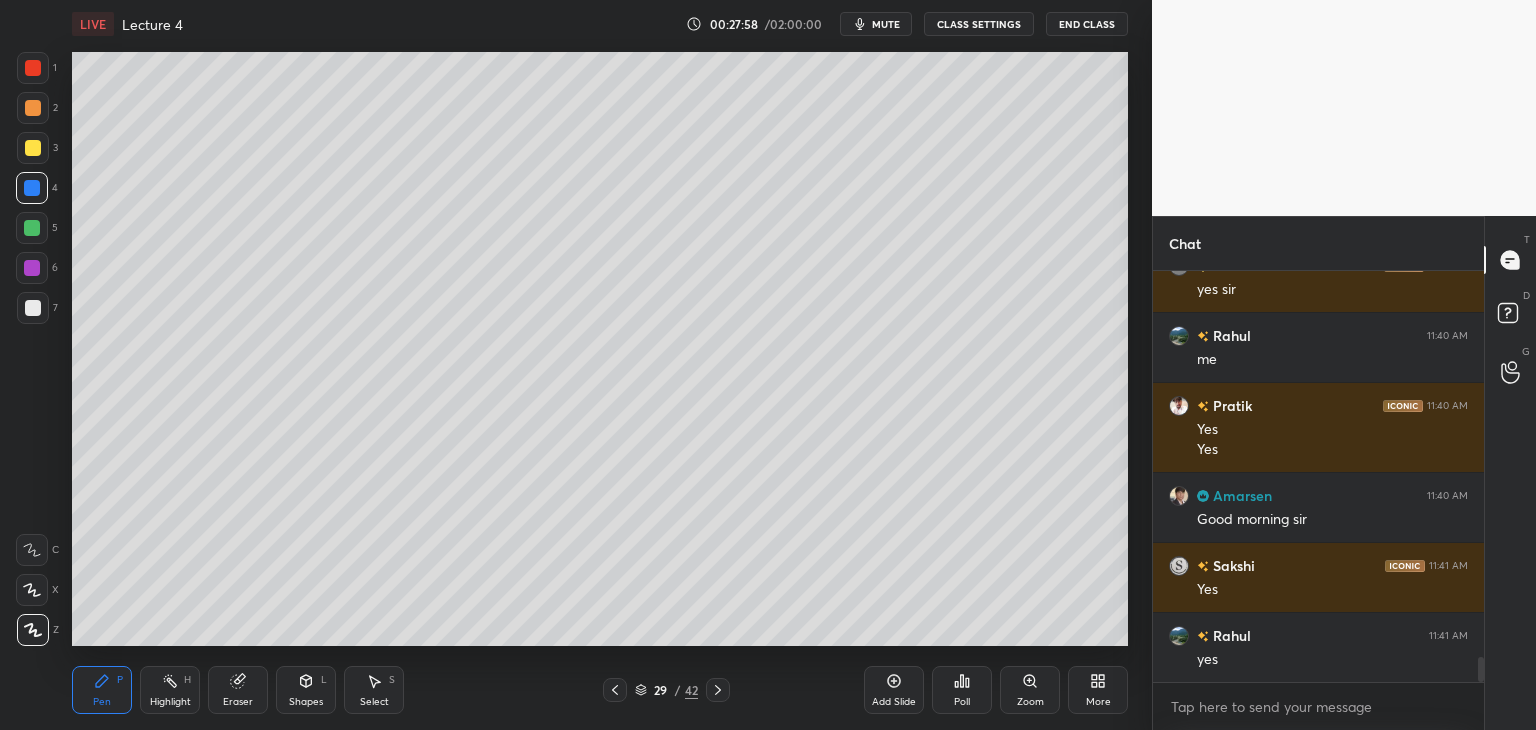 click at bounding box center (32, 228) 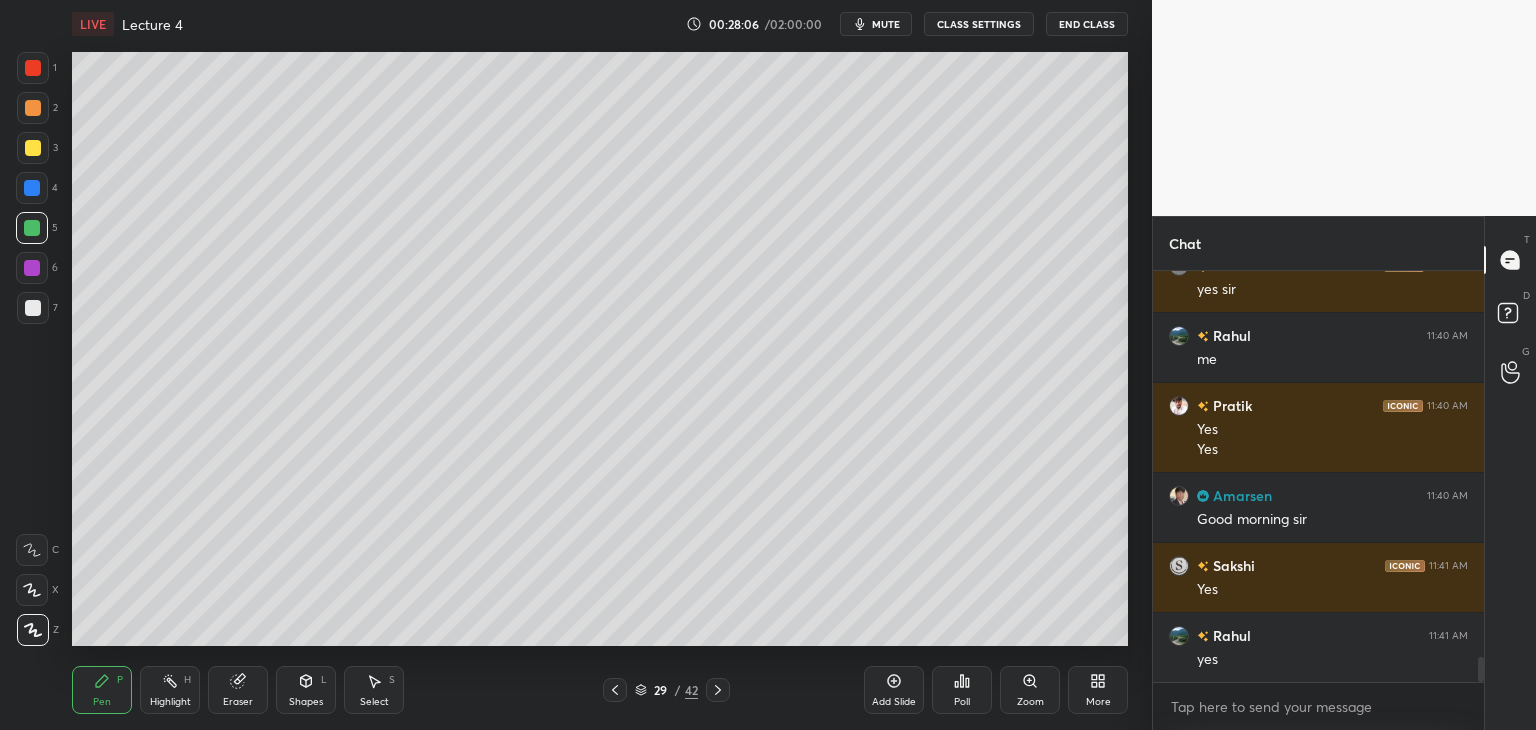 click on "4" at bounding box center [37, 188] 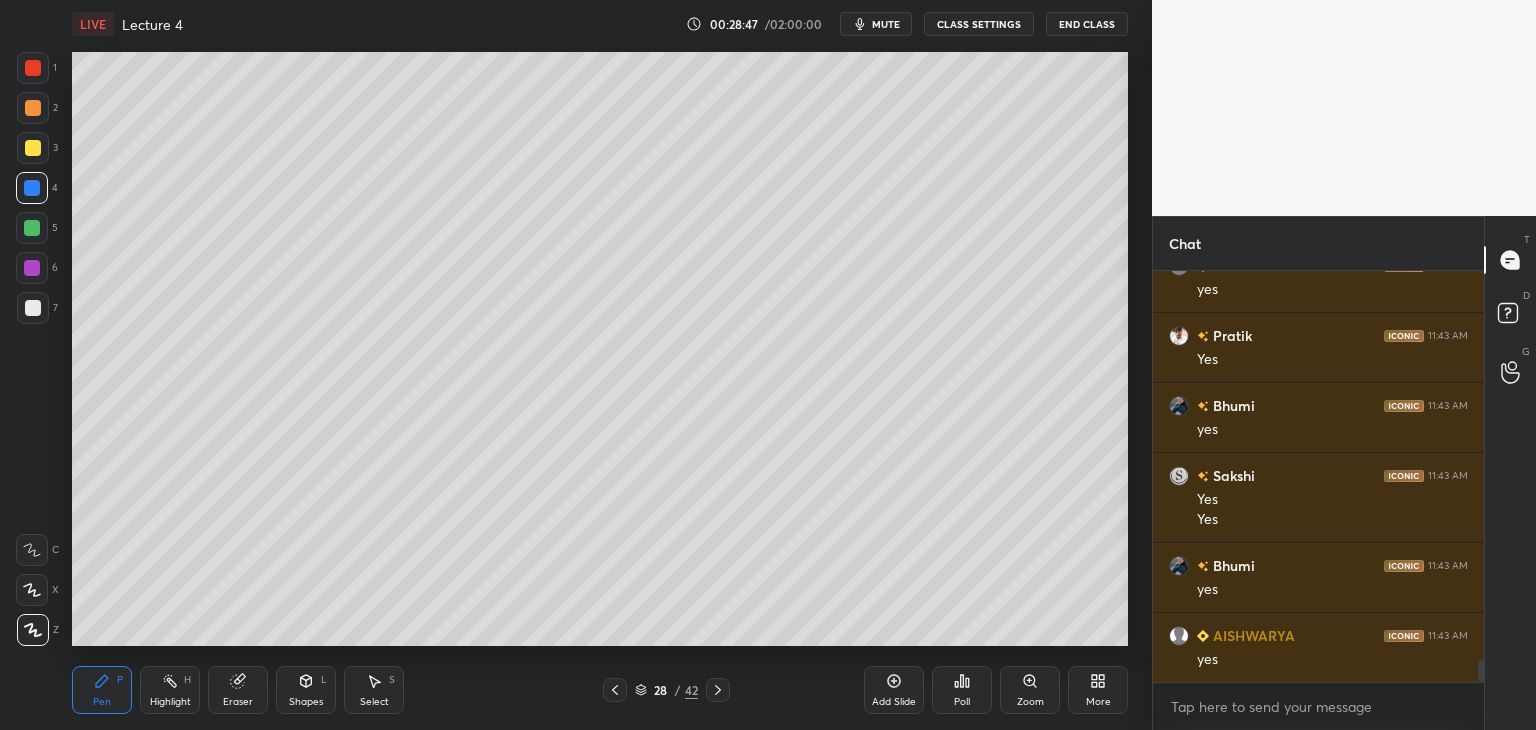 scroll, scrollTop: 7226, scrollLeft: 0, axis: vertical 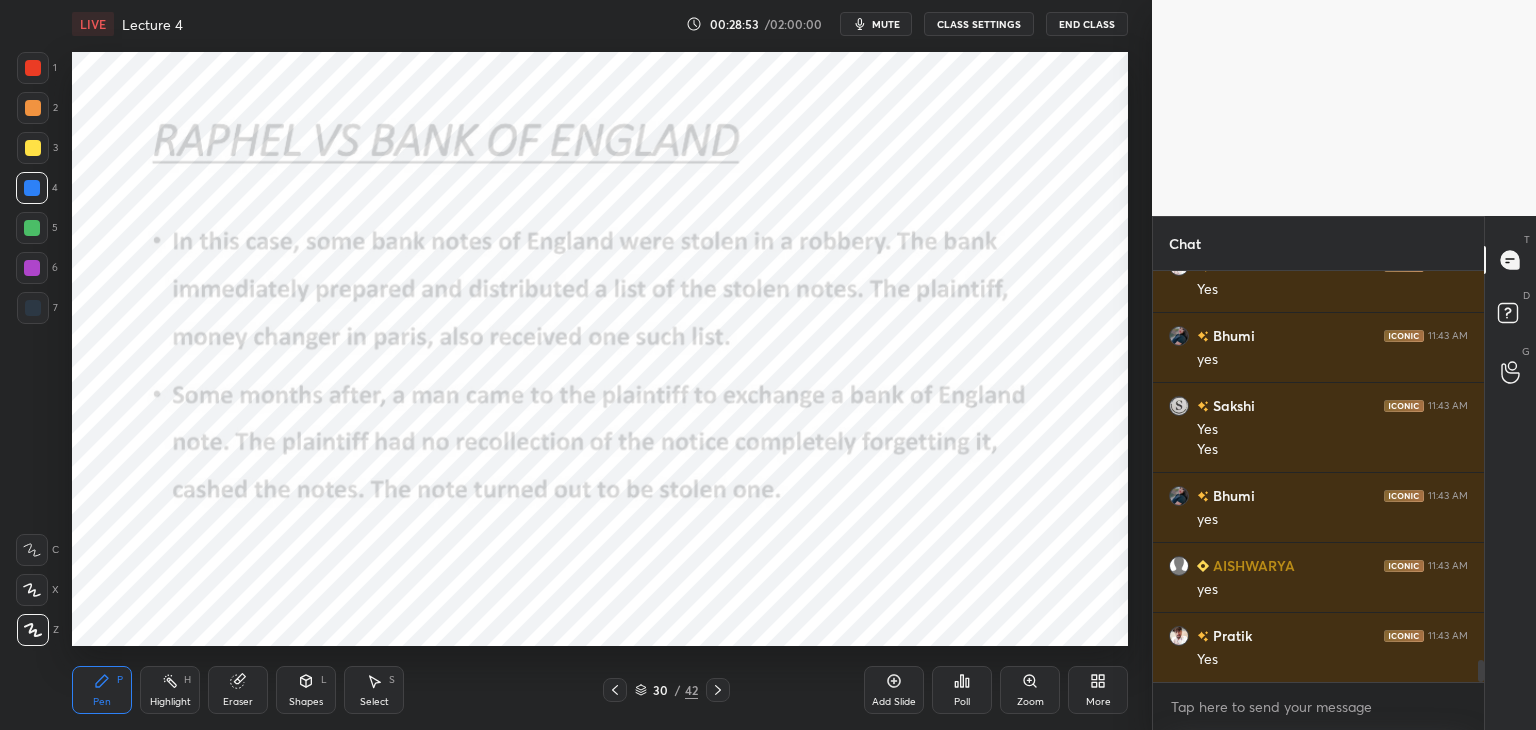 click on "3" at bounding box center (37, 148) 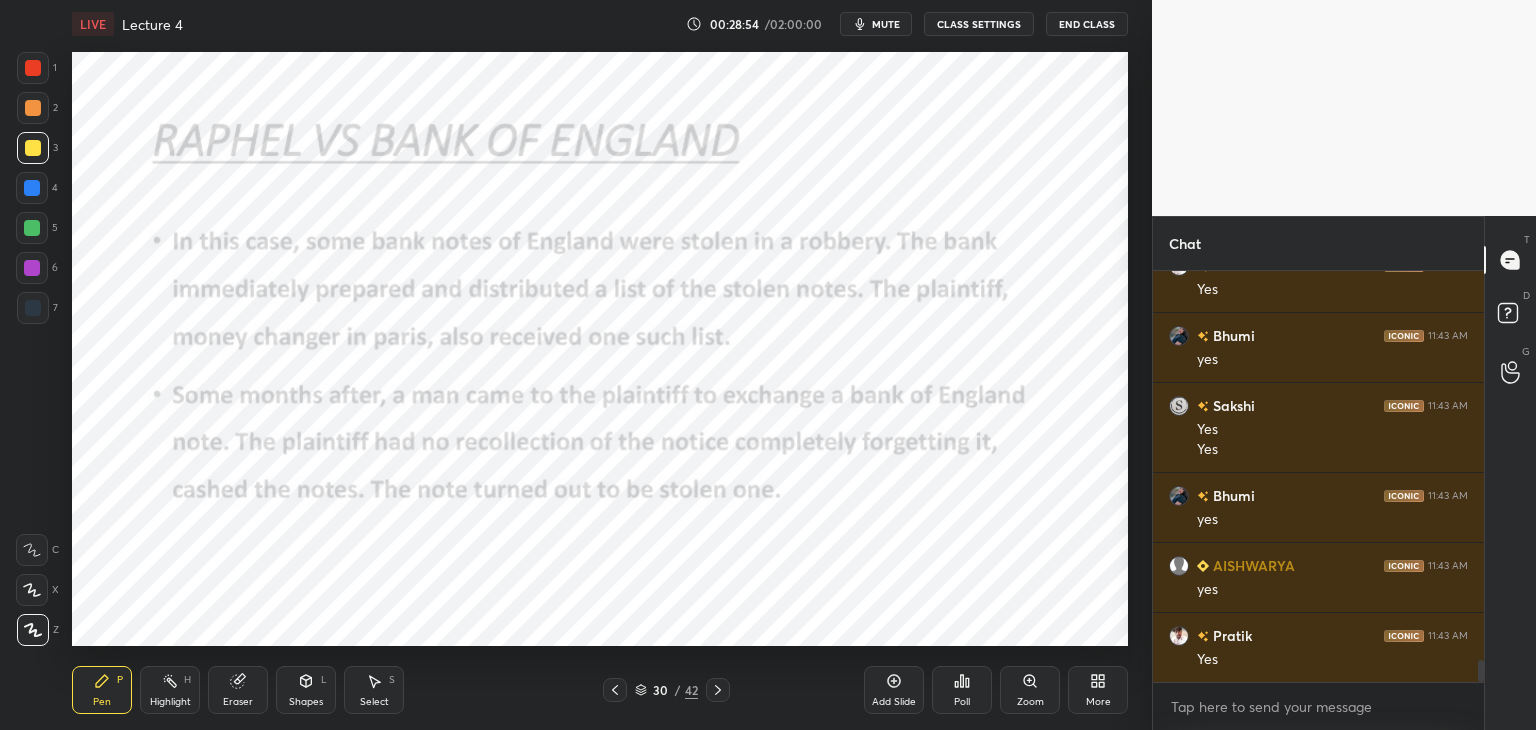 scroll, scrollTop: 7296, scrollLeft: 0, axis: vertical 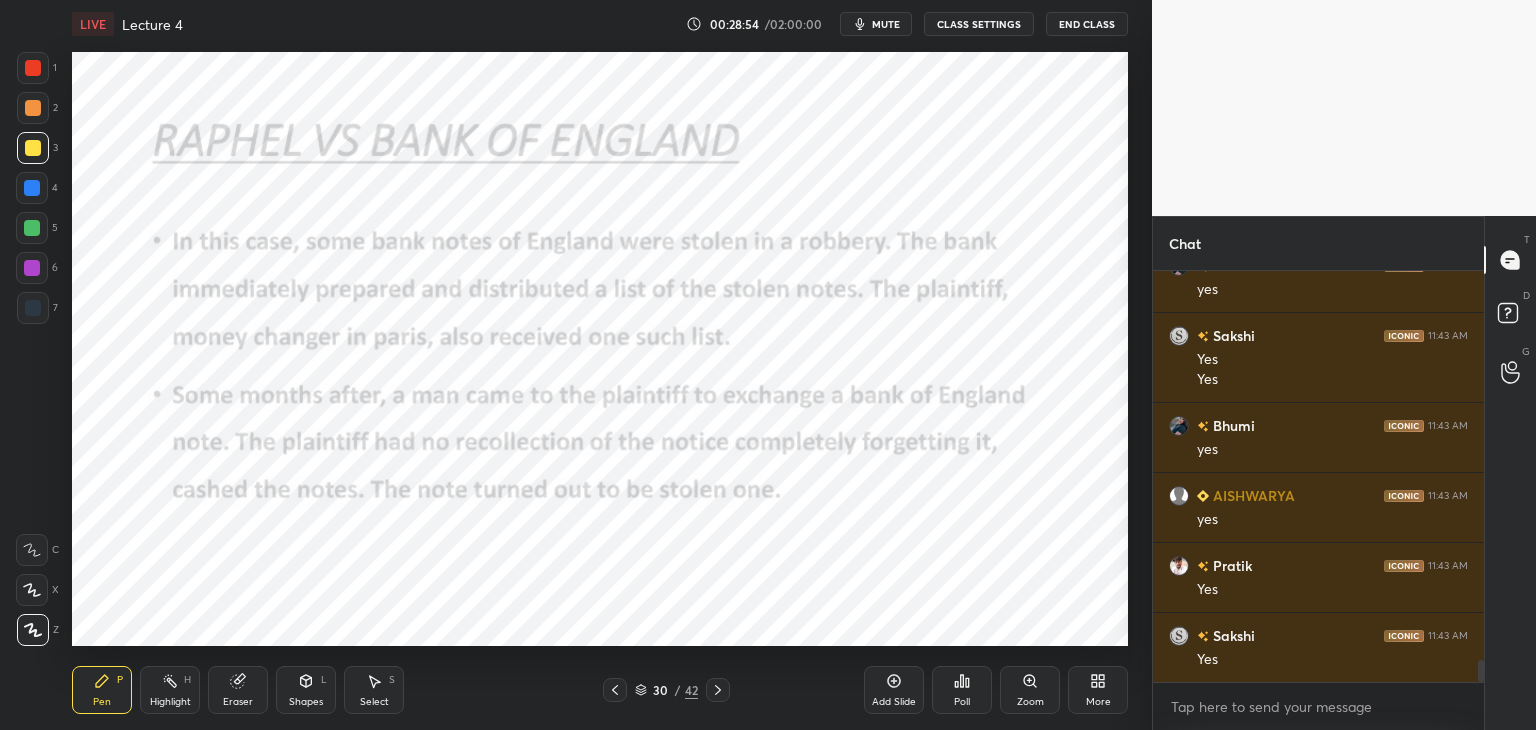 click 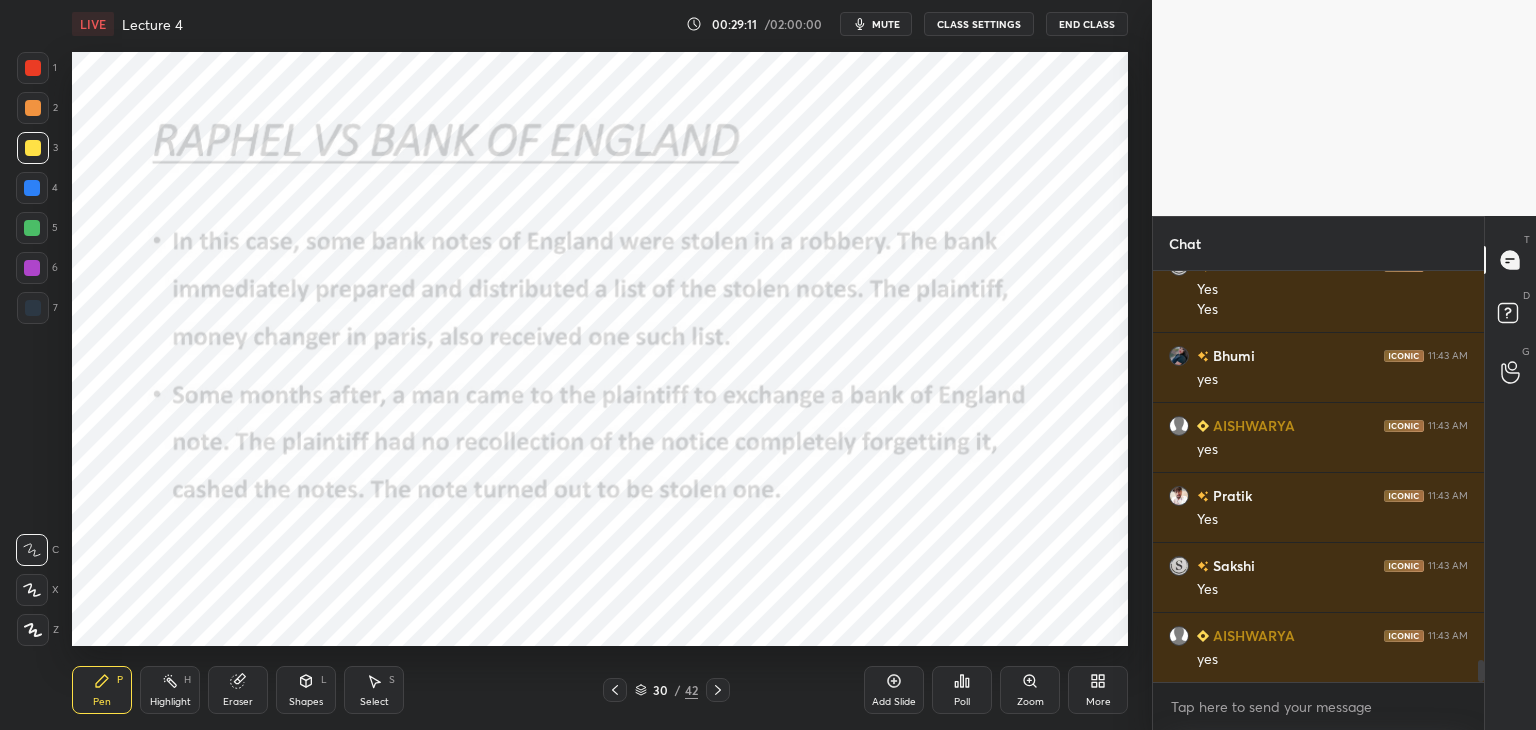 scroll, scrollTop: 7436, scrollLeft: 0, axis: vertical 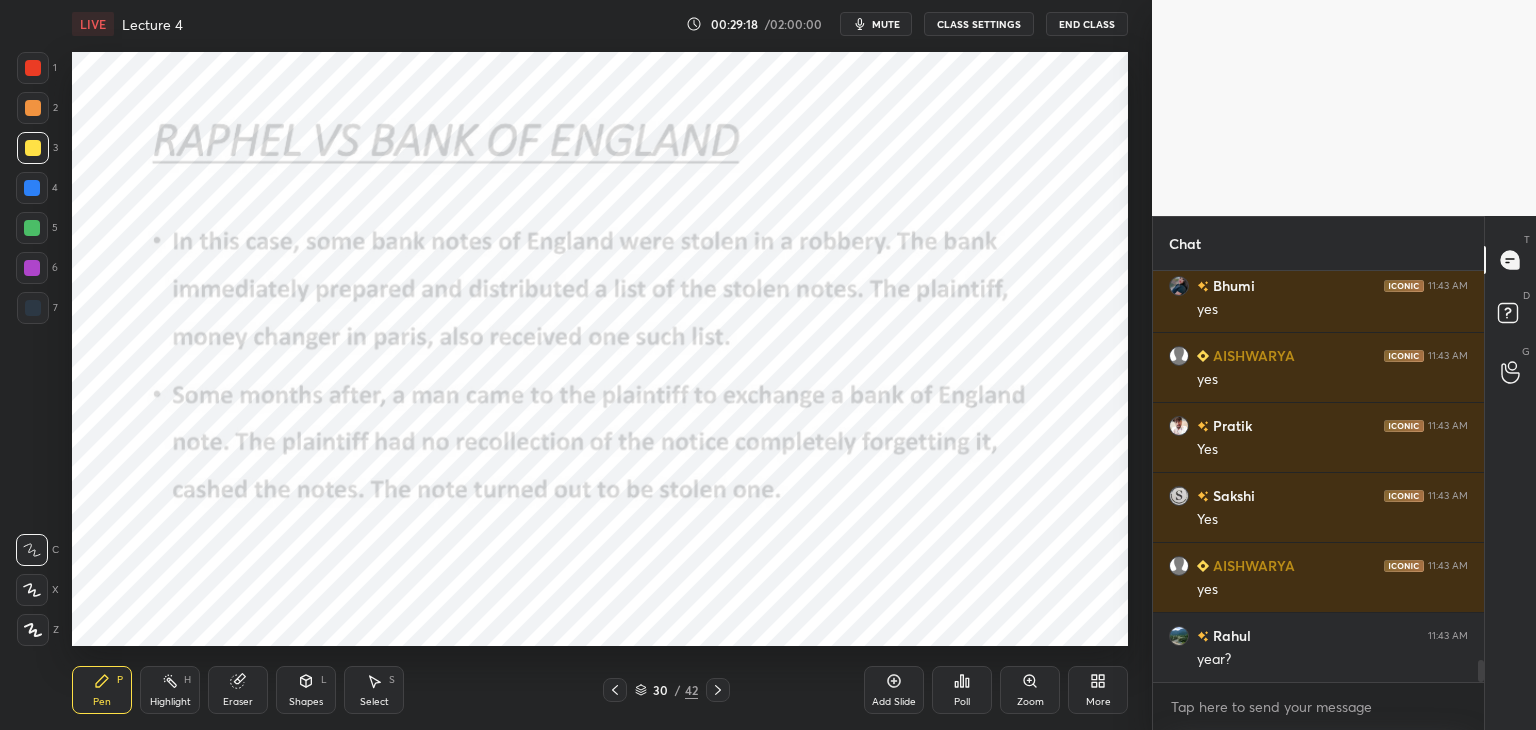 click at bounding box center [32, 228] 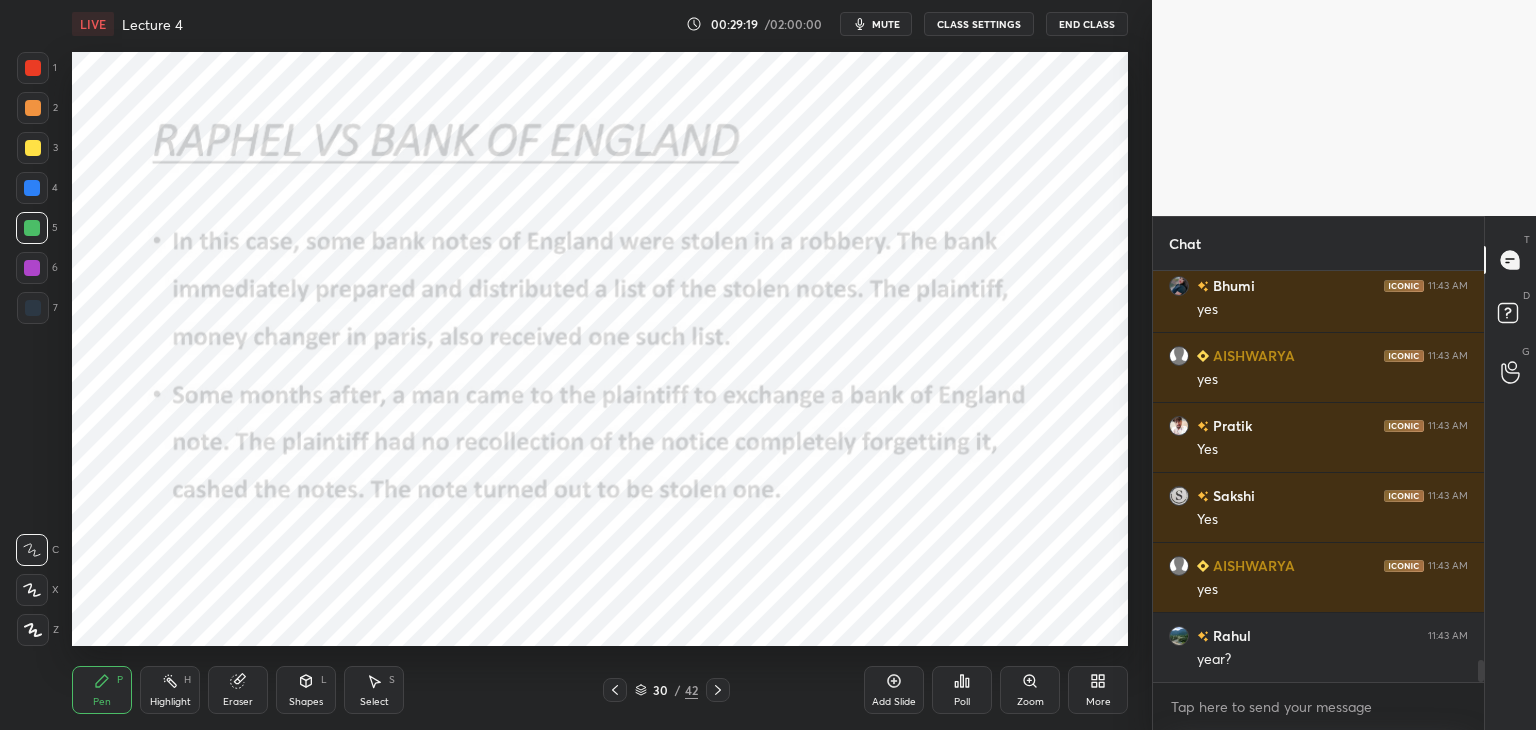 click at bounding box center [33, 630] 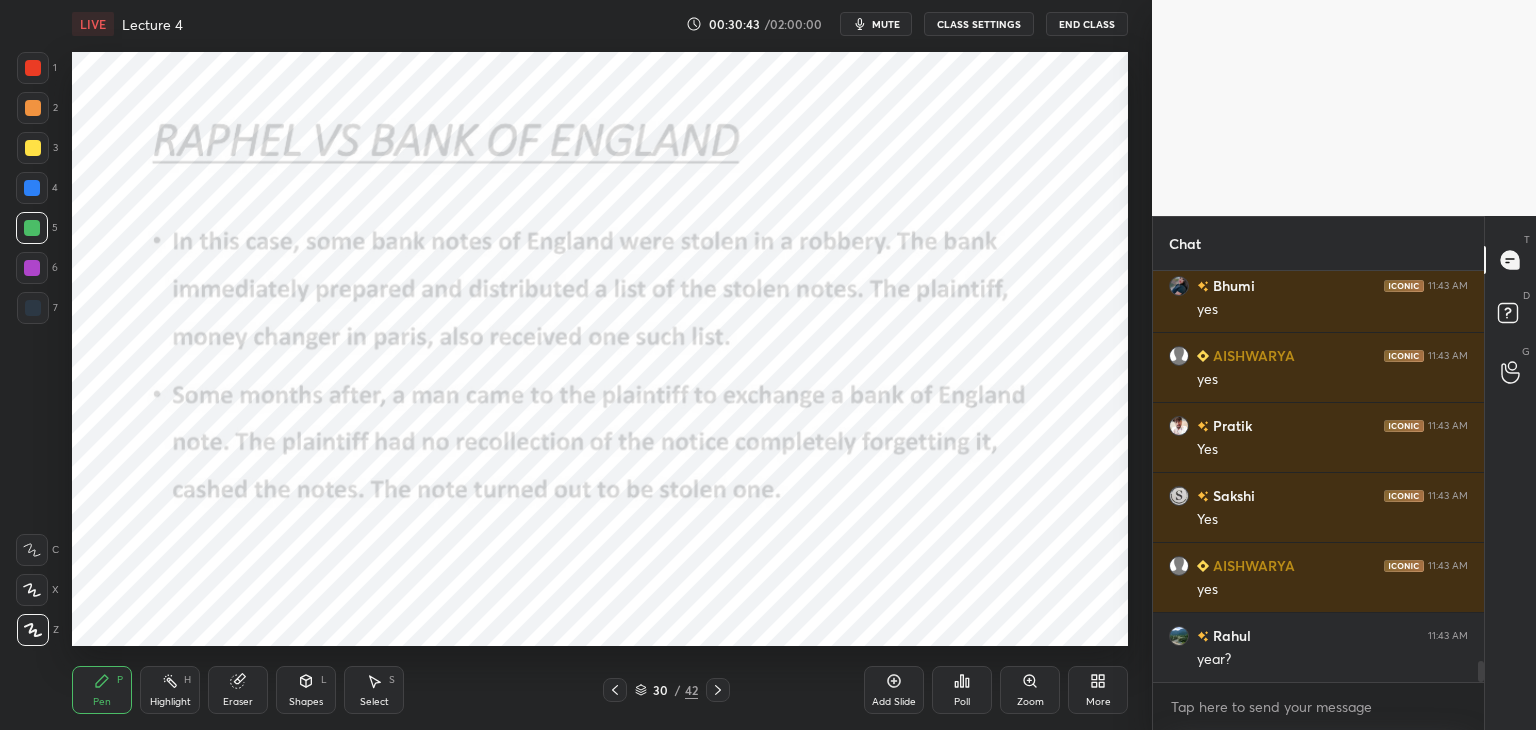 scroll, scrollTop: 7506, scrollLeft: 0, axis: vertical 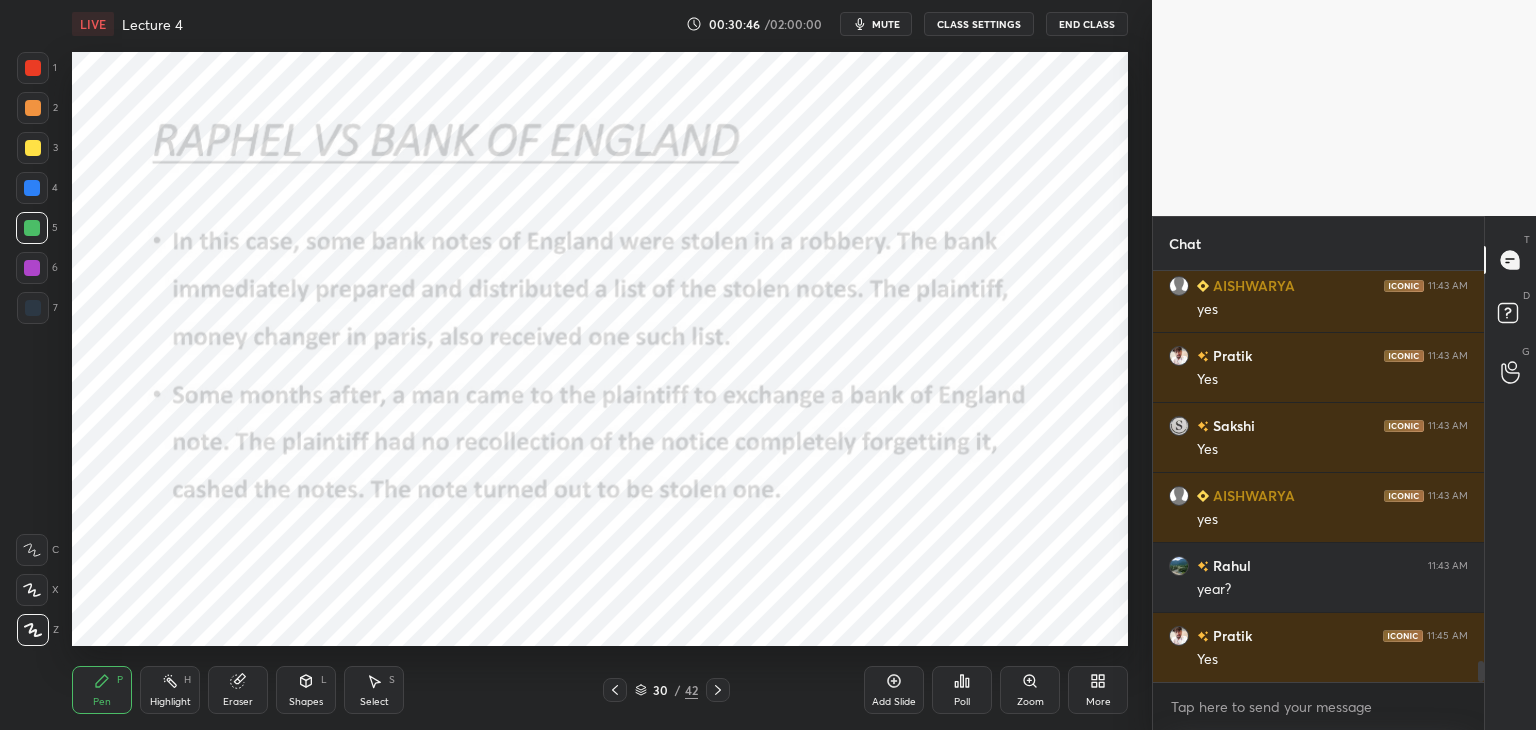 click 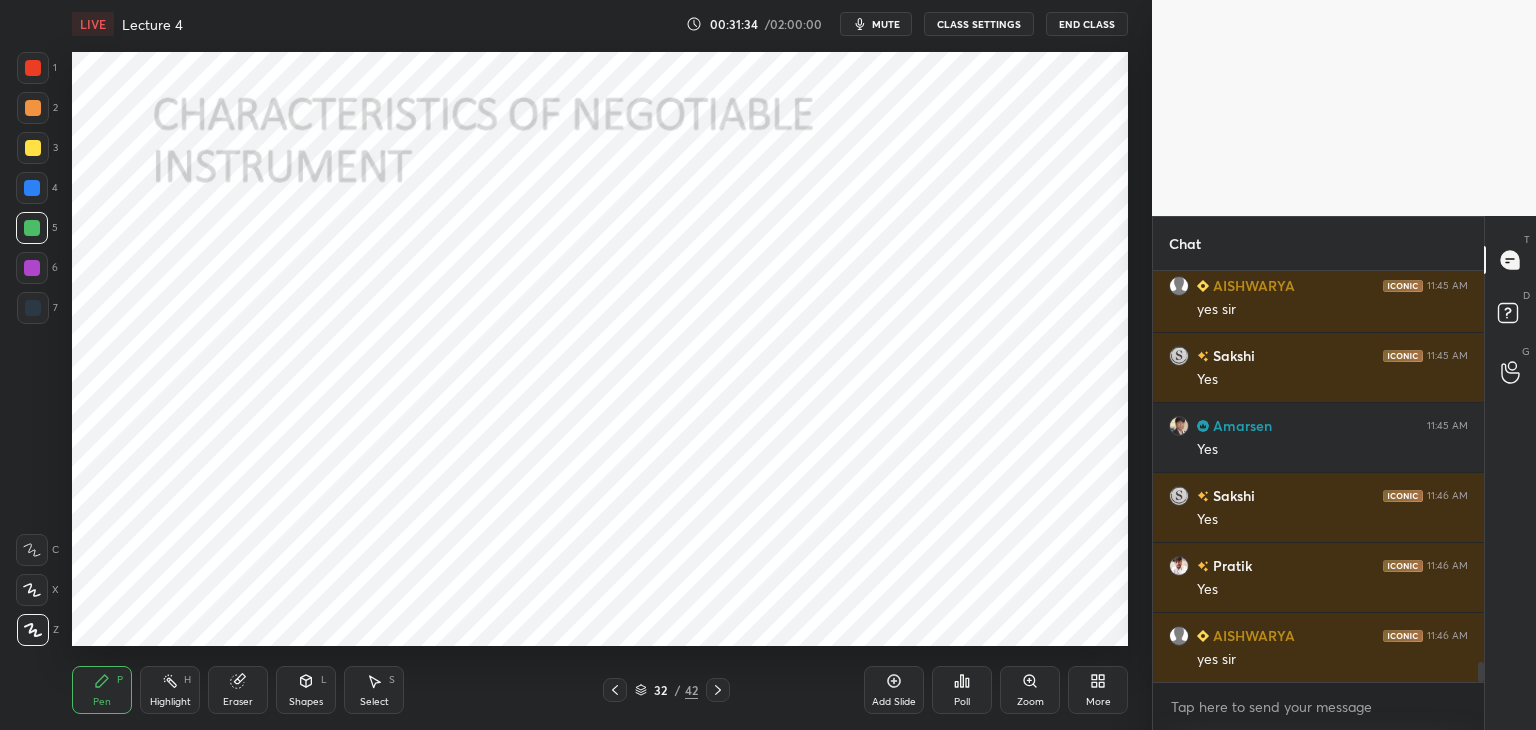 scroll, scrollTop: 7996, scrollLeft: 0, axis: vertical 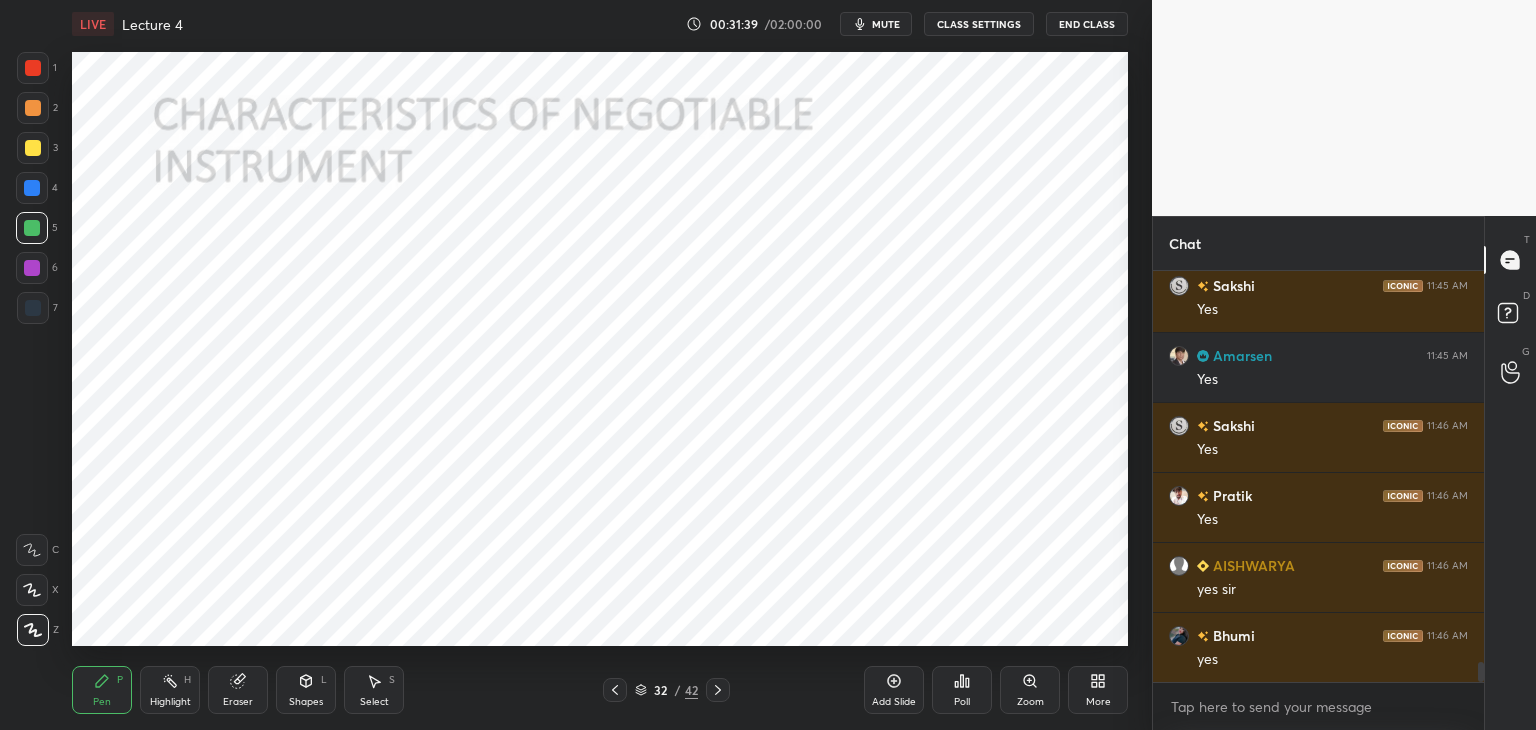 click on "Add Slide" at bounding box center [894, 690] 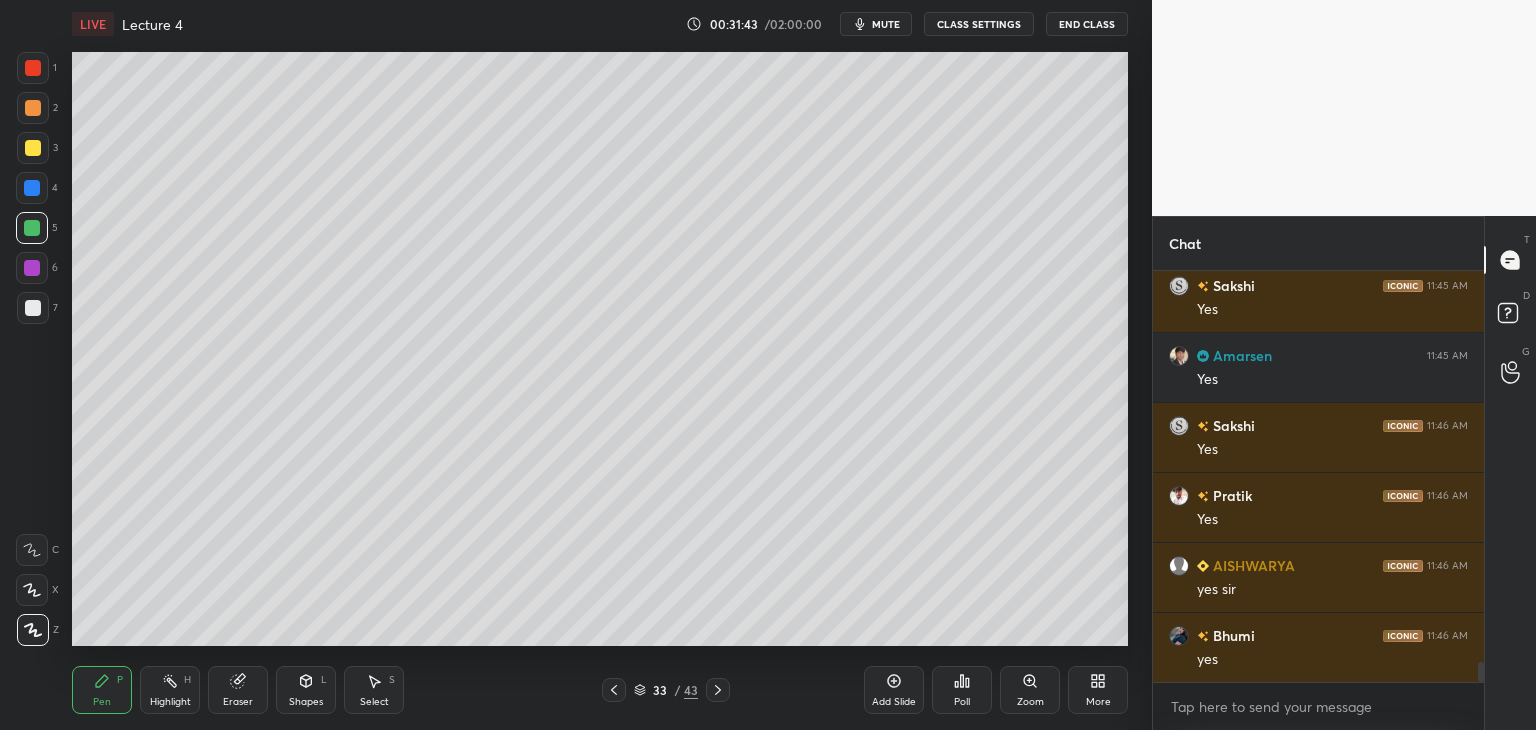 click at bounding box center (33, 68) 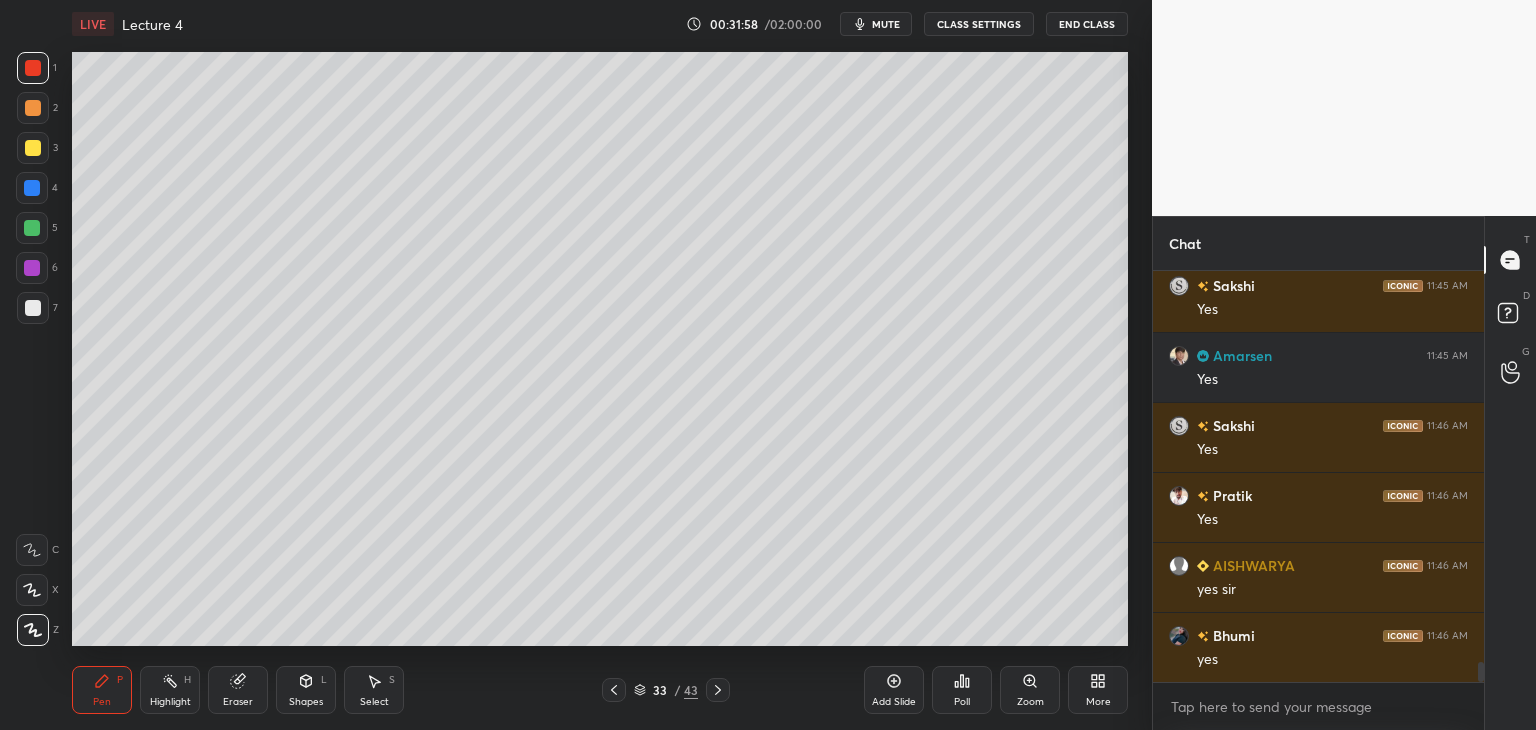 click at bounding box center (33, 148) 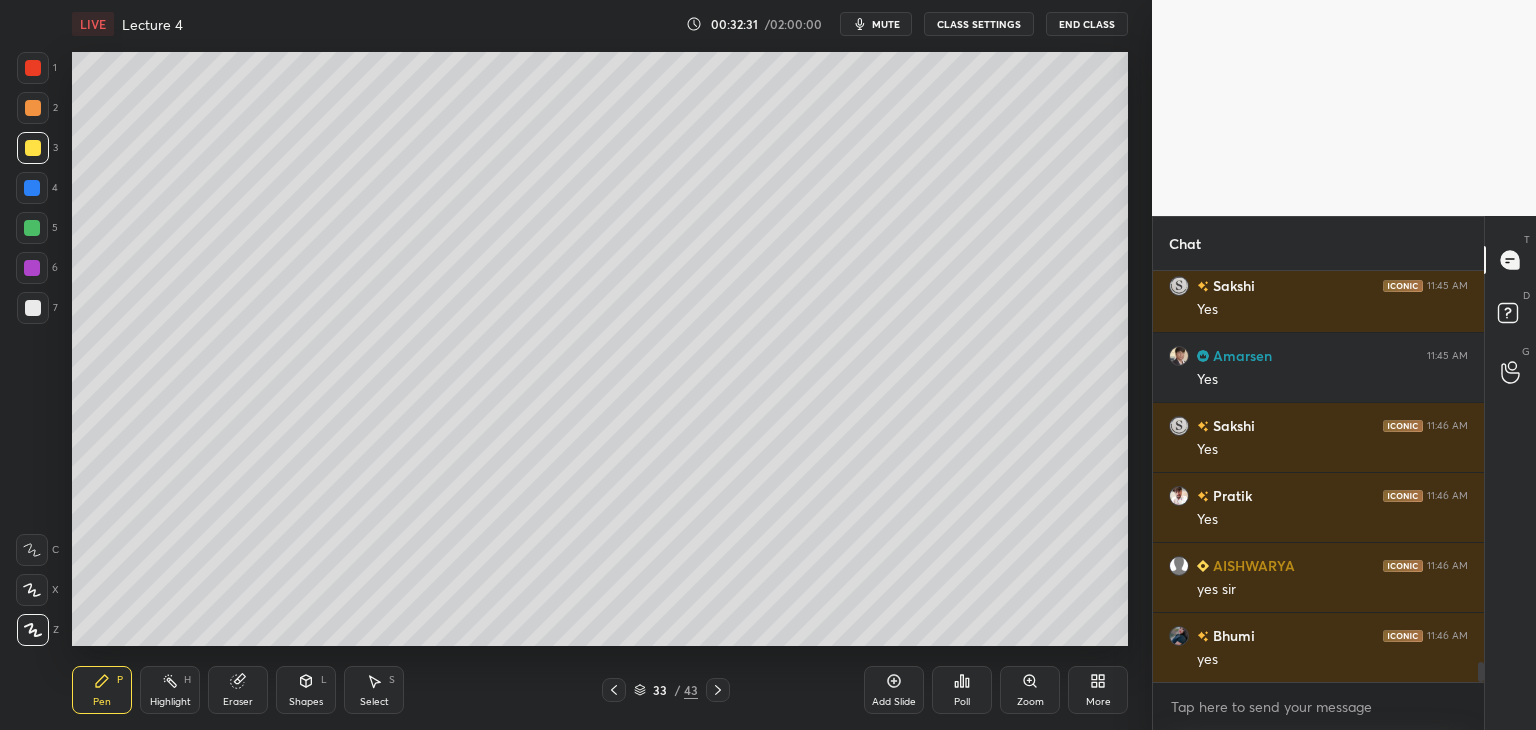 click at bounding box center [32, 188] 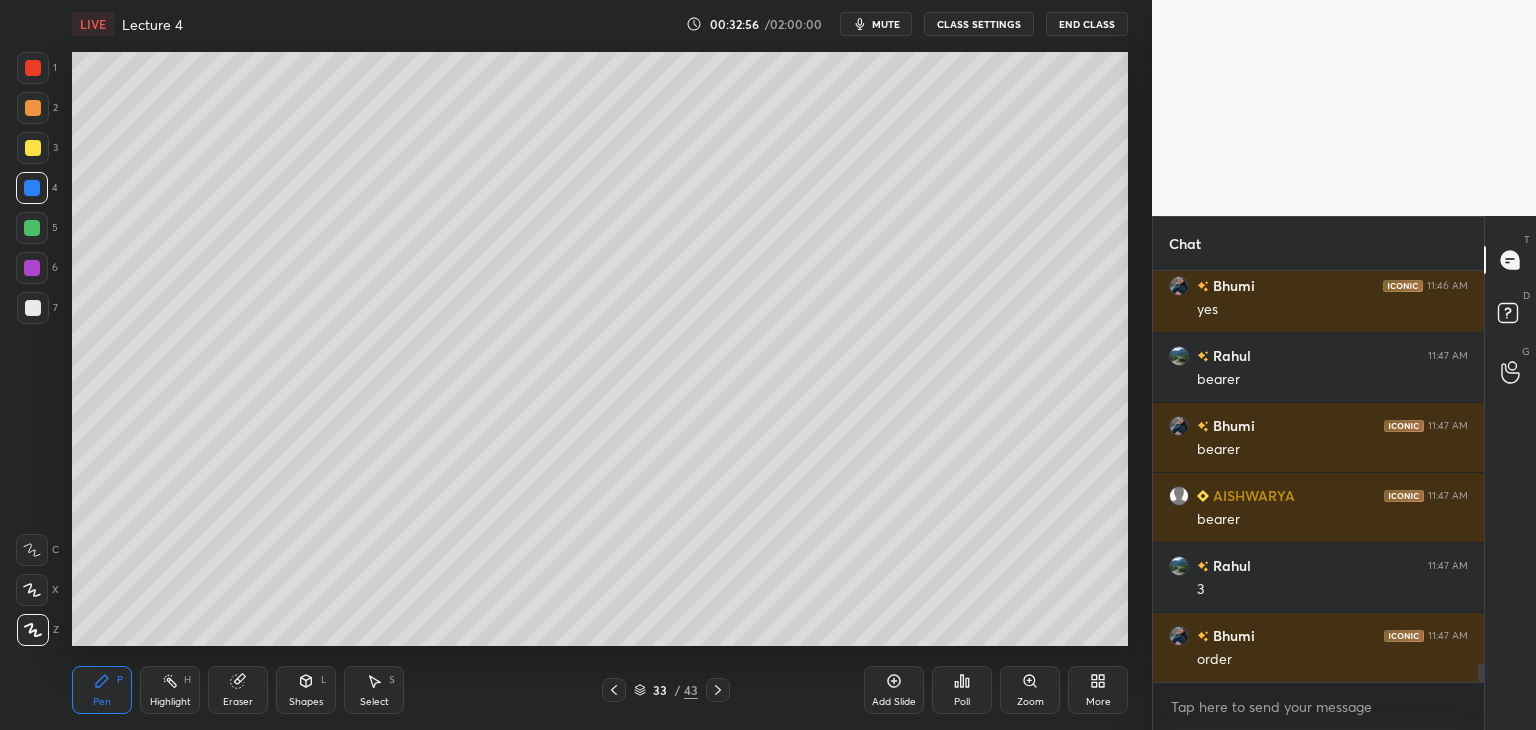 scroll, scrollTop: 8416, scrollLeft: 0, axis: vertical 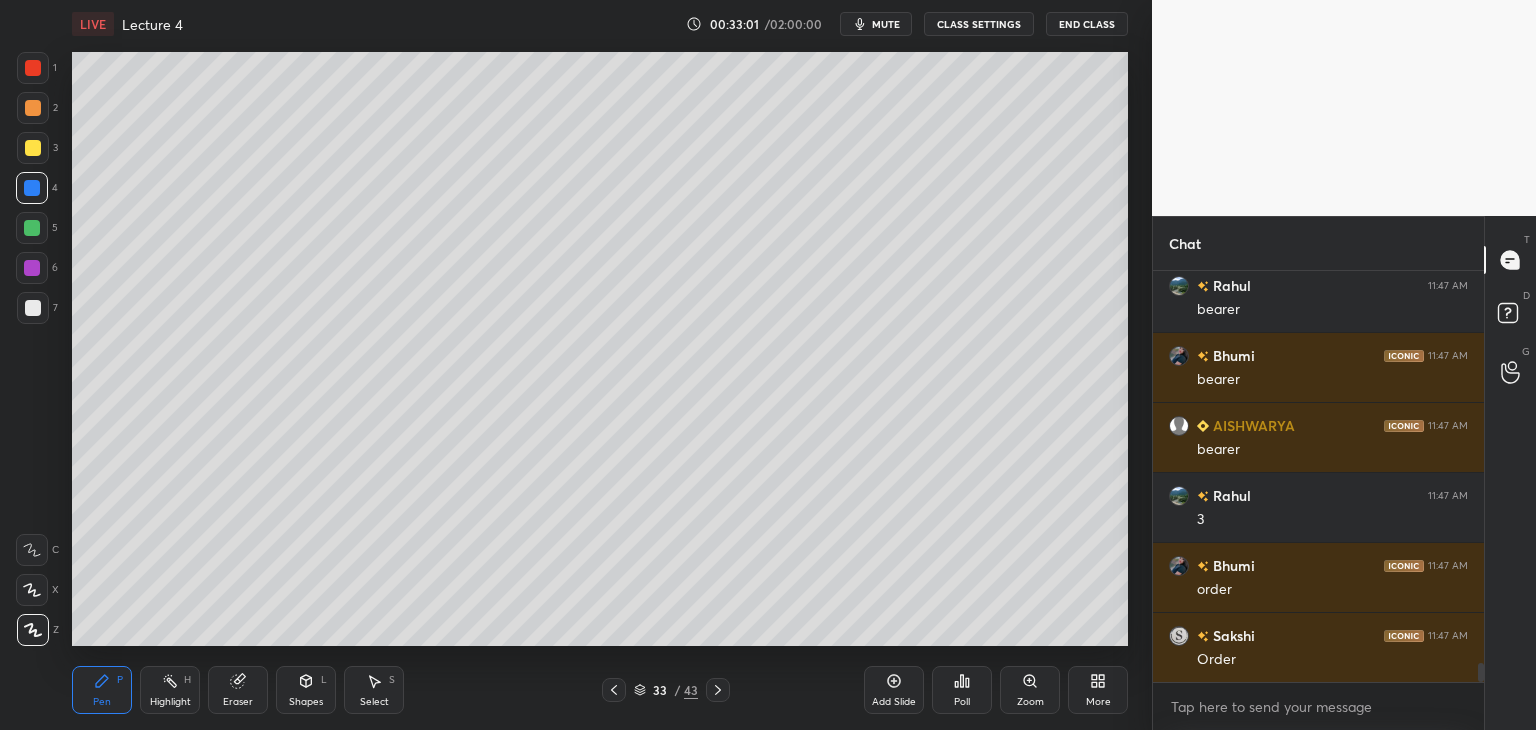 click at bounding box center [33, 148] 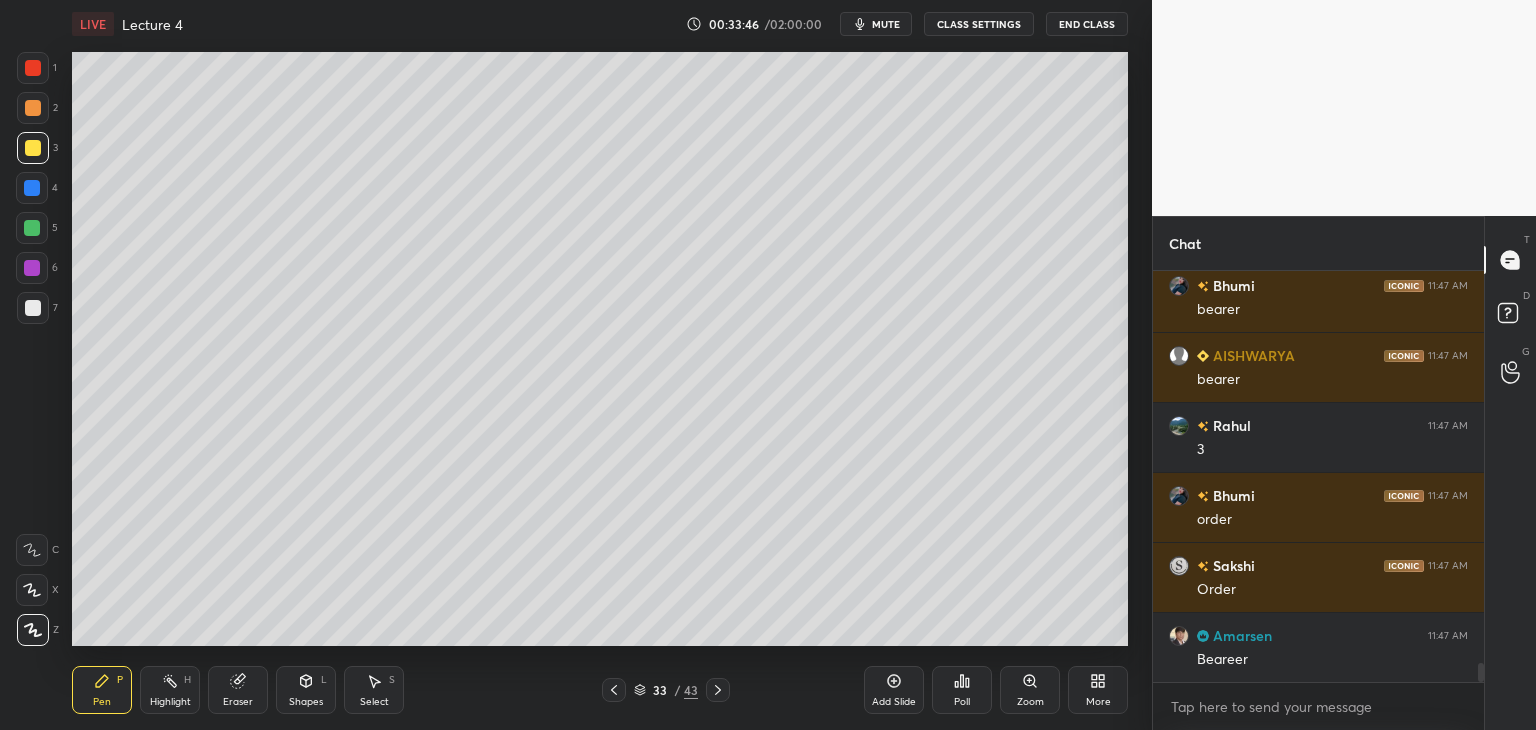 scroll, scrollTop: 8556, scrollLeft: 0, axis: vertical 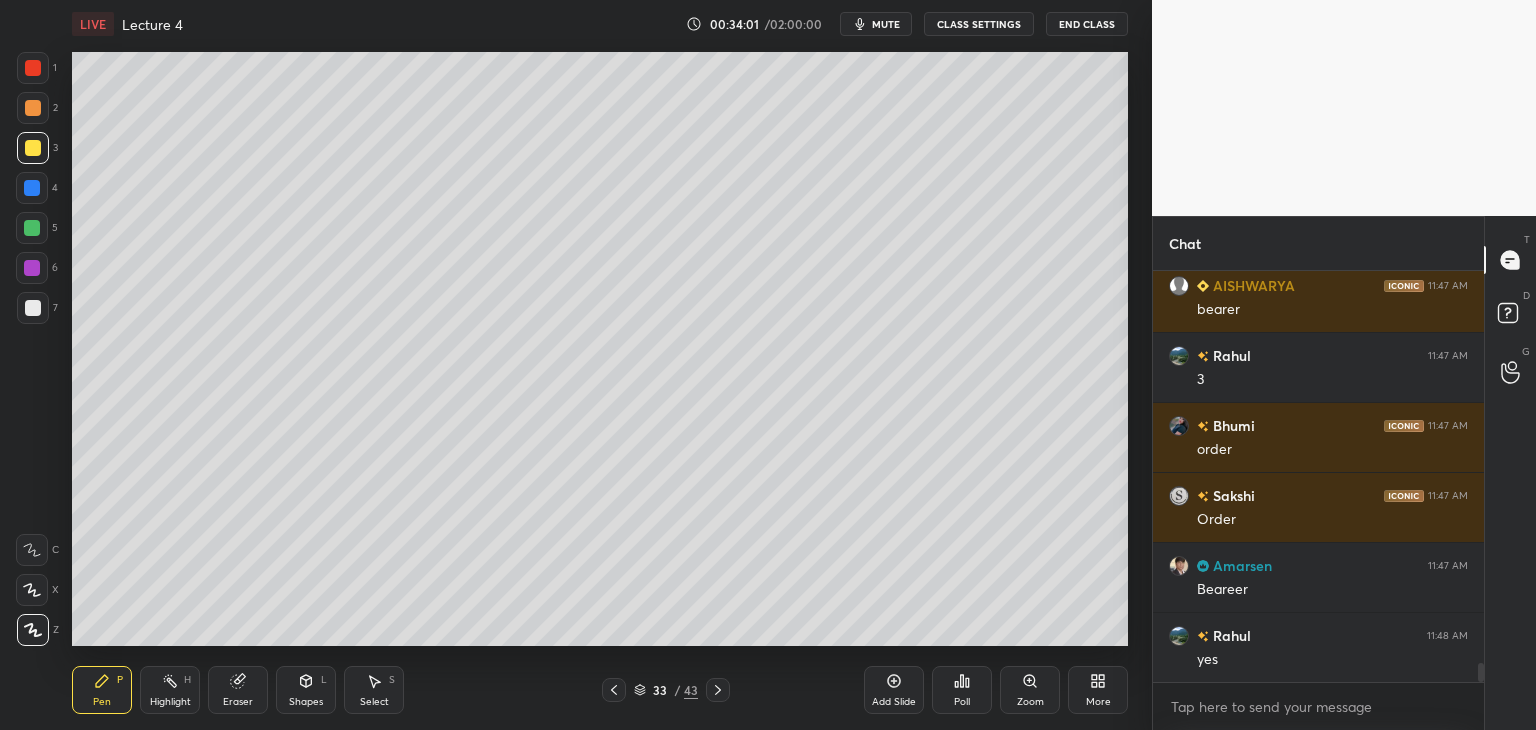 click 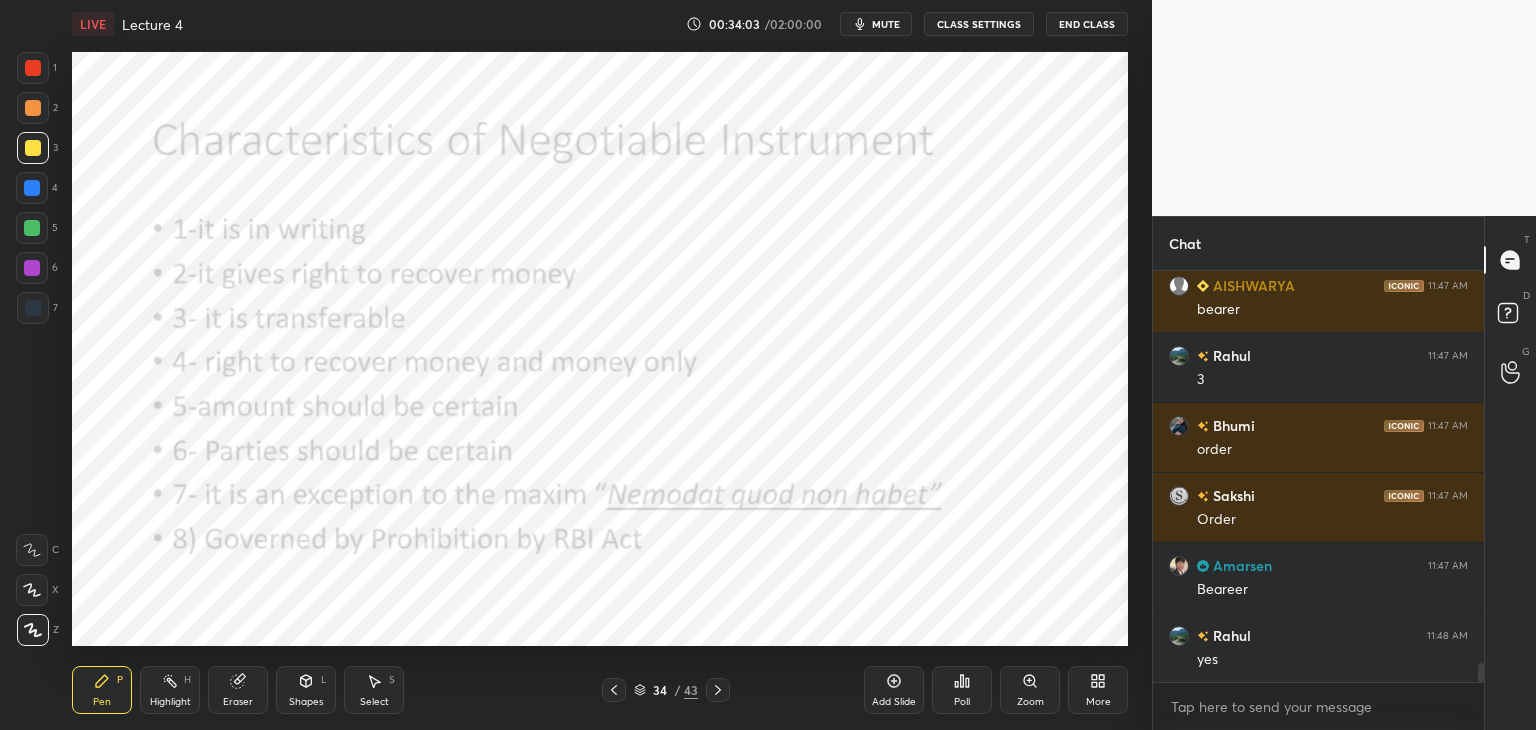 click at bounding box center (33, 68) 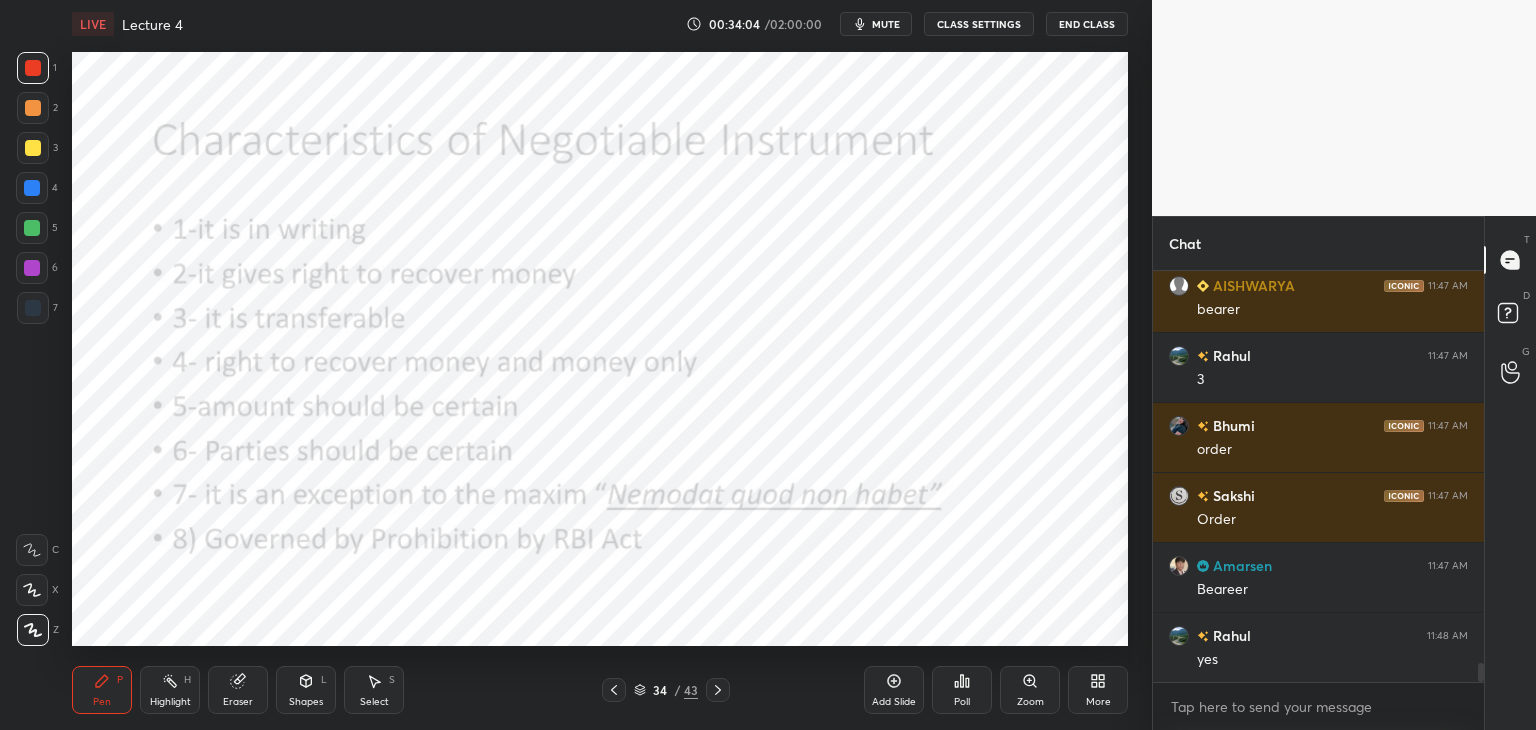 click at bounding box center [32, 550] 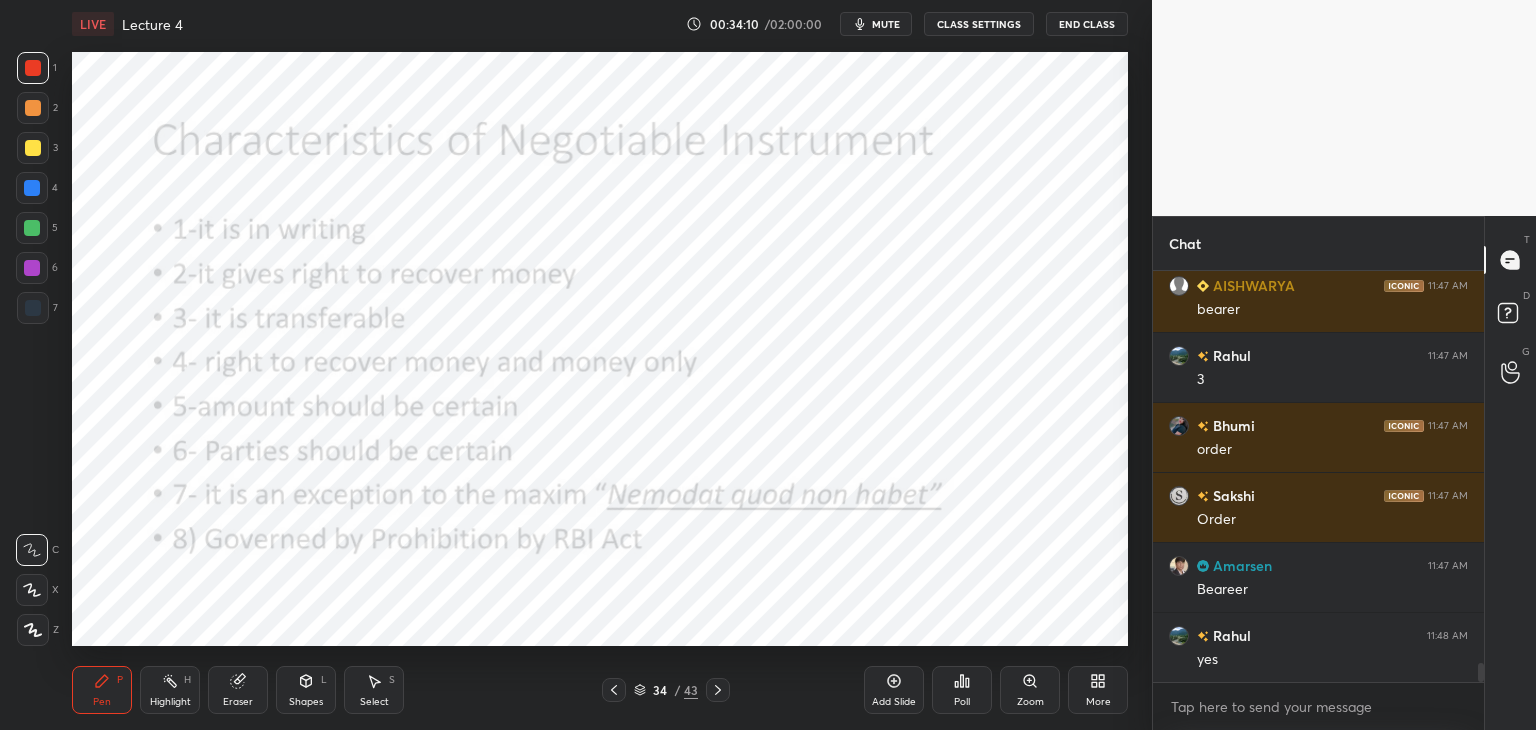 click 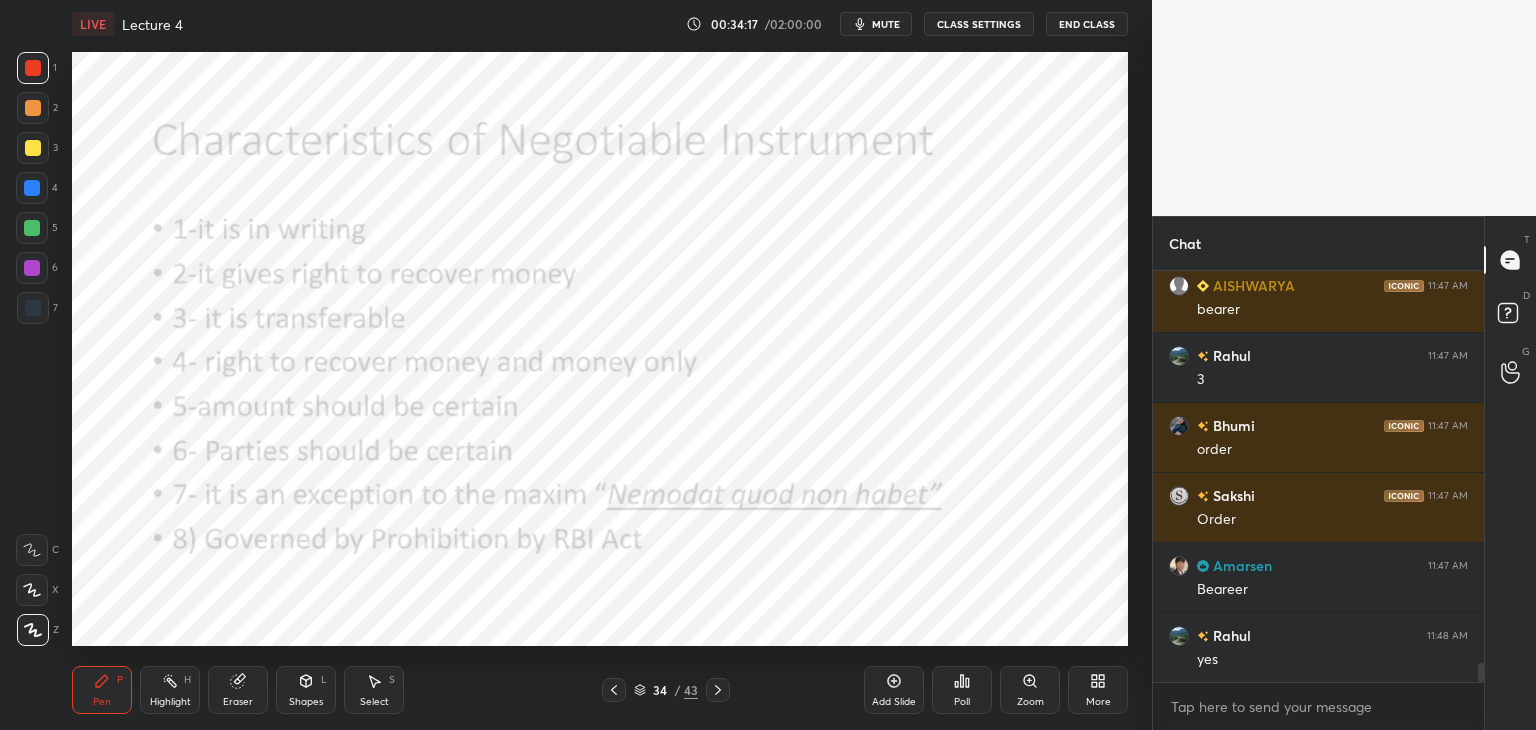 scroll, scrollTop: 8626, scrollLeft: 0, axis: vertical 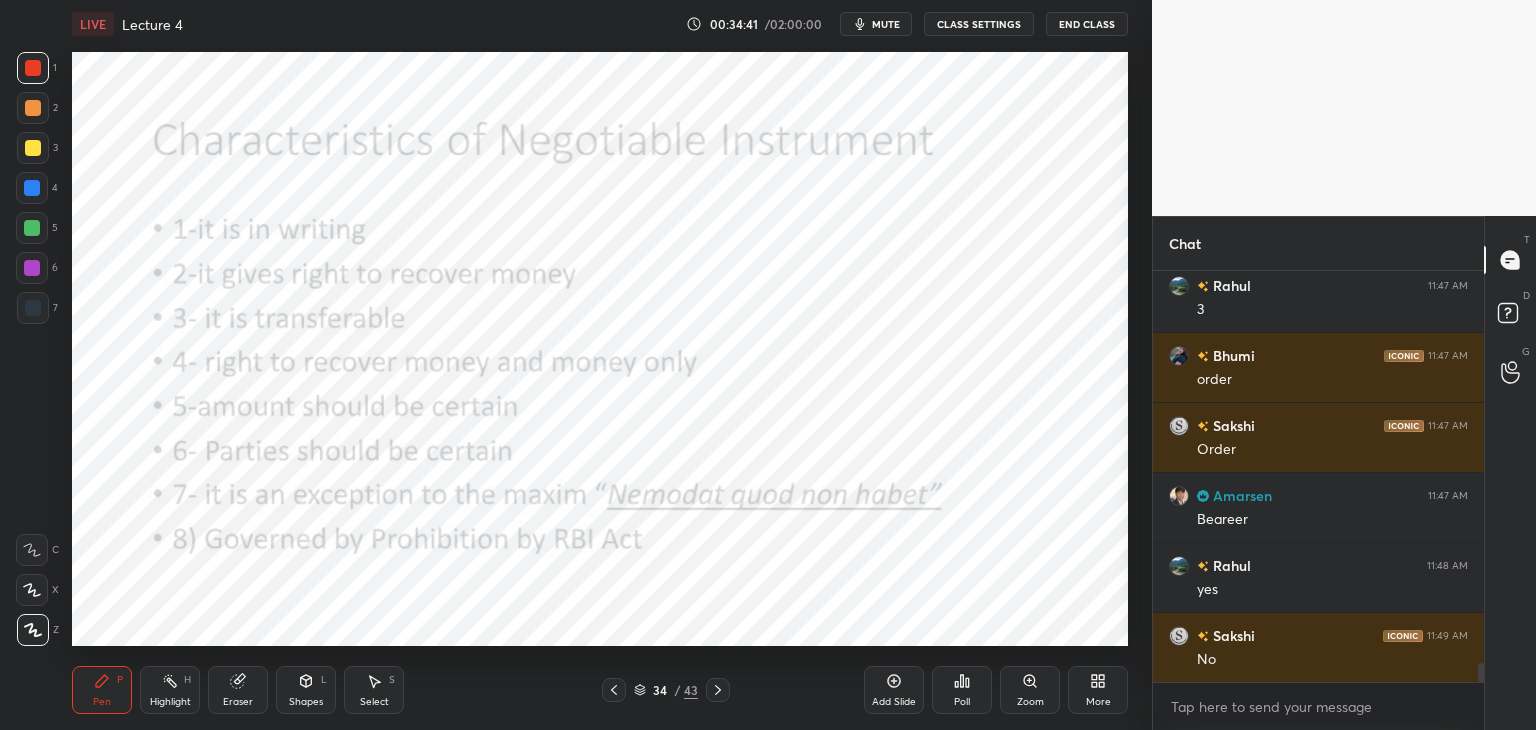 click on "Add Slide" at bounding box center [894, 702] 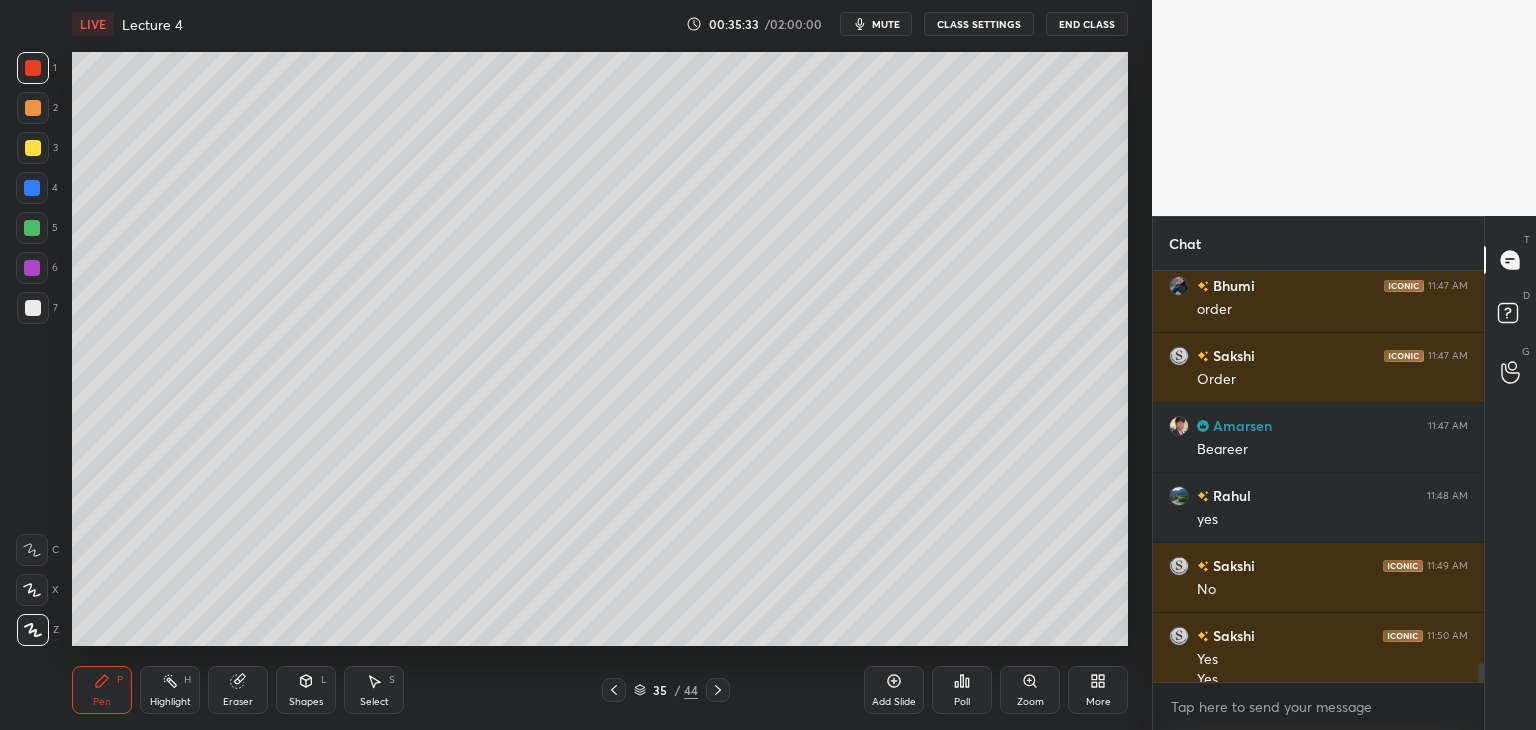 scroll, scrollTop: 8716, scrollLeft: 0, axis: vertical 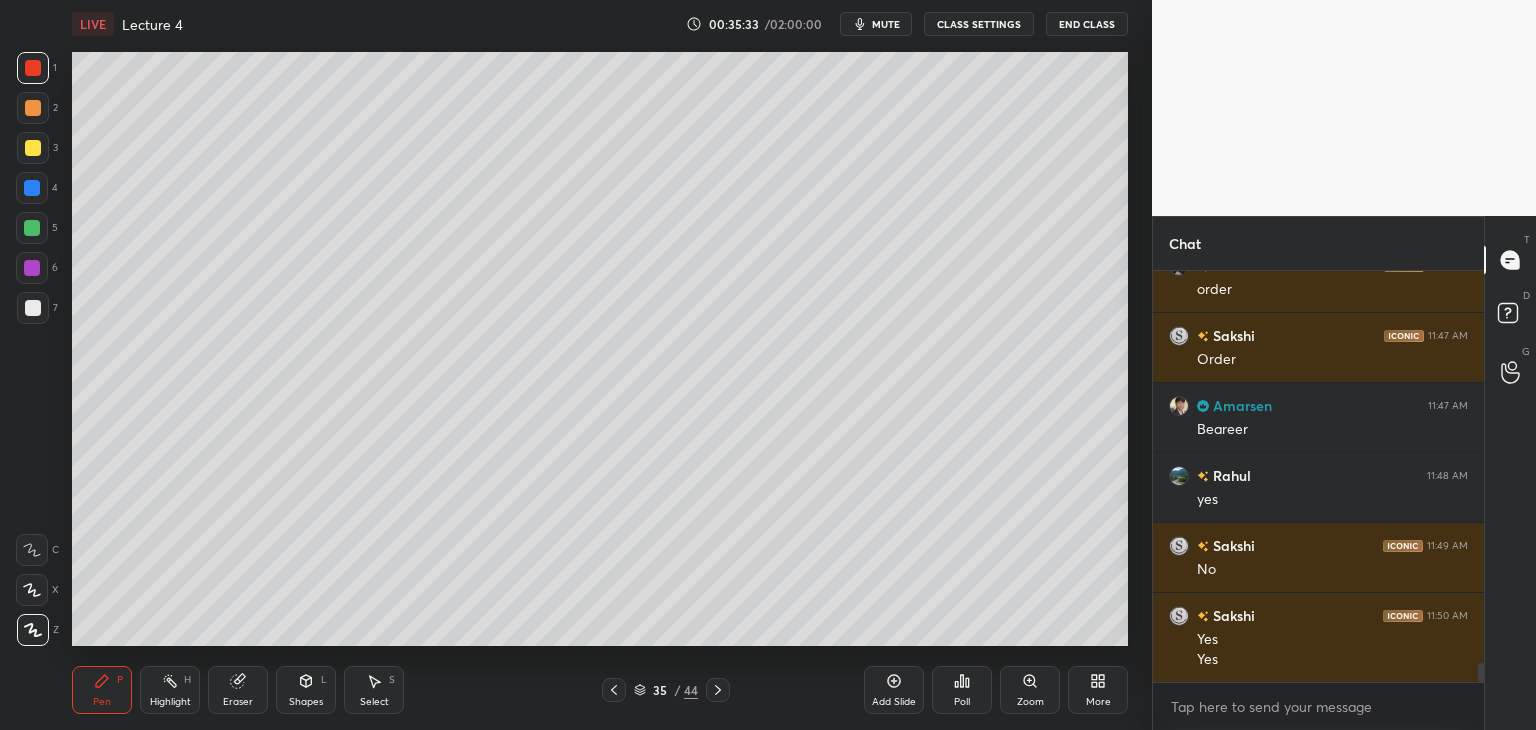 click on "Add Slide" at bounding box center (894, 690) 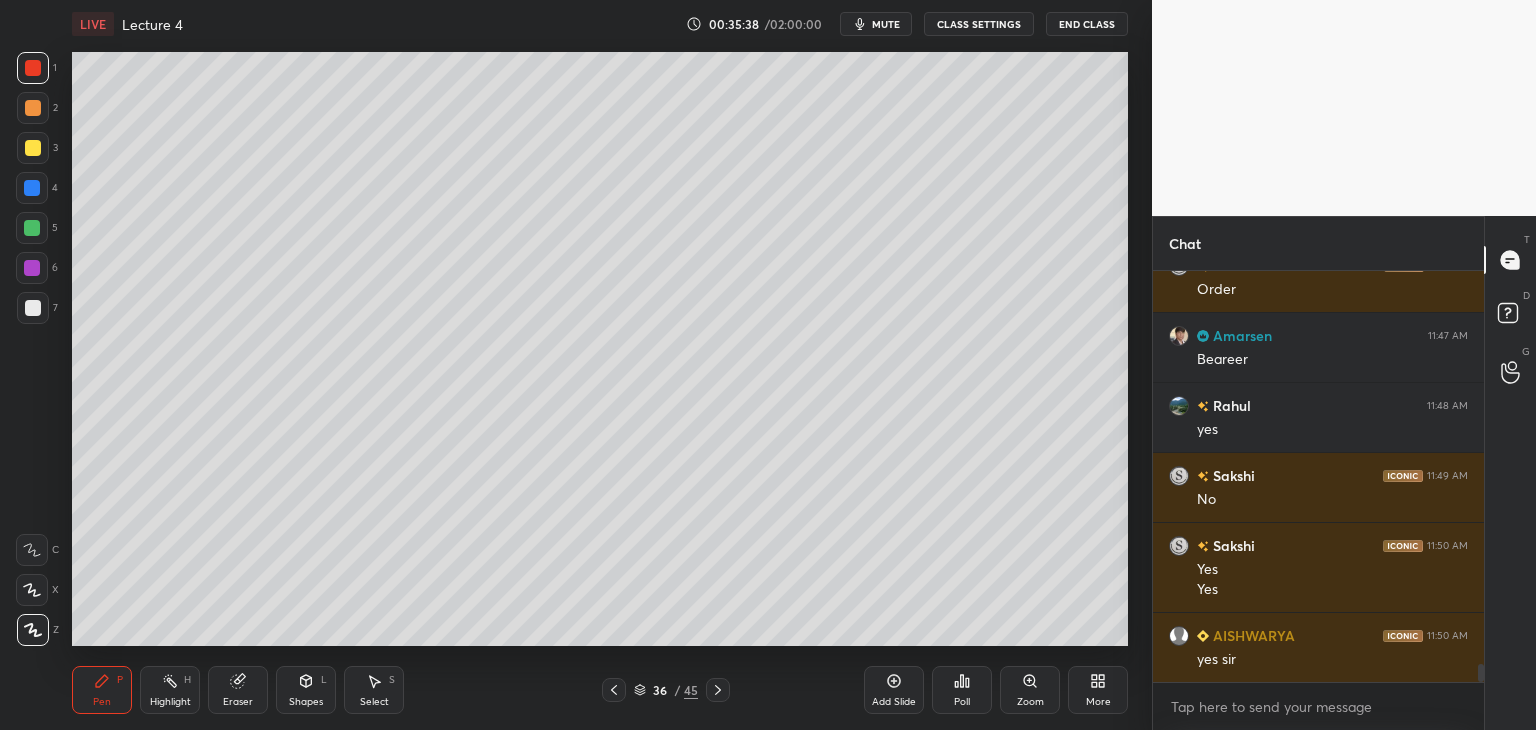 scroll, scrollTop: 8856, scrollLeft: 0, axis: vertical 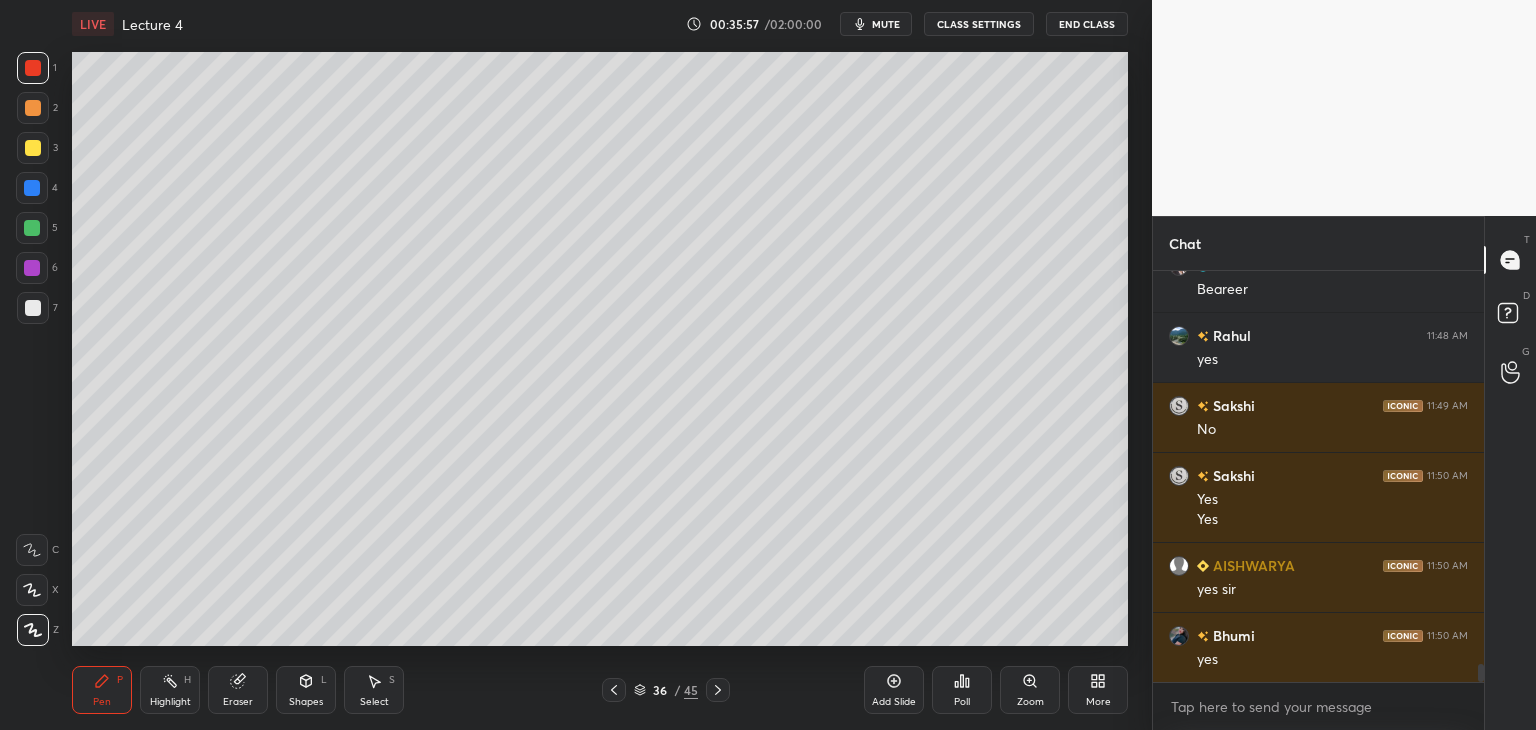 click at bounding box center [32, 228] 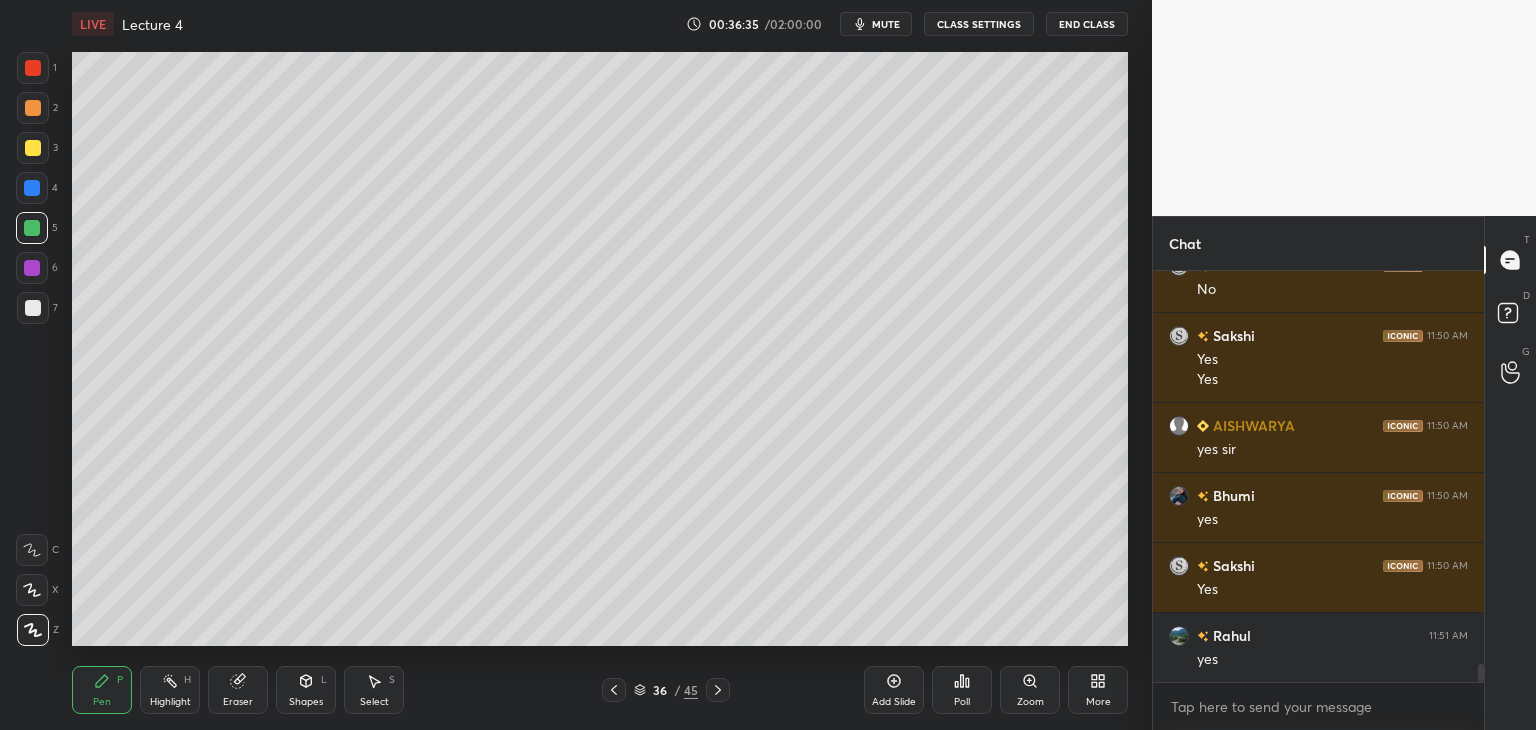 scroll, scrollTop: 9066, scrollLeft: 0, axis: vertical 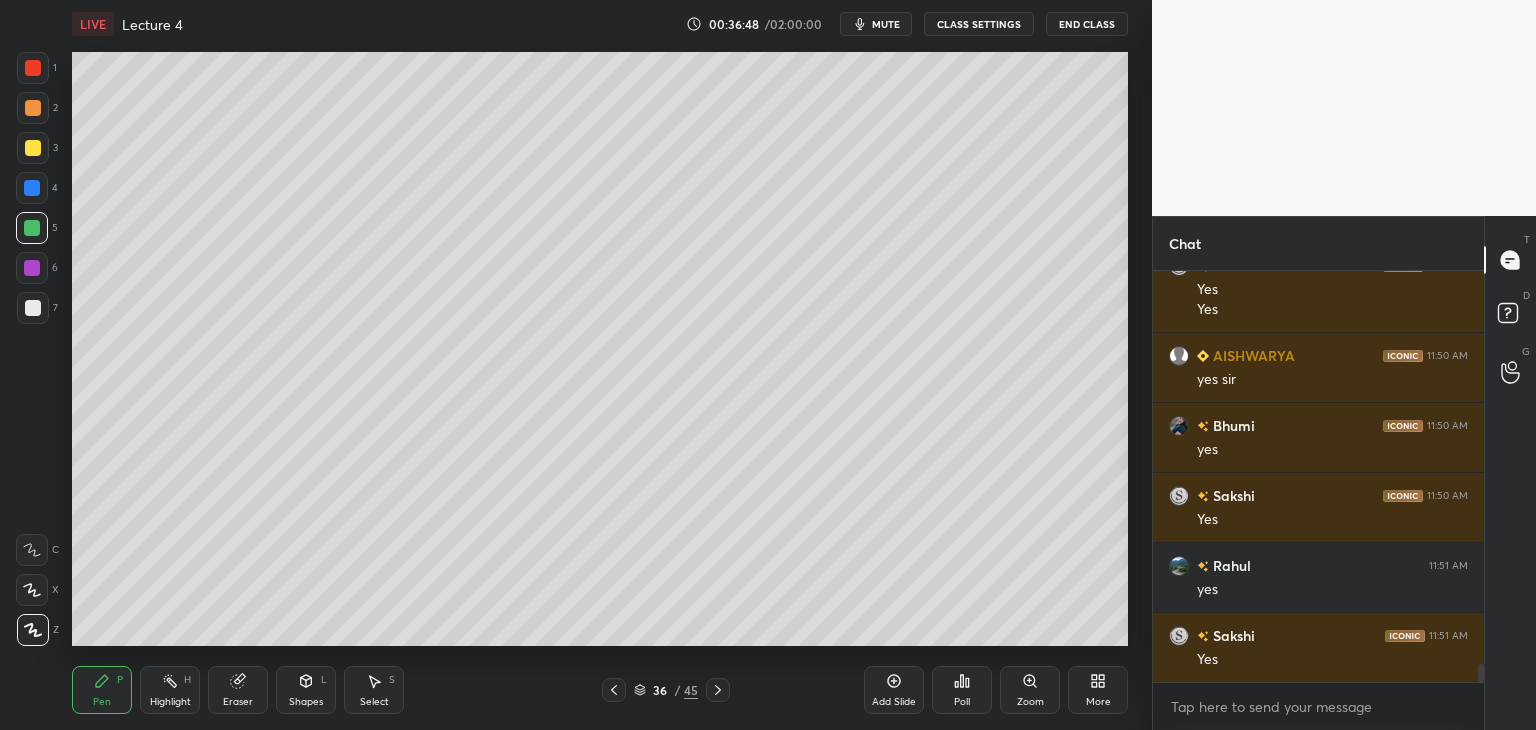 click 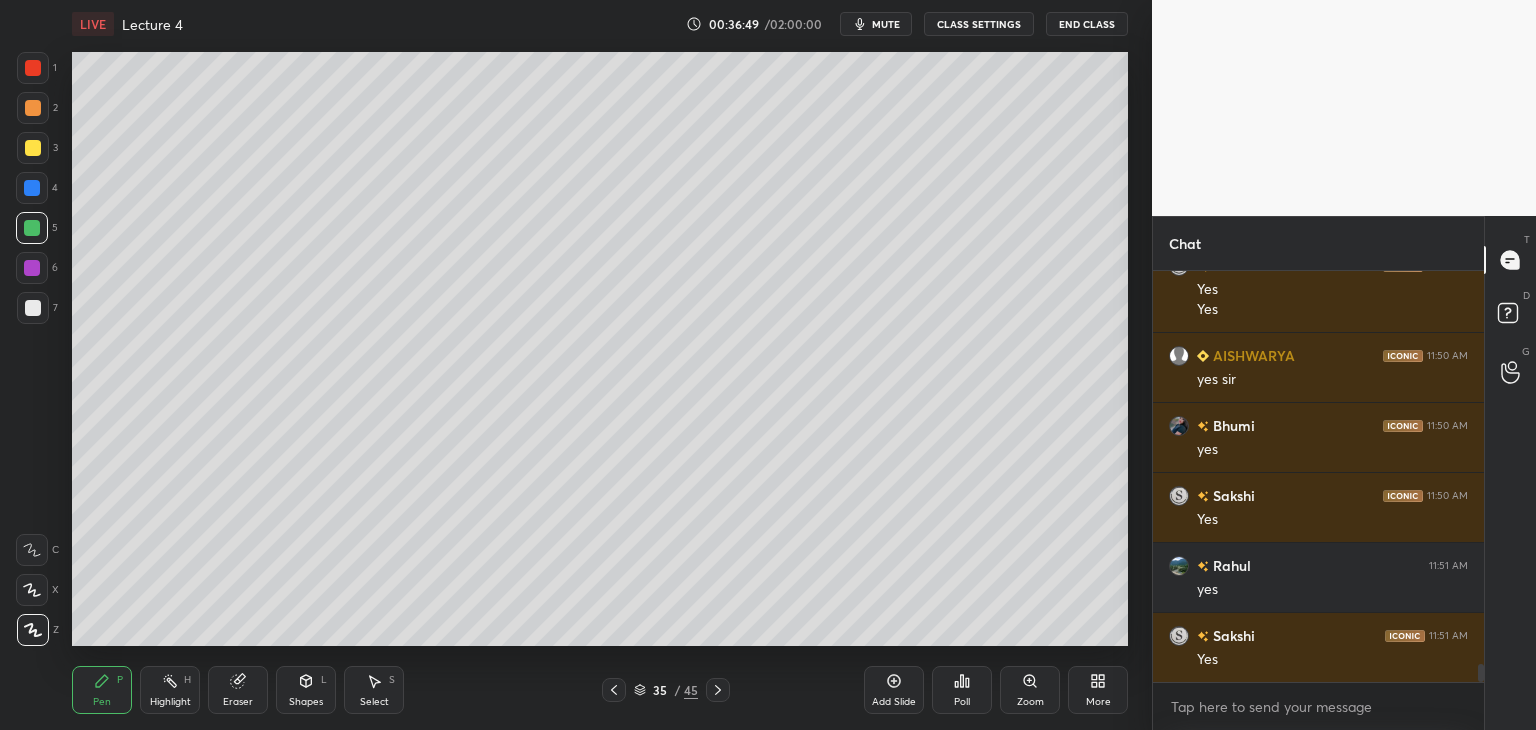 click 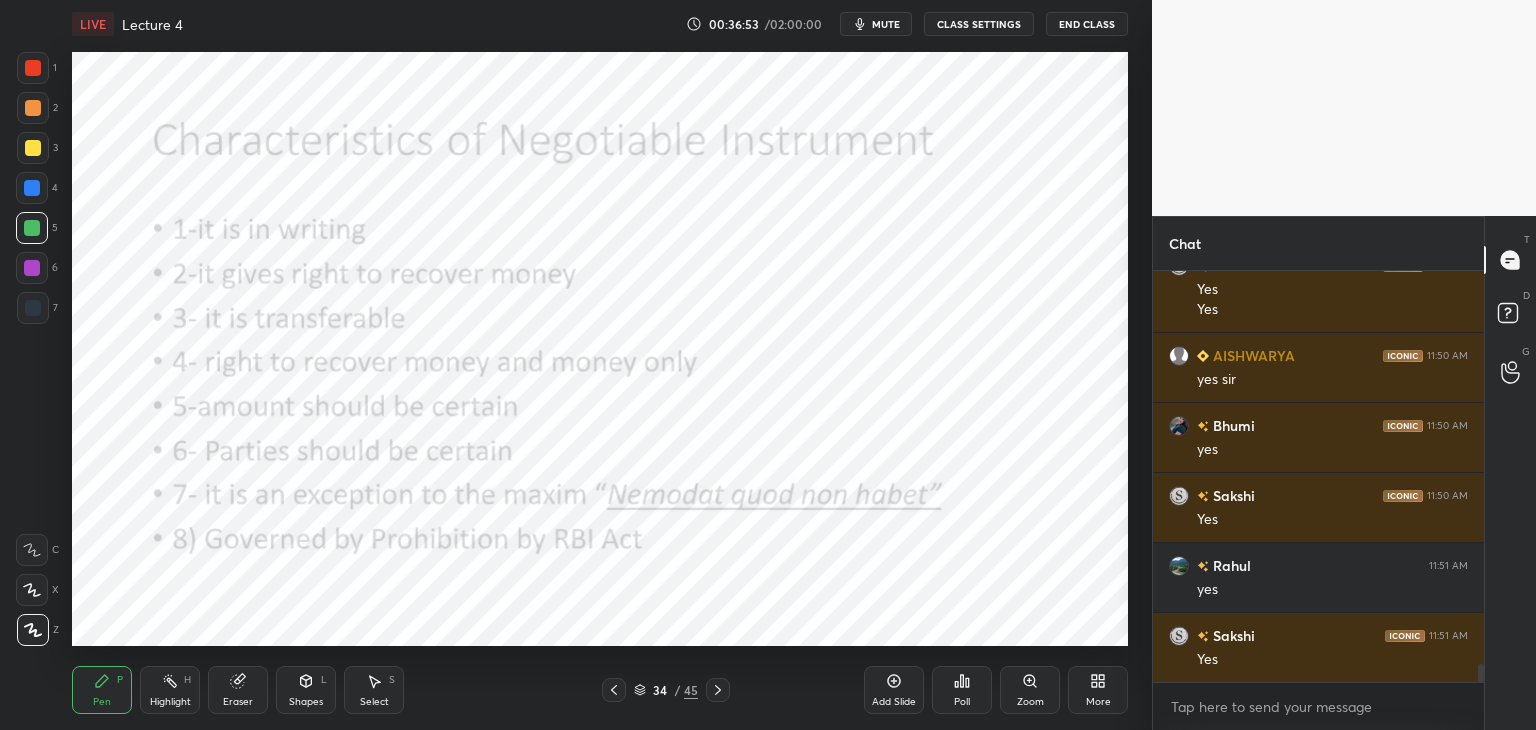 click at bounding box center (32, 188) 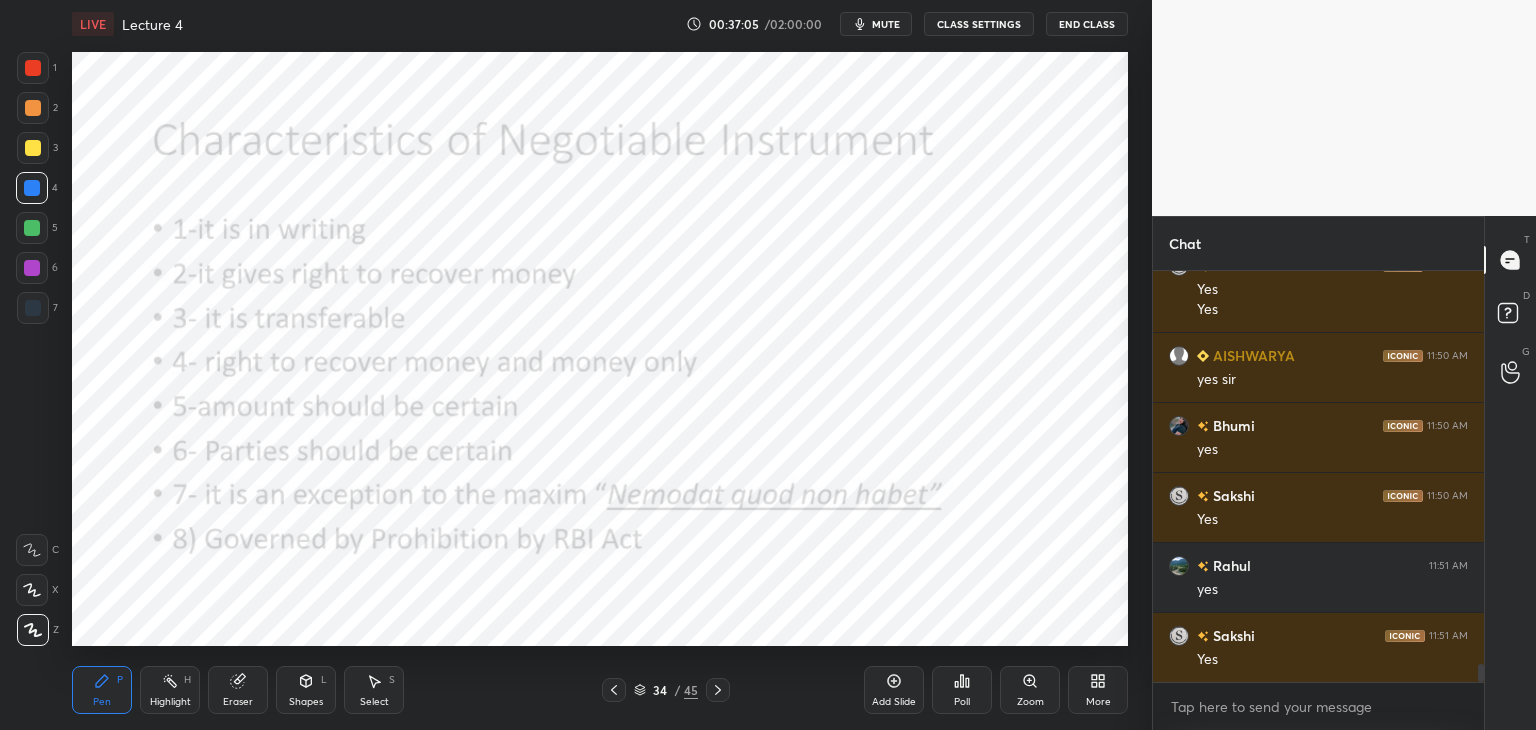 click on "Add Slide" at bounding box center [894, 690] 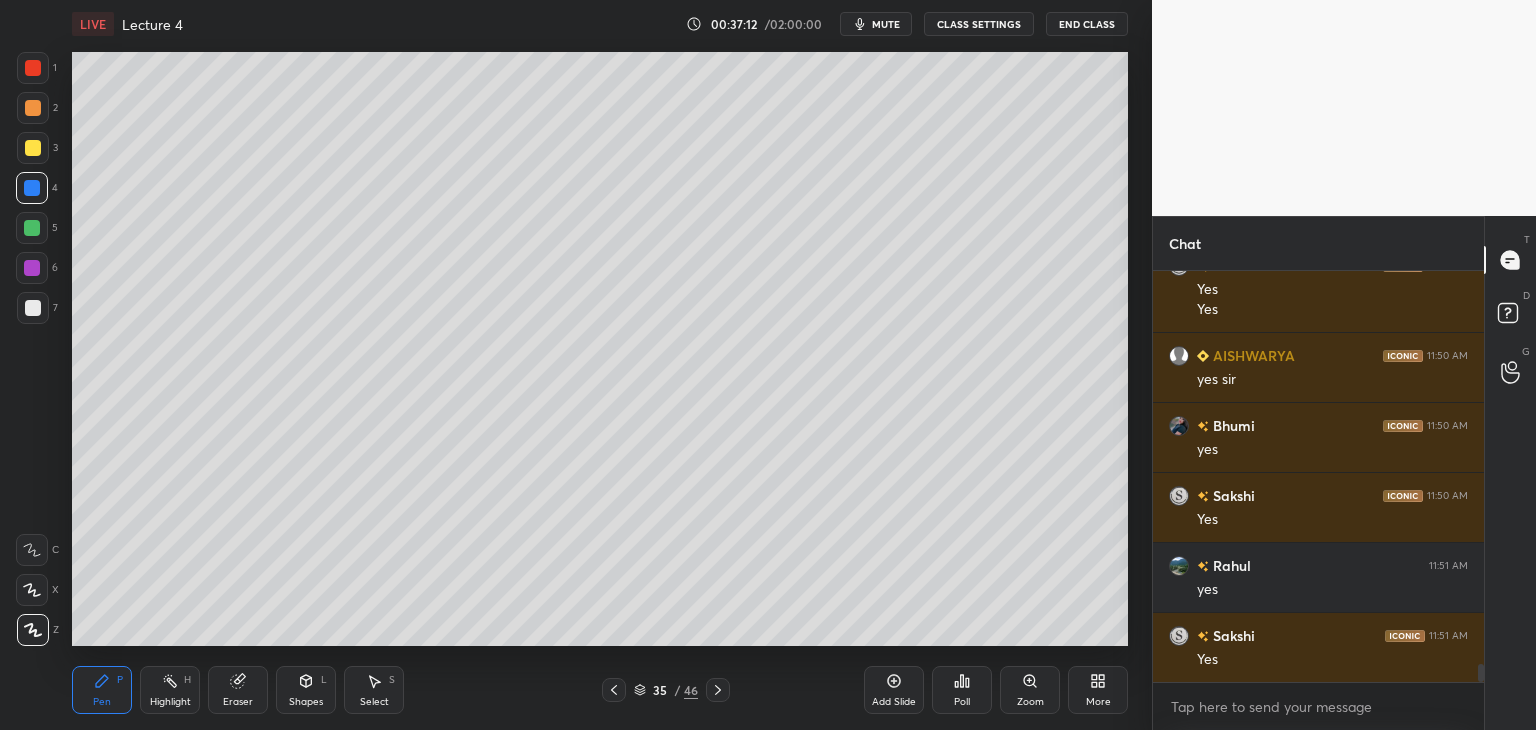 click on "5" at bounding box center [37, 232] 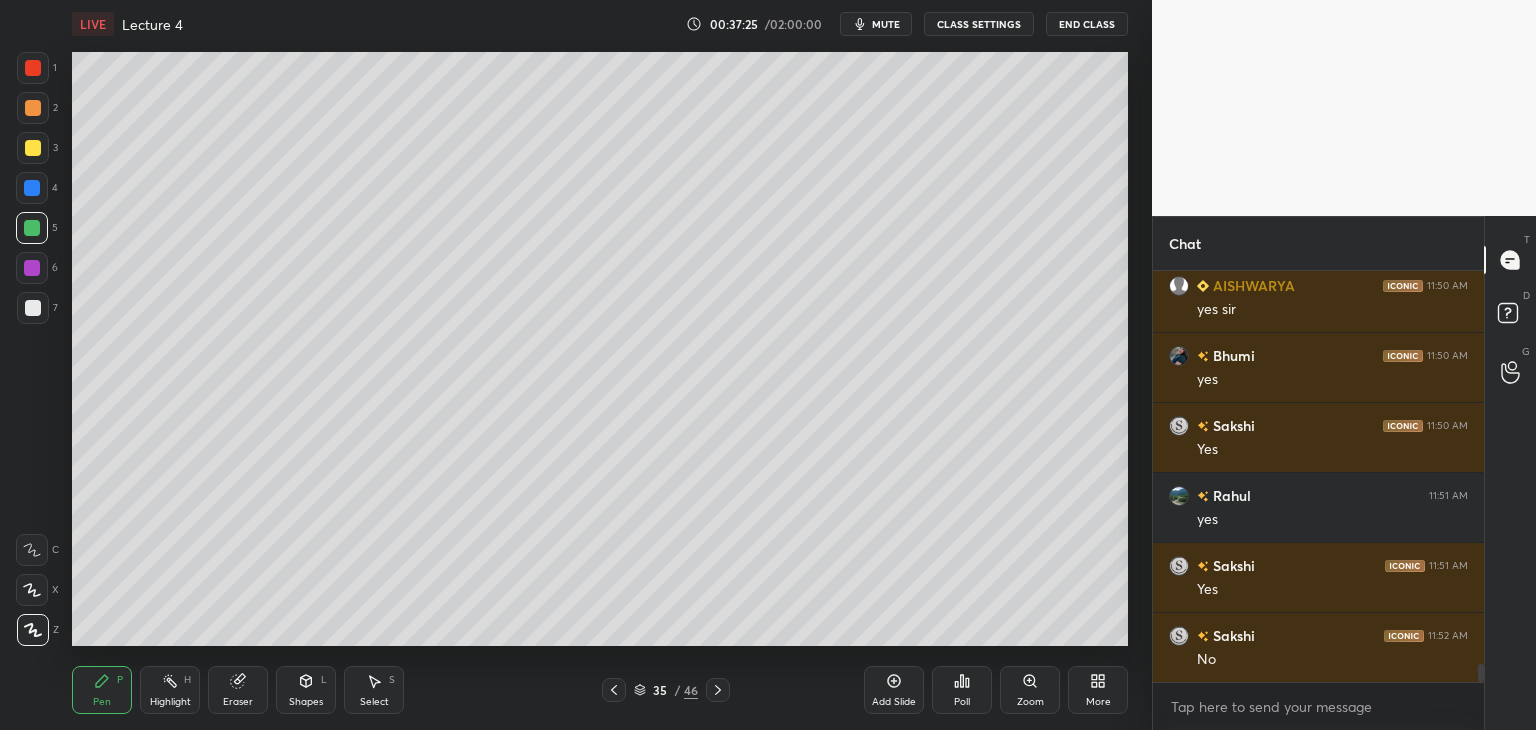scroll, scrollTop: 9206, scrollLeft: 0, axis: vertical 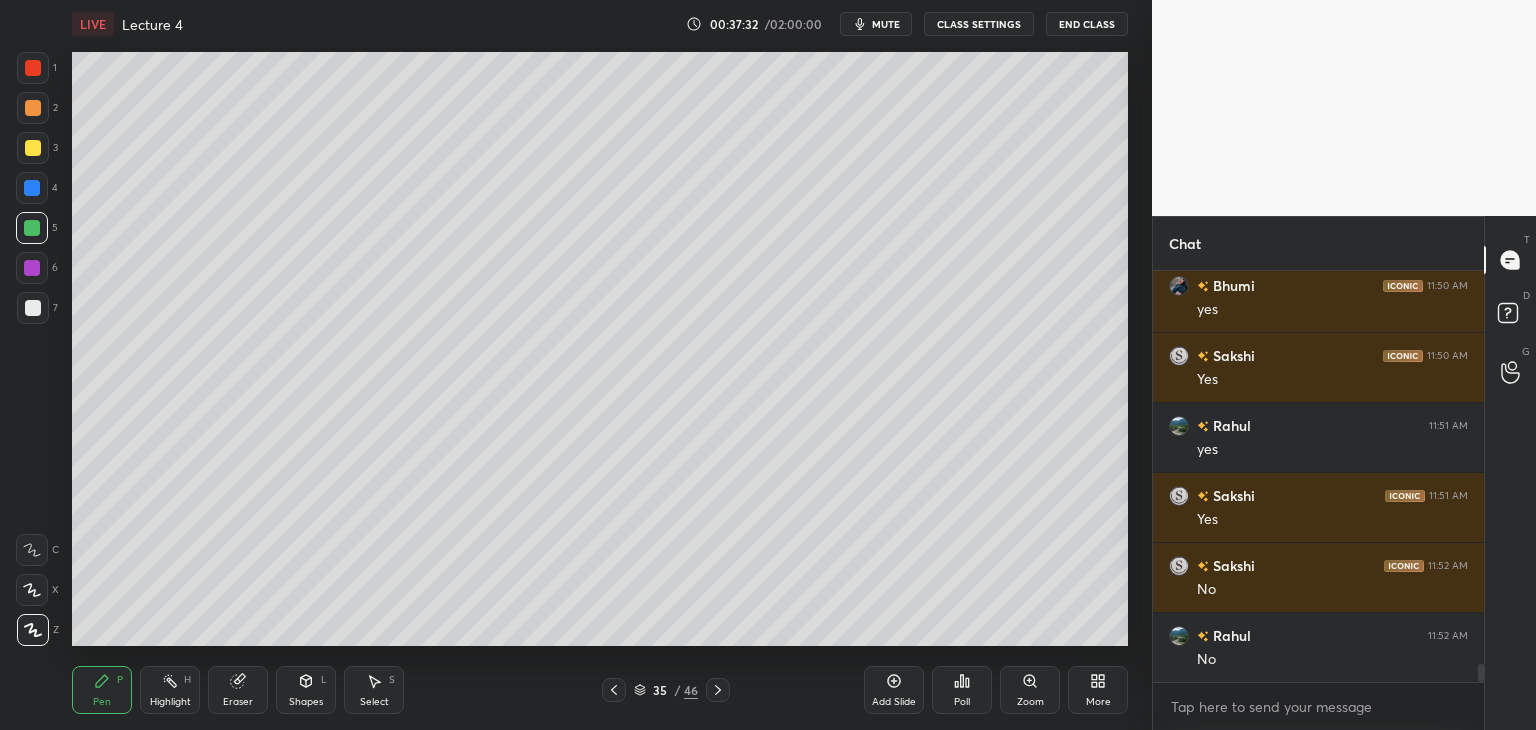click 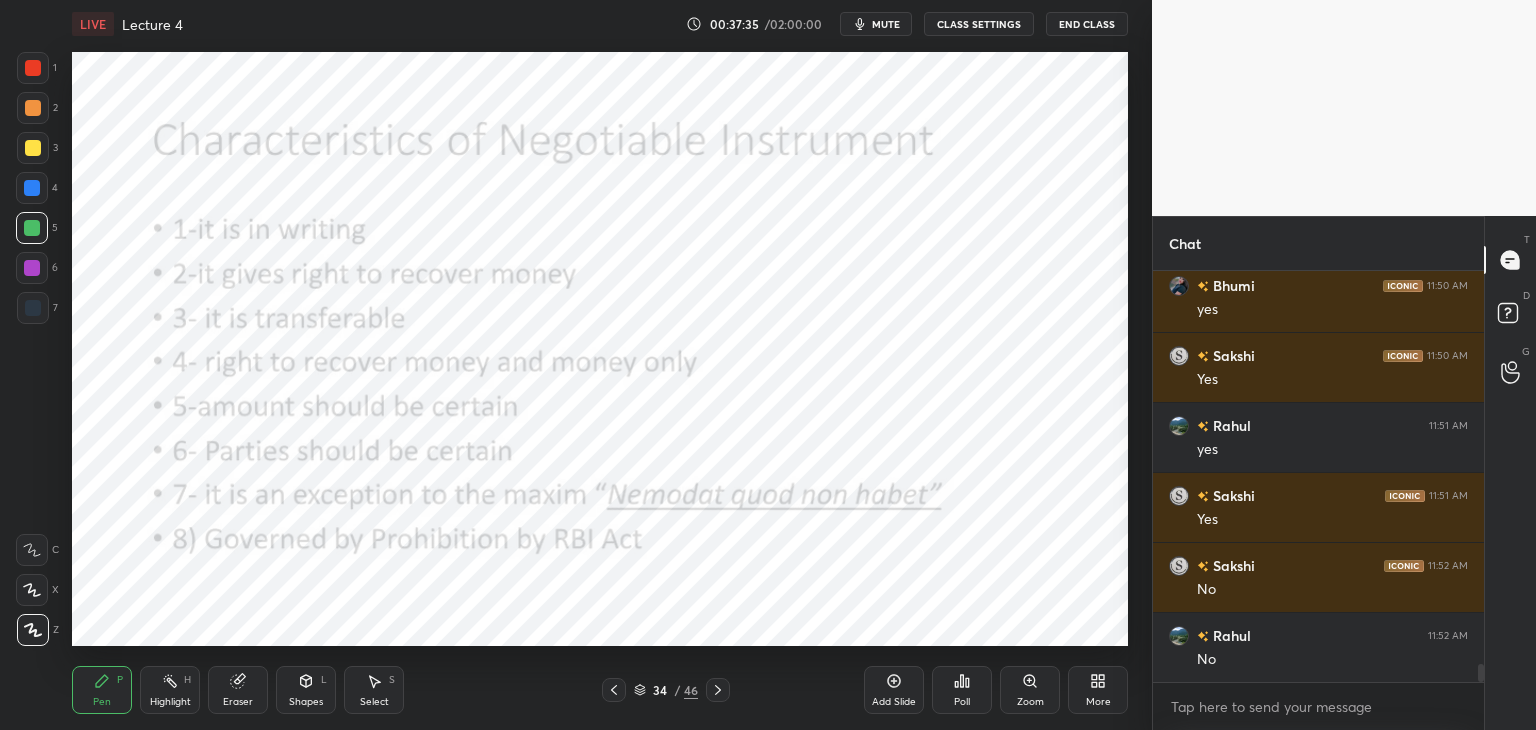 click on "Eraser" at bounding box center [238, 702] 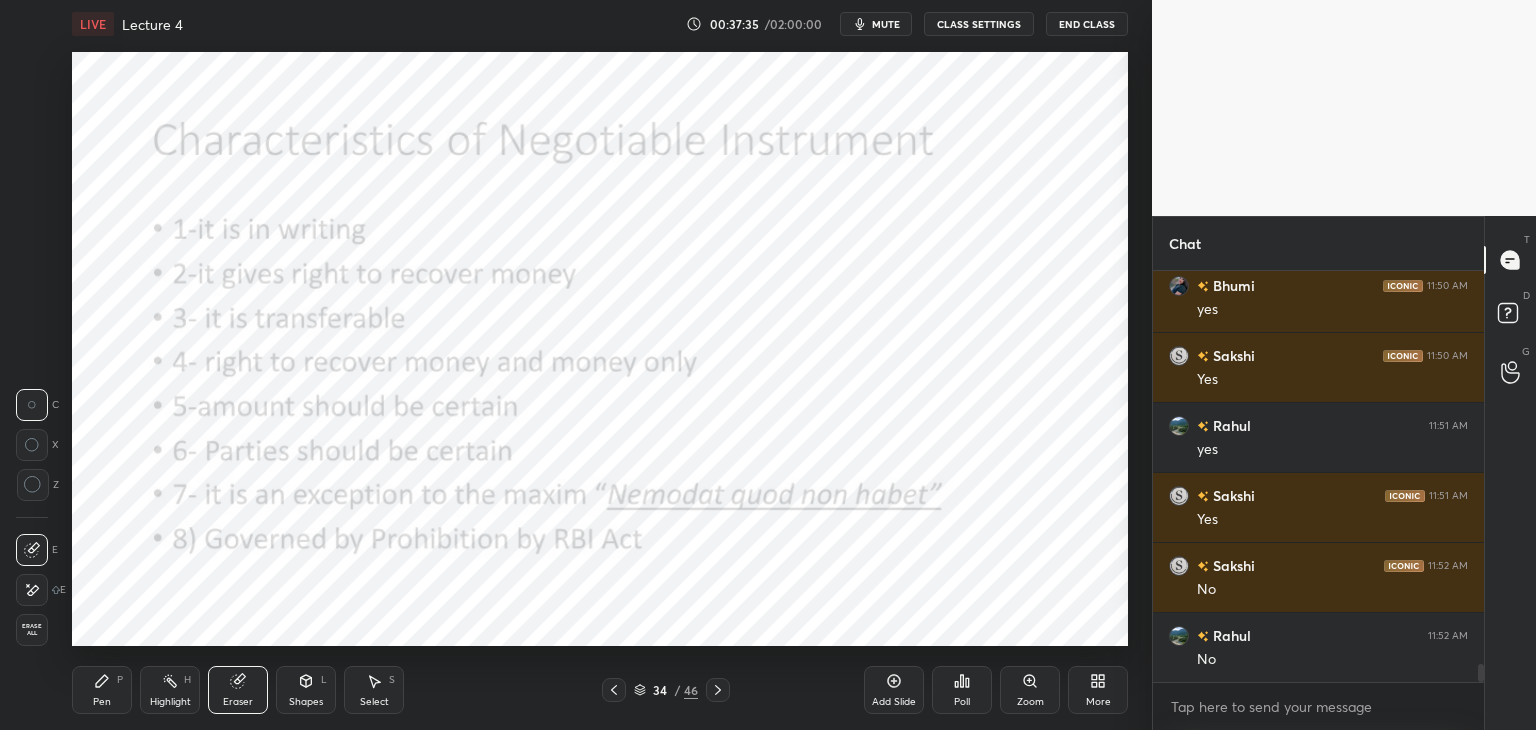 click on "Erase all" at bounding box center (32, 630) 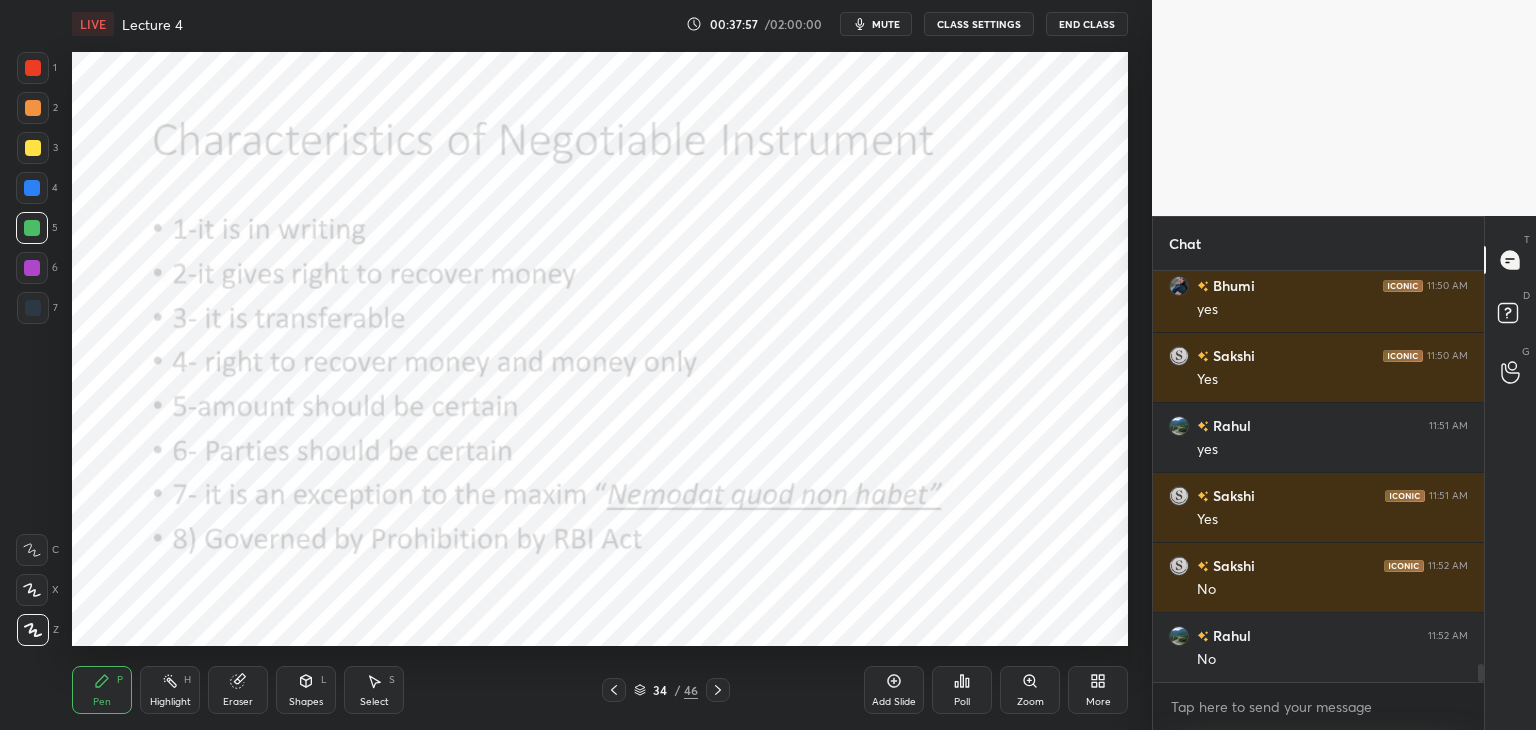 click at bounding box center [32, 188] 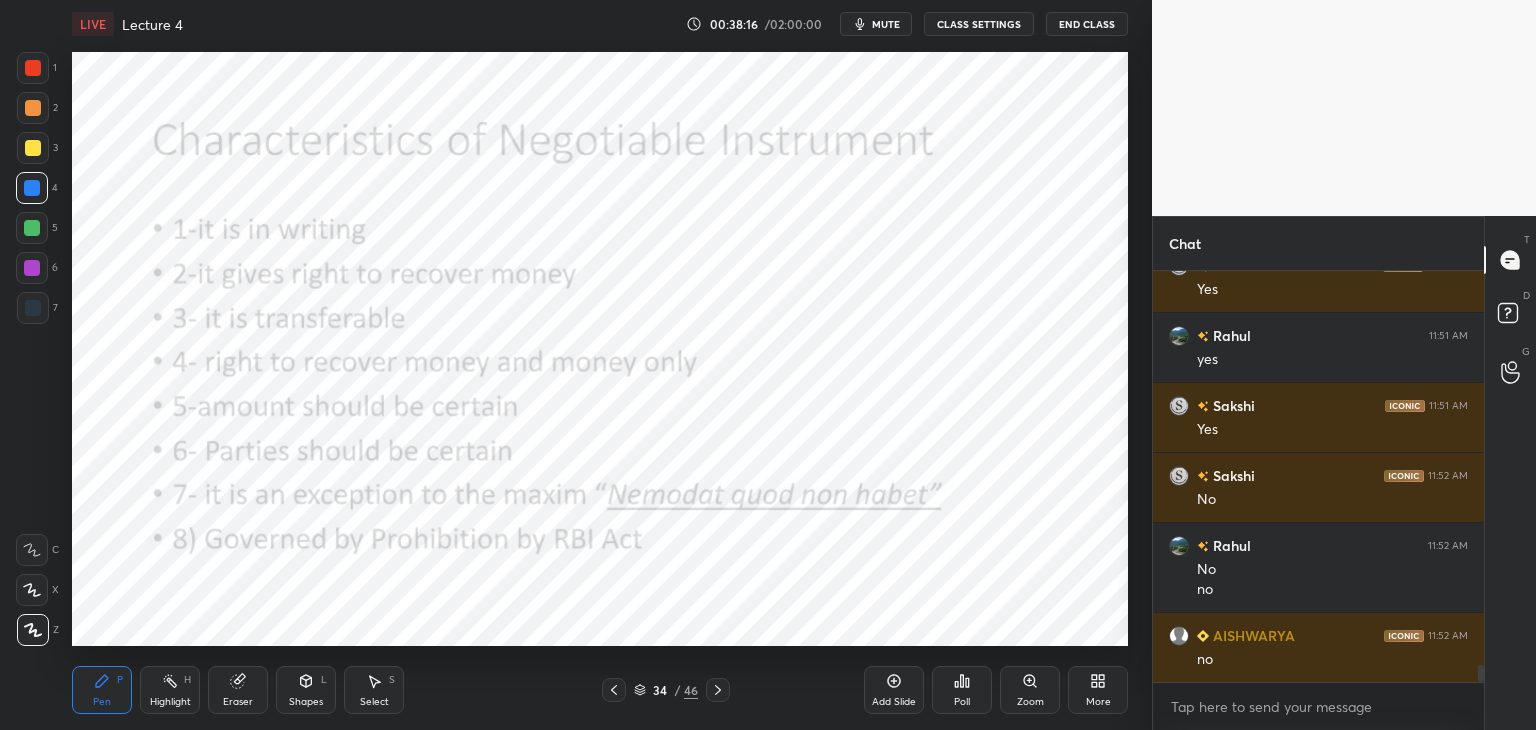 scroll, scrollTop: 9316, scrollLeft: 0, axis: vertical 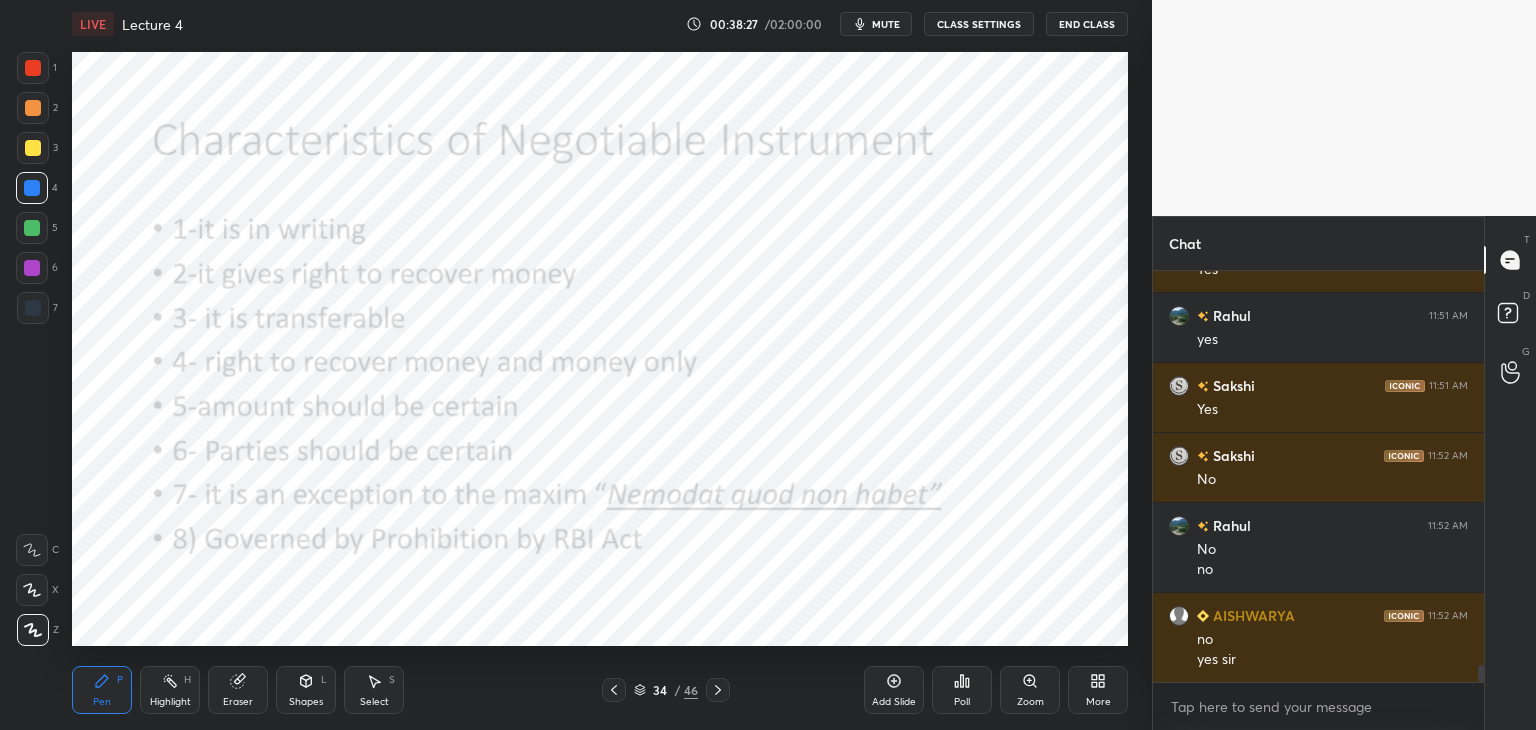 click on "Add Slide" at bounding box center [894, 690] 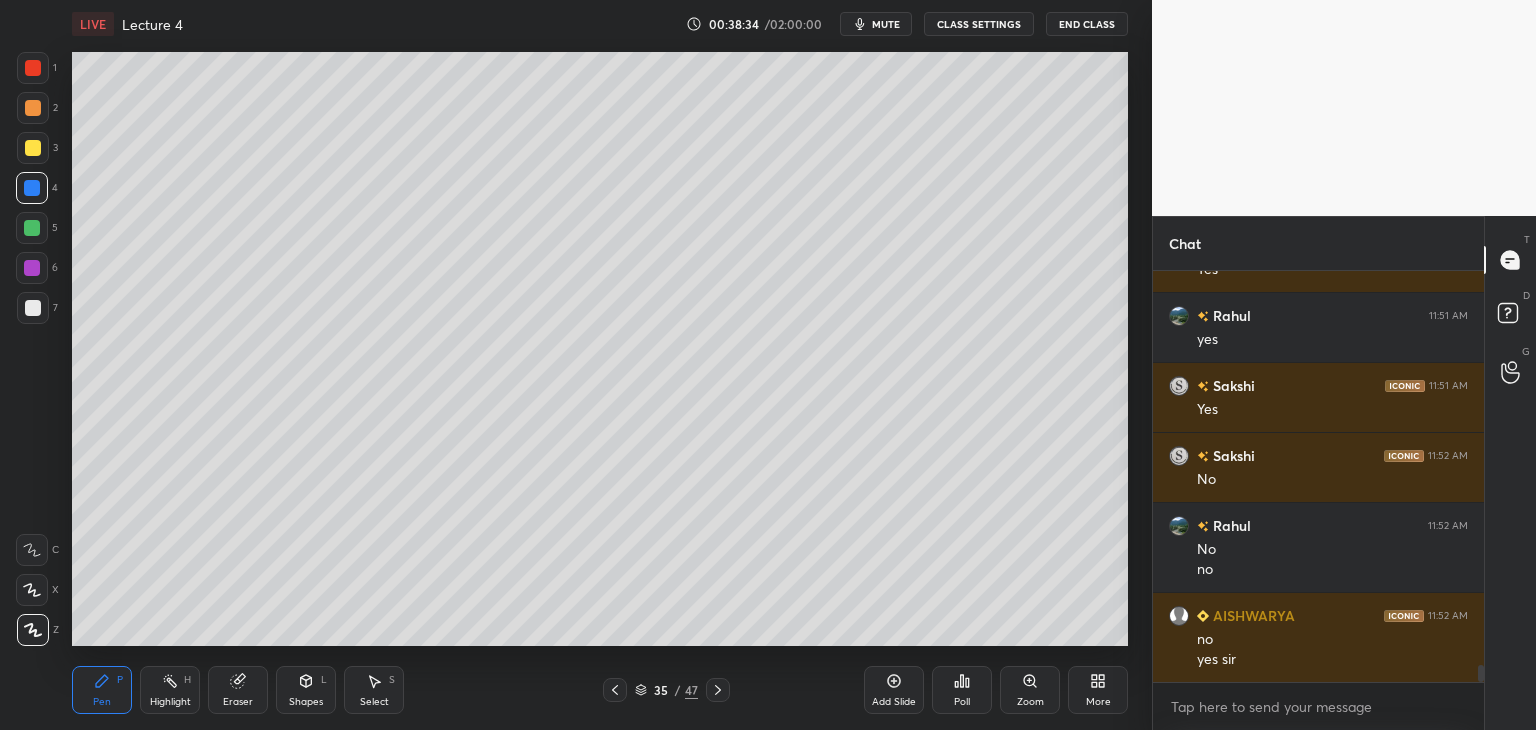 click at bounding box center [32, 268] 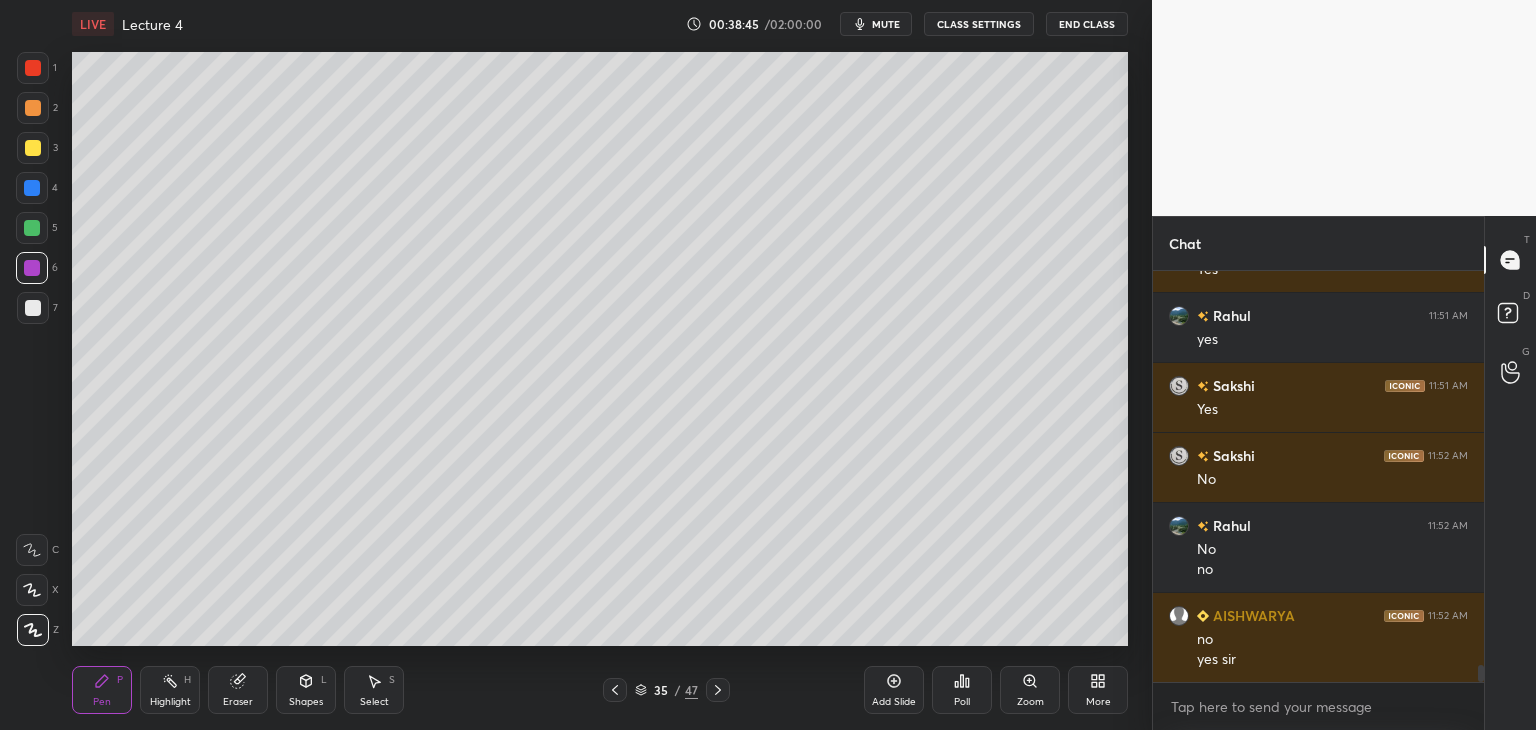 click 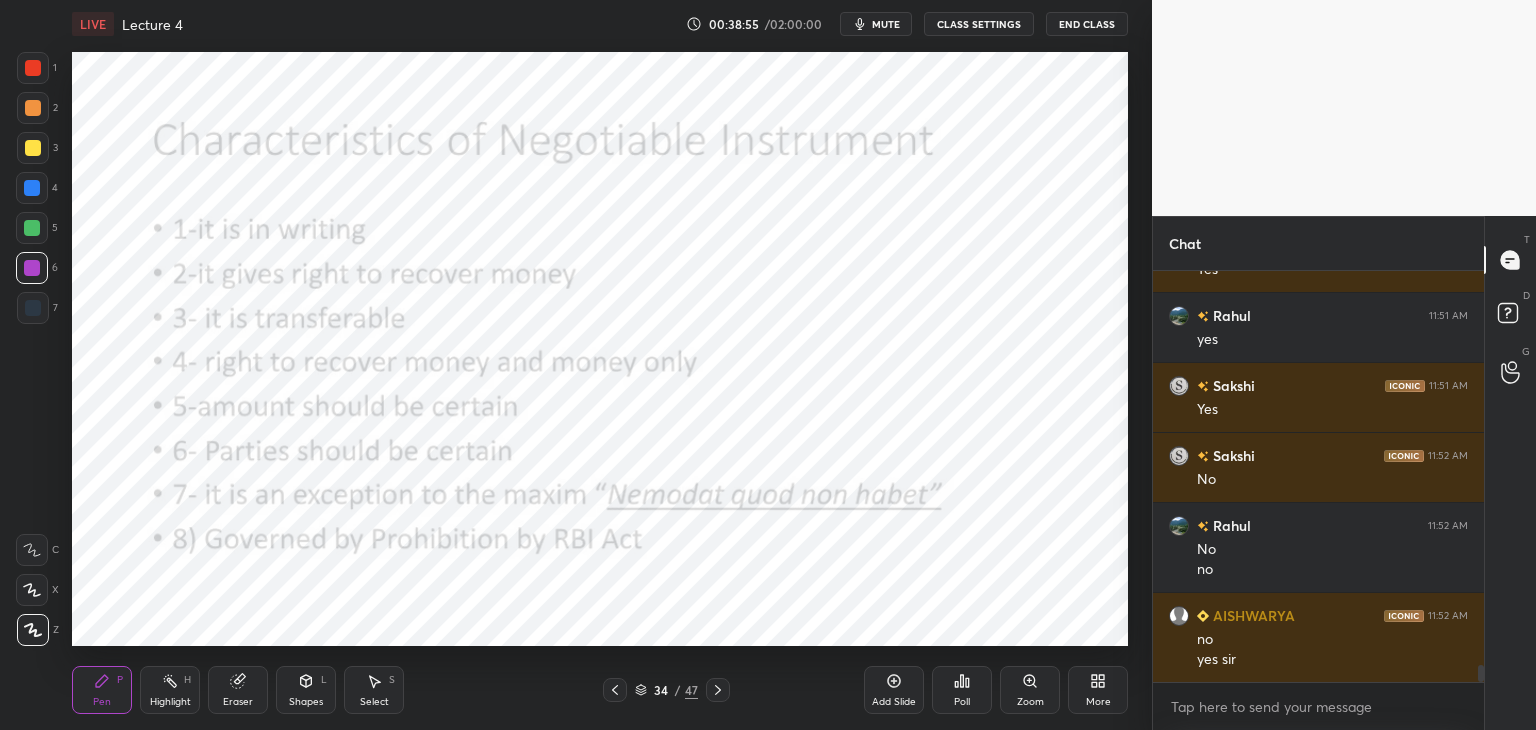 click on "Eraser" at bounding box center (238, 702) 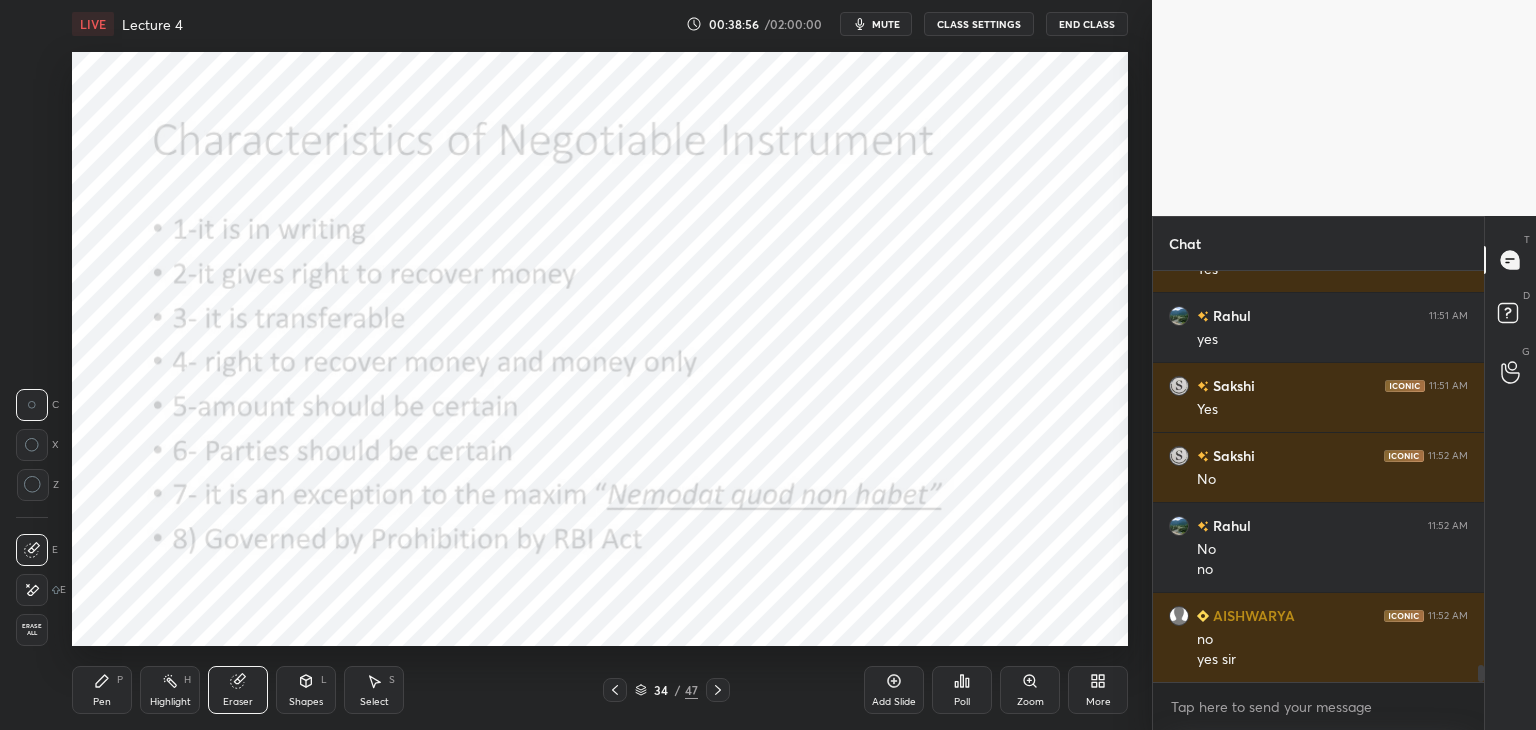 click on "Erase all" at bounding box center [32, 630] 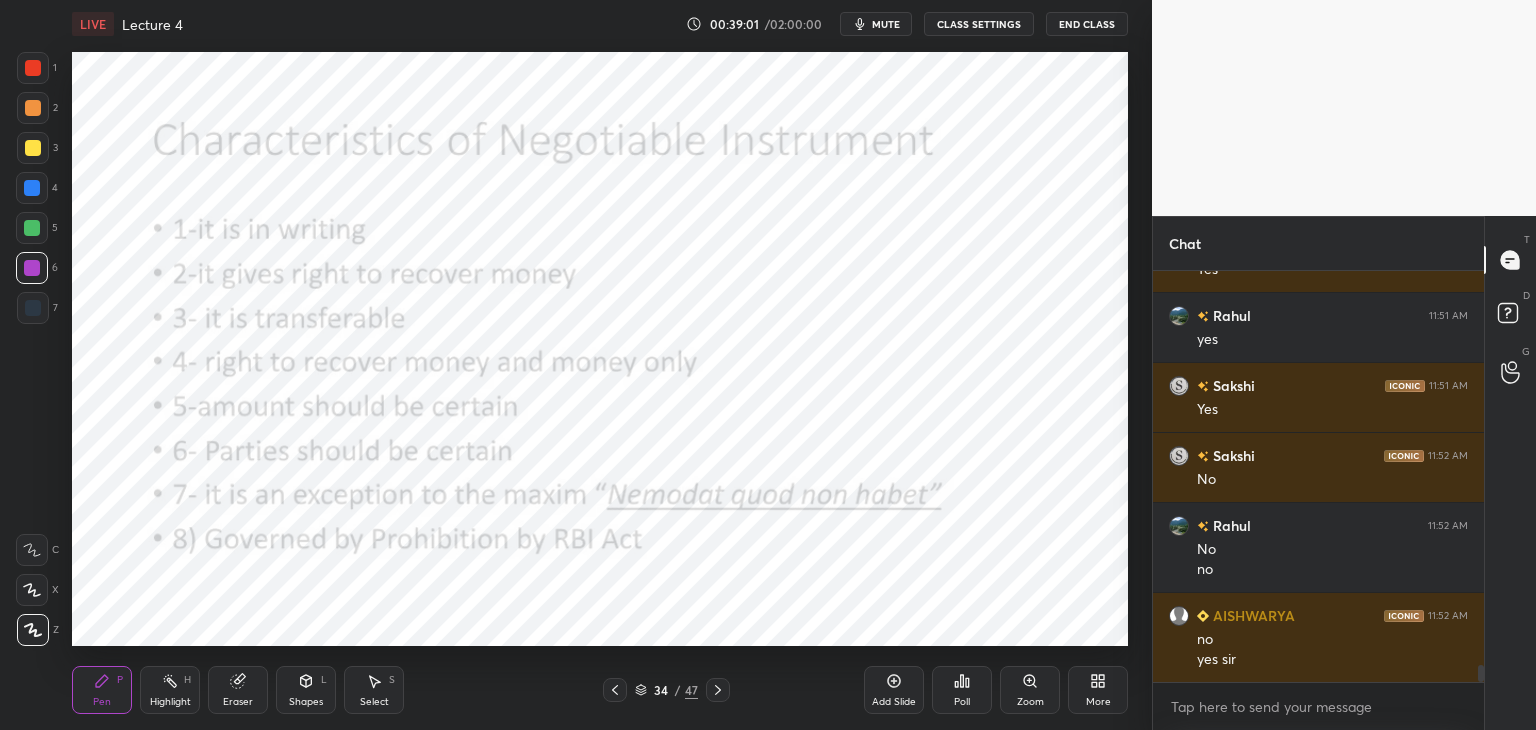 scroll, scrollTop: 9386, scrollLeft: 0, axis: vertical 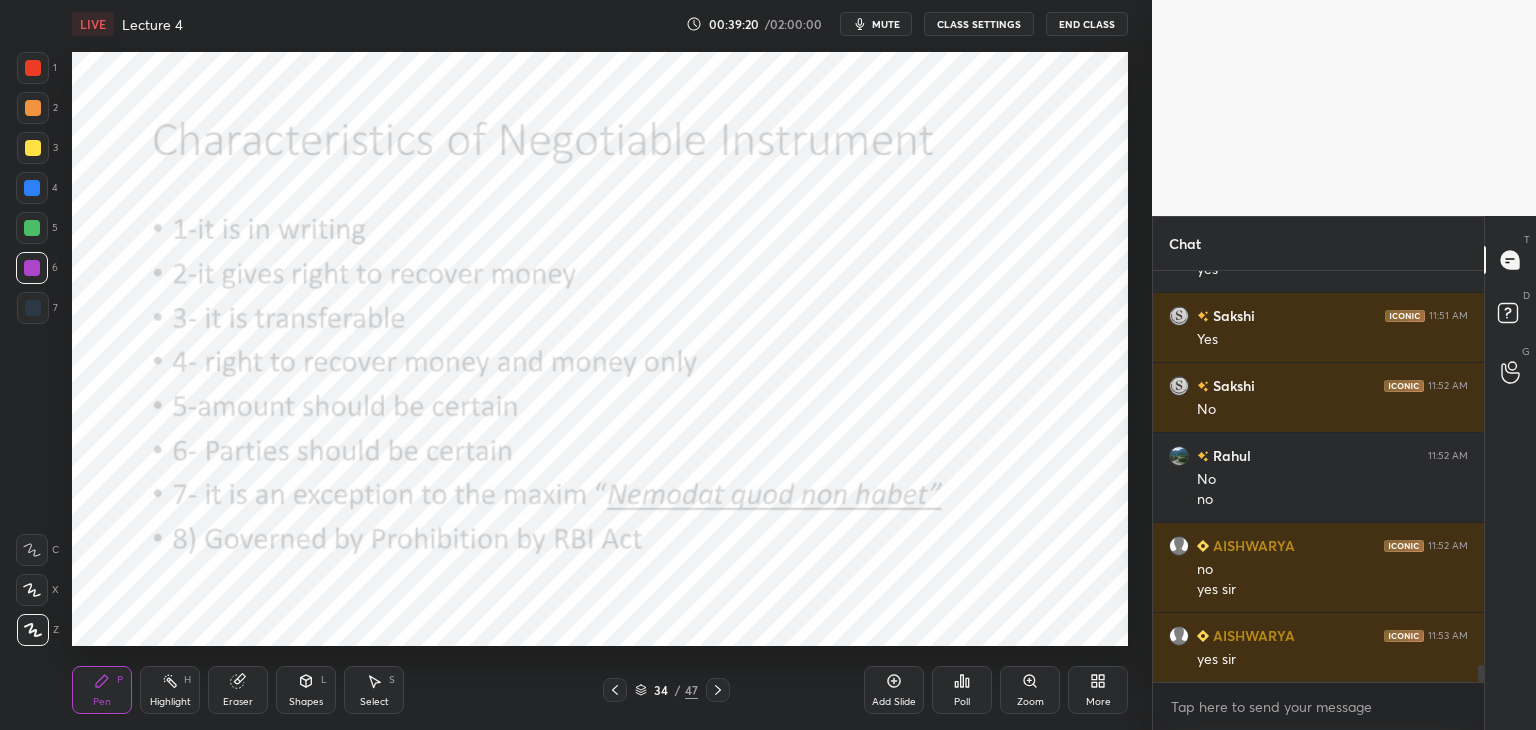 click on "Pen P Highlight H Eraser Shapes L Select S 34 / 47 Add Slide Poll Zoom More" at bounding box center [600, 690] 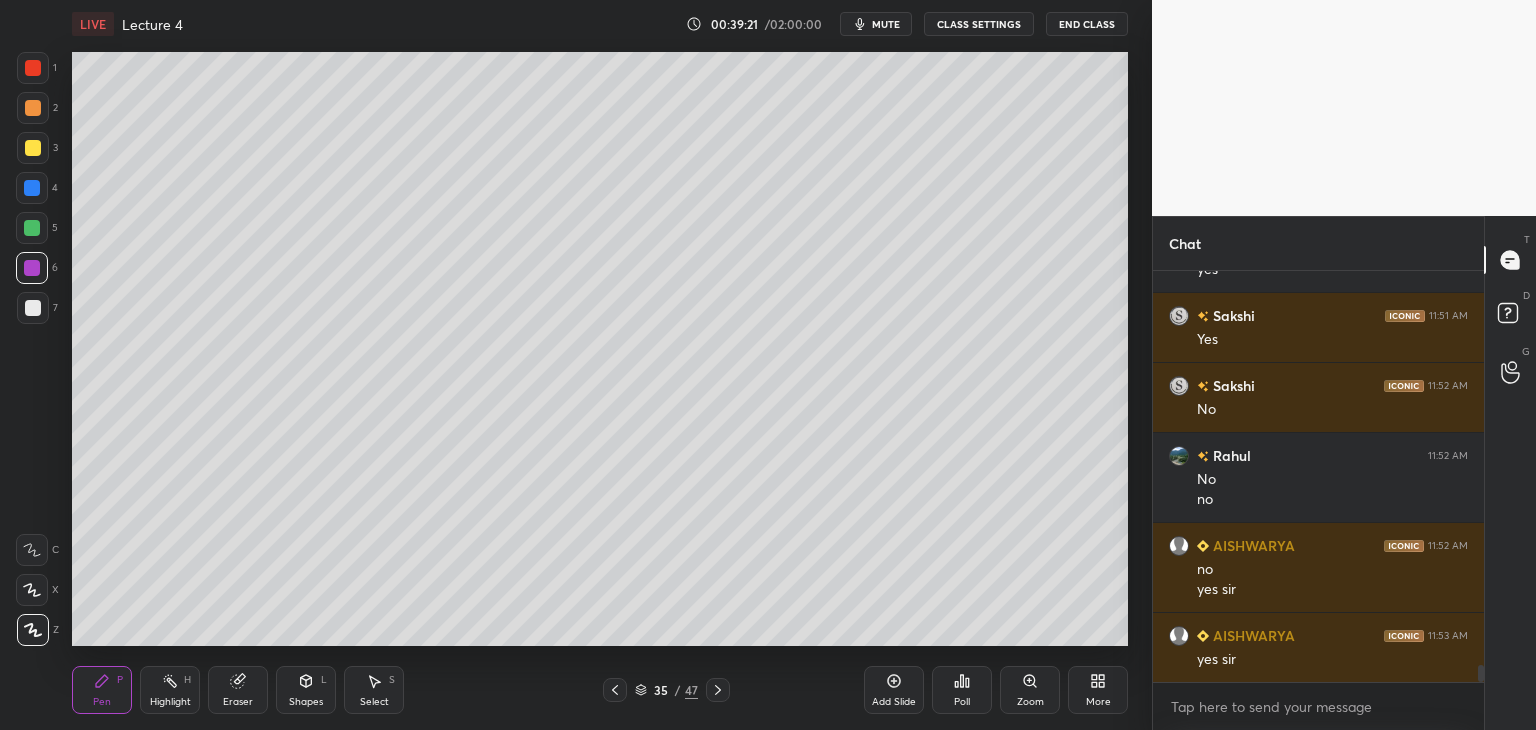 click on "35 / 47" at bounding box center (666, 690) 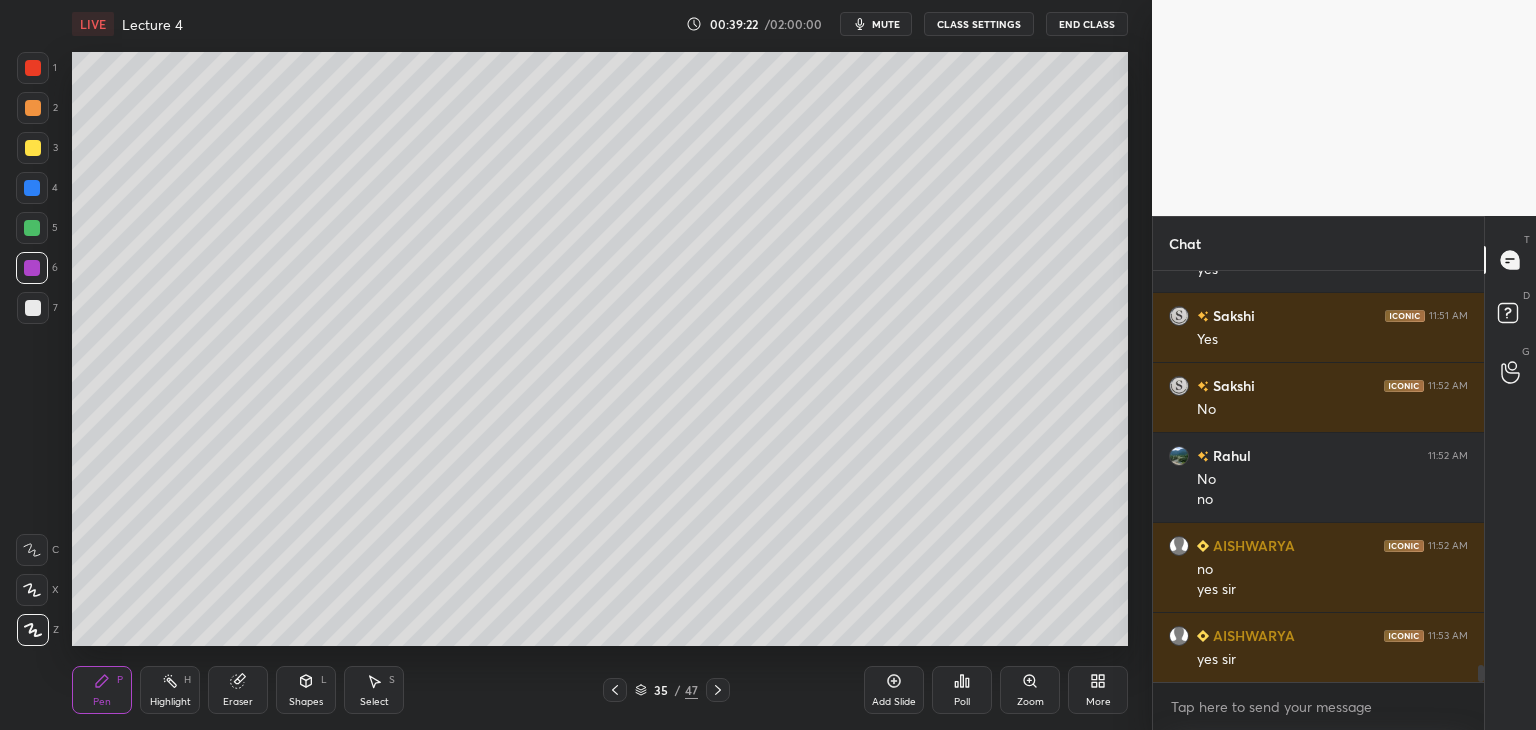 click 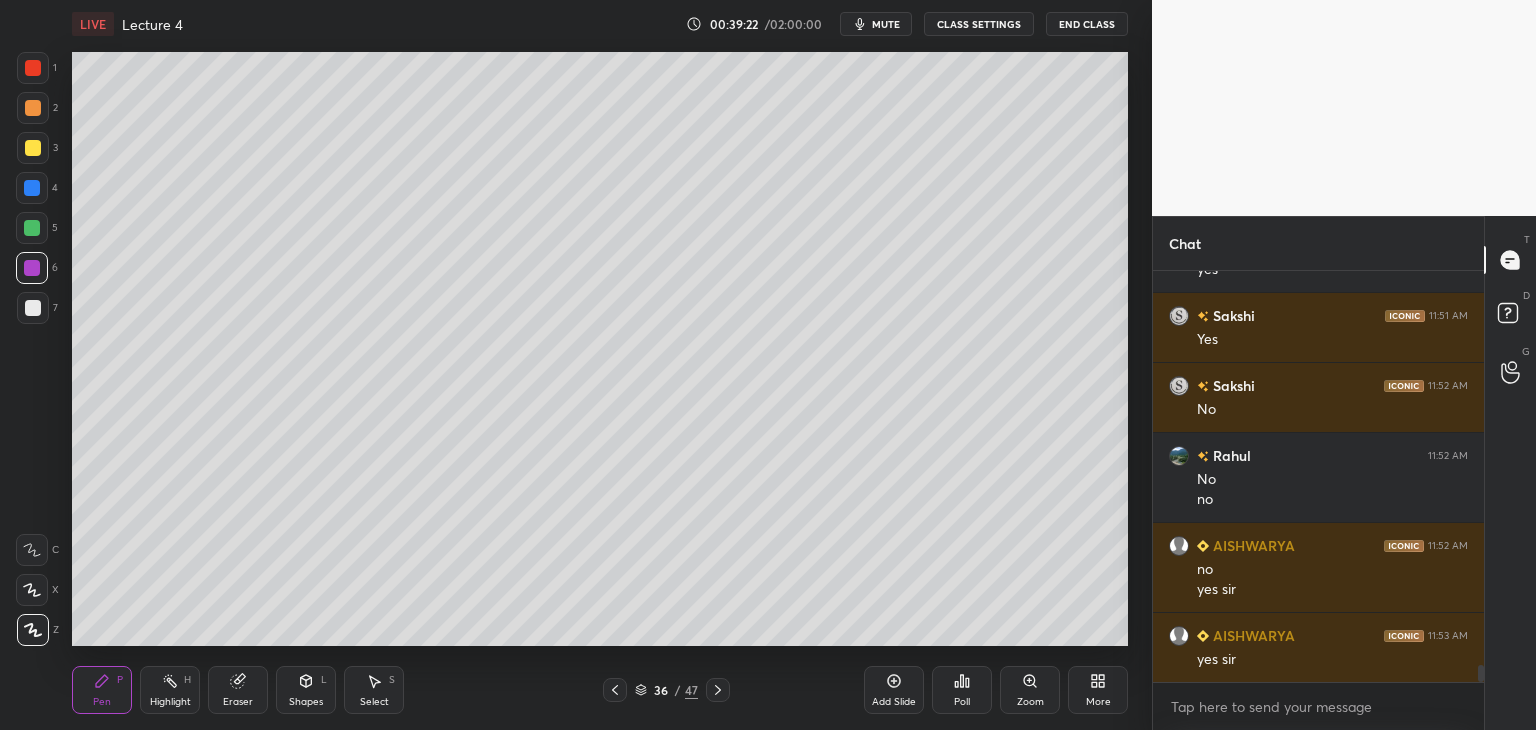 click 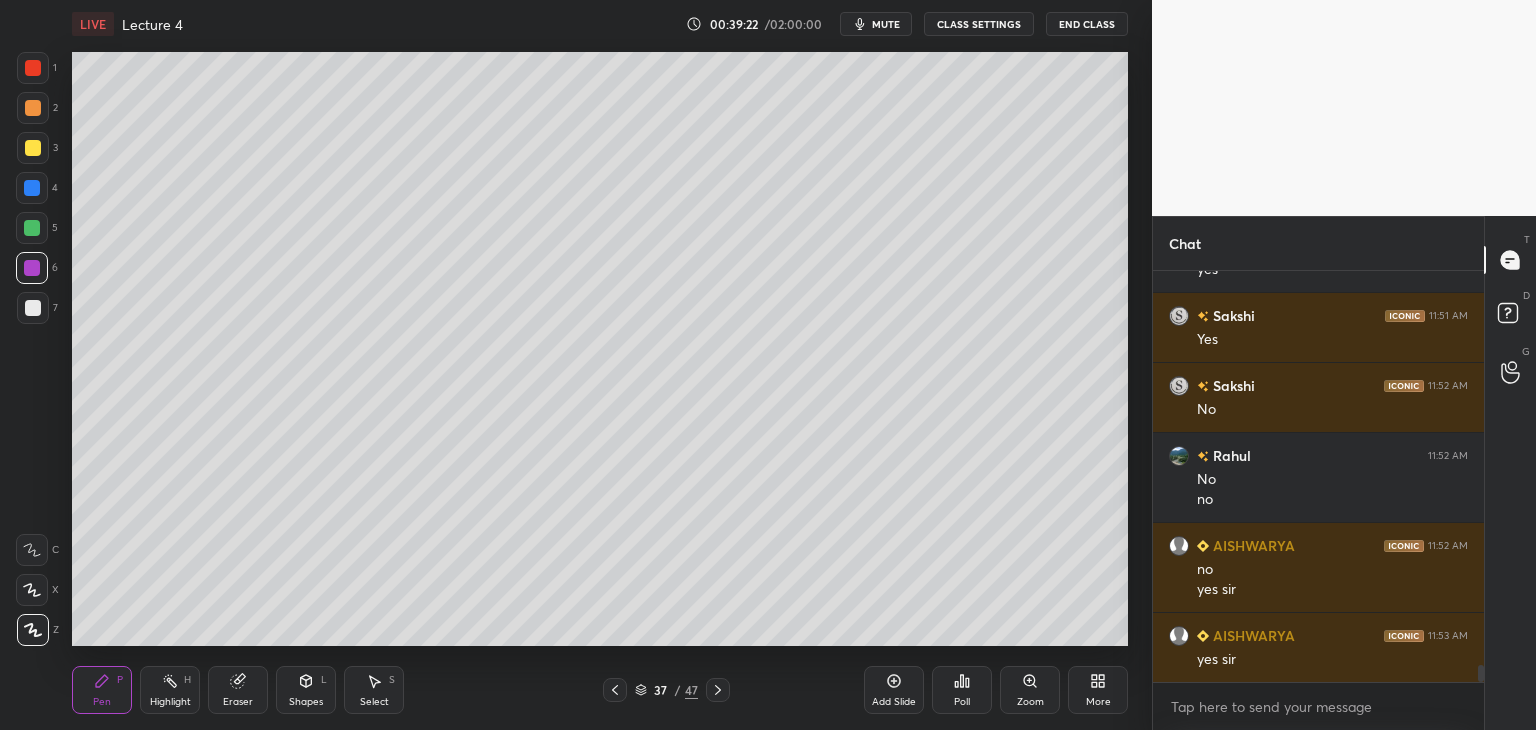 click 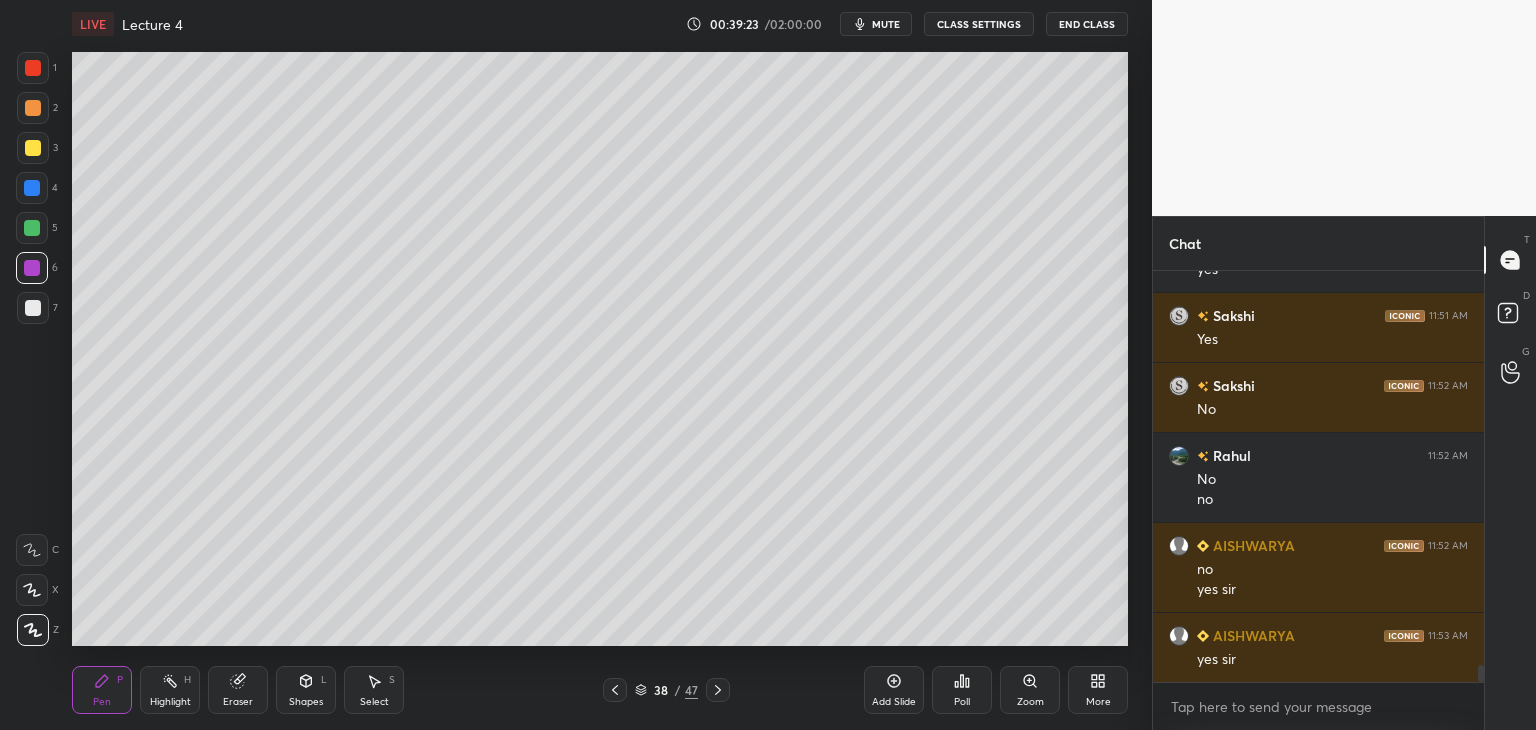 click 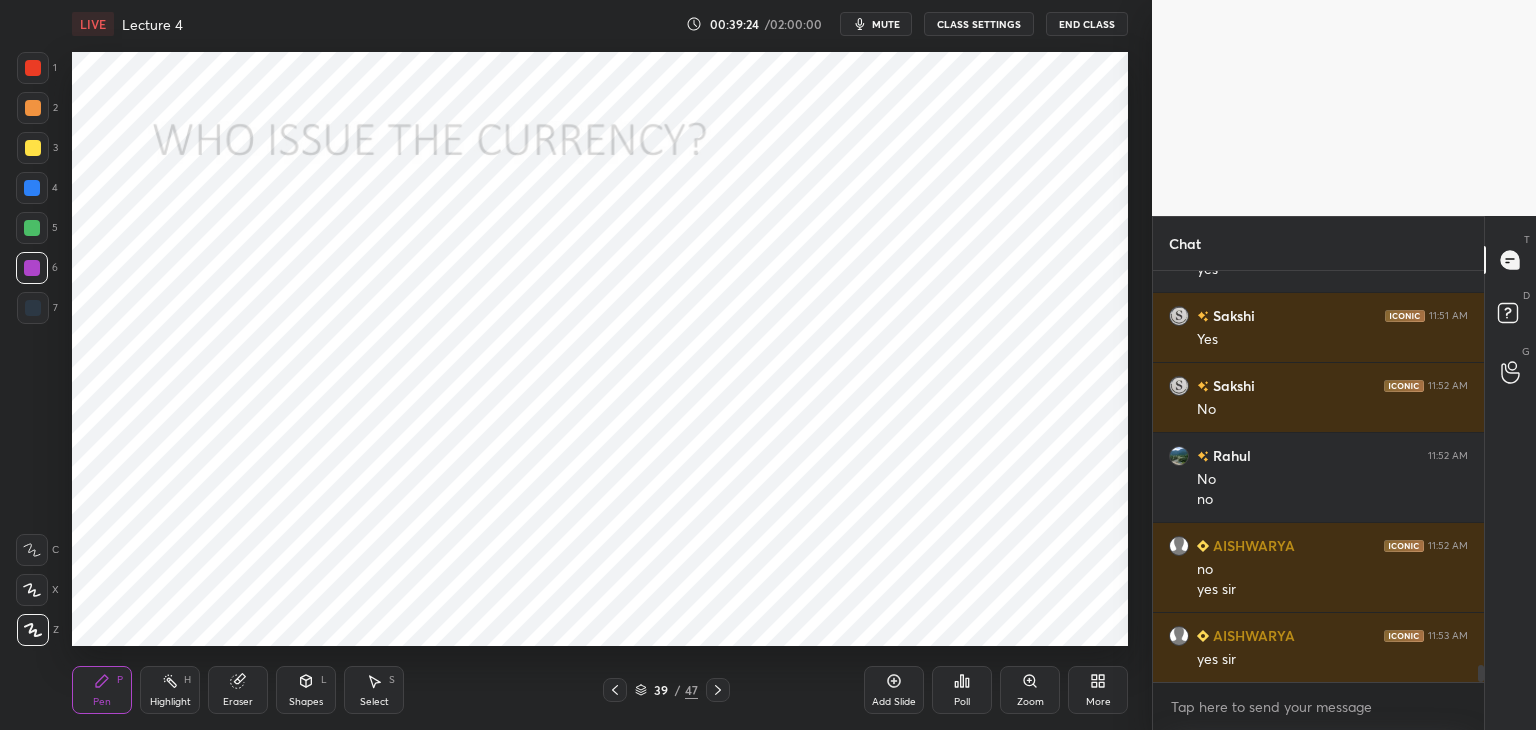 click 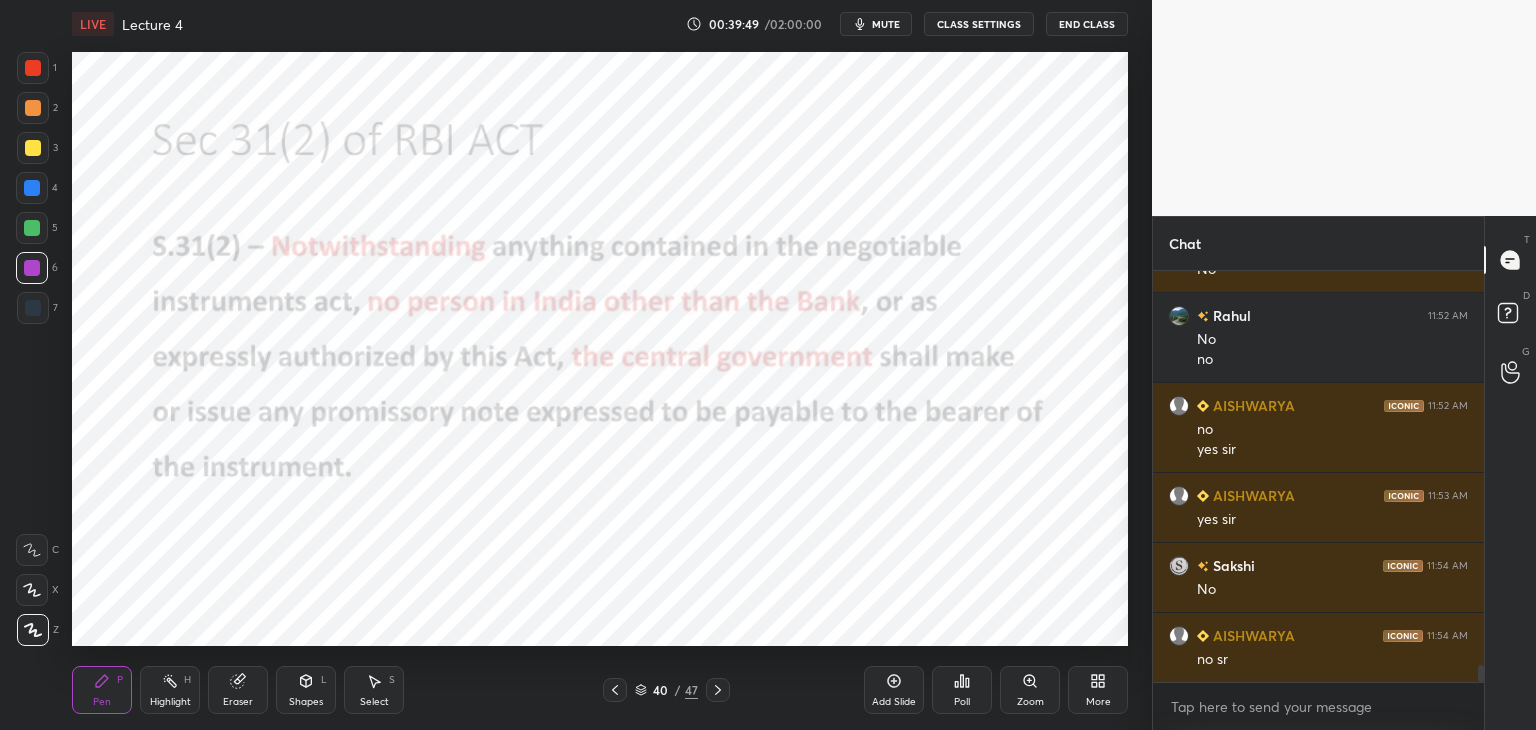 scroll, scrollTop: 9596, scrollLeft: 0, axis: vertical 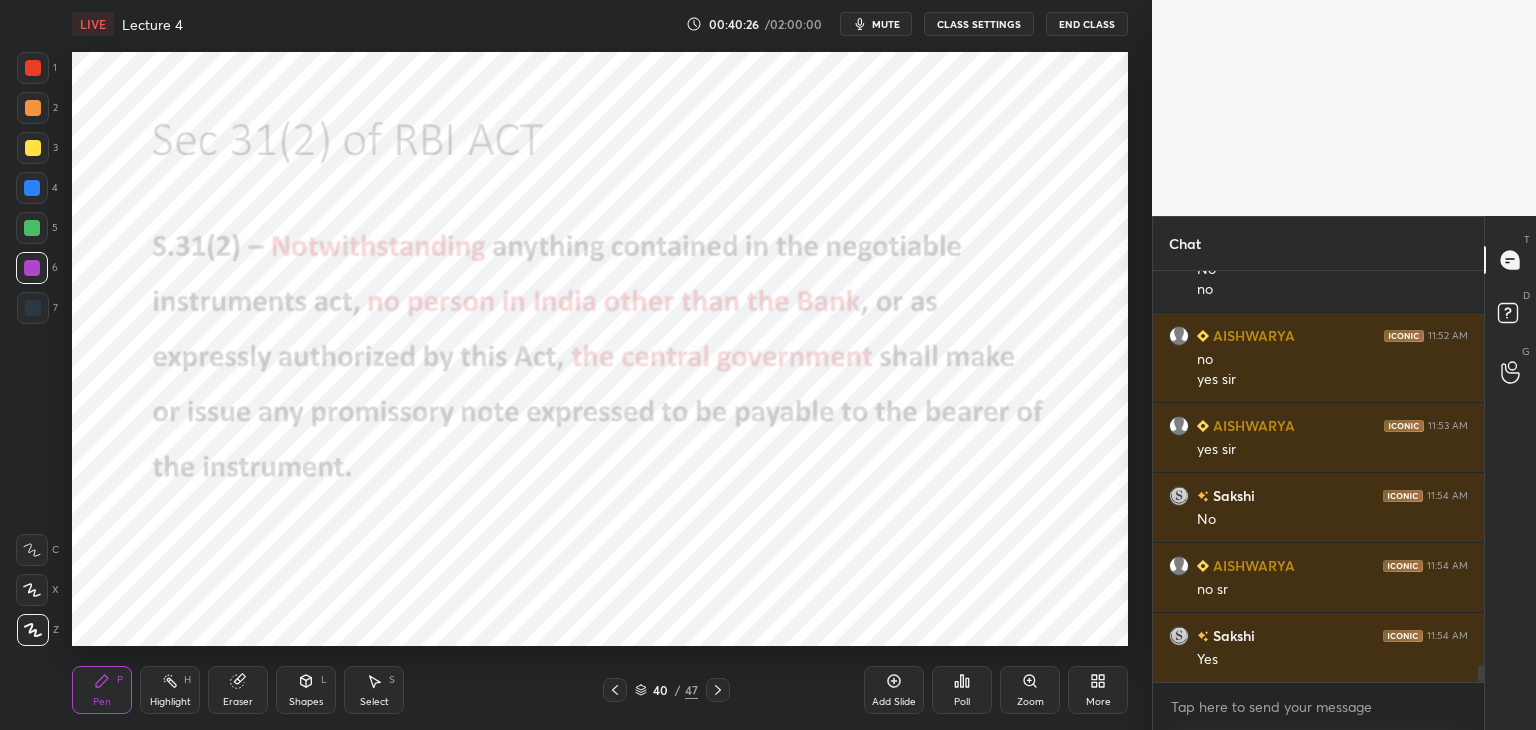 click at bounding box center (32, 228) 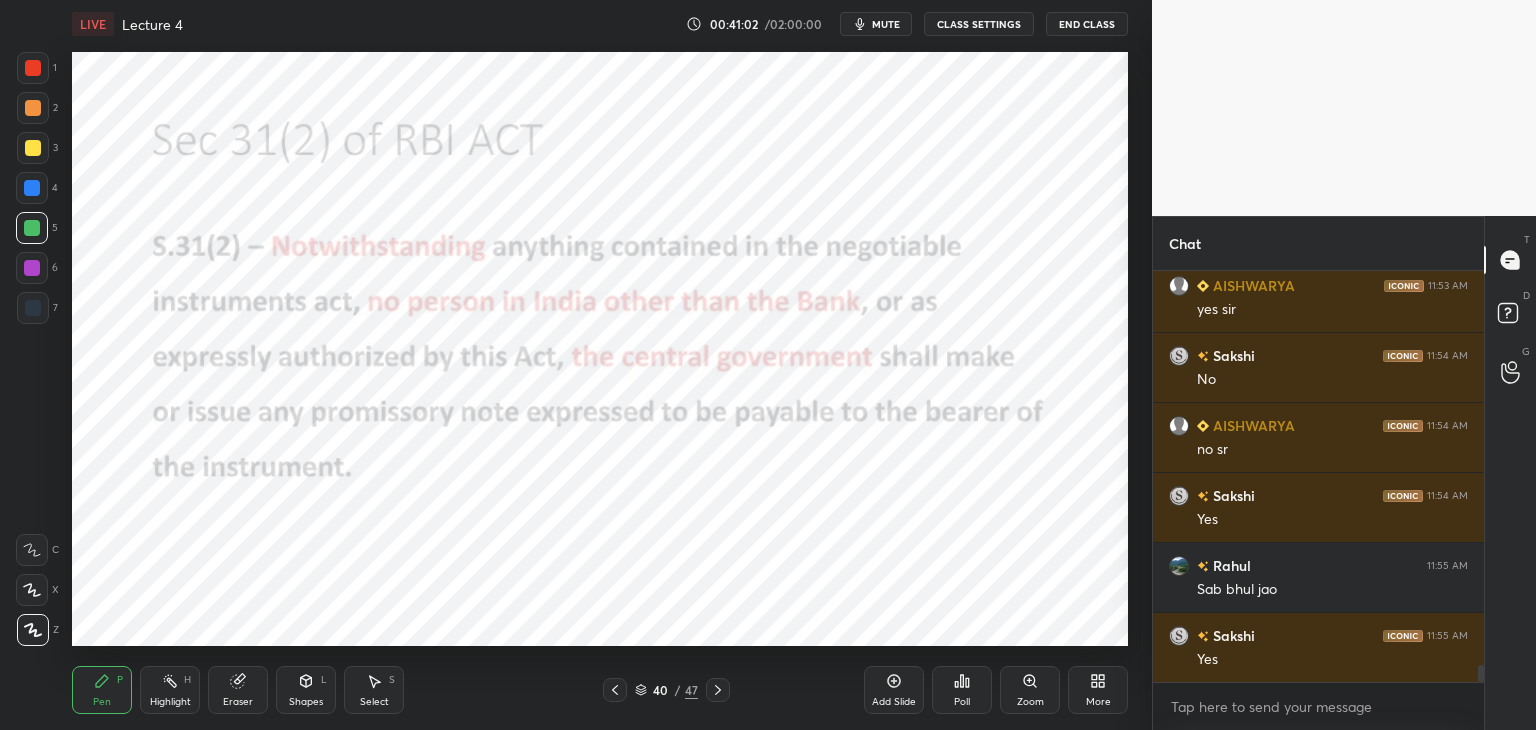 scroll, scrollTop: 9806, scrollLeft: 0, axis: vertical 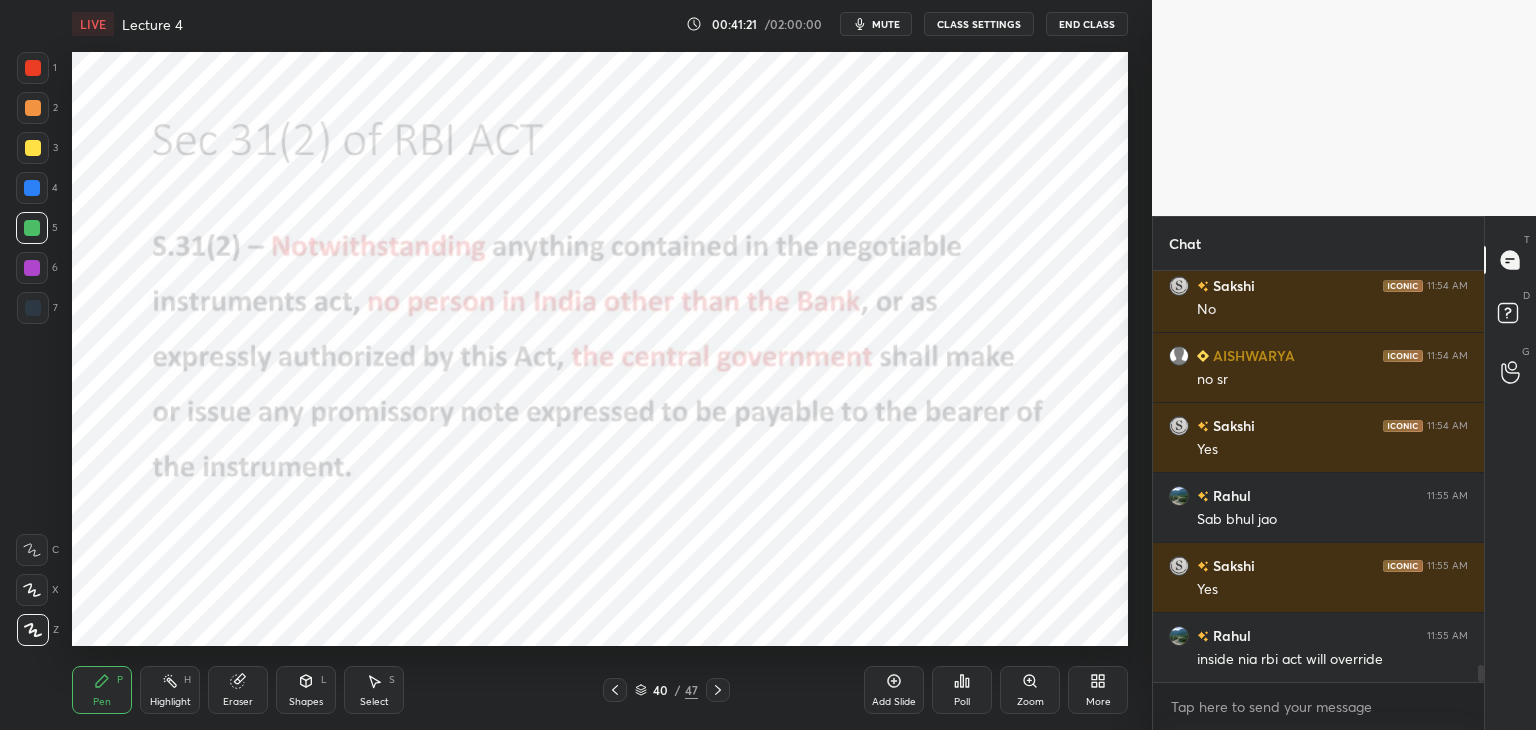 click on "Eraser" at bounding box center (238, 690) 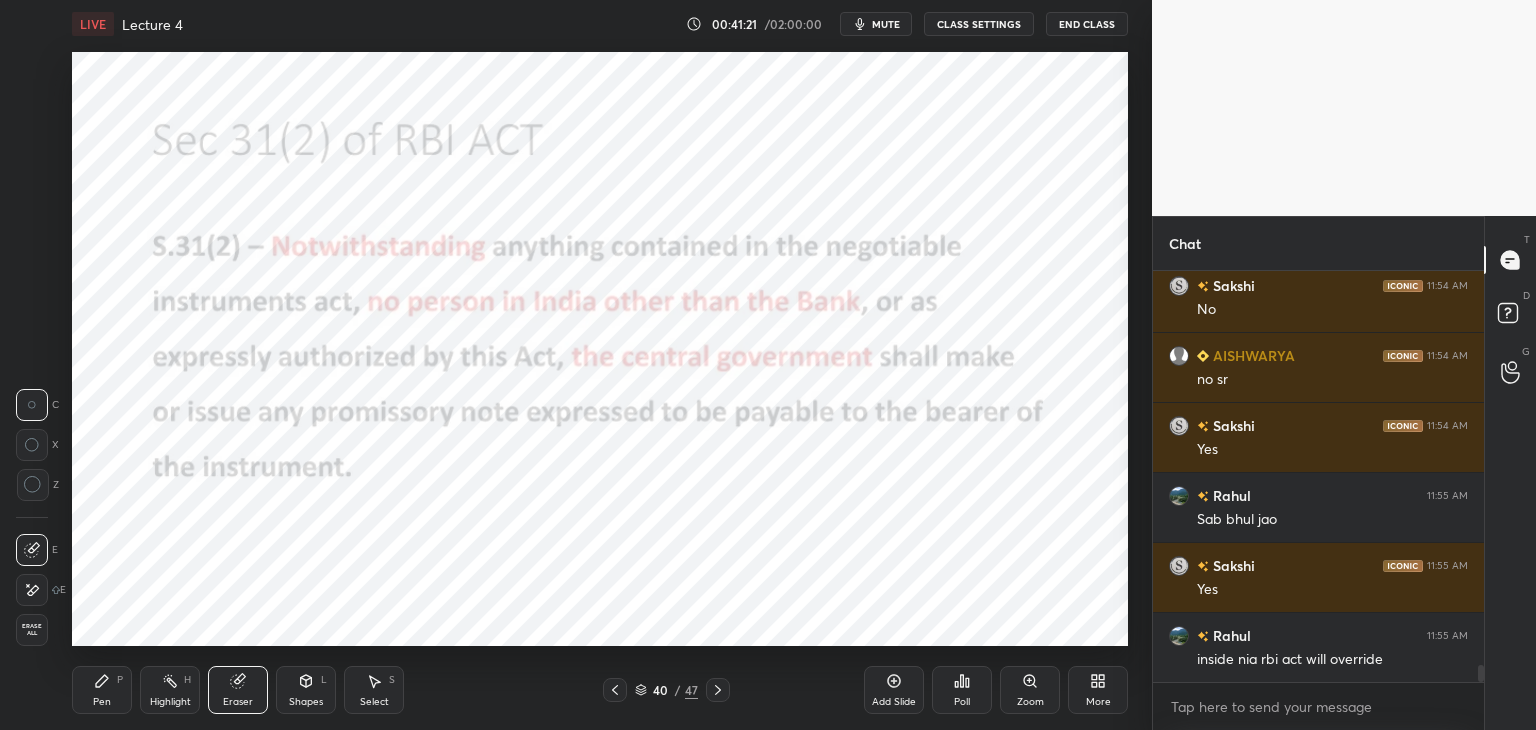 click on "Erase all" at bounding box center [32, 630] 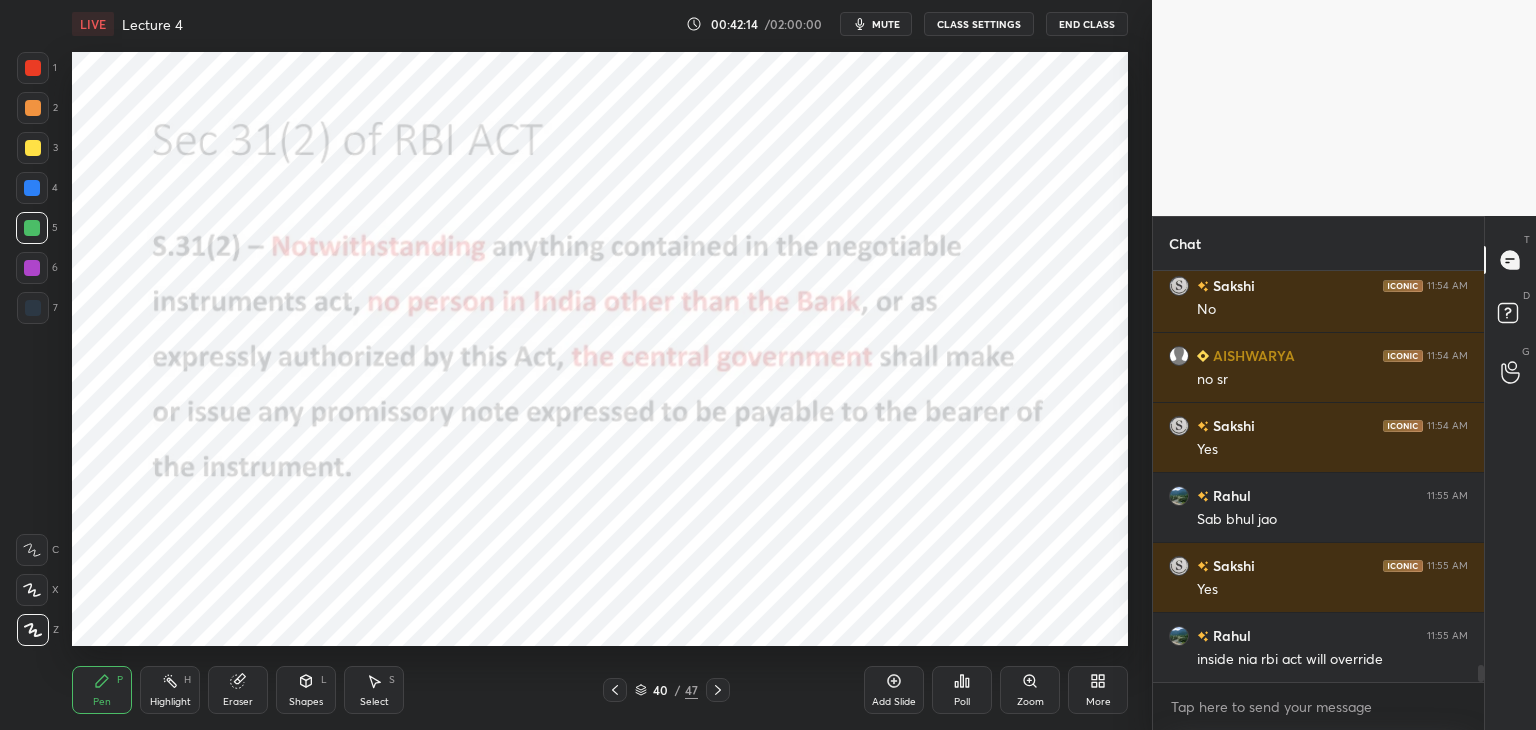 click 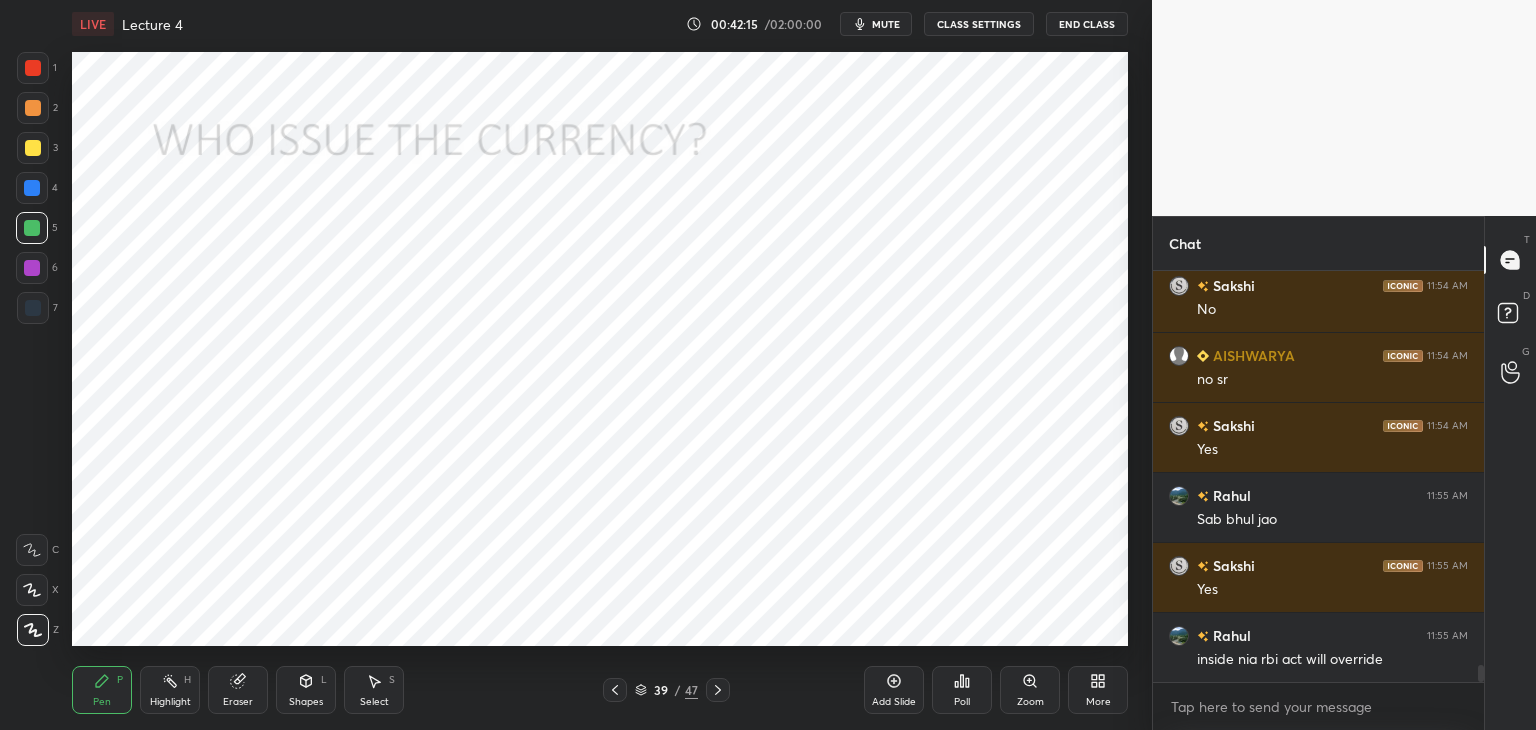 click on "Poll" at bounding box center (962, 690) 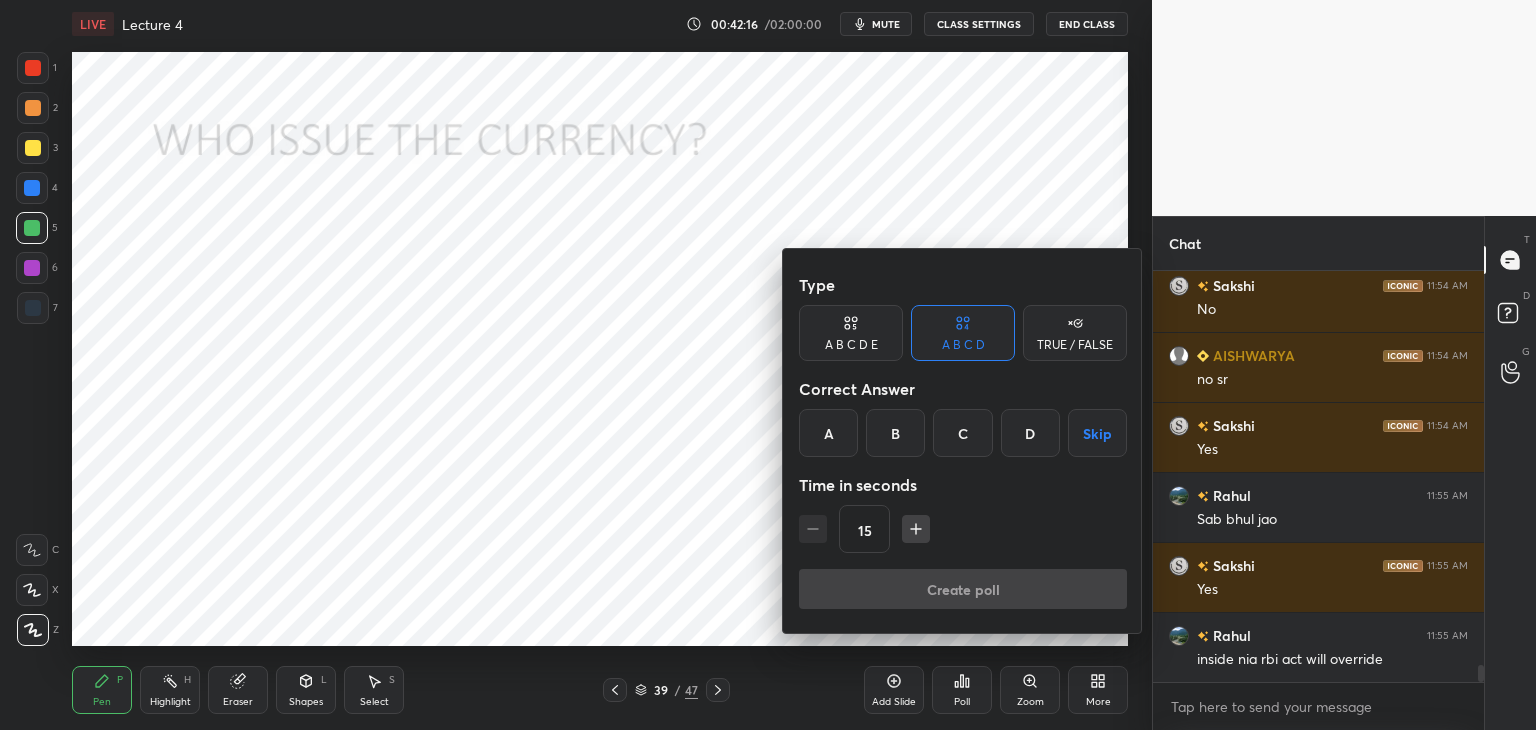 click at bounding box center [768, 365] 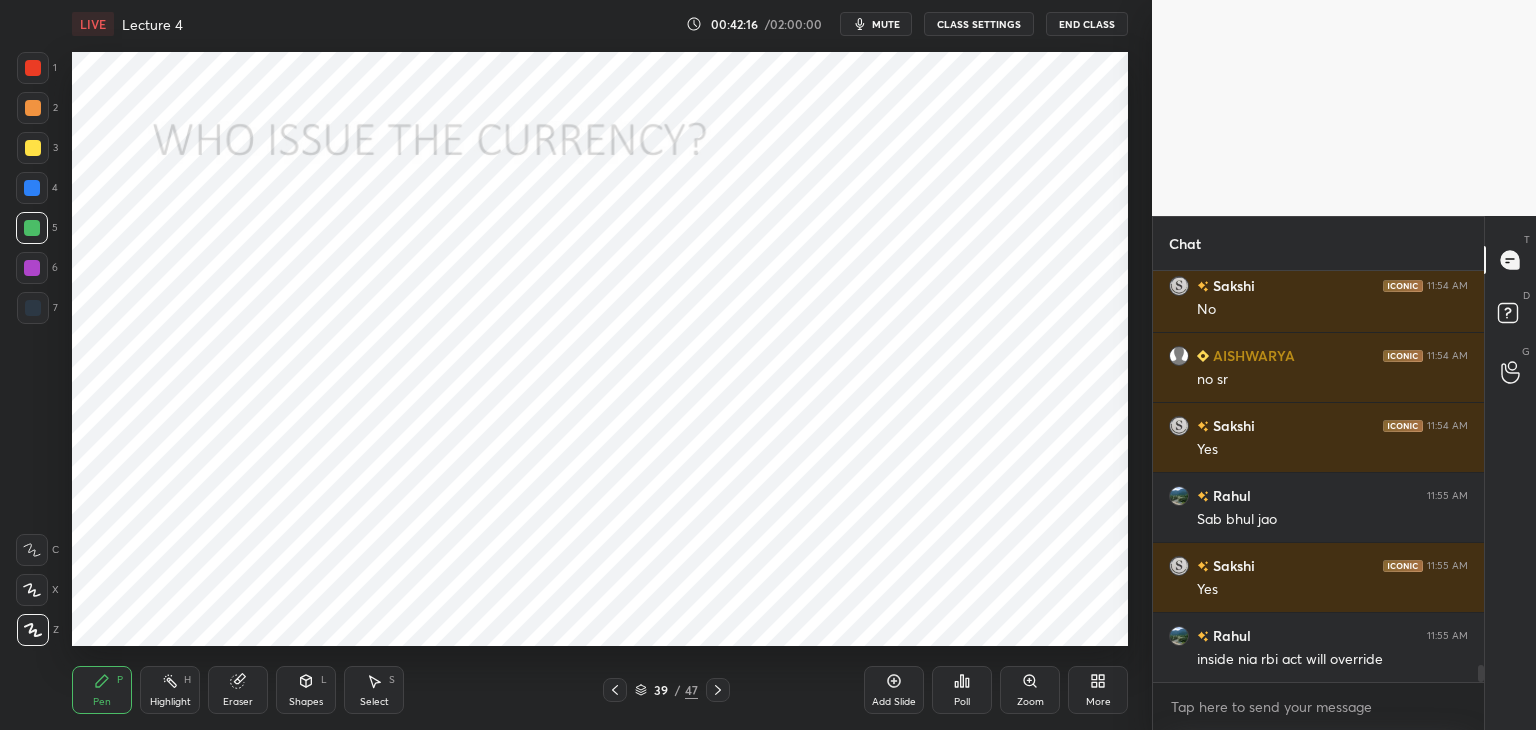 click on "Add Slide" at bounding box center [894, 702] 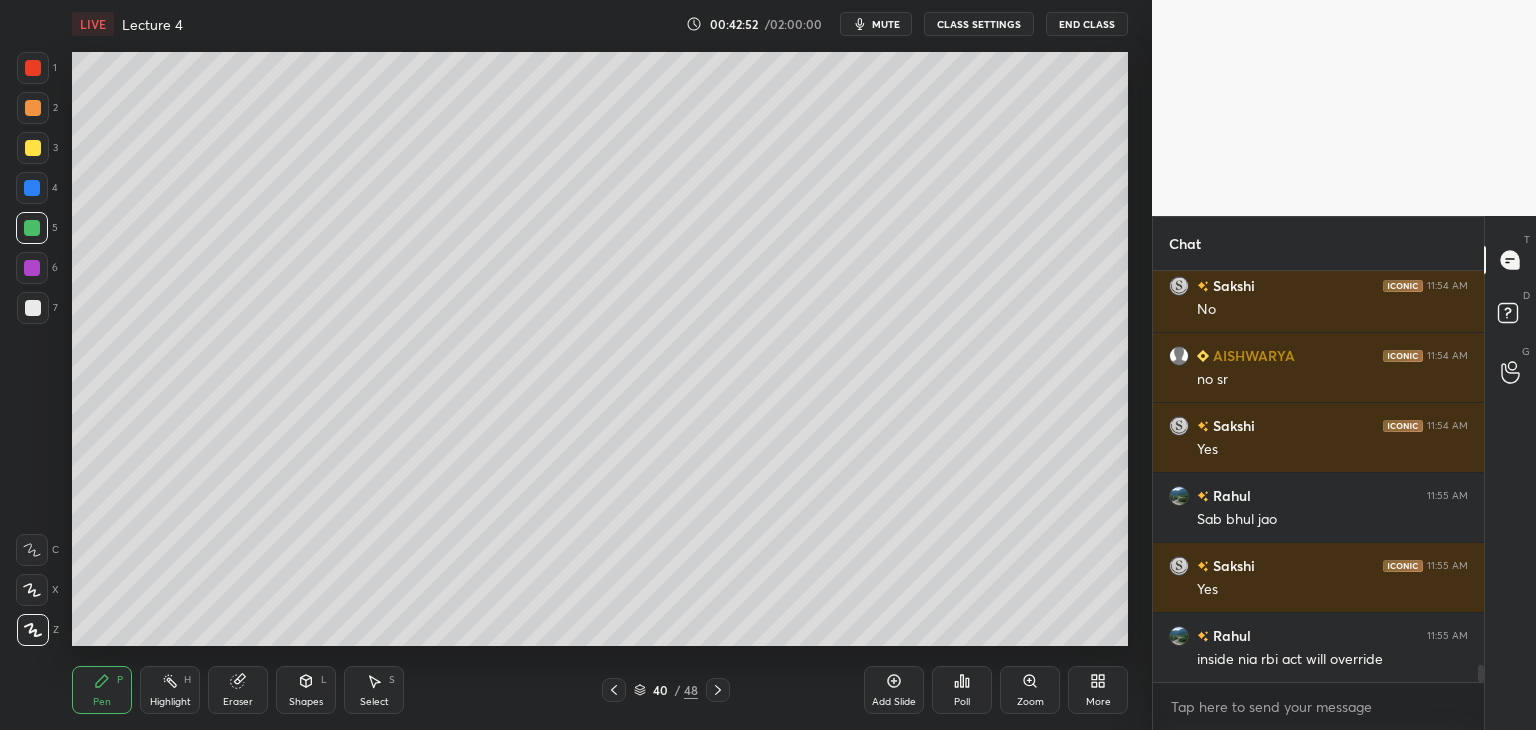 click at bounding box center [32, 268] 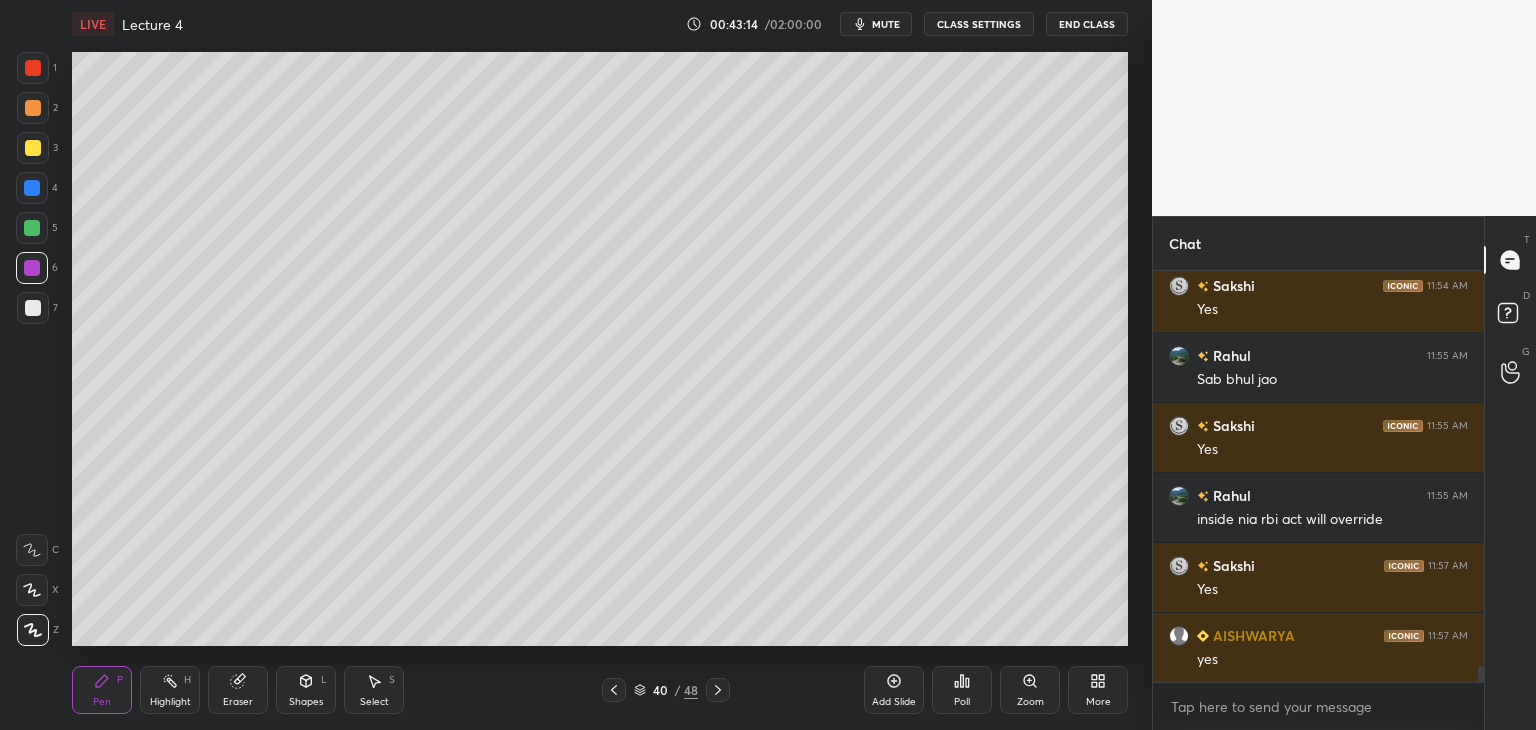 scroll, scrollTop: 10016, scrollLeft: 0, axis: vertical 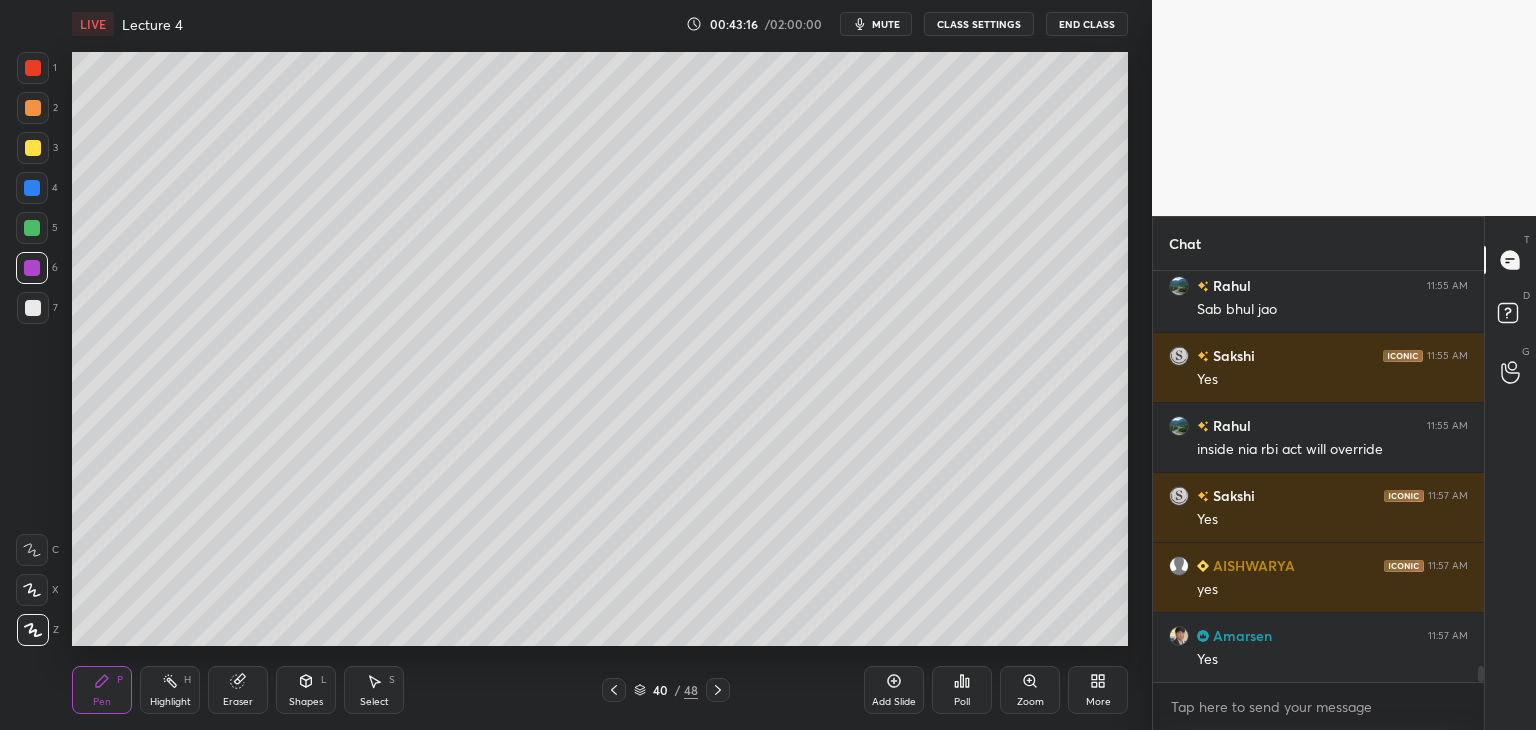 click 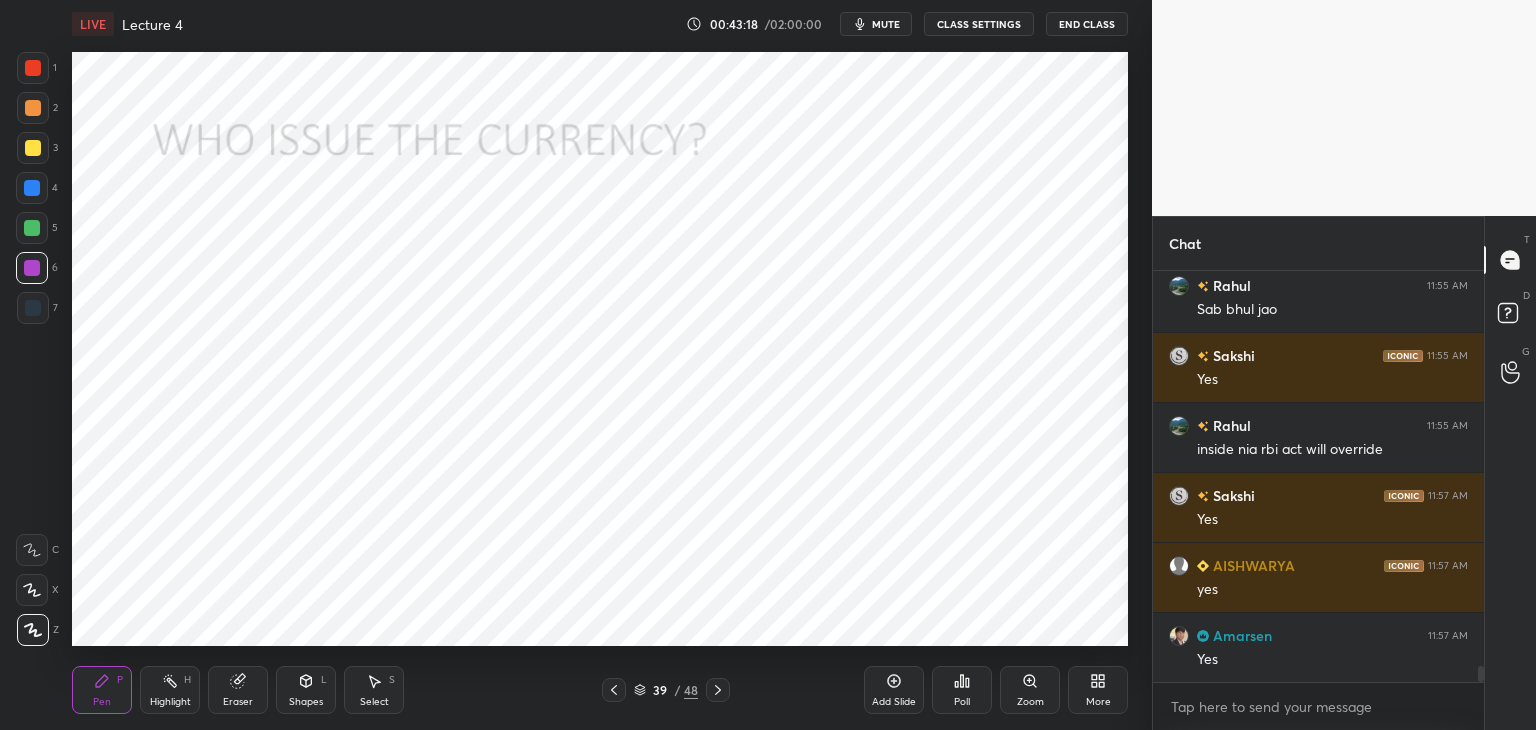 click 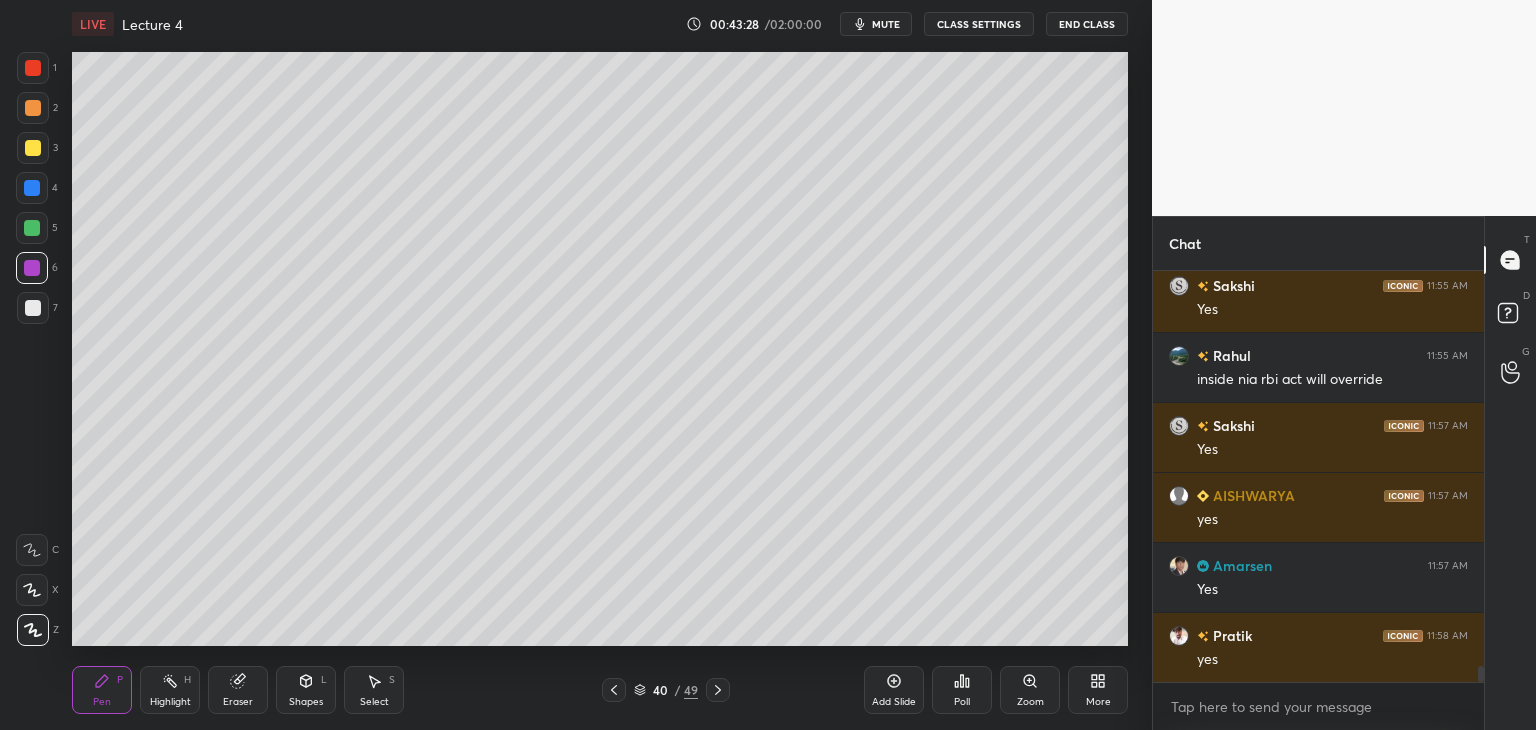 scroll, scrollTop: 10156, scrollLeft: 0, axis: vertical 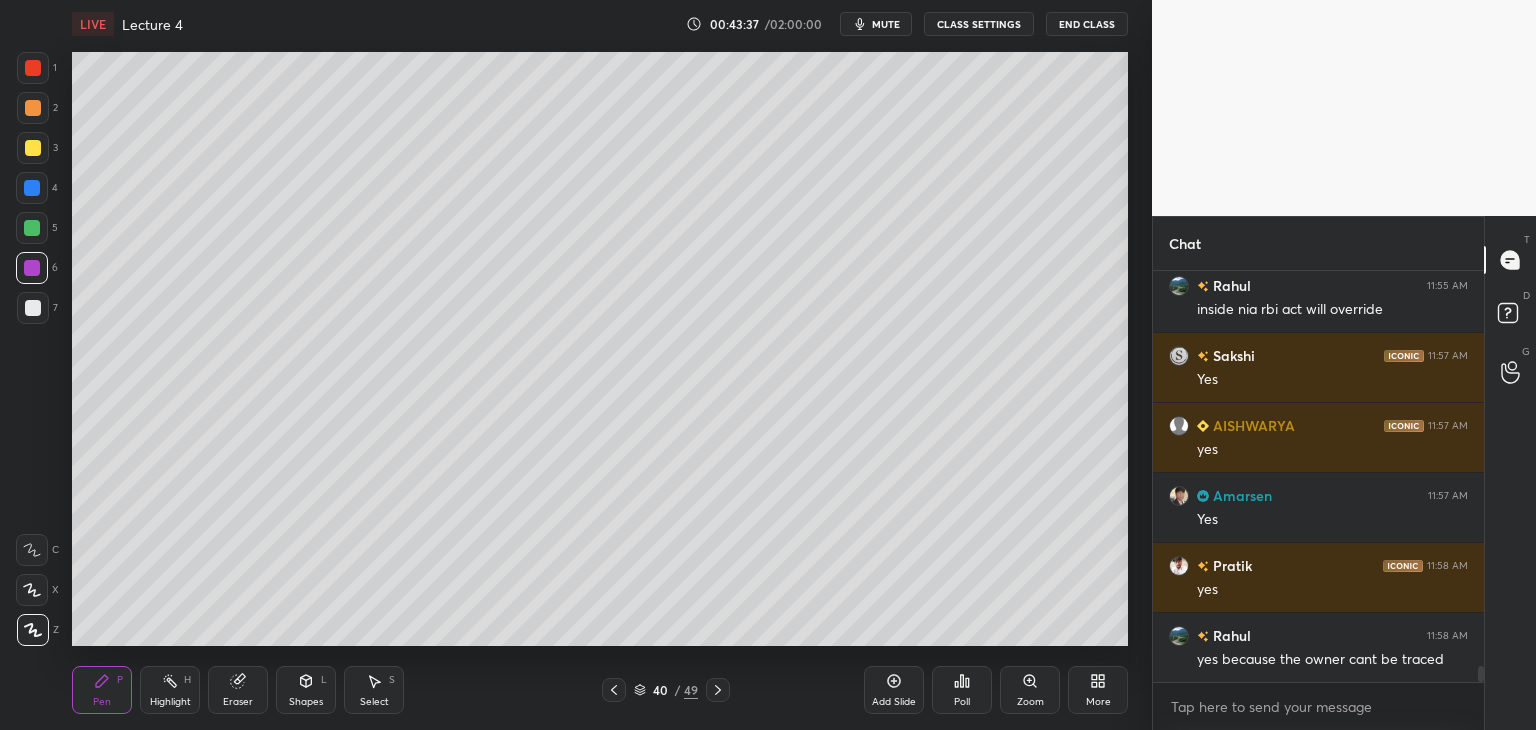click 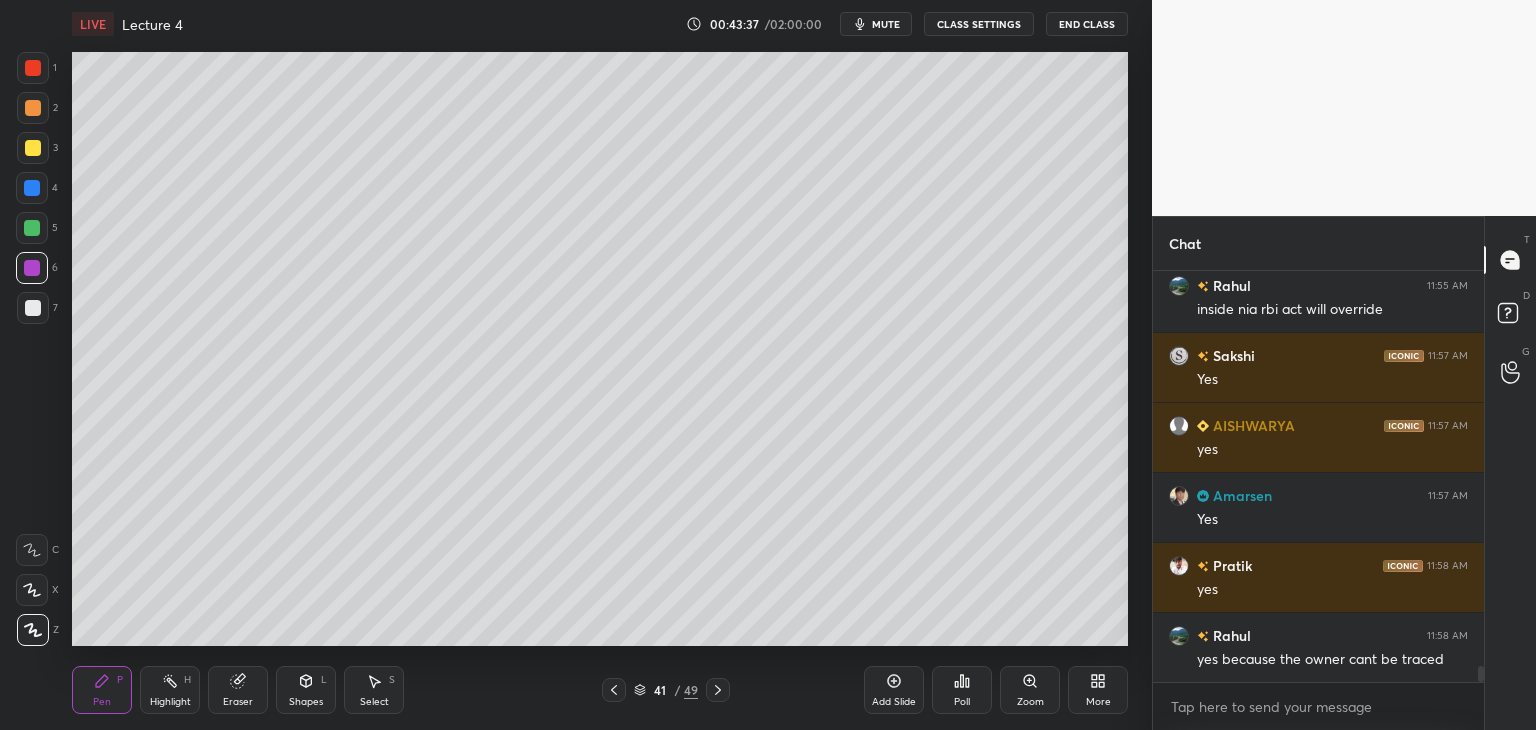 click 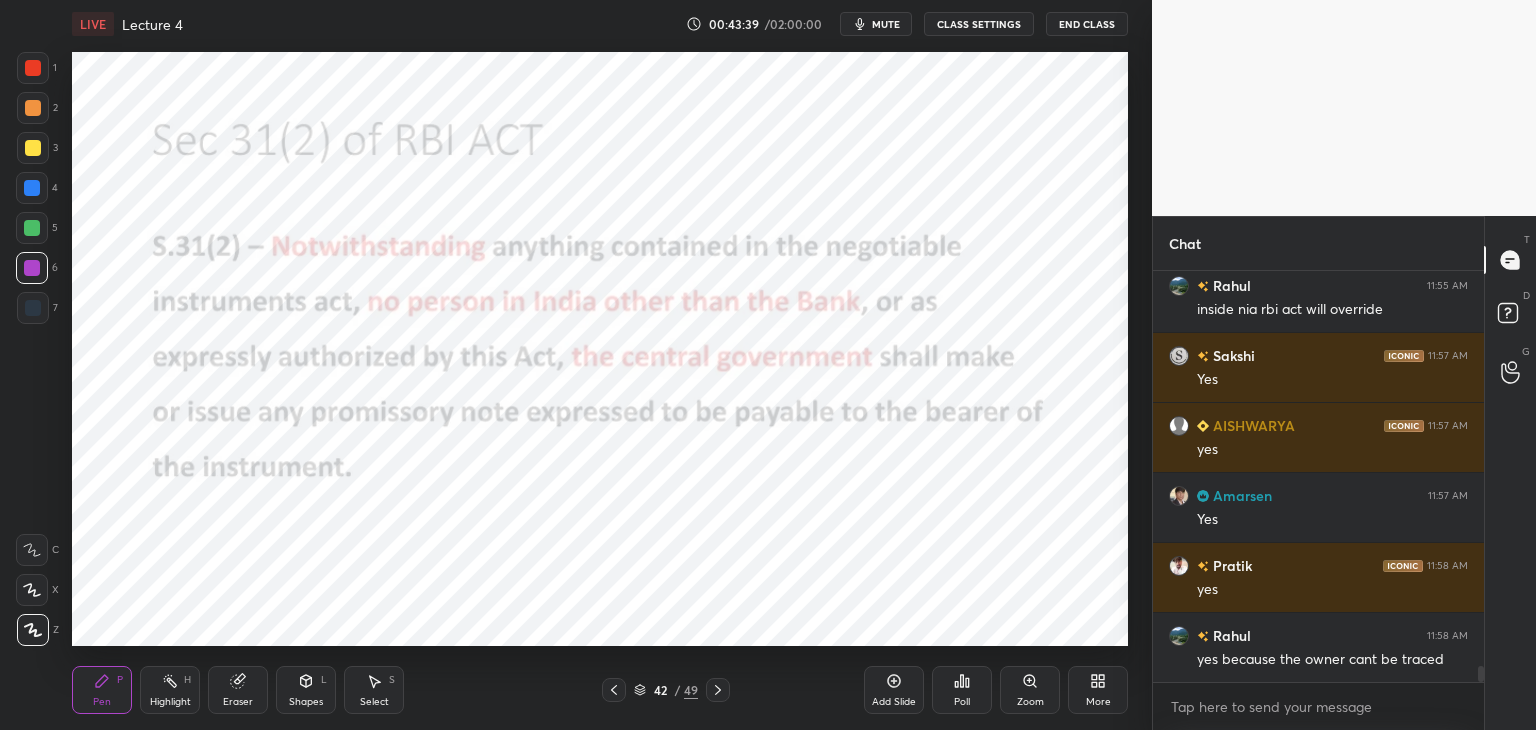 click on "Eraser" at bounding box center [238, 702] 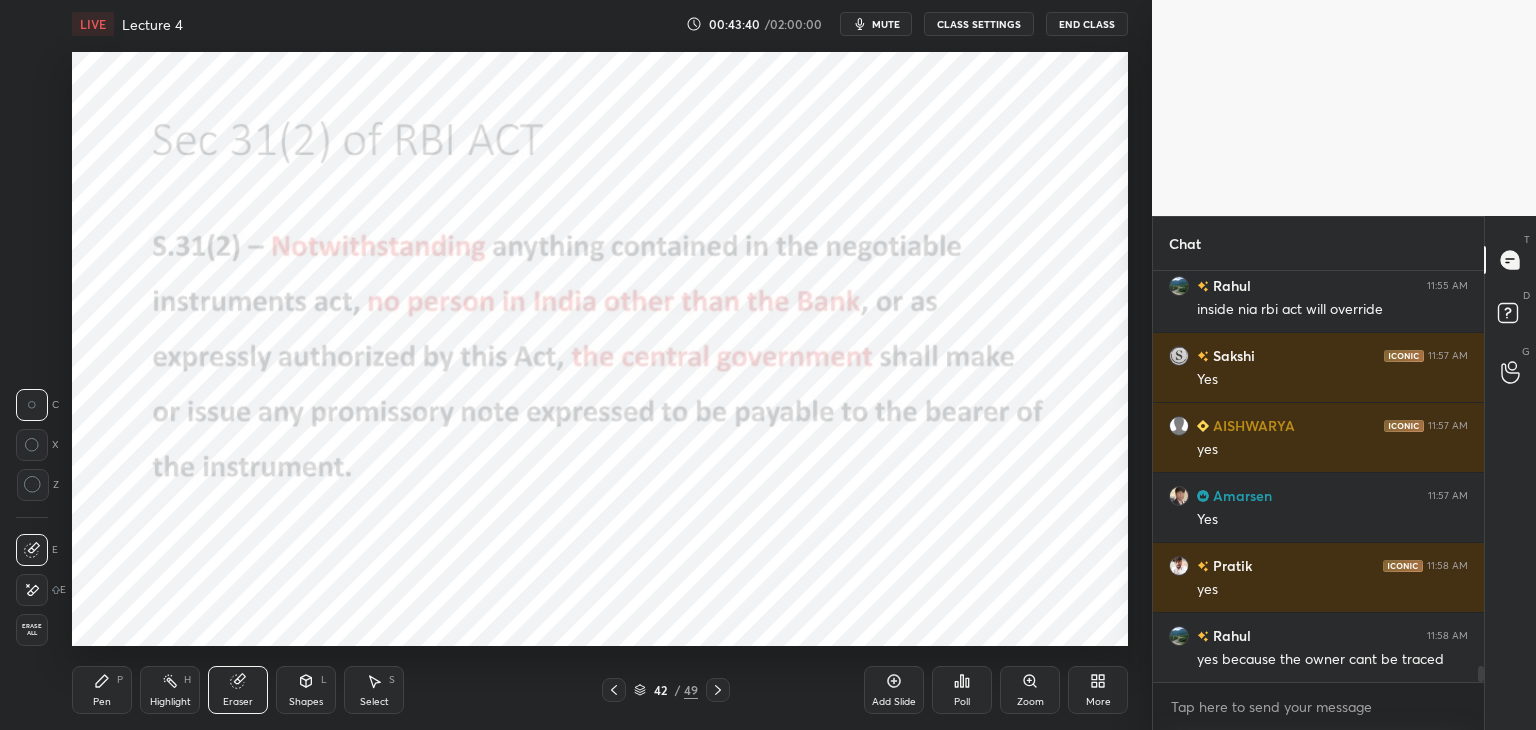 click on "1 2 3 4 5 6 7 C X Z C X Z E E Erase all   H H LIVE Lecture 4 00:43:40 /  02:00:00 mute CLASS SETTINGS End Class Setting up your live class Poll for   secs No correct answer Start poll Back Lecture 4 • L4 of The Negotiable Instruments Act, 1881 Vasu Dev Monga Pen P Highlight H Eraser Shapes L Select S 42 / 49 Add Slide Poll Zoom More" at bounding box center [568, 365] 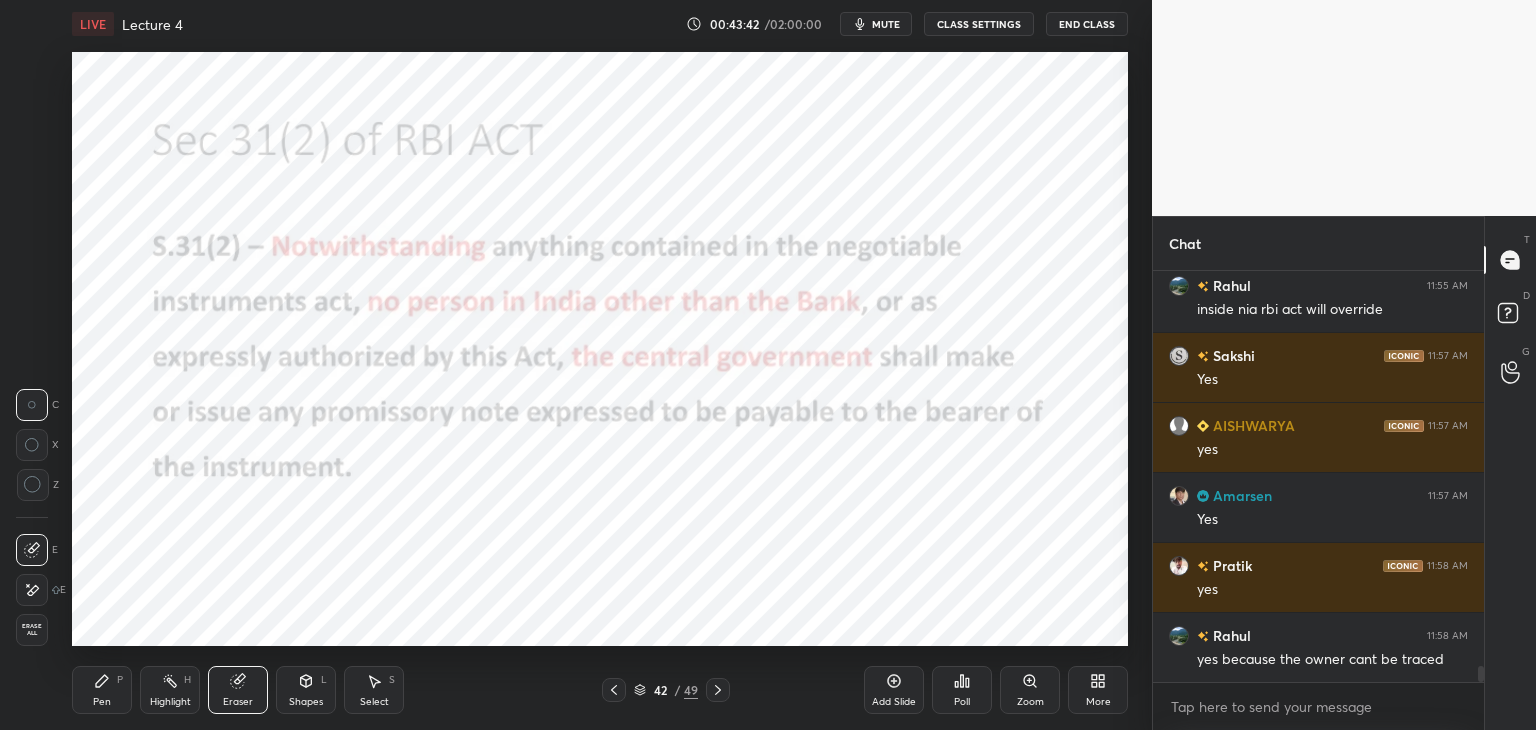 click on "Erase all" at bounding box center (32, 630) 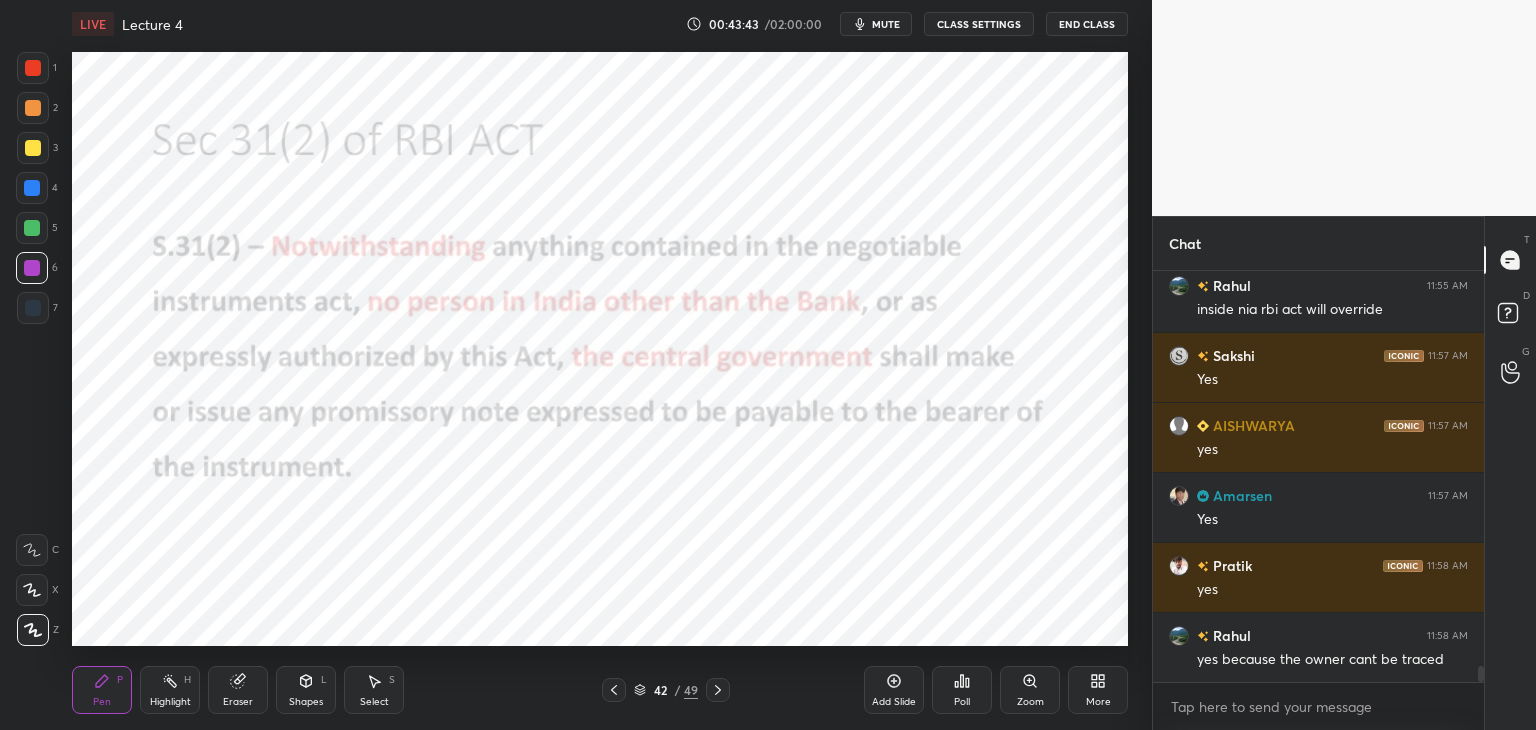 click 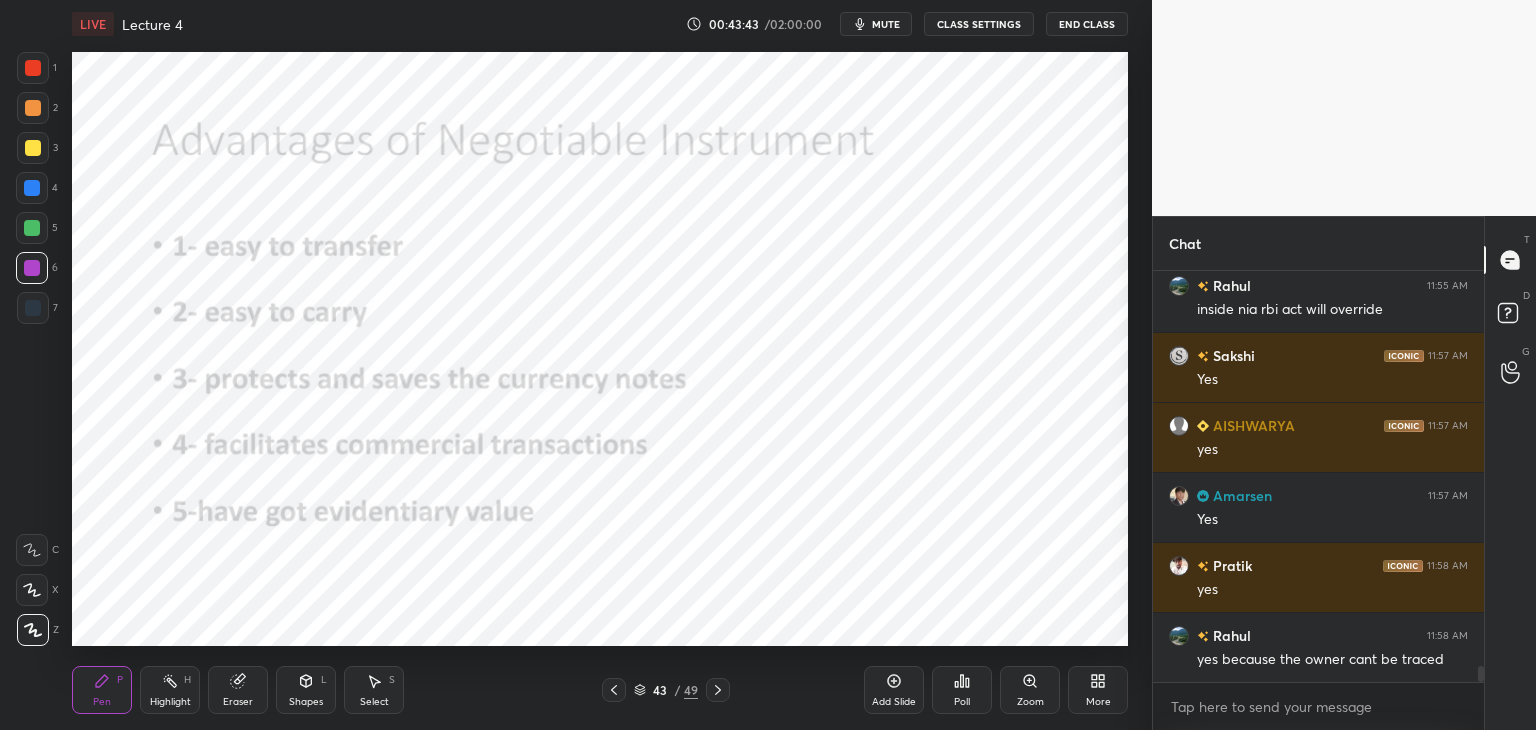 click 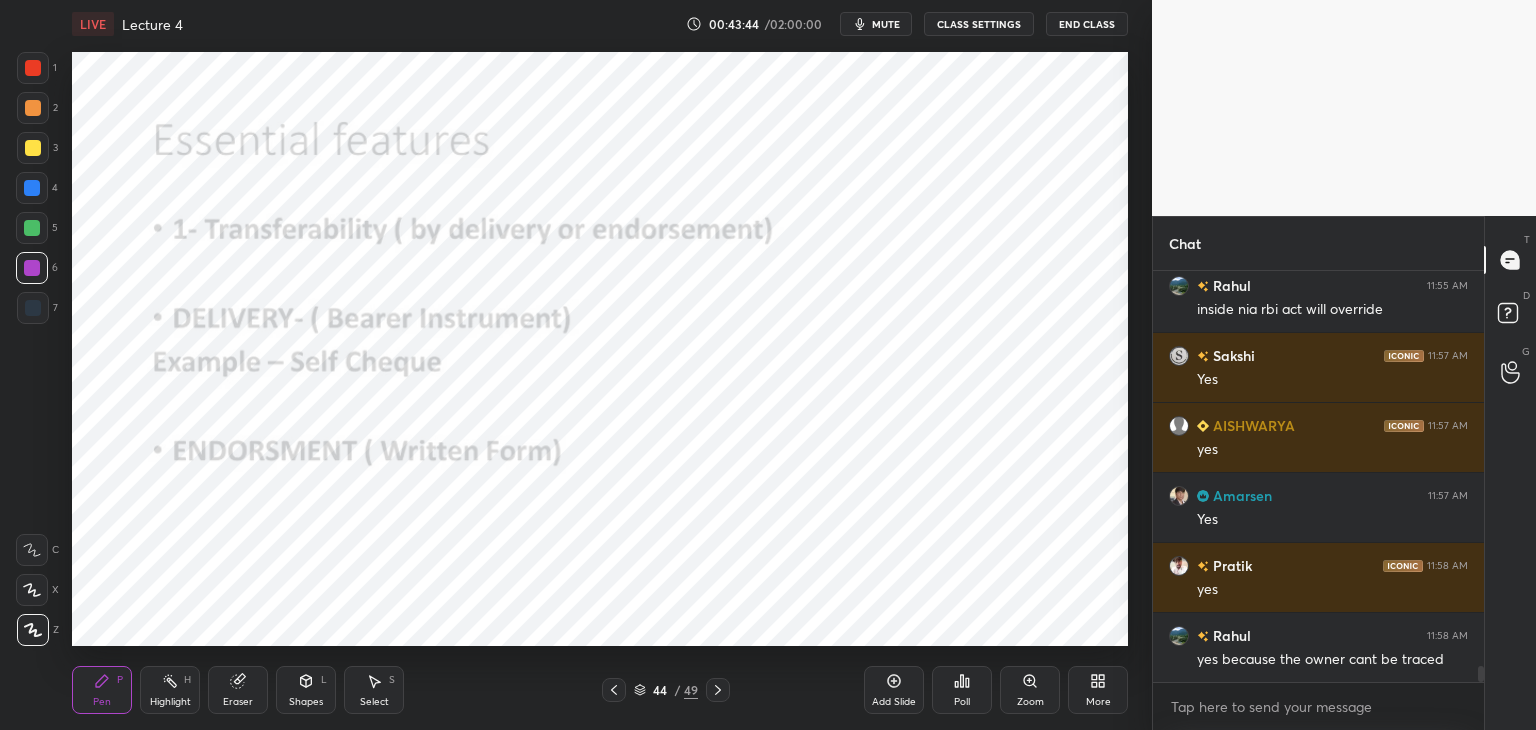 click 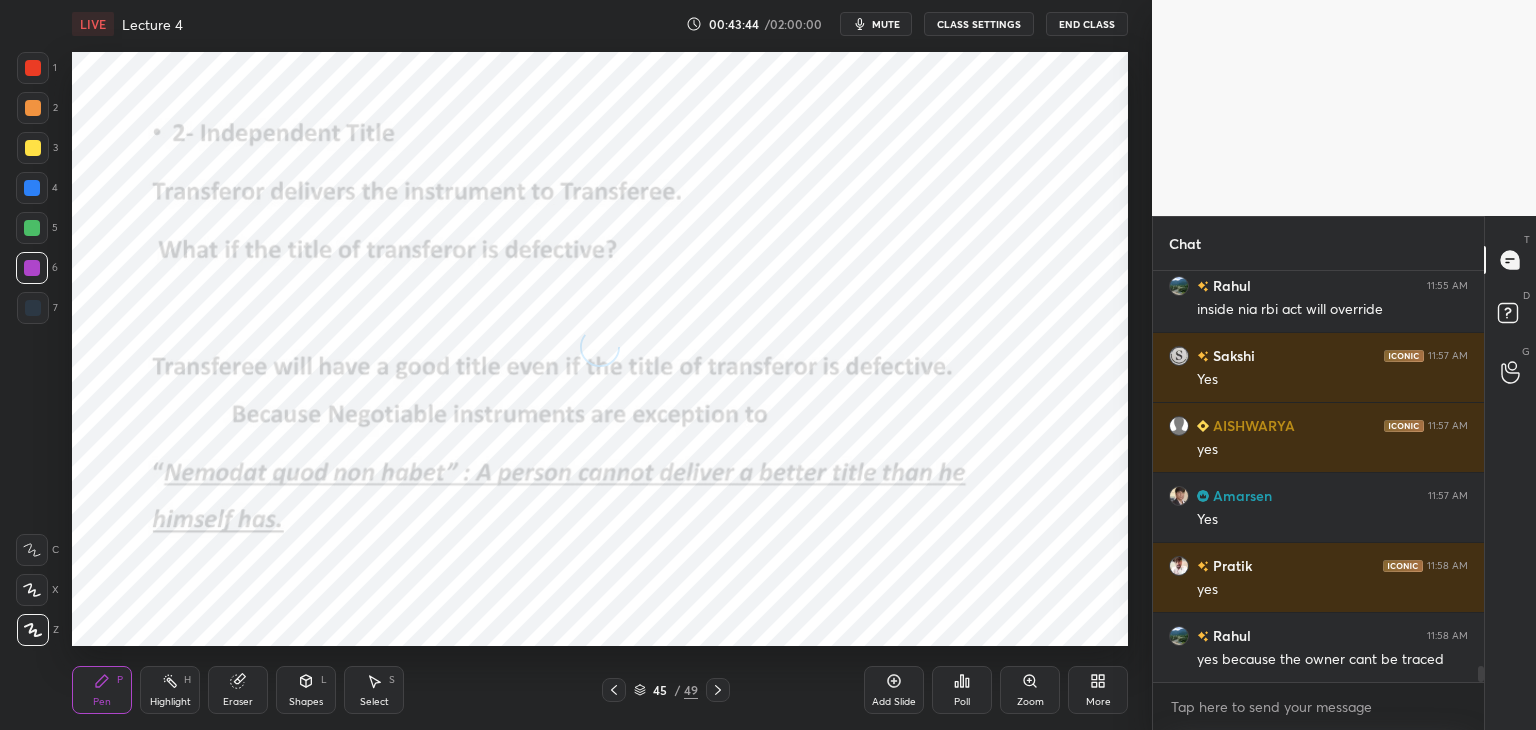 click 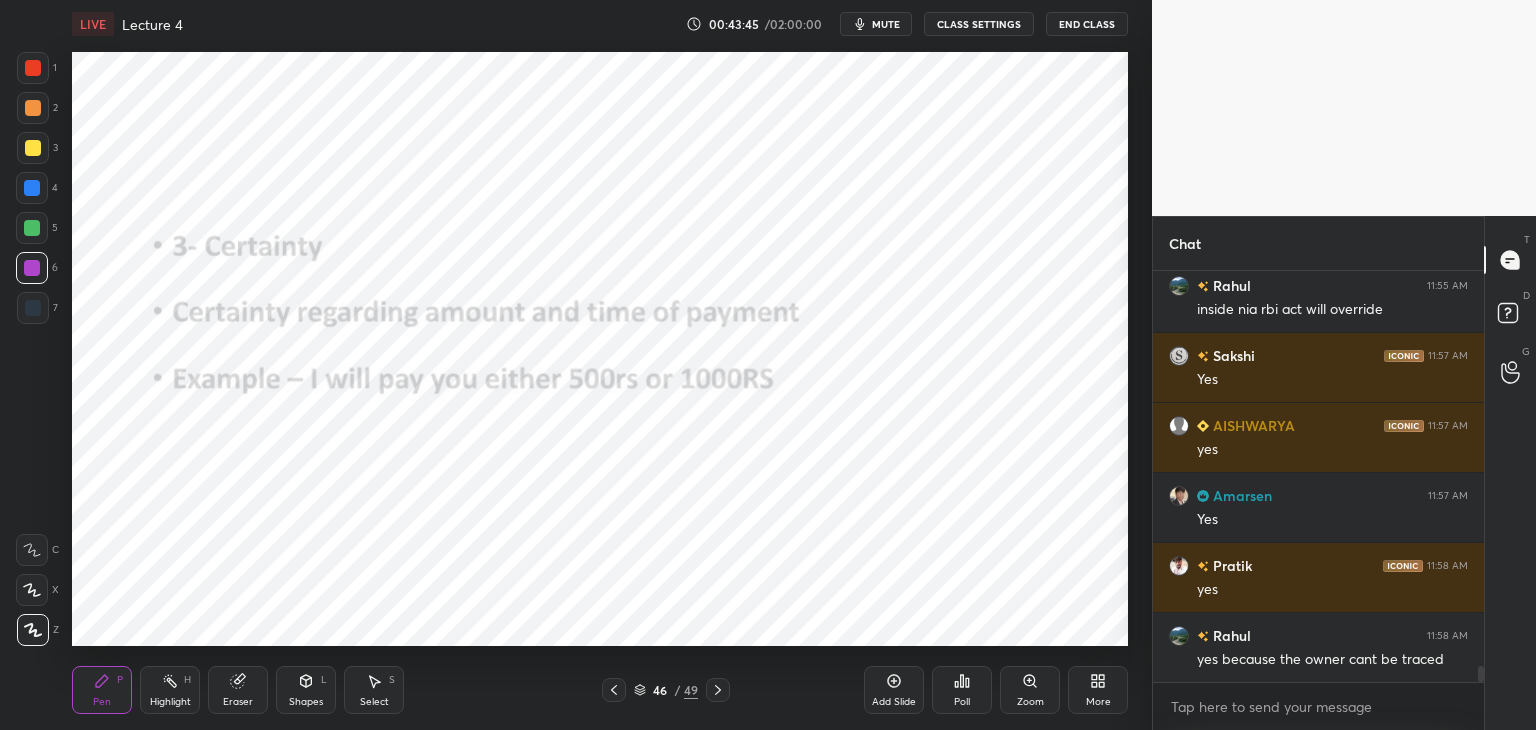 click 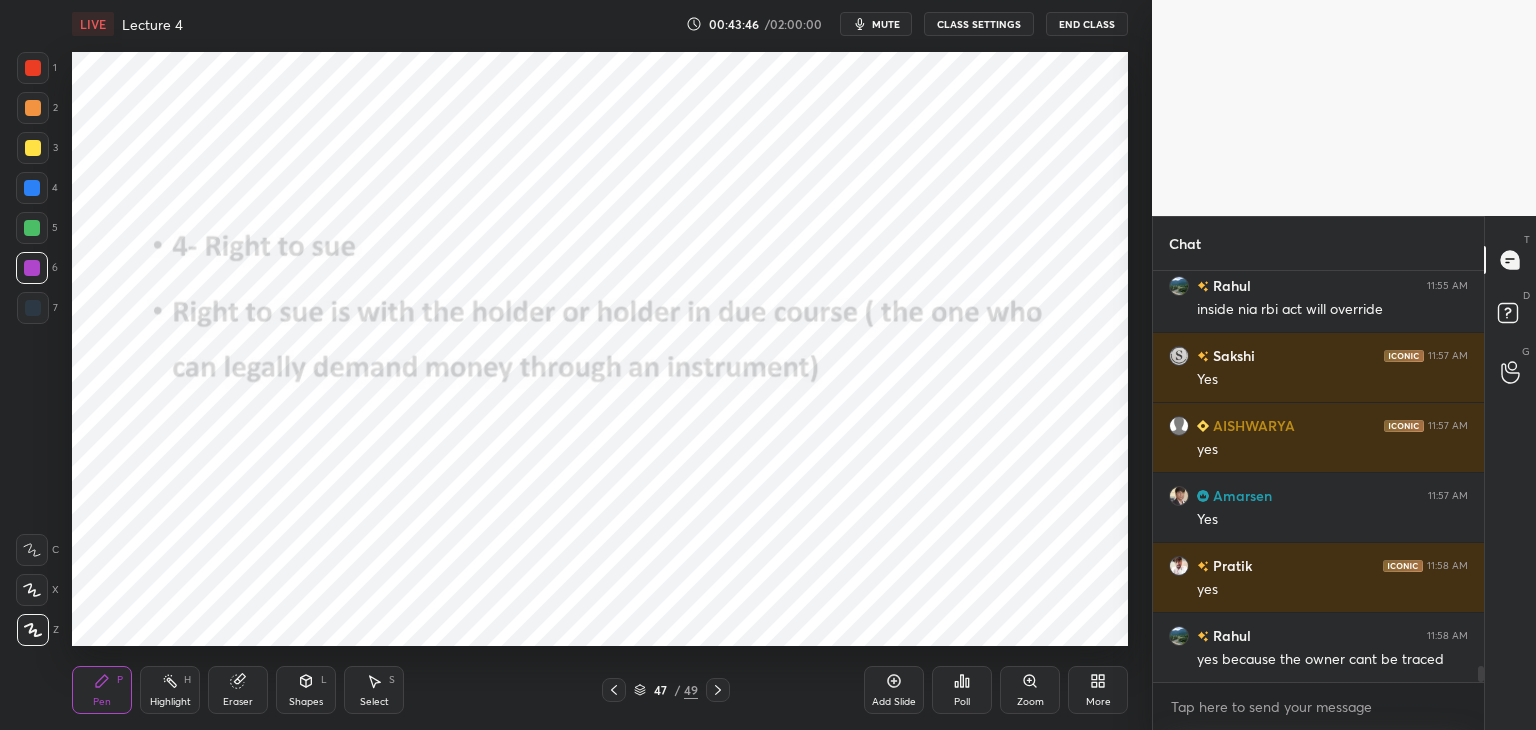 click 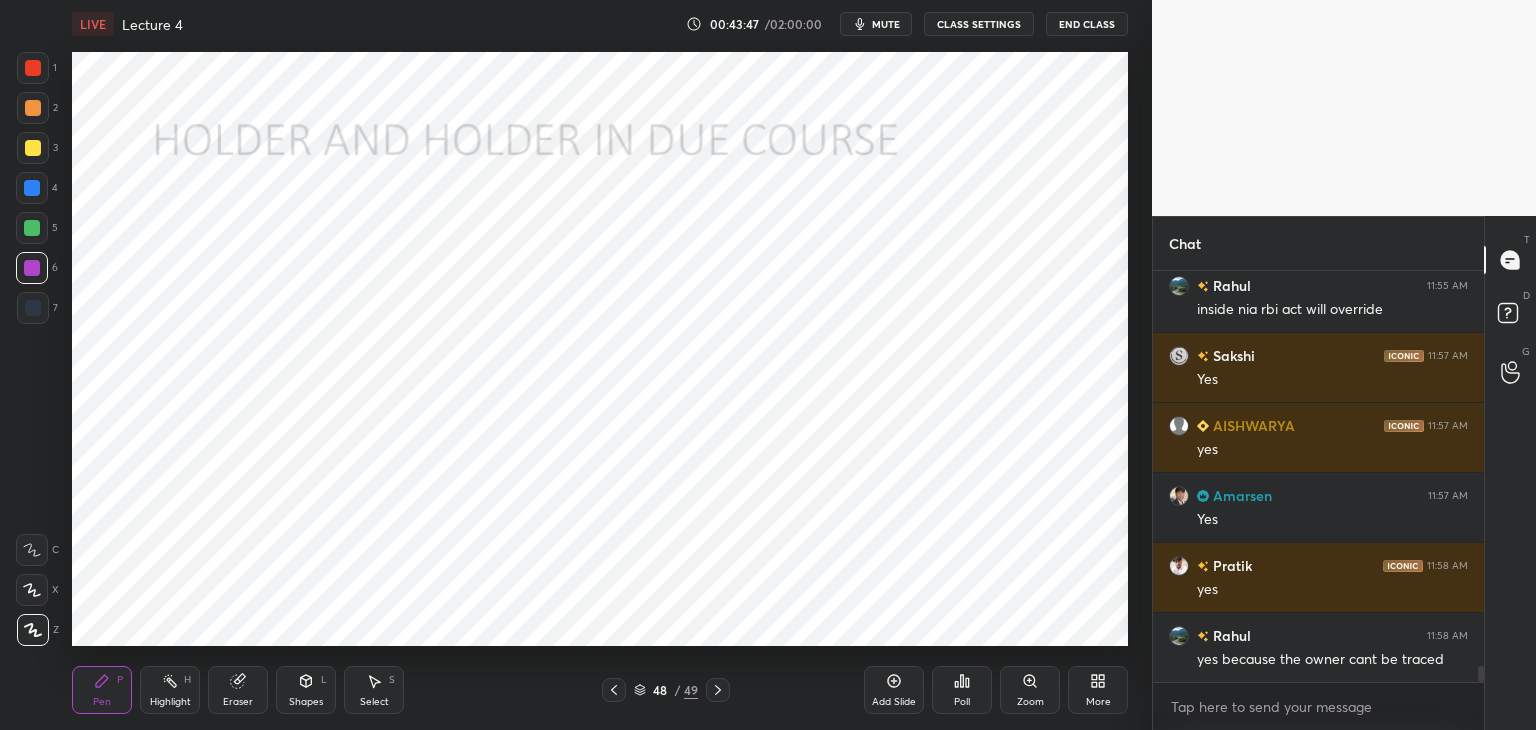 click 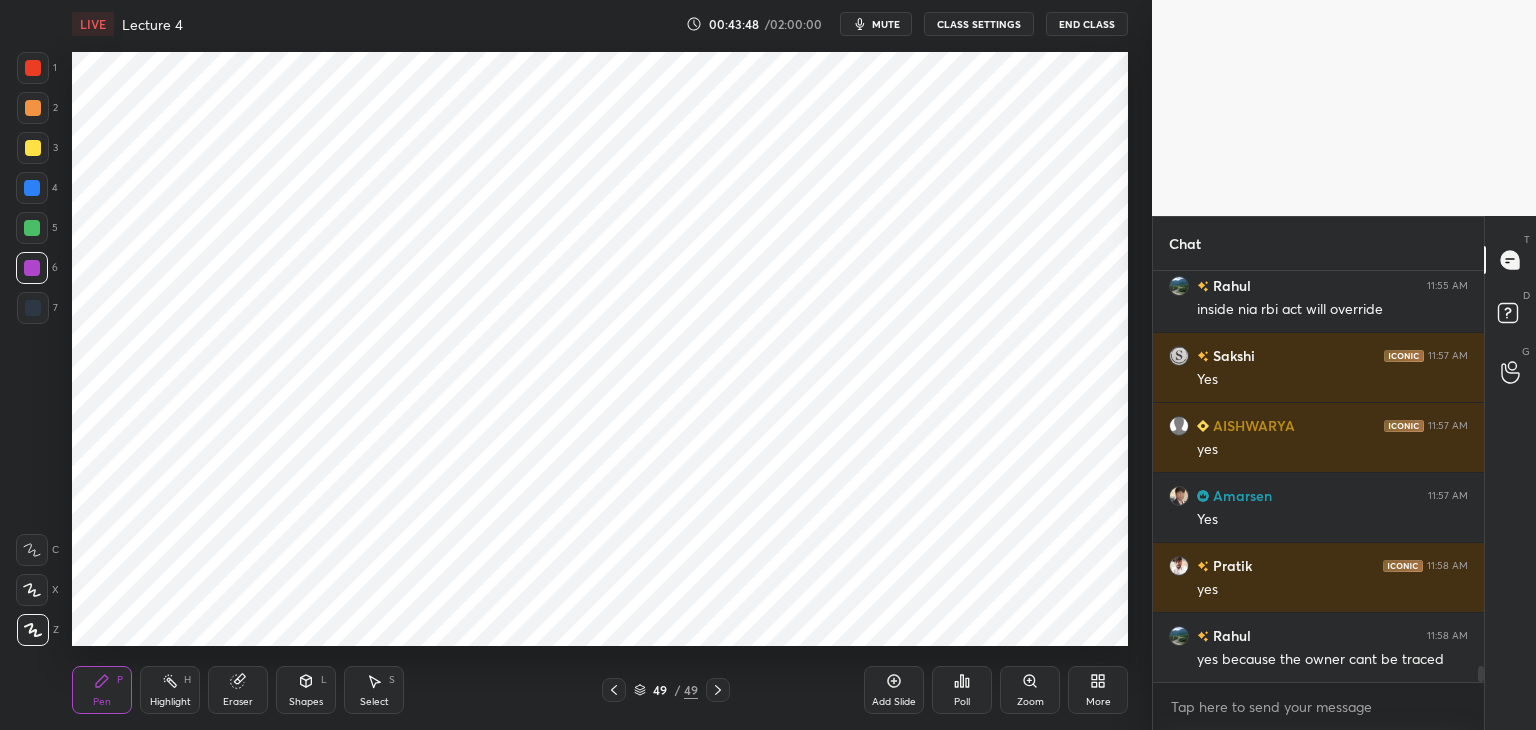 click 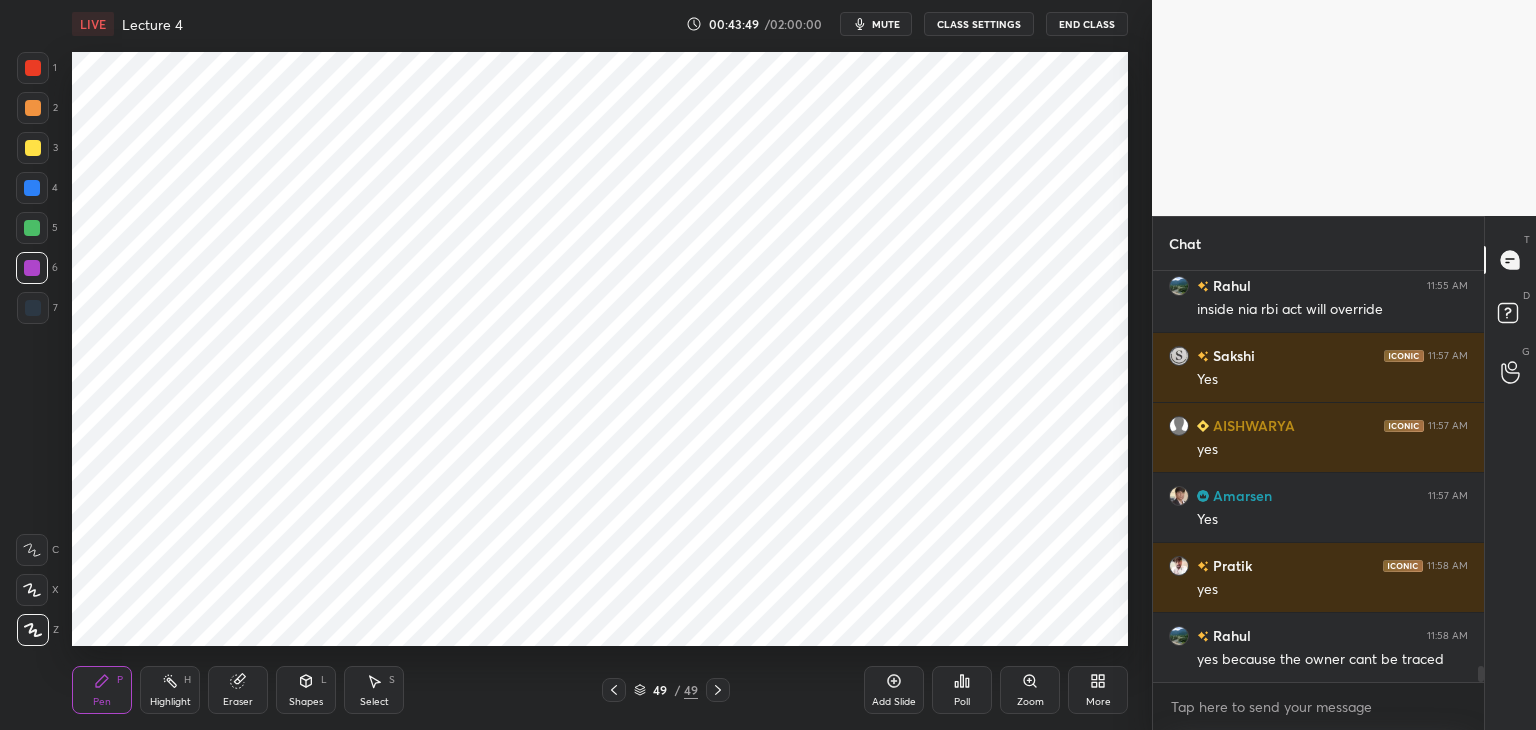 click 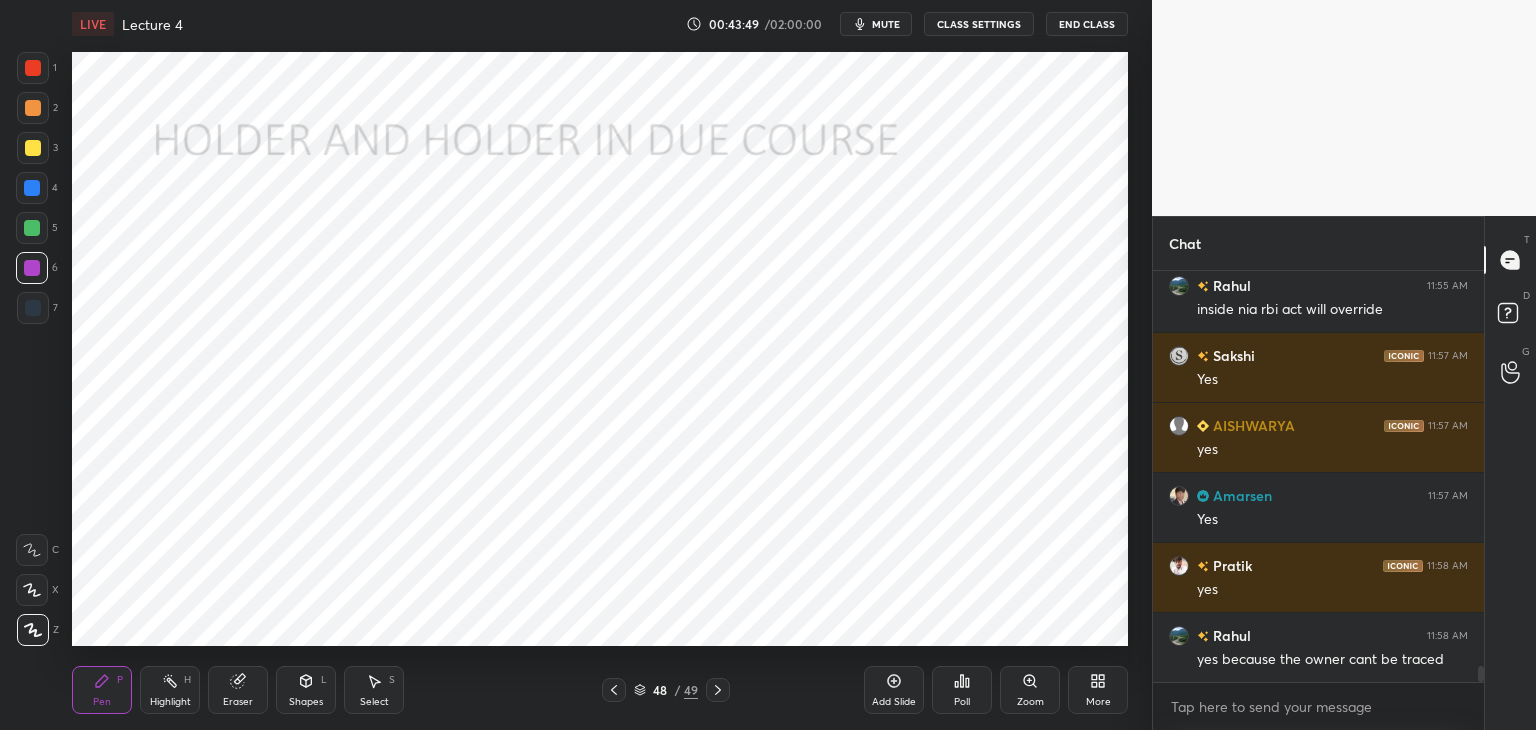 click 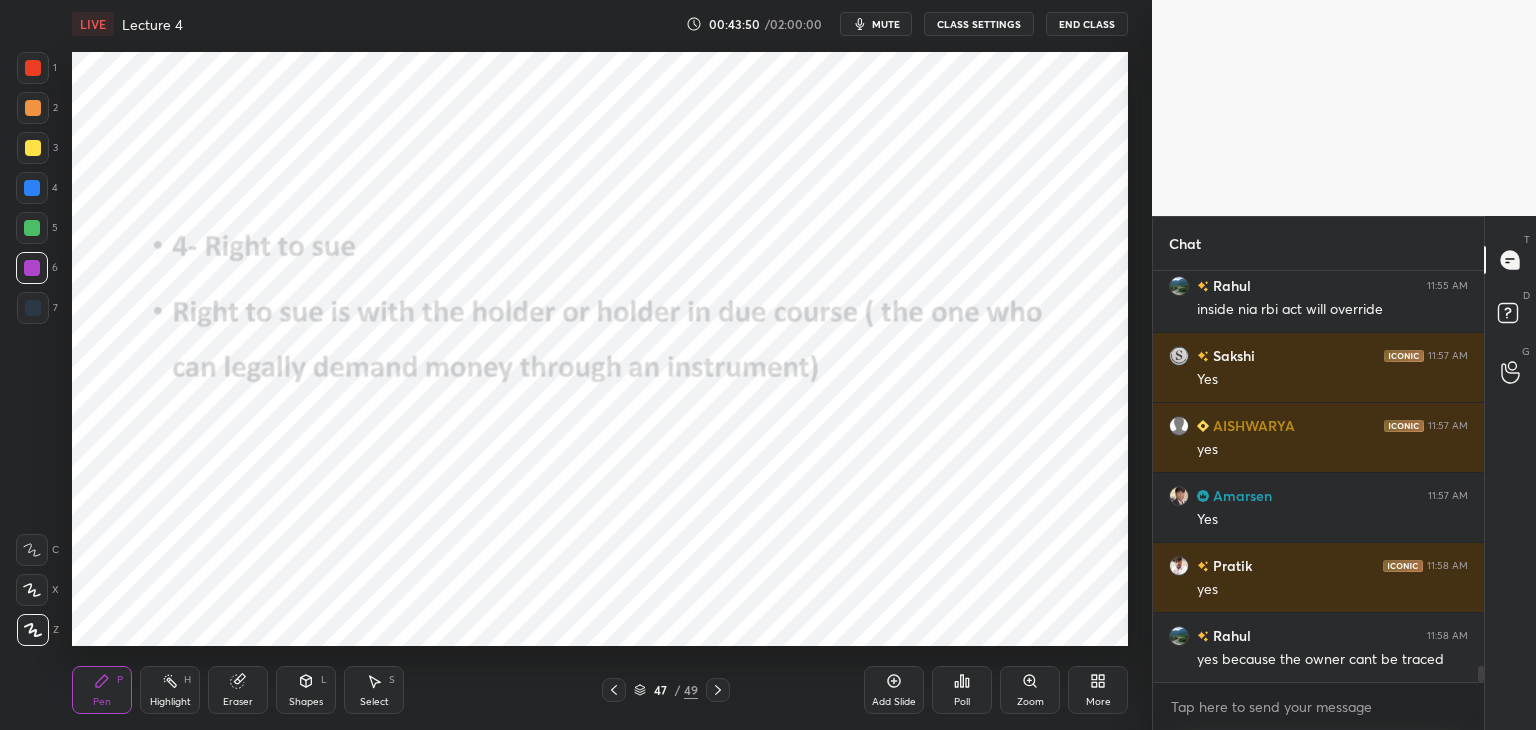 click 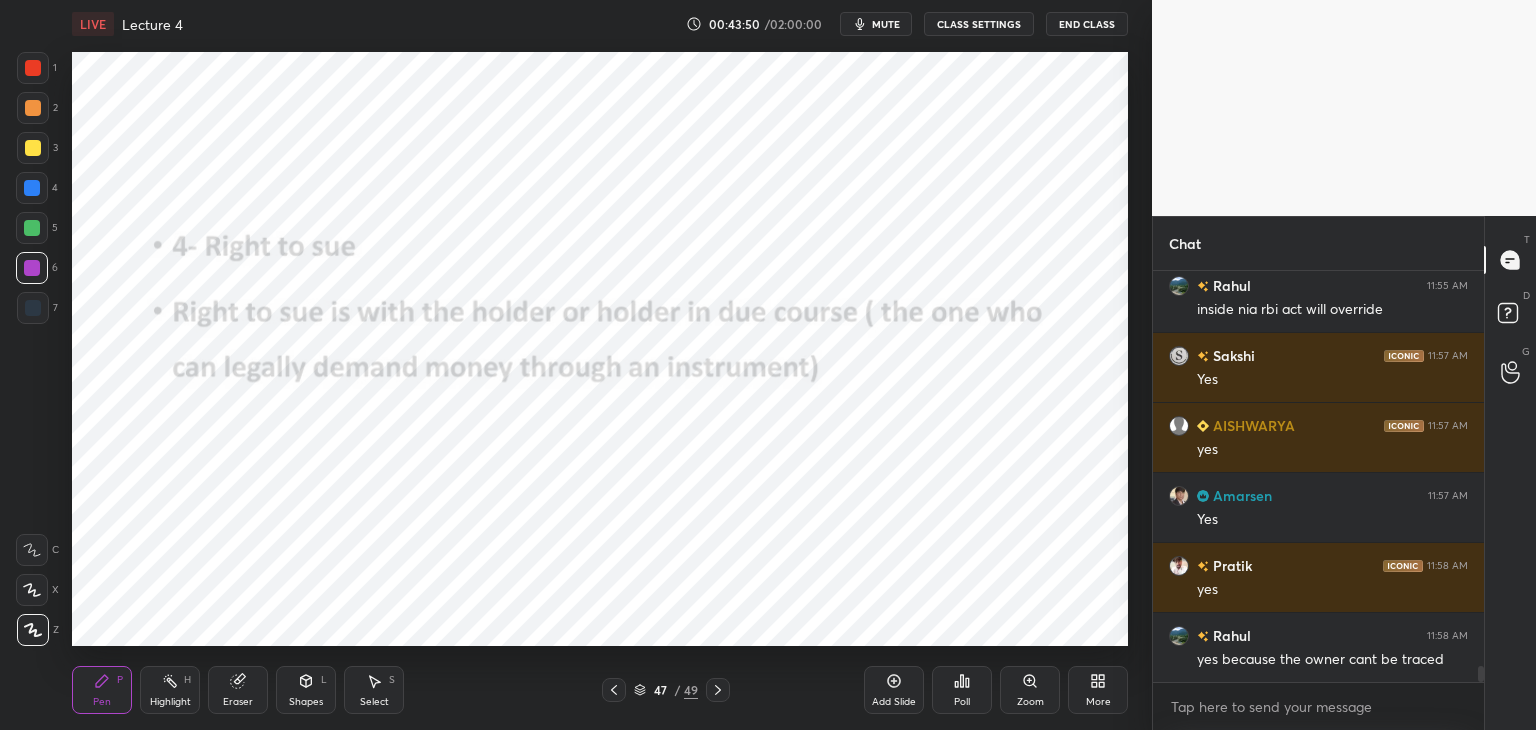 click 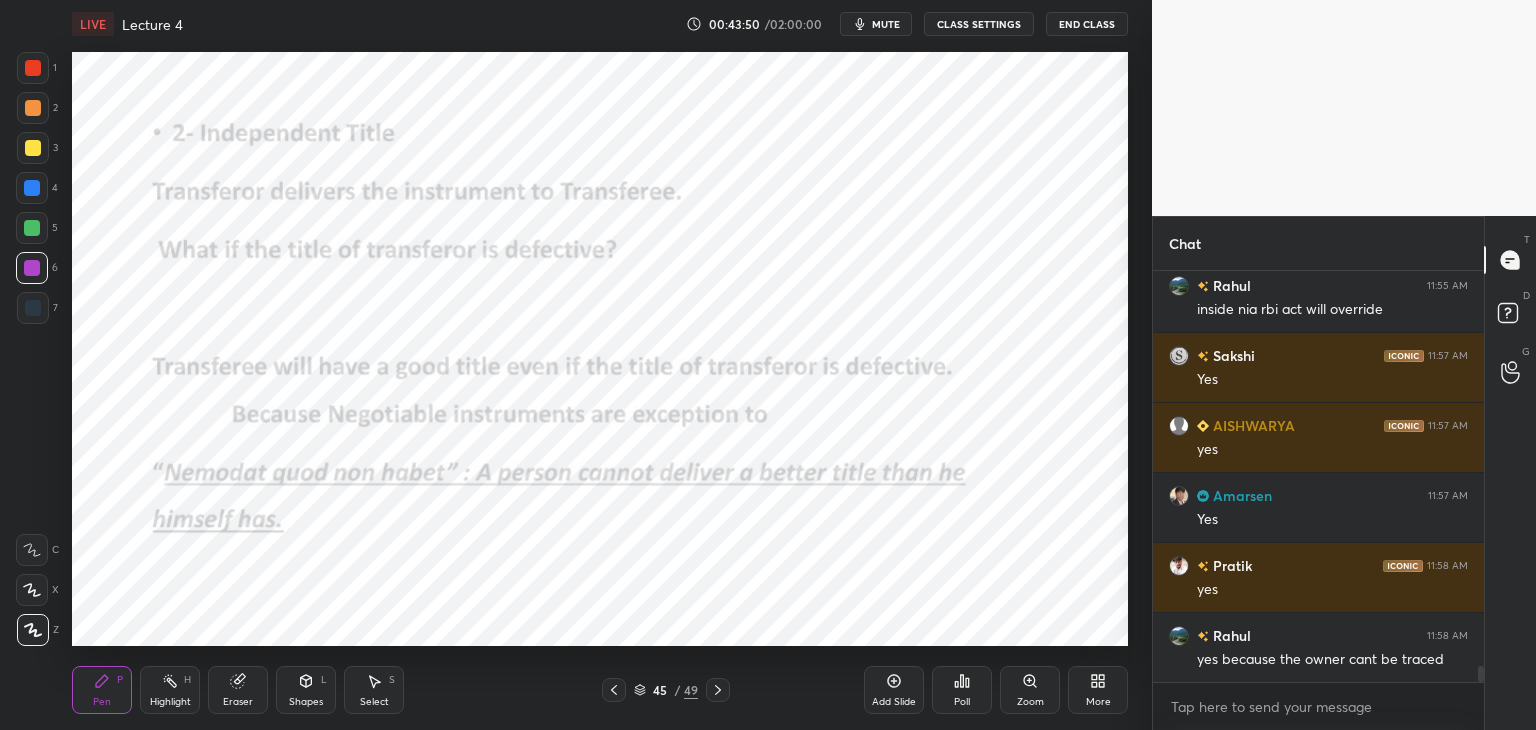 click 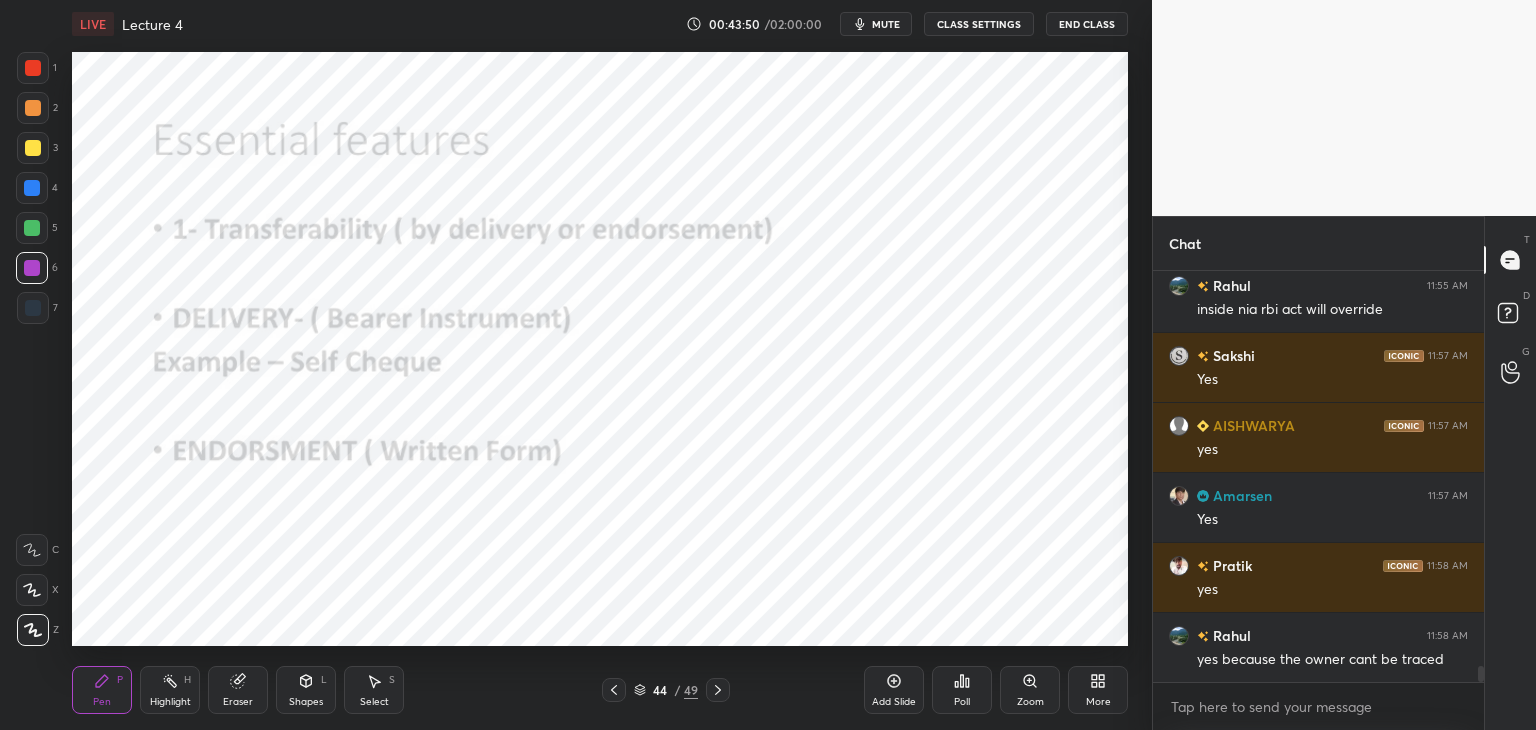 click 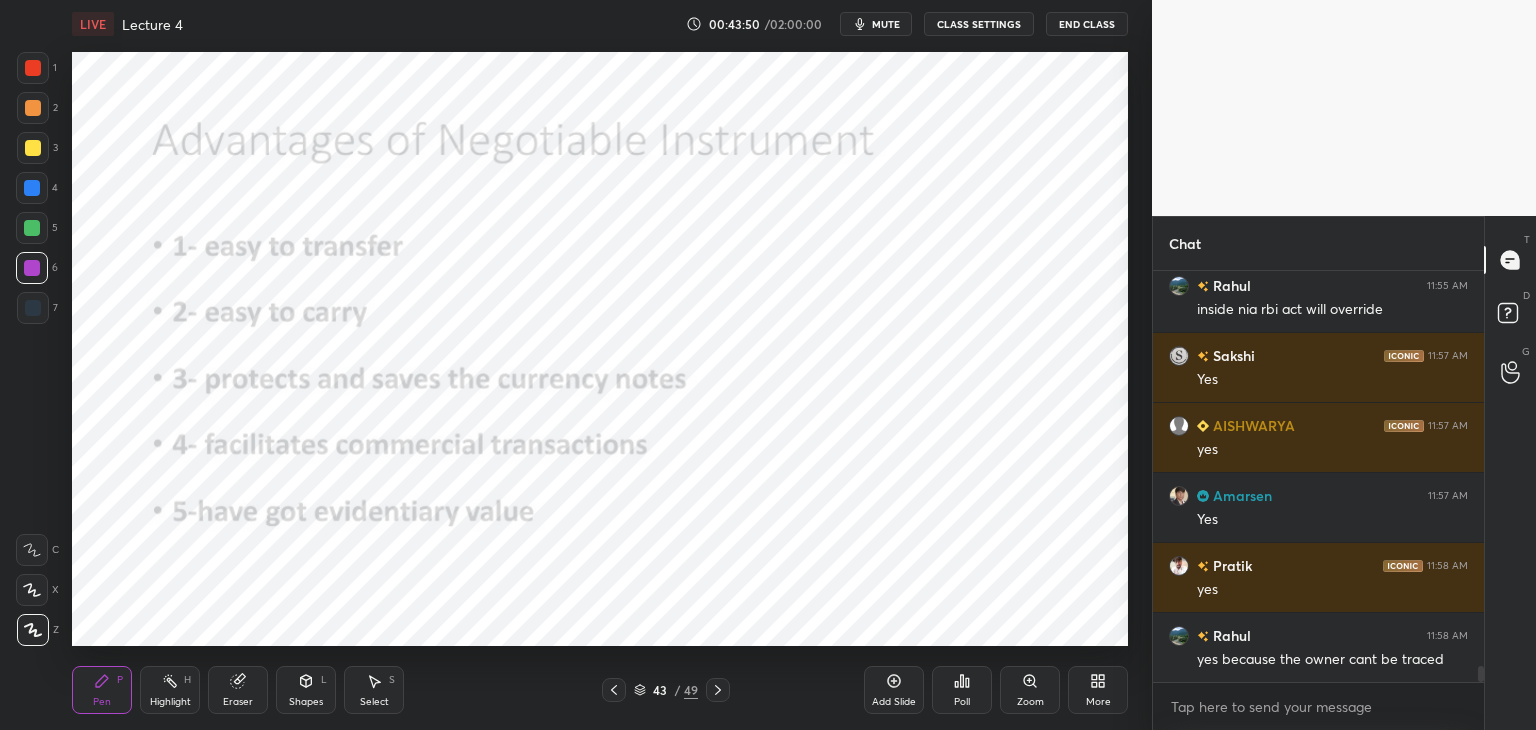 click 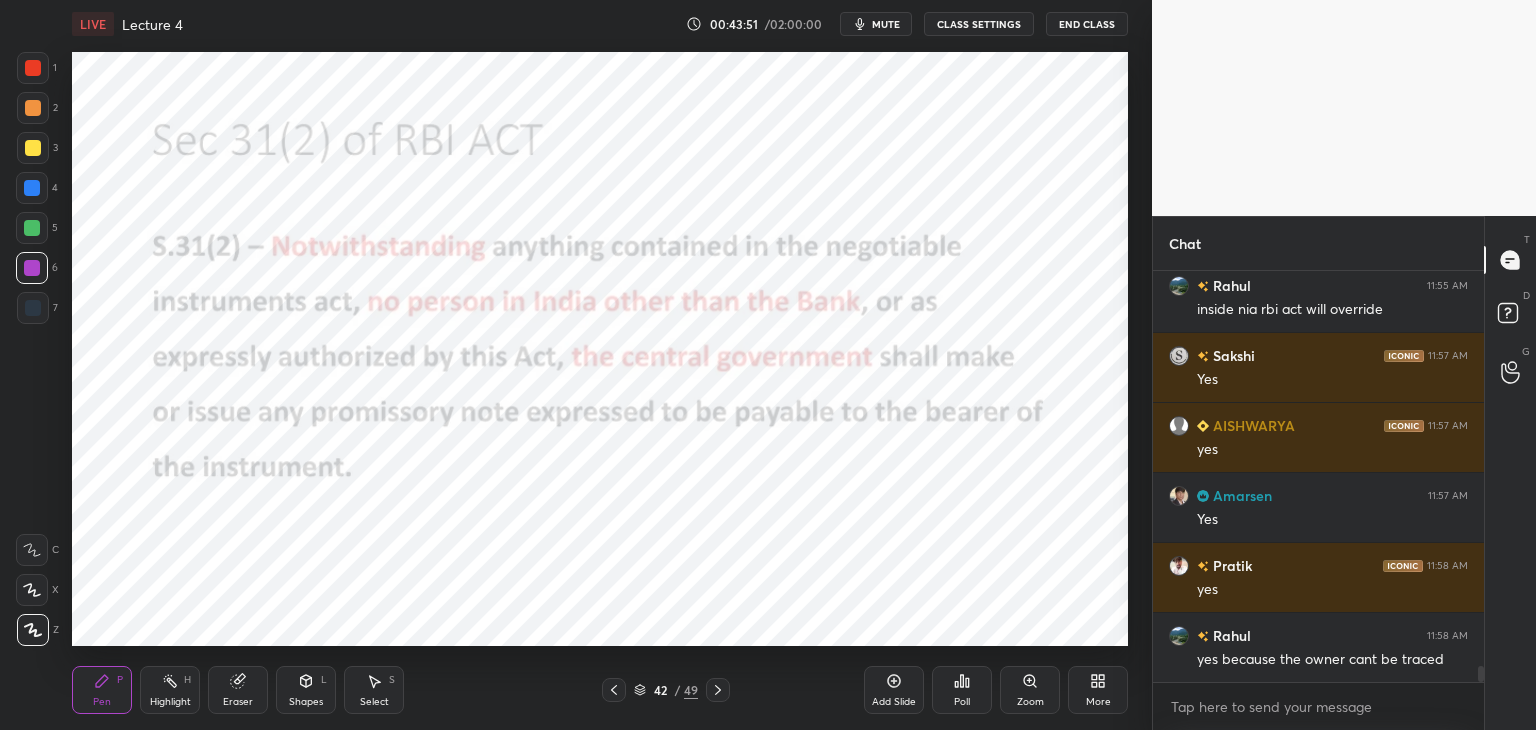 click 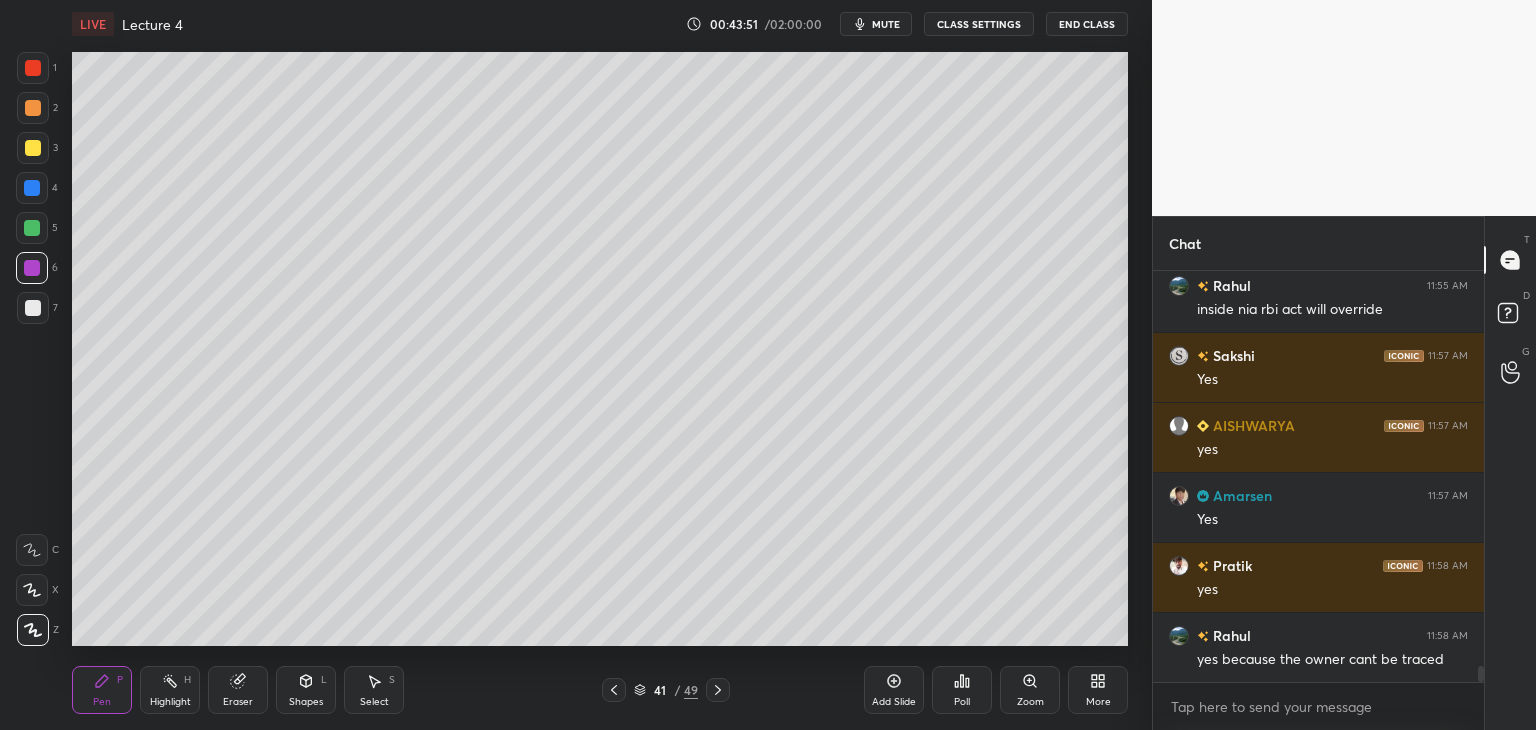 click at bounding box center (614, 690) 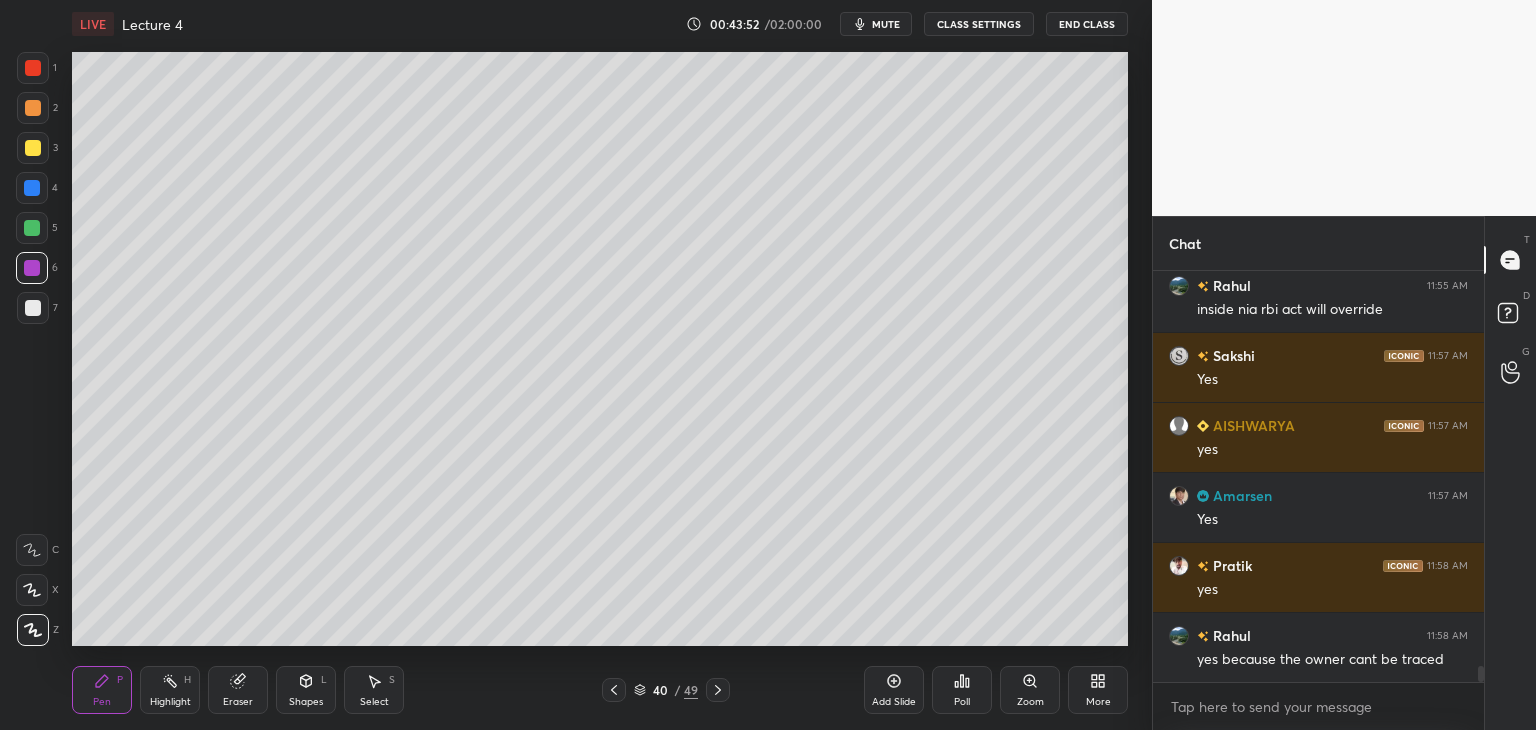 click 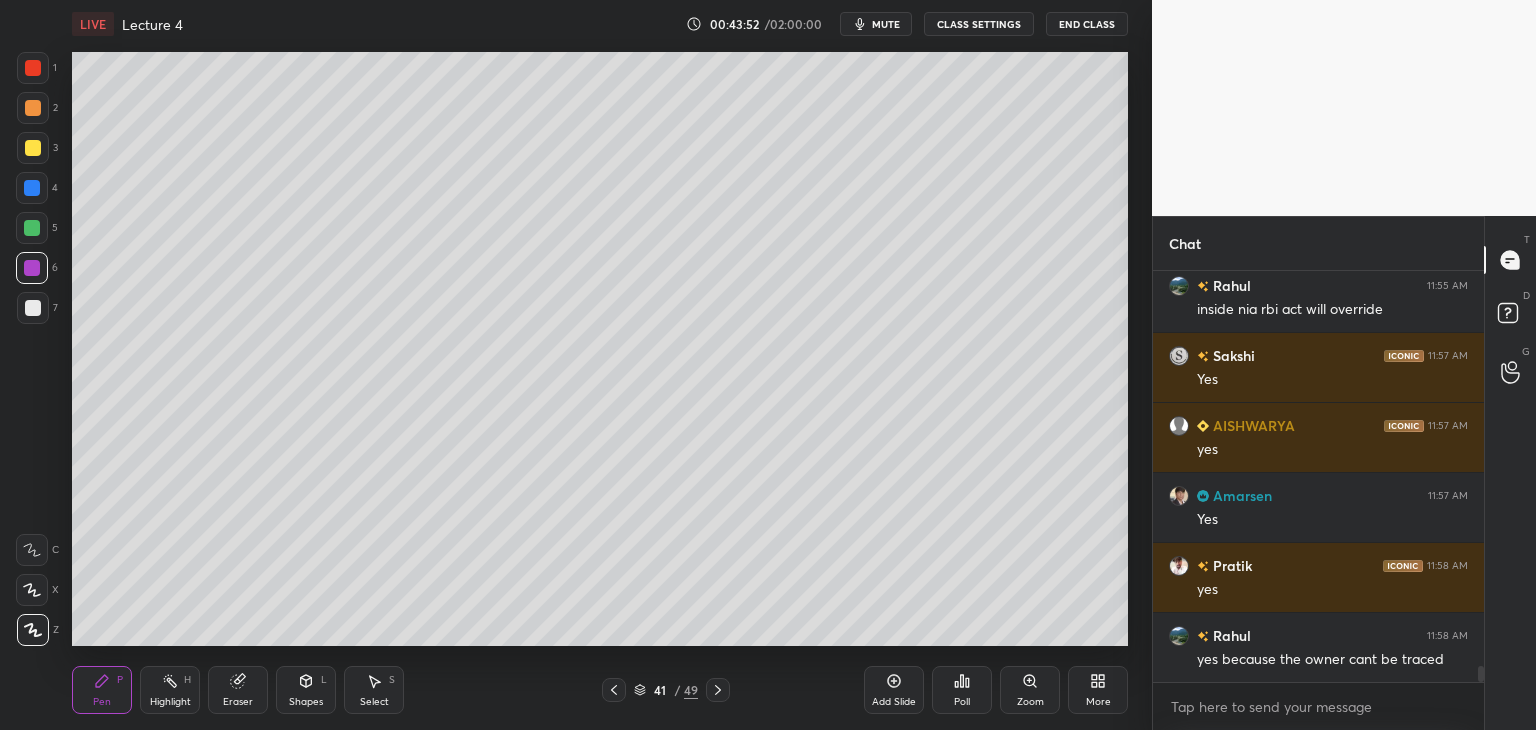 click 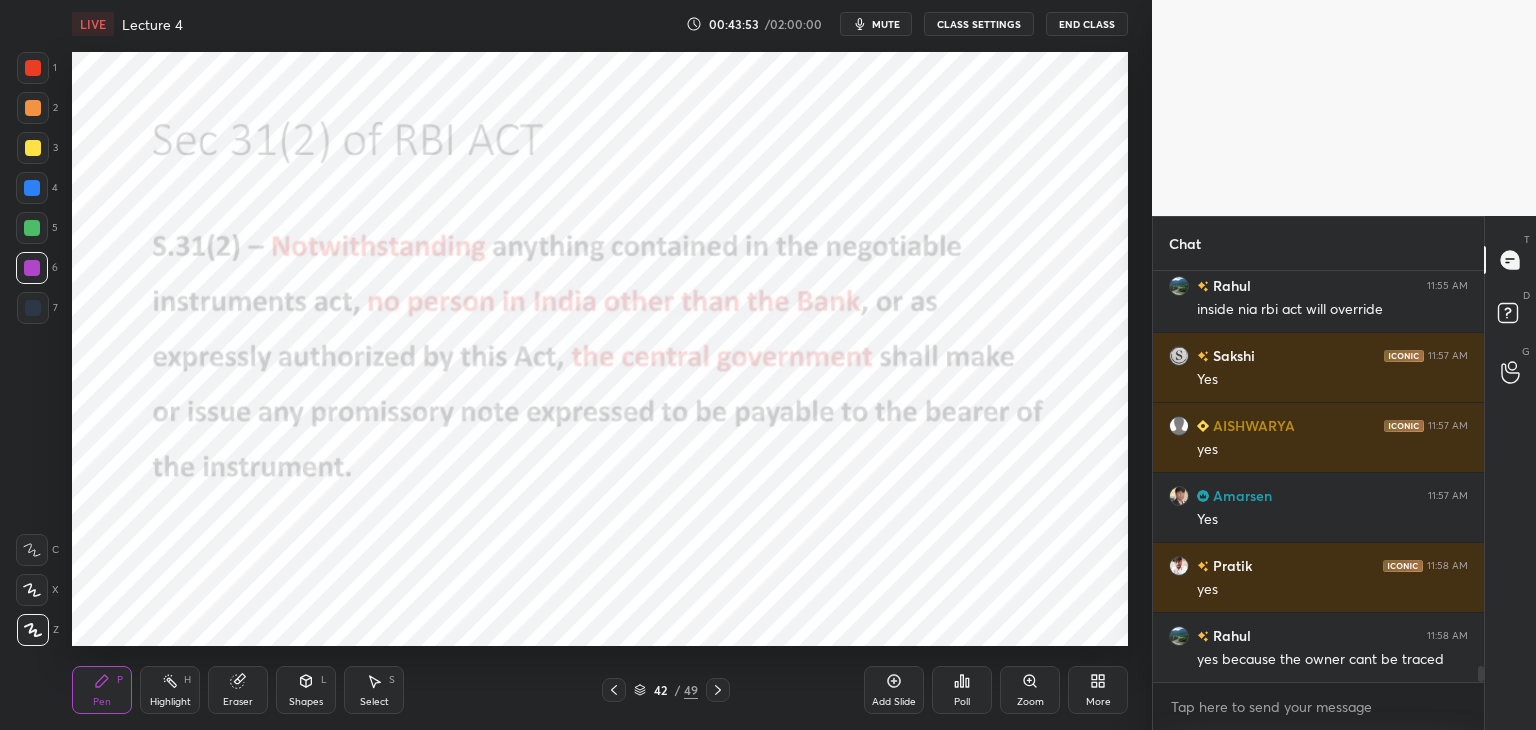 click 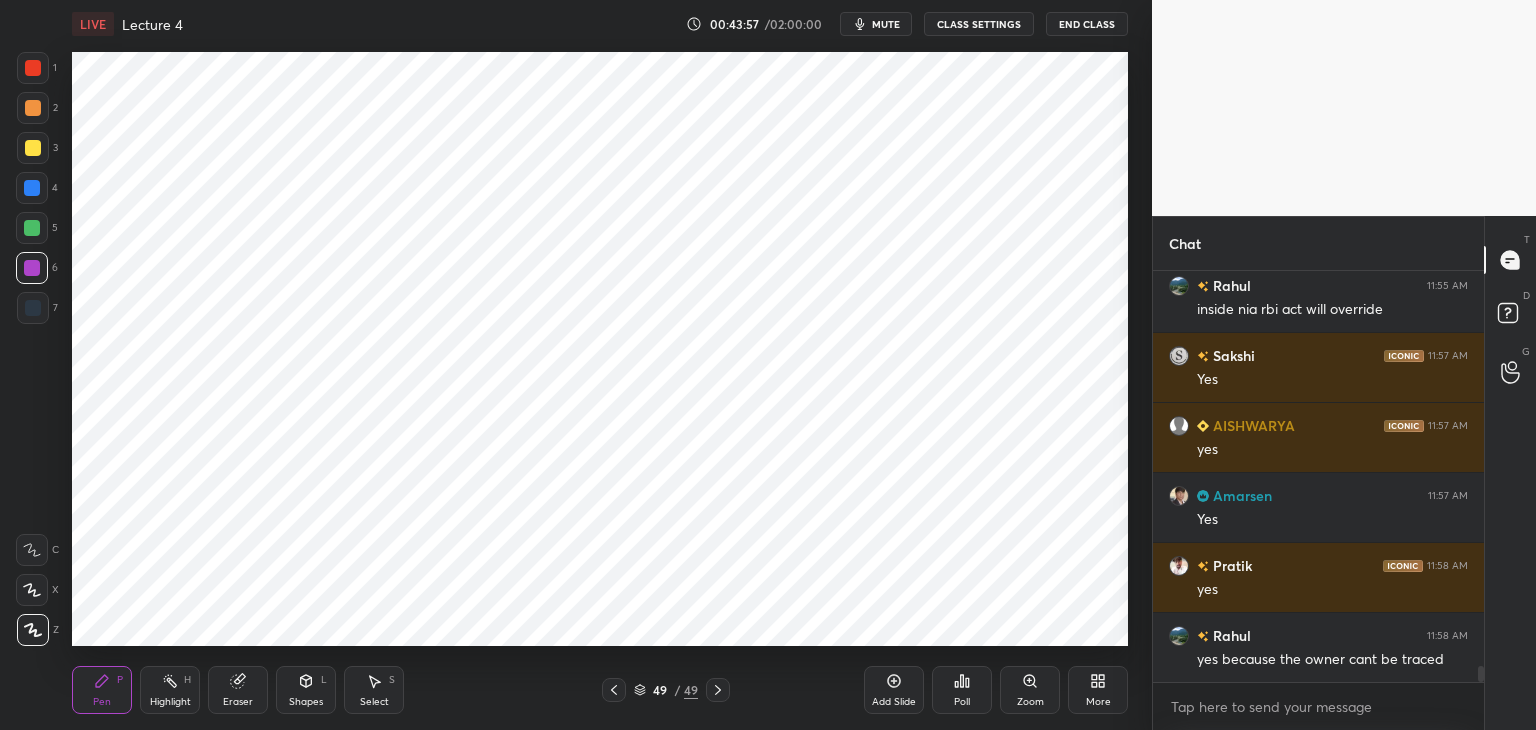 click on "More" at bounding box center (1098, 690) 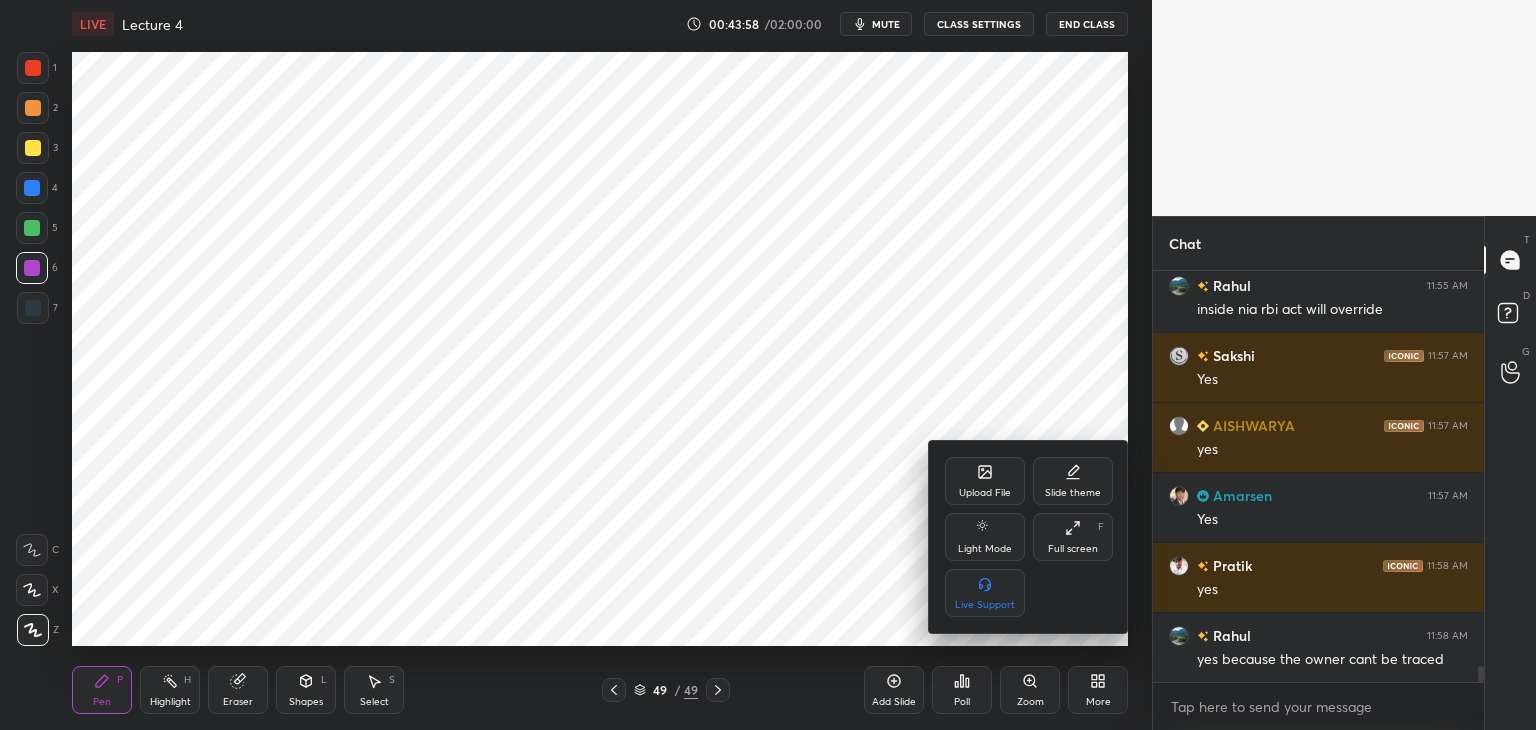click on "Upload File" at bounding box center [985, 493] 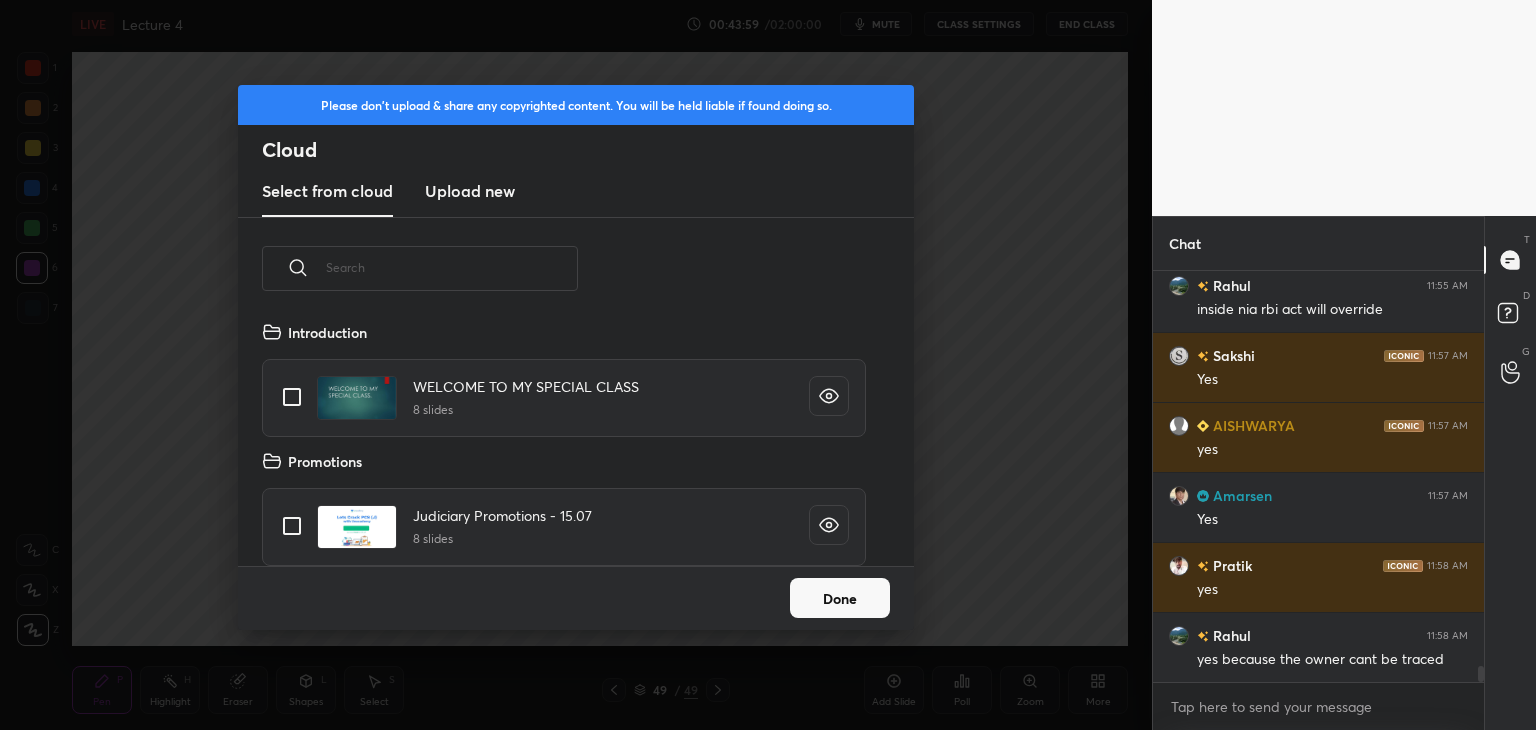 scroll, scrollTop: 5, scrollLeft: 10, axis: both 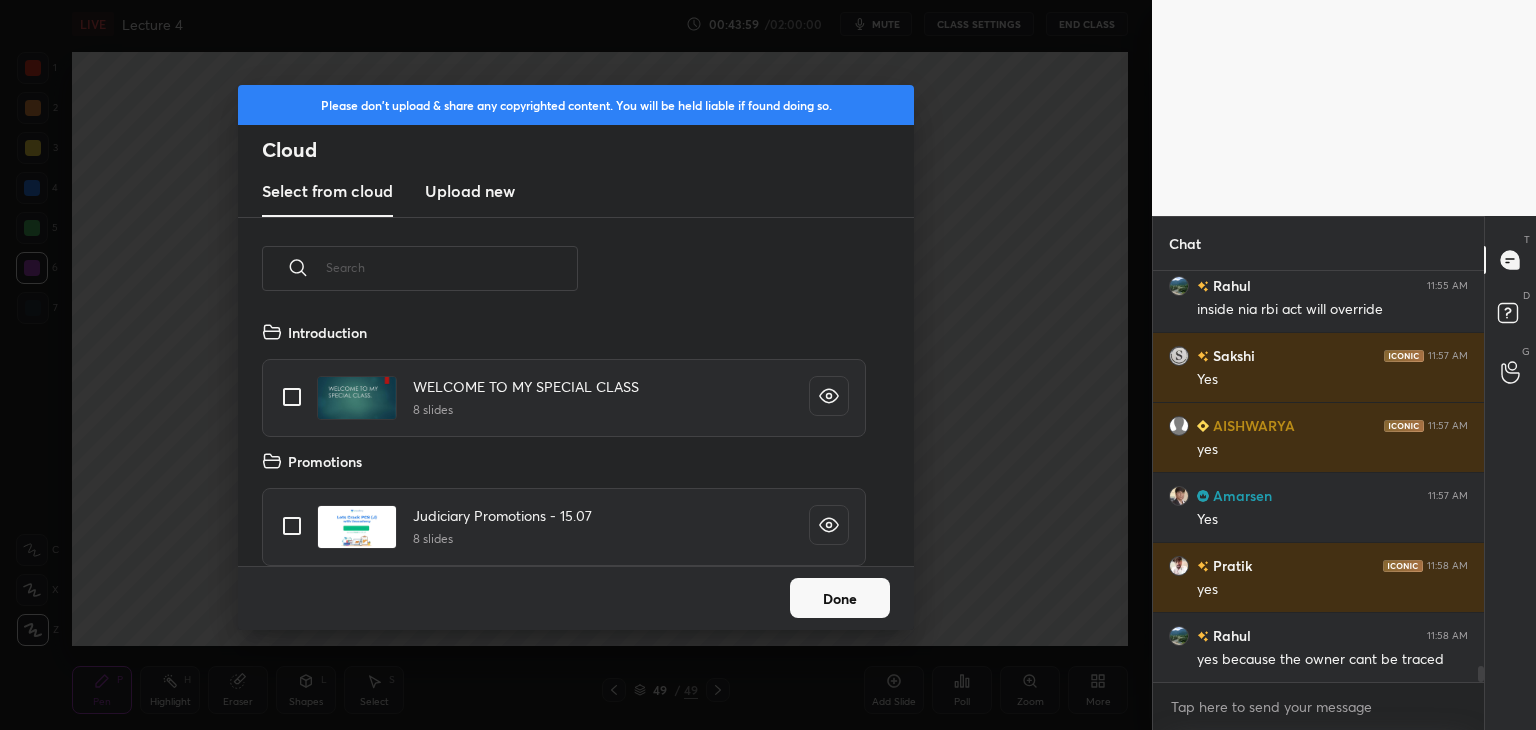 click on "Upload new" at bounding box center (470, 191) 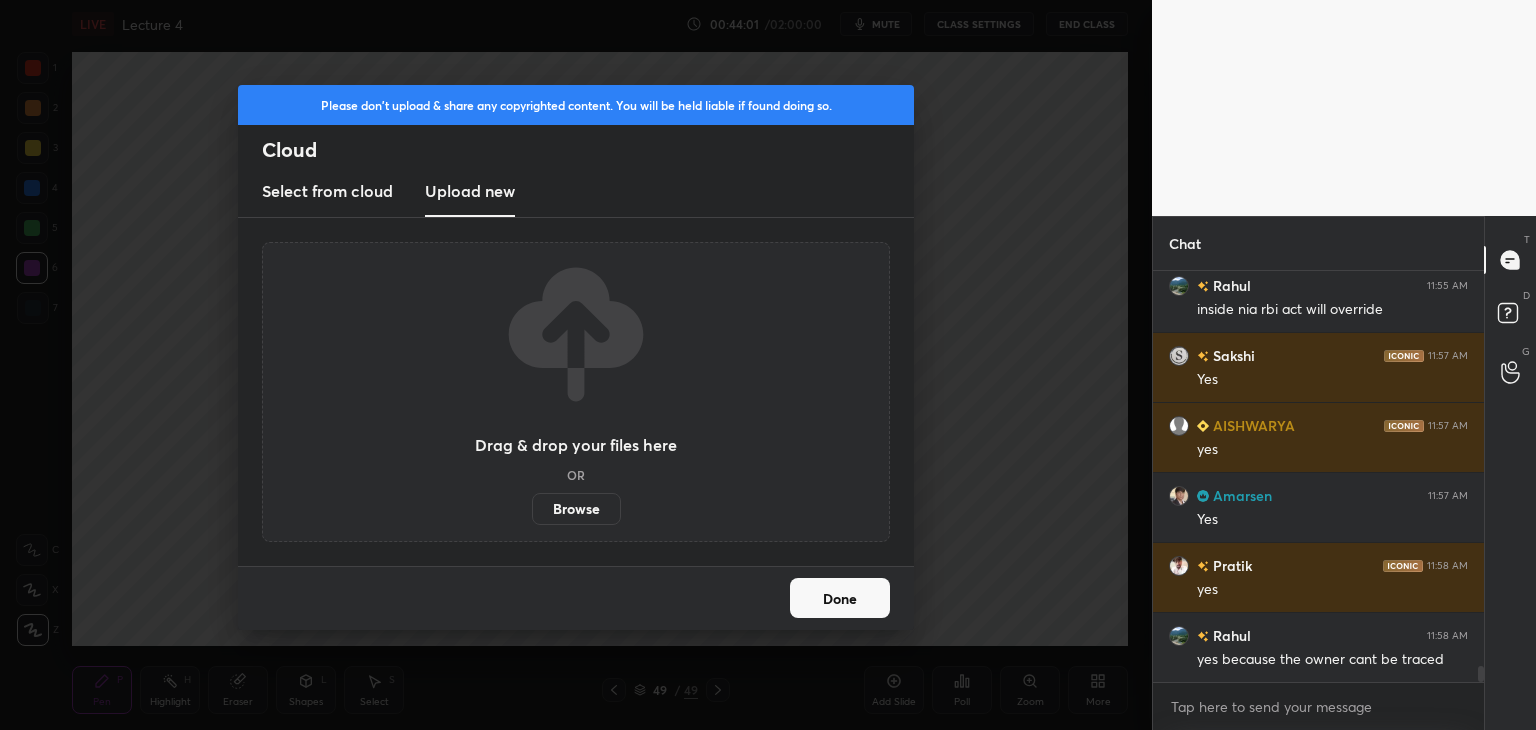 click on "Browse" at bounding box center [576, 509] 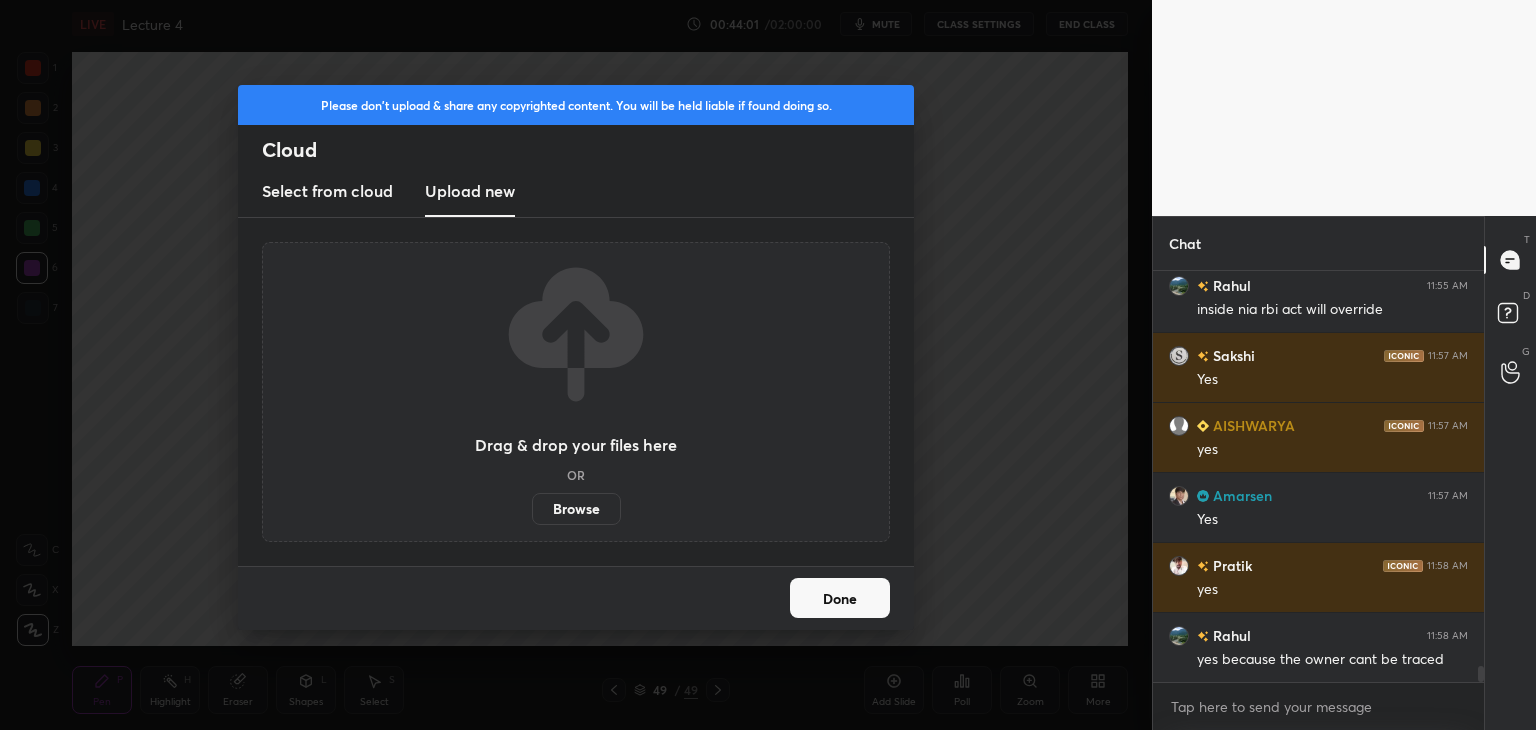 click on "Browse" at bounding box center [532, 509] 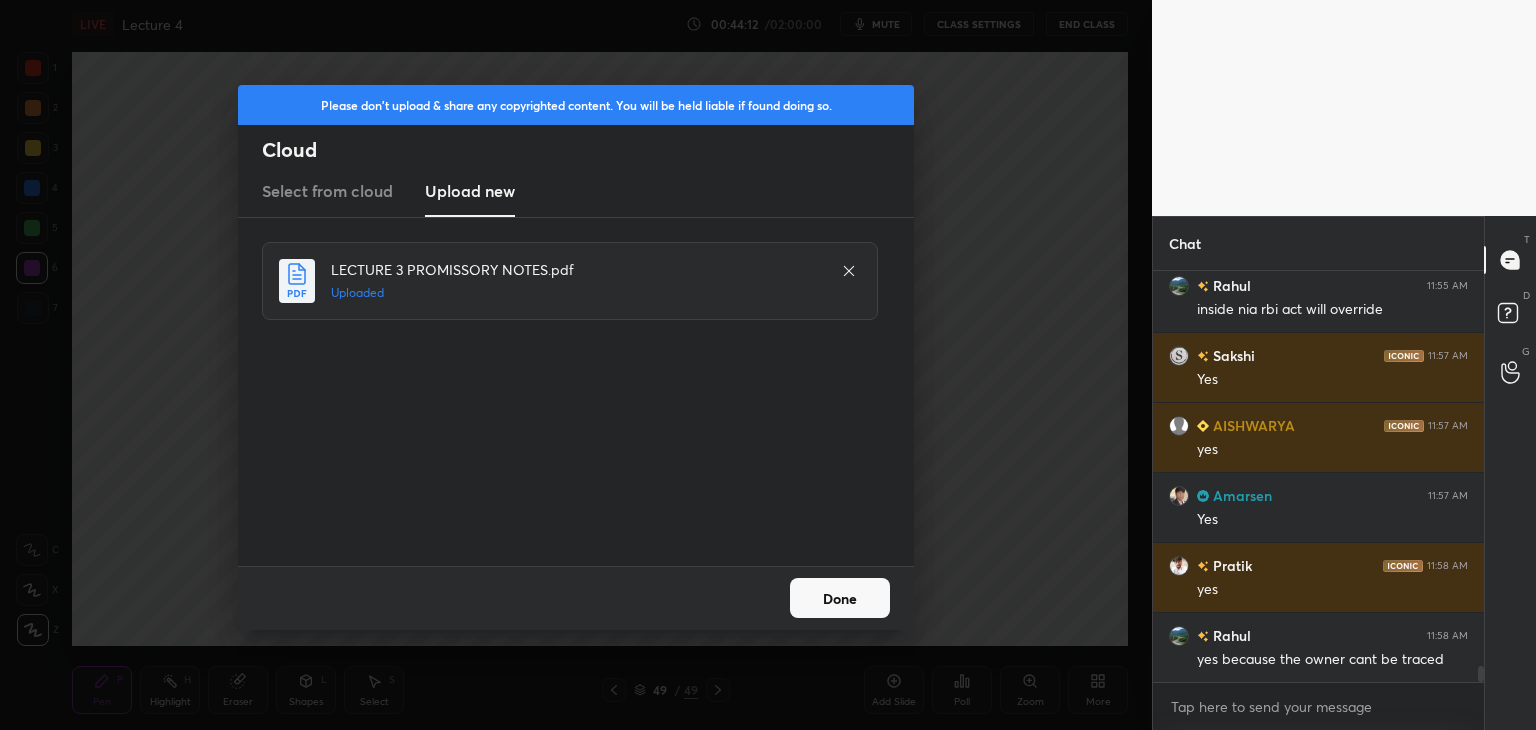 click on "Done" at bounding box center [840, 598] 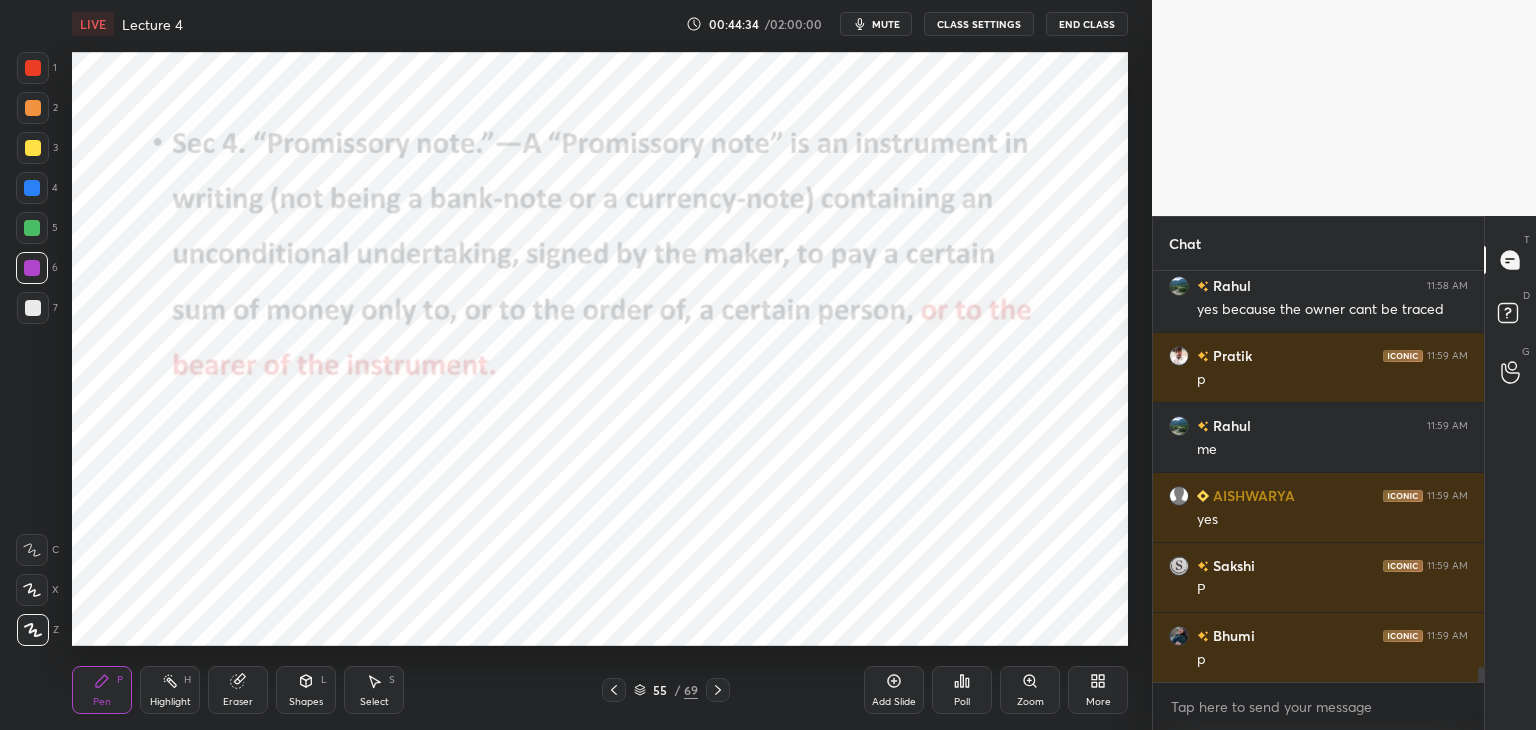 scroll, scrollTop: 10576, scrollLeft: 0, axis: vertical 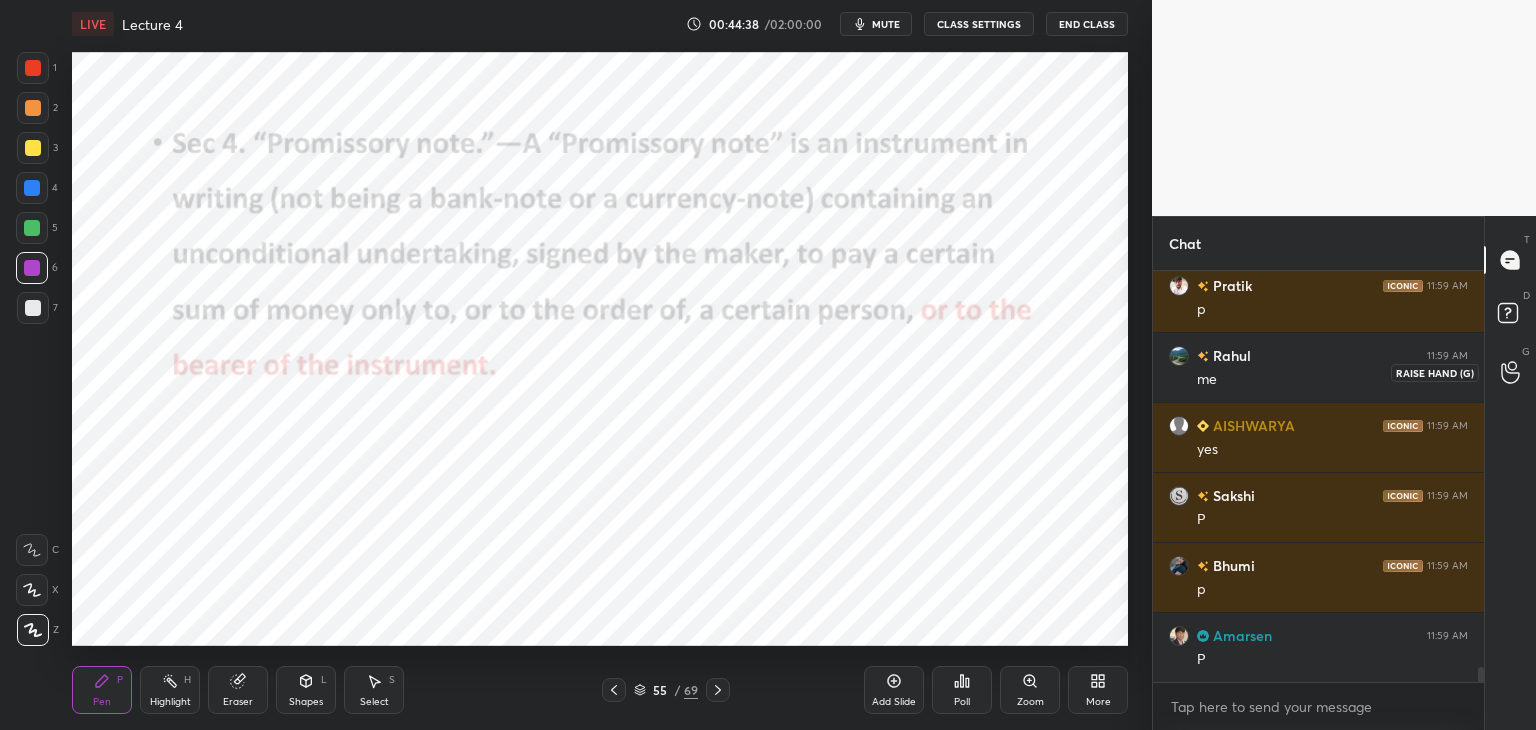 click 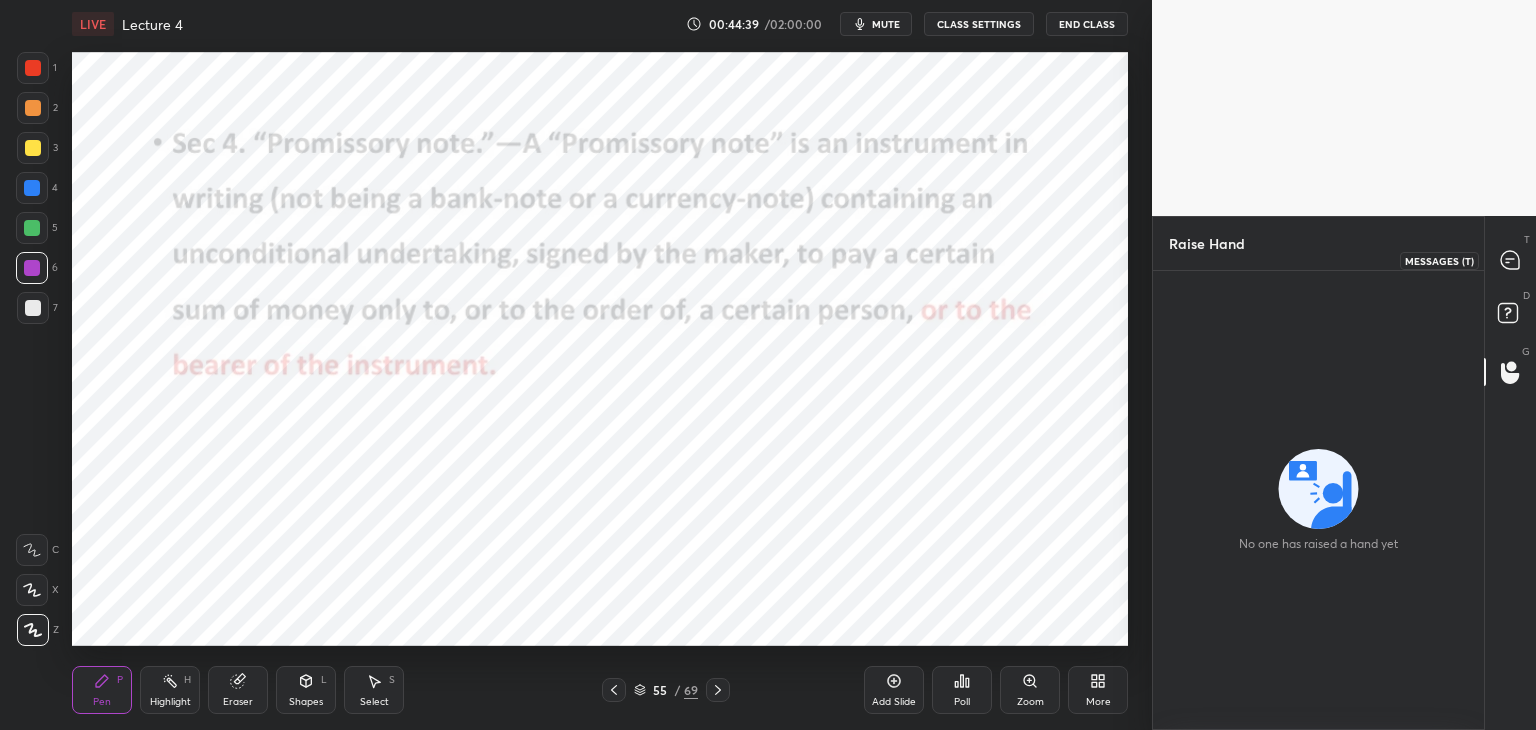 click 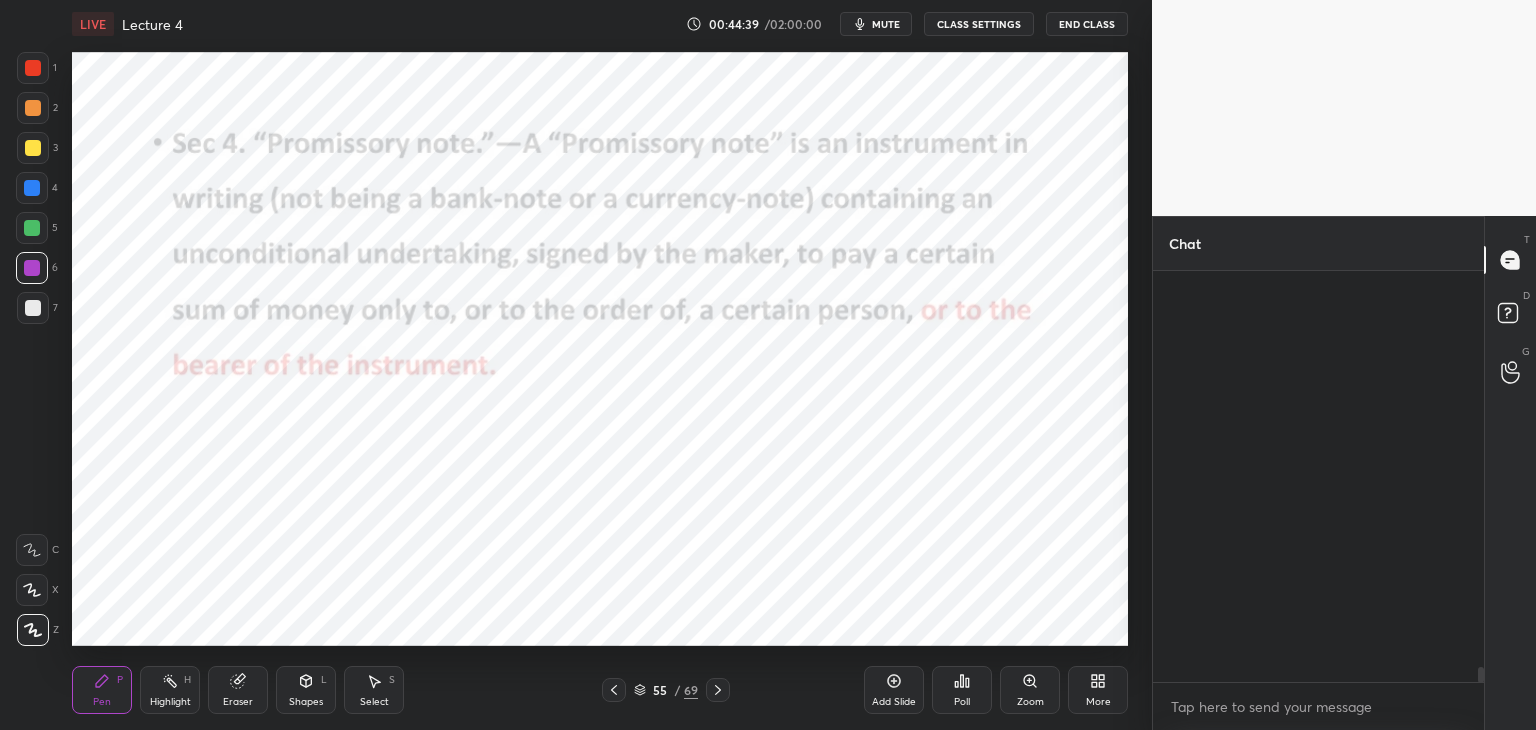 scroll, scrollTop: 10980, scrollLeft: 0, axis: vertical 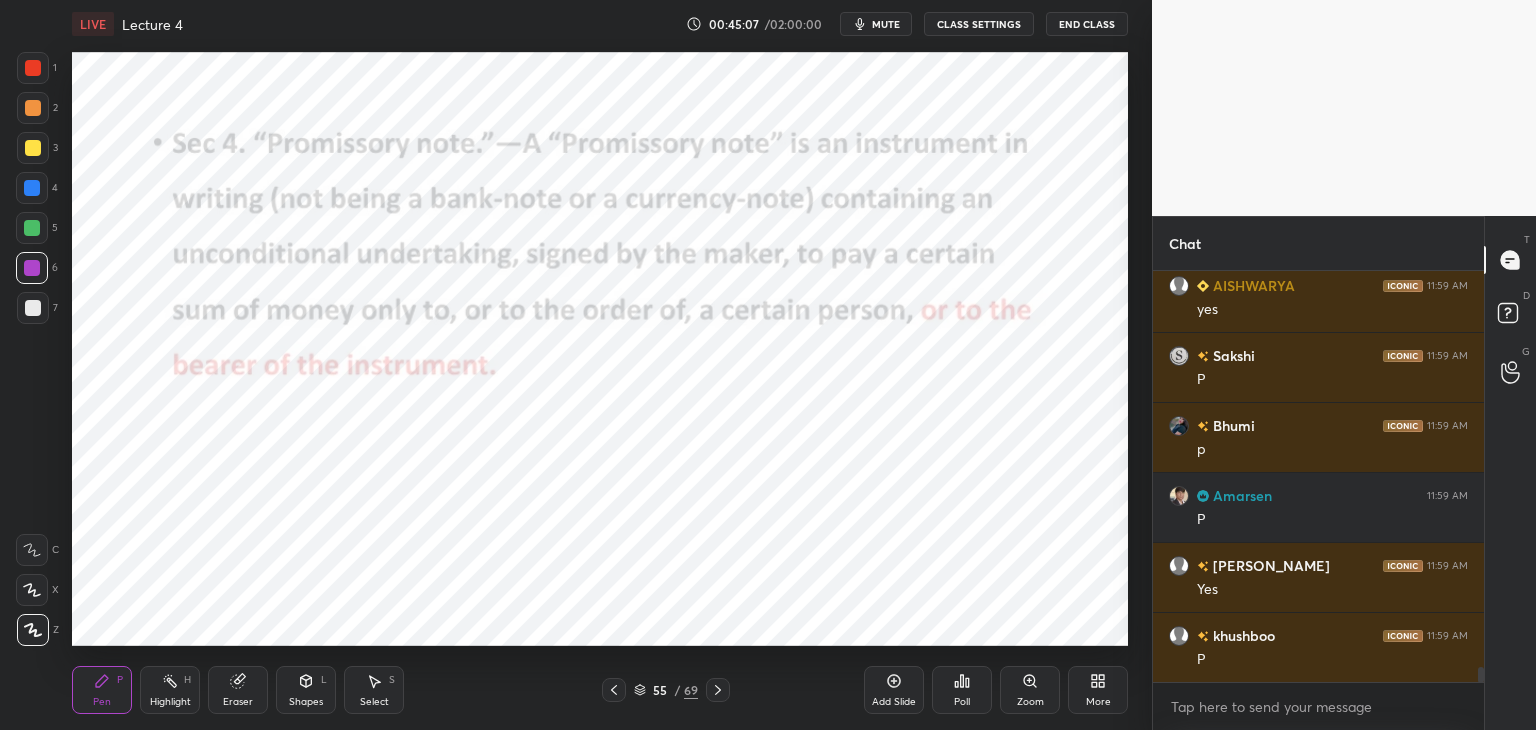 click at bounding box center [33, 68] 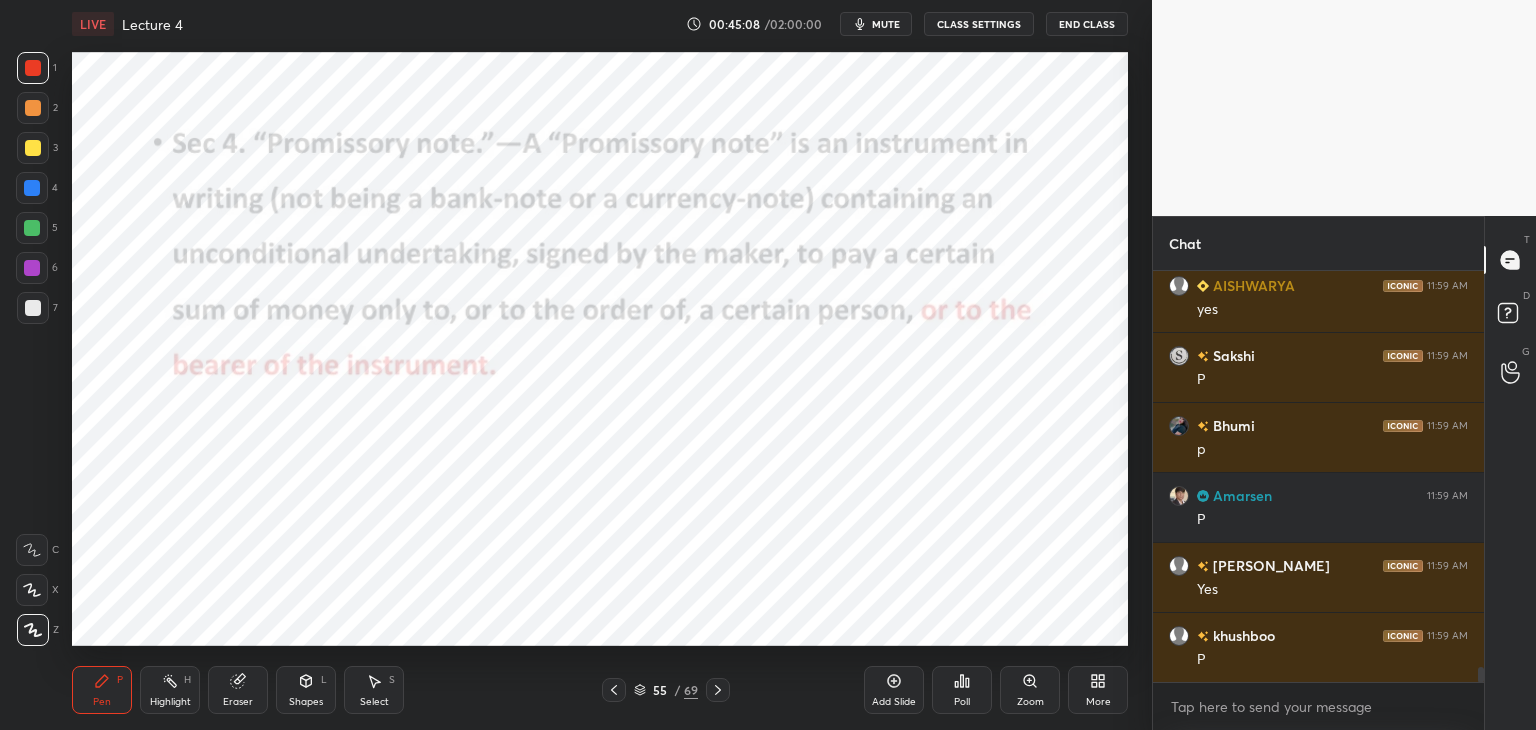 click 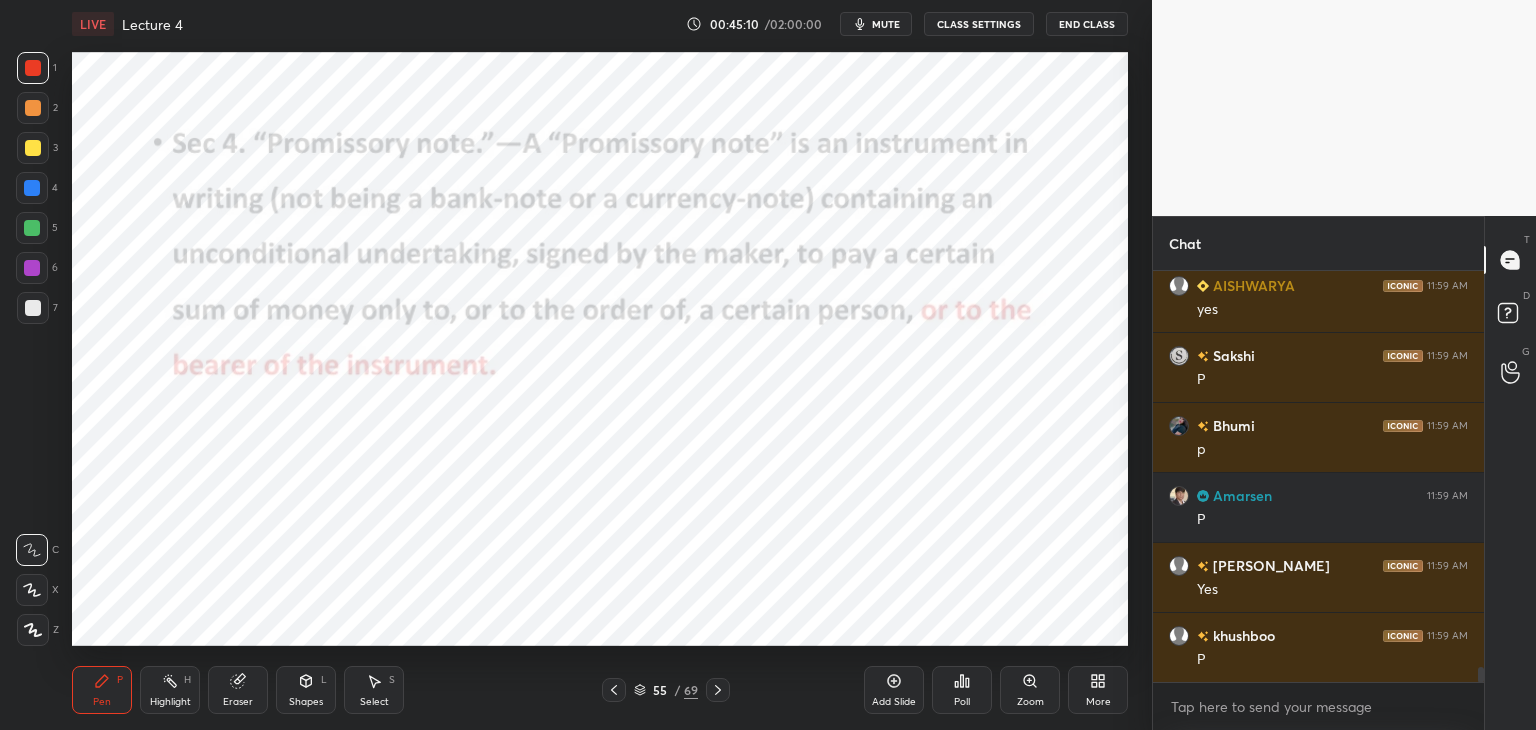 click 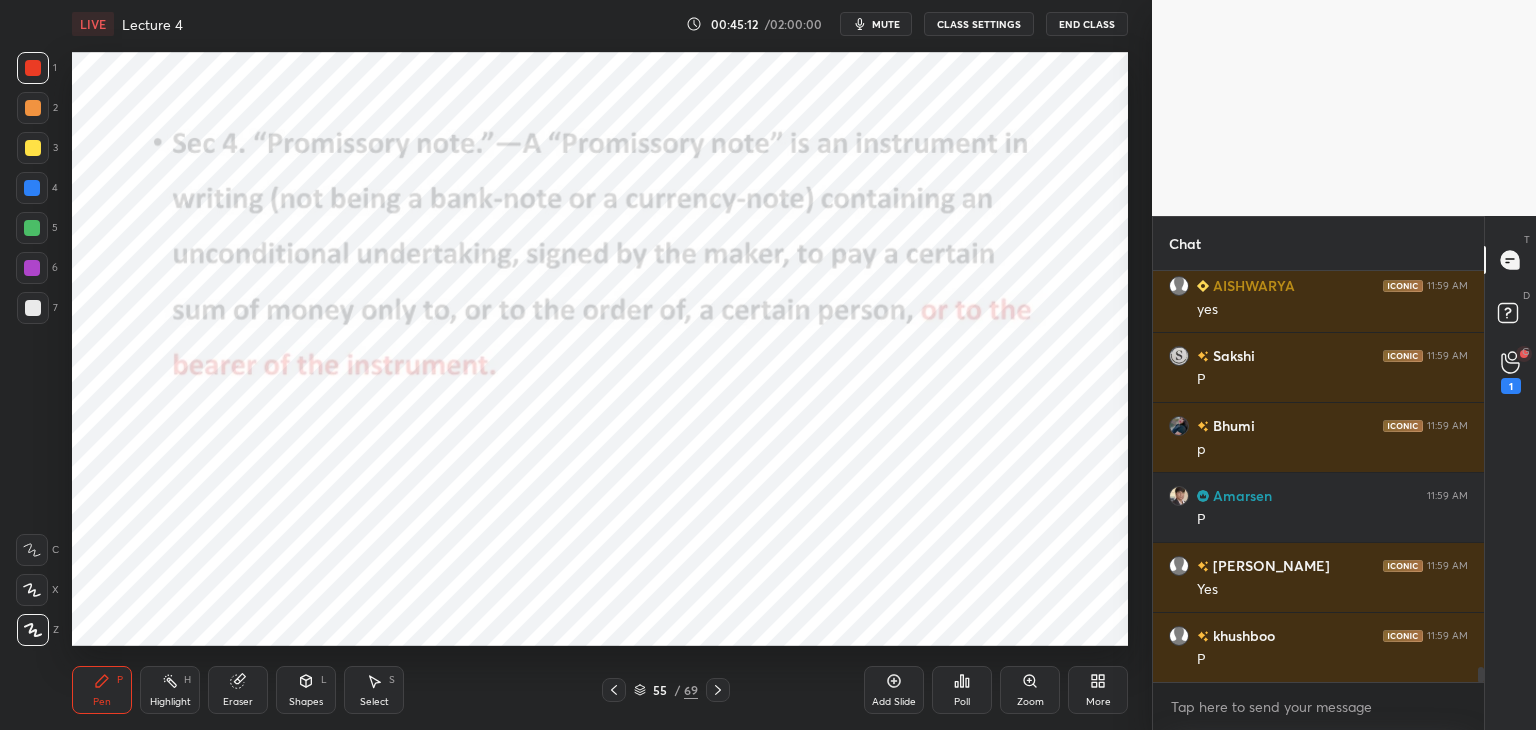 click 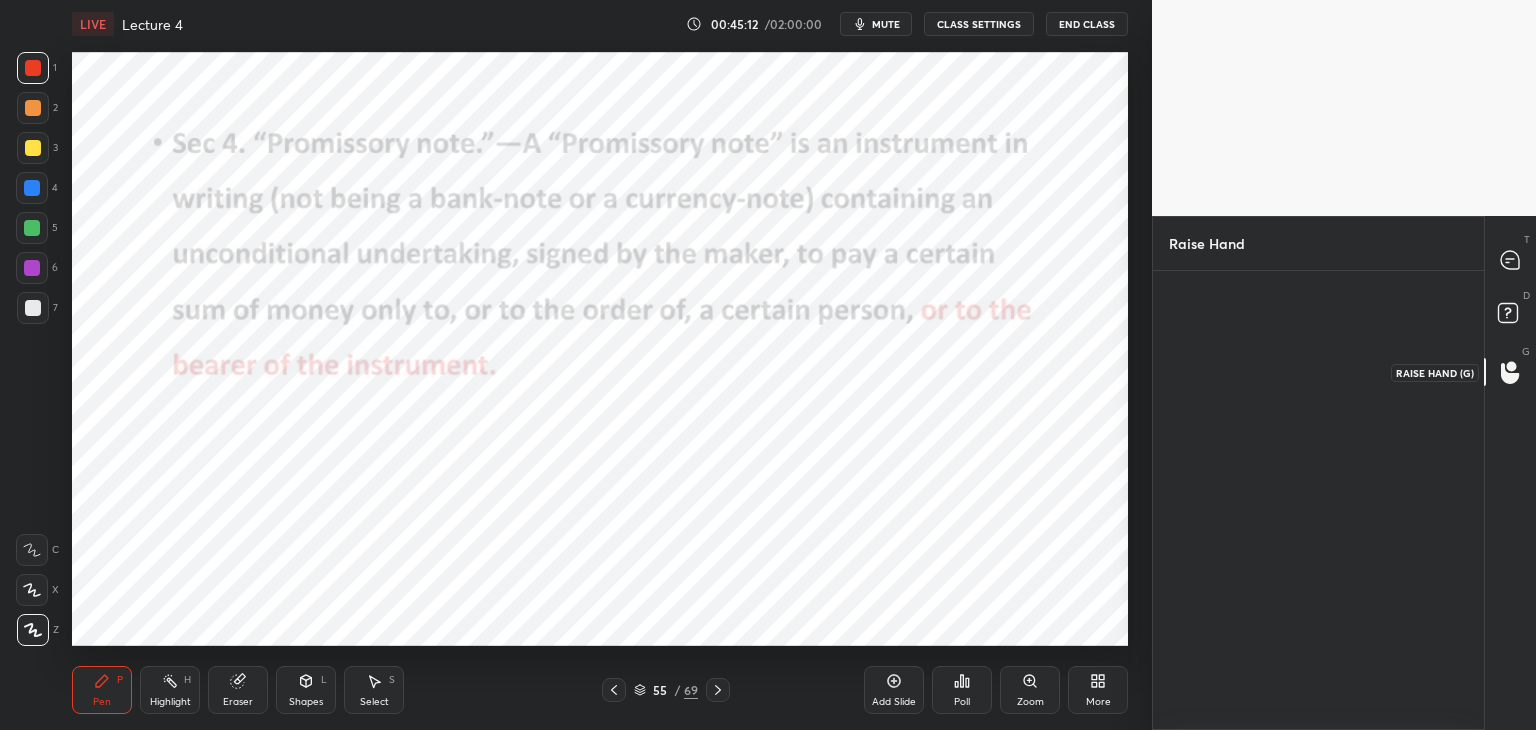 scroll, scrollTop: 453, scrollLeft: 325, axis: both 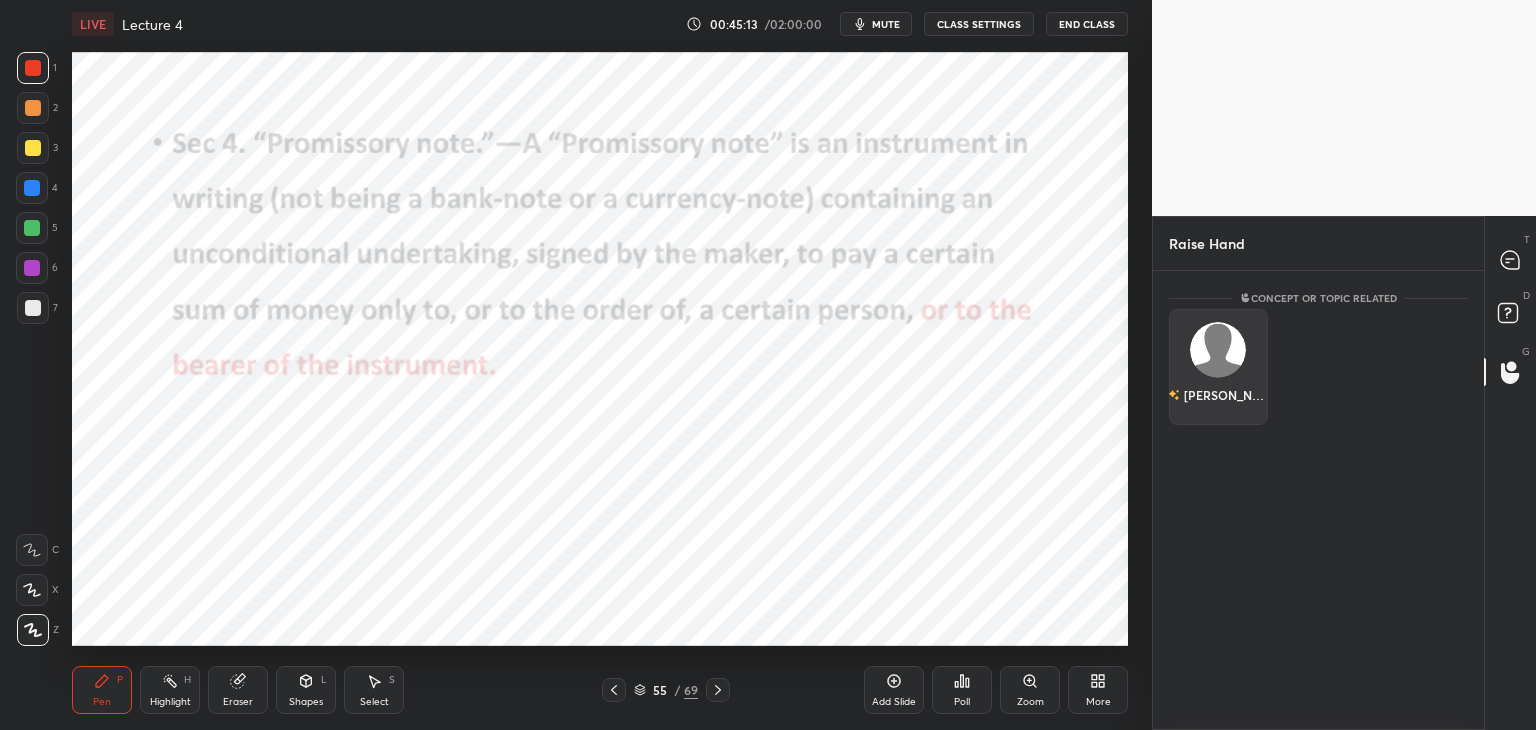 click on "[PERSON_NAME]" at bounding box center [1218, 367] 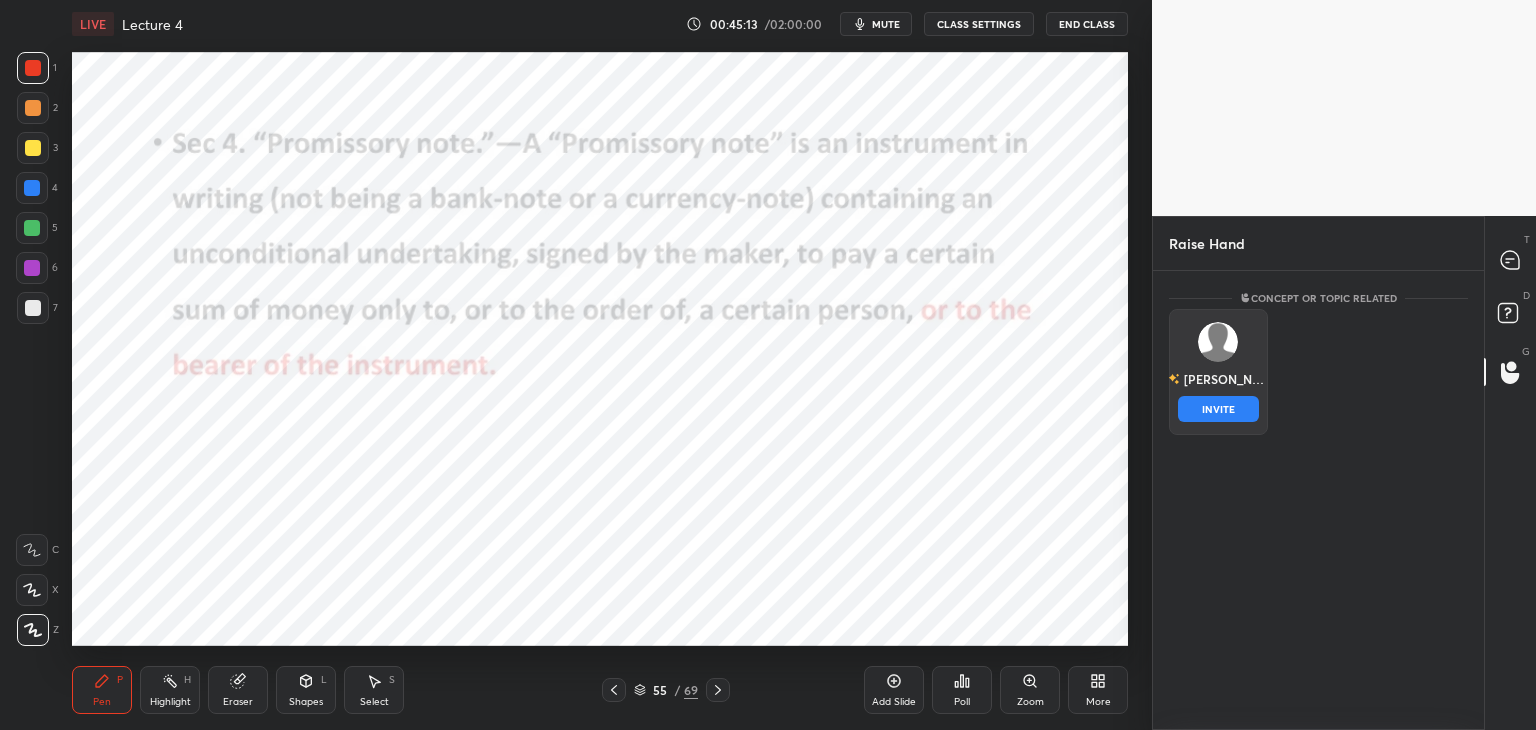 click on "Ishika INVITE" at bounding box center (1218, 372) 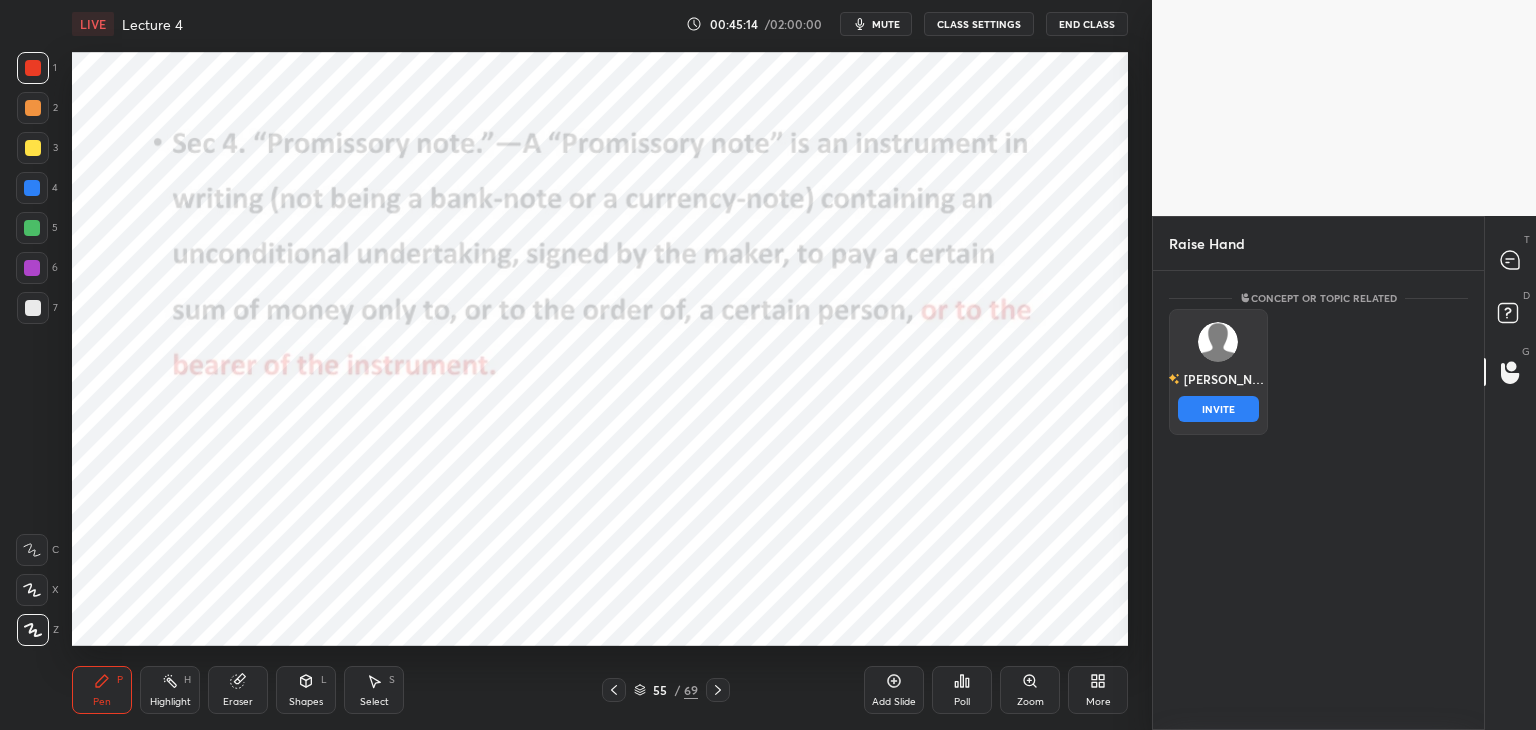 click on "INVITE" at bounding box center [1218, 409] 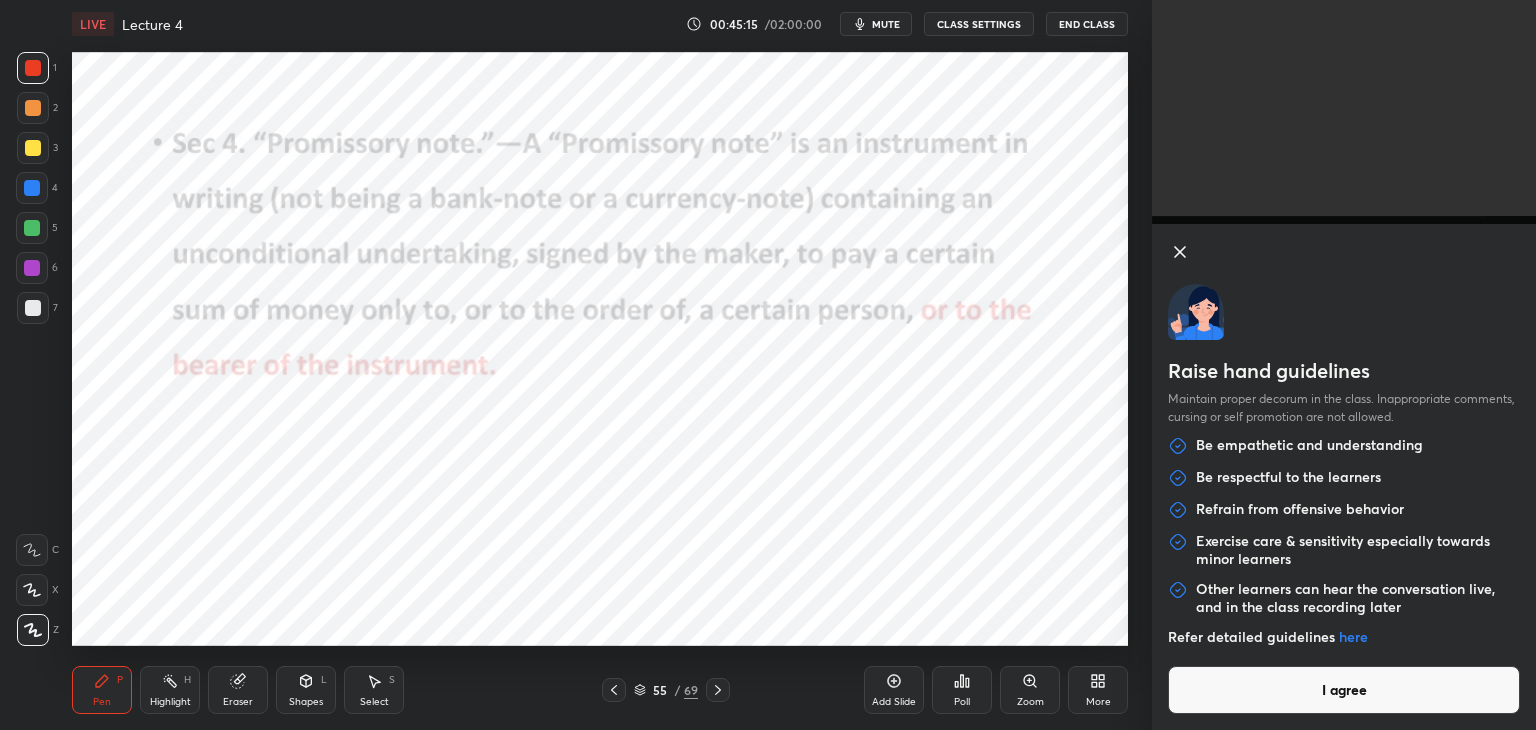 click on "I agree" at bounding box center [1344, 690] 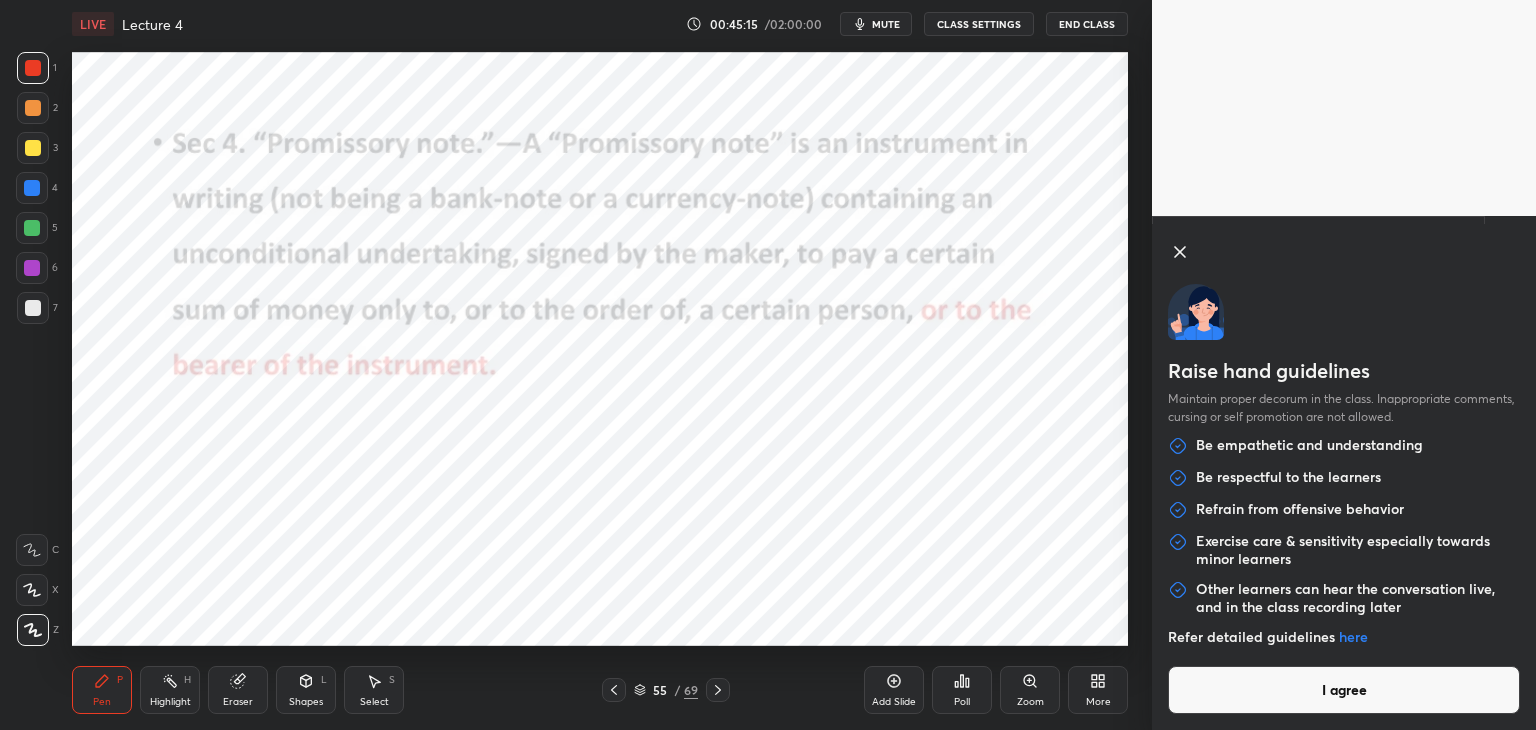 scroll, scrollTop: 373, scrollLeft: 325, axis: both 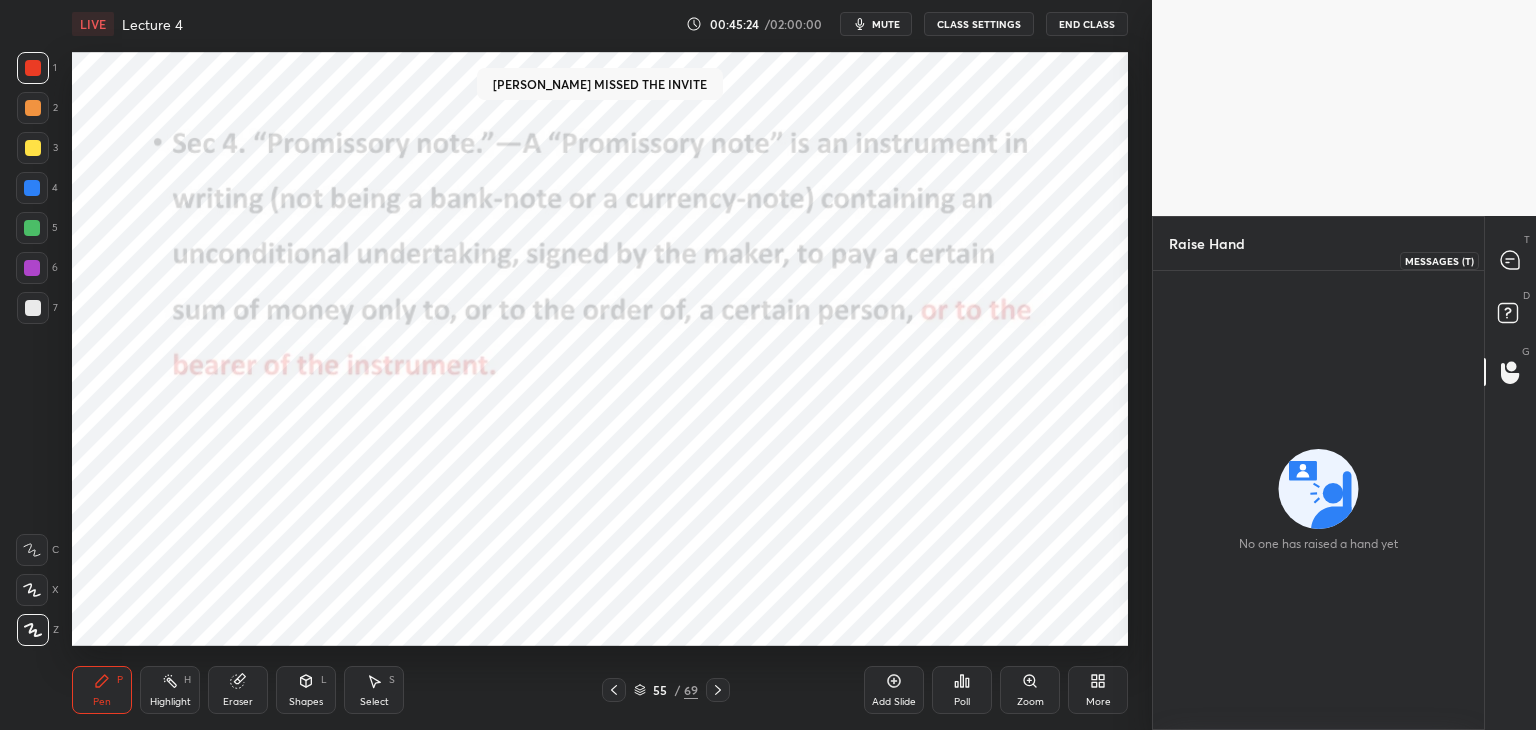 click 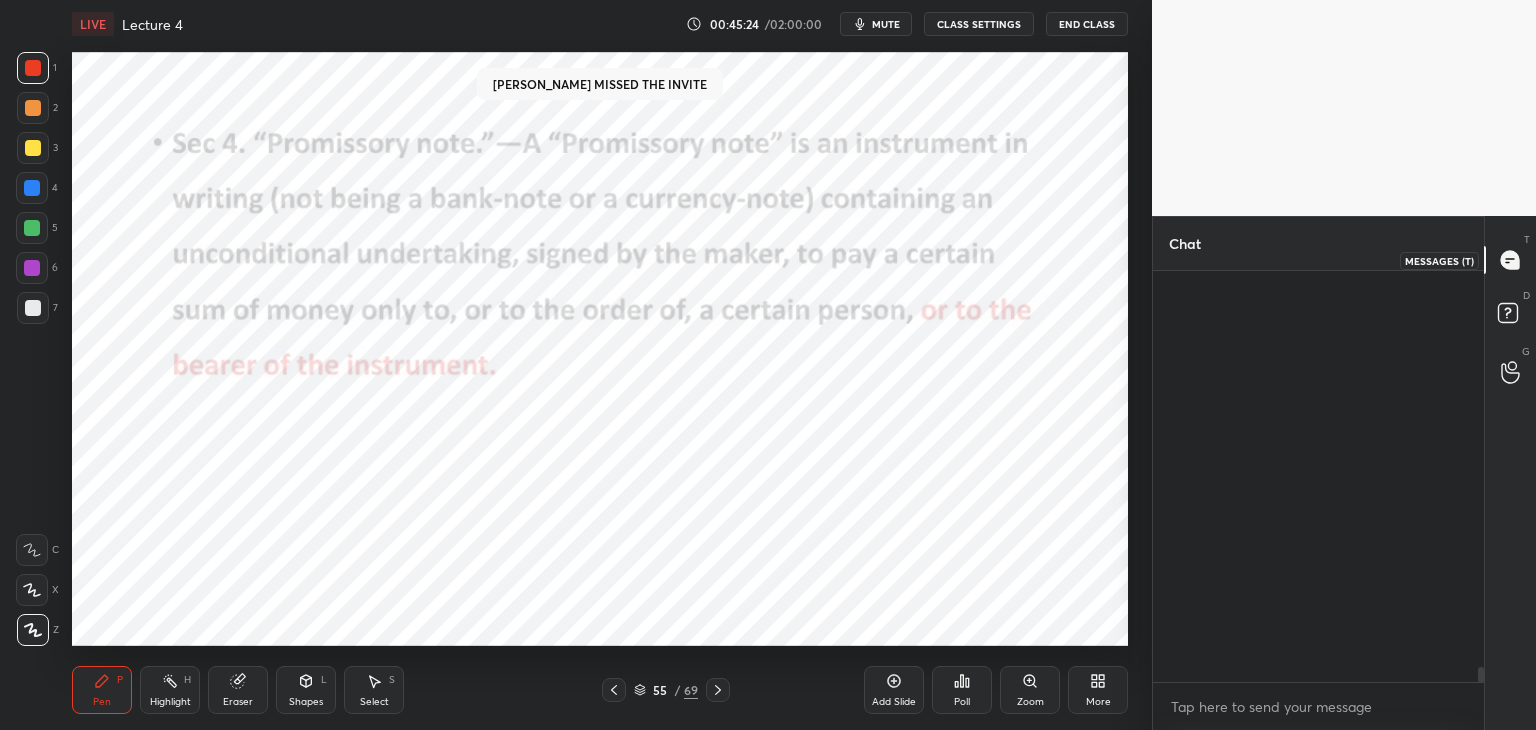 scroll, scrollTop: 11120, scrollLeft: 0, axis: vertical 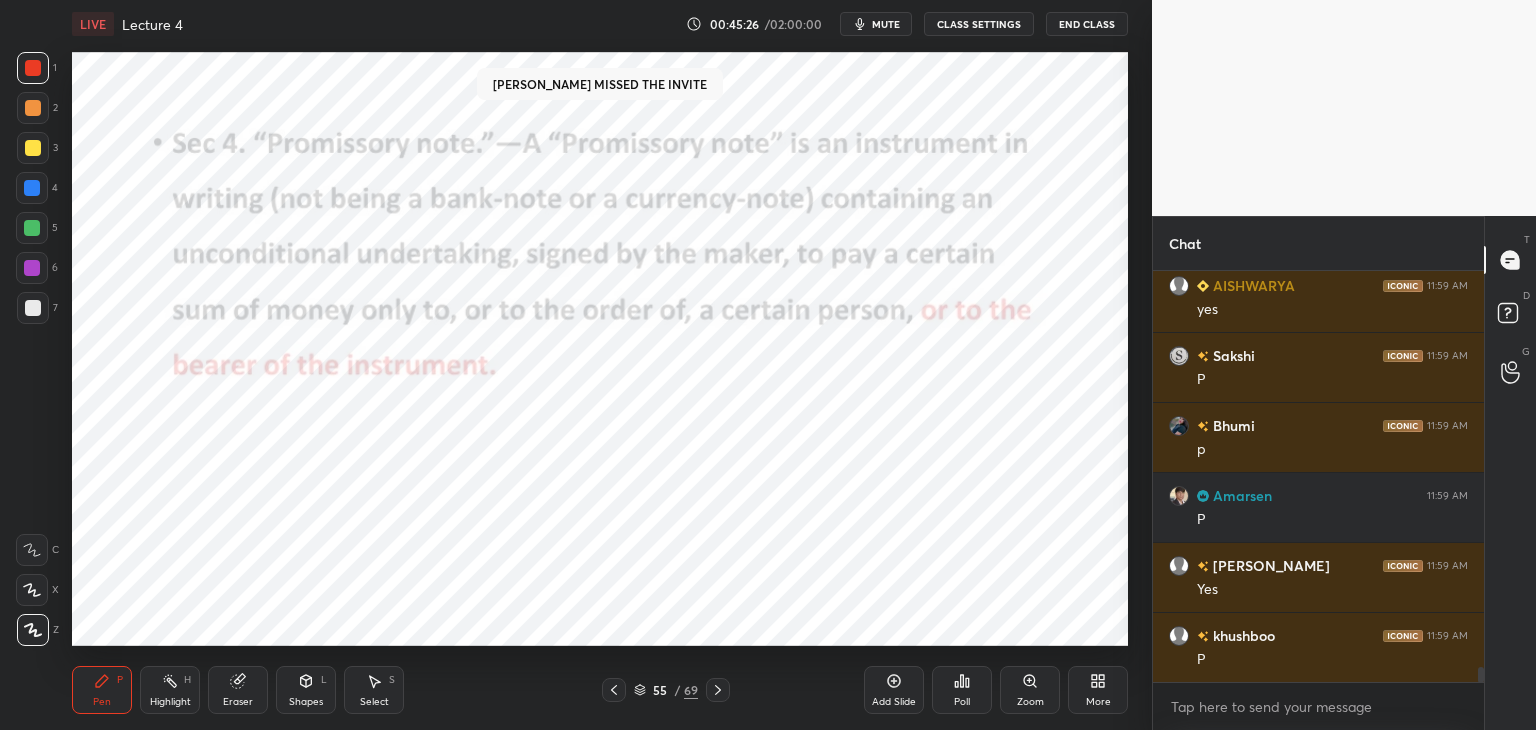 click at bounding box center (1511, 372) 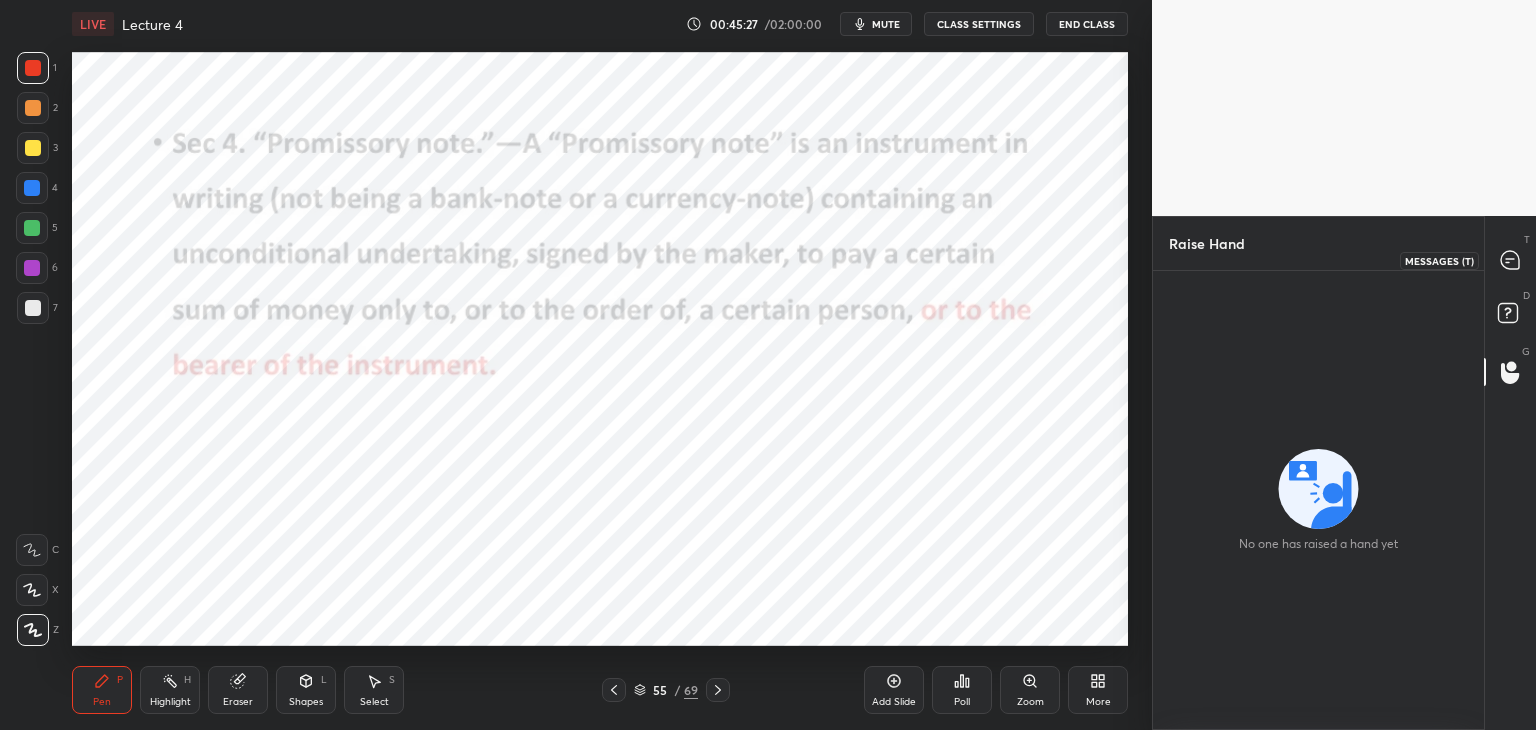 click 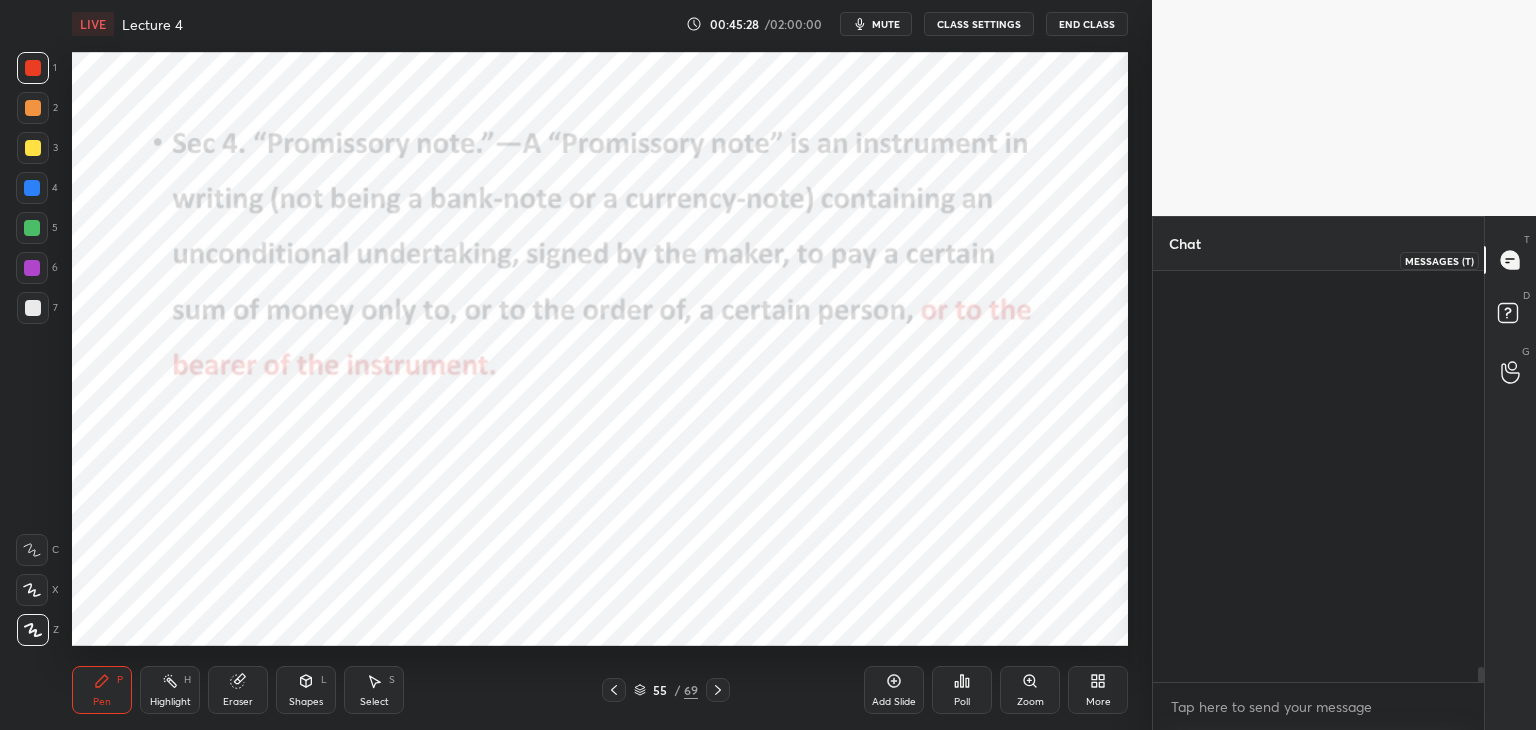 scroll, scrollTop: 11120, scrollLeft: 0, axis: vertical 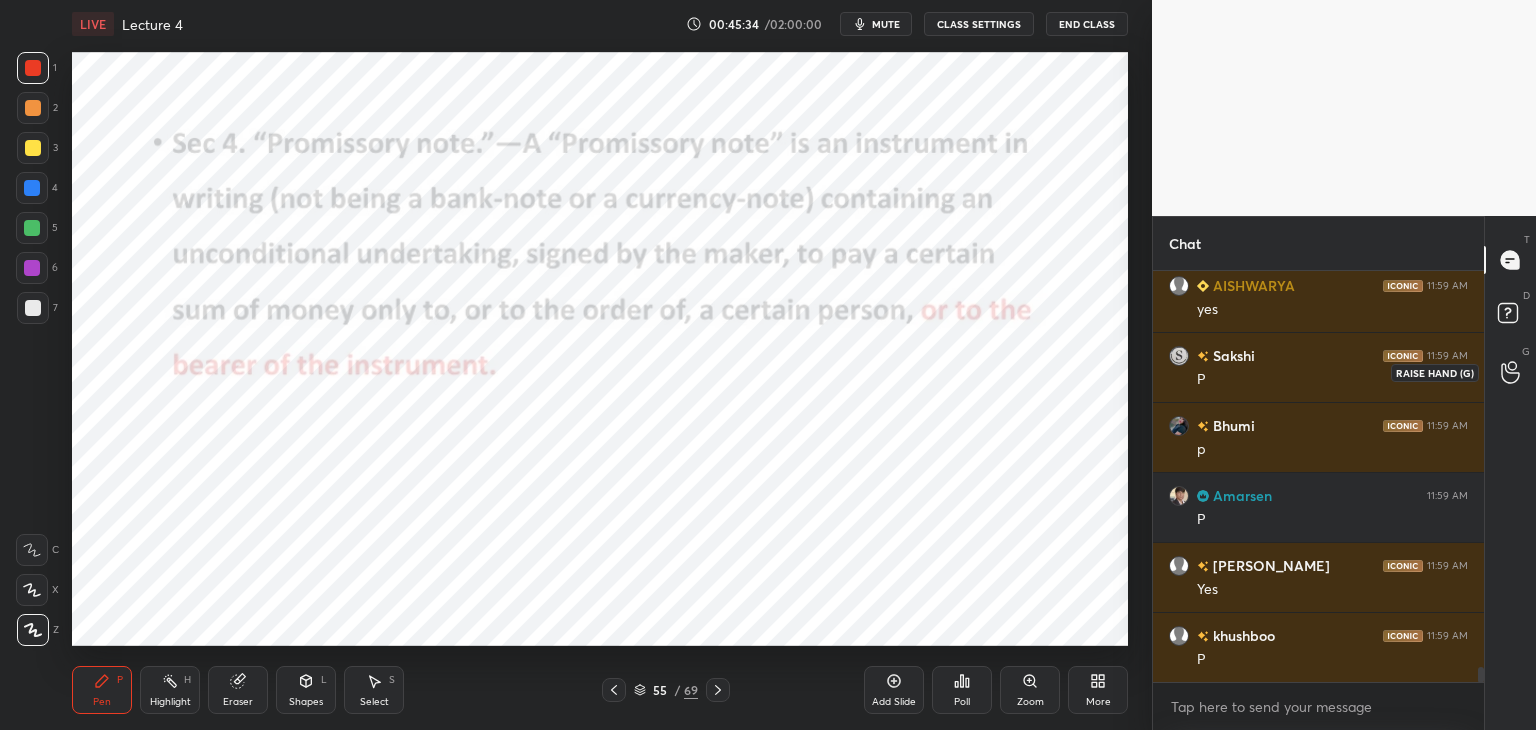 click at bounding box center [1511, 372] 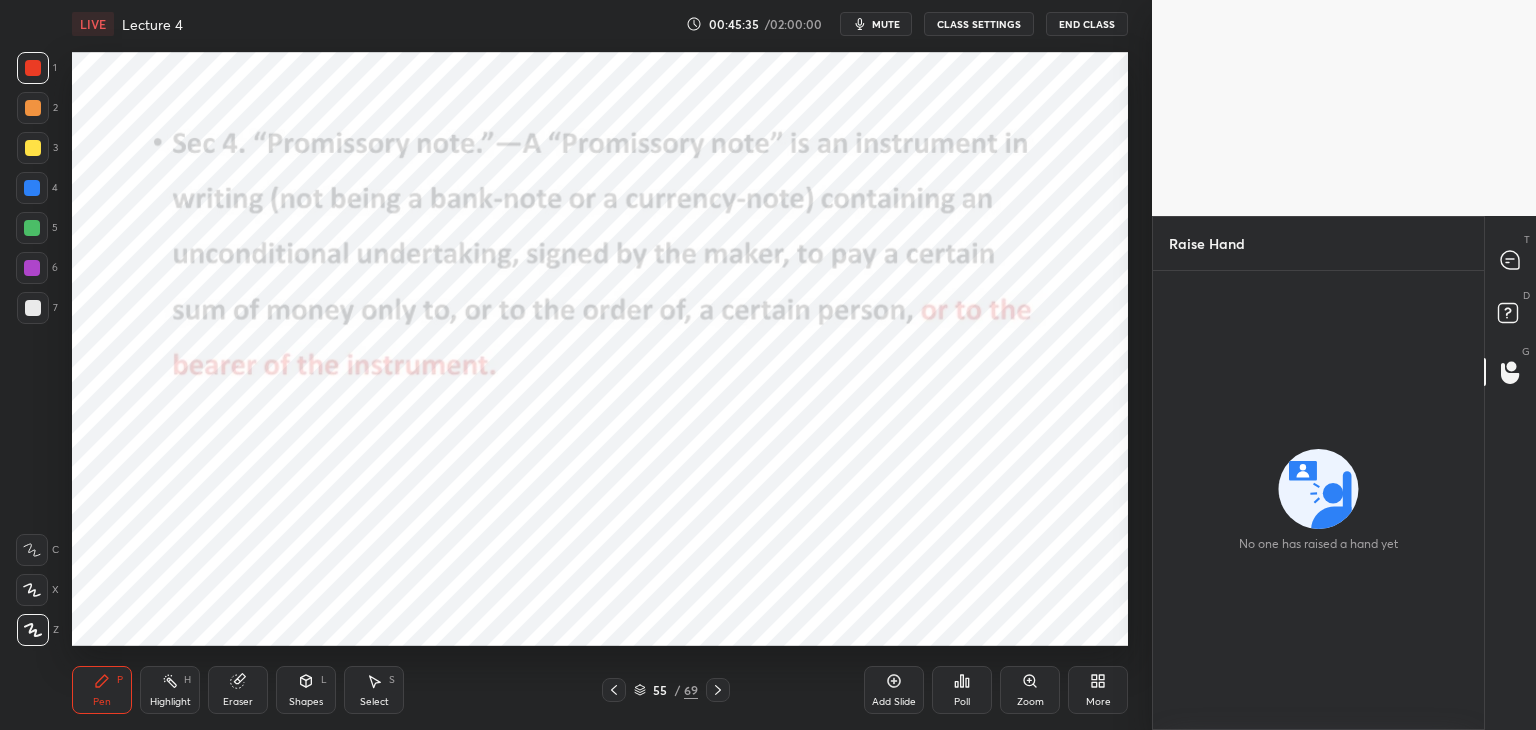click 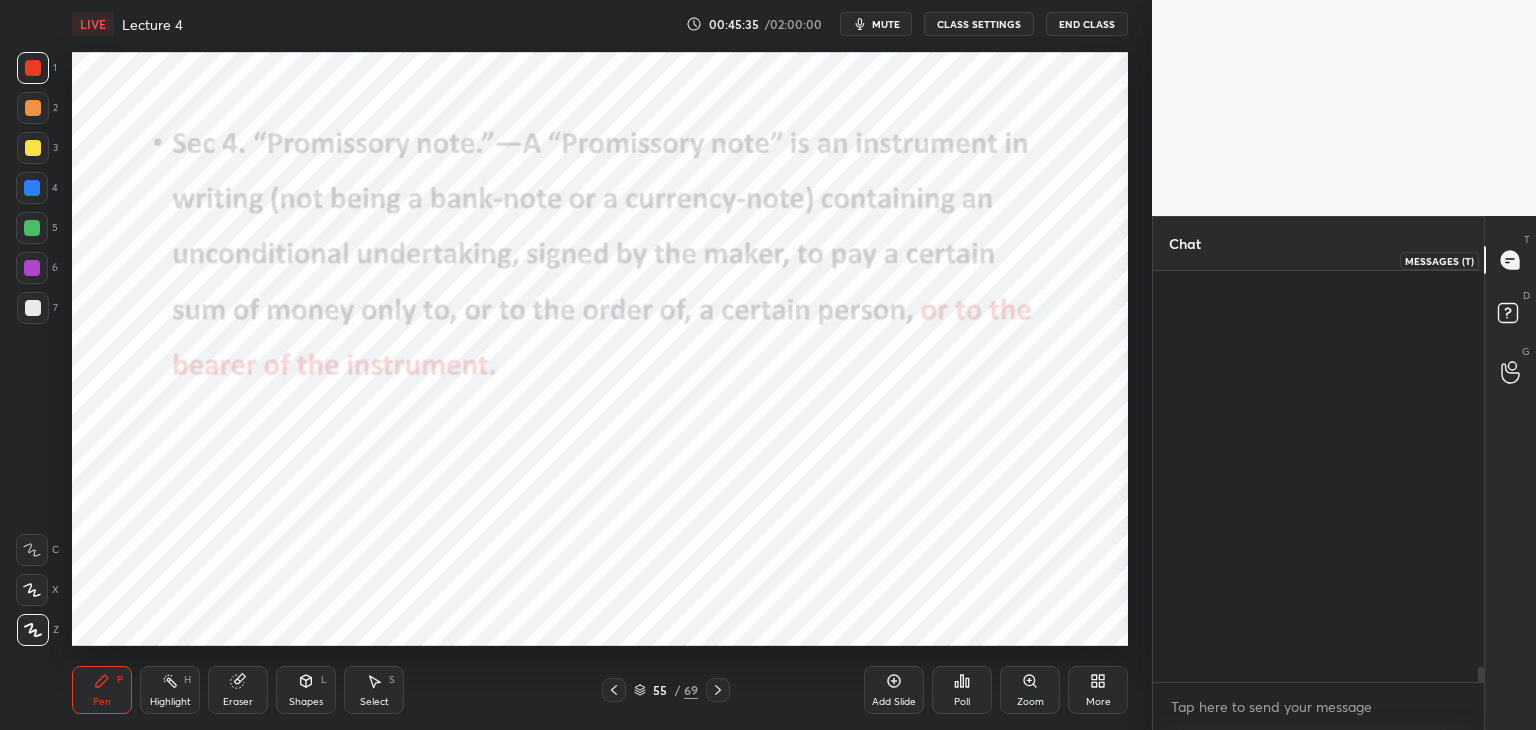 scroll, scrollTop: 11120, scrollLeft: 0, axis: vertical 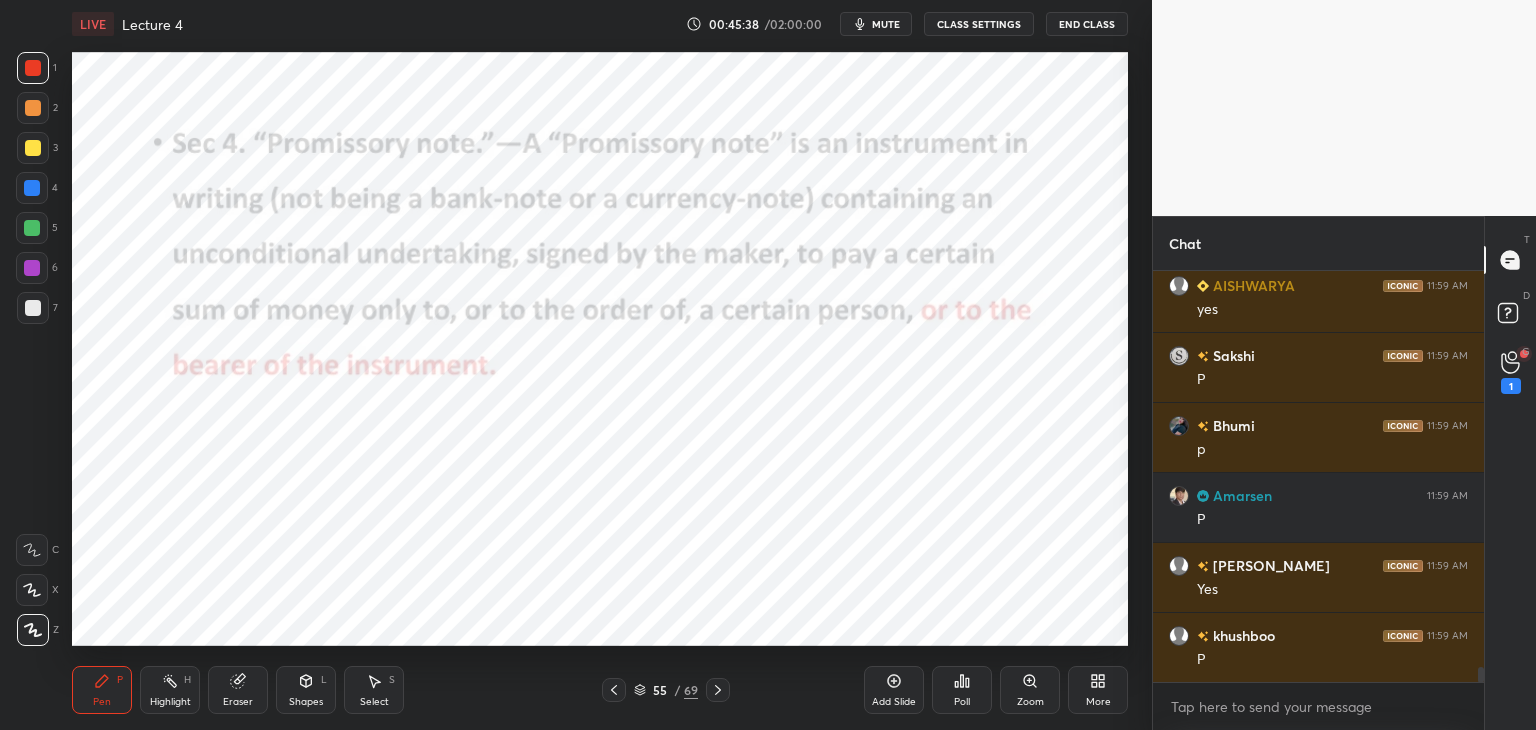 click 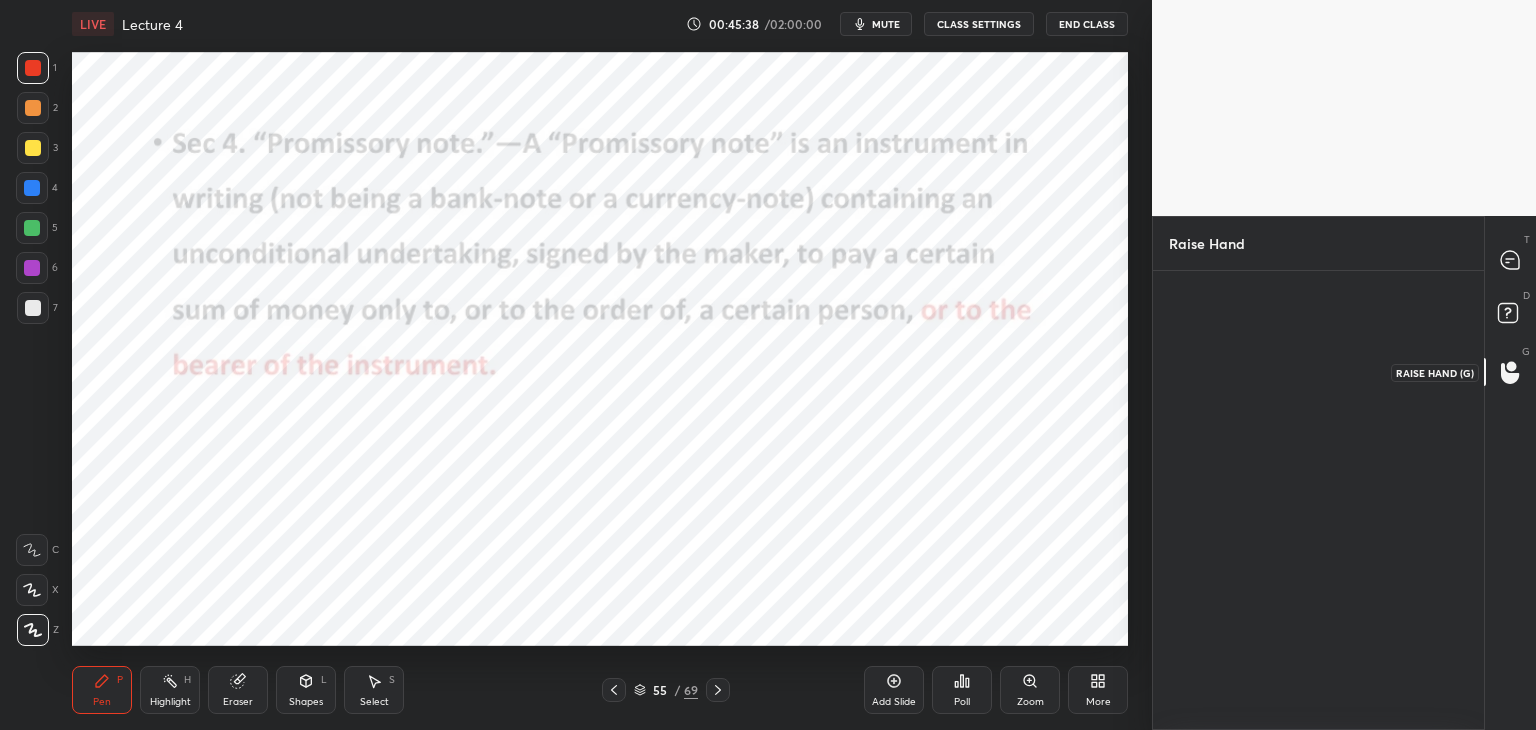 scroll, scrollTop: 453, scrollLeft: 325, axis: both 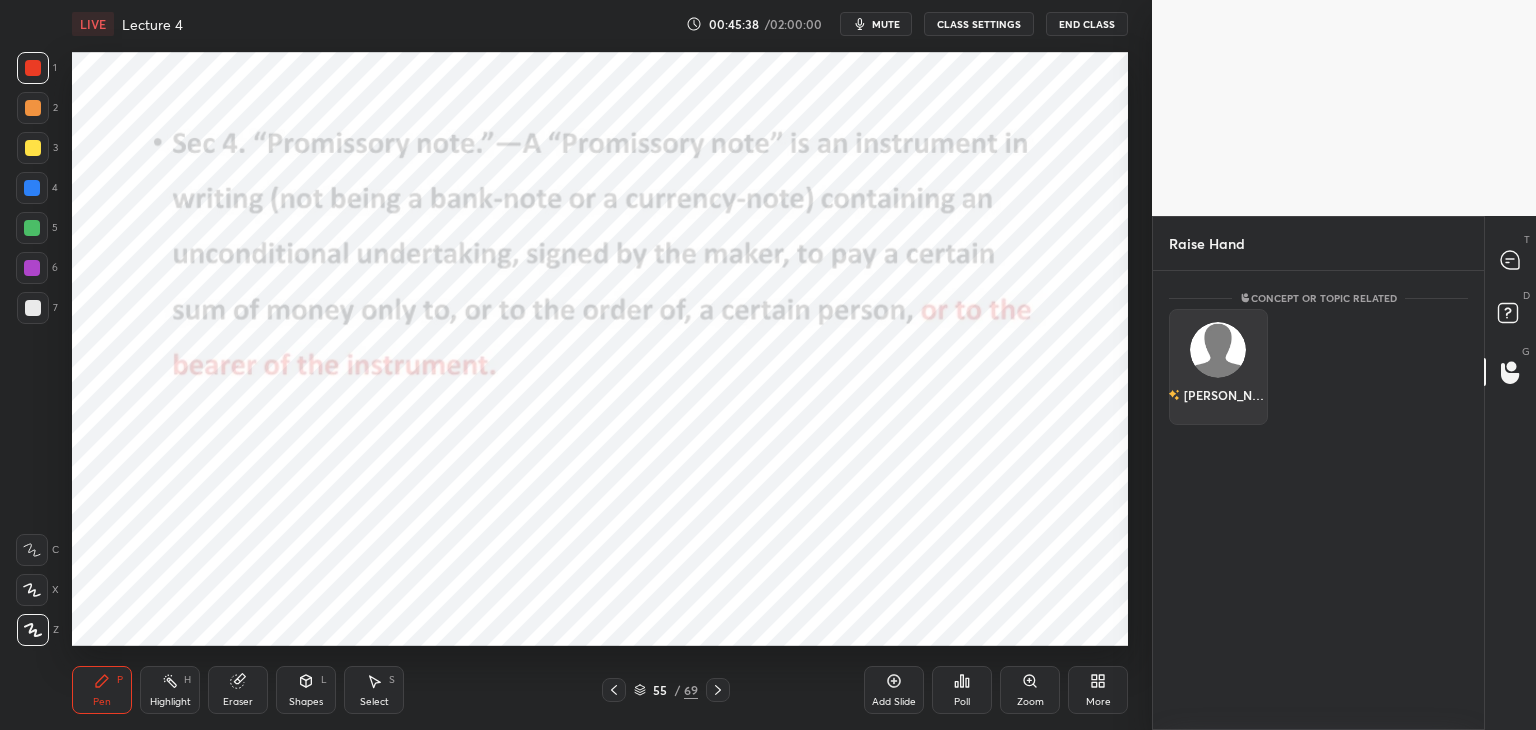click at bounding box center (1218, 350) 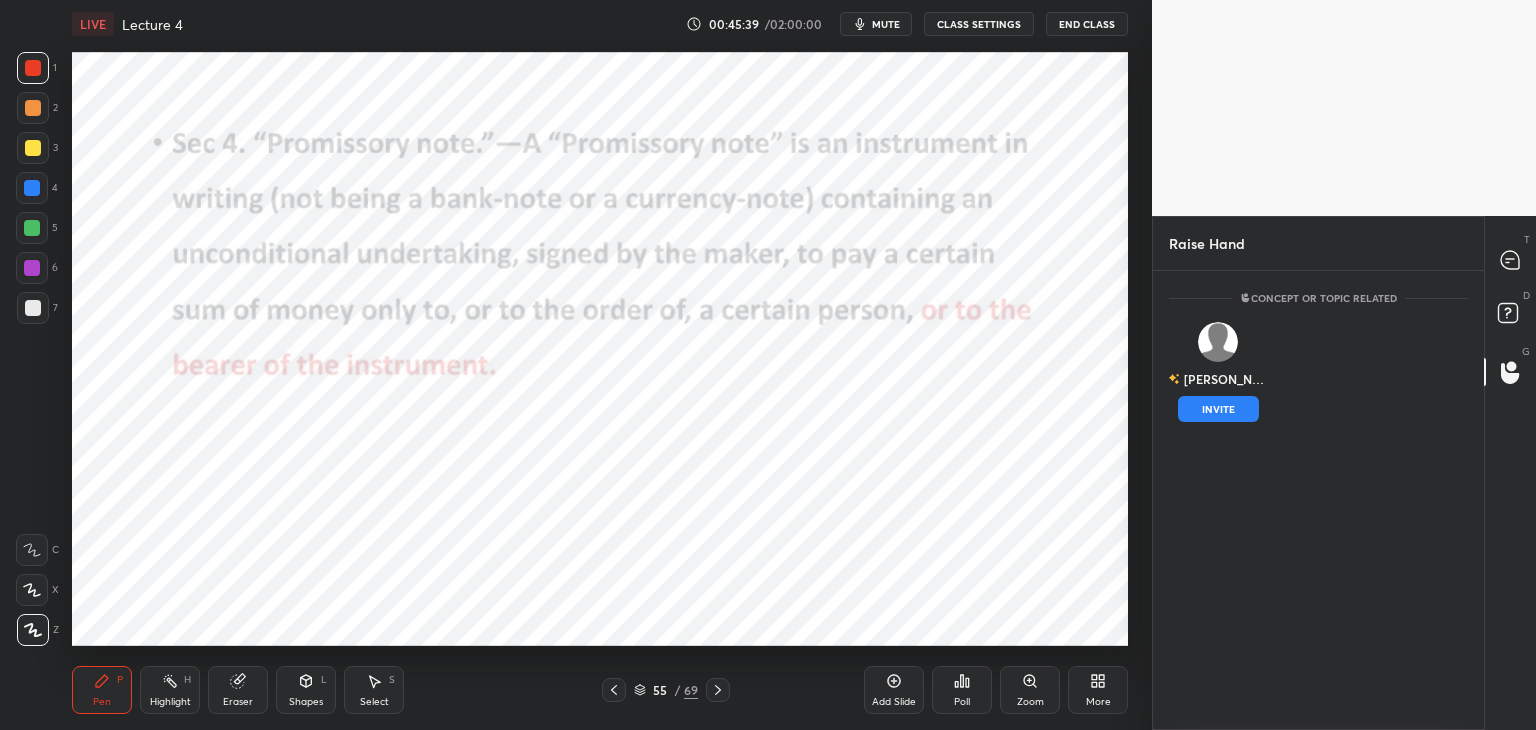 click on "INVITE" at bounding box center (1218, 409) 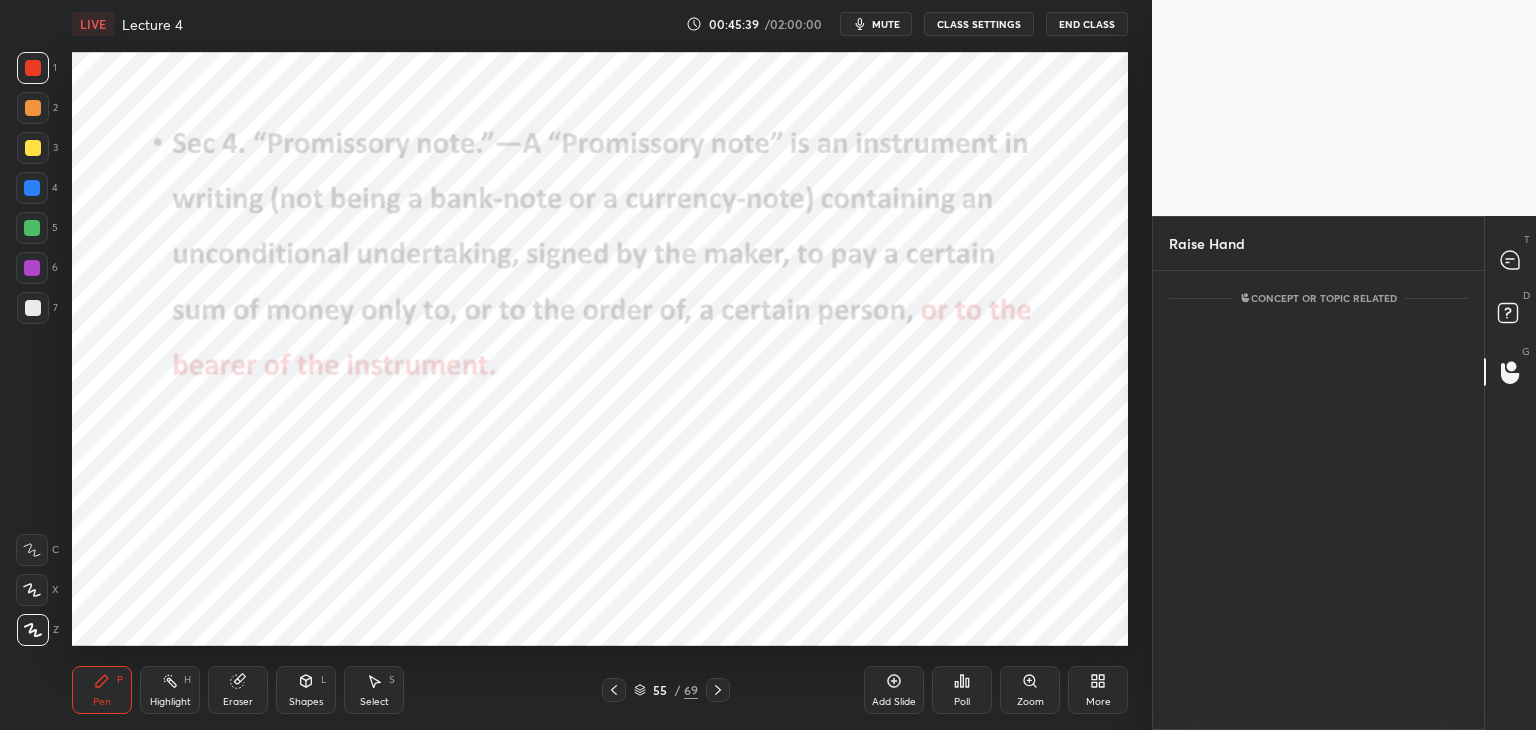 scroll, scrollTop: 373, scrollLeft: 325, axis: both 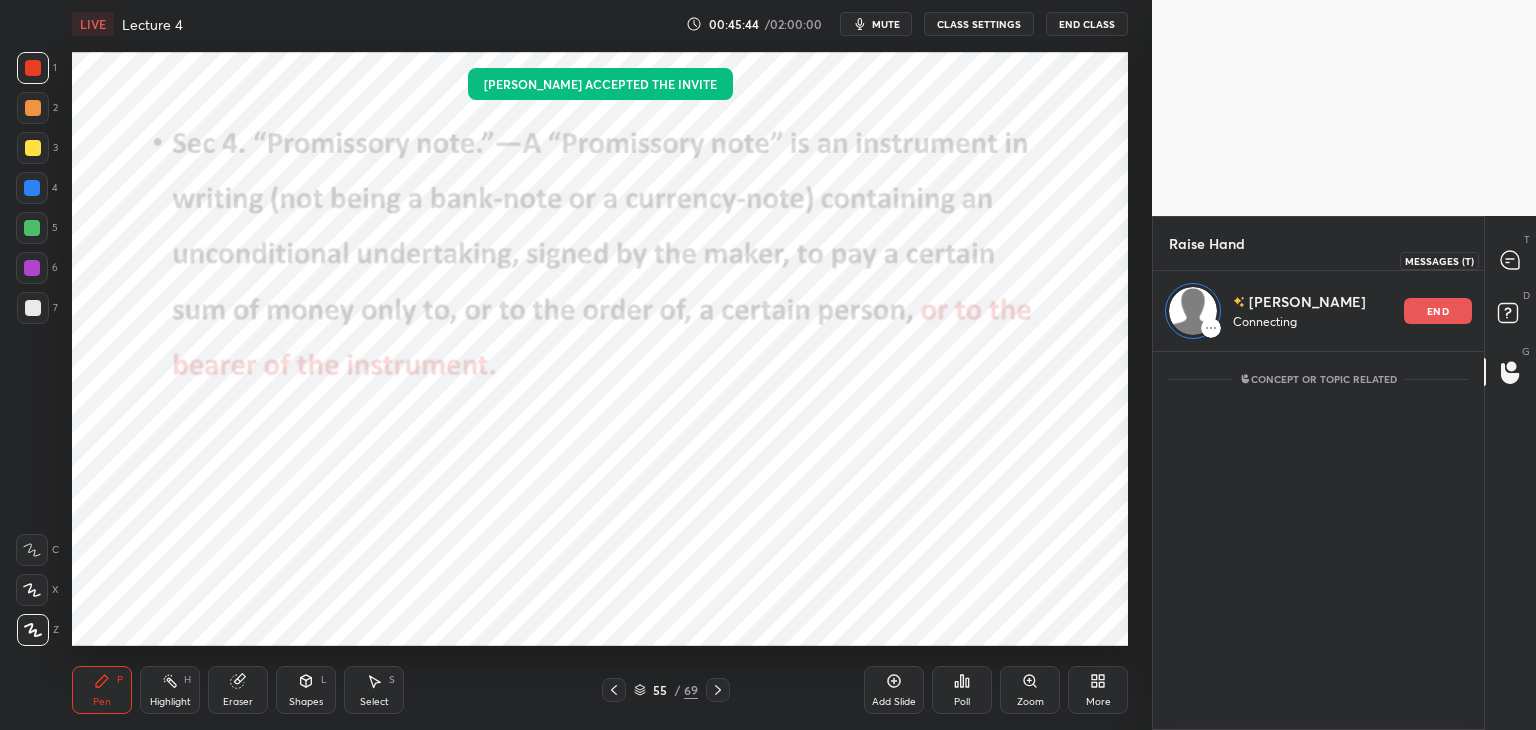 click 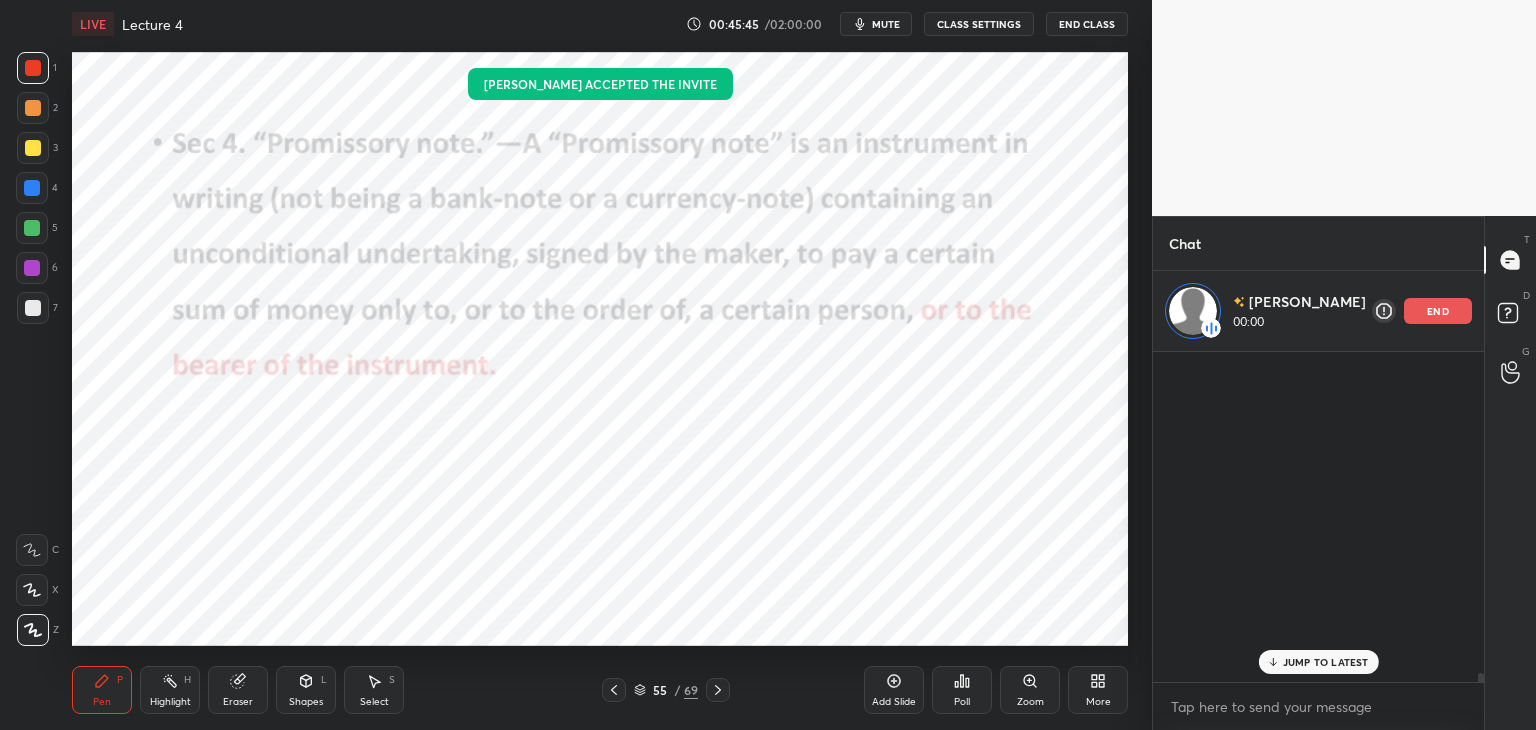 scroll, scrollTop: 11200, scrollLeft: 0, axis: vertical 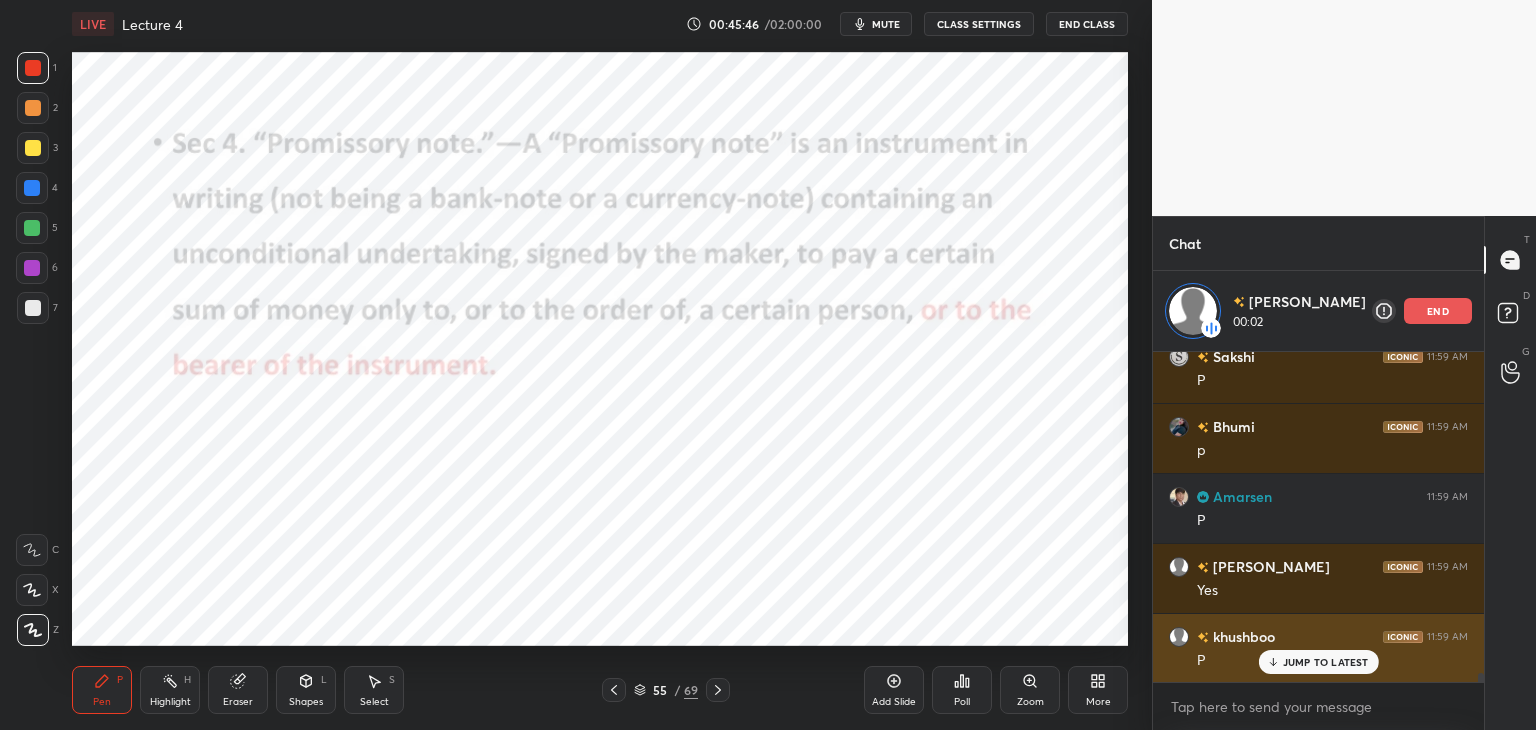 click on "JUMP TO LATEST" at bounding box center [1326, 662] 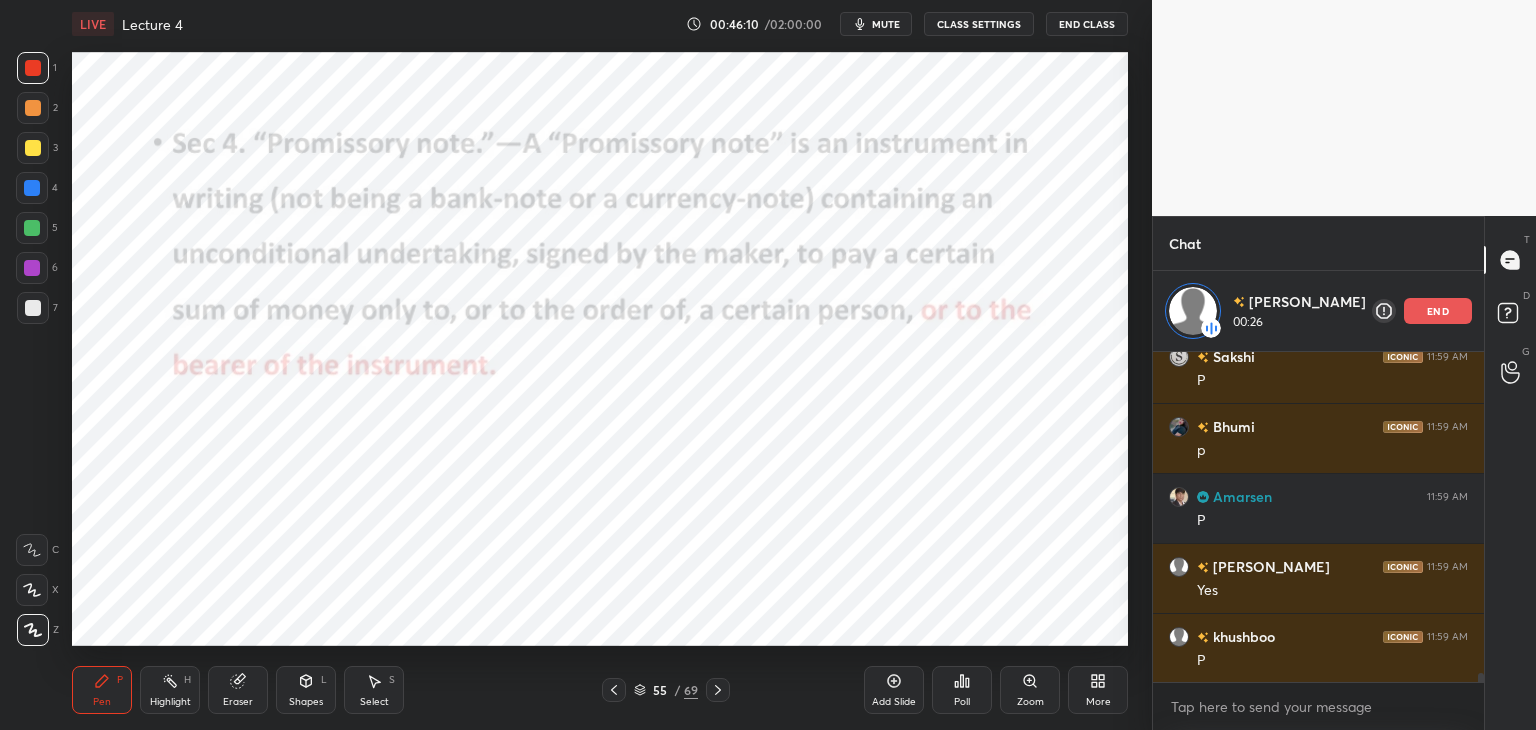 click on "end" at bounding box center [1438, 311] 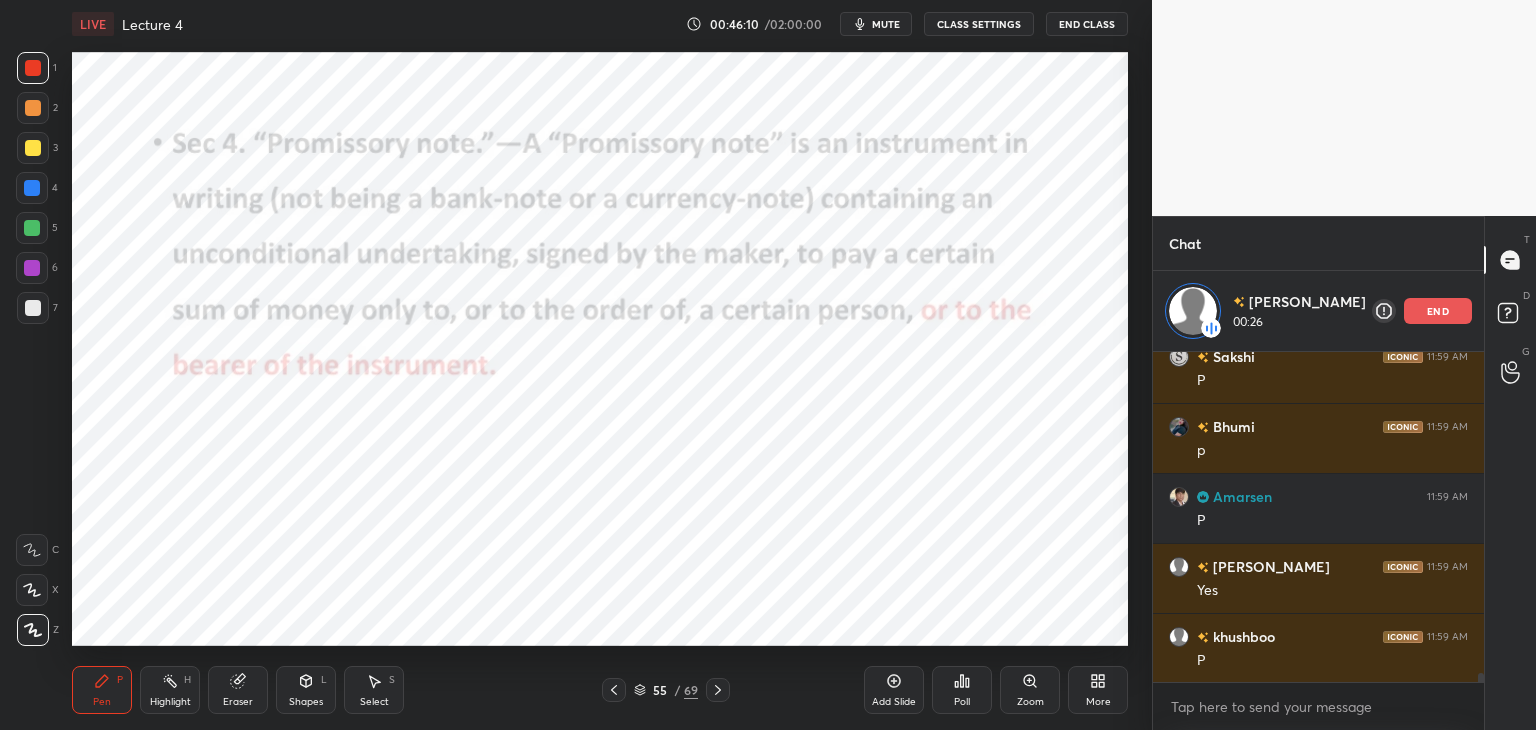 scroll, scrollTop: 6, scrollLeft: 6, axis: both 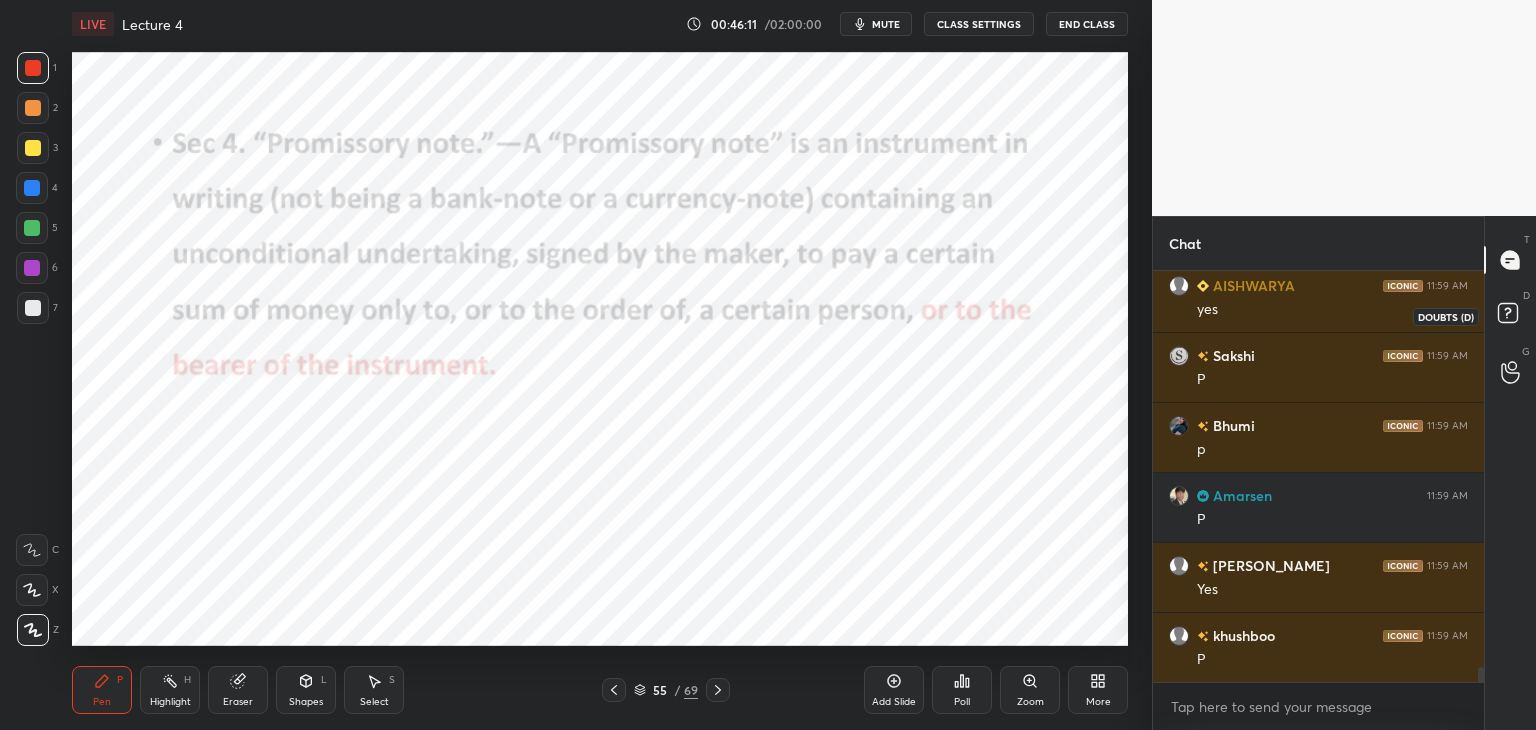 click 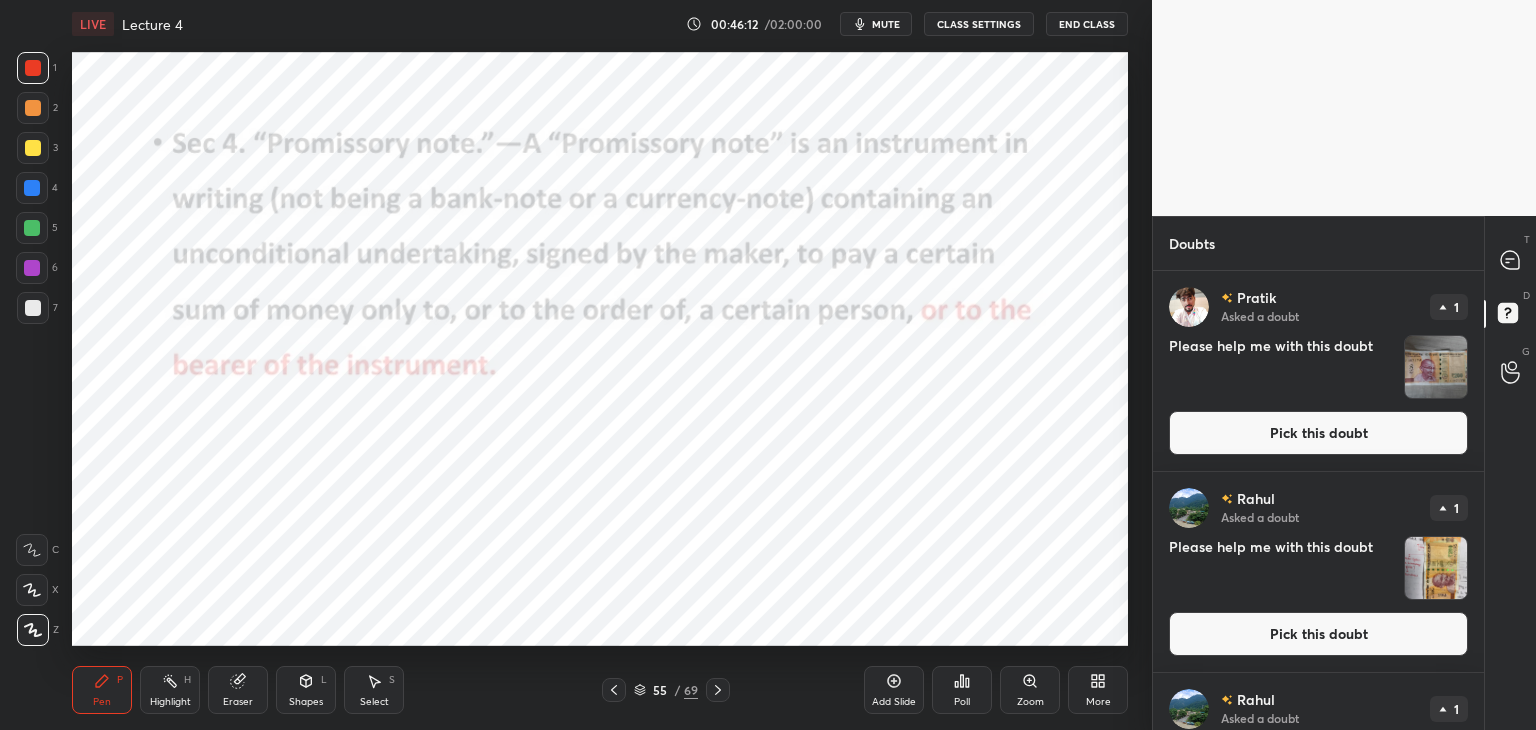 click 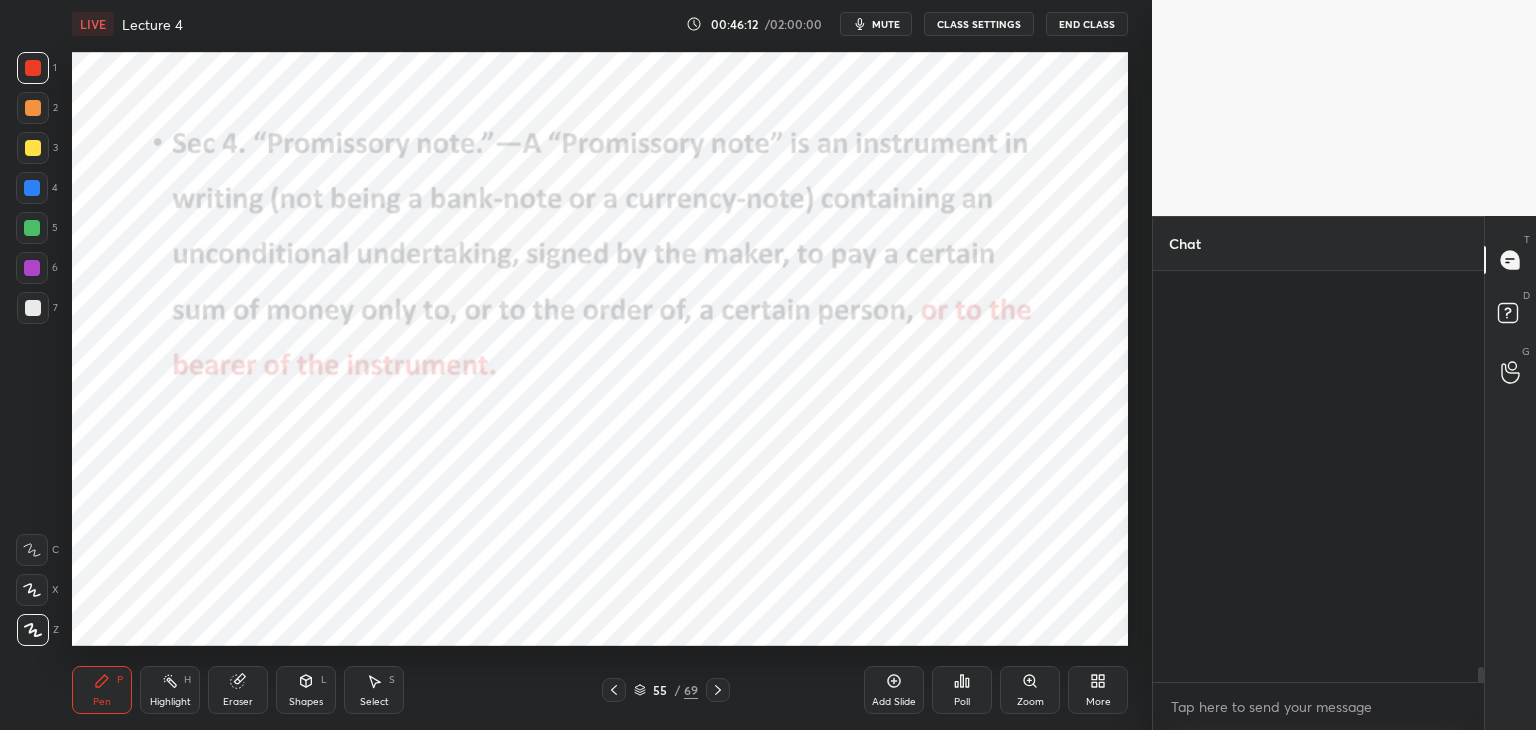 scroll, scrollTop: 11120, scrollLeft: 0, axis: vertical 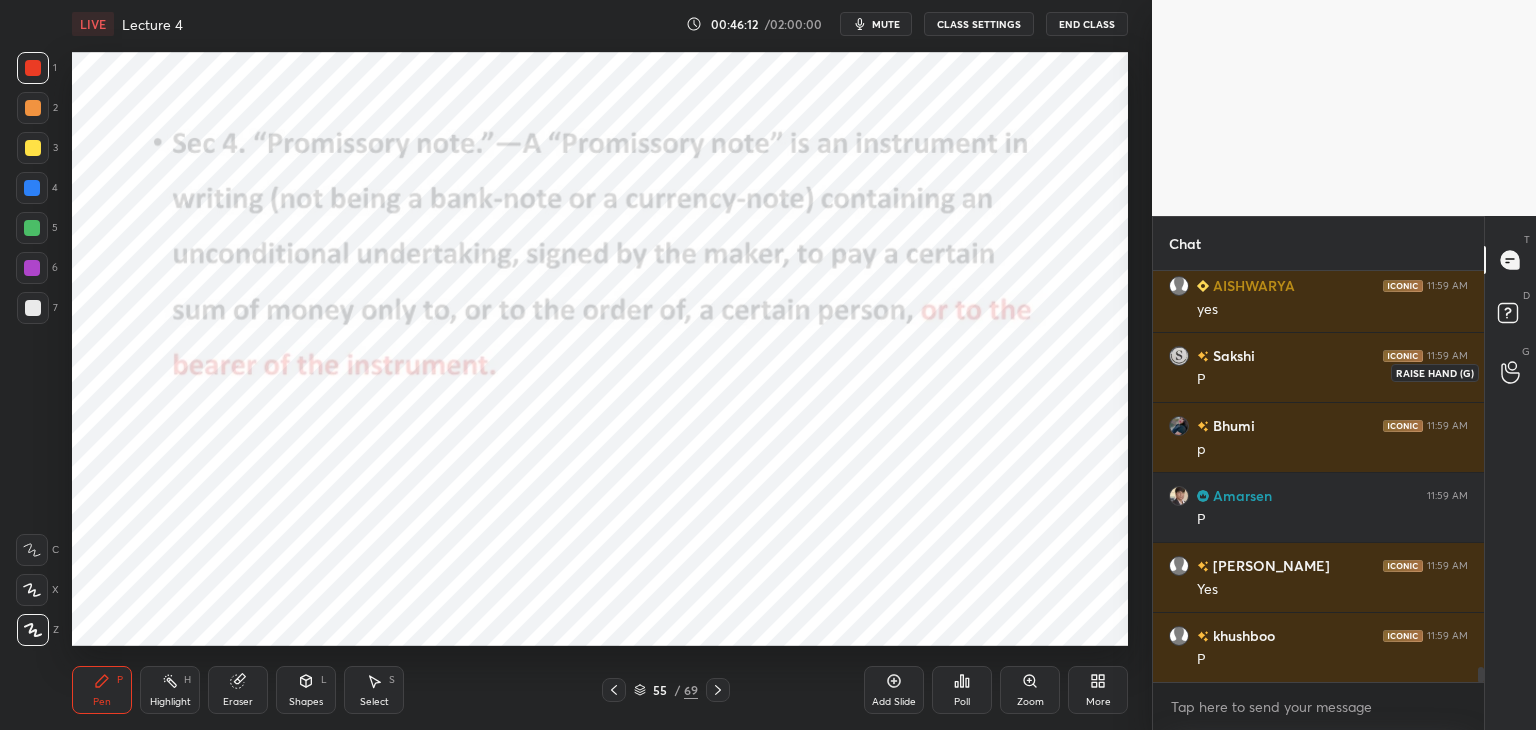 click 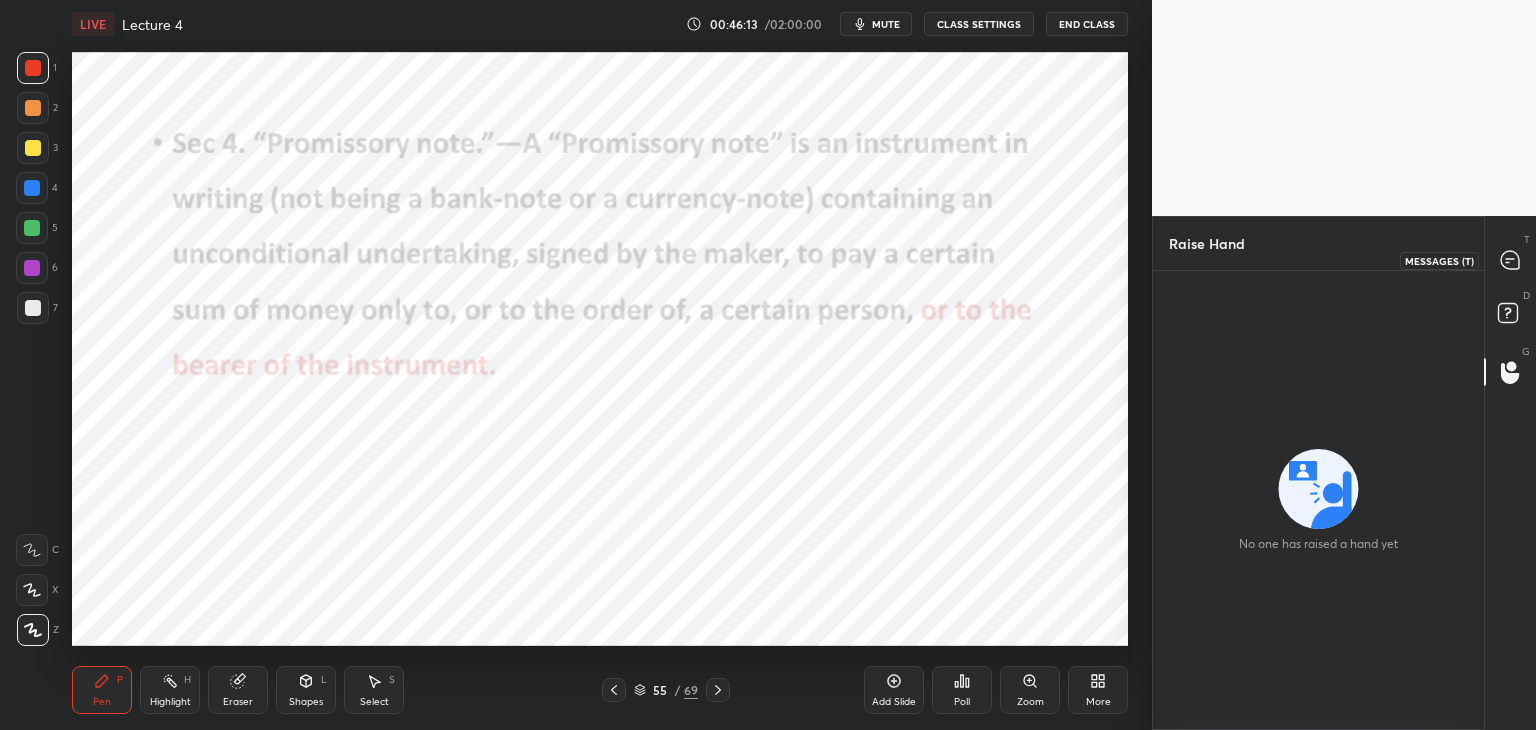 click 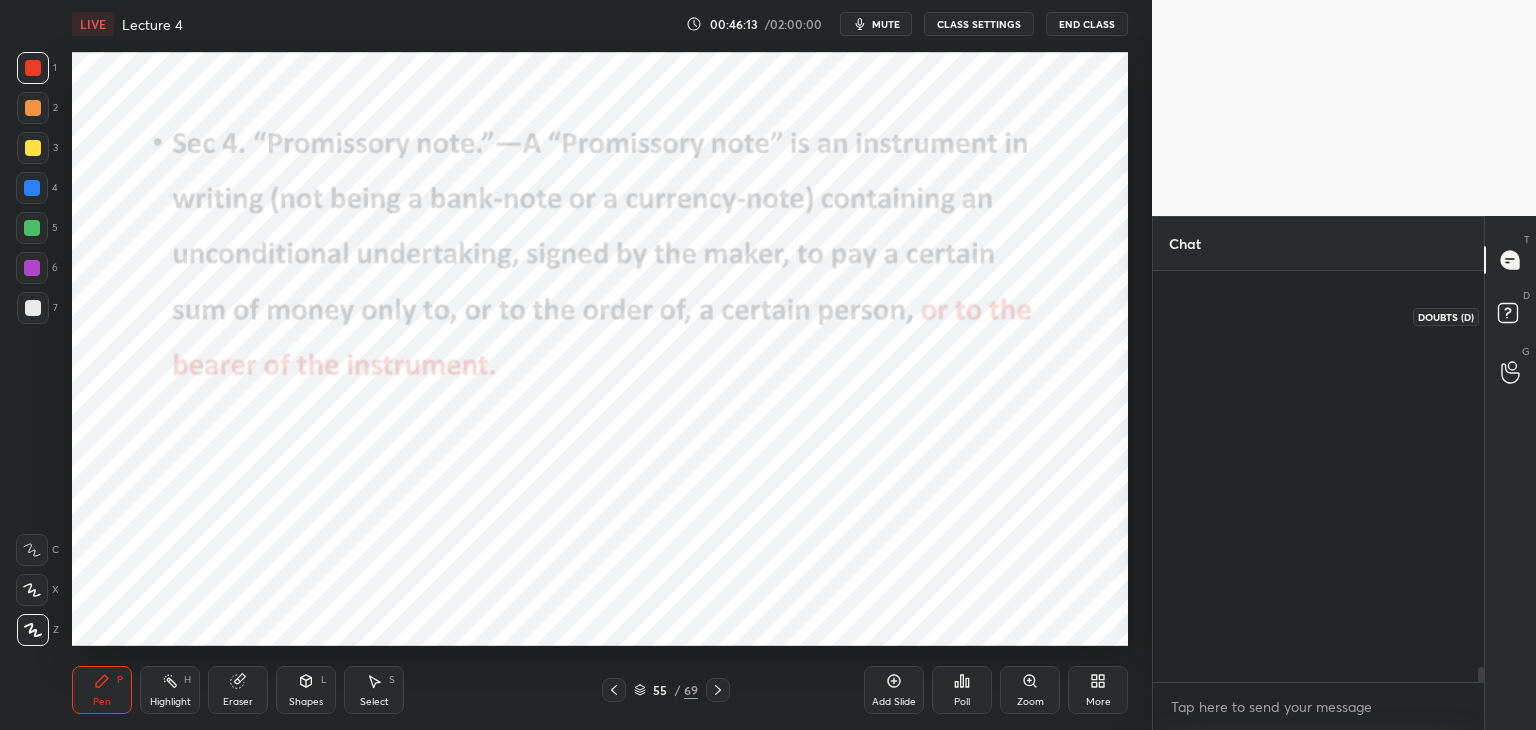 scroll, scrollTop: 11120, scrollLeft: 0, axis: vertical 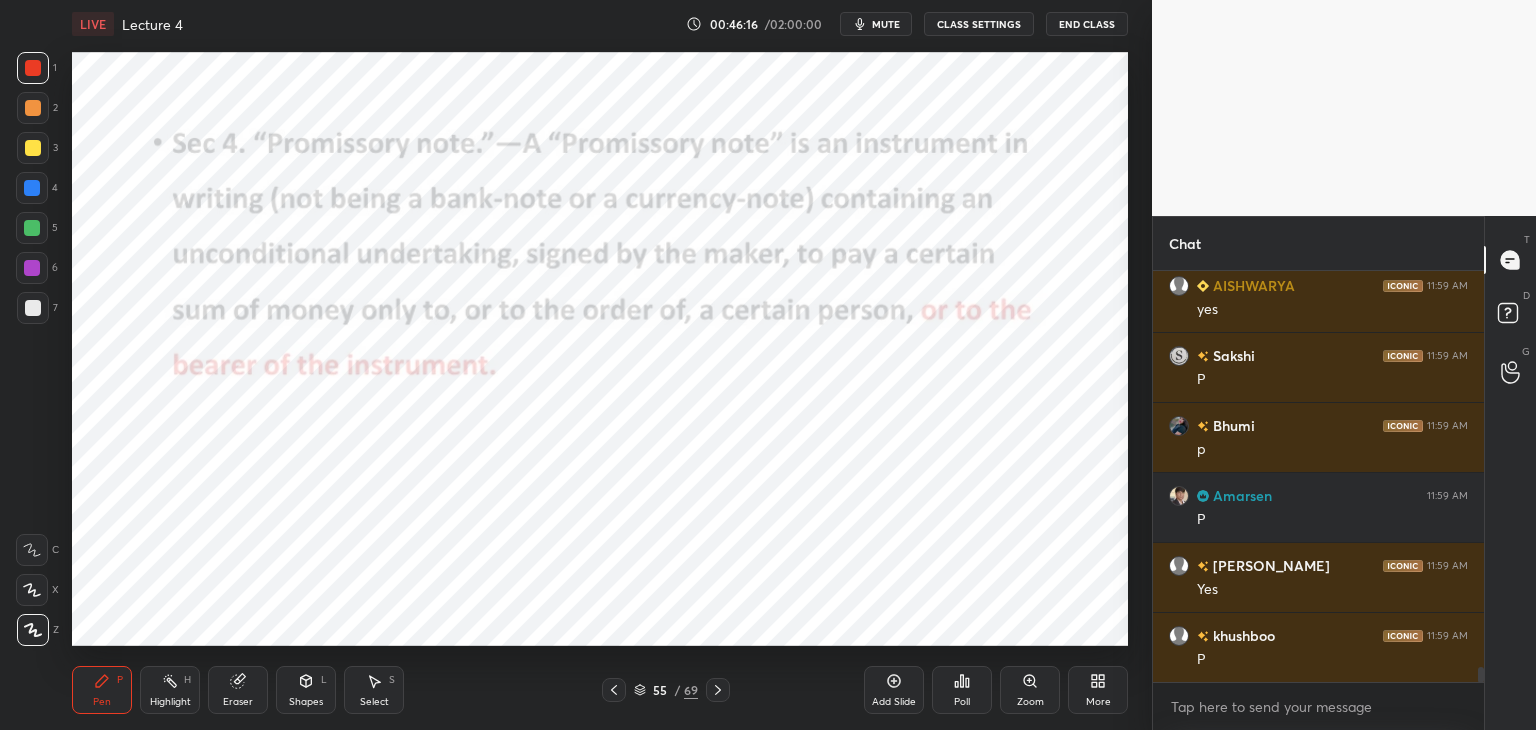 click at bounding box center [32, 268] 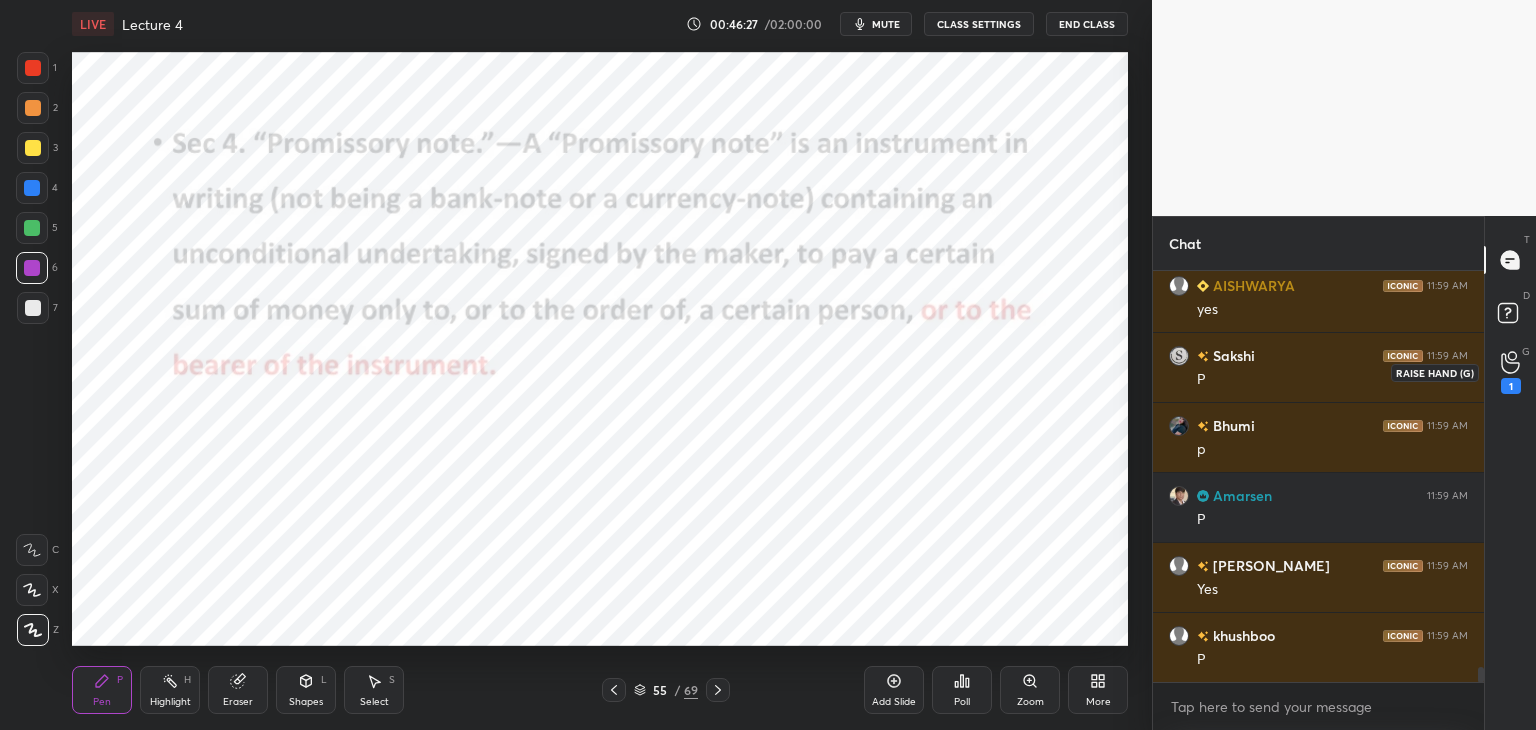 click on "1" at bounding box center (1511, 372) 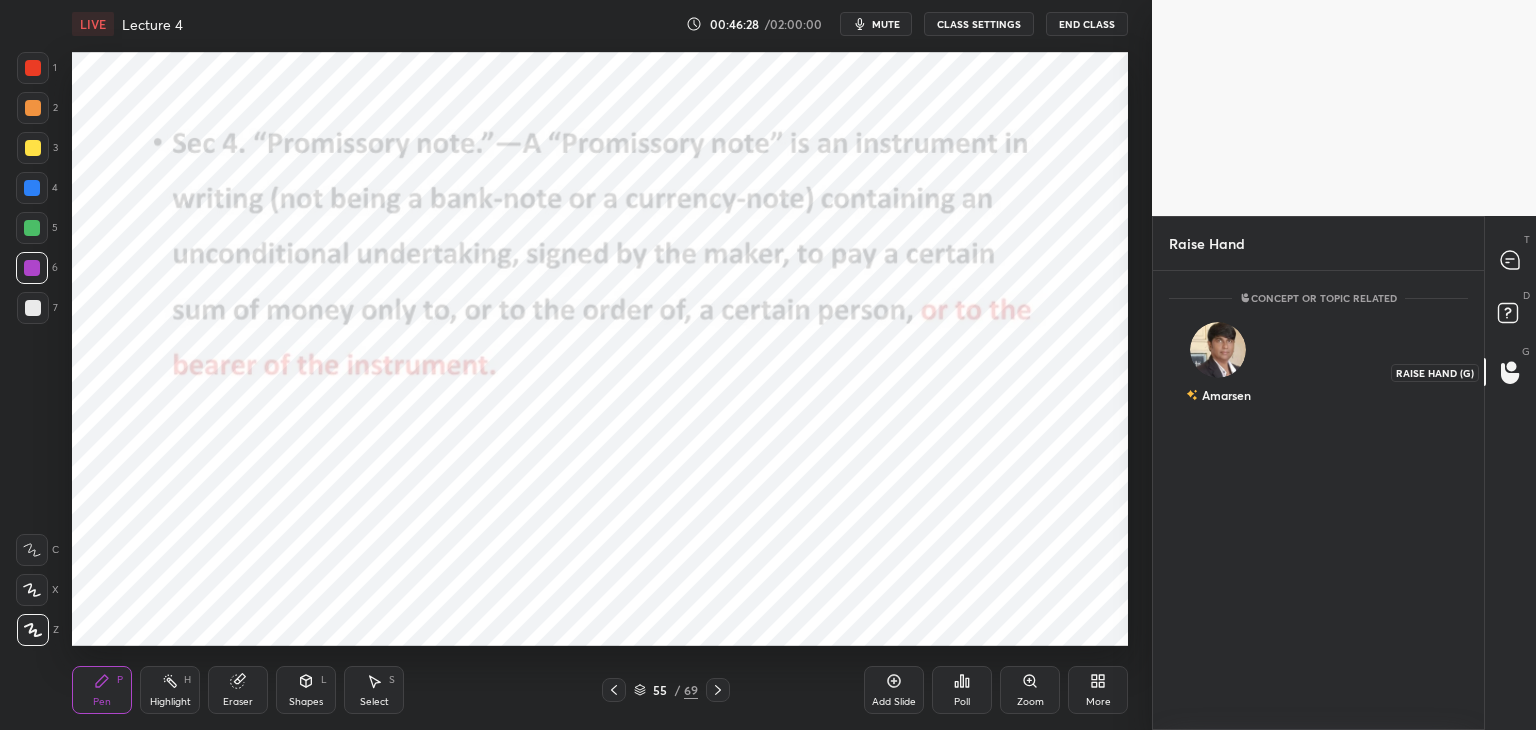scroll, scrollTop: 453, scrollLeft: 325, axis: both 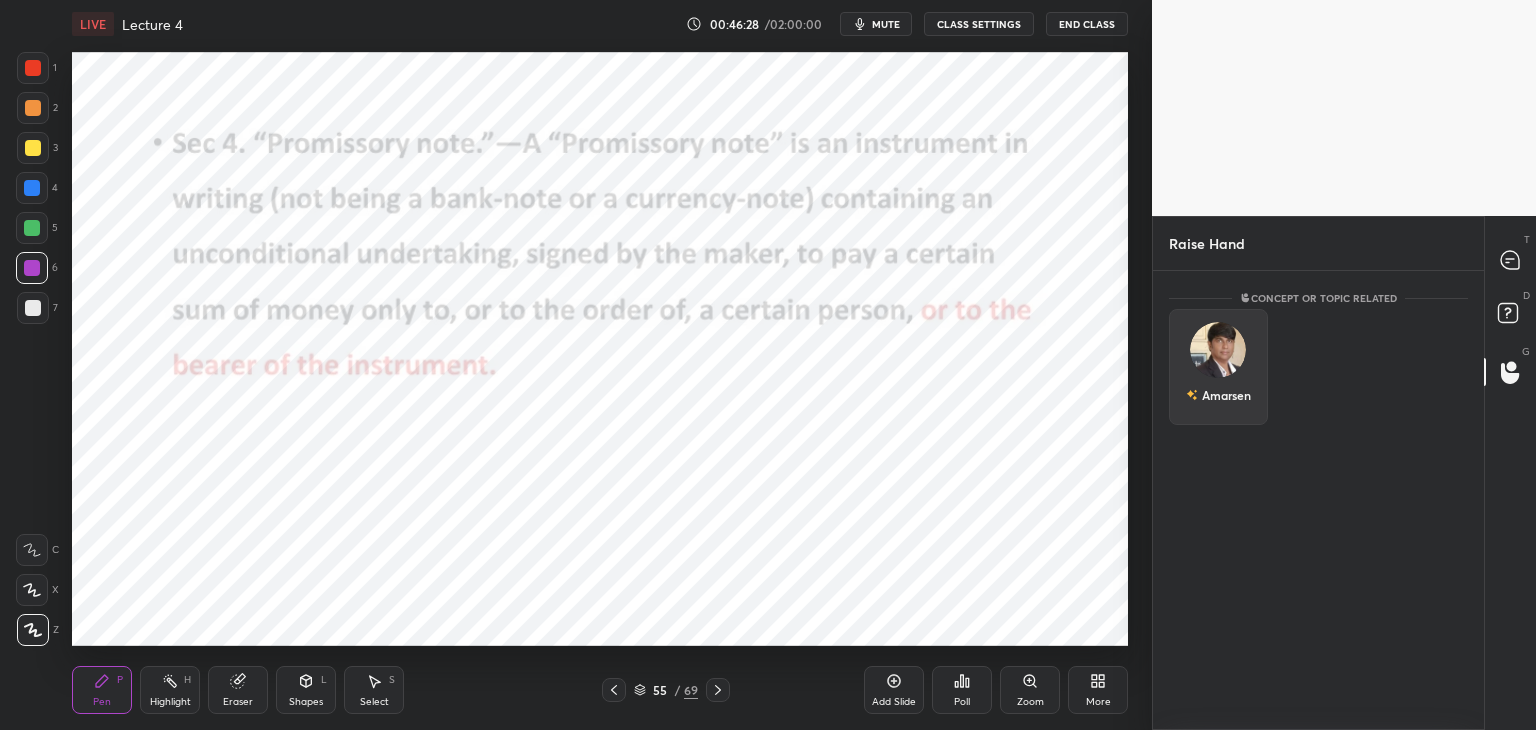 click at bounding box center (1218, 350) 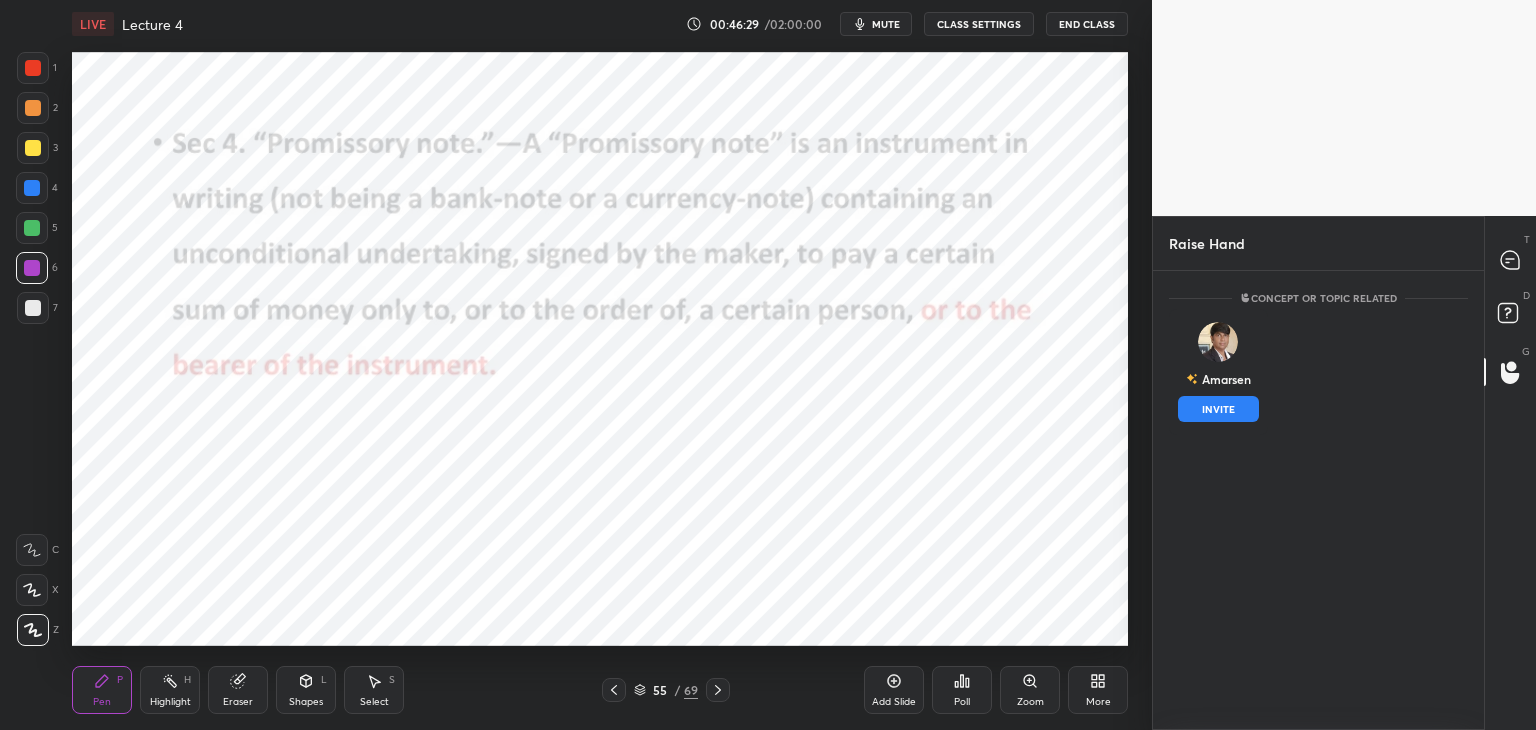 click on "INVITE" at bounding box center [1218, 409] 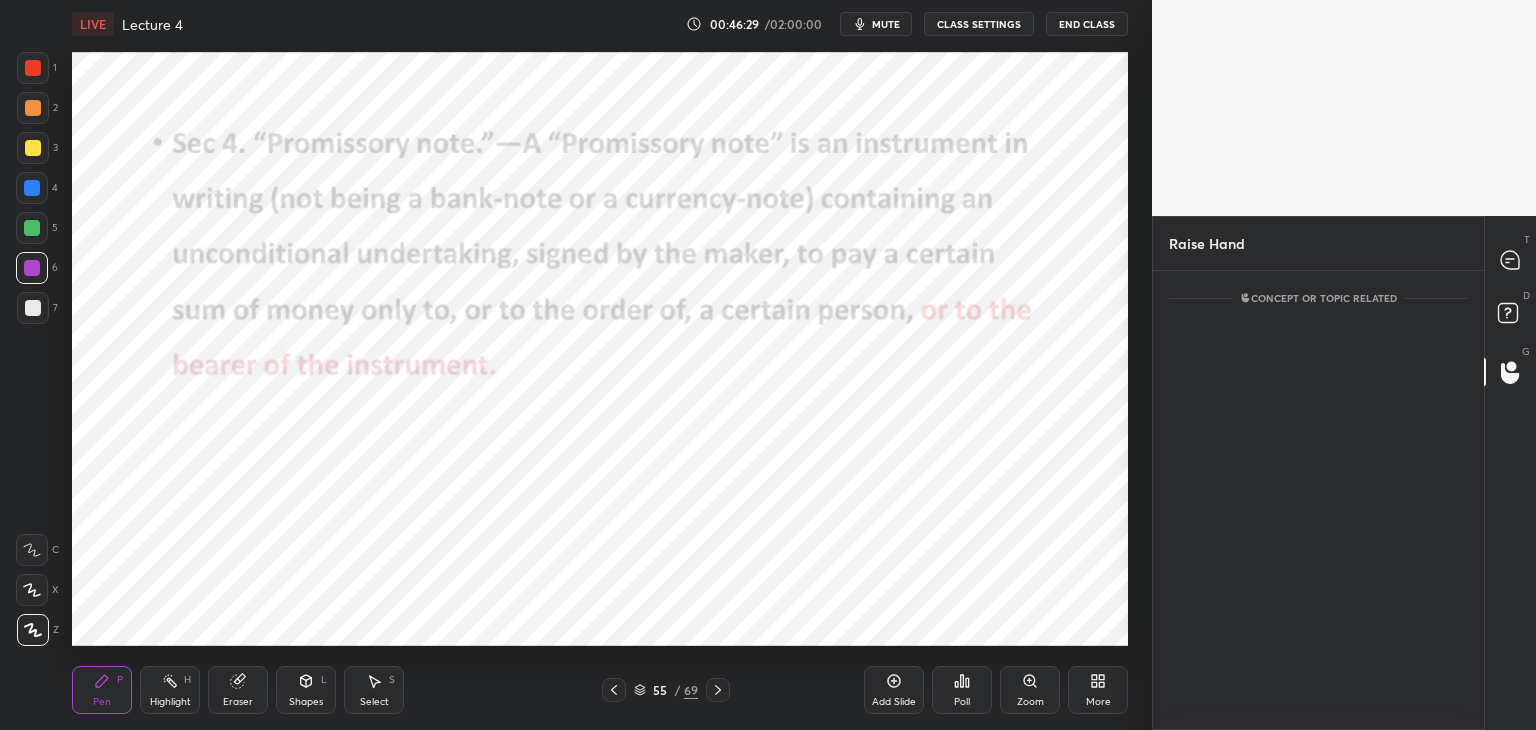scroll, scrollTop: 373, scrollLeft: 325, axis: both 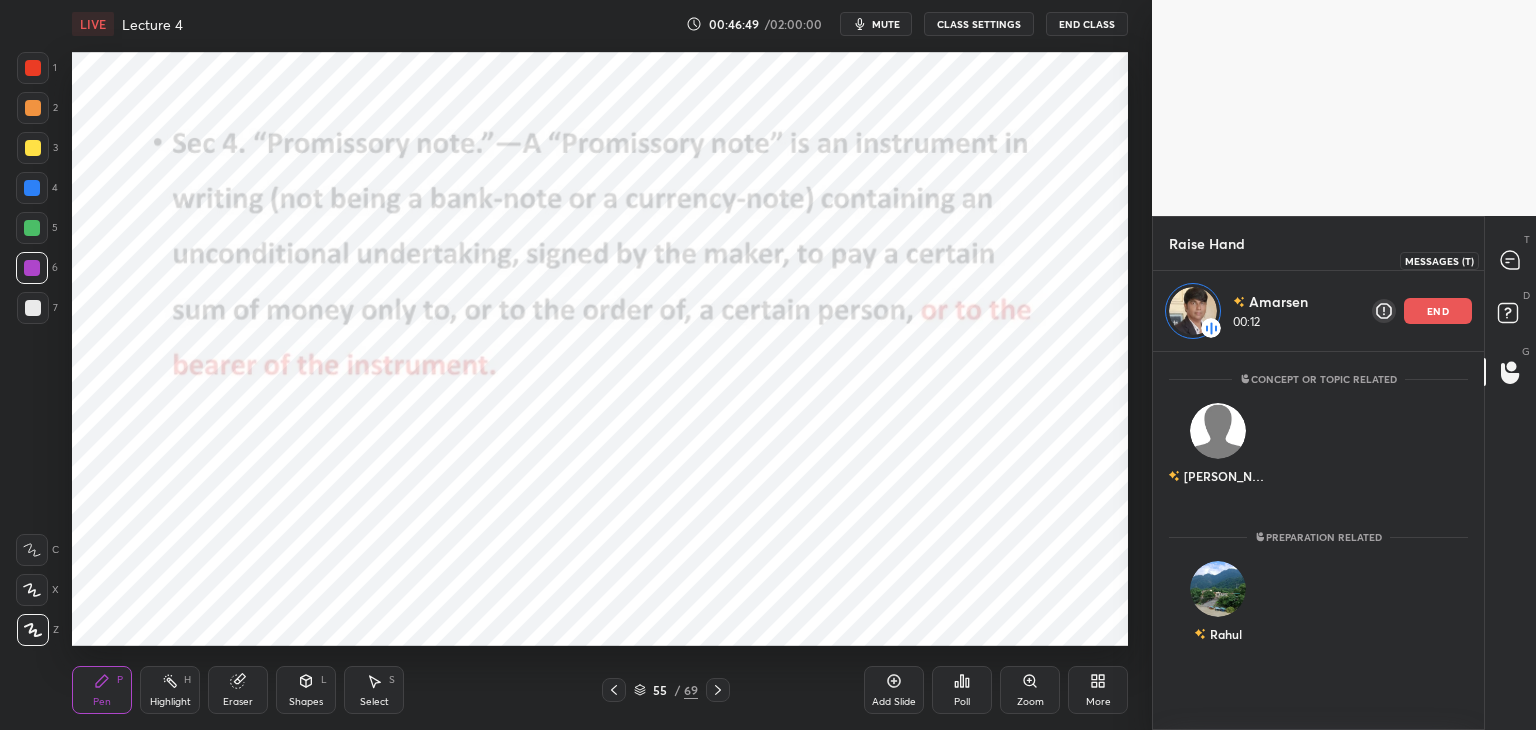 click 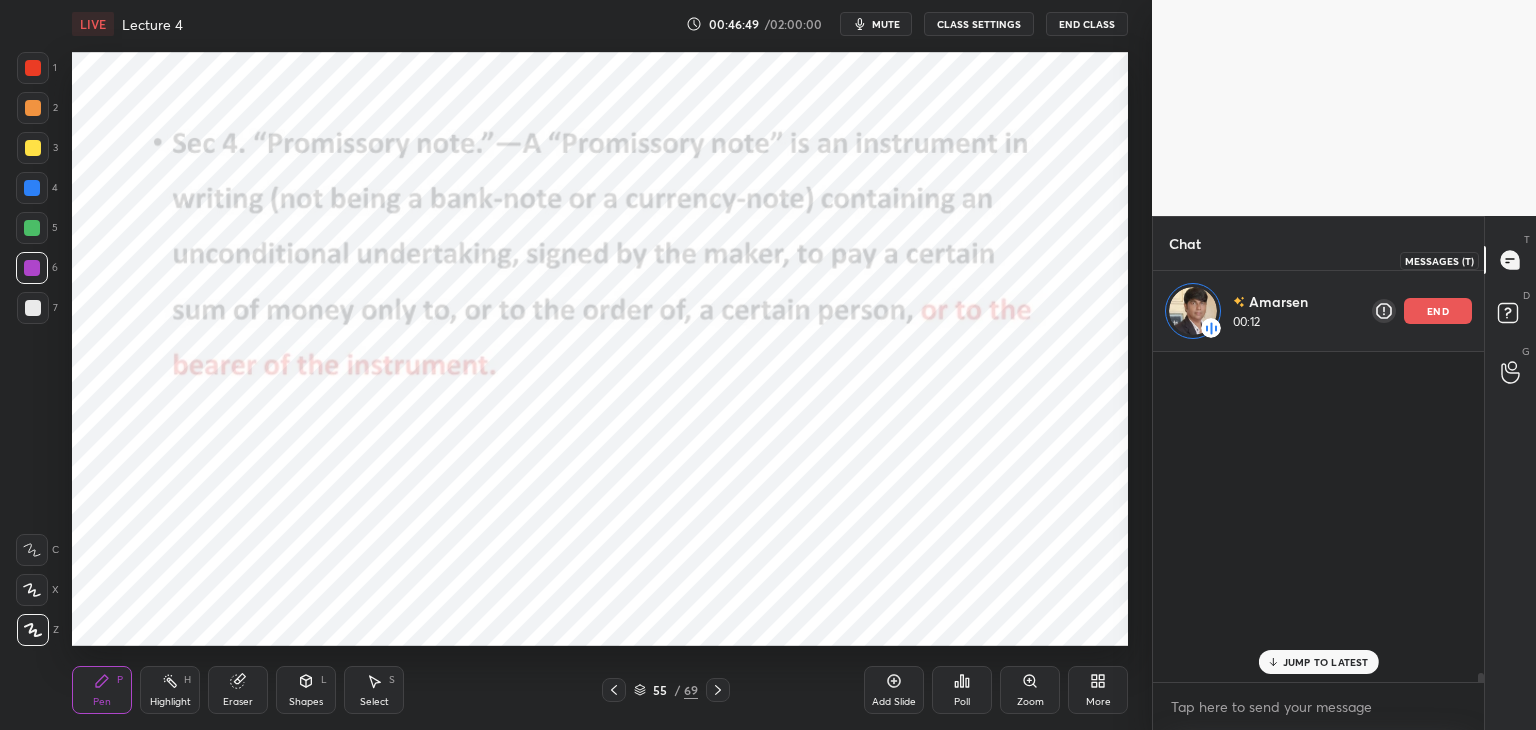 scroll, scrollTop: 11200, scrollLeft: 0, axis: vertical 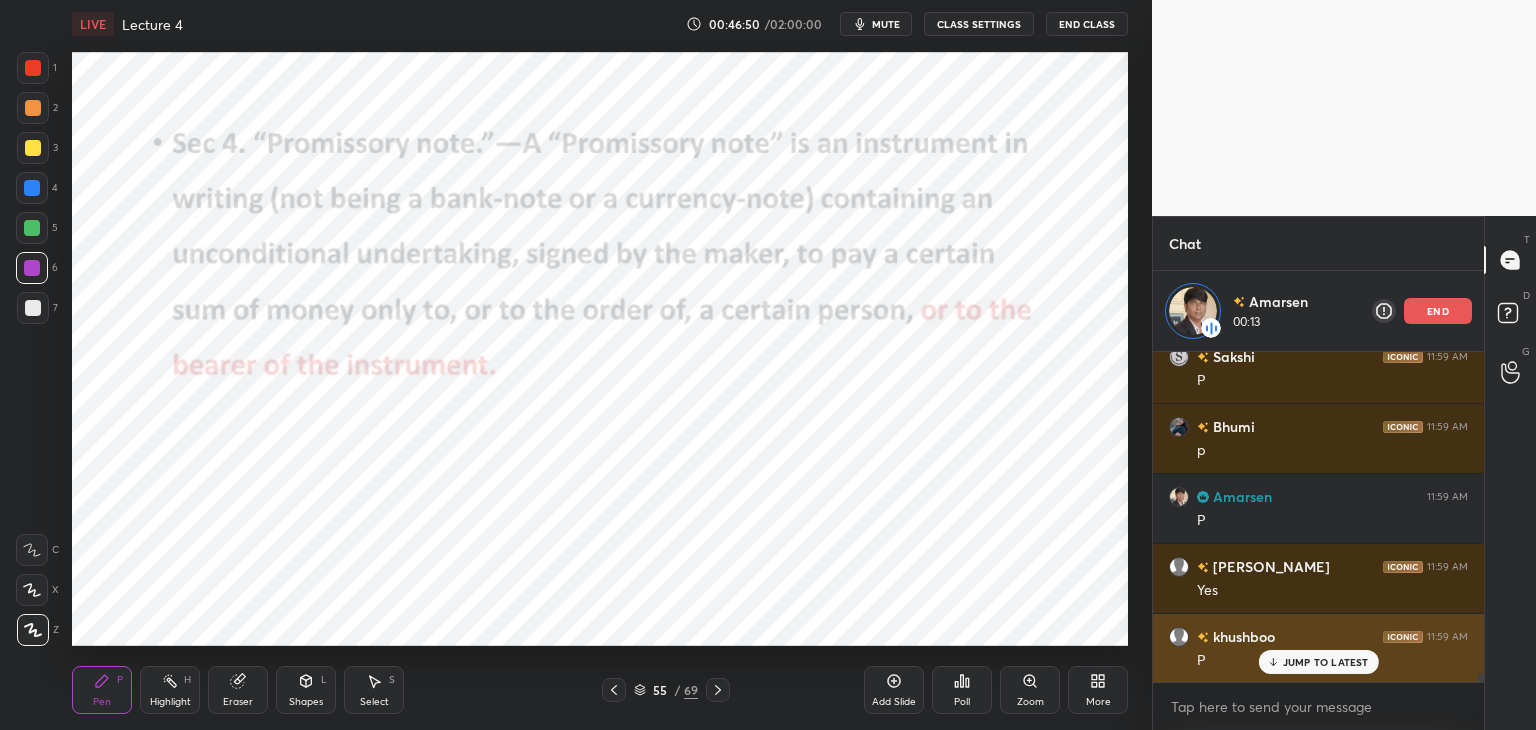click on "JUMP TO LATEST" at bounding box center (1326, 662) 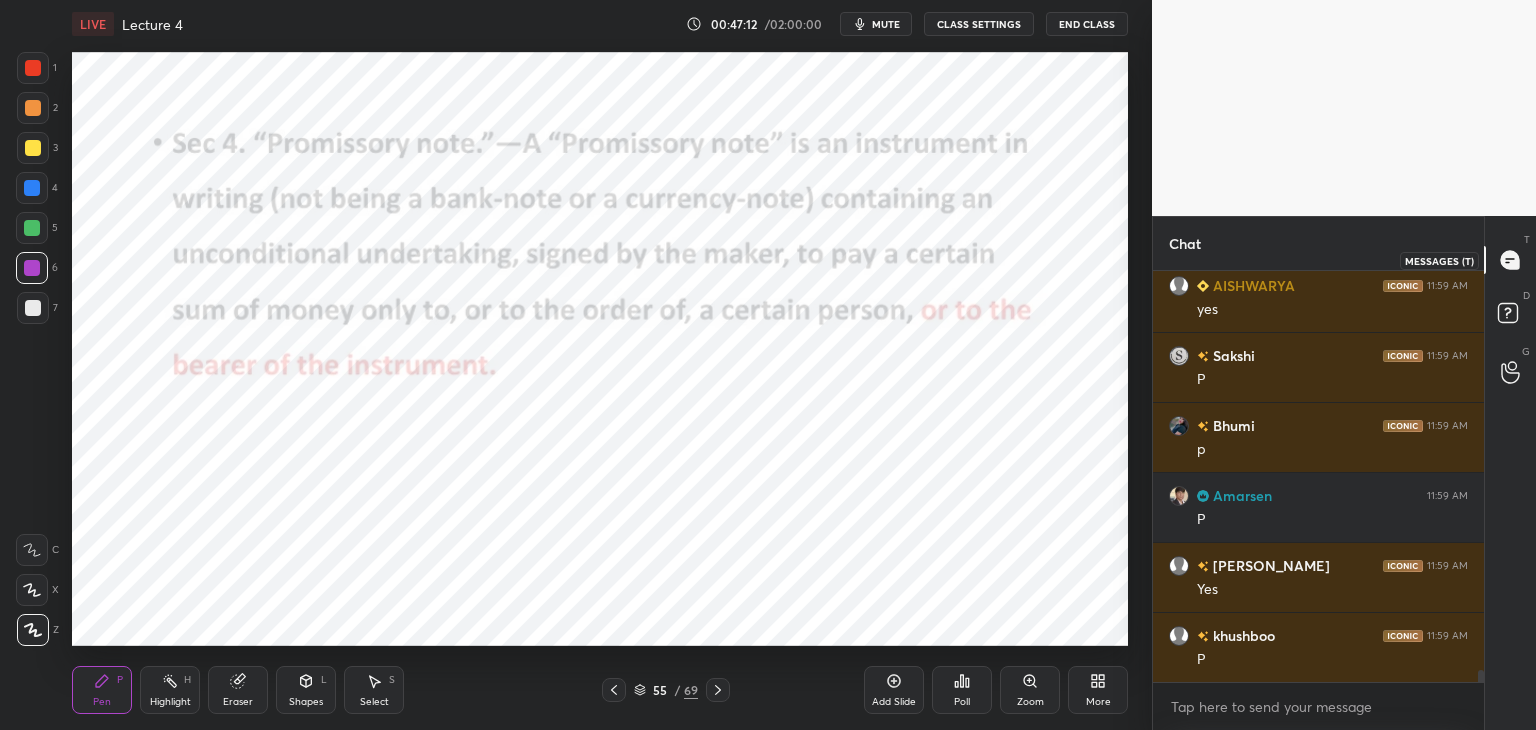 scroll, scrollTop: 6, scrollLeft: 6, axis: both 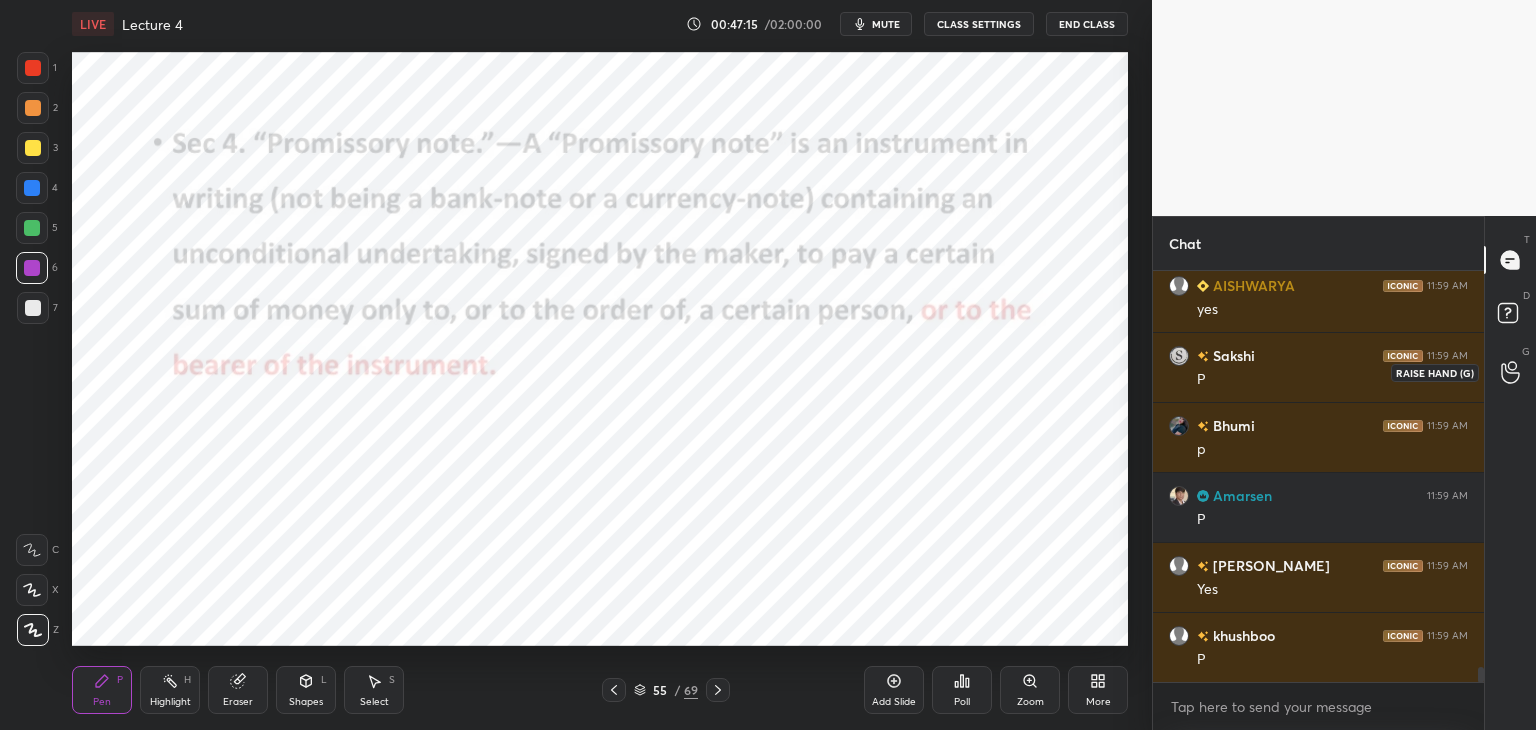 click at bounding box center (1511, 372) 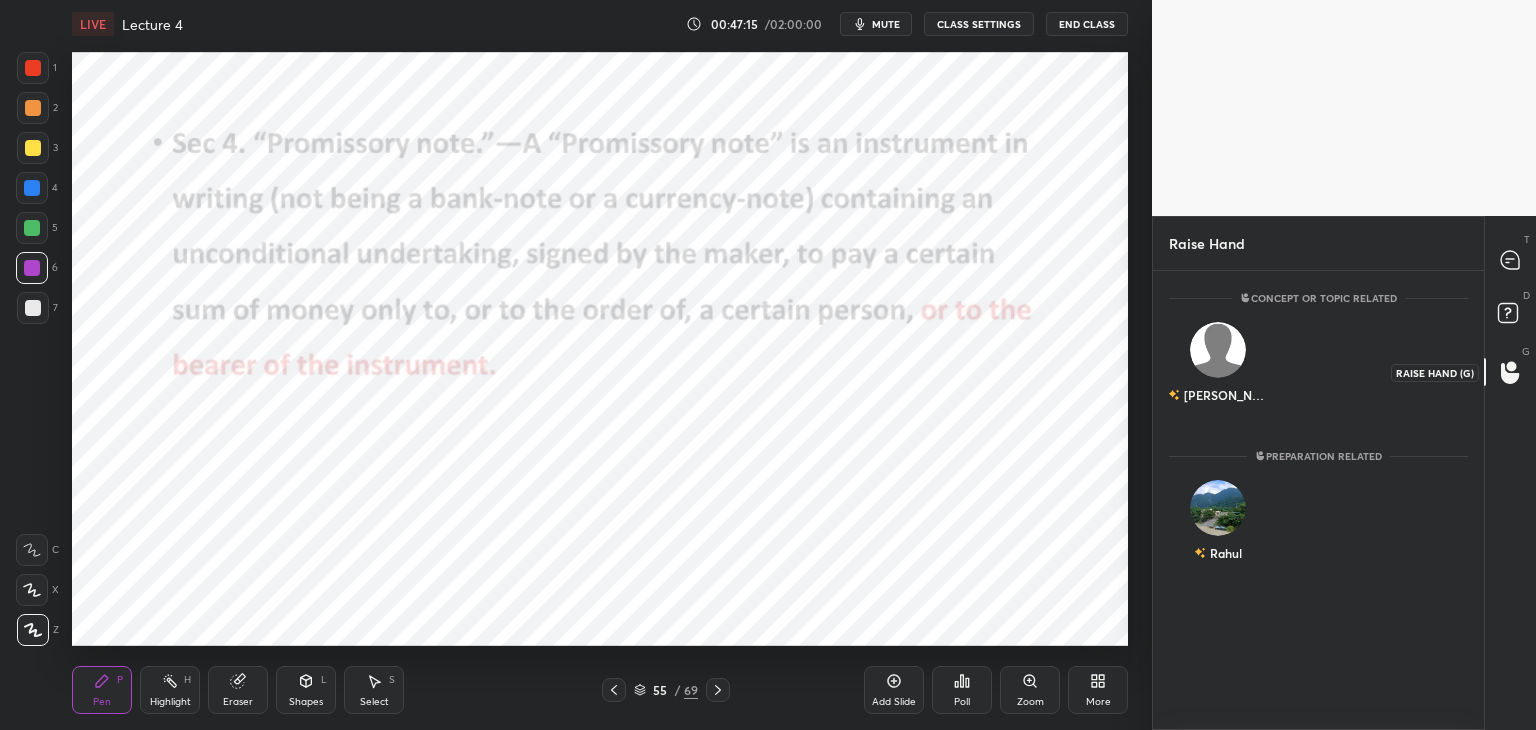 scroll, scrollTop: 6, scrollLeft: 6, axis: both 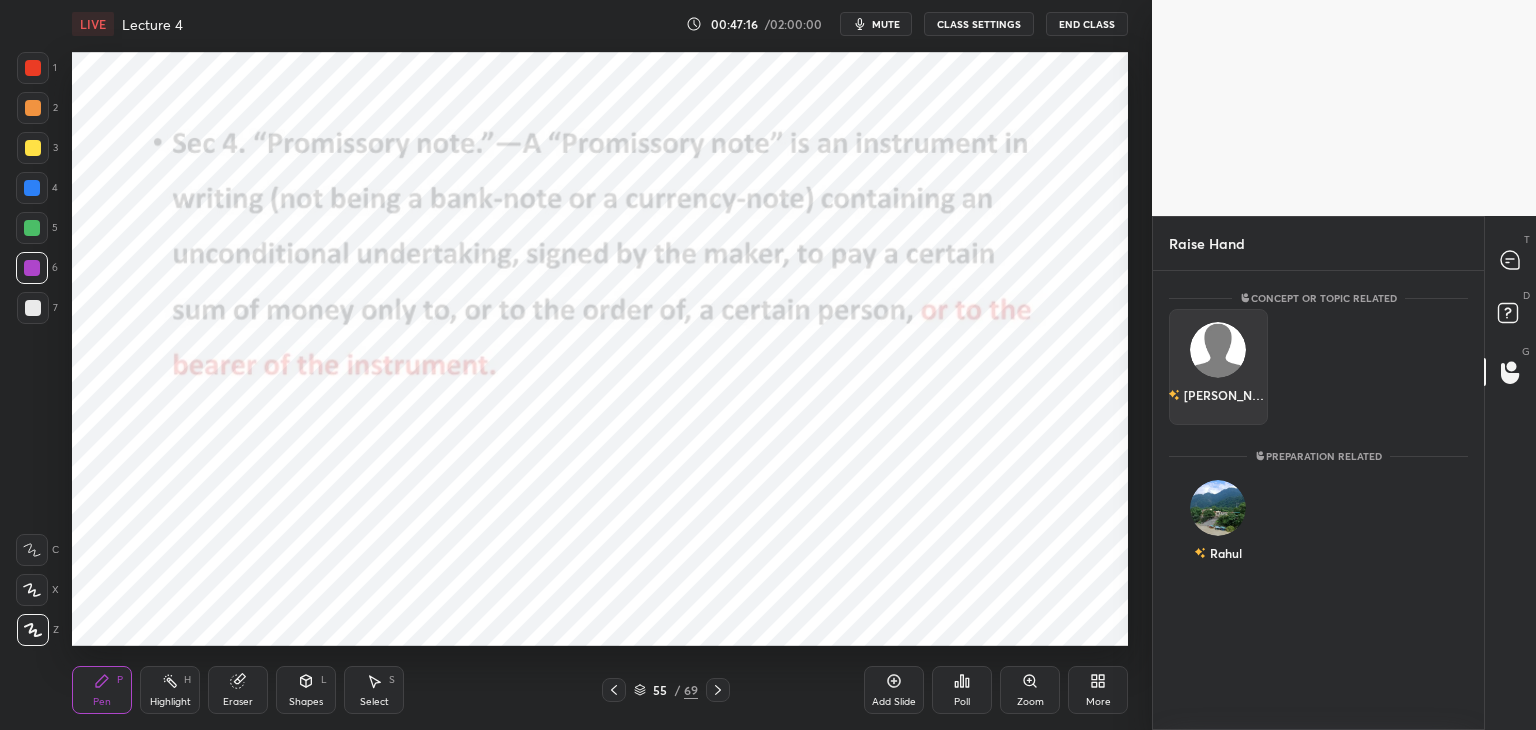 click on "[PERSON_NAME]" at bounding box center (1218, 367) 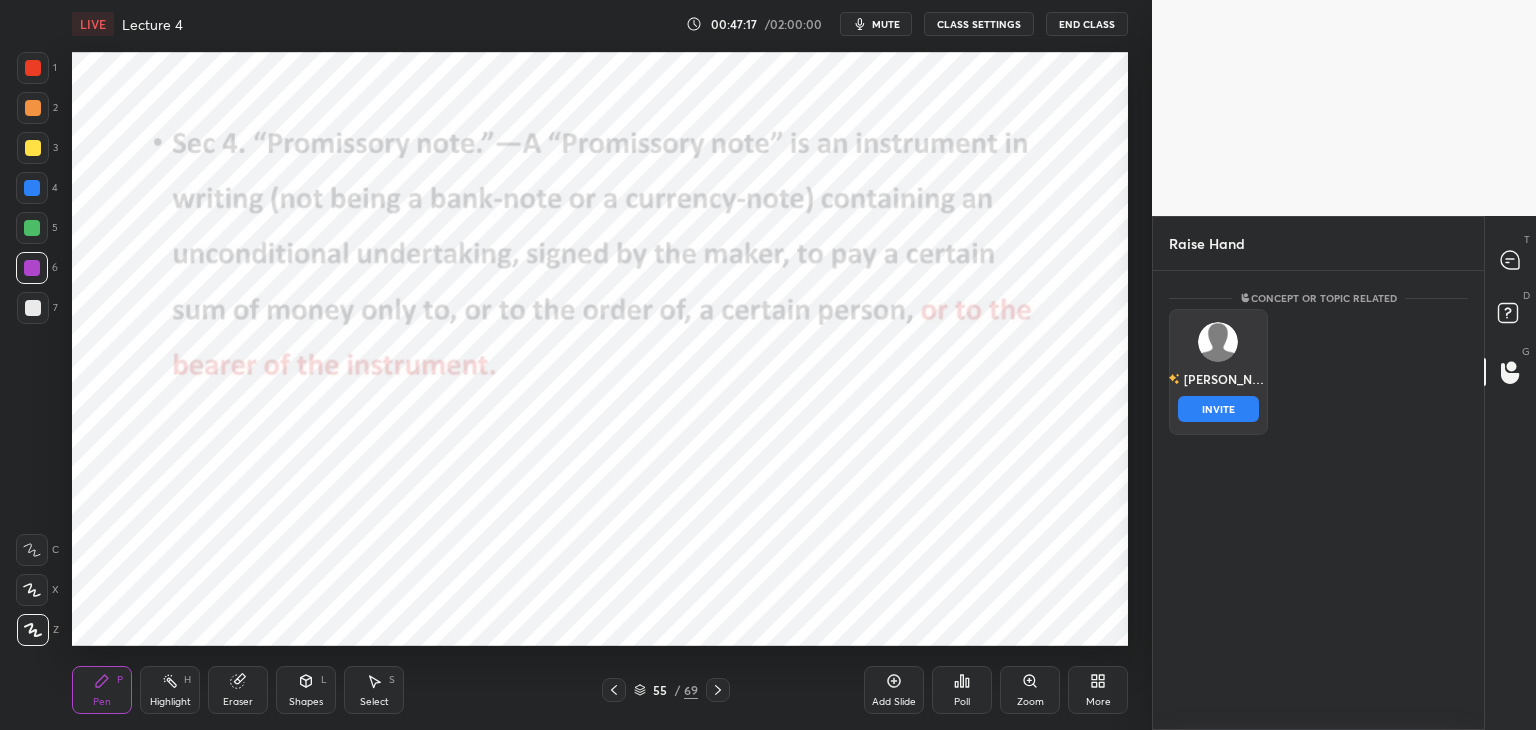 click on "INVITE" at bounding box center (1218, 409) 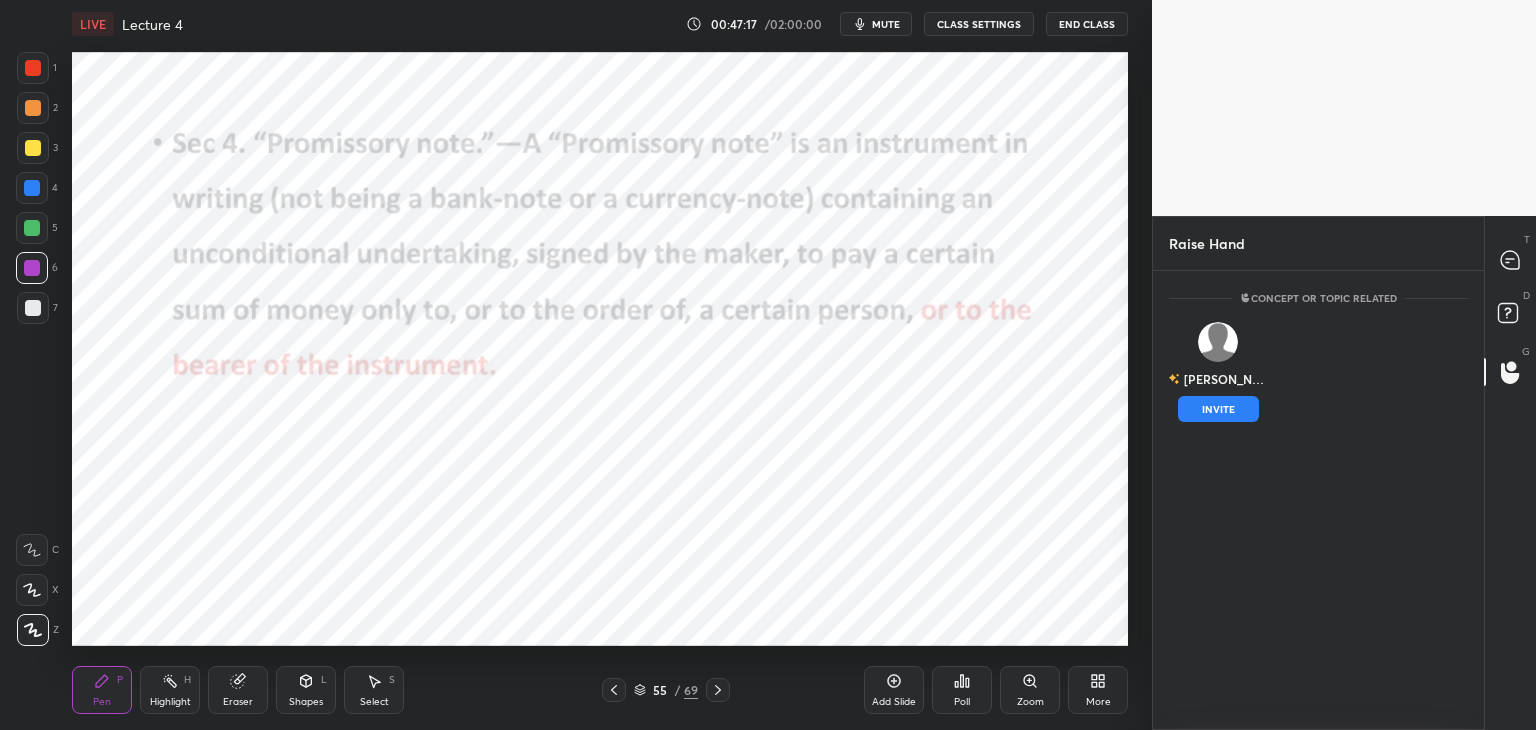 scroll, scrollTop: 373, scrollLeft: 325, axis: both 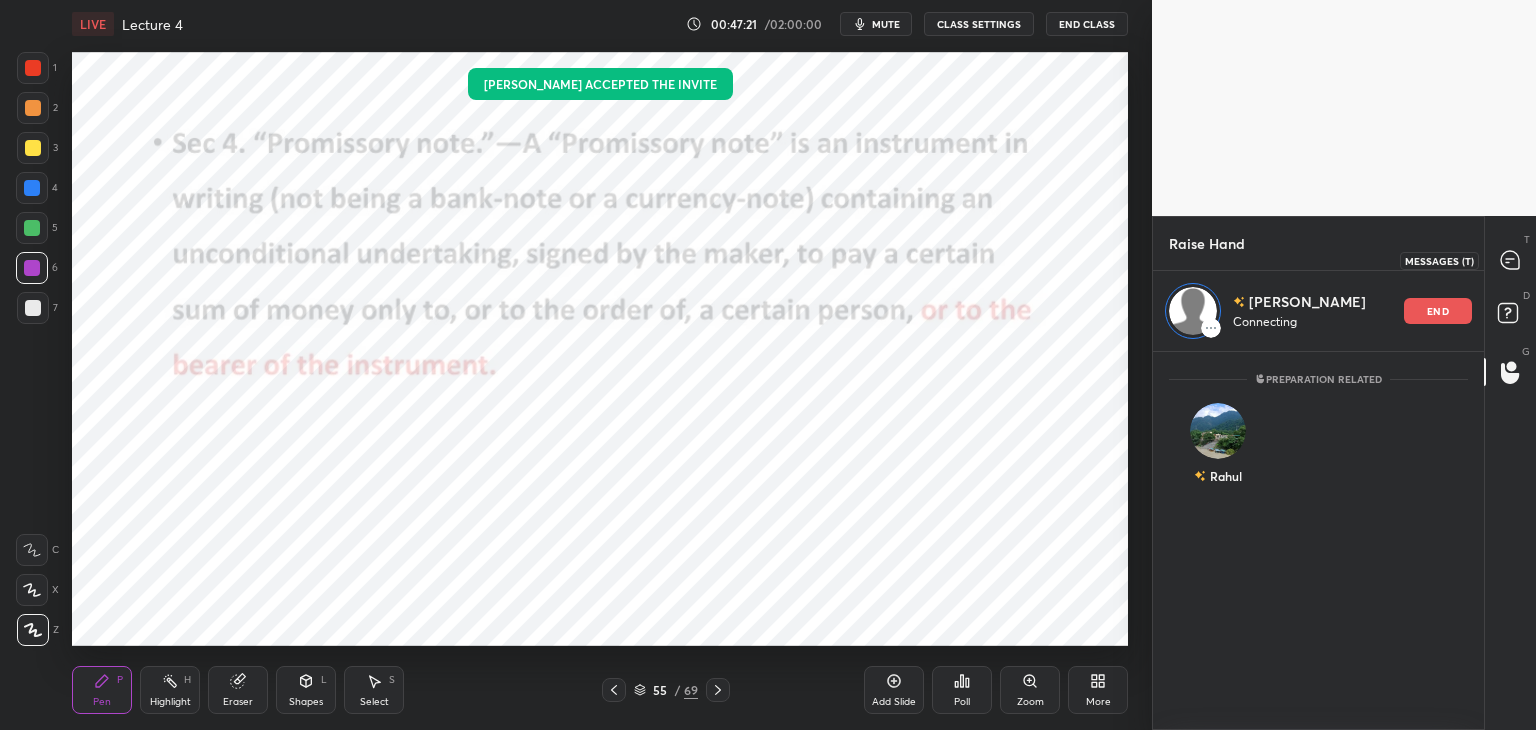 click 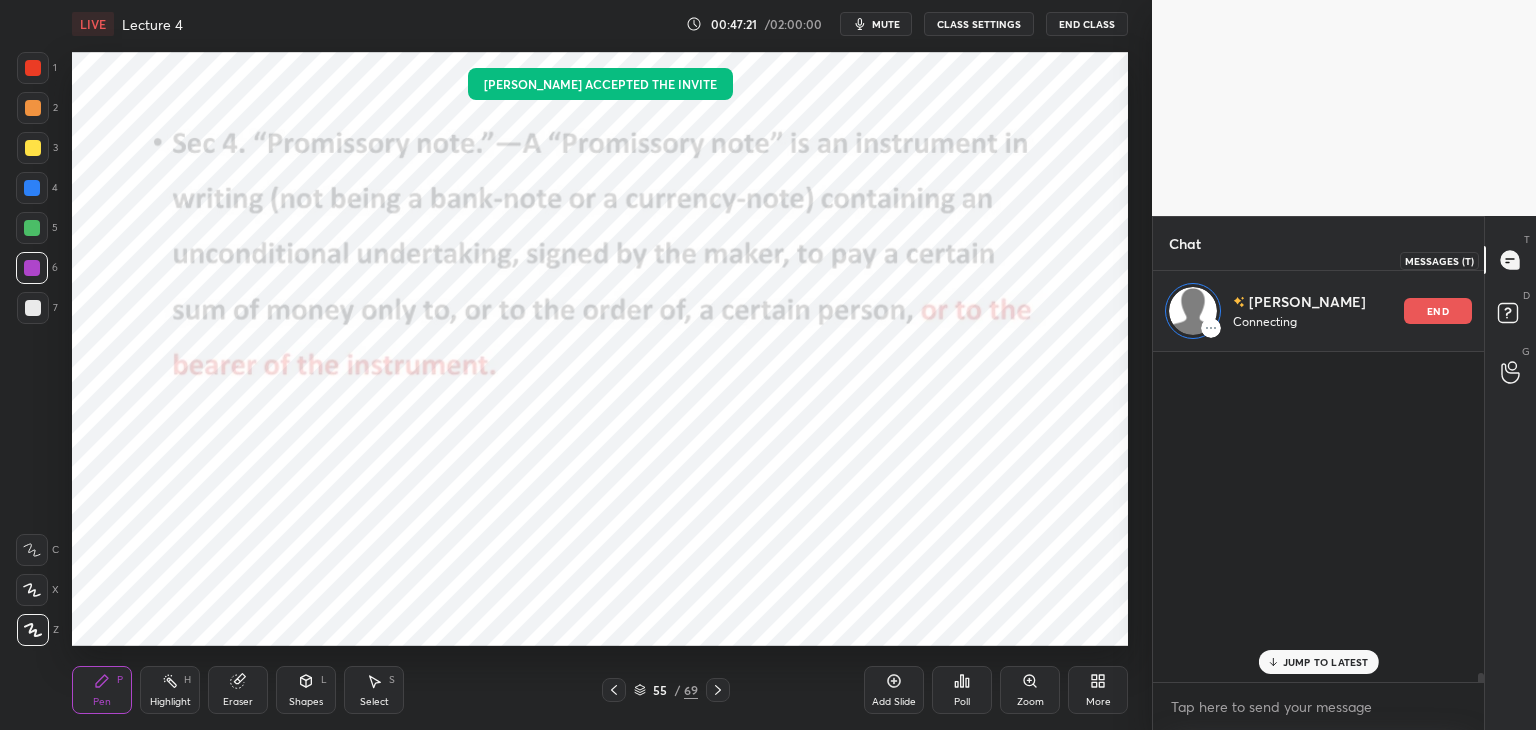 scroll, scrollTop: 11200, scrollLeft: 0, axis: vertical 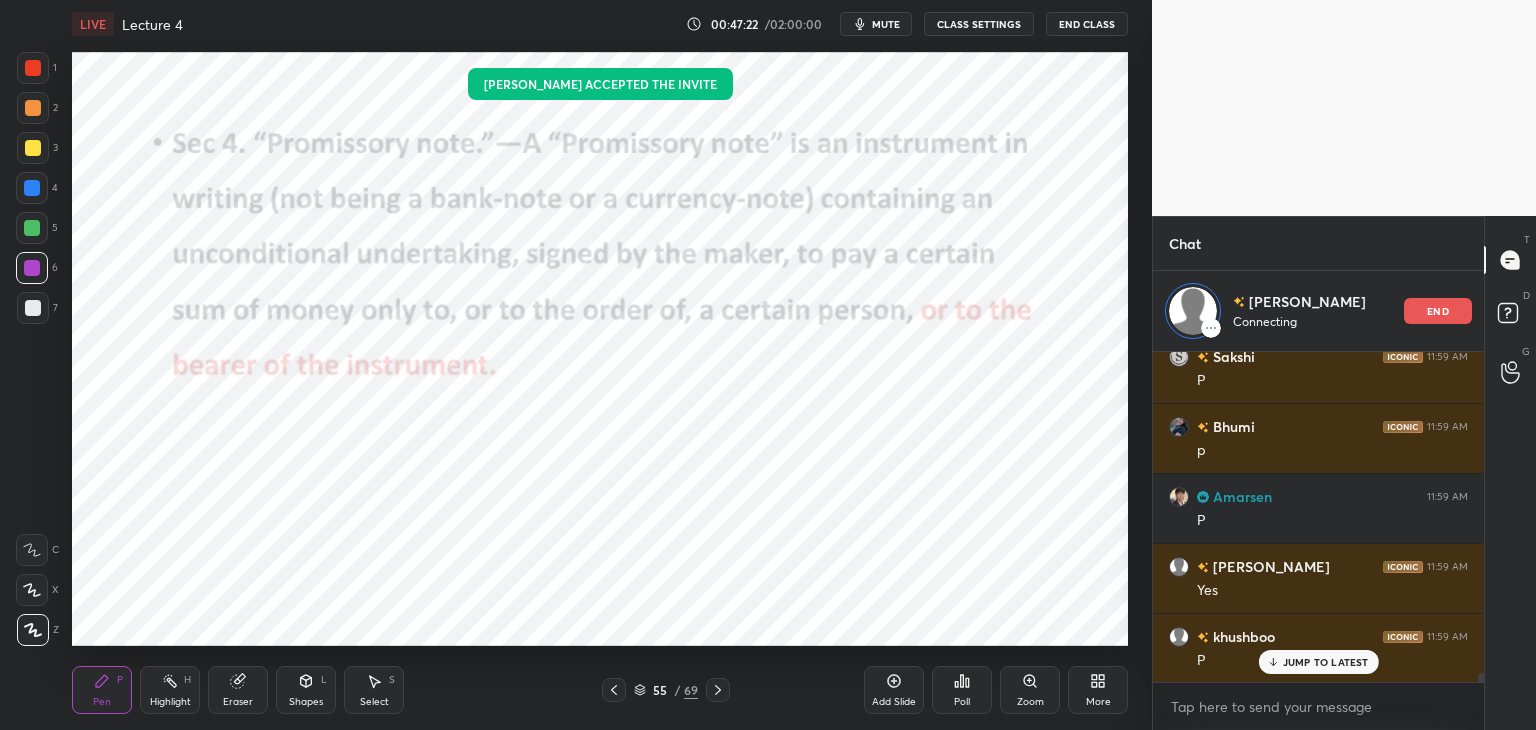 click on "JUMP TO LATEST" at bounding box center (1318, 662) 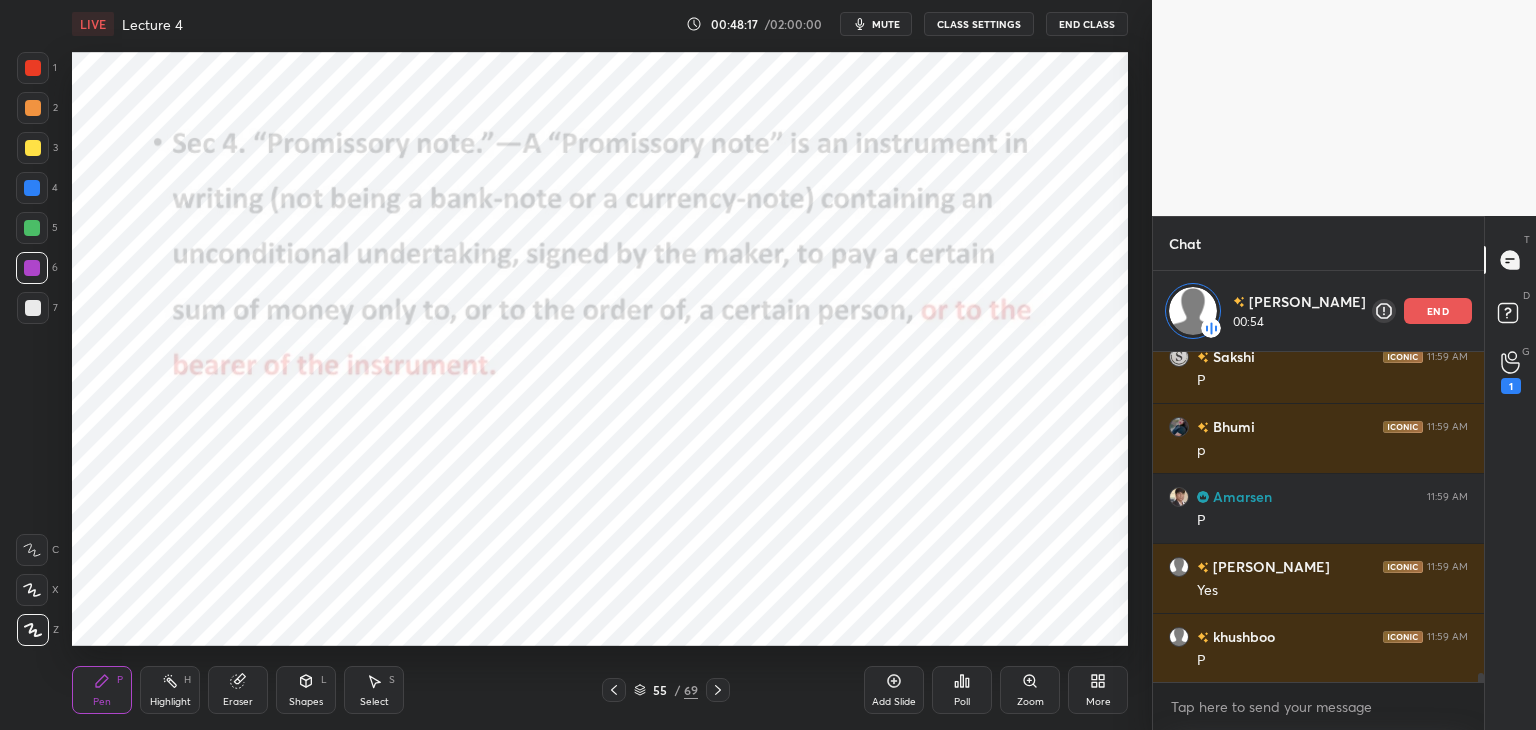 click at bounding box center (33, 148) 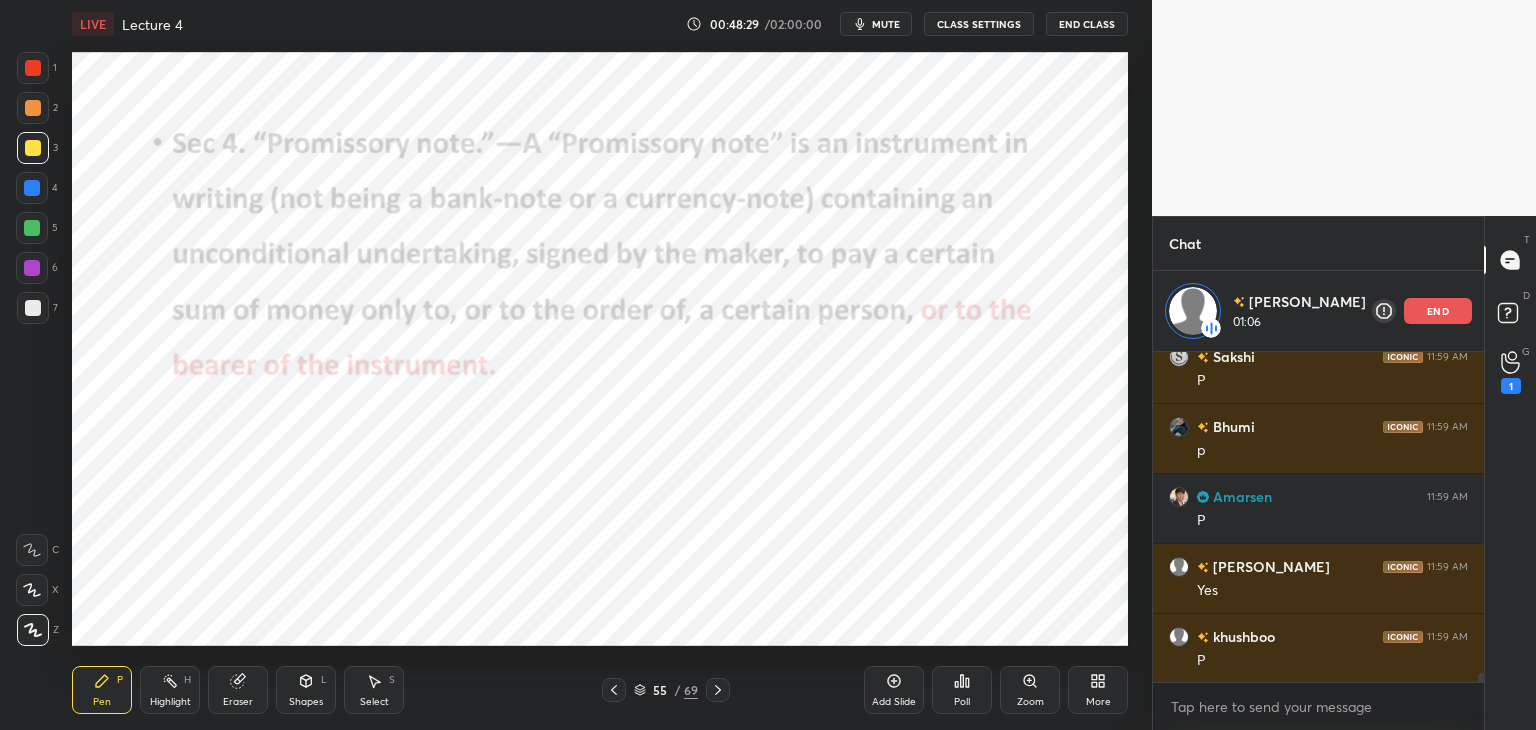 click on "end" at bounding box center (1438, 311) 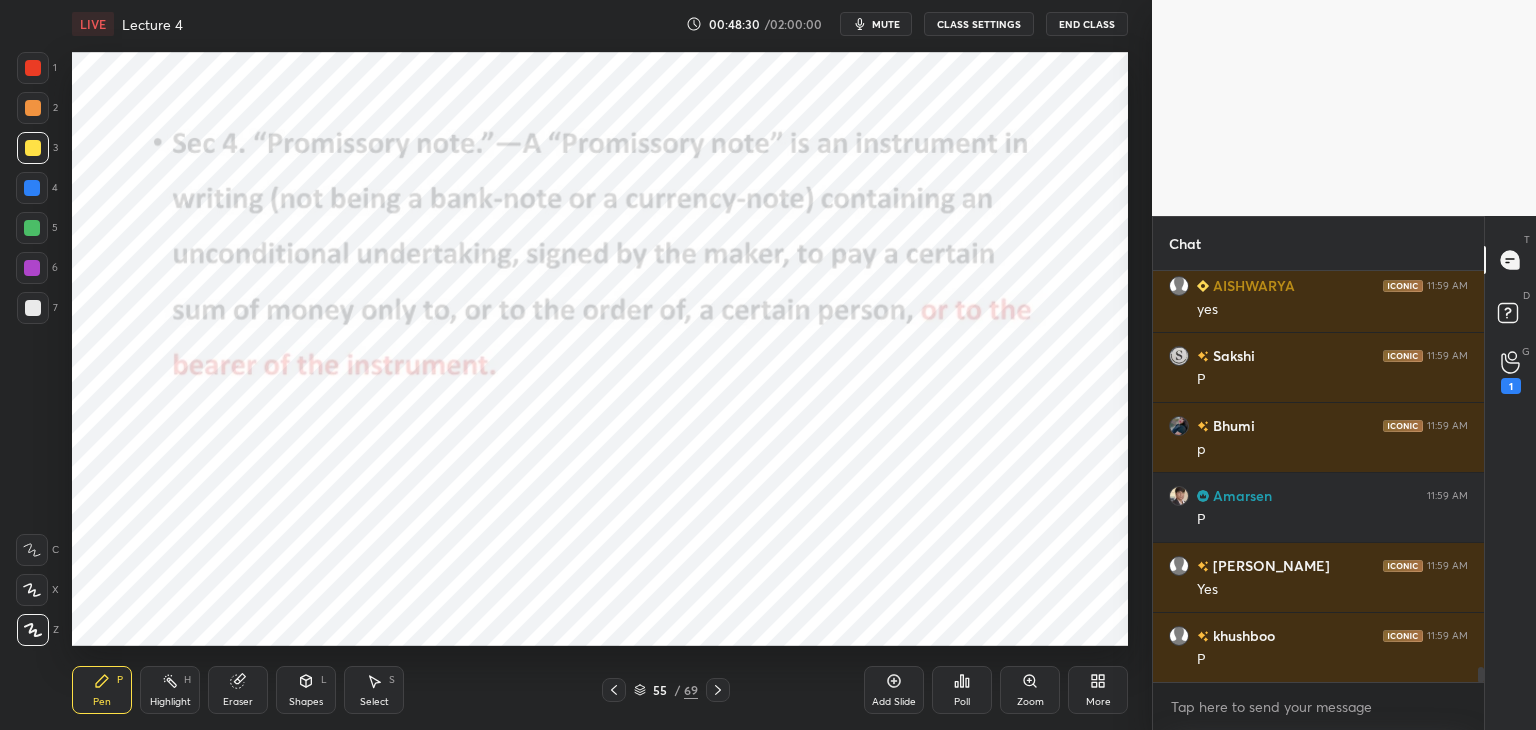 scroll, scrollTop: 6, scrollLeft: 6, axis: both 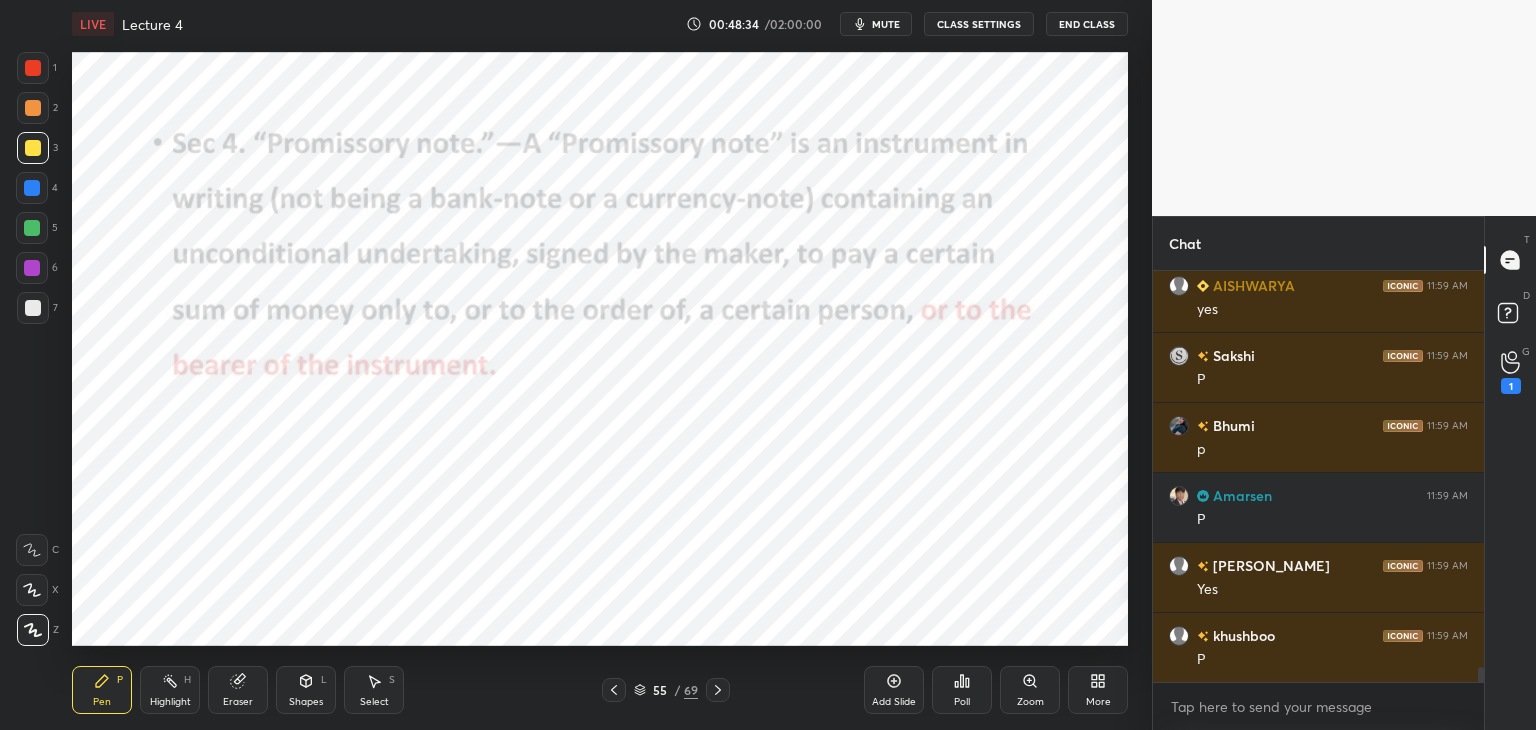 click on "Eraser" at bounding box center (238, 702) 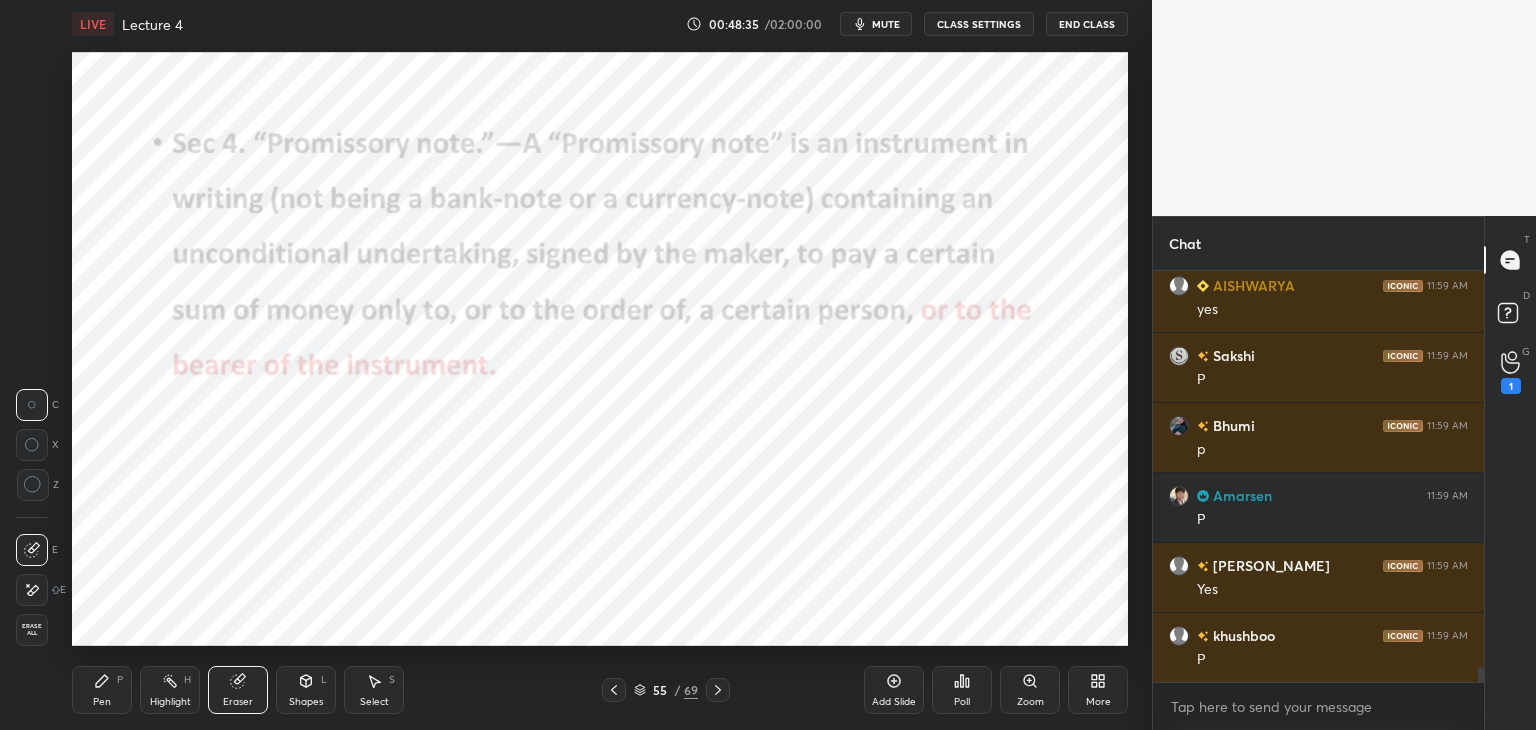 click on "Erase all" at bounding box center (32, 630) 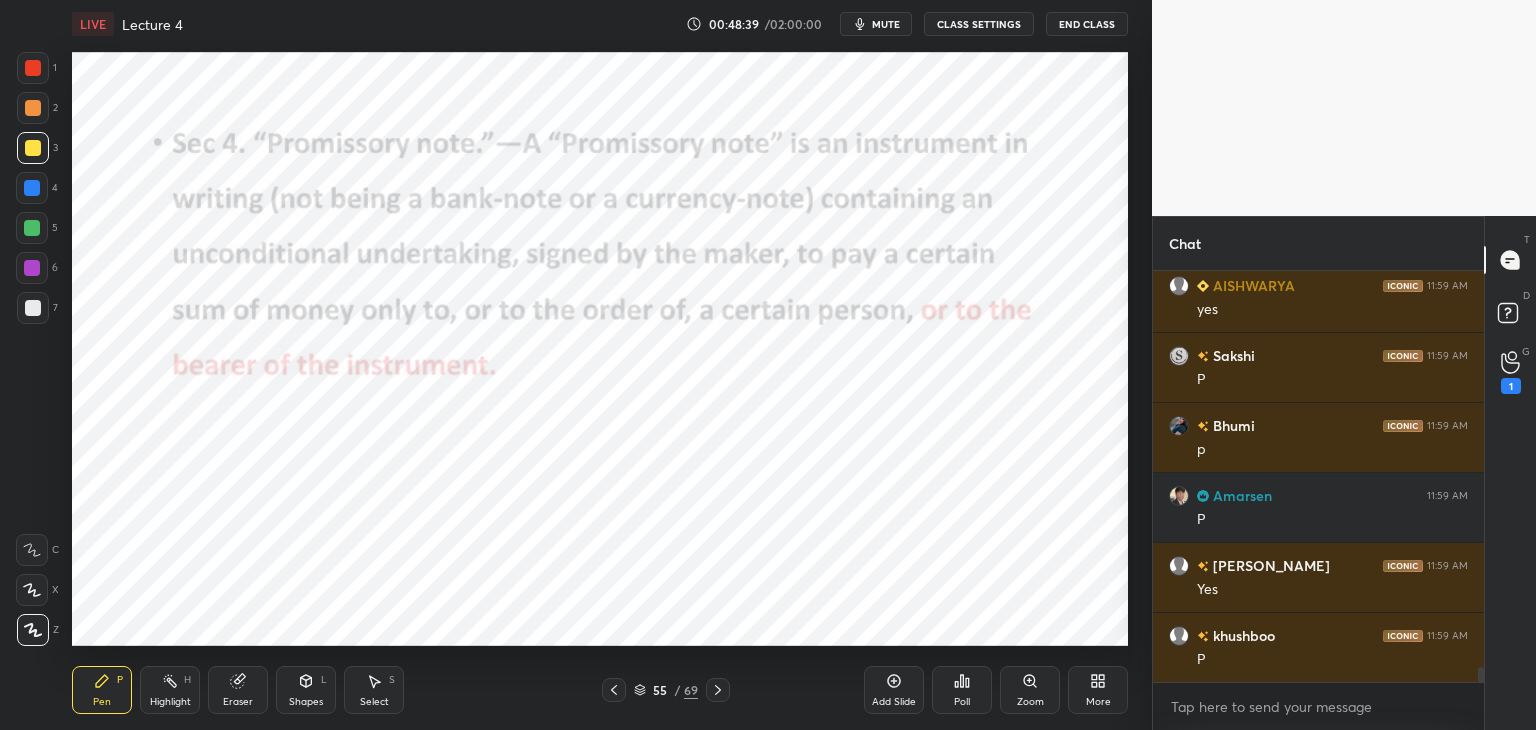 click 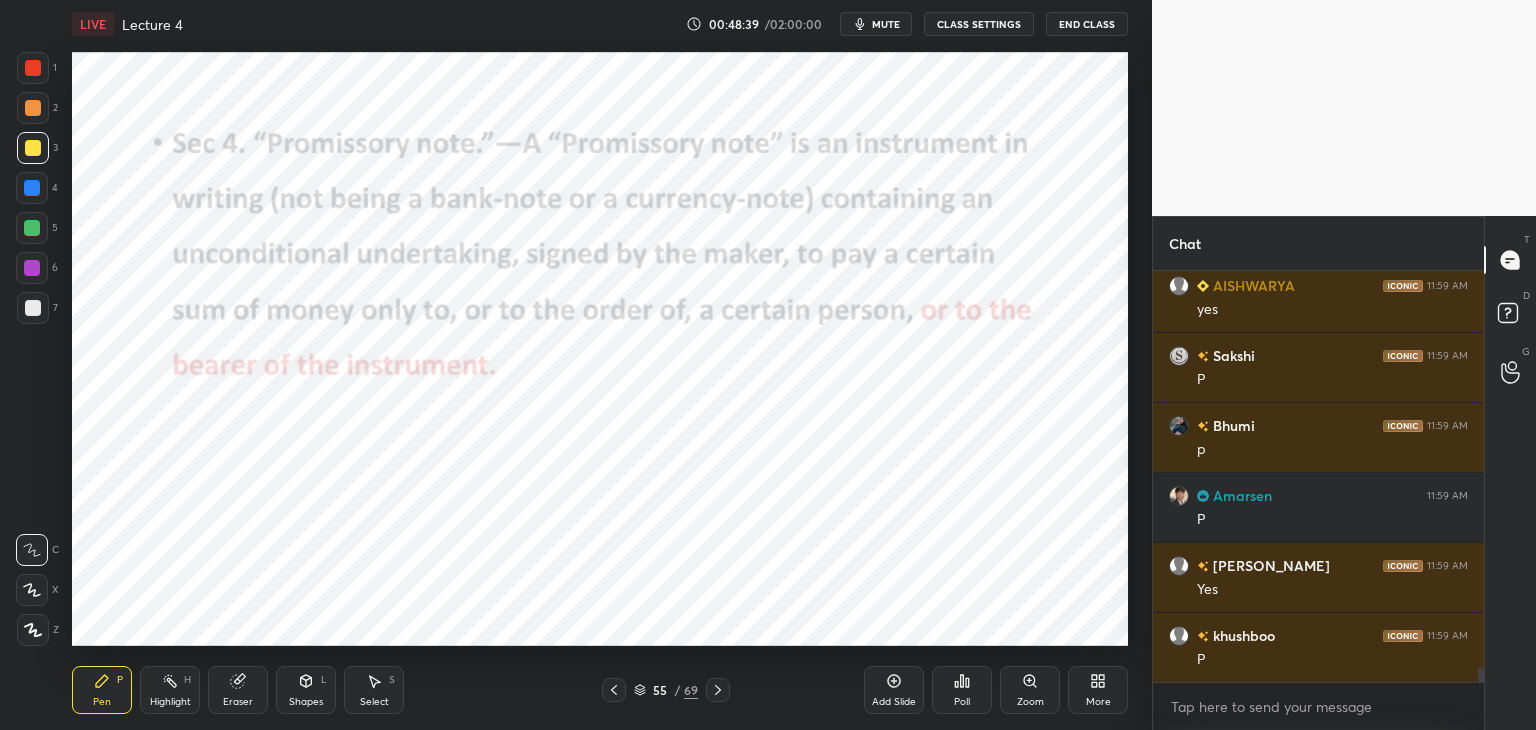click at bounding box center [32, 268] 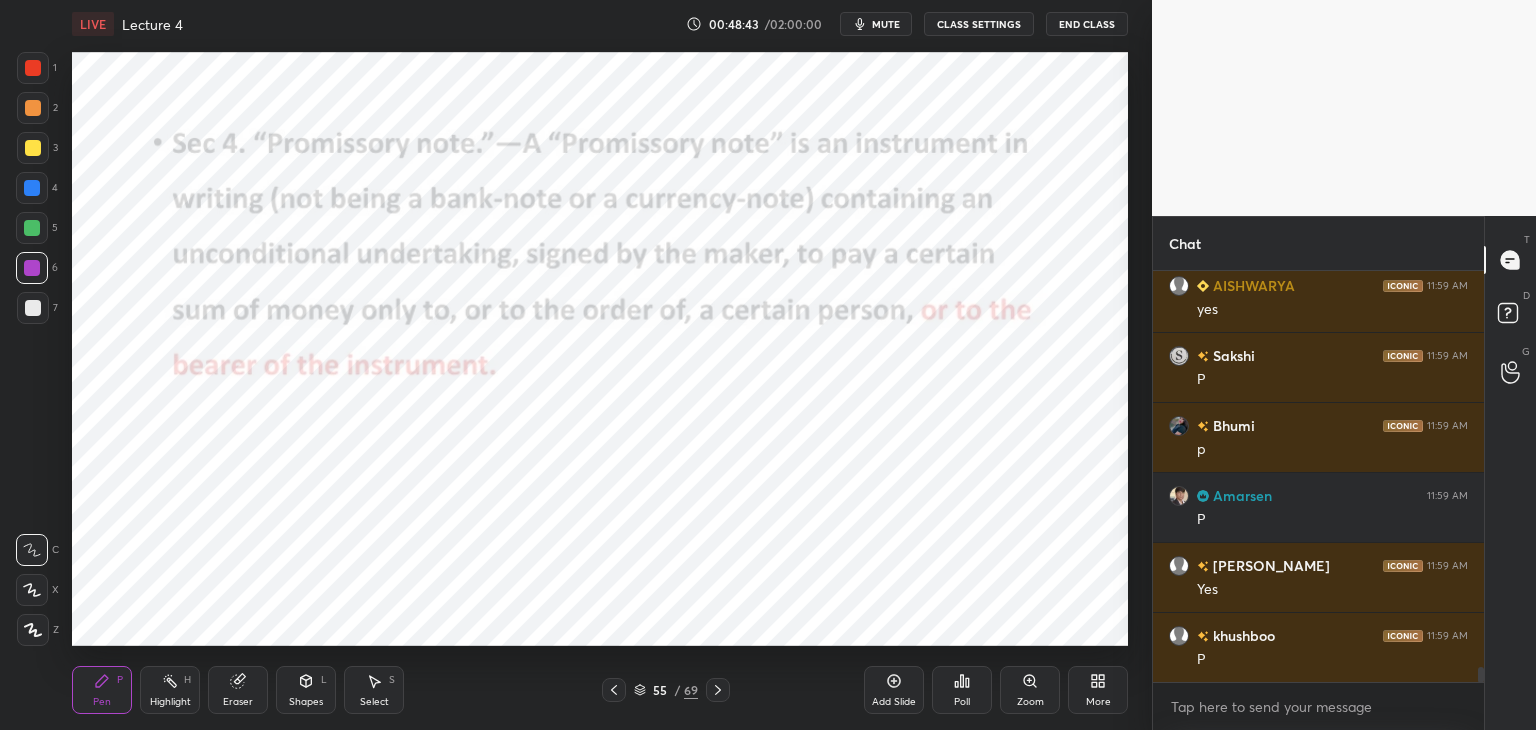 click 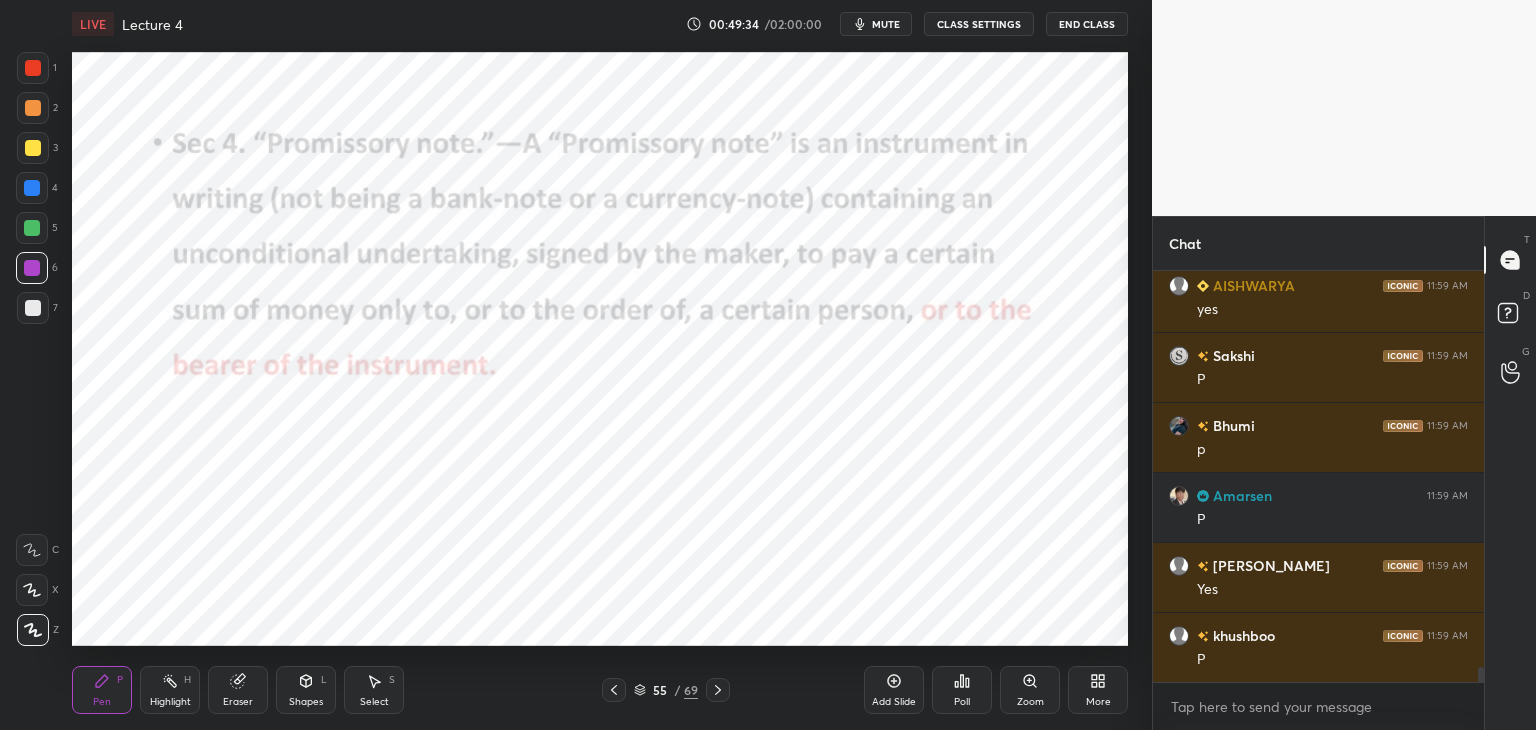 scroll, scrollTop: 11190, scrollLeft: 0, axis: vertical 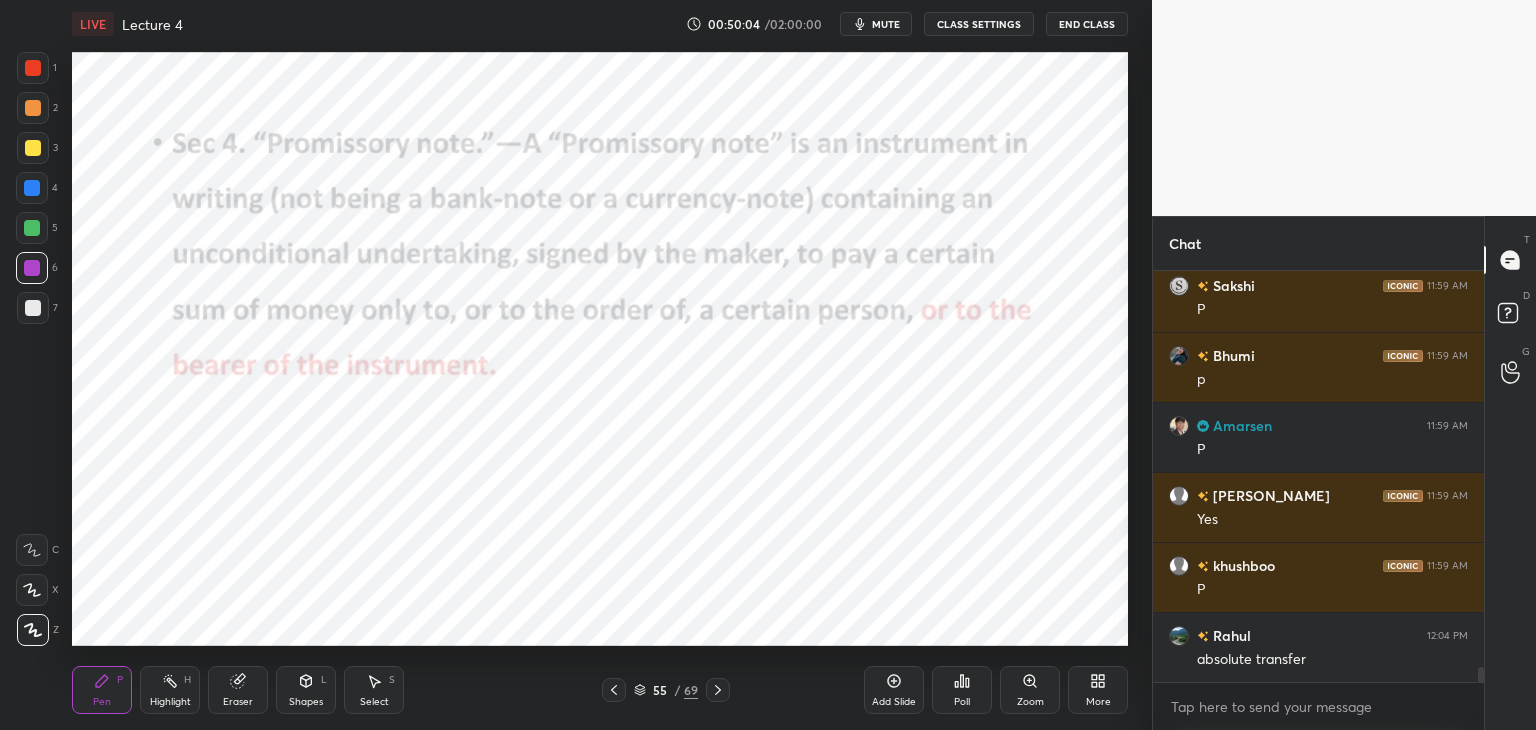 click on "Shapes" at bounding box center (306, 702) 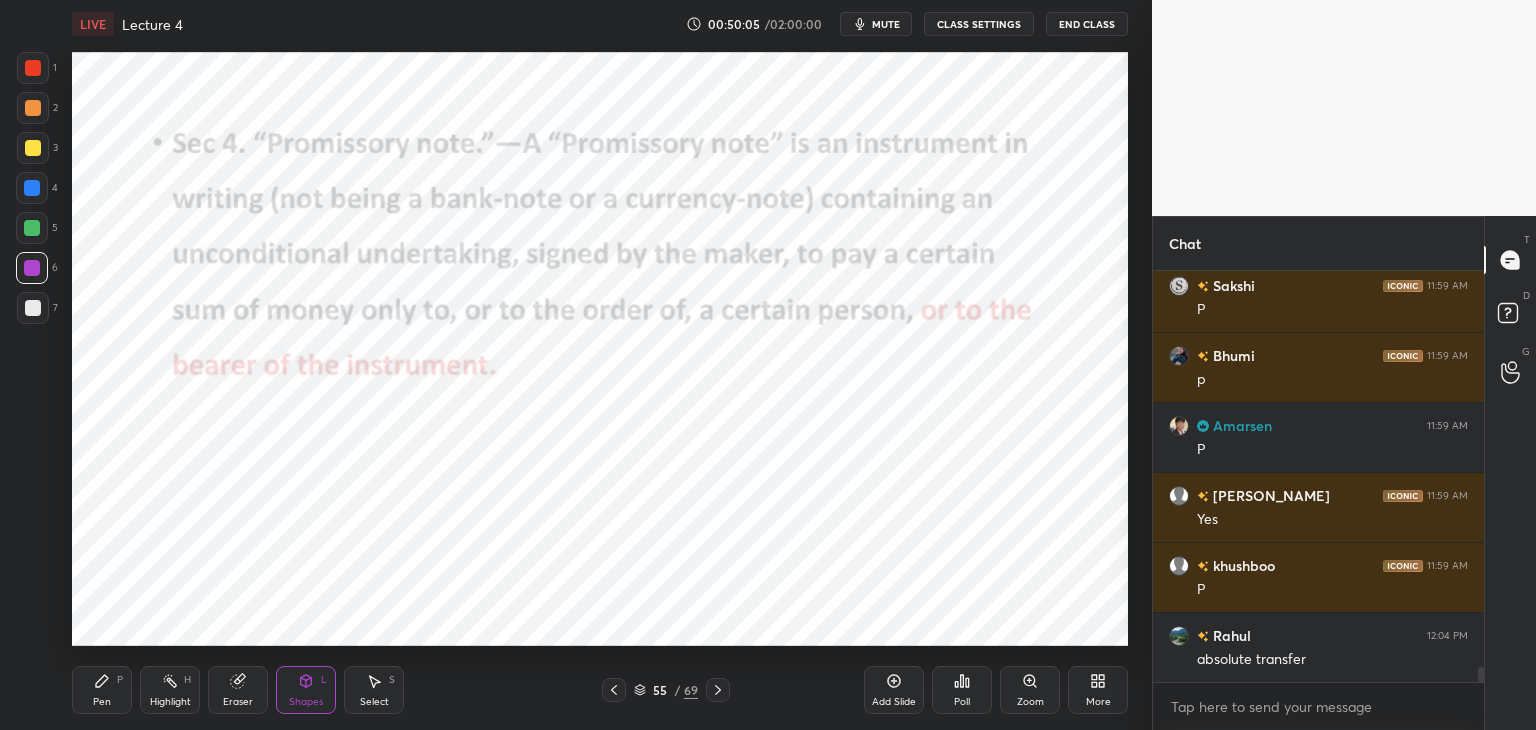 click on "1 2 3 4 5 6 7 C X Z C X Z E E Erase all   H H LIVE Lecture 4 00:50:05 /  02:00:00 mute CLASS SETTINGS End Class Setting up your live class Poll for   secs No correct answer Start poll Back Lecture 4 • L4 of The Negotiable Instruments Act, 1881 Vasu Dev Monga Pen P Highlight H Eraser Shapes L Select S 55 / 69 Add Slide Poll Zoom More" at bounding box center [568, 365] 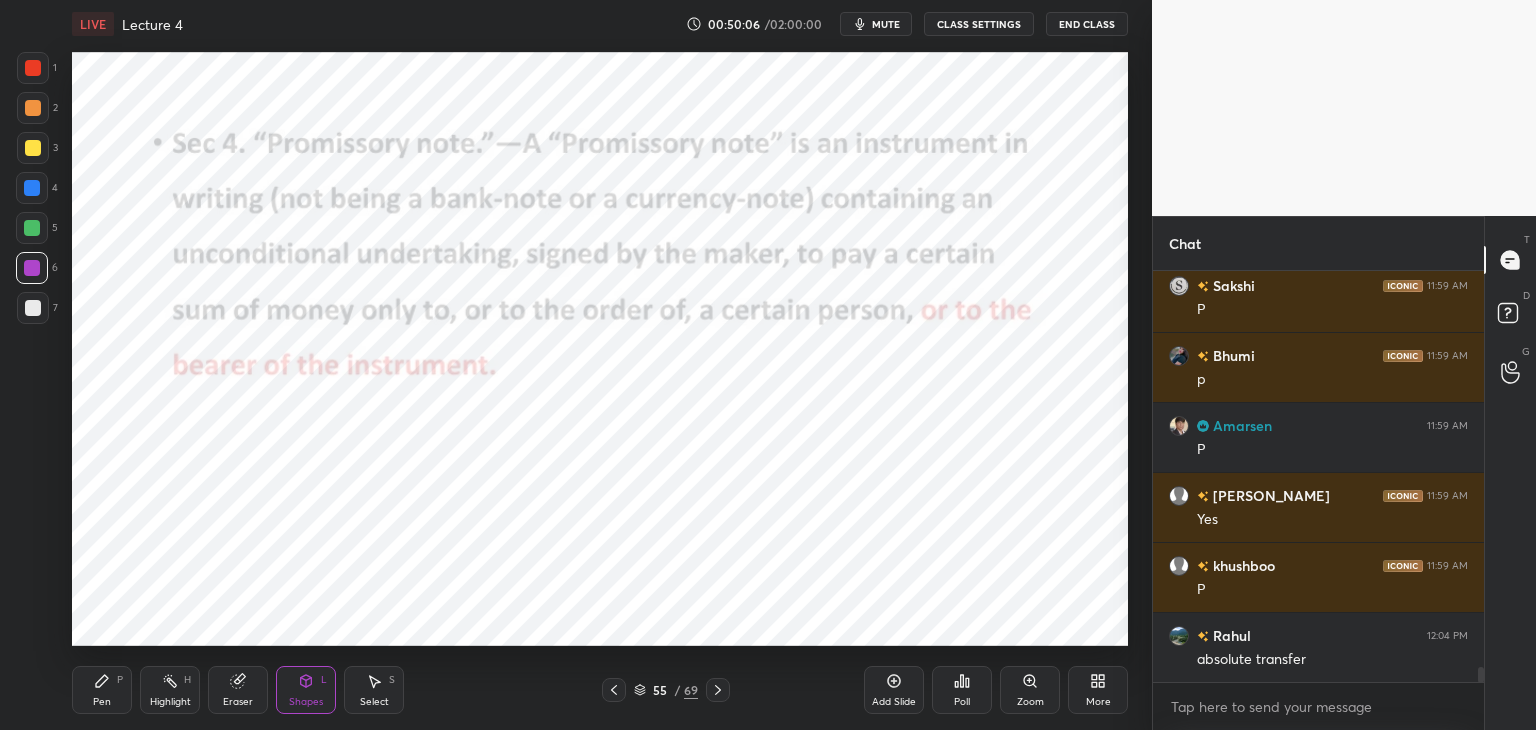 click on "Eraser" at bounding box center [238, 702] 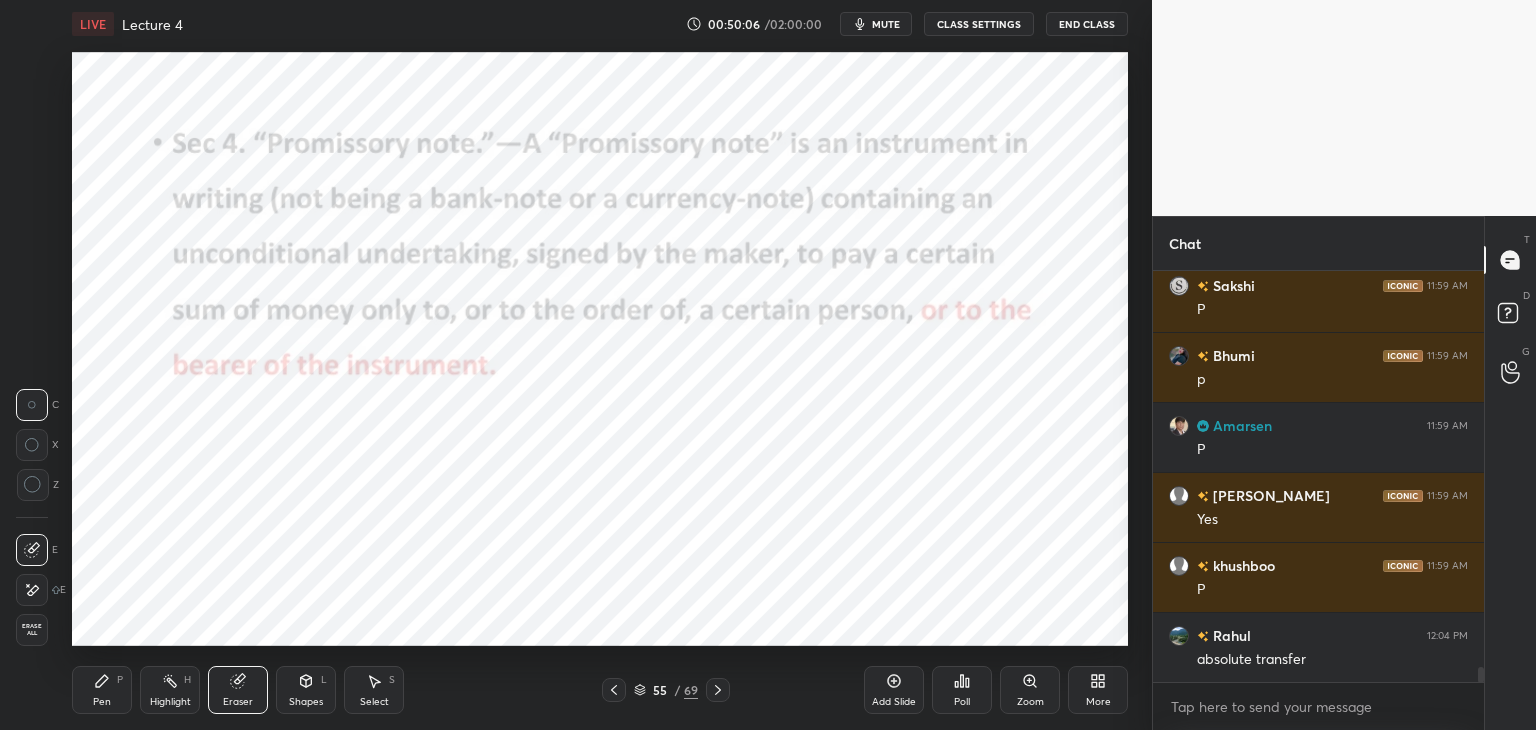 click on "Erase all" at bounding box center [32, 630] 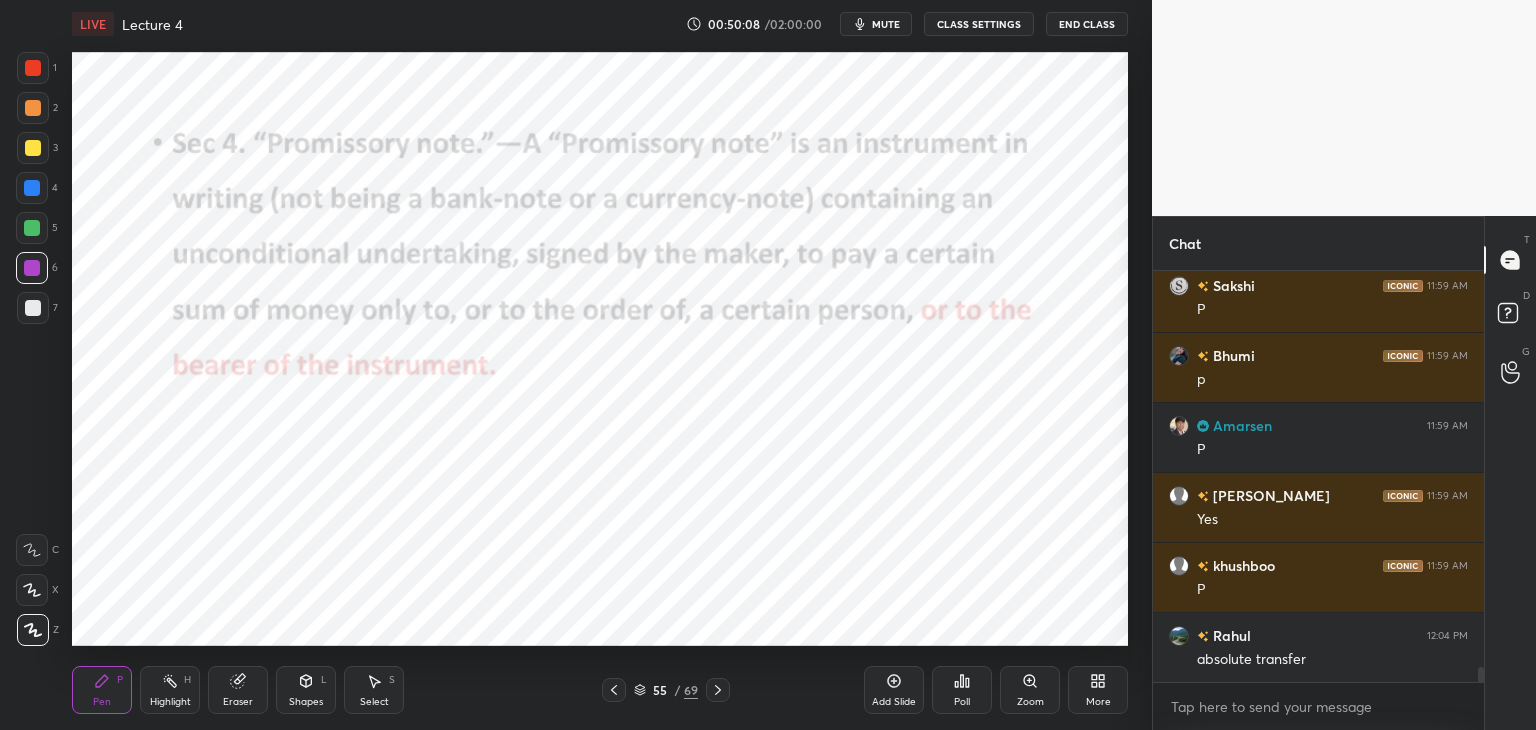 click at bounding box center [32, 228] 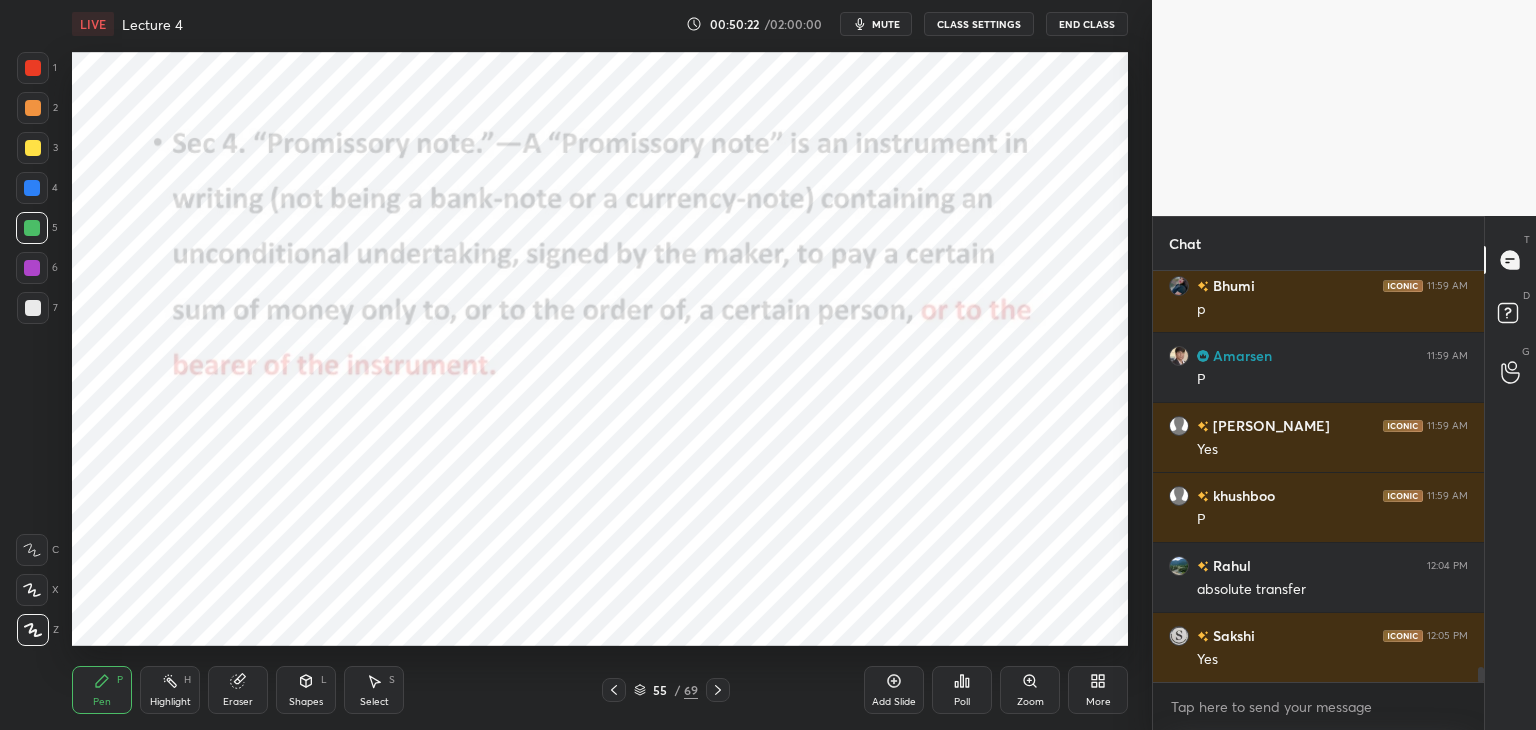 scroll, scrollTop: 11330, scrollLeft: 0, axis: vertical 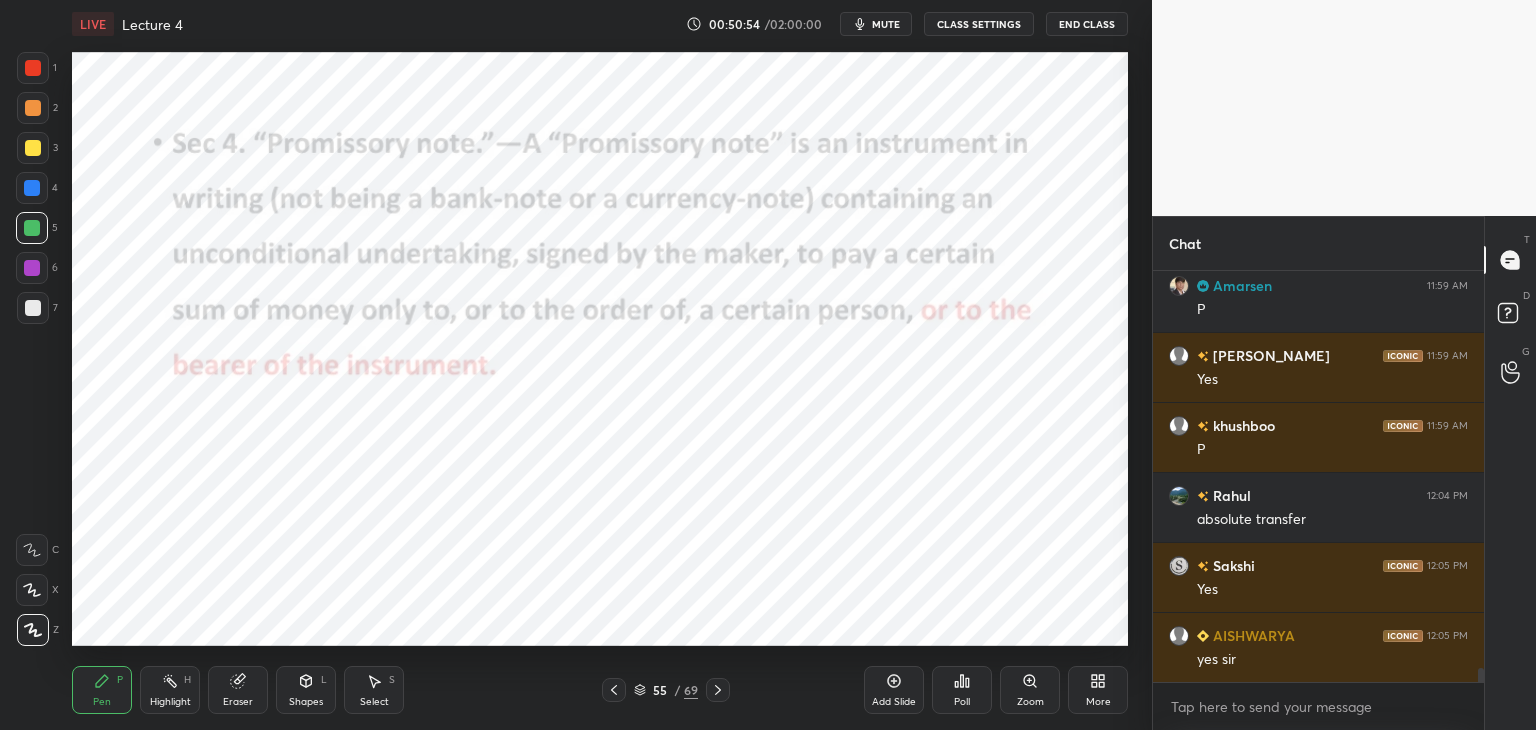 click 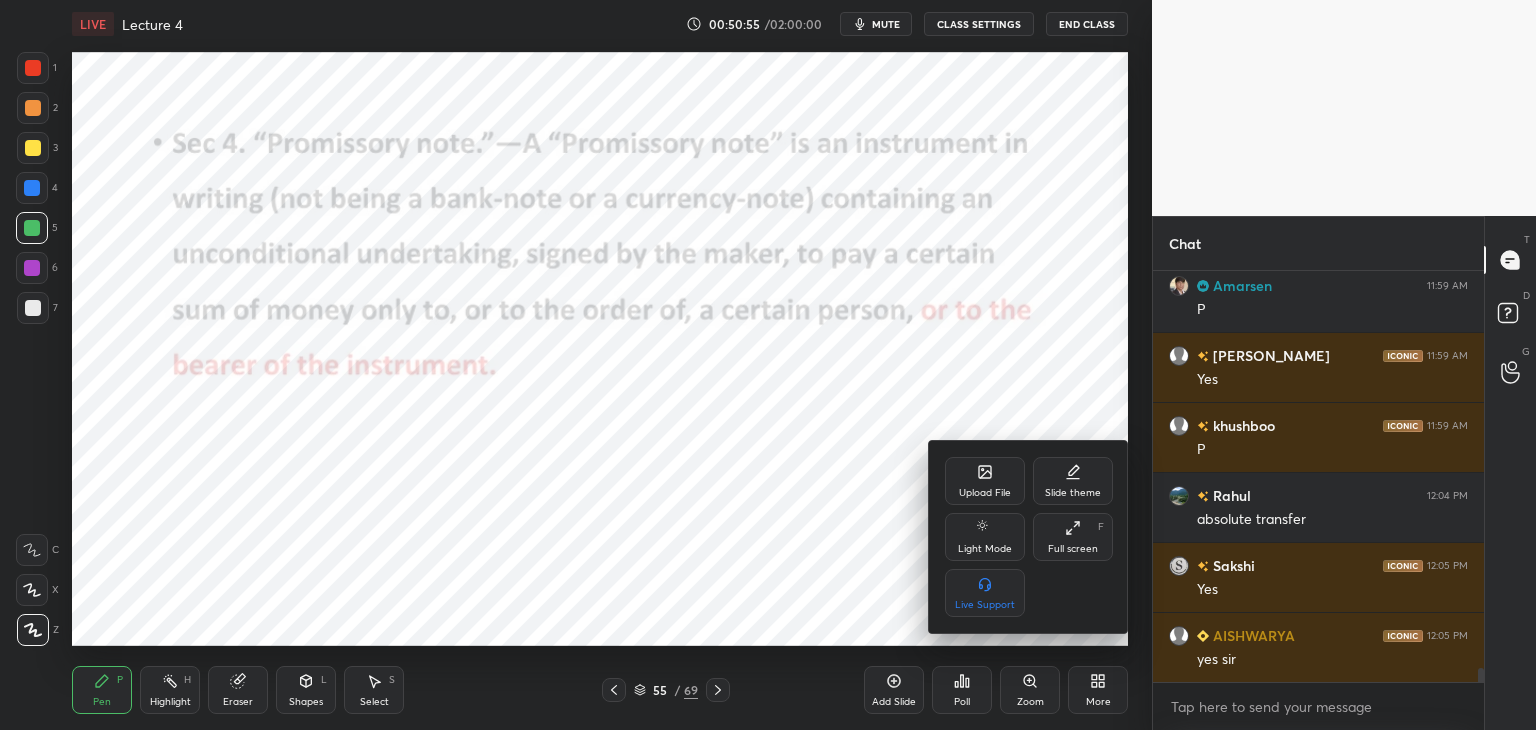click at bounding box center [768, 365] 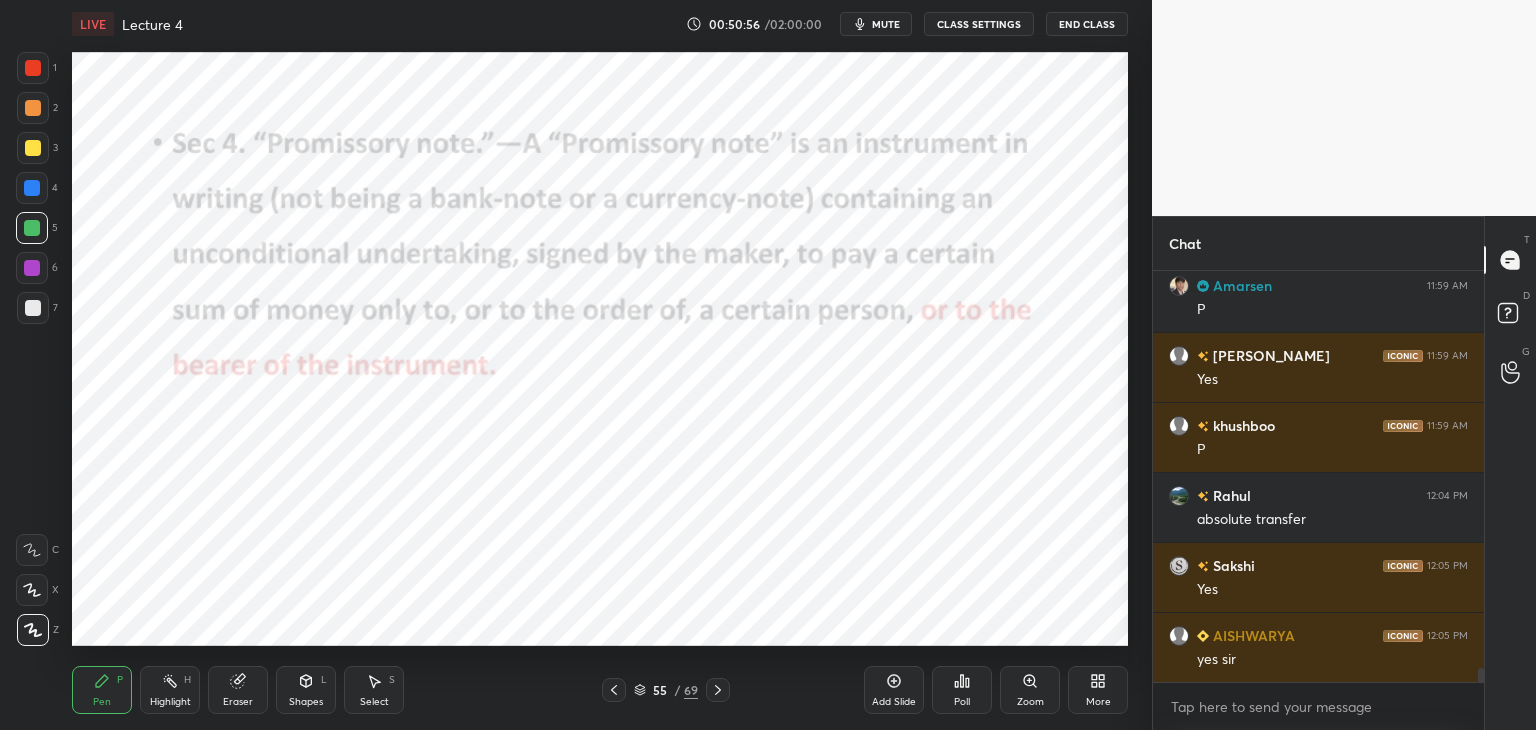 click on "Zoom" at bounding box center (1030, 690) 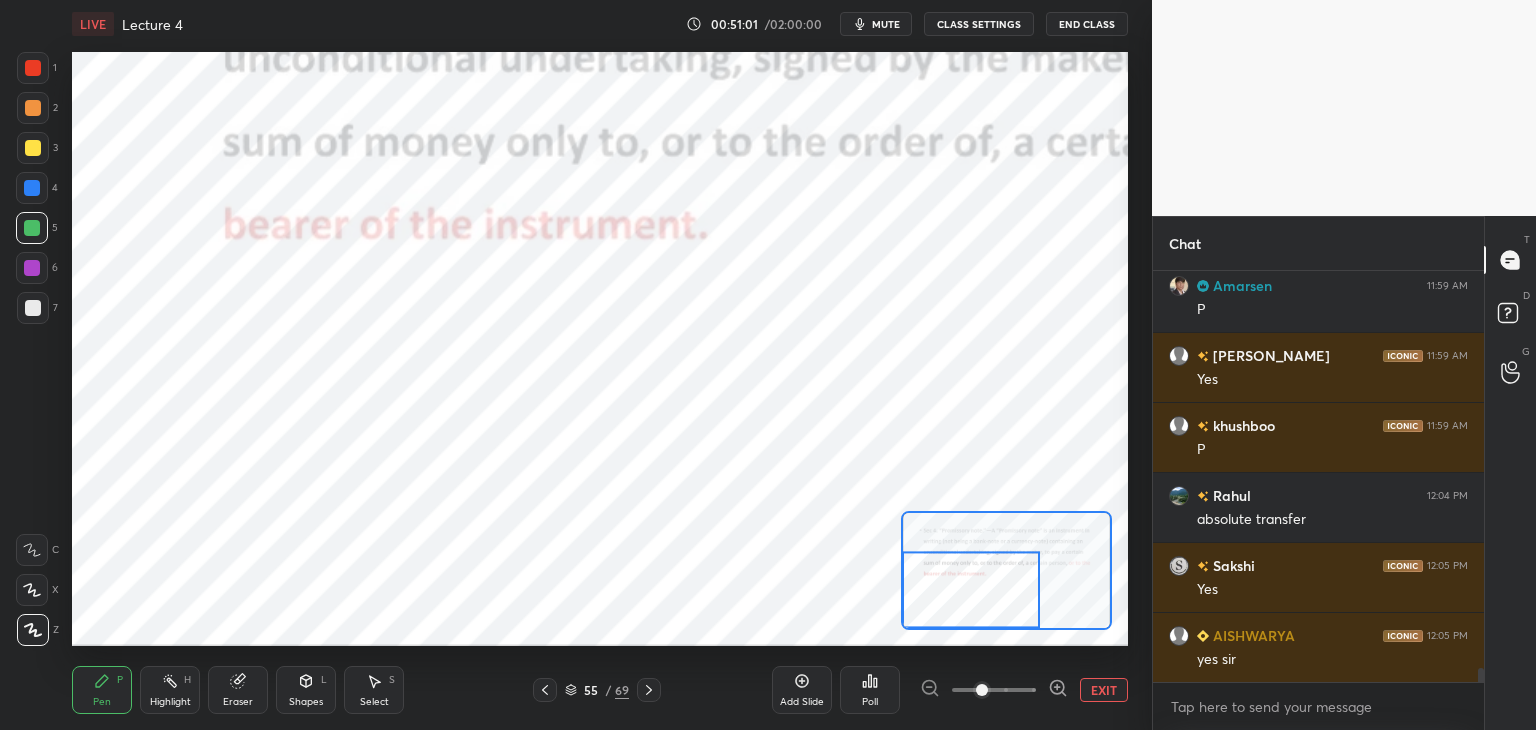 click on "EXIT" at bounding box center [1104, 690] 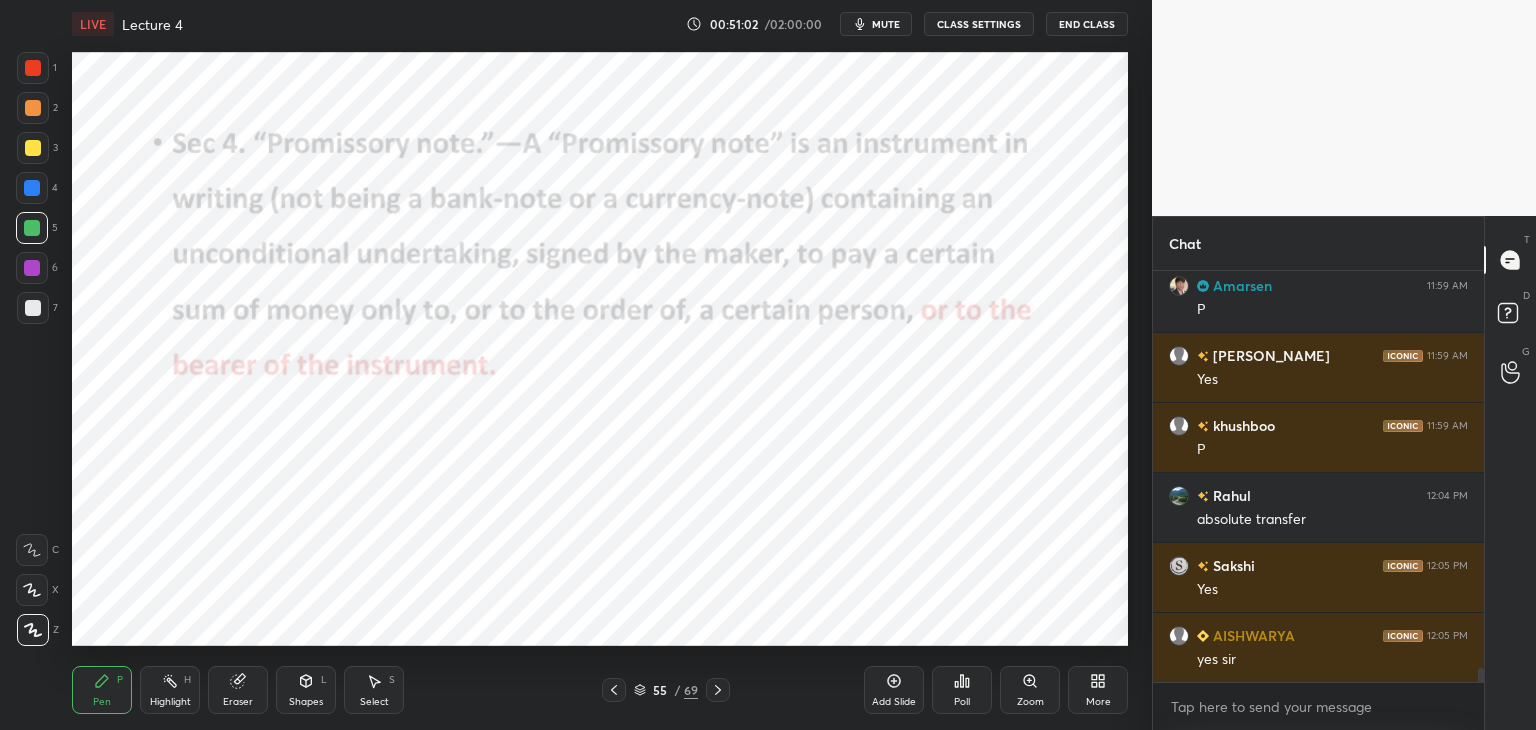 click at bounding box center [32, 268] 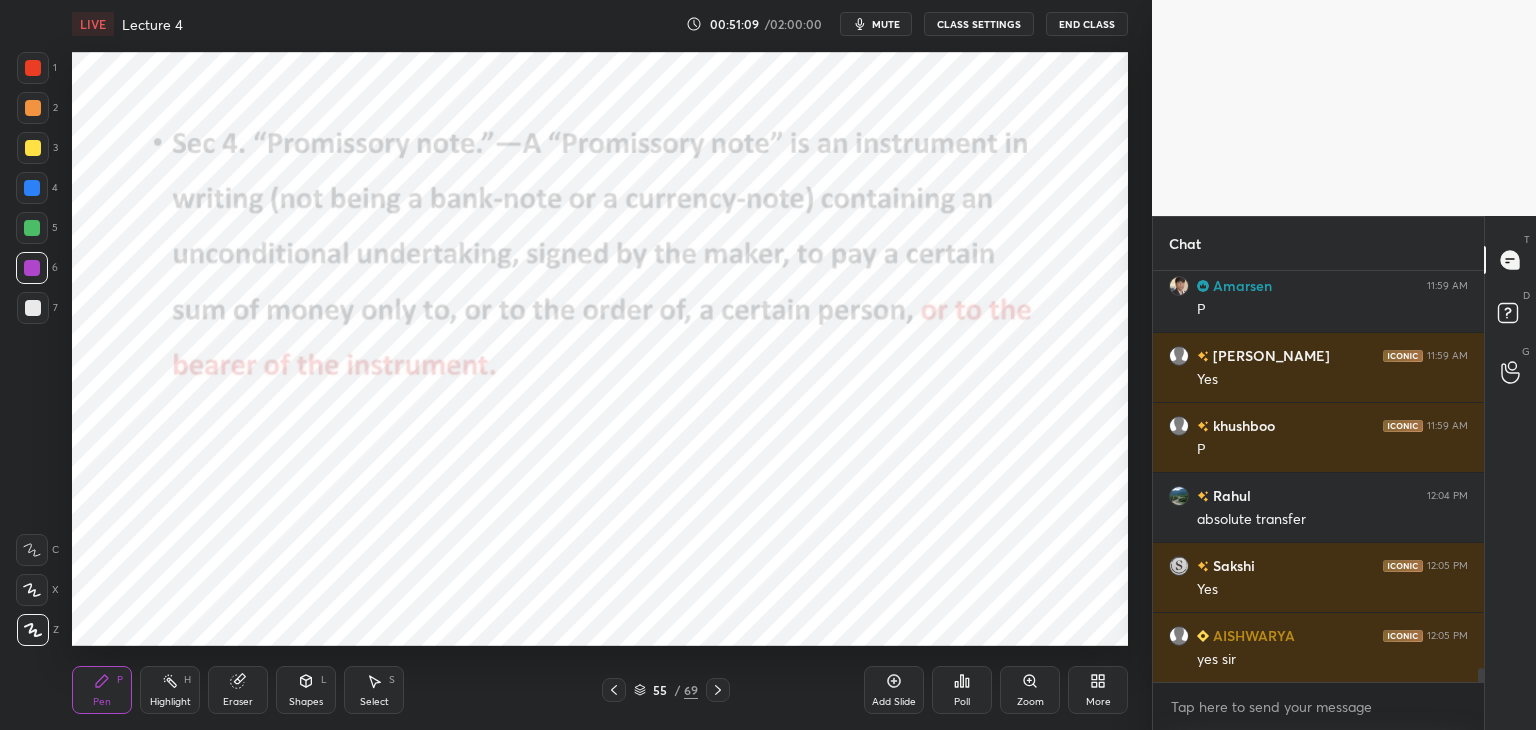 click at bounding box center [32, 228] 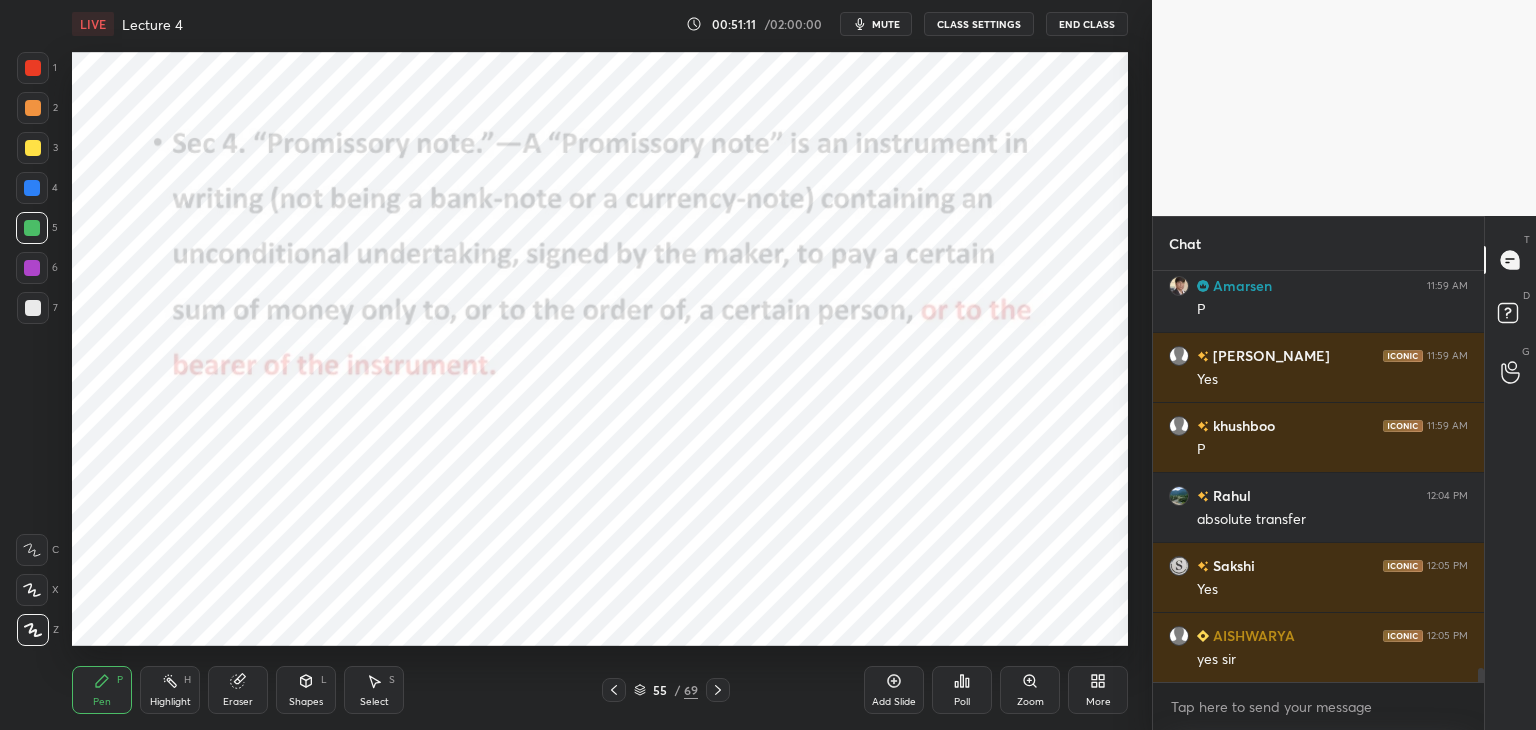 click at bounding box center (33, 68) 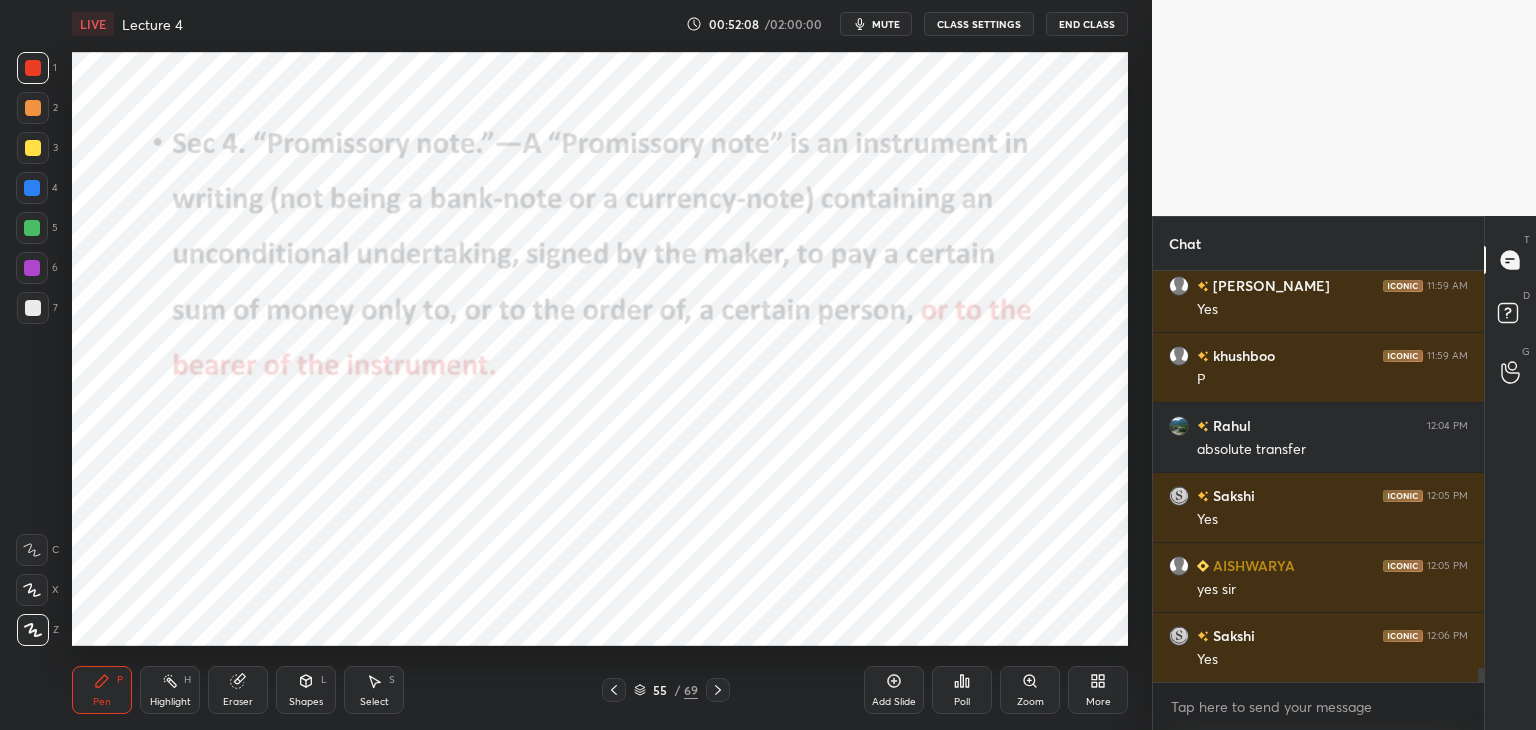 scroll, scrollTop: 11470, scrollLeft: 0, axis: vertical 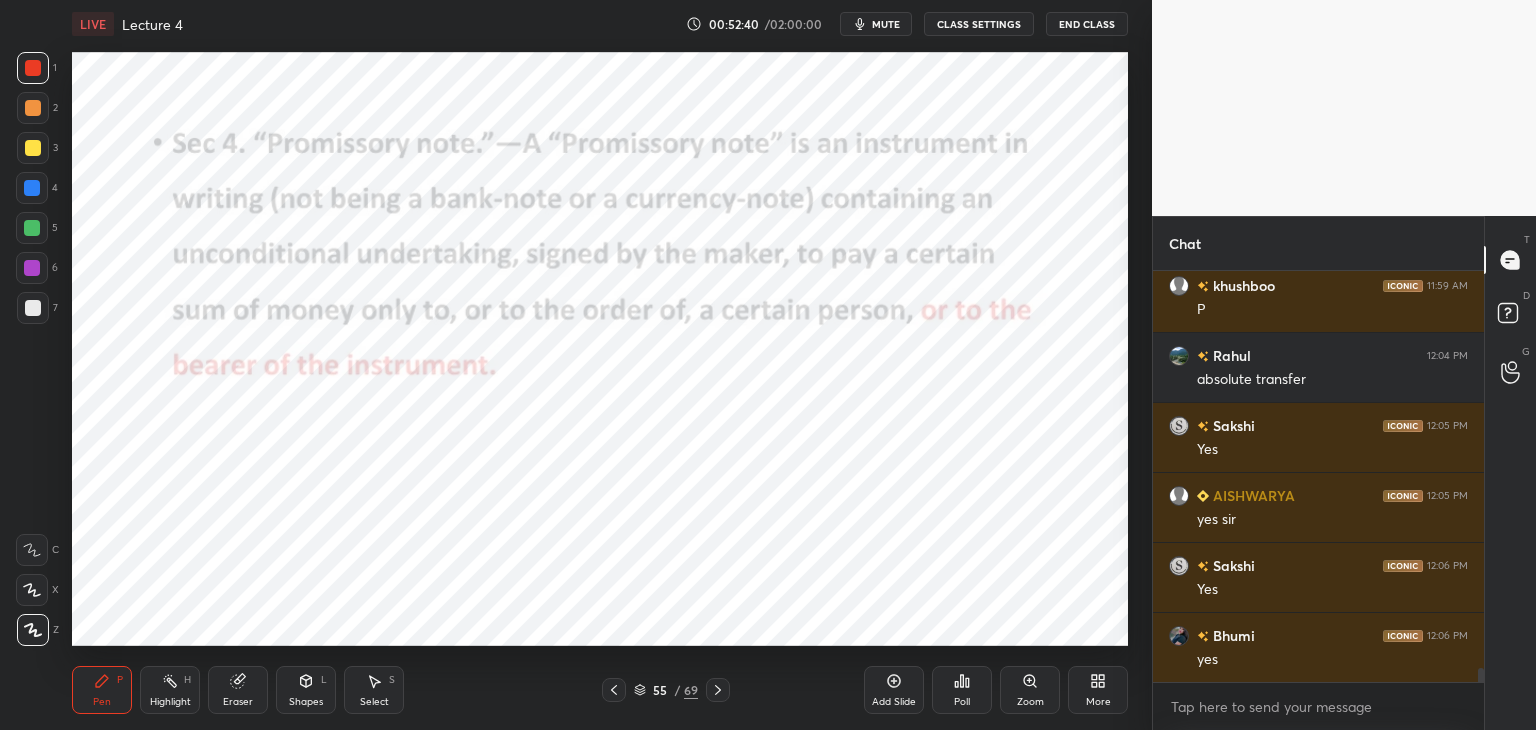 click on "Add Slide" at bounding box center (894, 690) 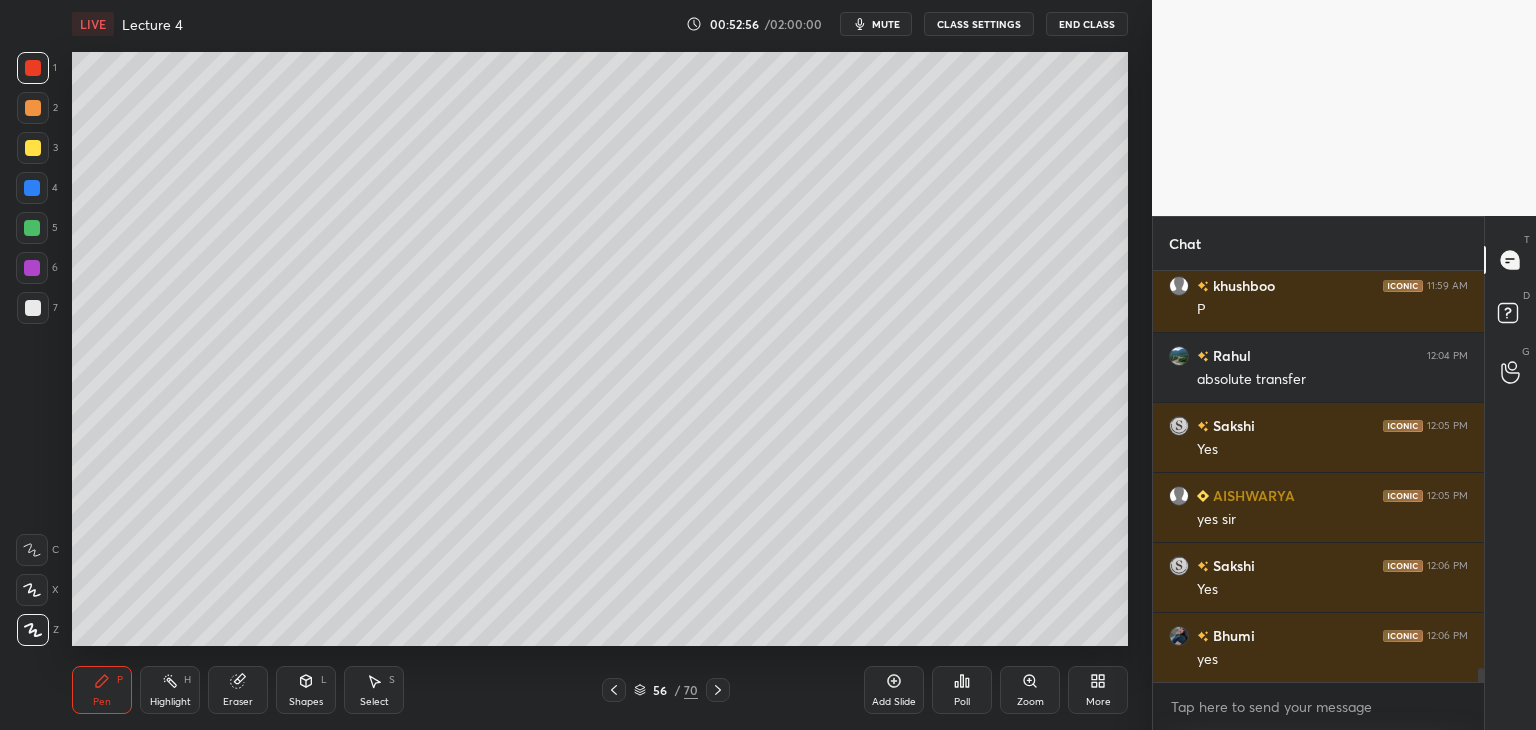 click at bounding box center [33, 148] 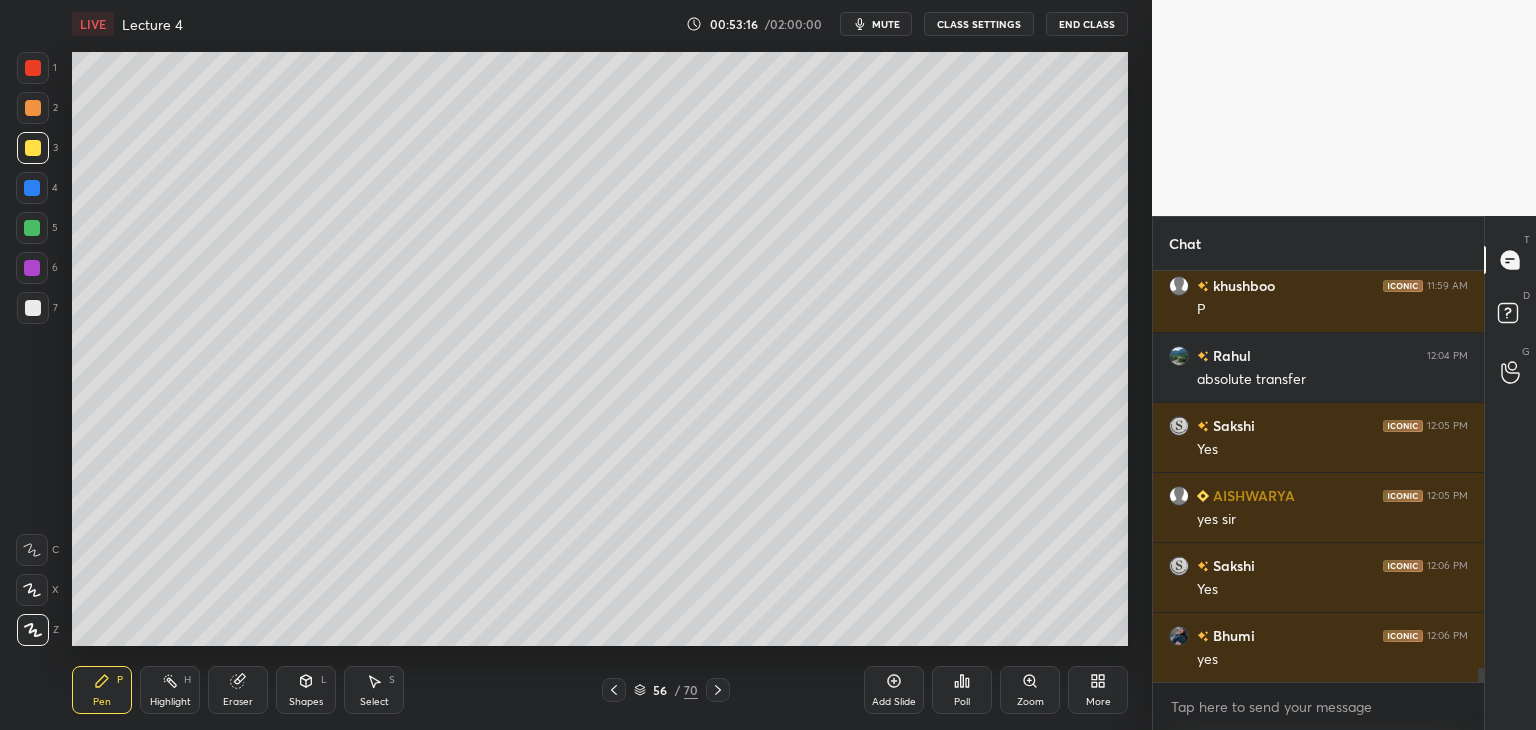 scroll, scrollTop: 11540, scrollLeft: 0, axis: vertical 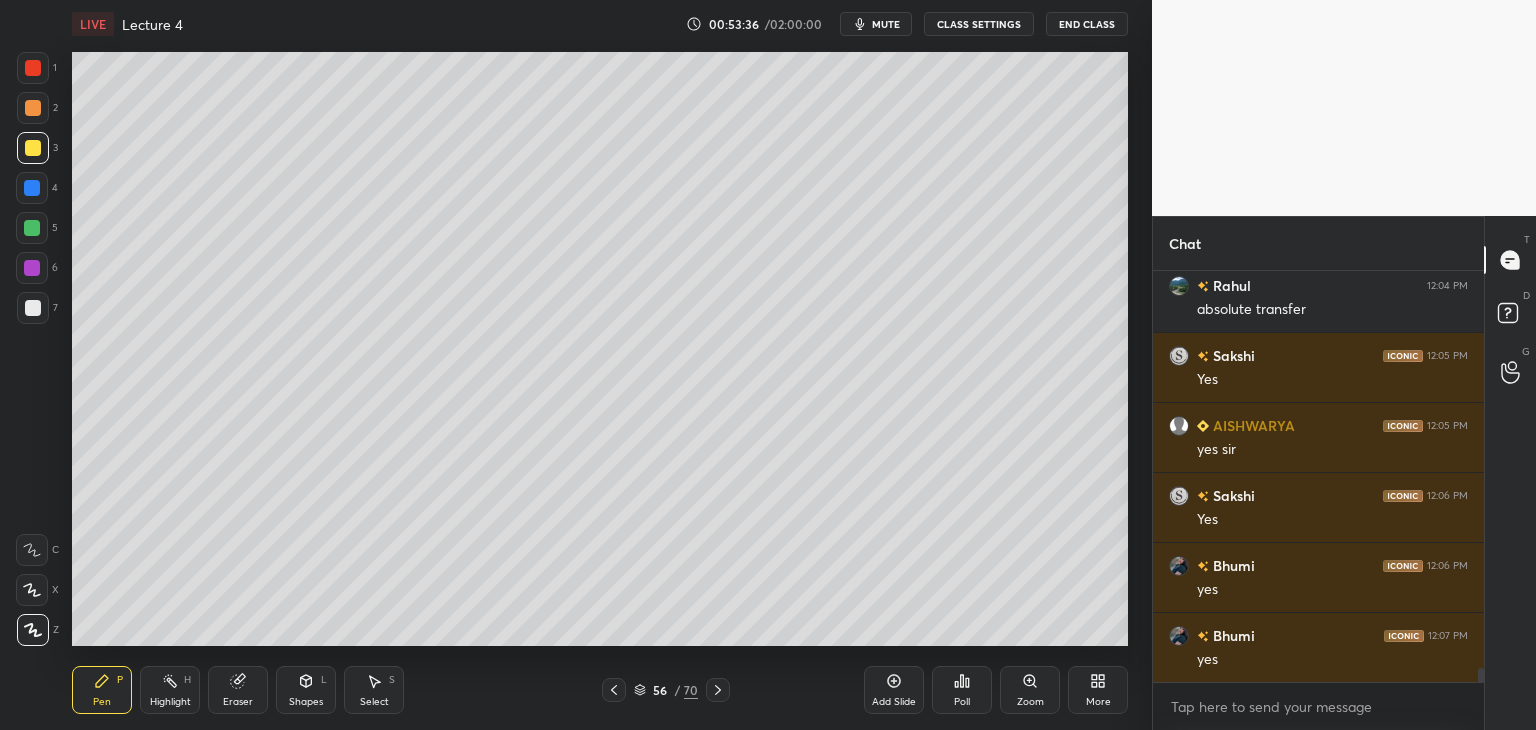 click at bounding box center (32, 268) 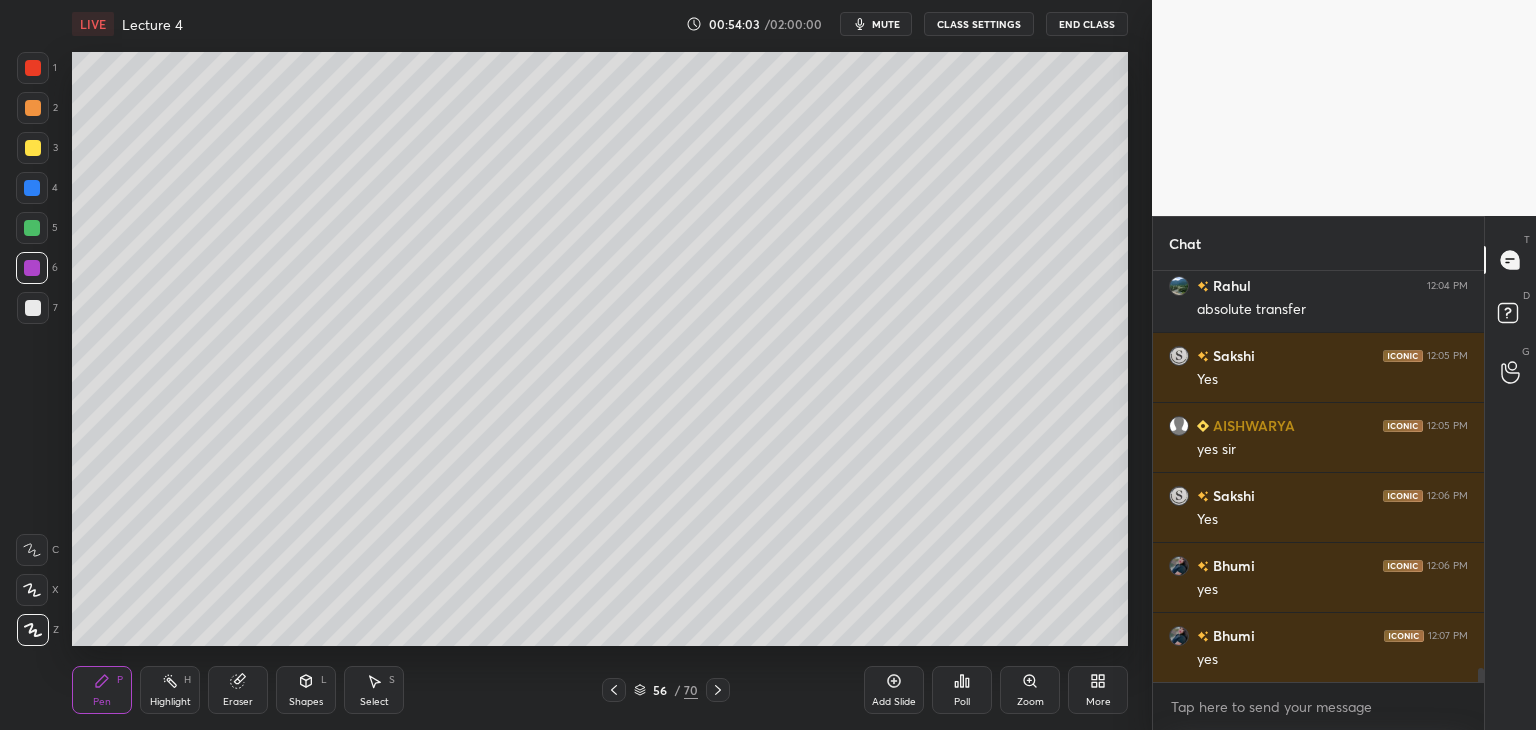 click on "Add Slide" at bounding box center [894, 690] 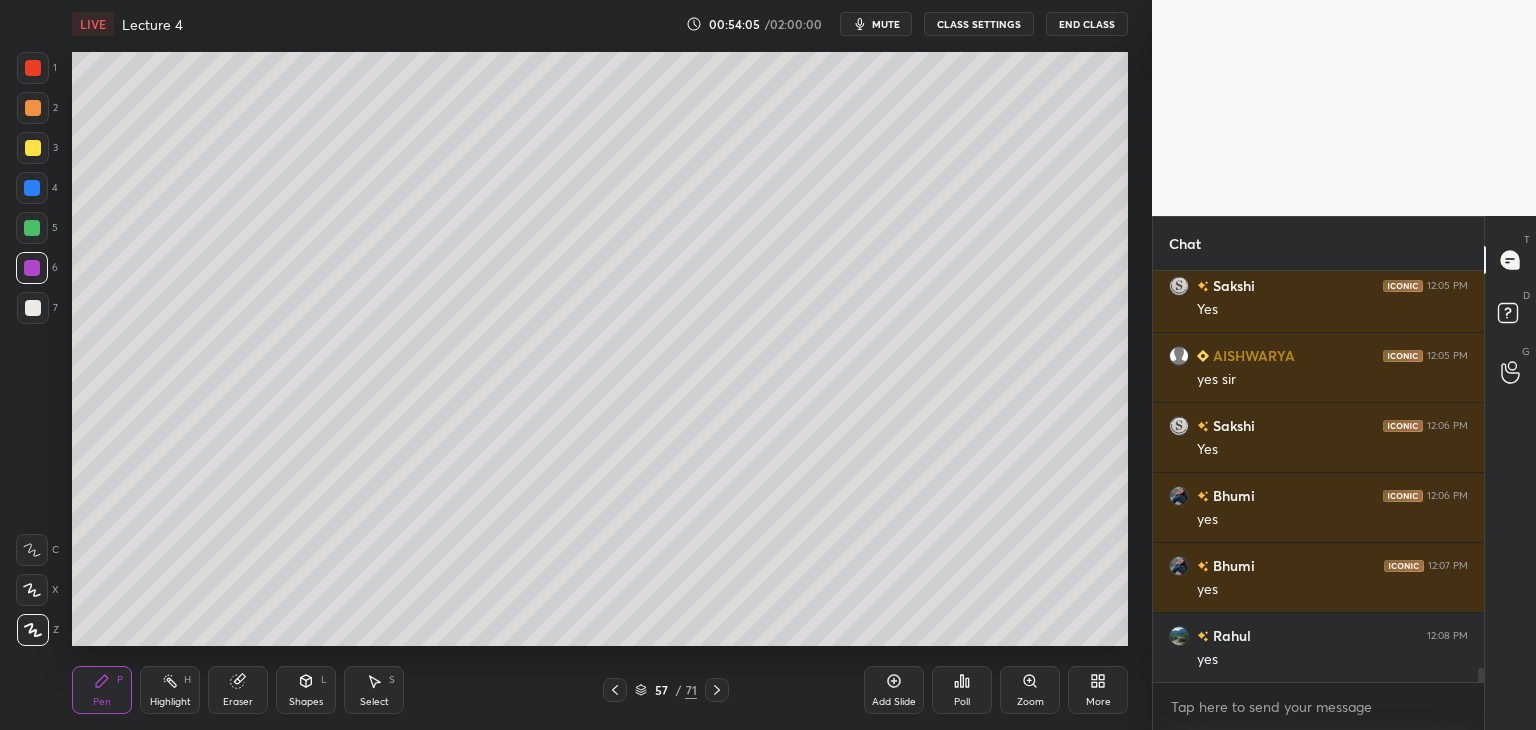 scroll, scrollTop: 11680, scrollLeft: 0, axis: vertical 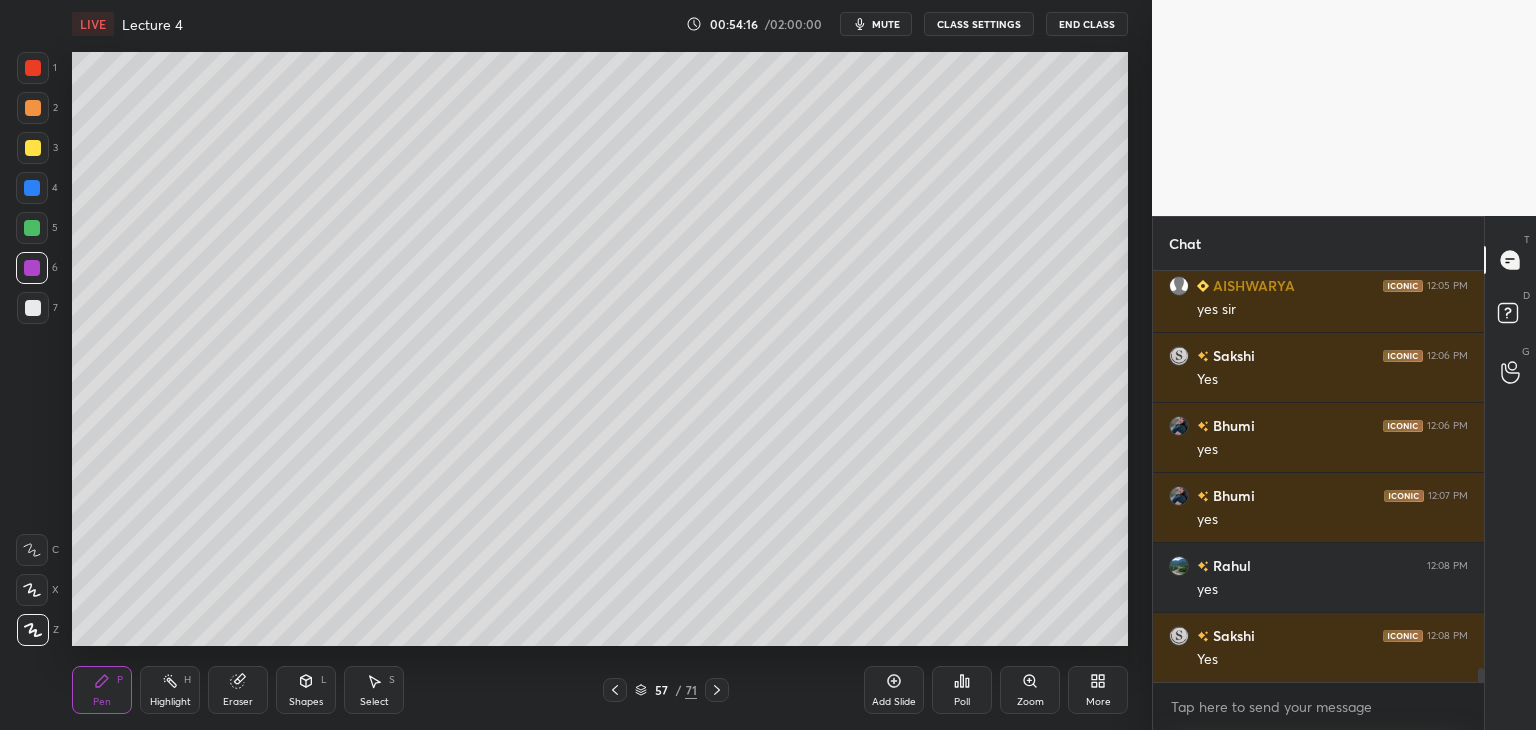 click at bounding box center [33, 308] 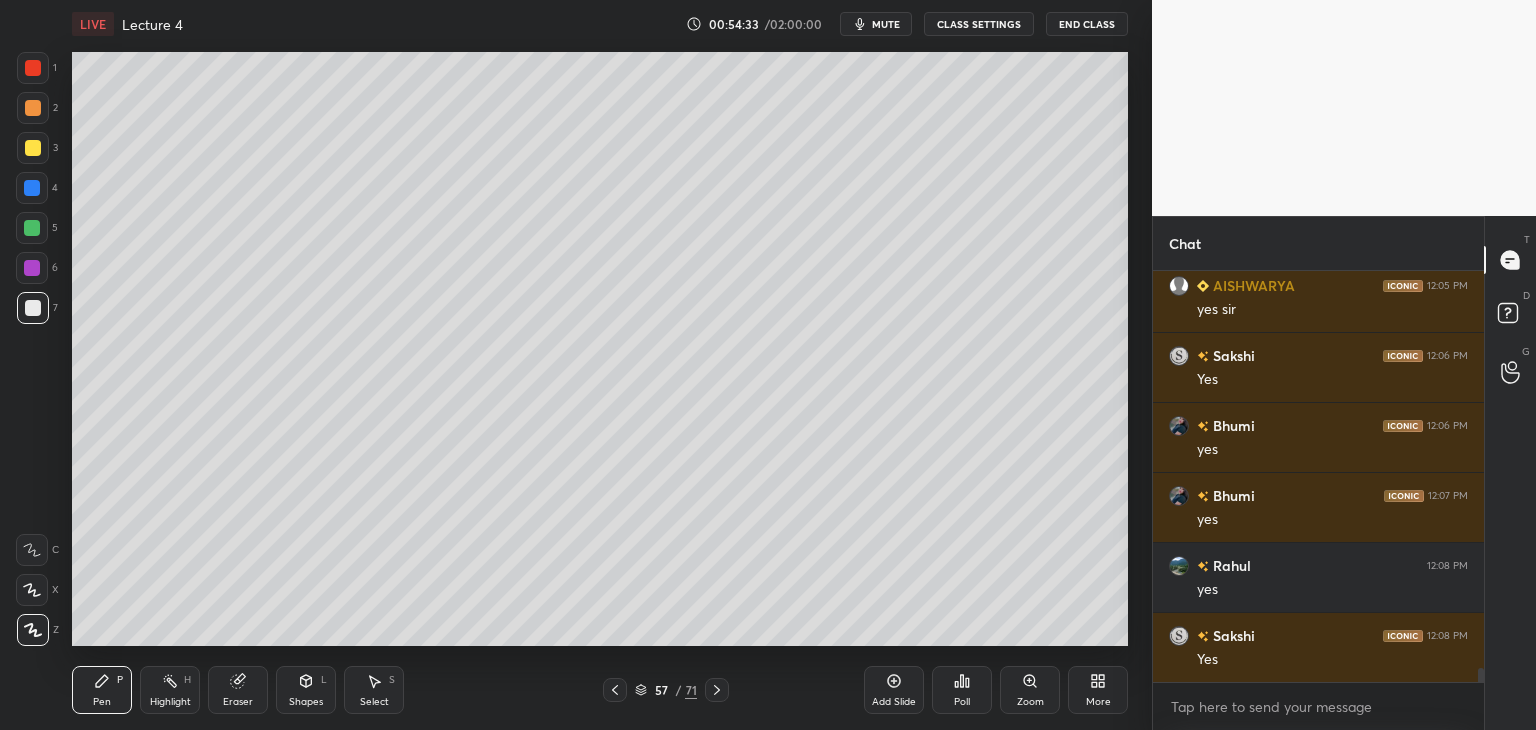 click 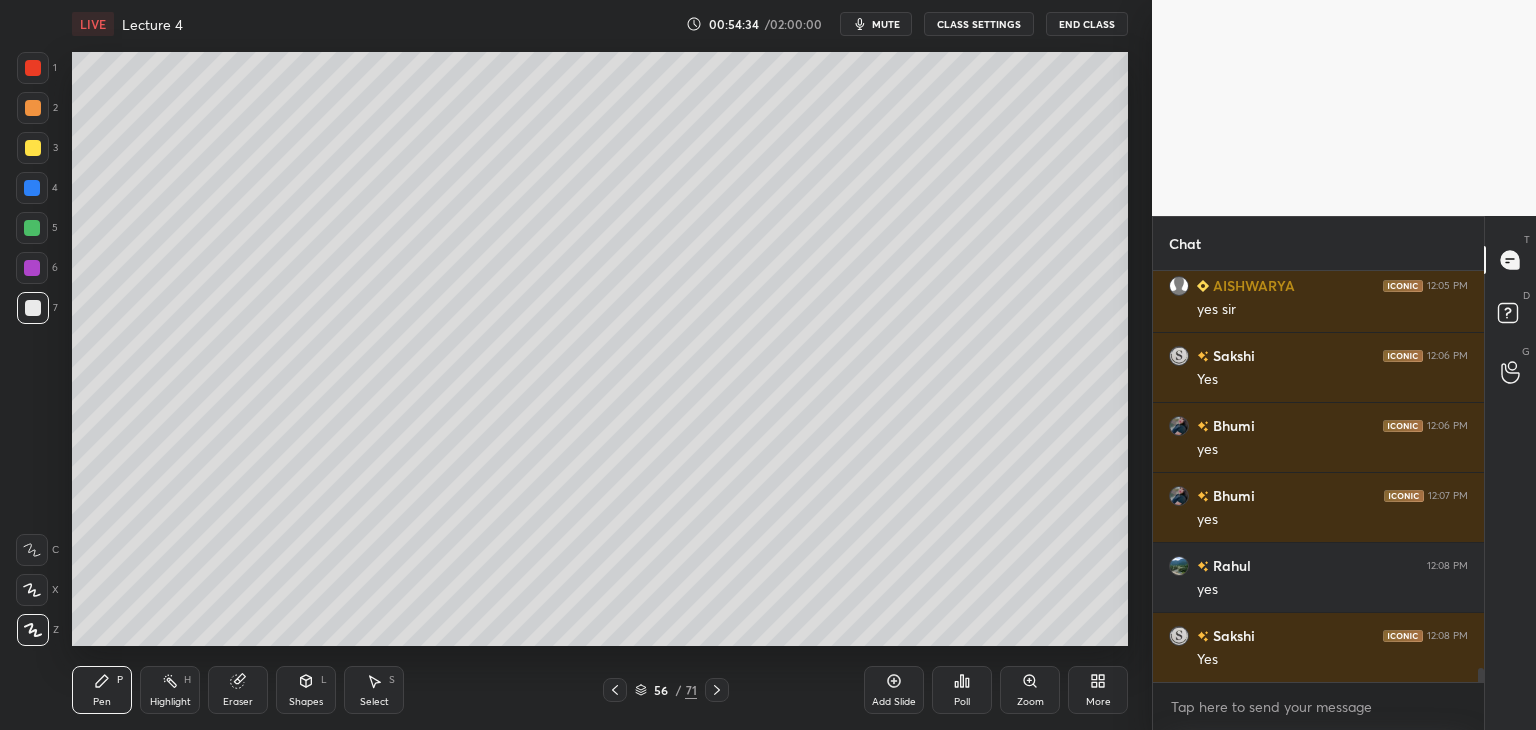 click 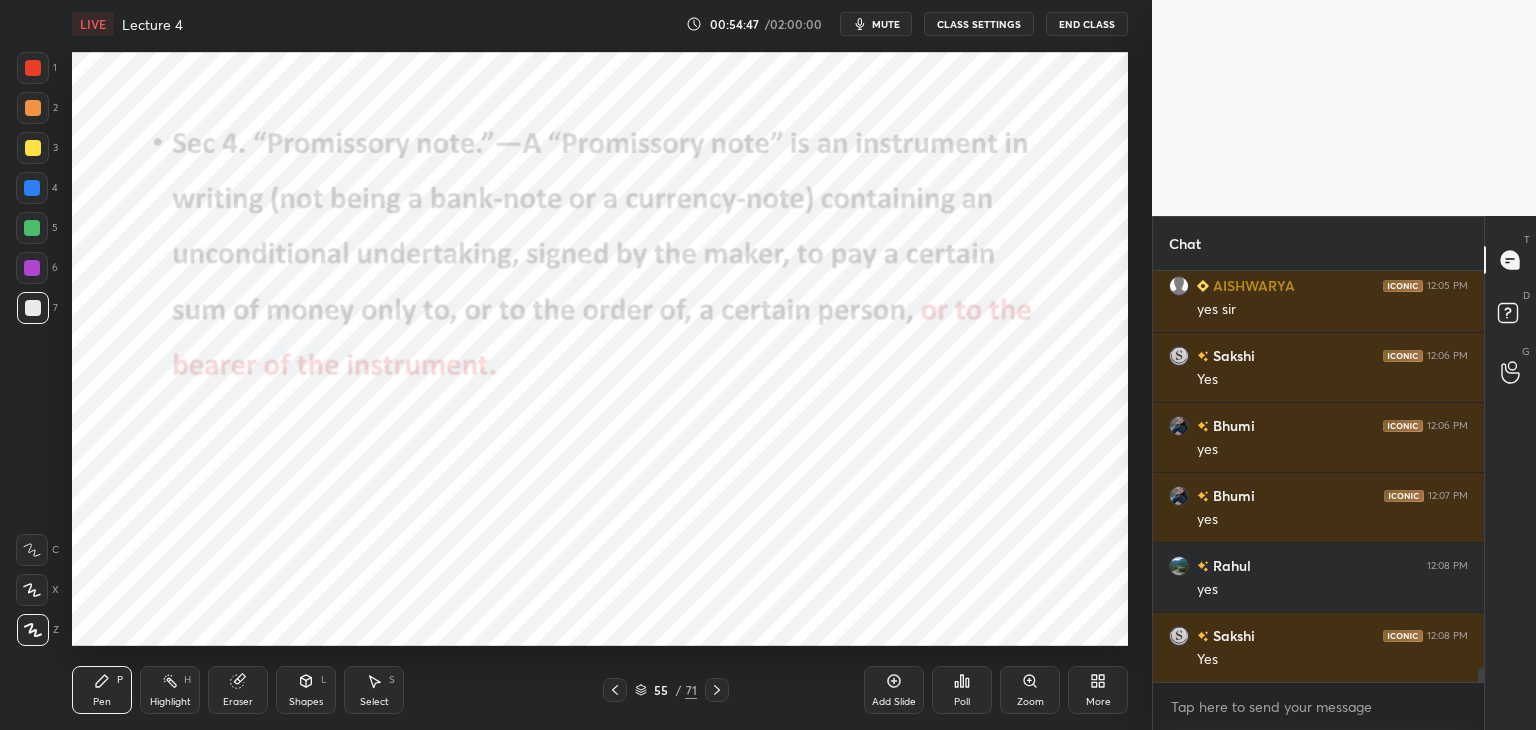 click on "Add Slide" at bounding box center (894, 690) 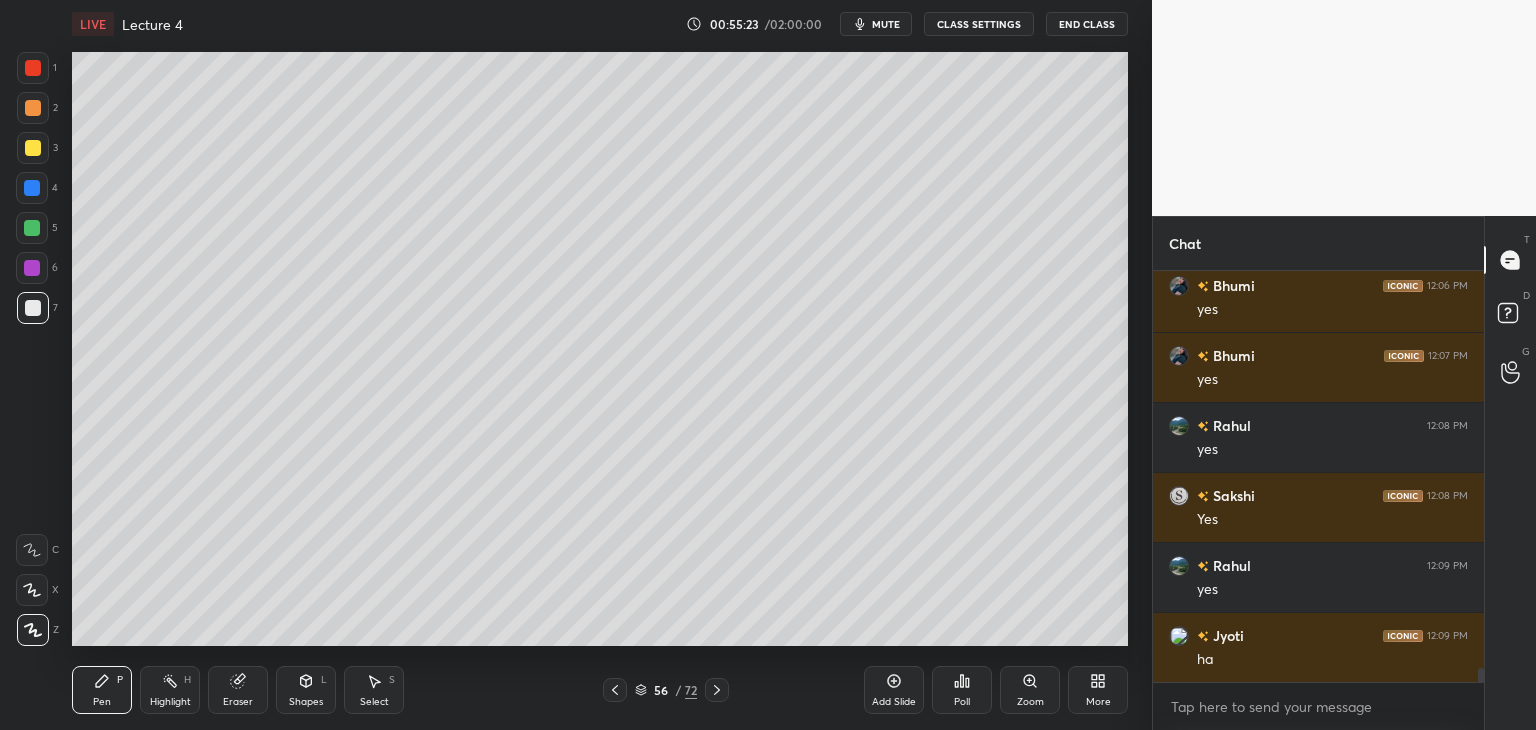 scroll, scrollTop: 11890, scrollLeft: 0, axis: vertical 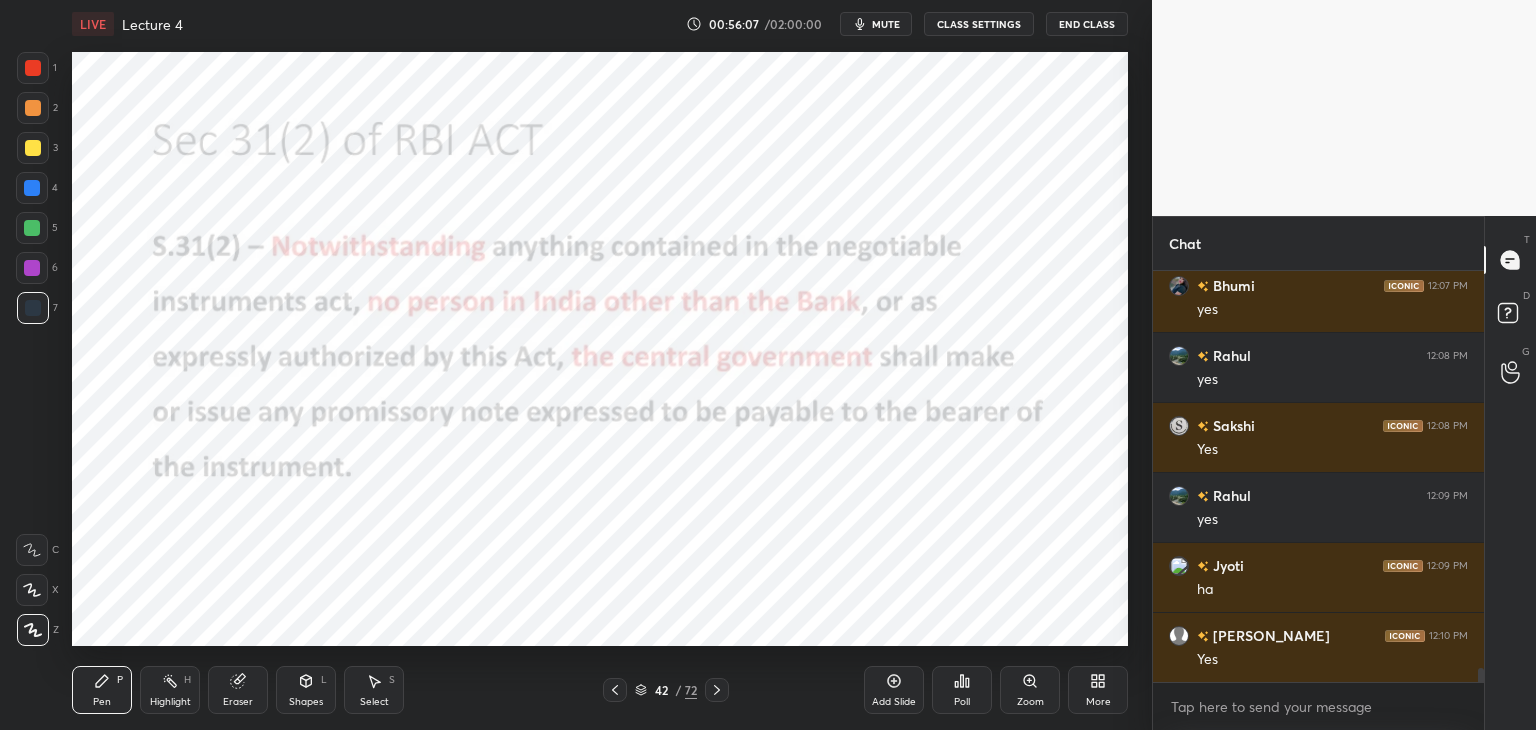 click at bounding box center [32, 268] 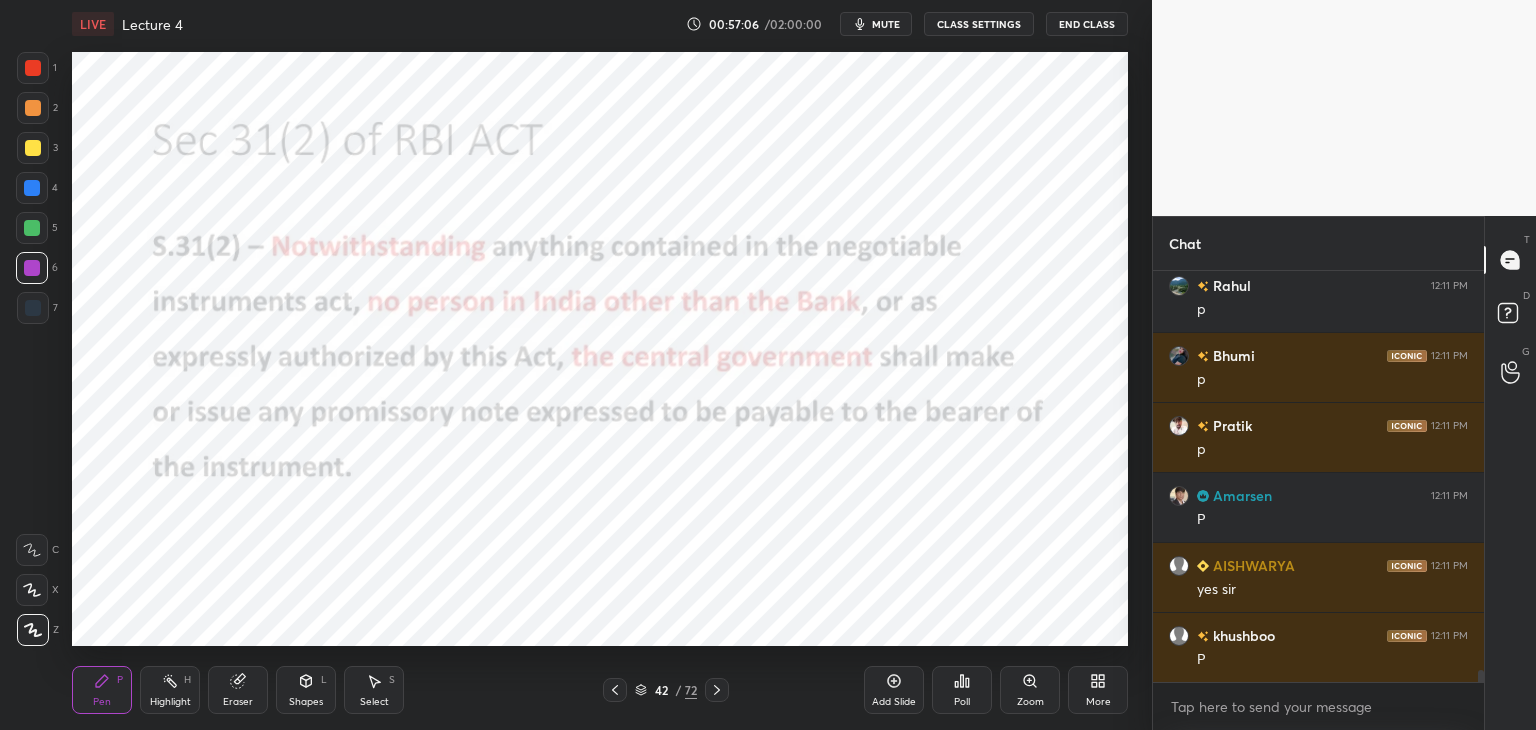 scroll, scrollTop: 13220, scrollLeft: 0, axis: vertical 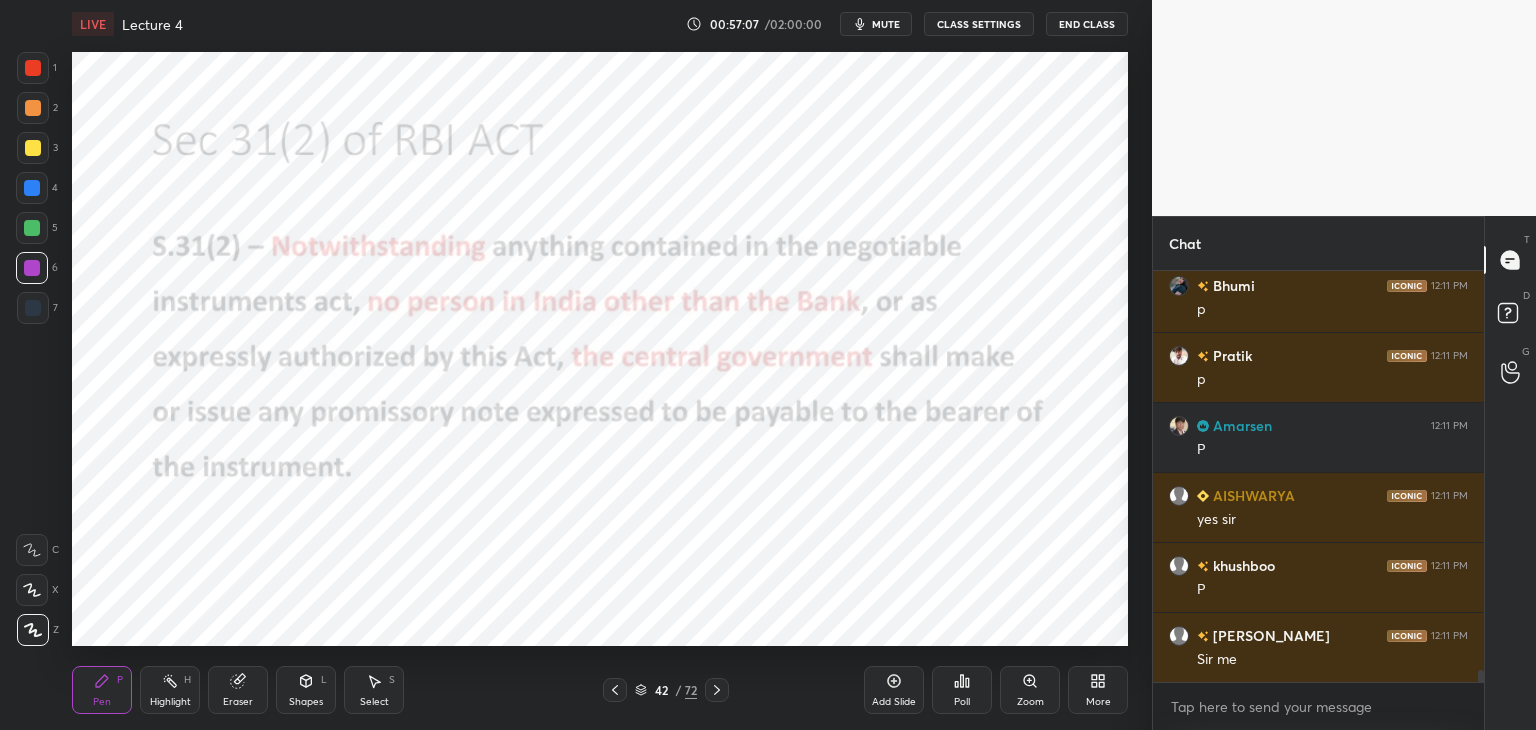 click on "Add Slide" at bounding box center (894, 702) 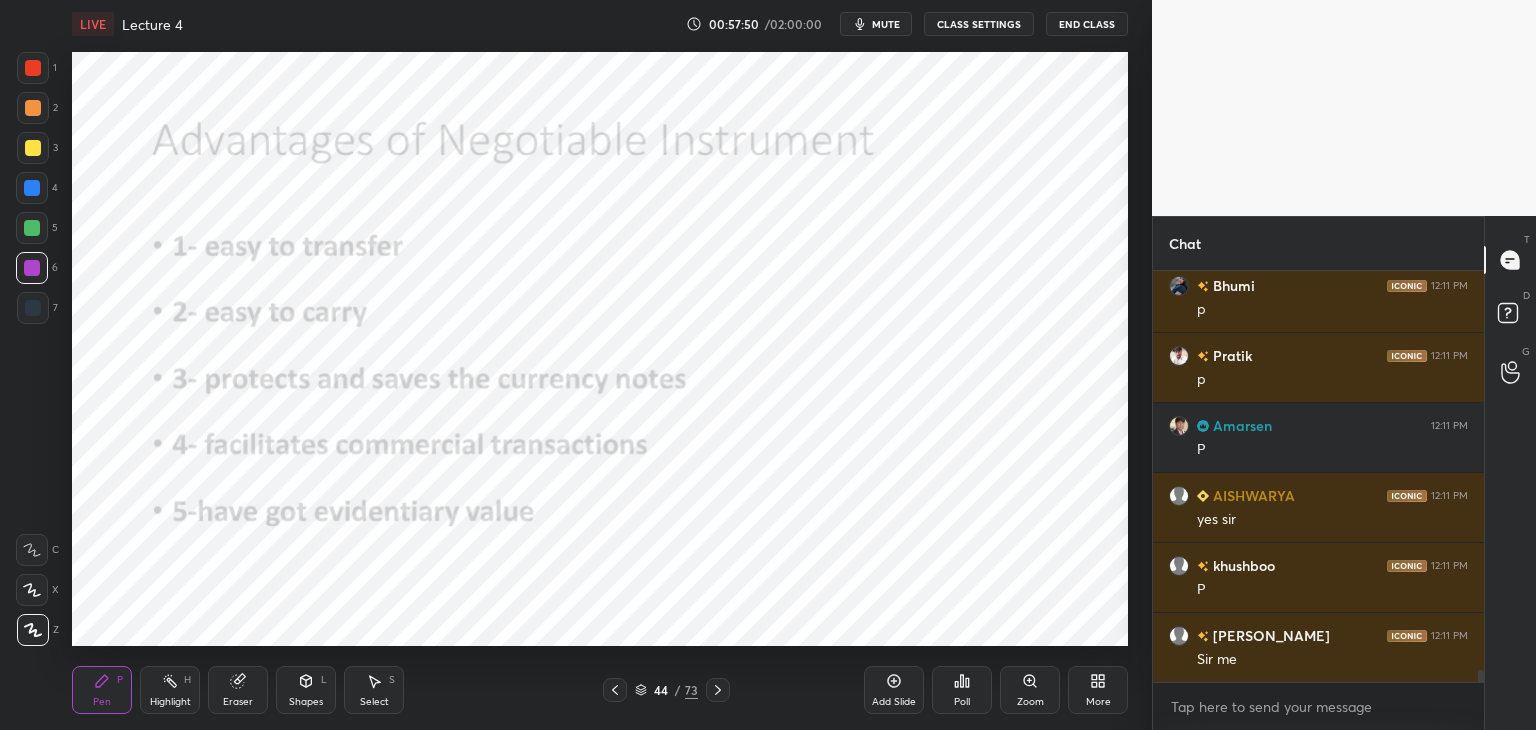 scroll, scrollTop: 13290, scrollLeft: 0, axis: vertical 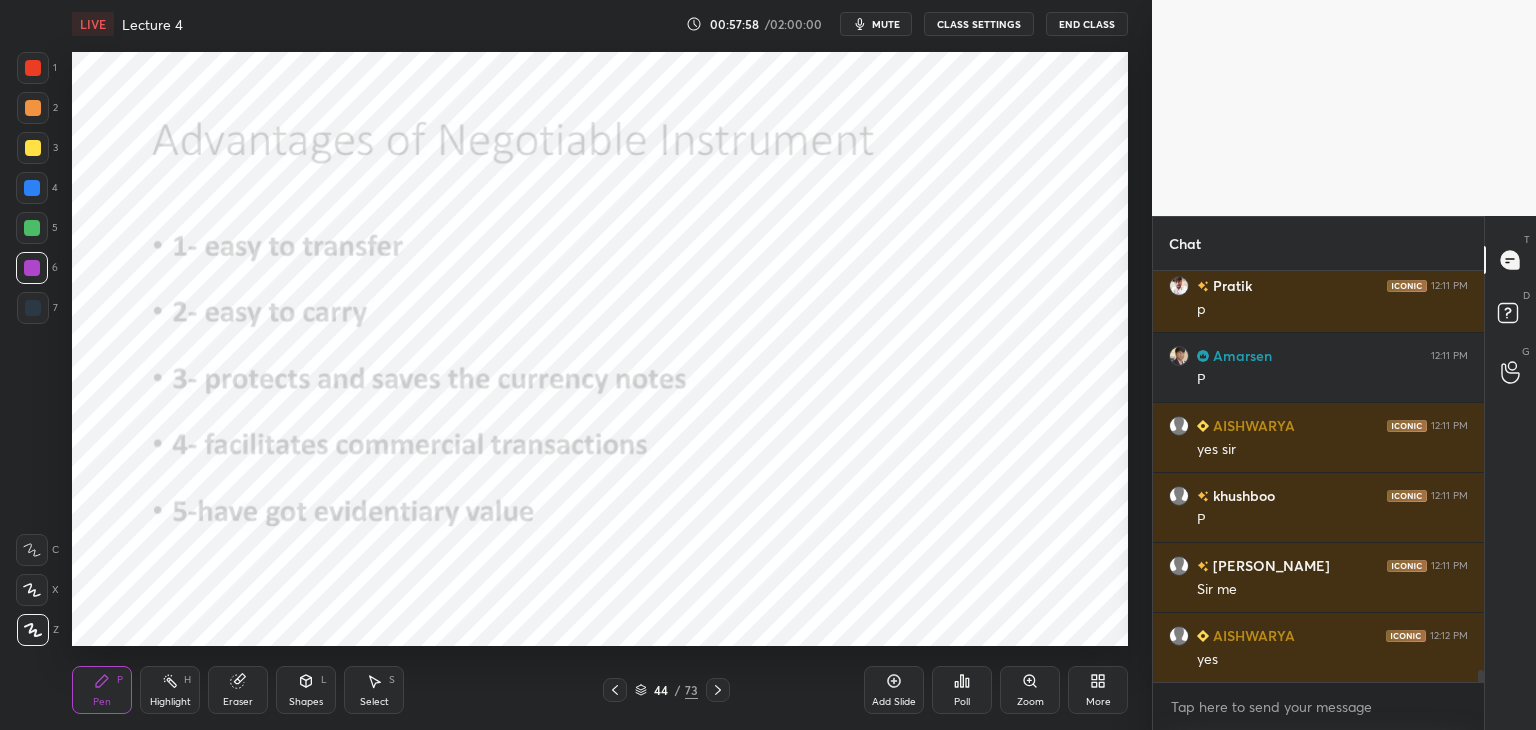 click at bounding box center (32, 188) 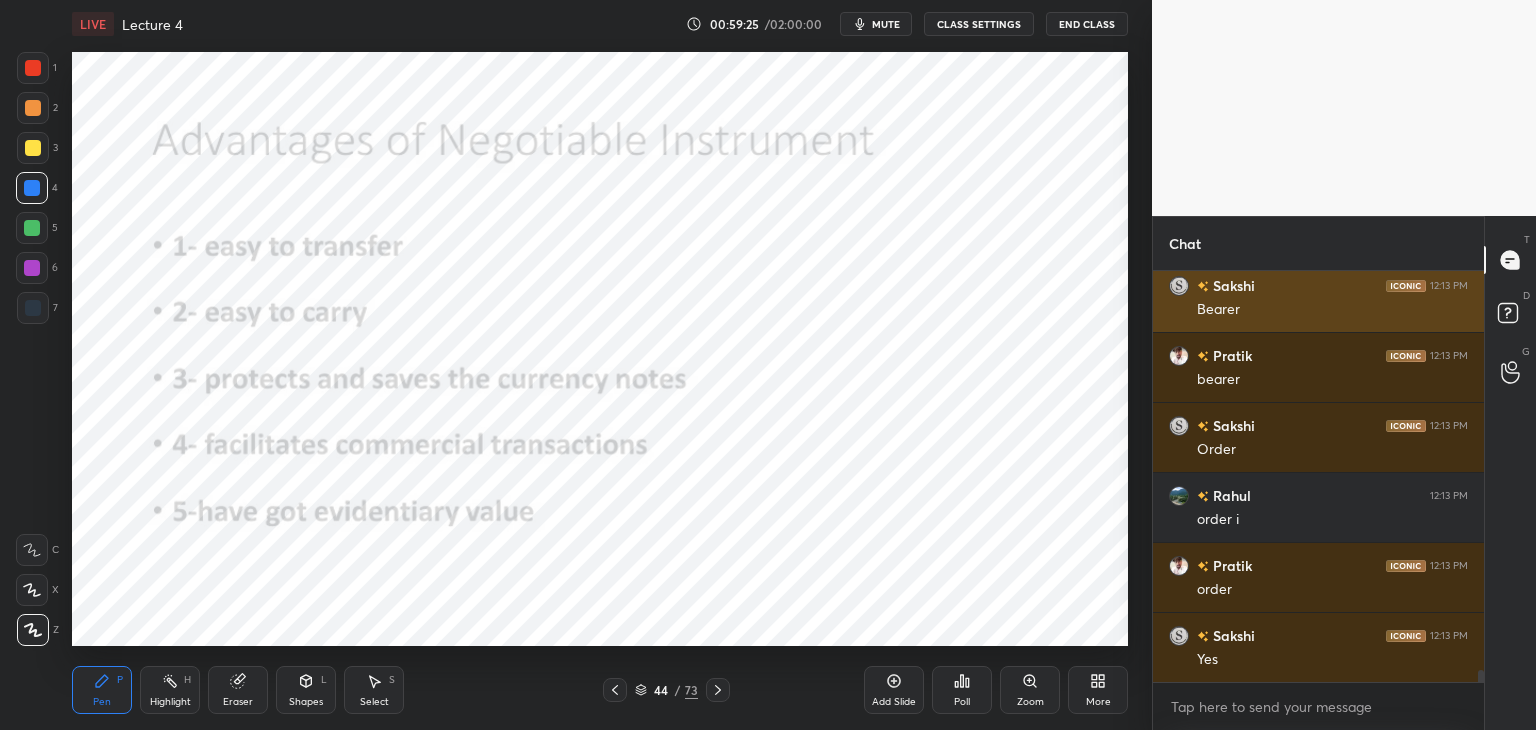 scroll, scrollTop: 13920, scrollLeft: 0, axis: vertical 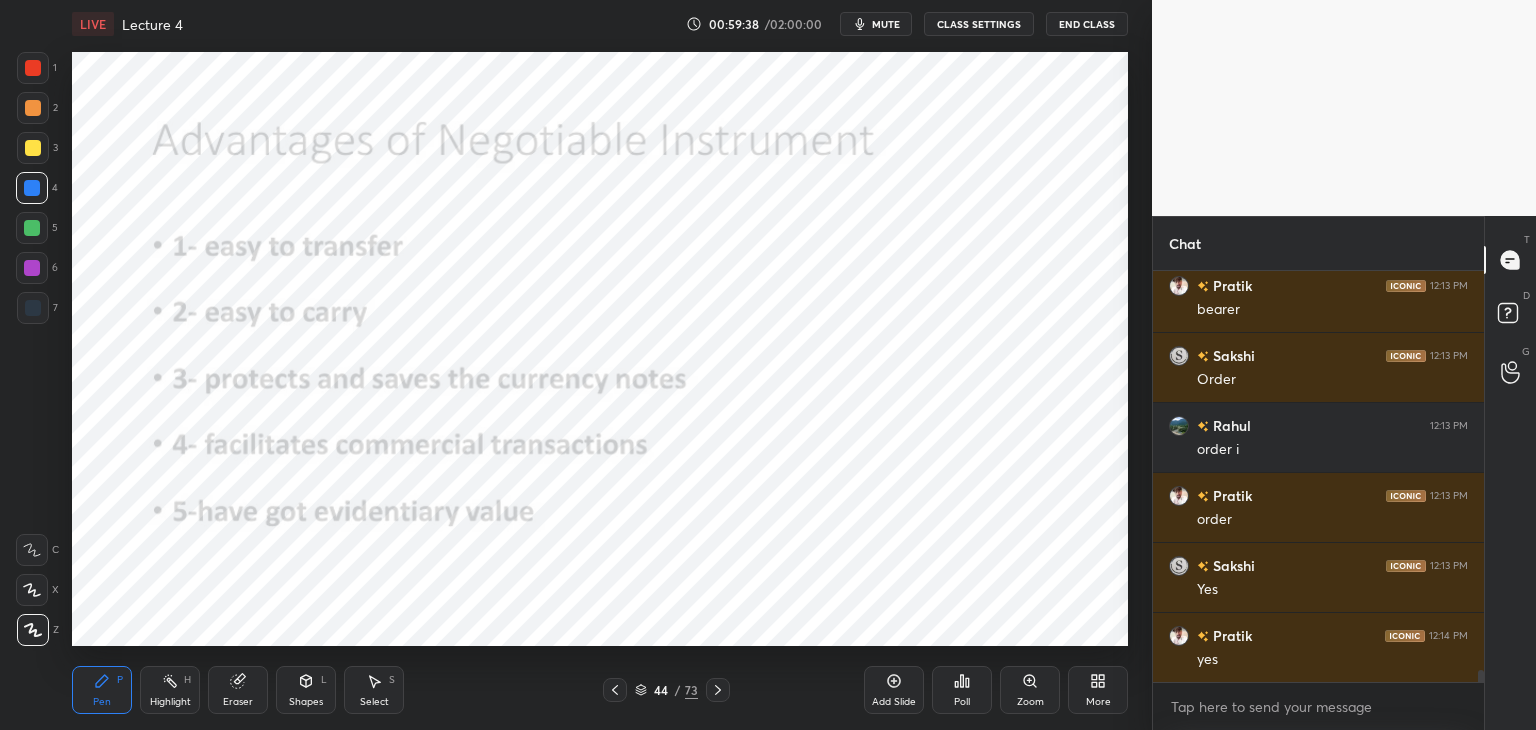 click on "Add Slide" at bounding box center (894, 702) 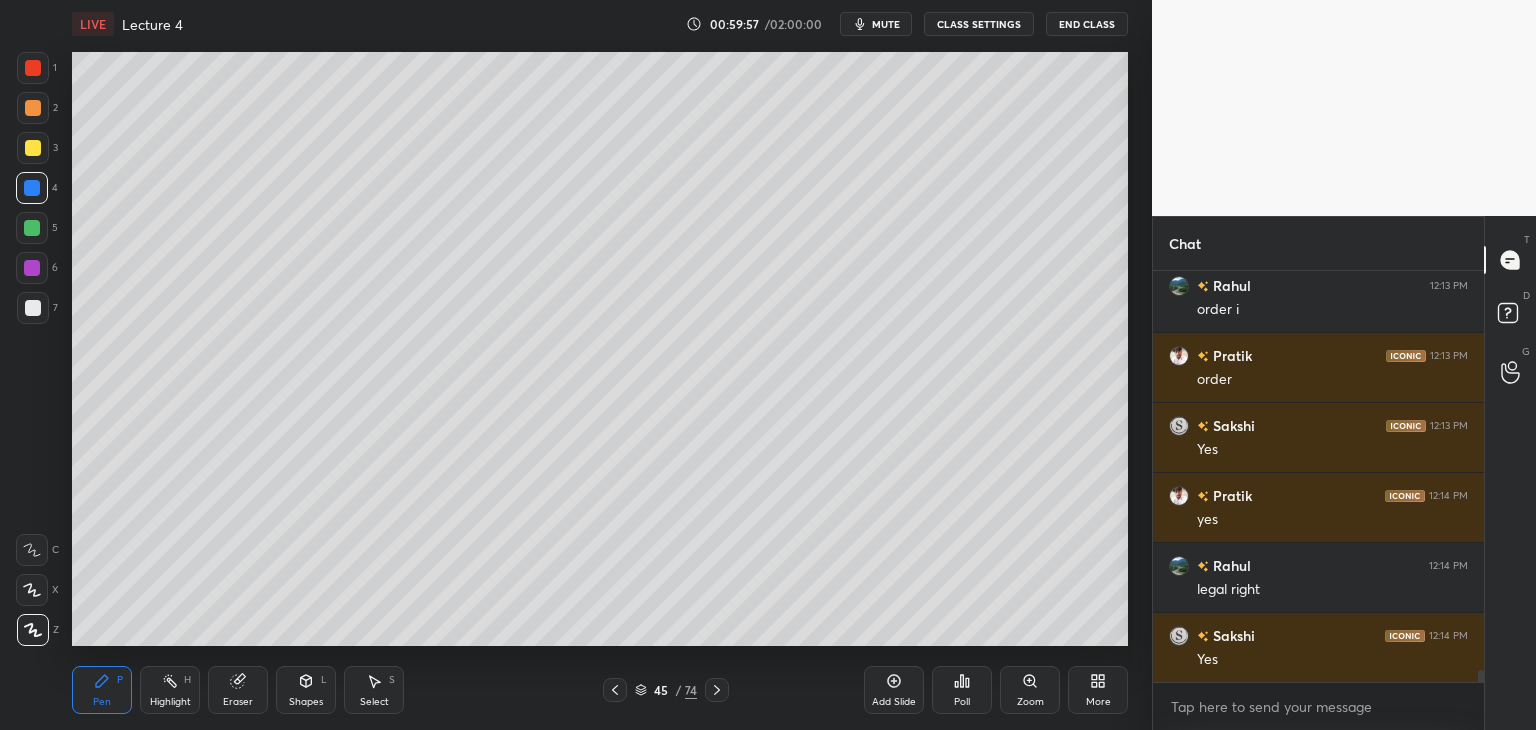 scroll, scrollTop: 14080, scrollLeft: 0, axis: vertical 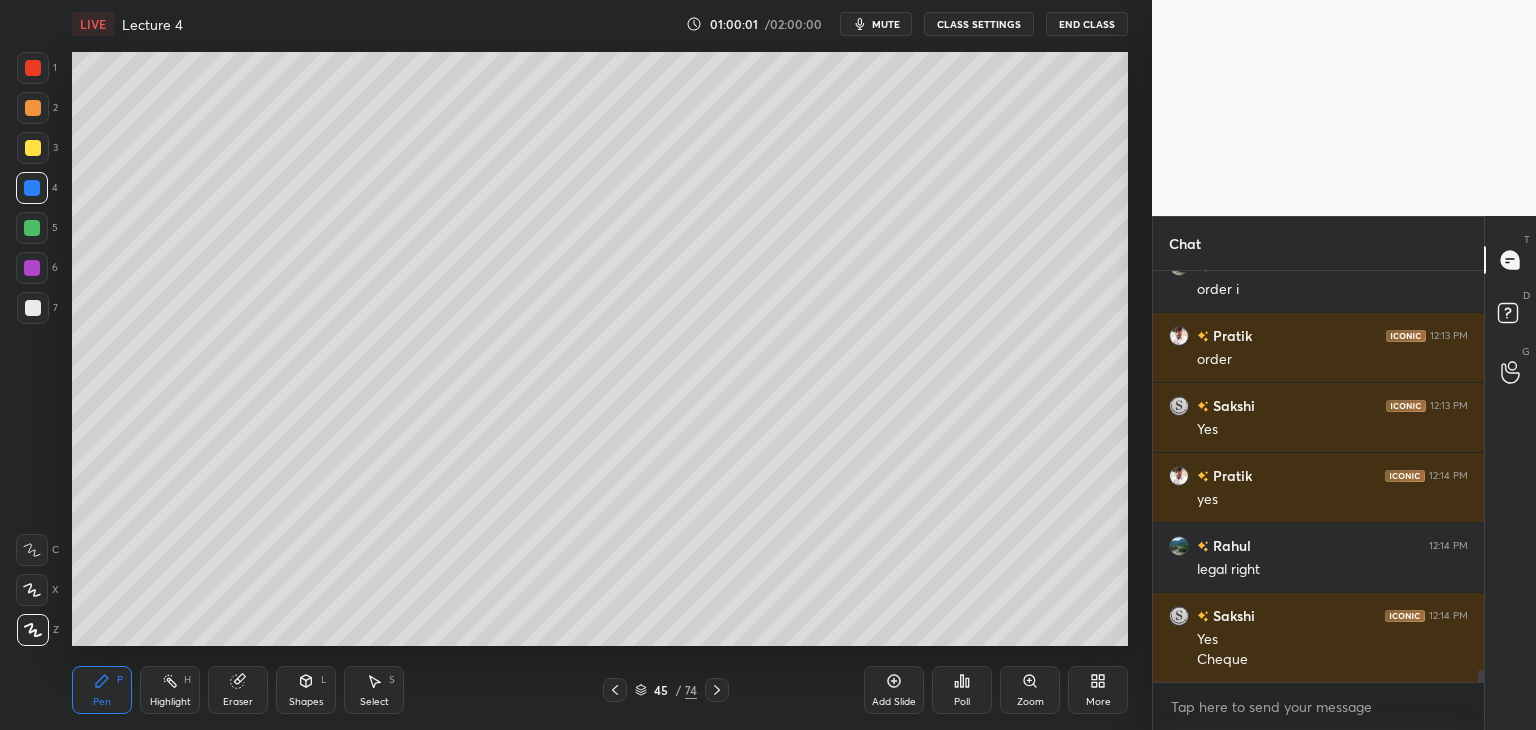 click at bounding box center [32, 228] 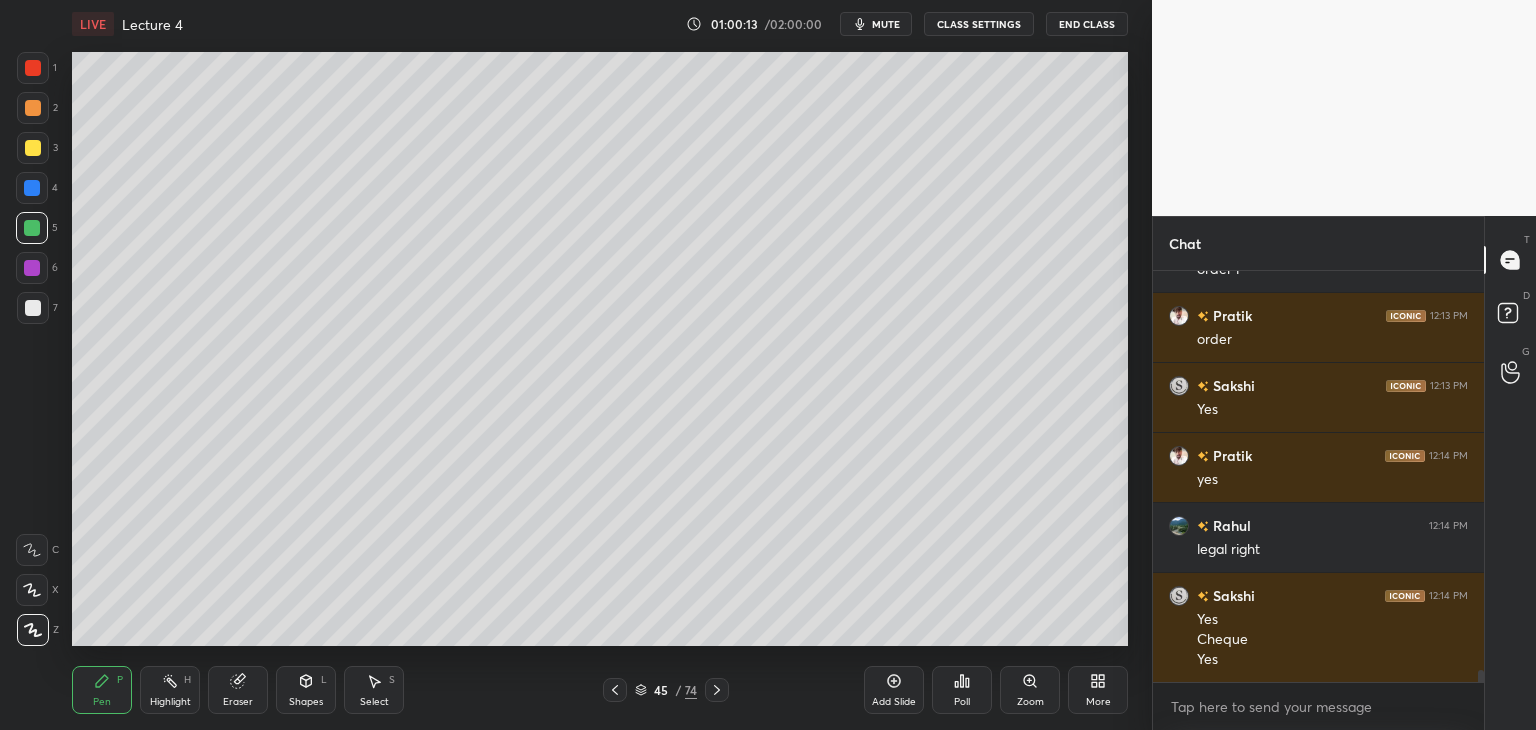 scroll, scrollTop: 14240, scrollLeft: 0, axis: vertical 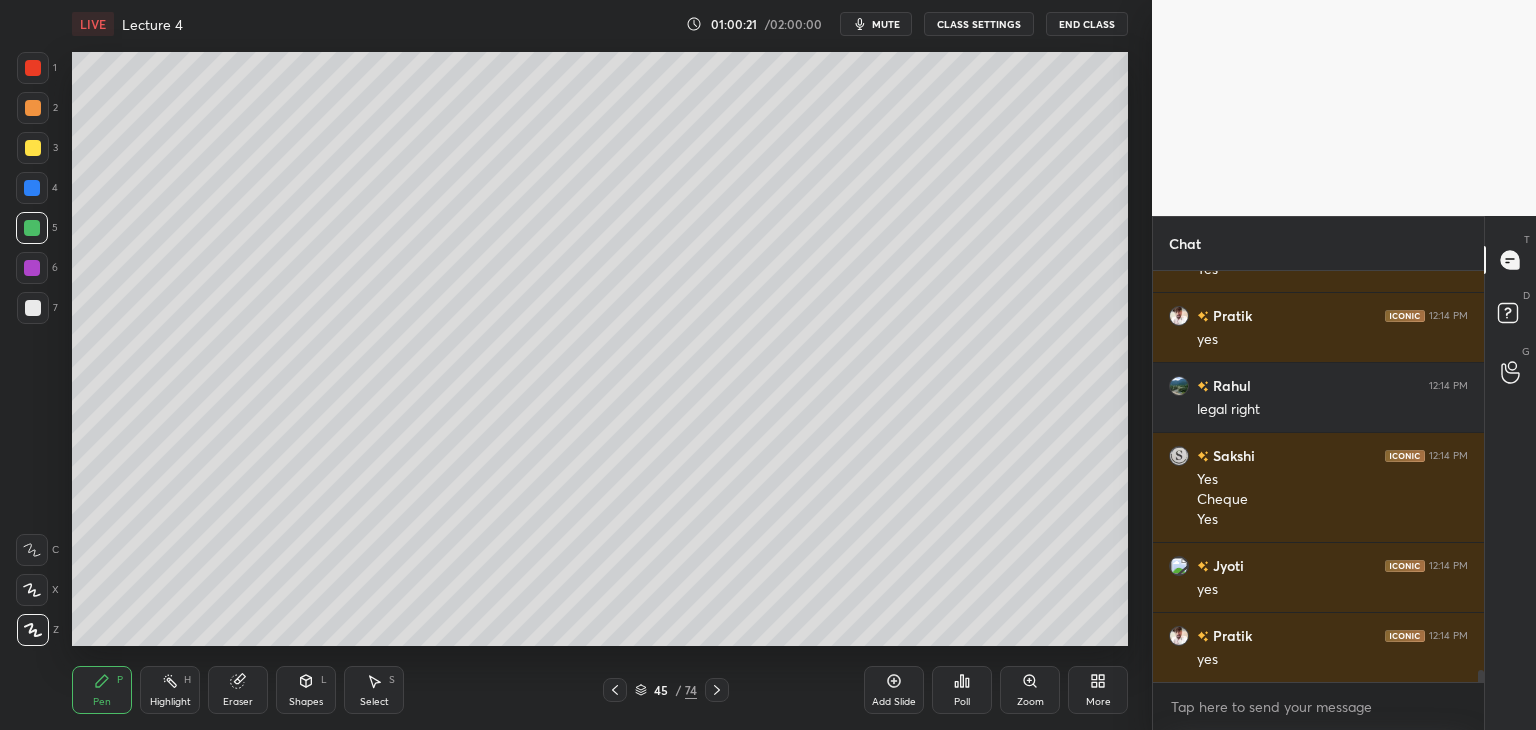 click at bounding box center (32, 268) 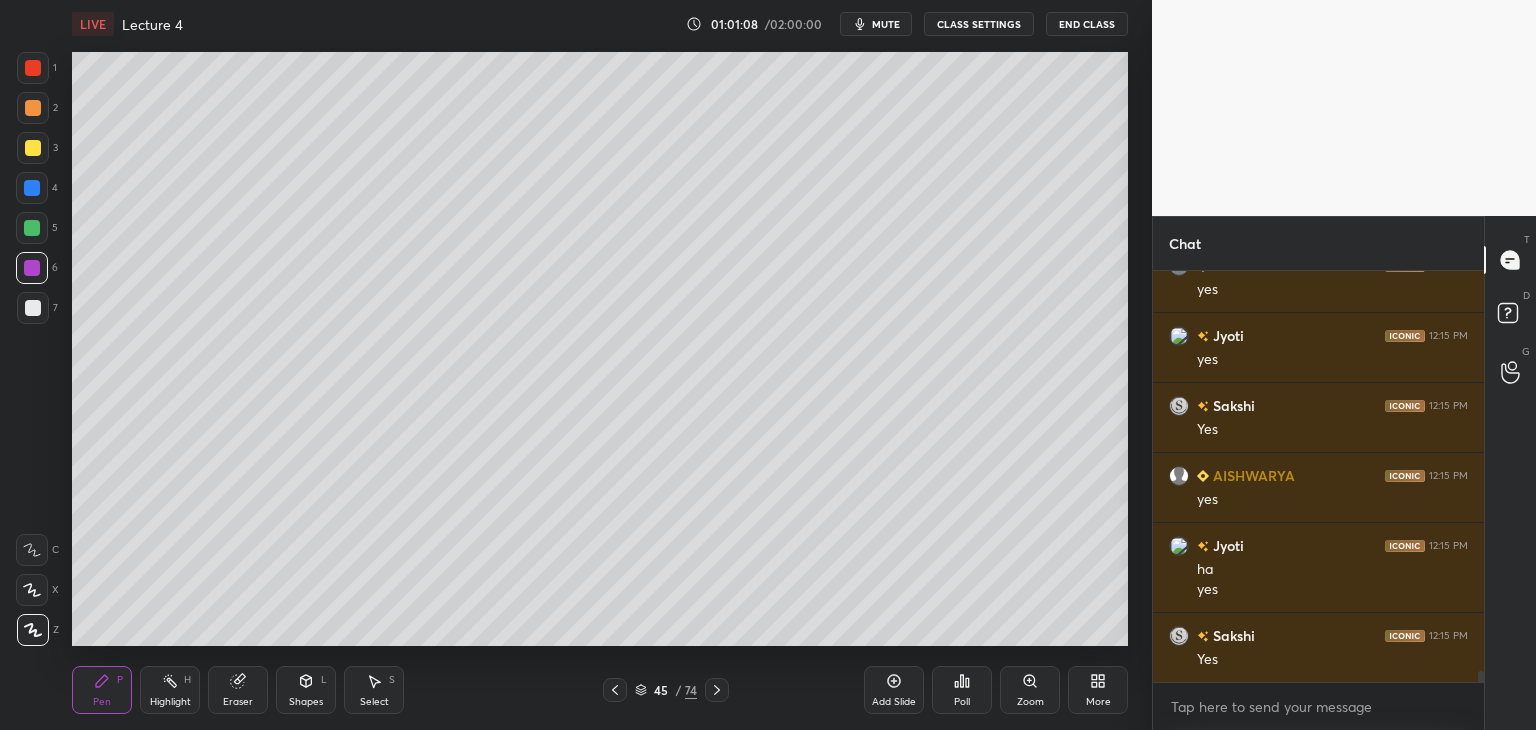 scroll, scrollTop: 14750, scrollLeft: 0, axis: vertical 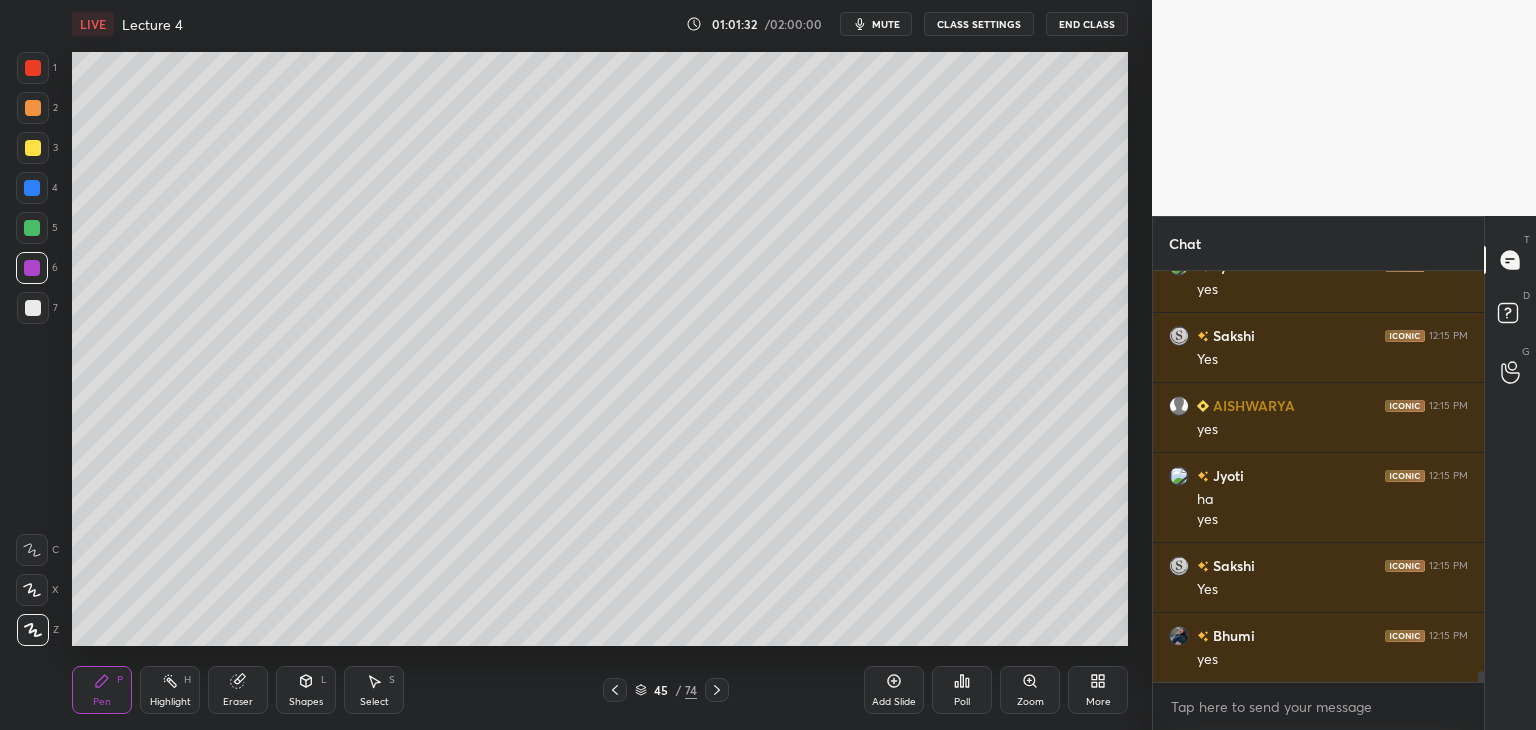 click on "Setting up your live class Poll for   secs No correct answer Start poll" at bounding box center [600, 349] 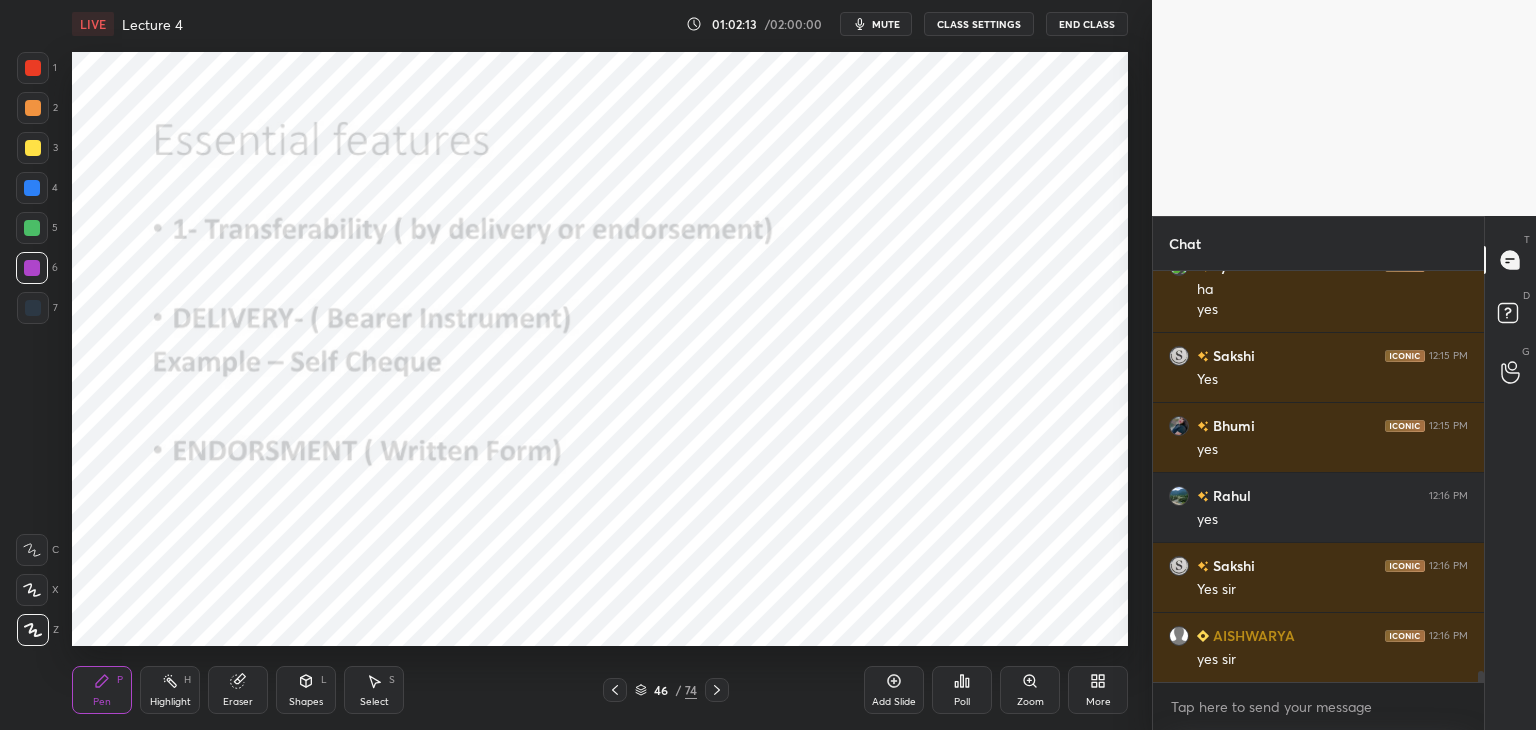scroll, scrollTop: 15030, scrollLeft: 0, axis: vertical 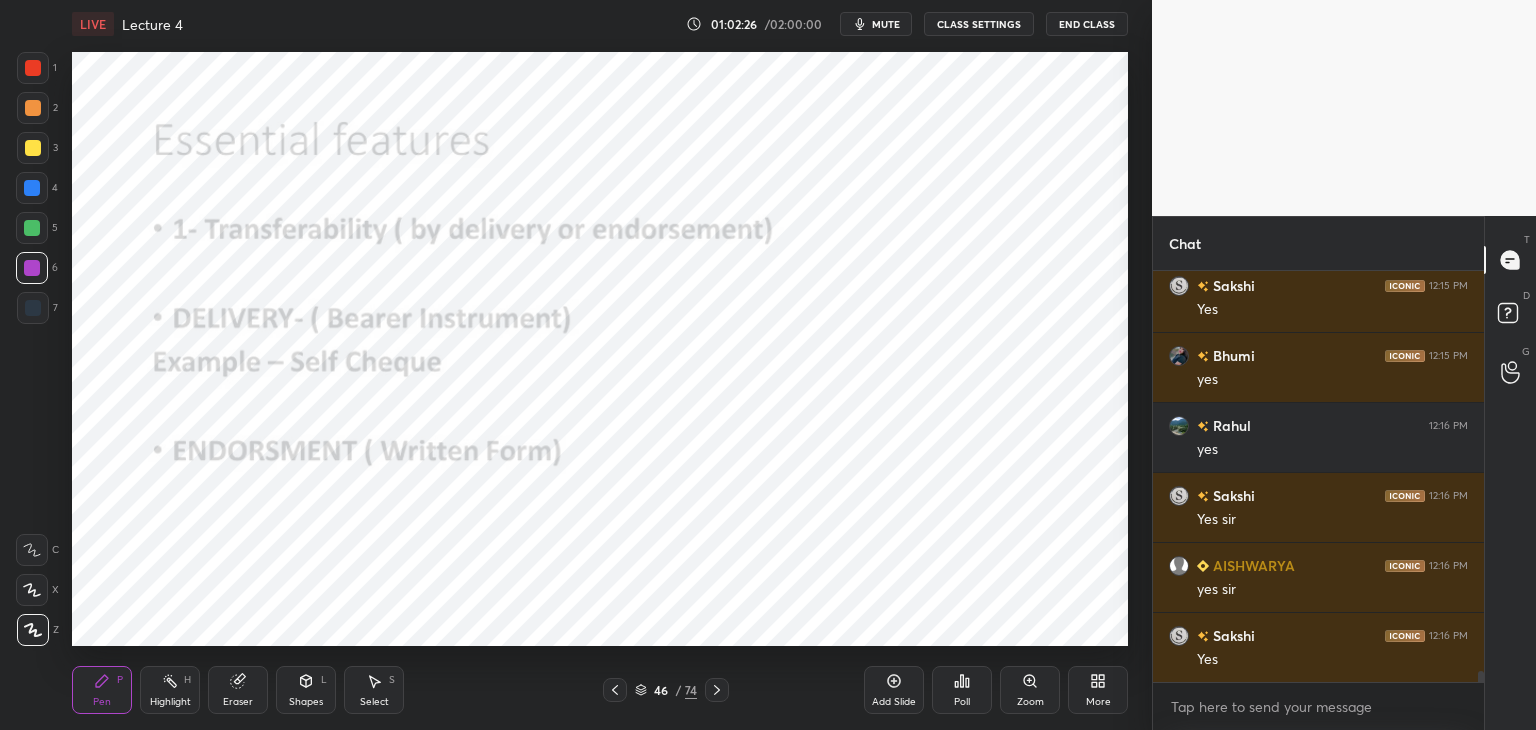 click on "Add Slide" at bounding box center (894, 690) 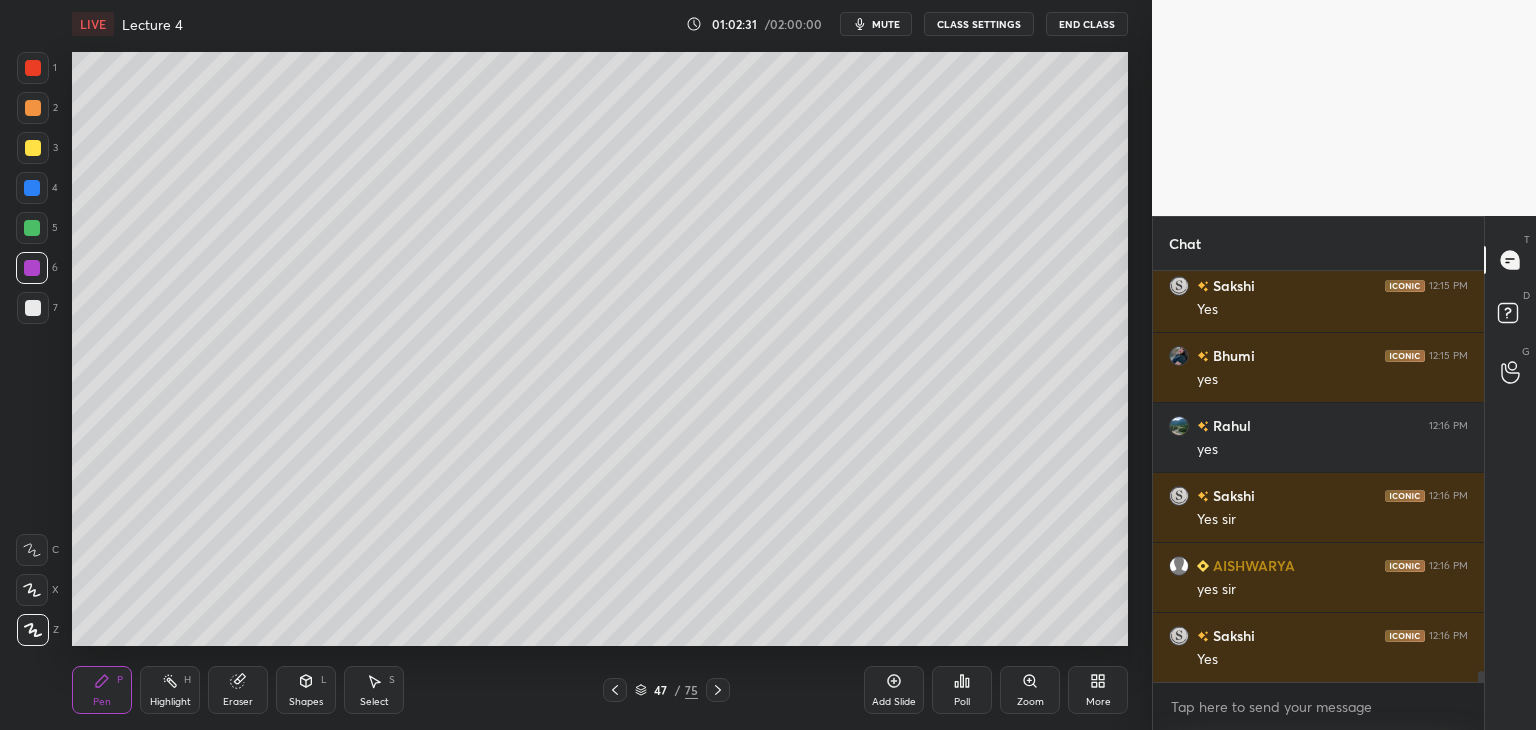 click 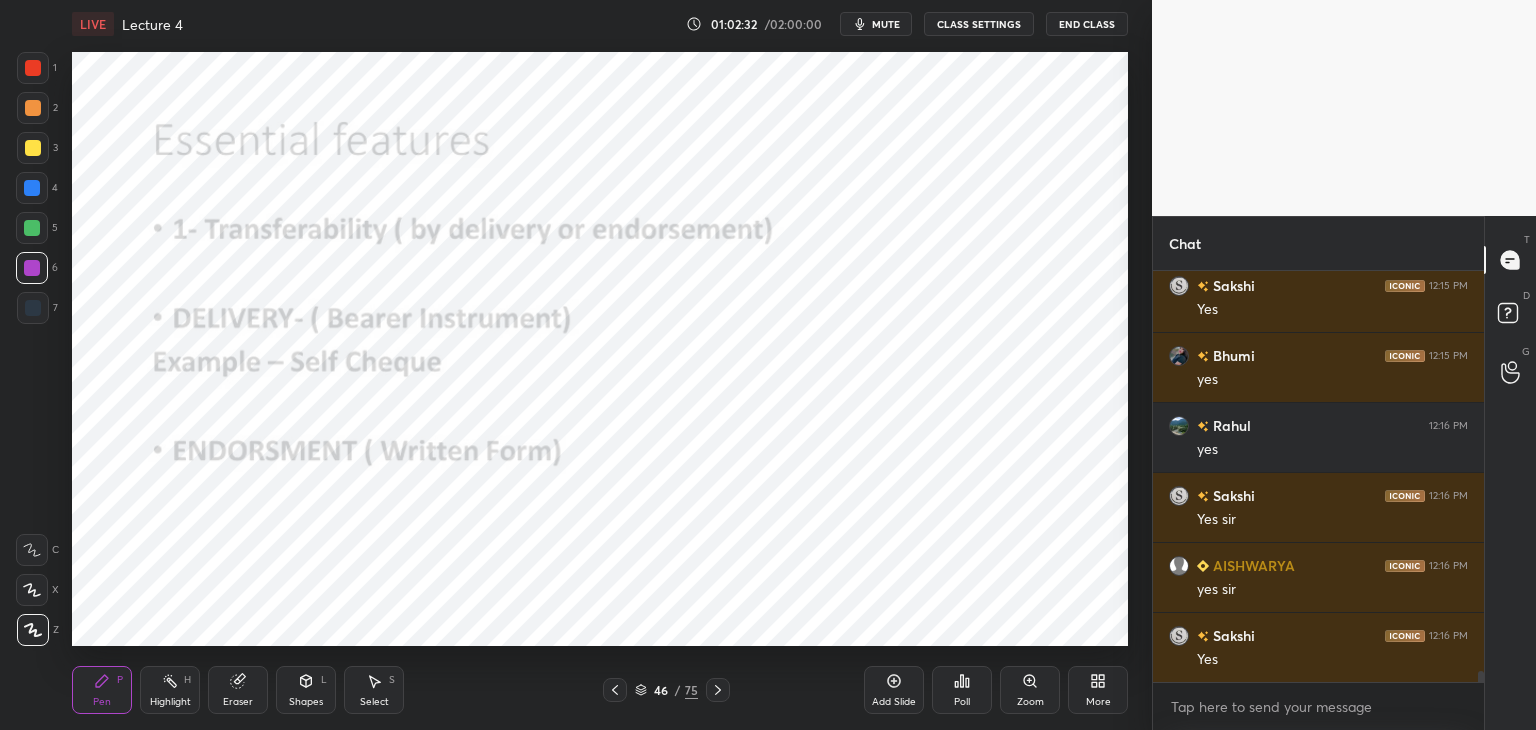 click 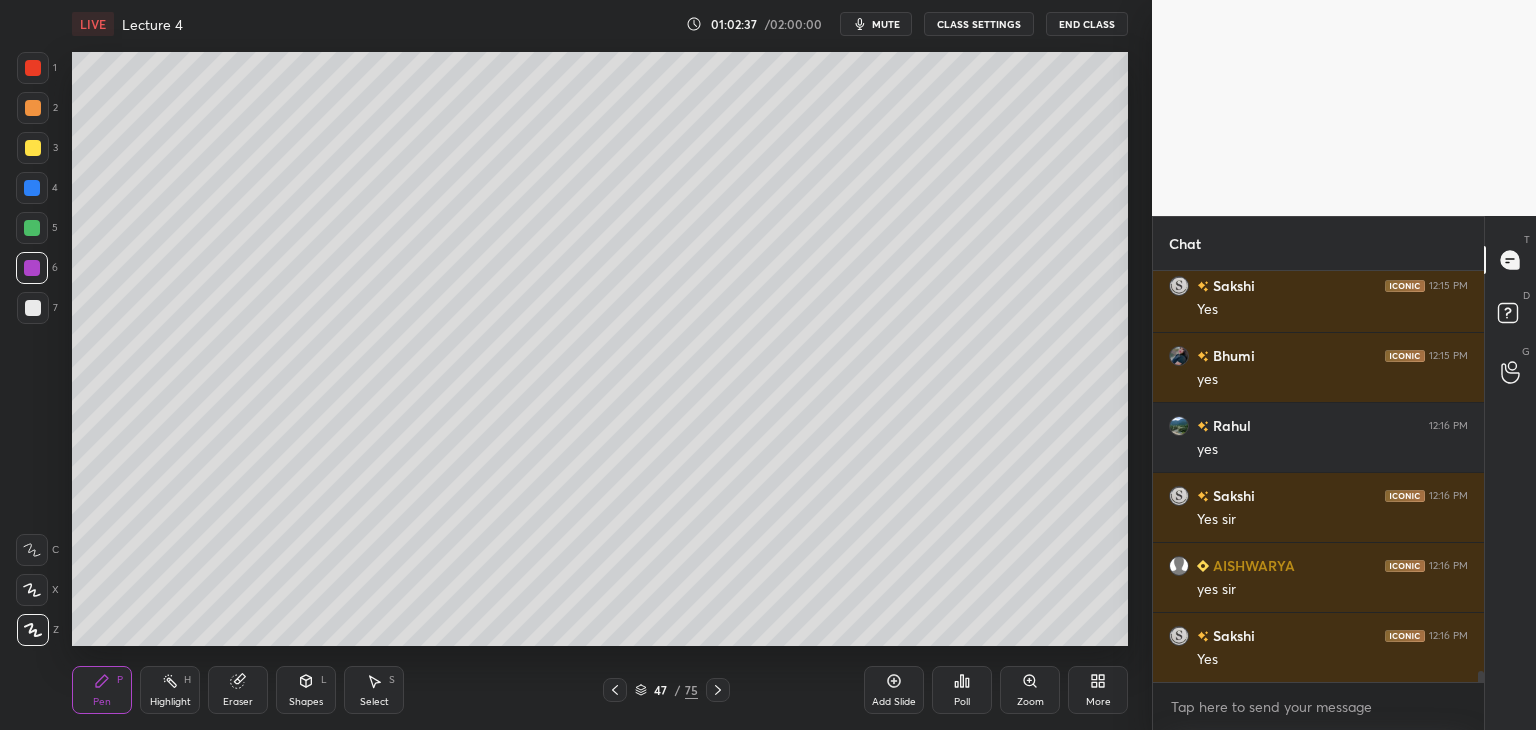 scroll, scrollTop: 15100, scrollLeft: 0, axis: vertical 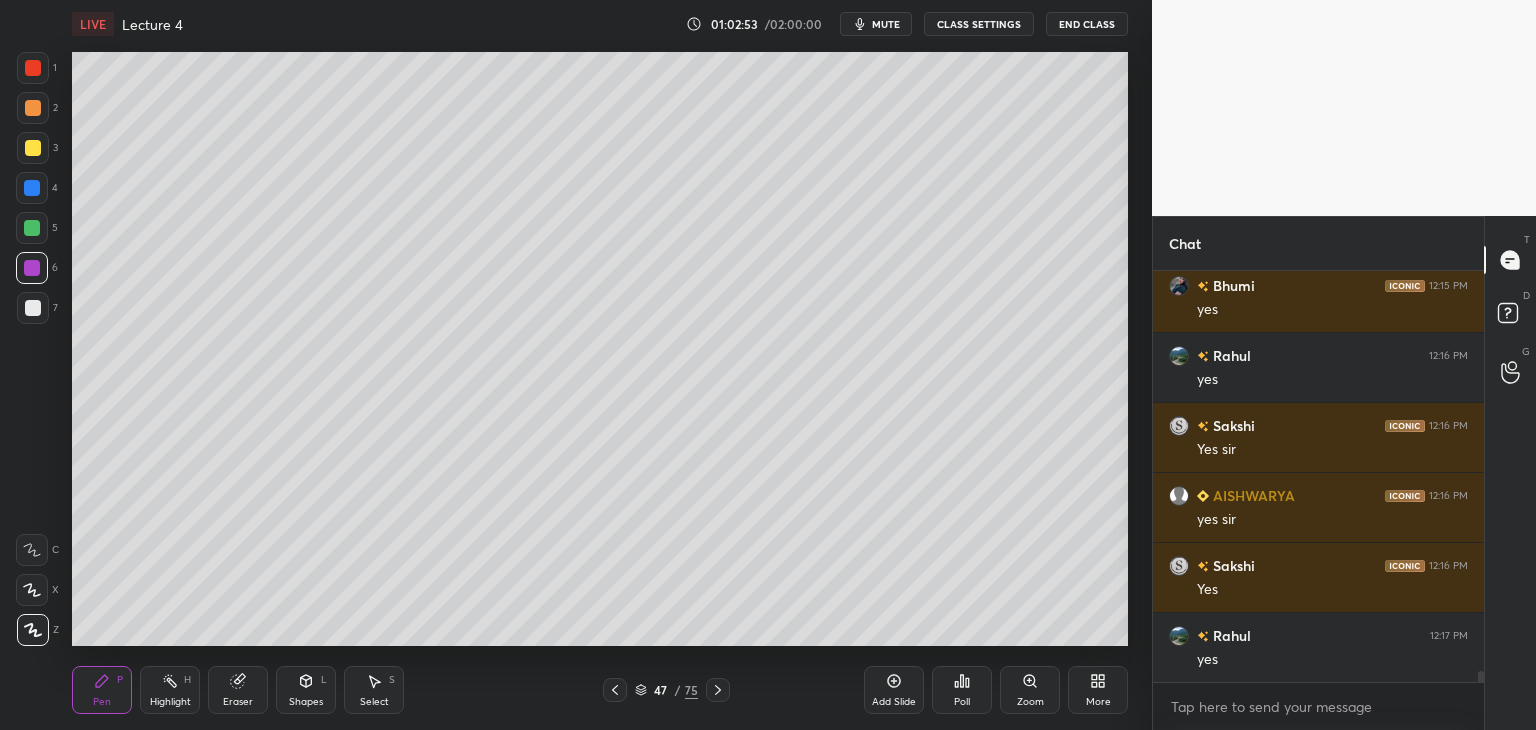 click at bounding box center (32, 228) 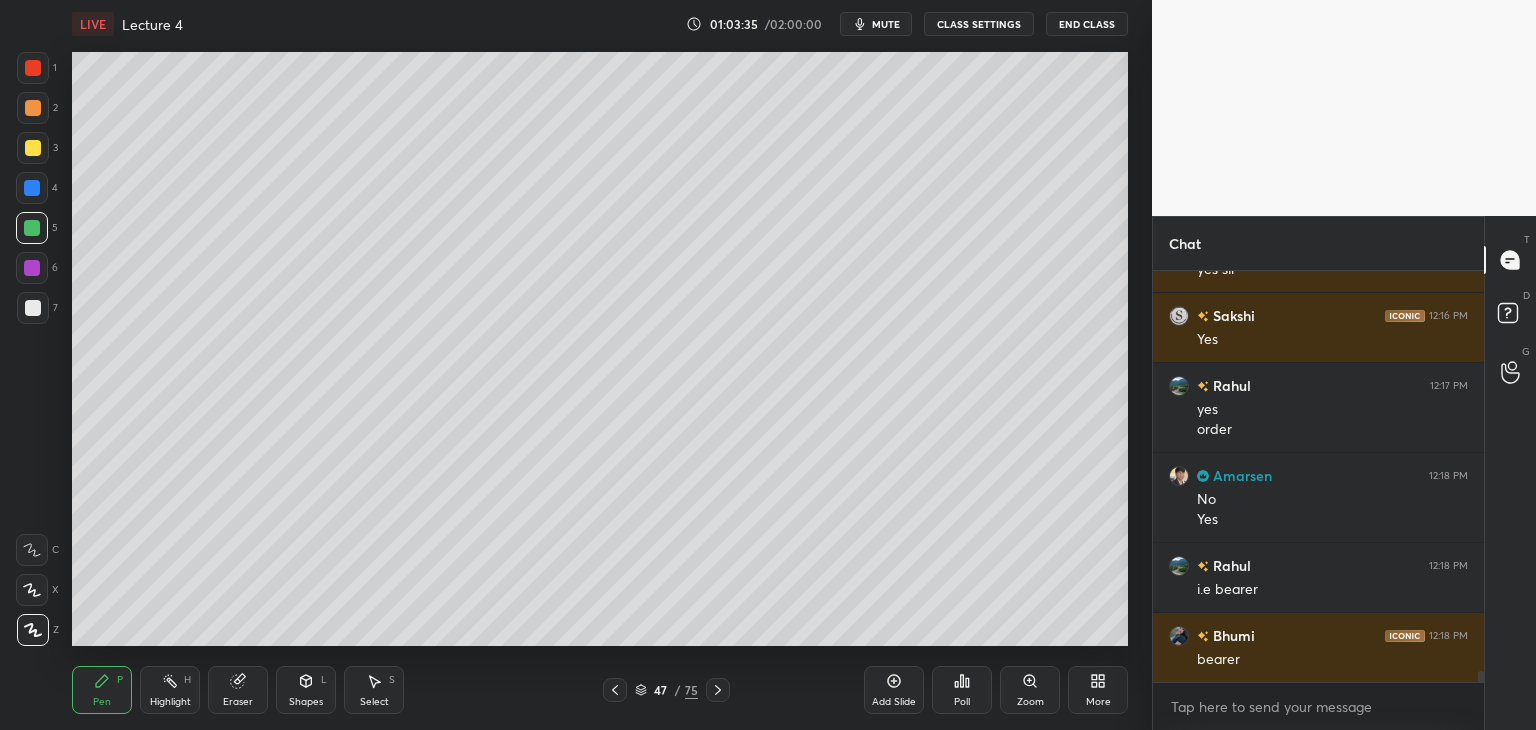 scroll, scrollTop: 15420, scrollLeft: 0, axis: vertical 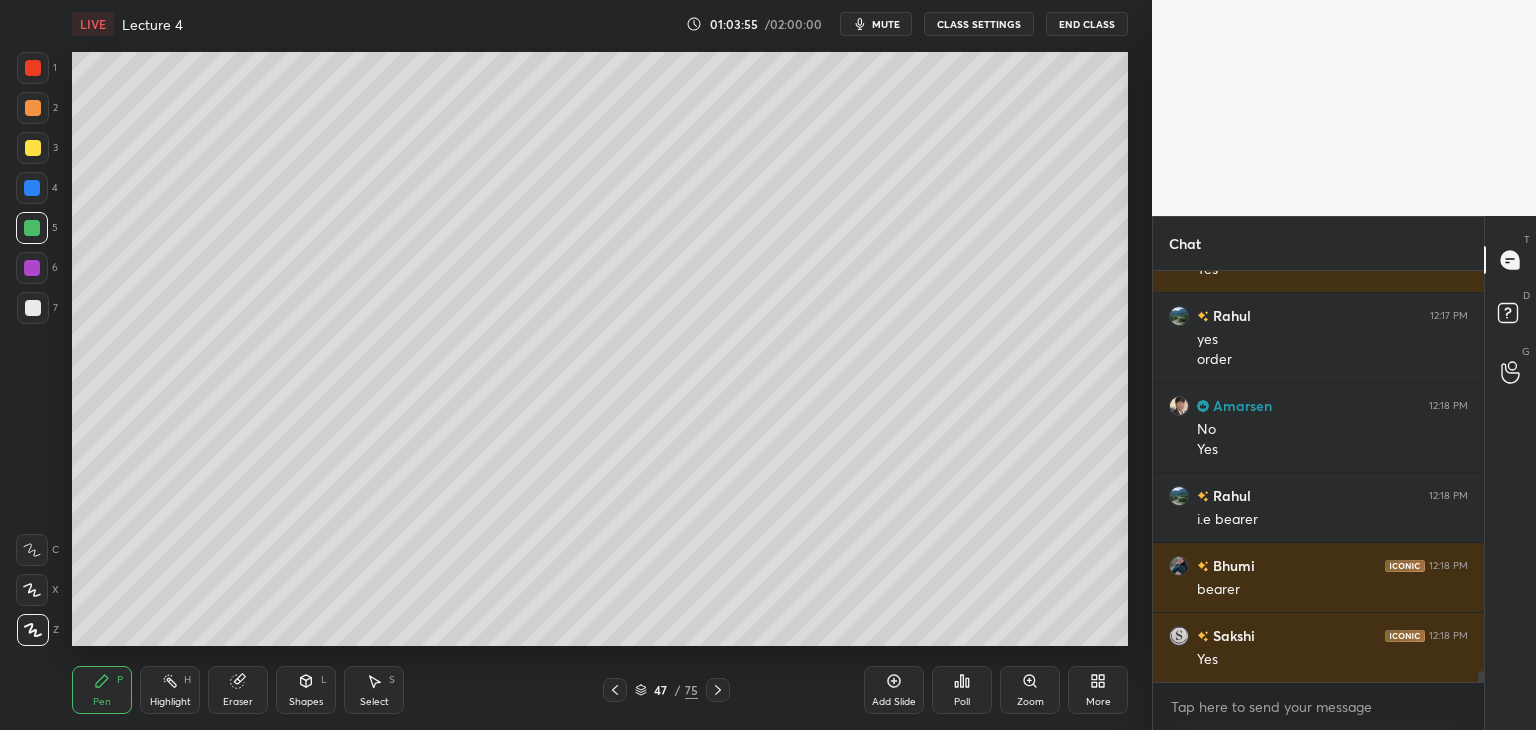 click on "Add Slide" at bounding box center (894, 690) 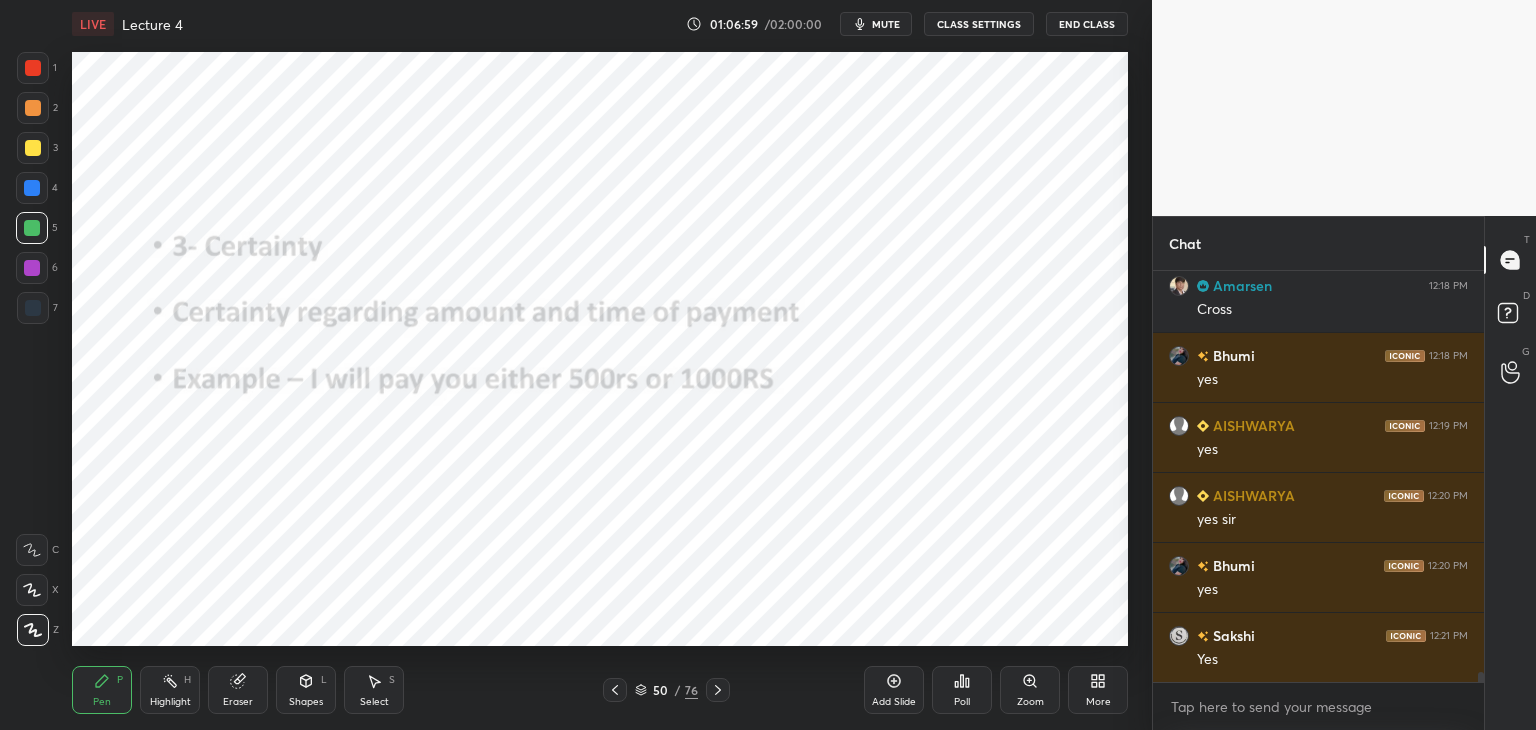 scroll, scrollTop: 15910, scrollLeft: 0, axis: vertical 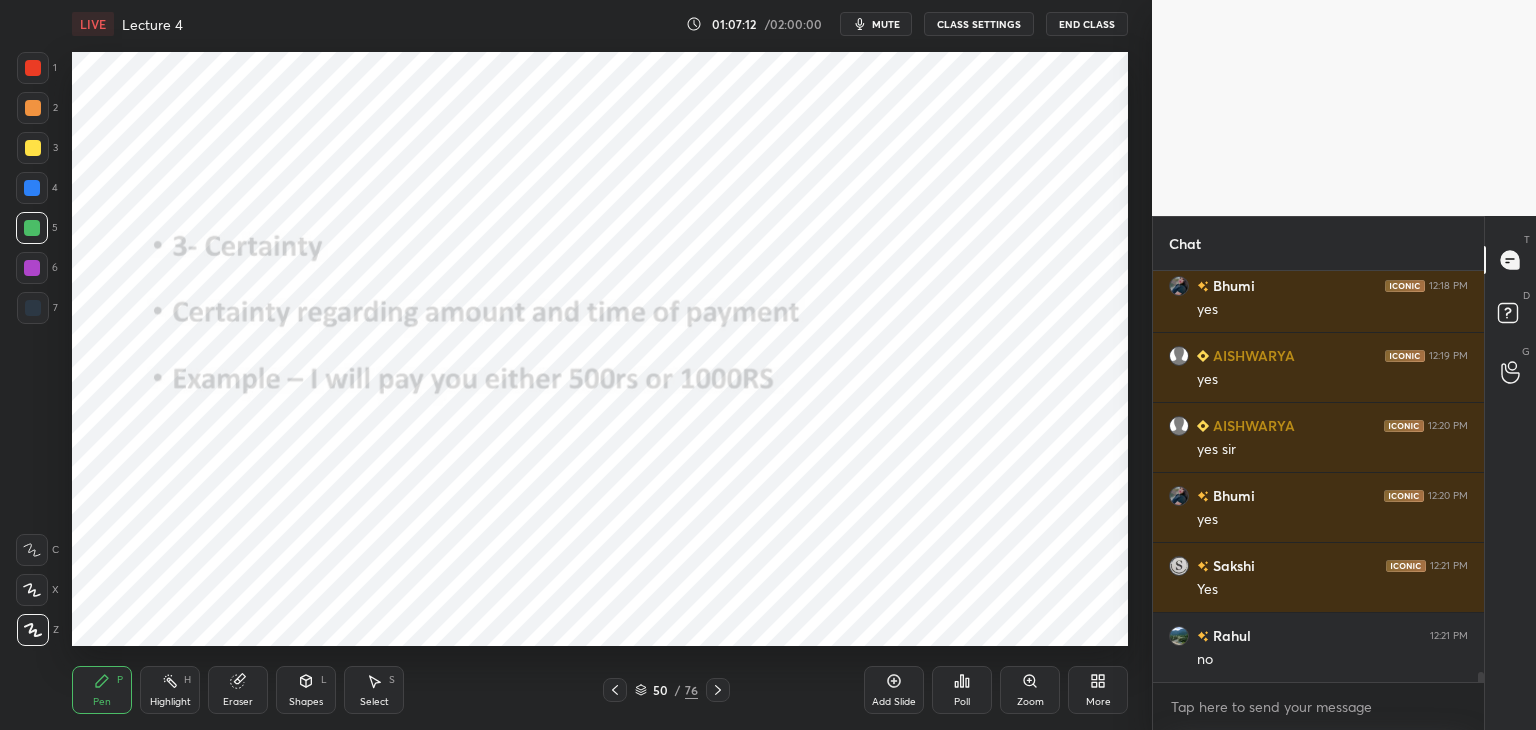 click 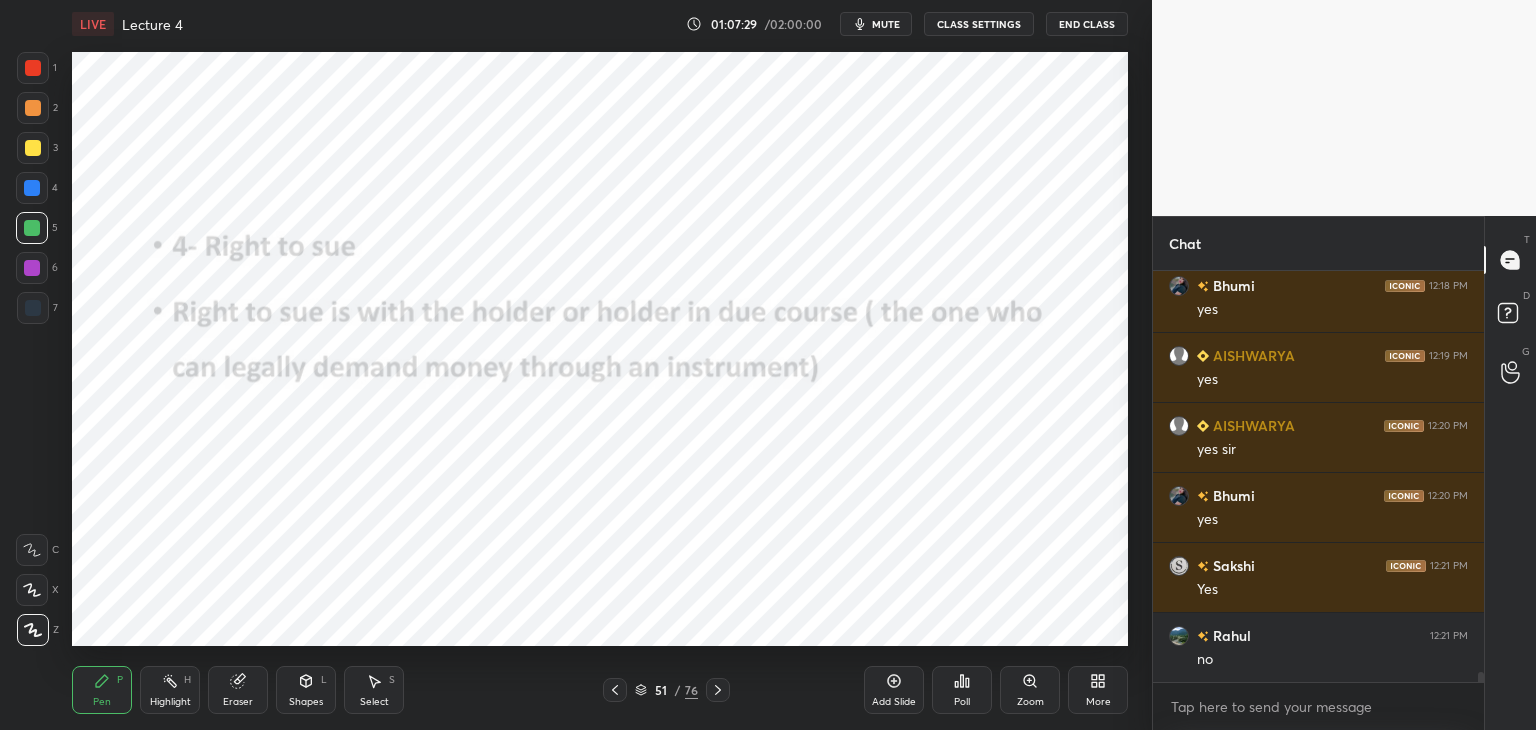 click at bounding box center [32, 188] 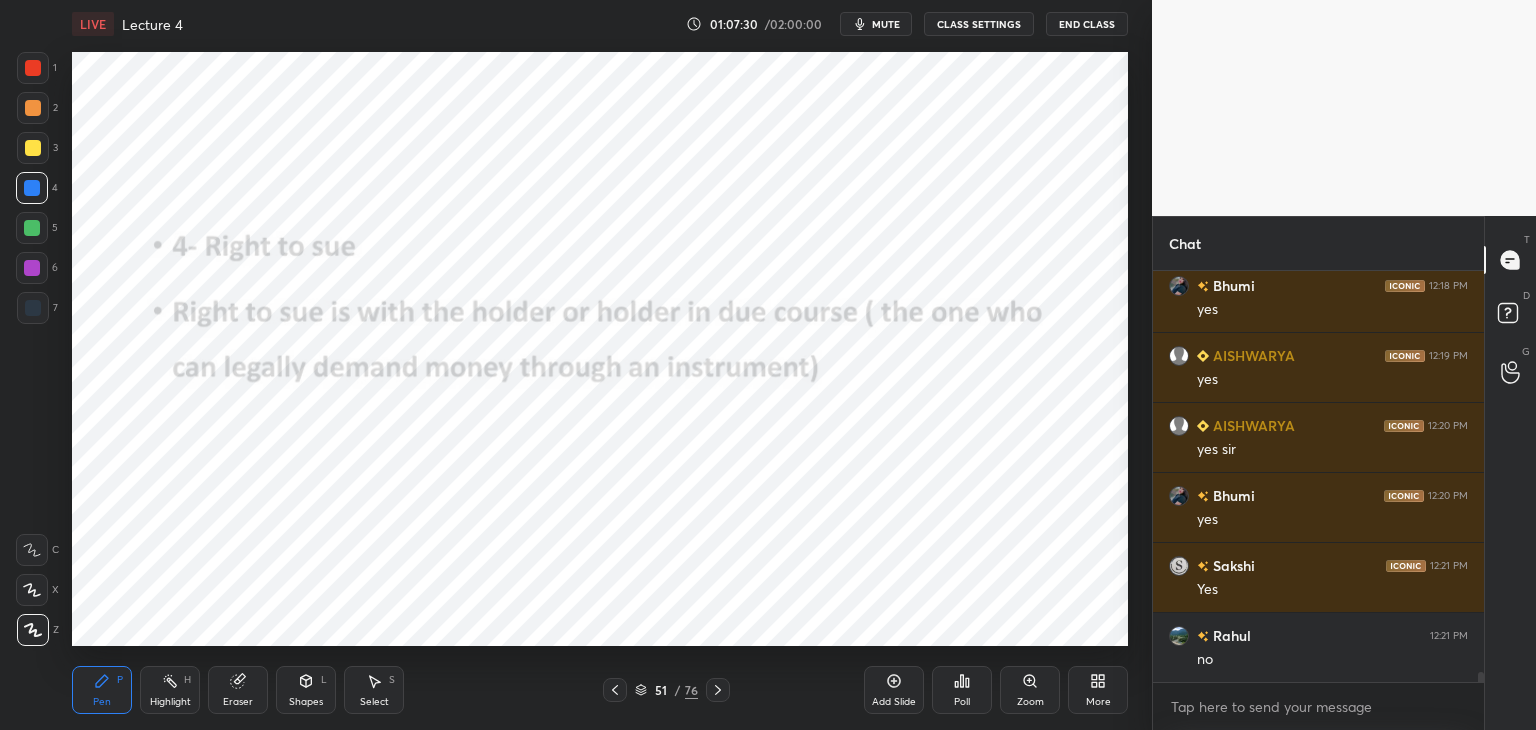 click 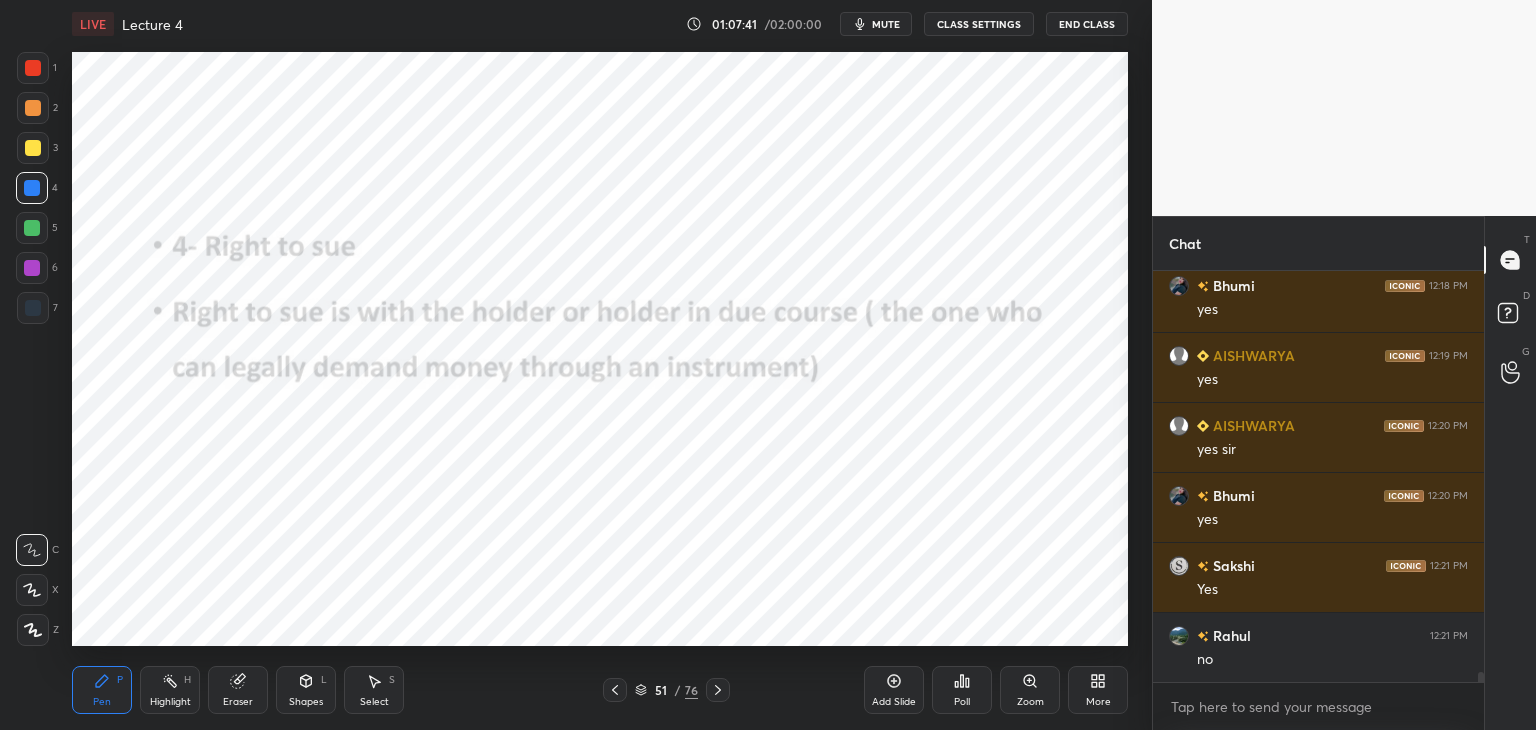 click on "Z" at bounding box center (38, 630) 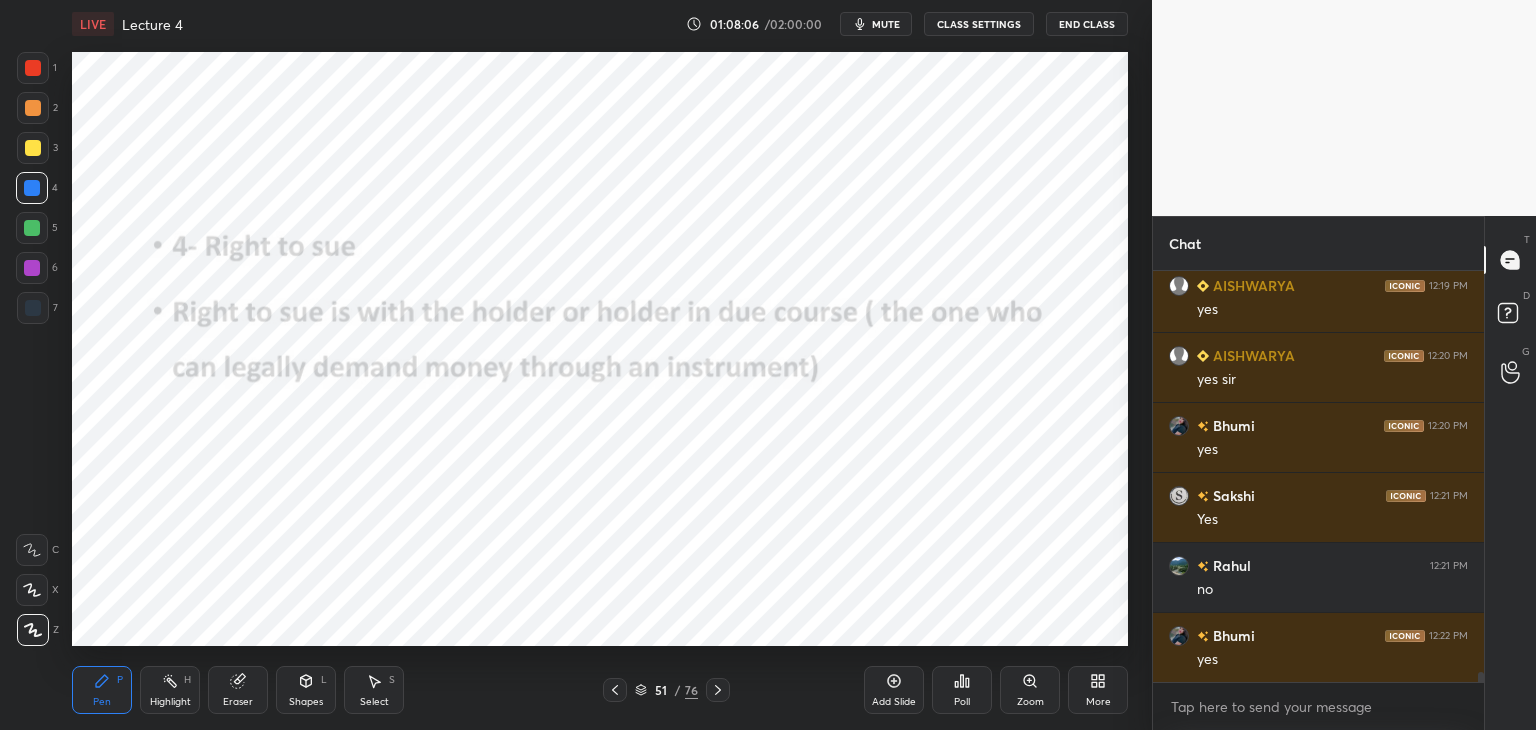 scroll, scrollTop: 16050, scrollLeft: 0, axis: vertical 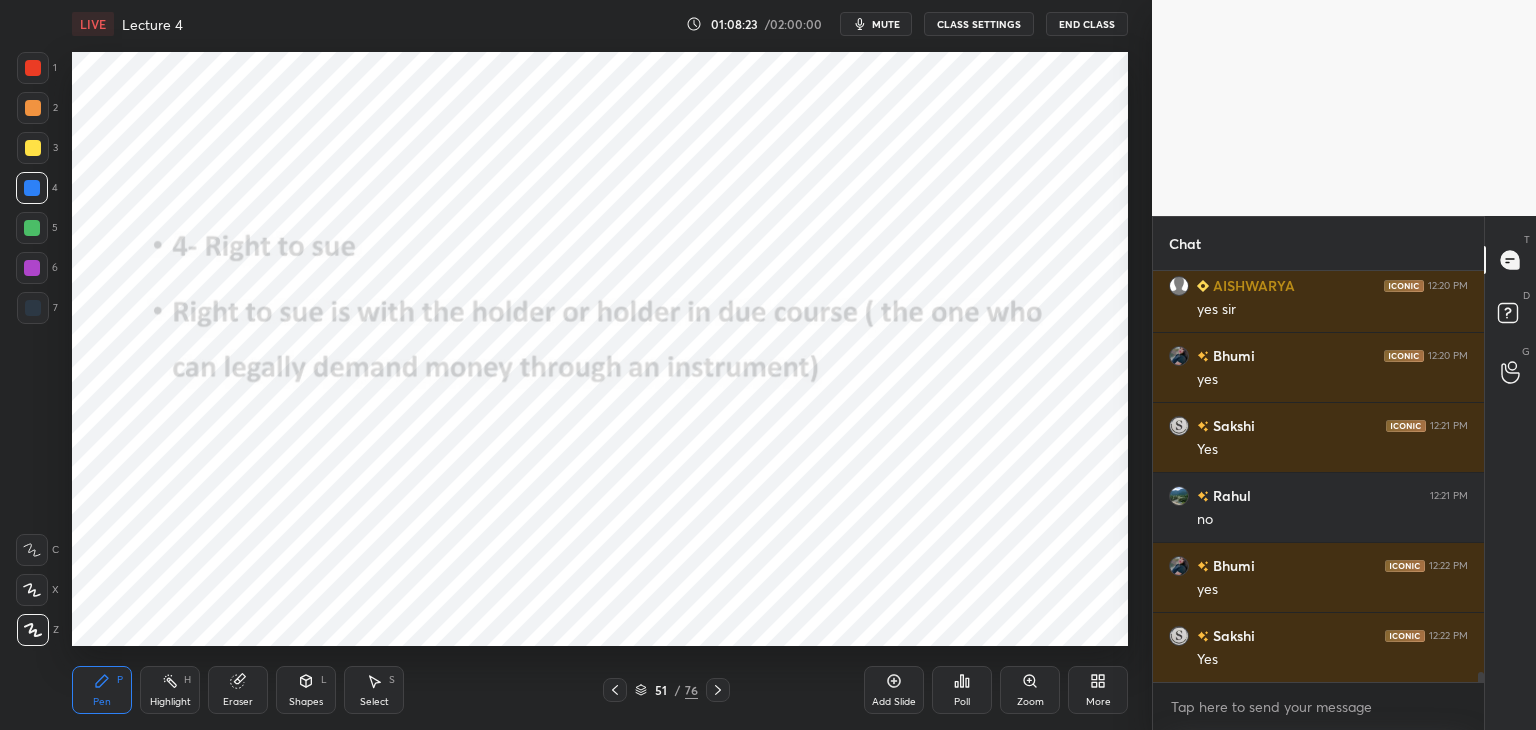 click 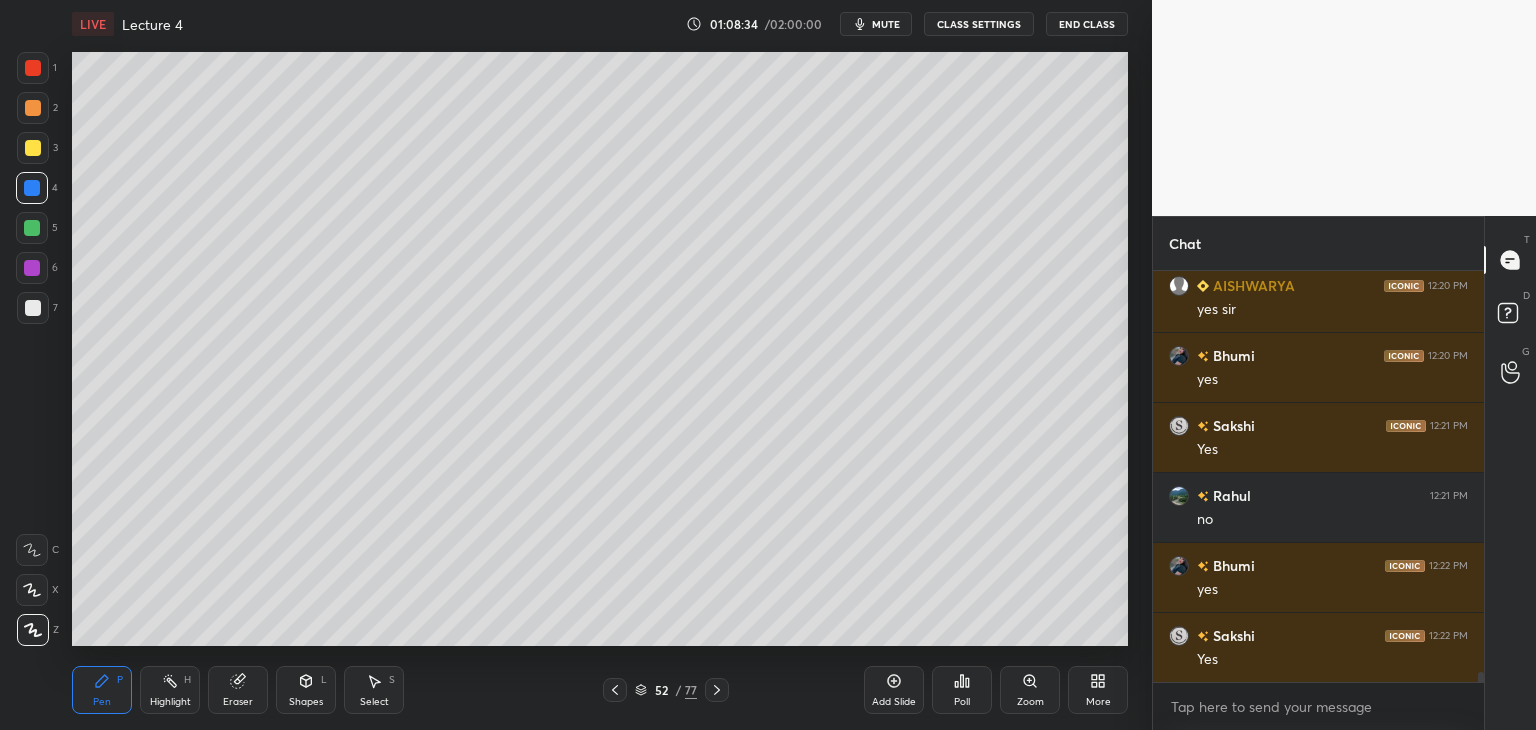 scroll, scrollTop: 16120, scrollLeft: 0, axis: vertical 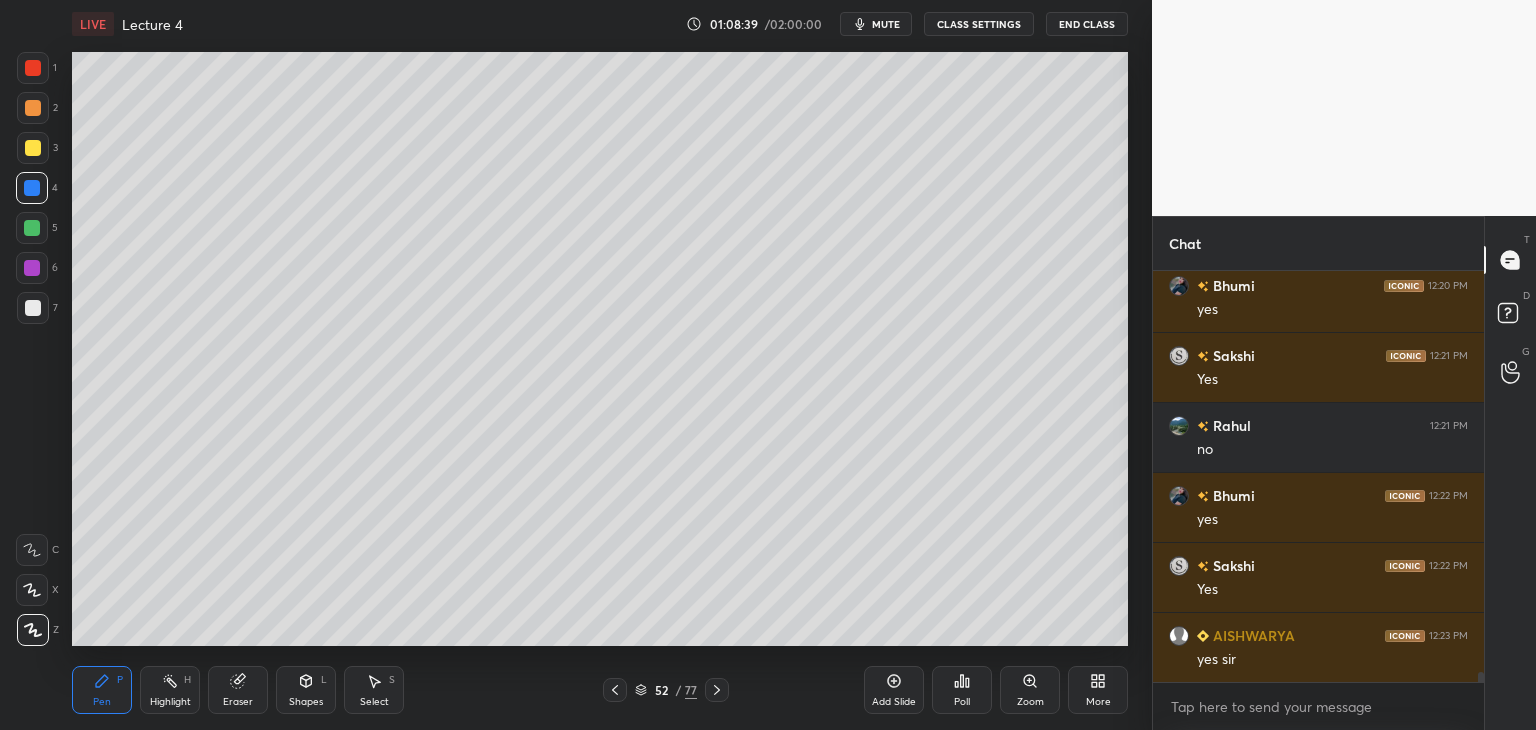 click at bounding box center [32, 228] 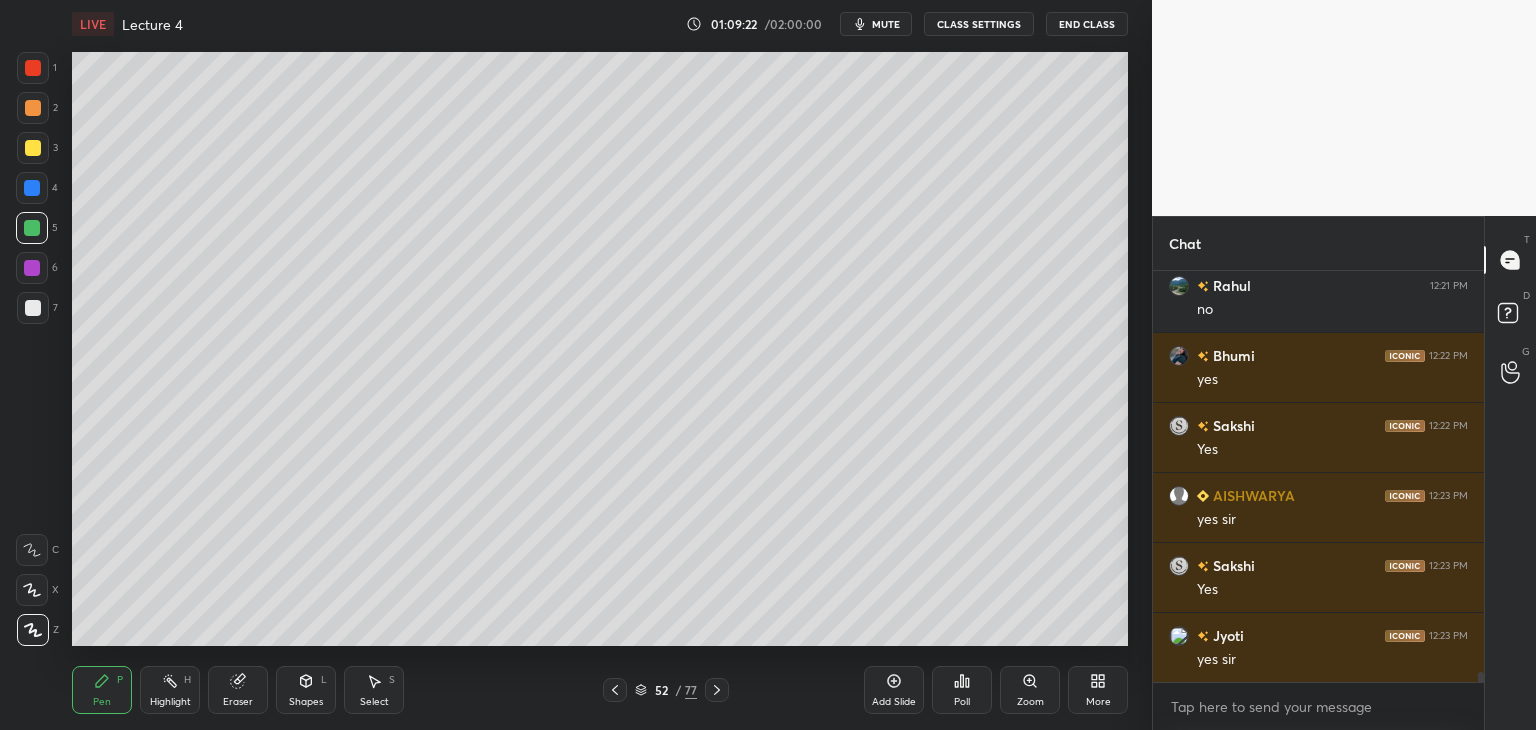 scroll, scrollTop: 16330, scrollLeft: 0, axis: vertical 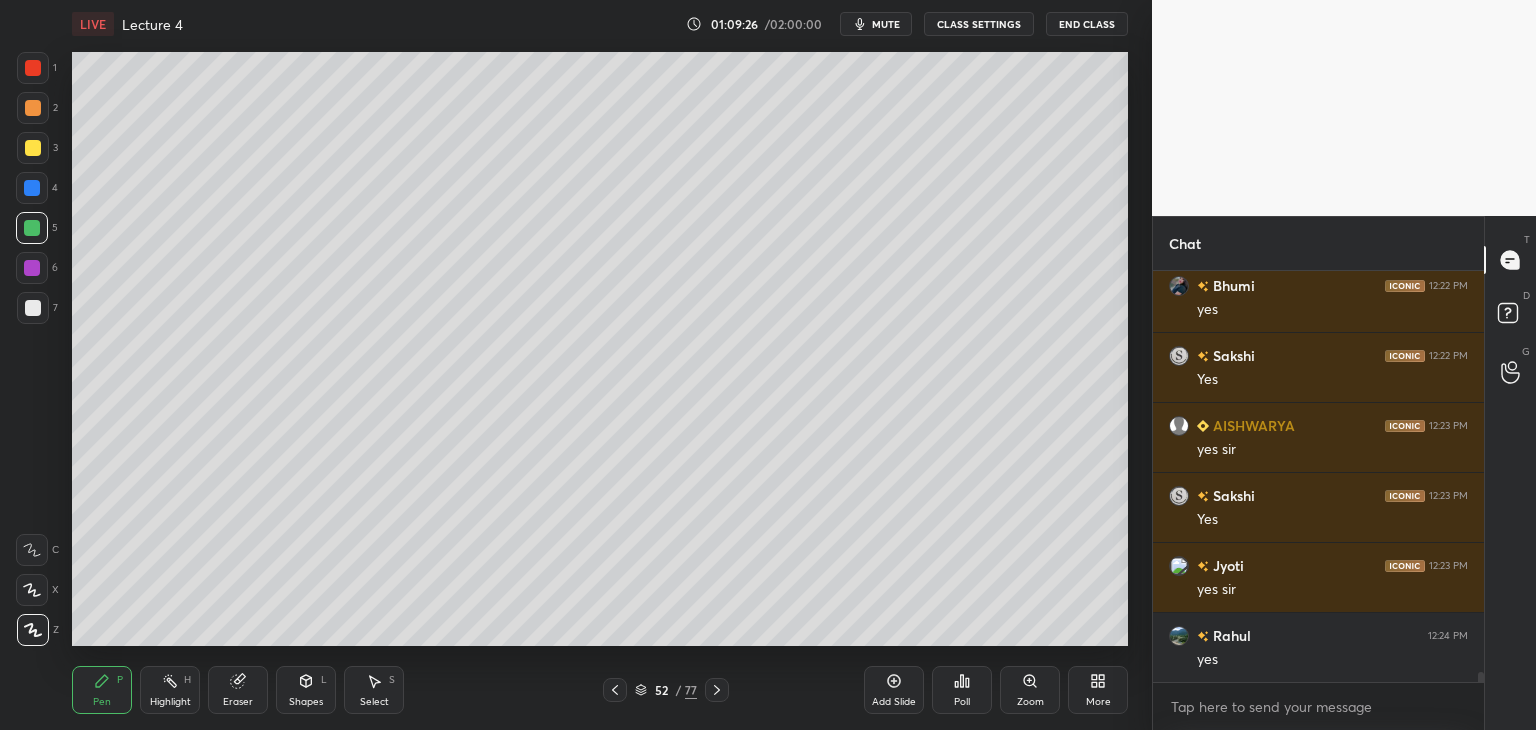 click at bounding box center (33, 148) 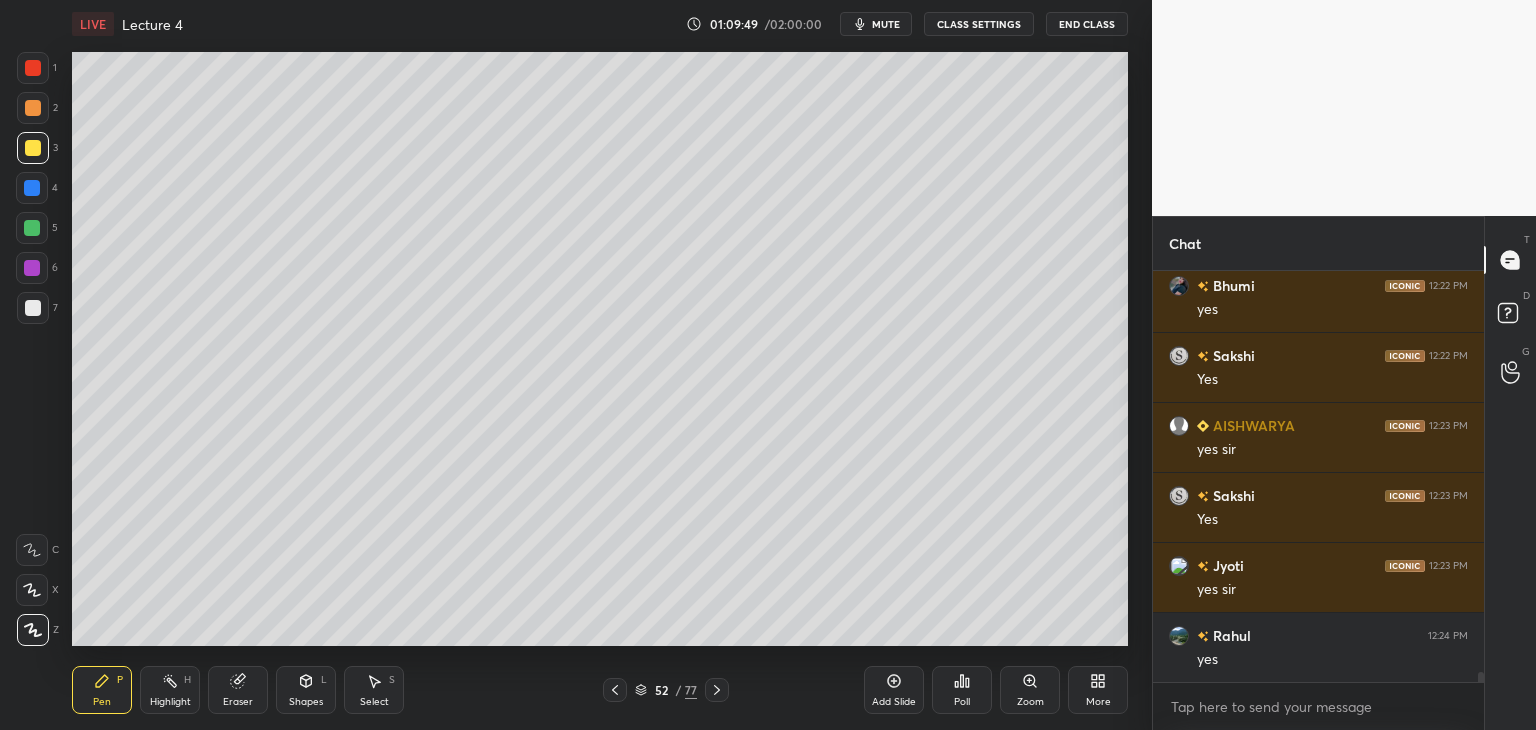 click at bounding box center [32, 188] 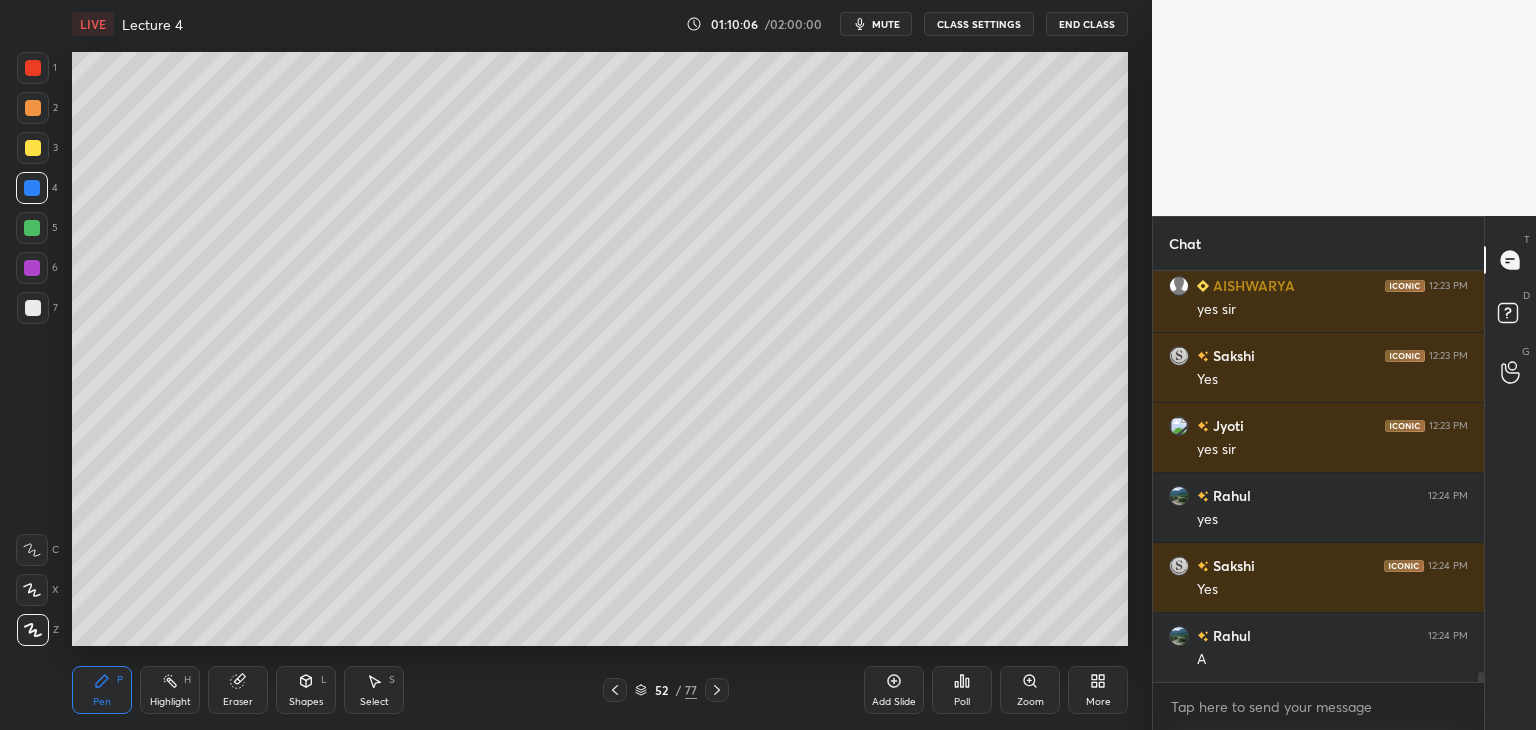 scroll, scrollTop: 16540, scrollLeft: 0, axis: vertical 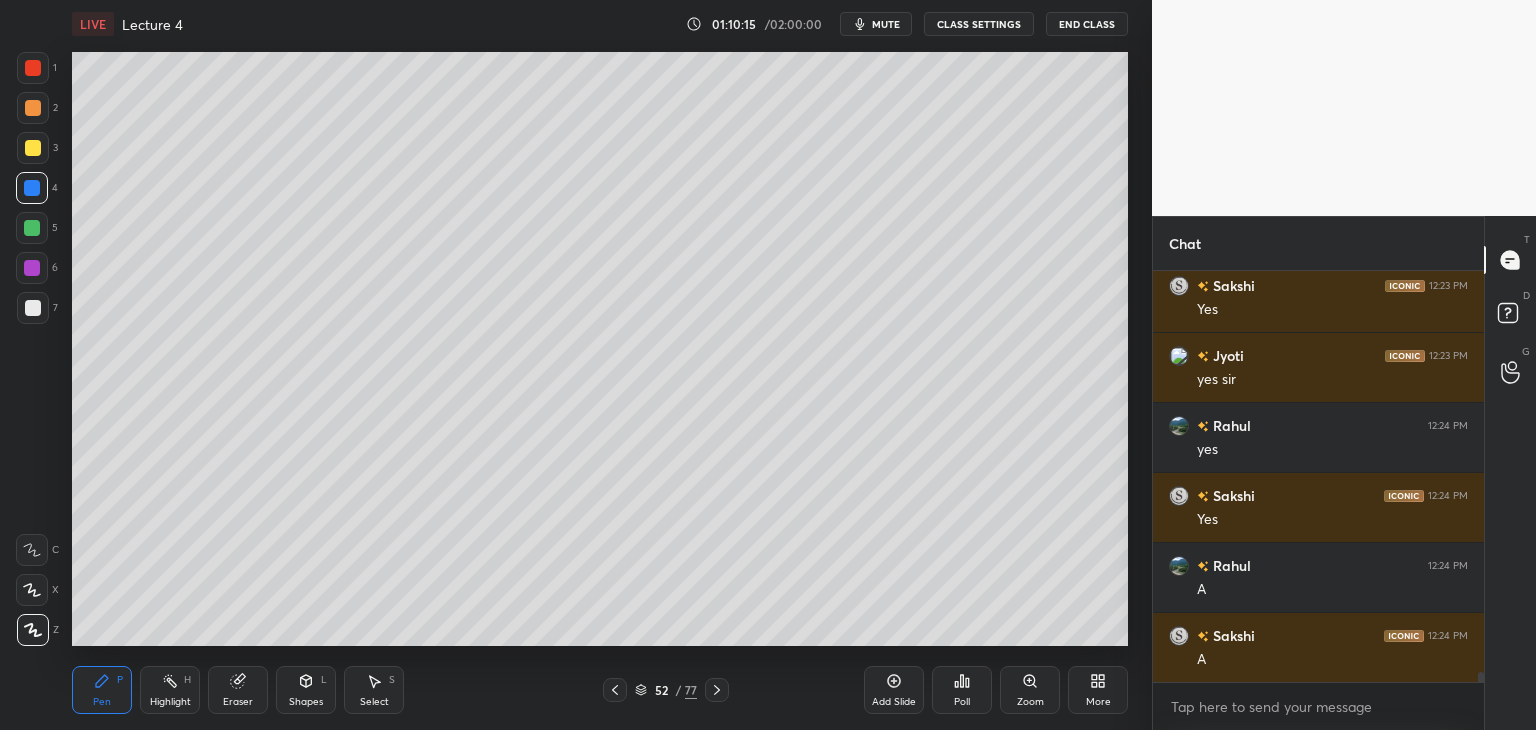 click 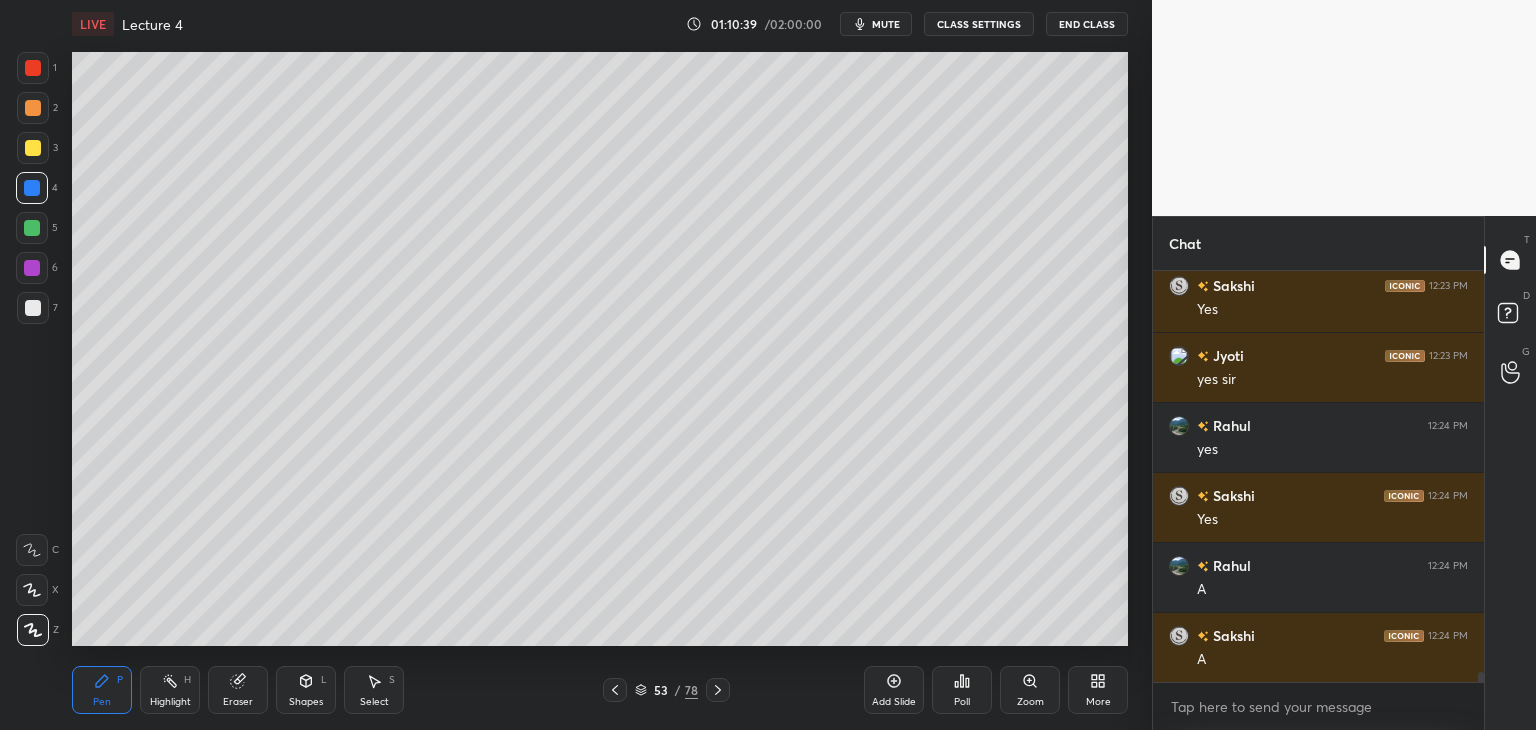click at bounding box center (32, 228) 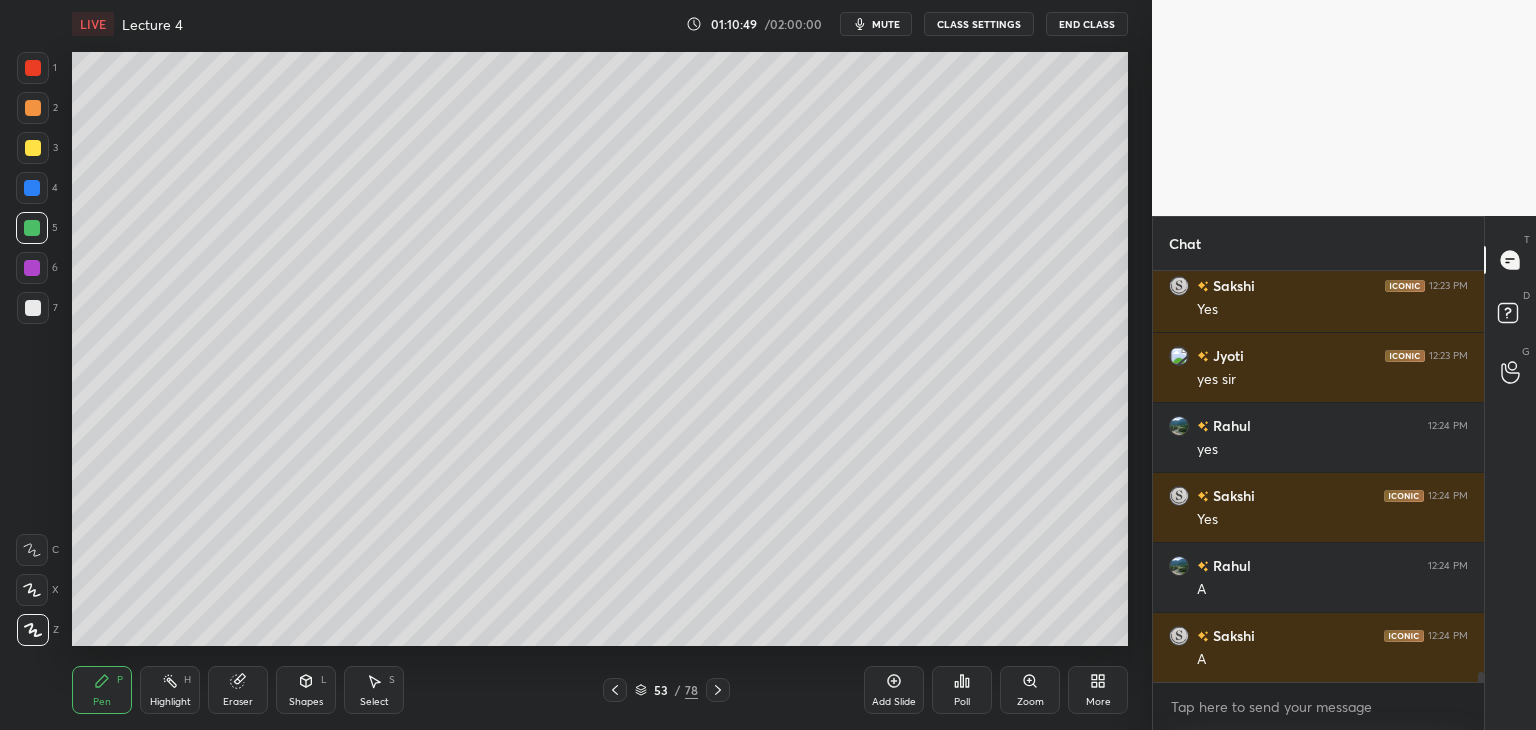 click at bounding box center [33, 308] 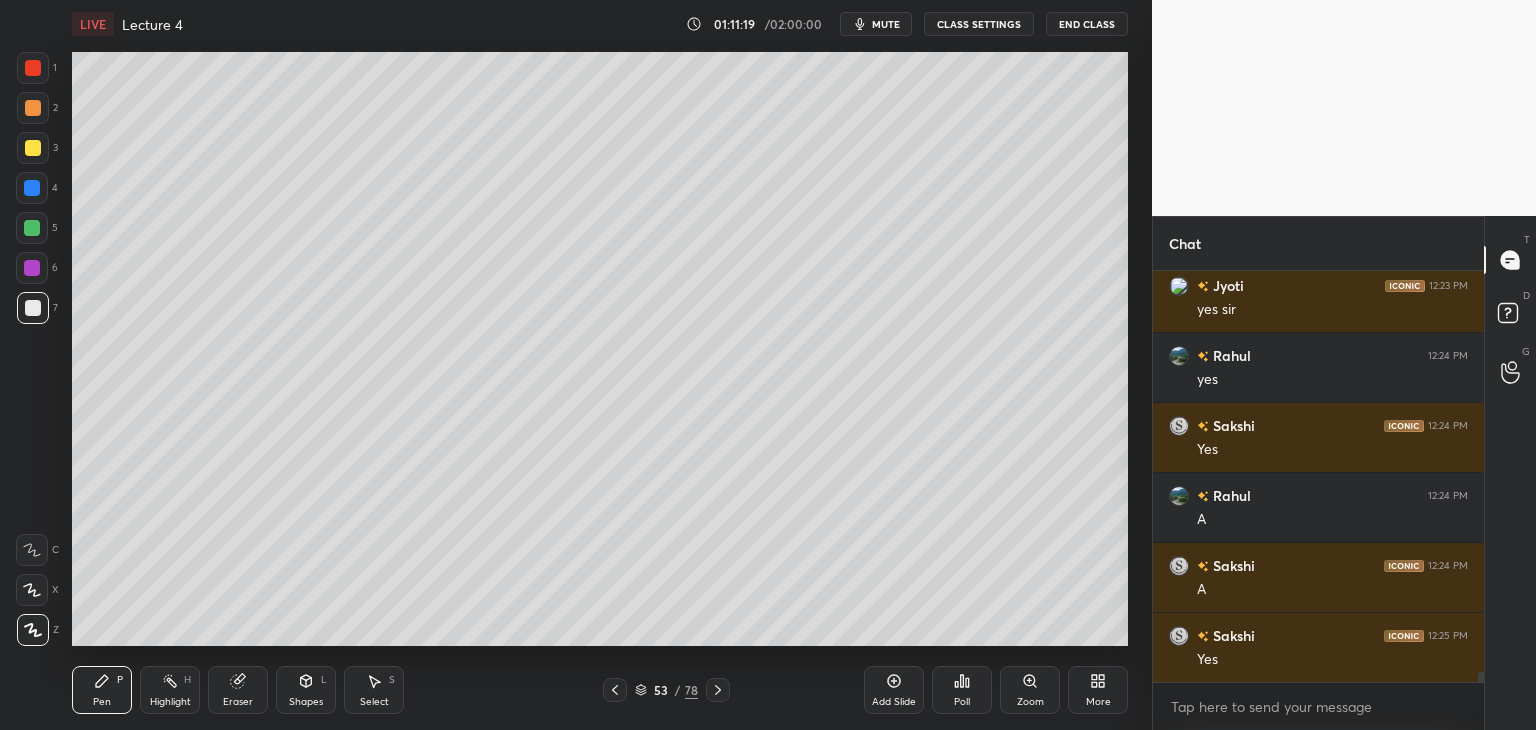 scroll, scrollTop: 16680, scrollLeft: 0, axis: vertical 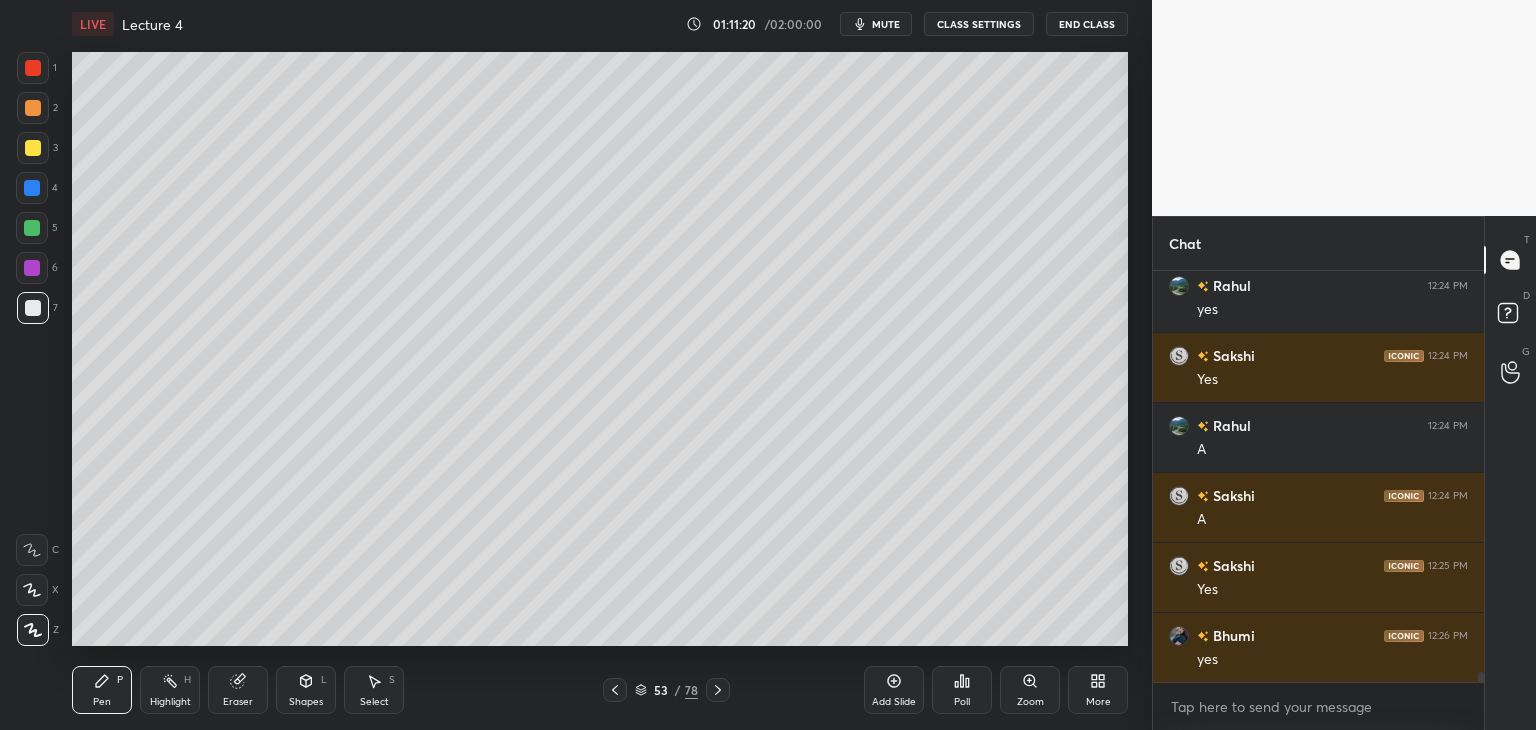 click on "Add Slide" at bounding box center (894, 690) 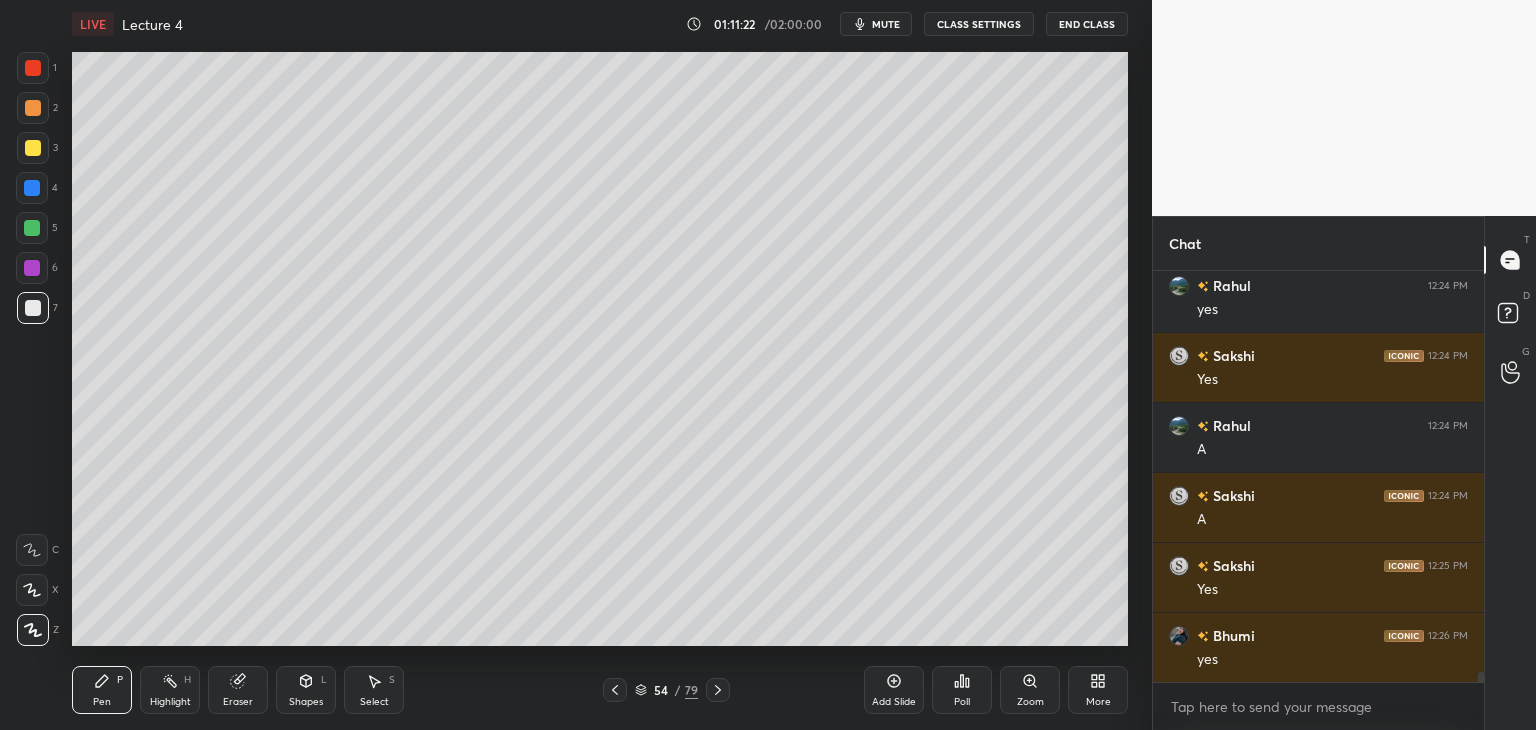 scroll, scrollTop: 16750, scrollLeft: 0, axis: vertical 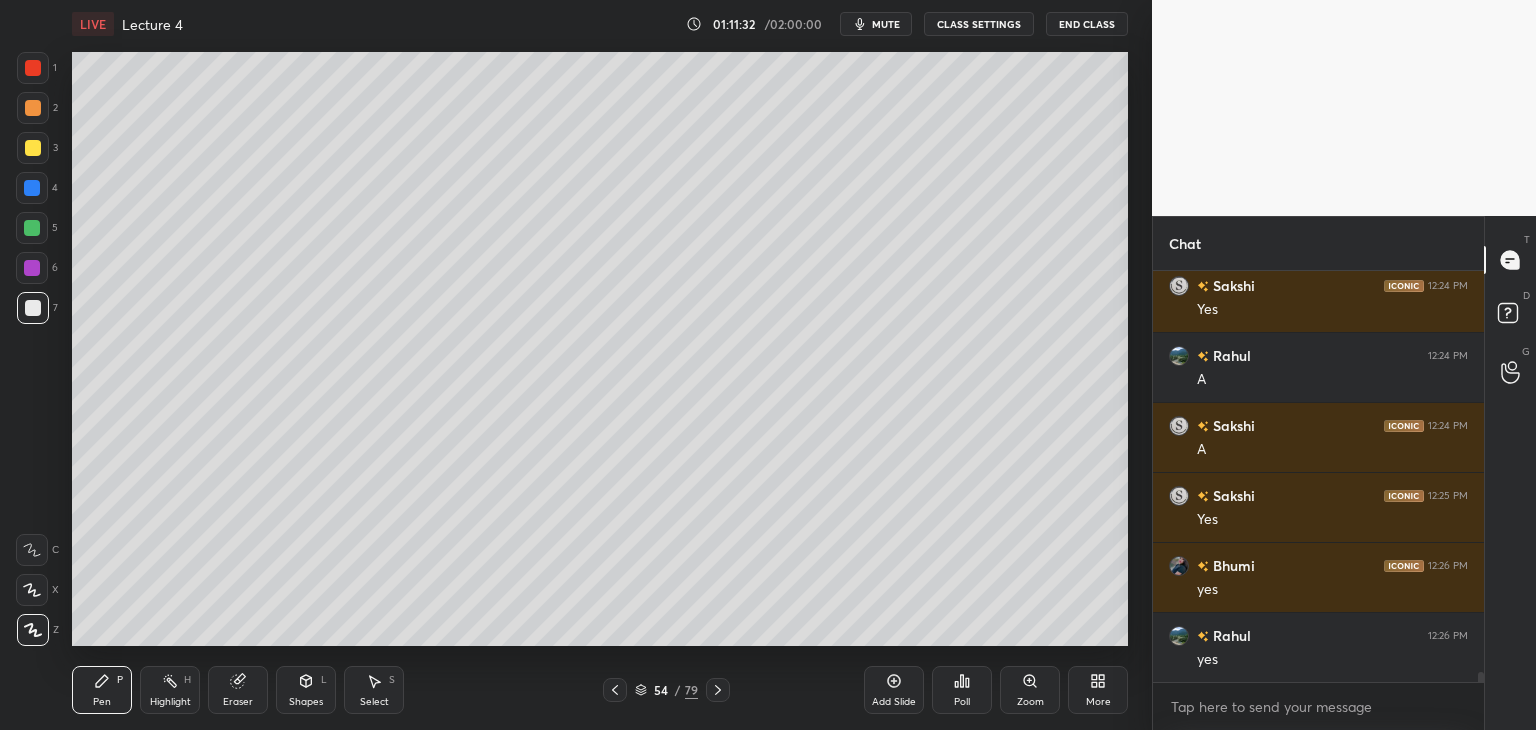 click at bounding box center [32, 228] 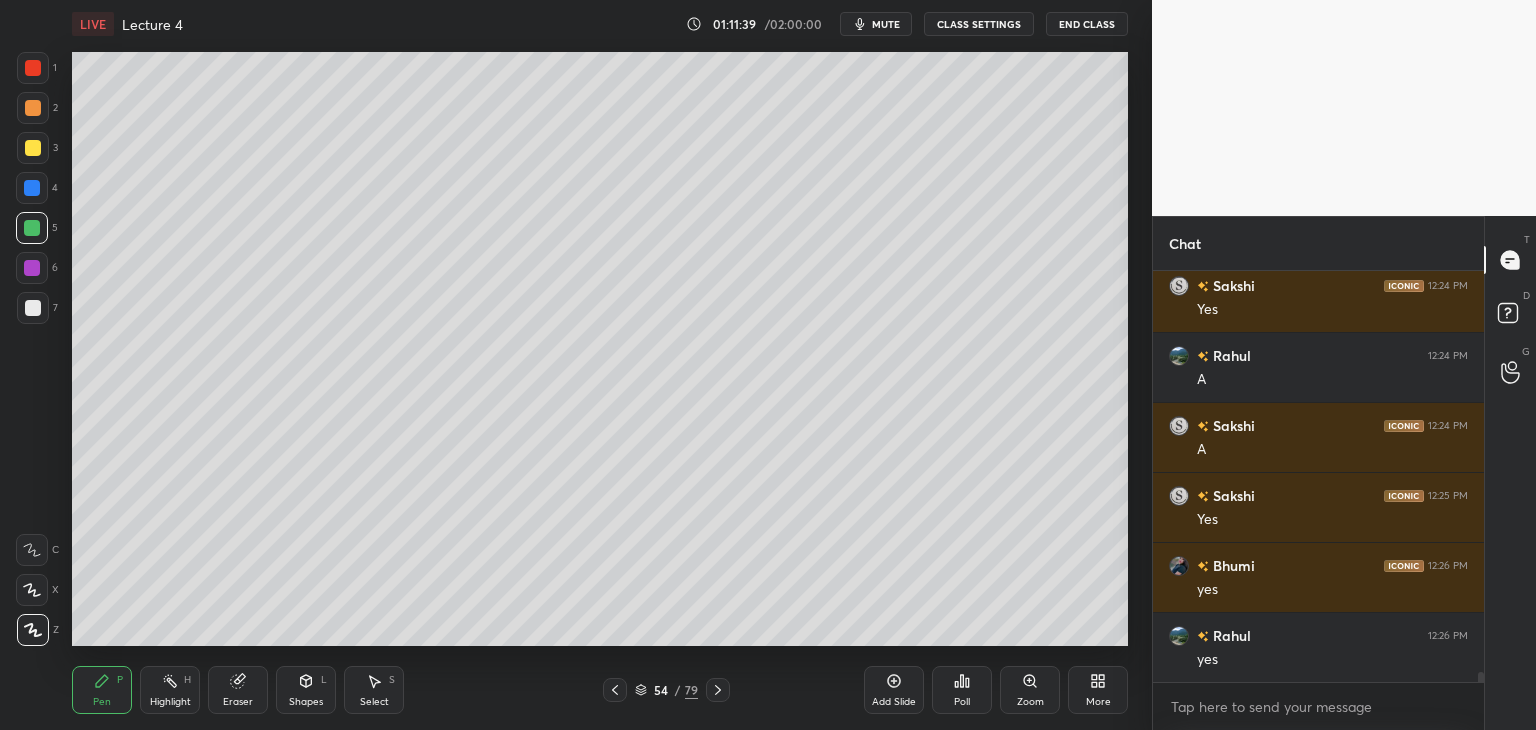click on "6" at bounding box center (37, 268) 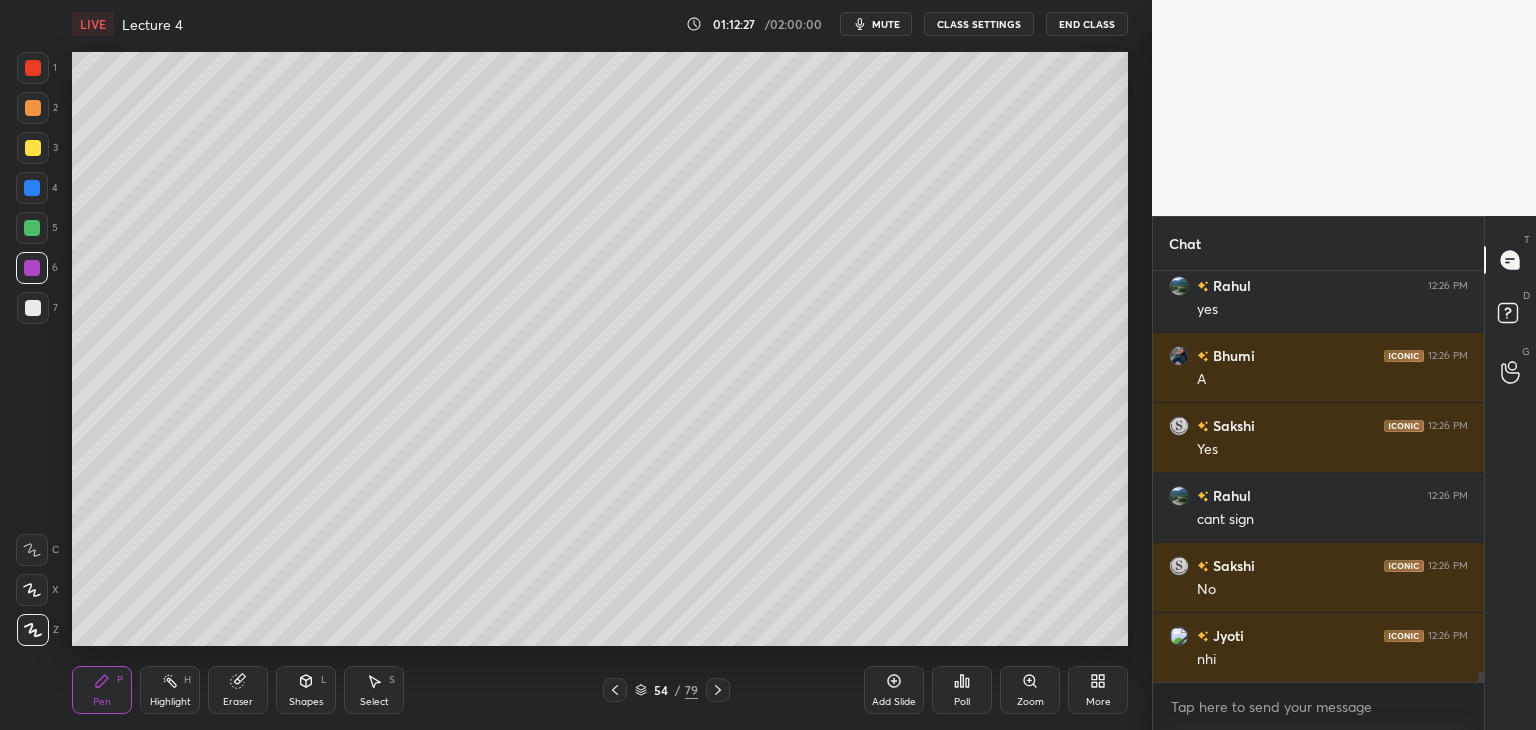 scroll, scrollTop: 17170, scrollLeft: 0, axis: vertical 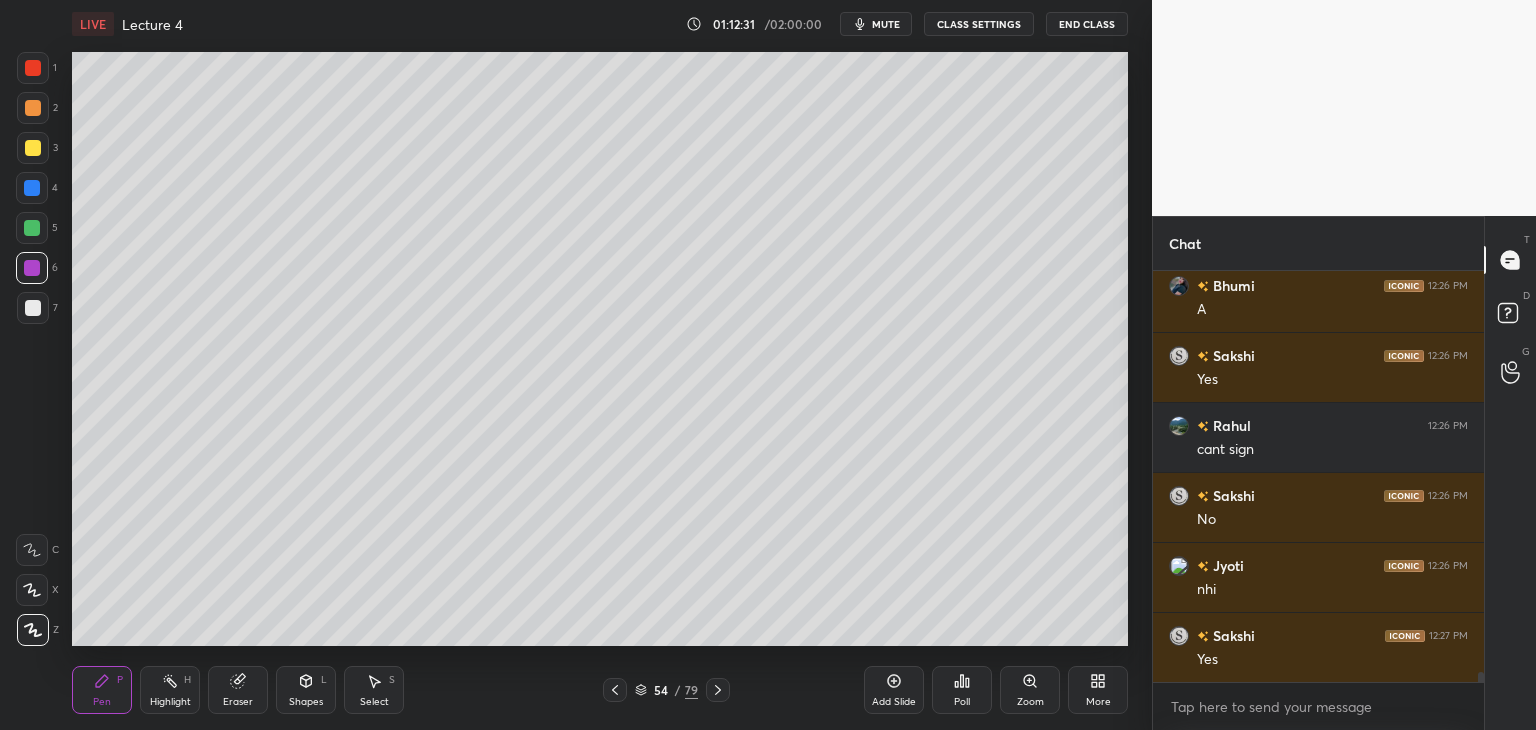 click on "Add Slide" at bounding box center [894, 702] 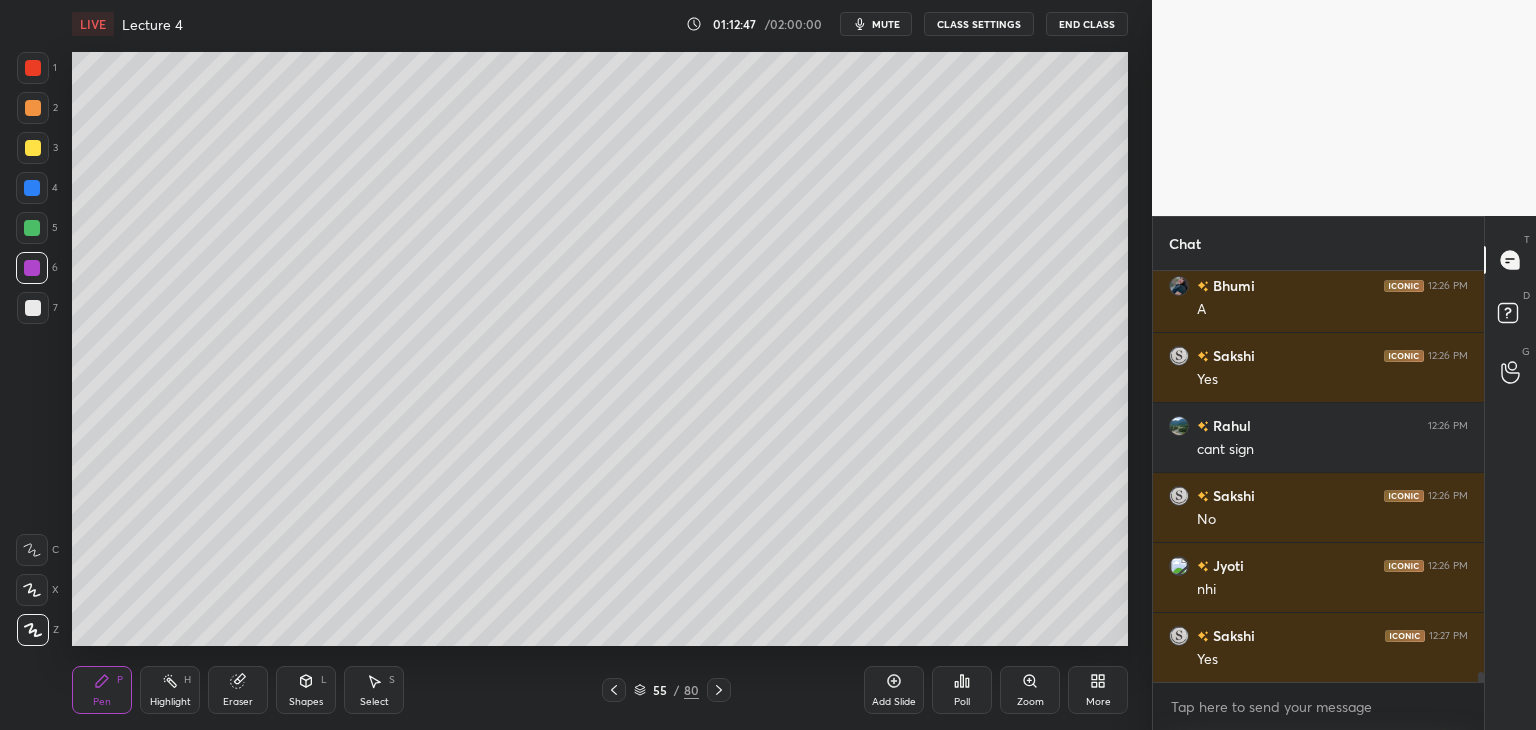 click at bounding box center [32, 268] 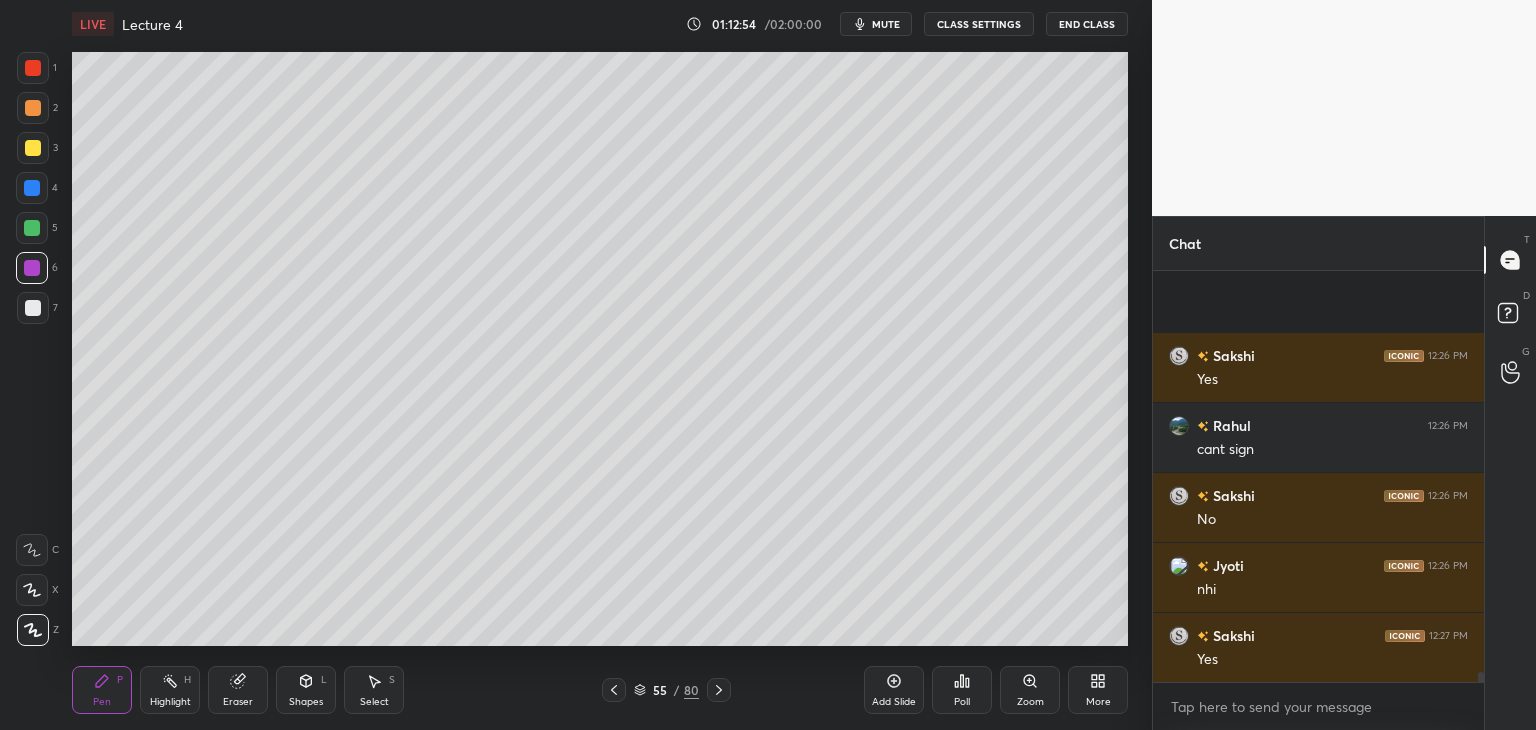 scroll, scrollTop: 17312, scrollLeft: 0, axis: vertical 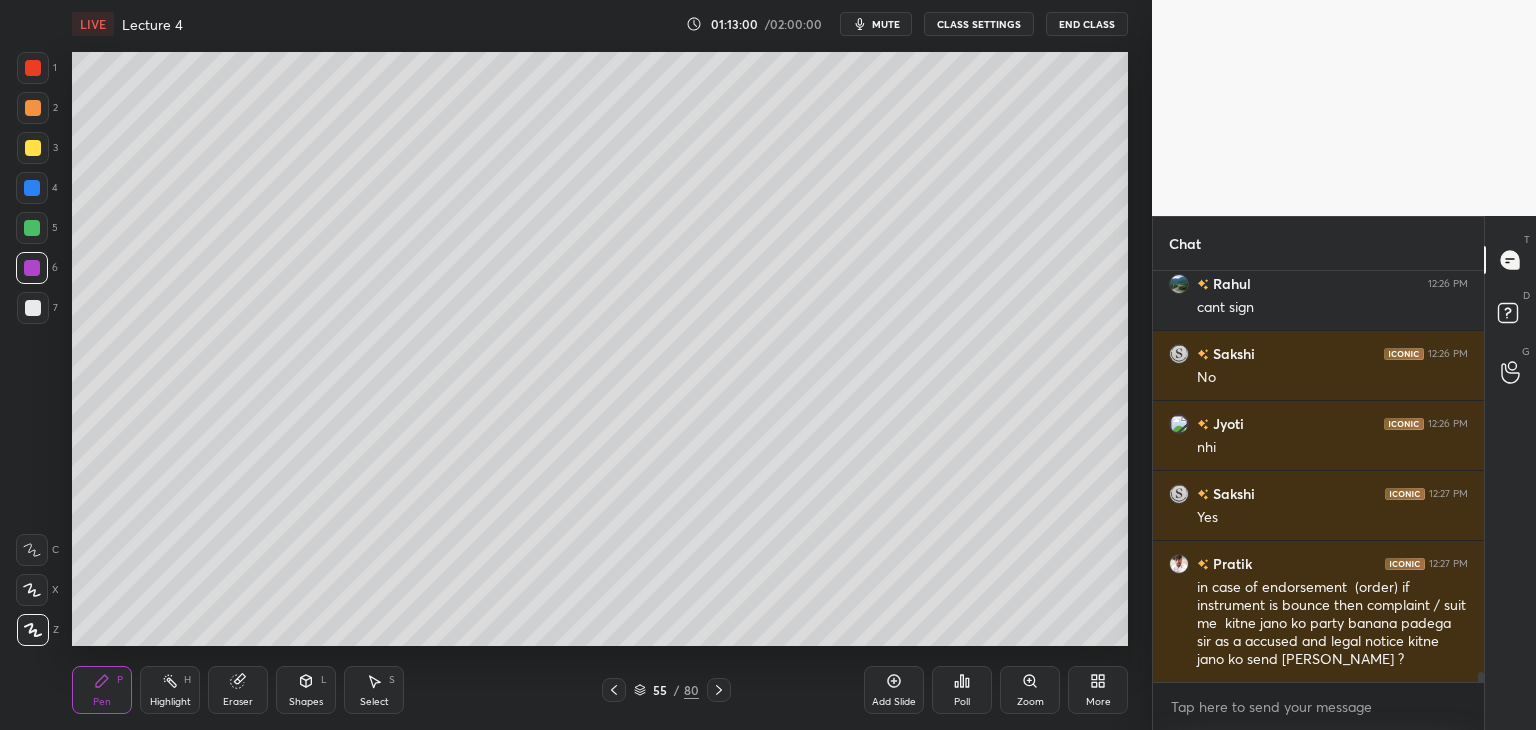 click on "Add Slide" at bounding box center [894, 702] 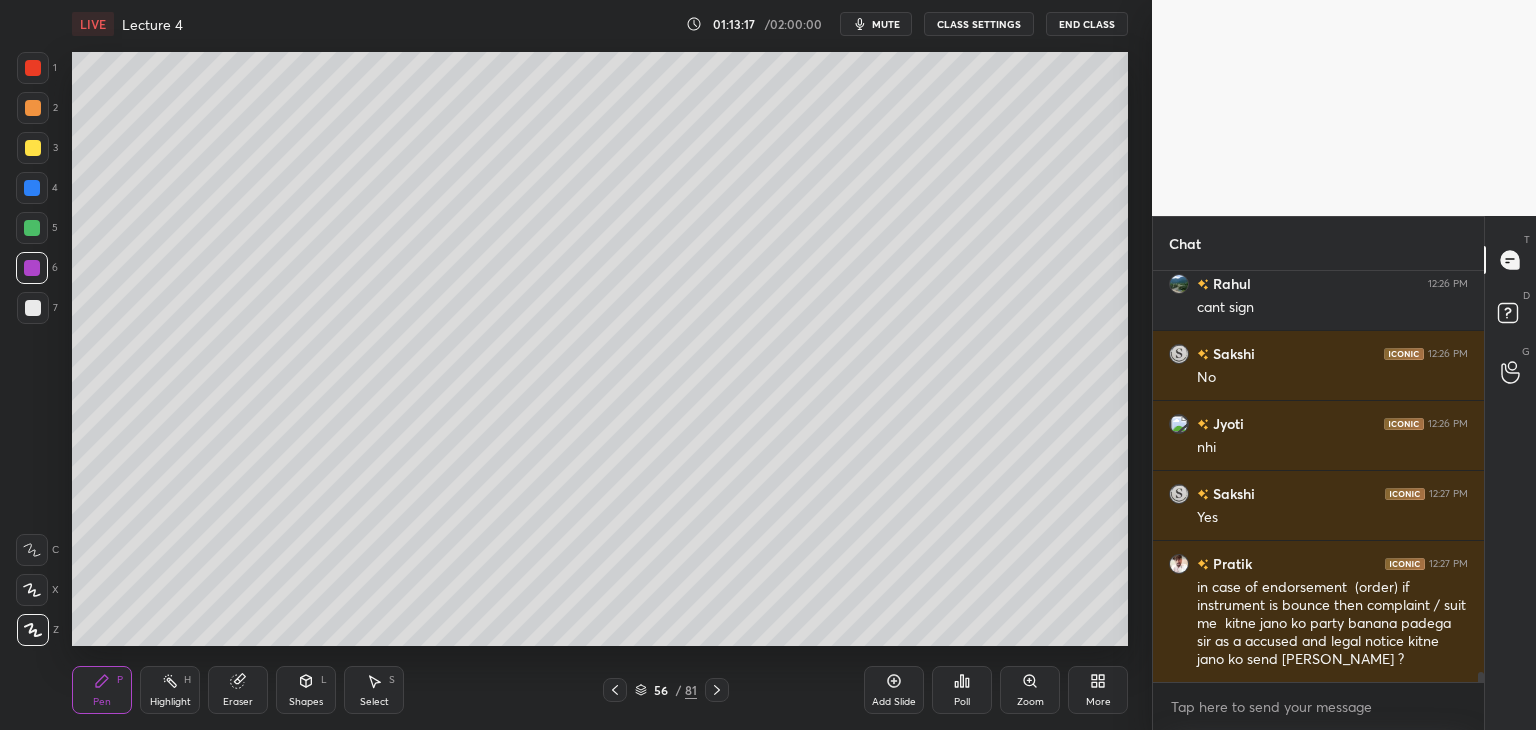 click at bounding box center (33, 308) 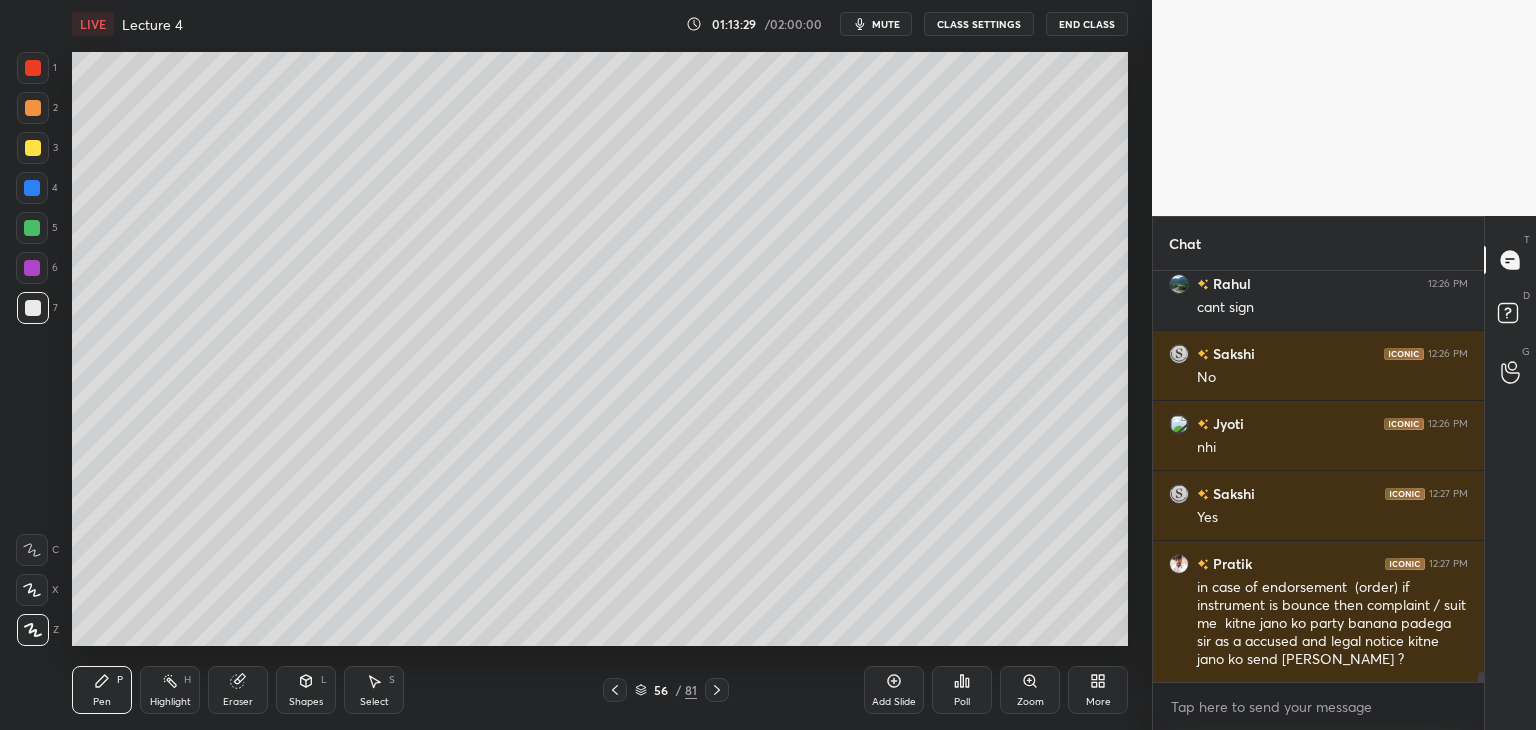 click at bounding box center (32, 188) 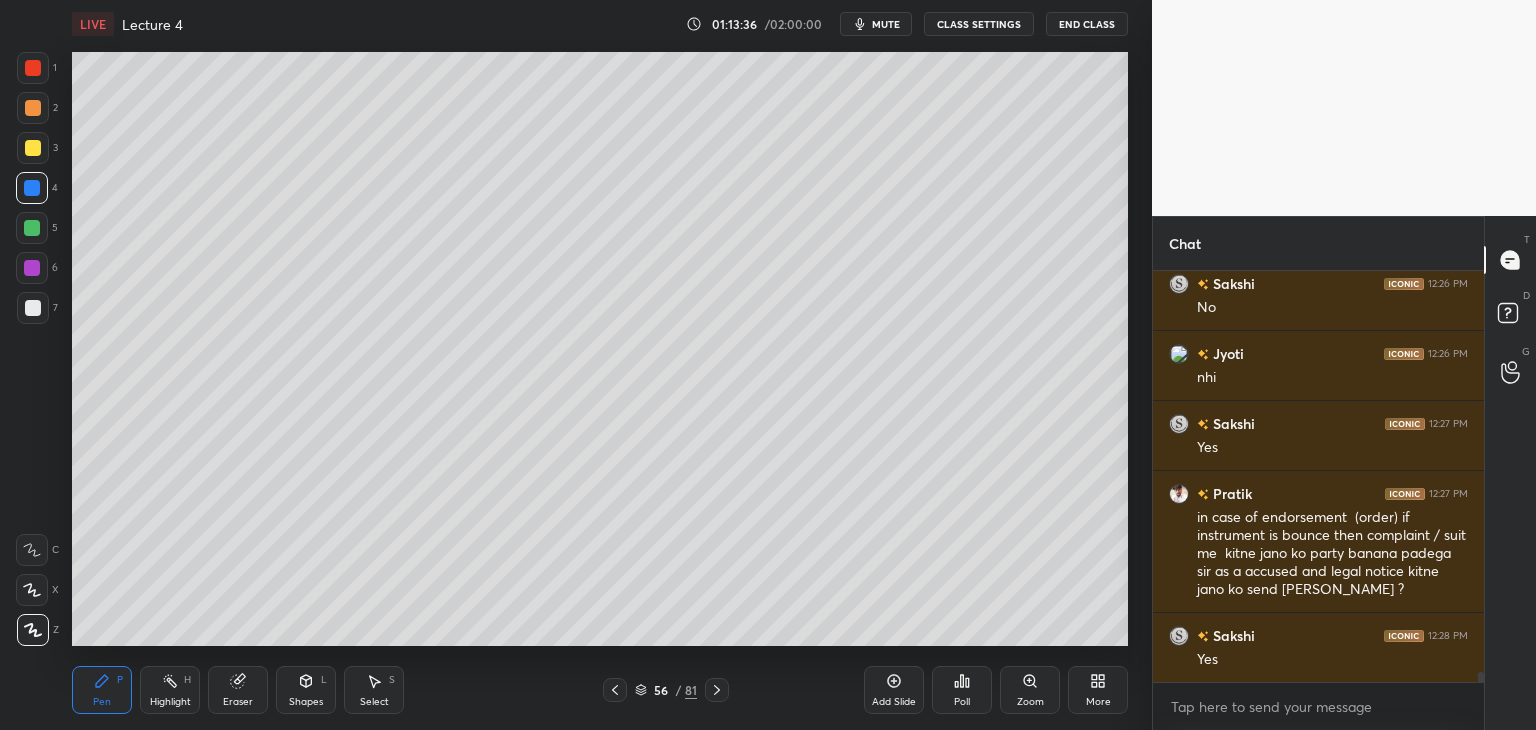 scroll, scrollTop: 17452, scrollLeft: 0, axis: vertical 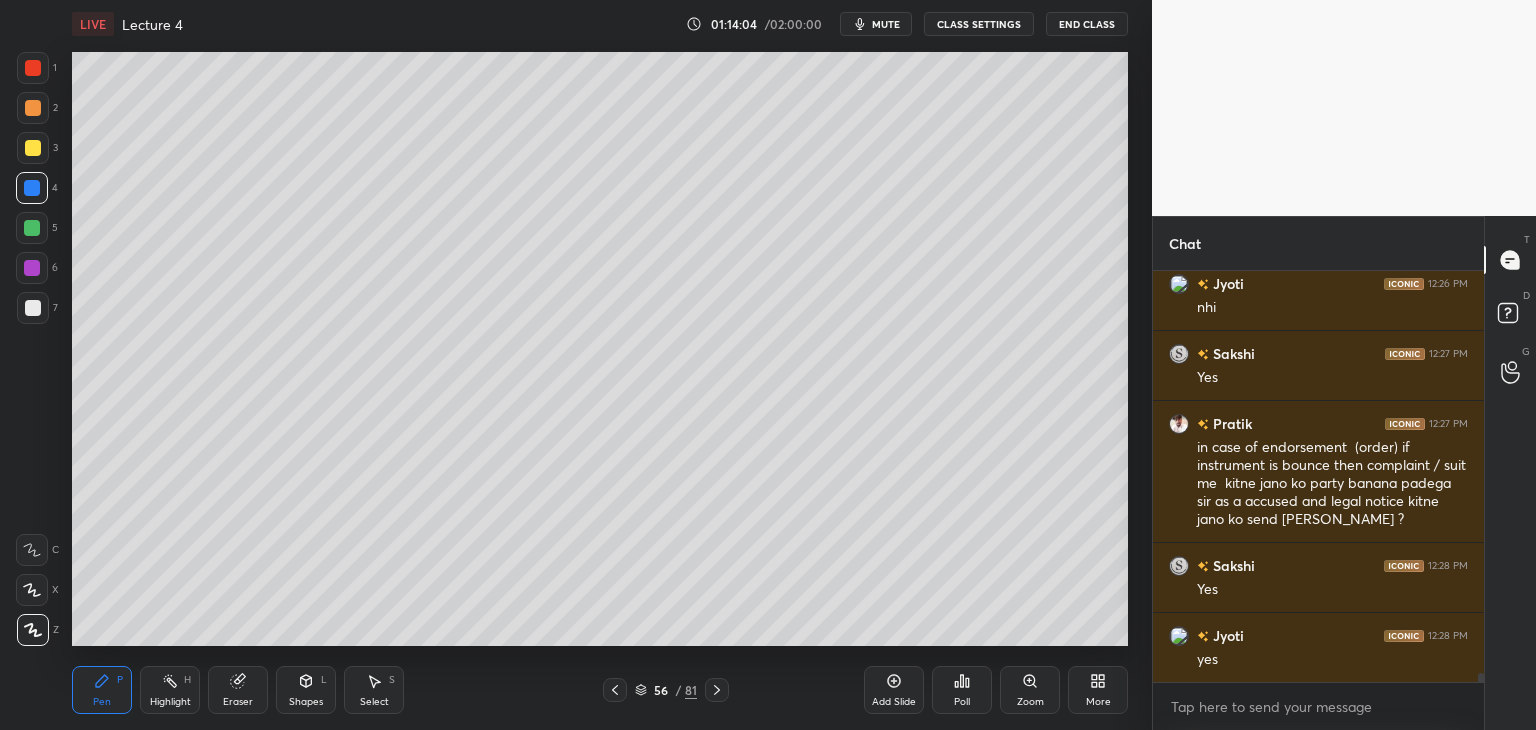 click at bounding box center (33, 308) 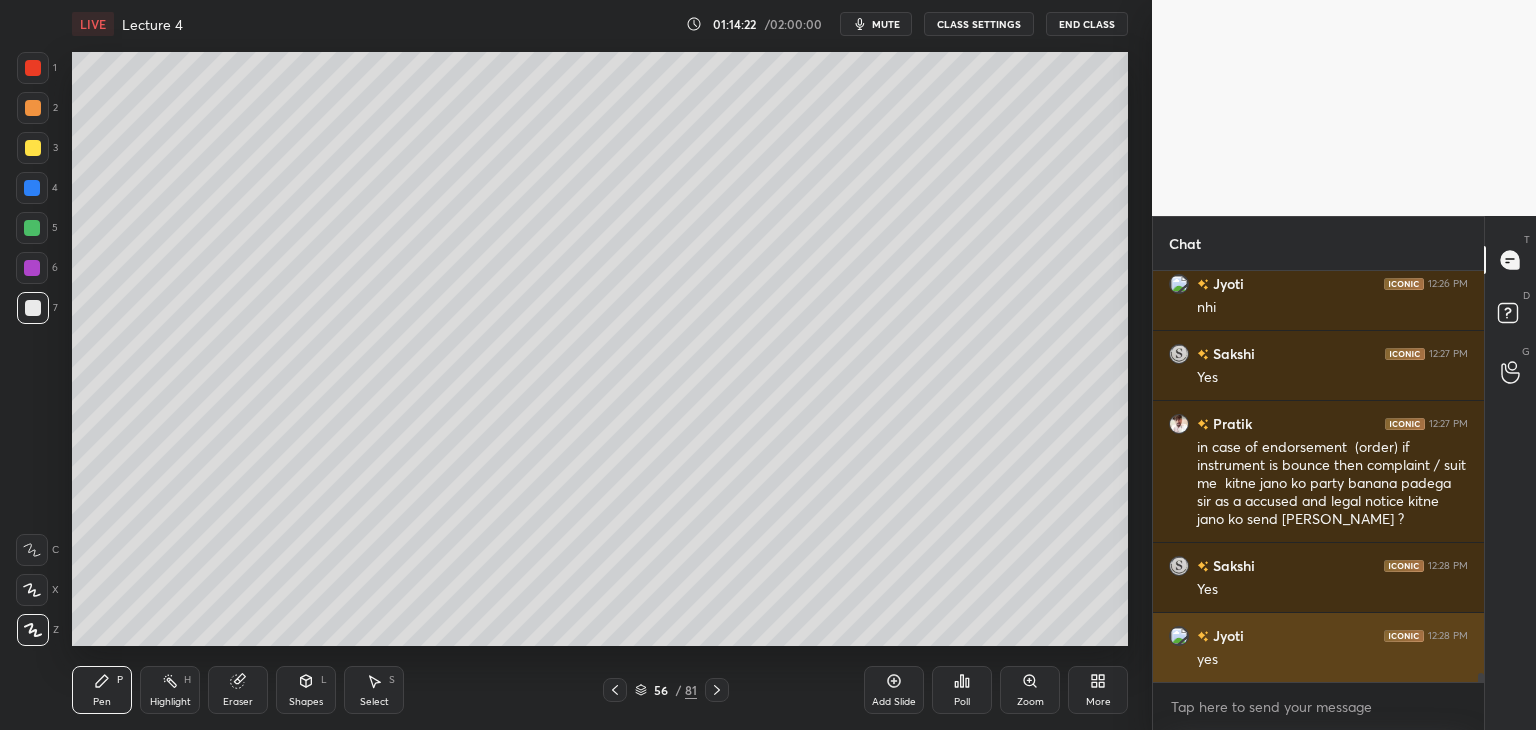 scroll, scrollTop: 17522, scrollLeft: 0, axis: vertical 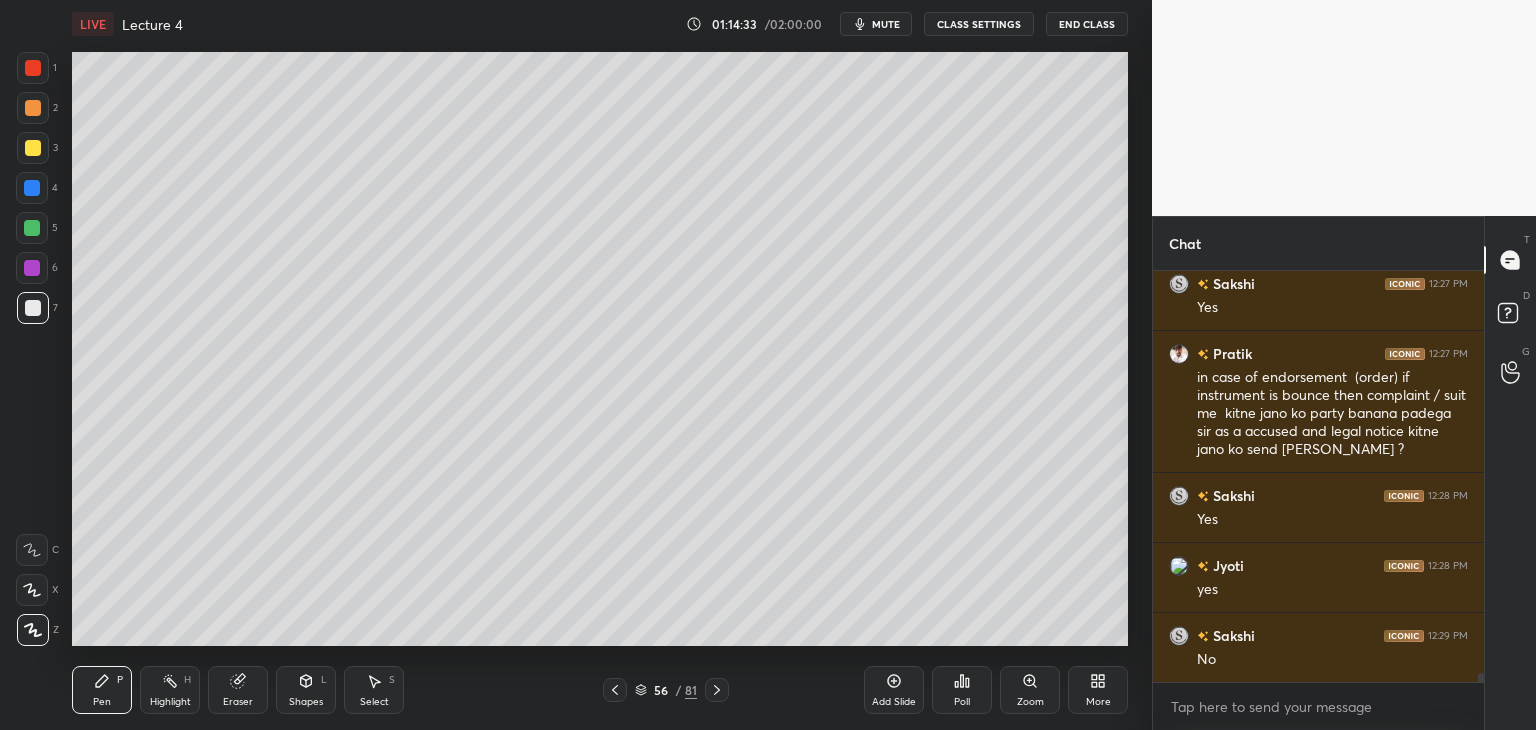 click 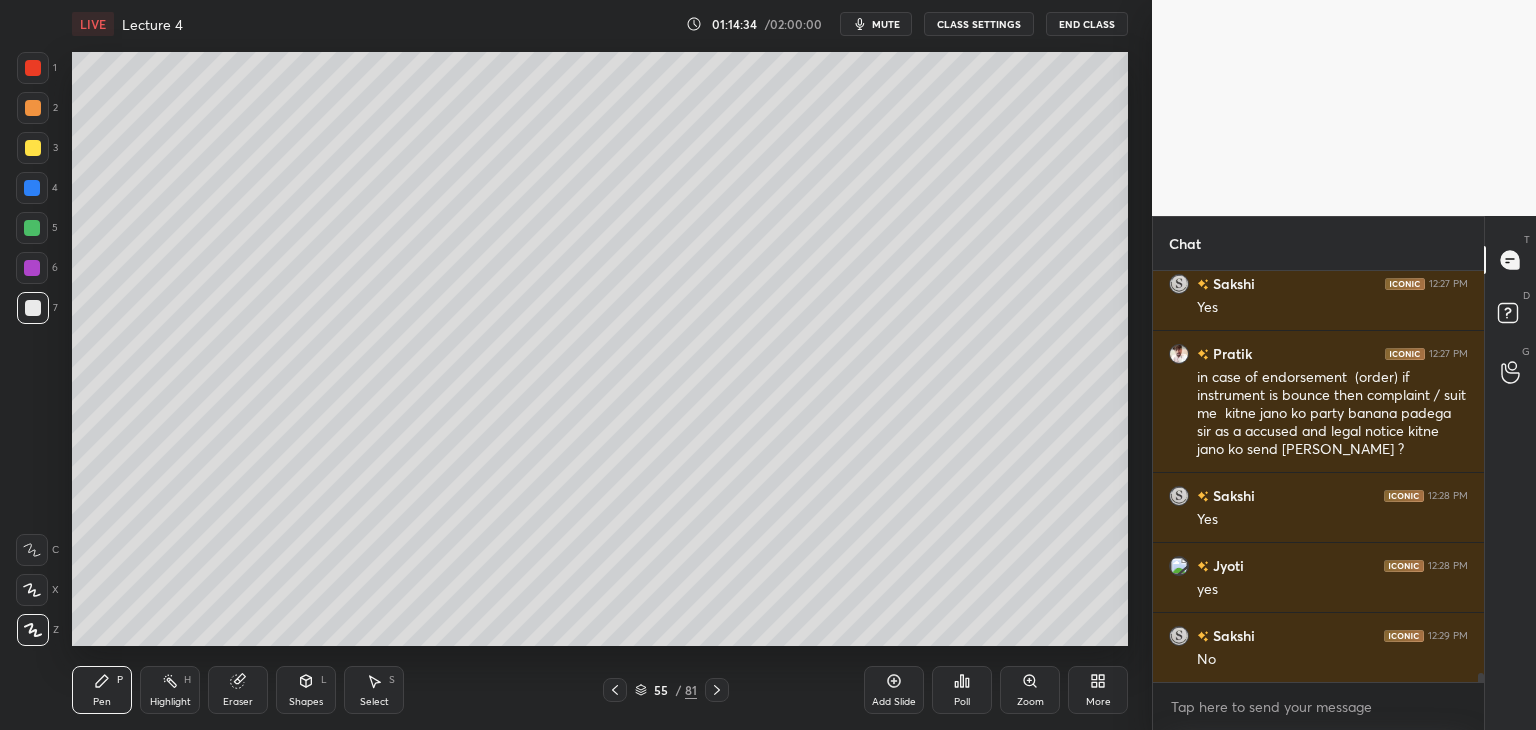 click 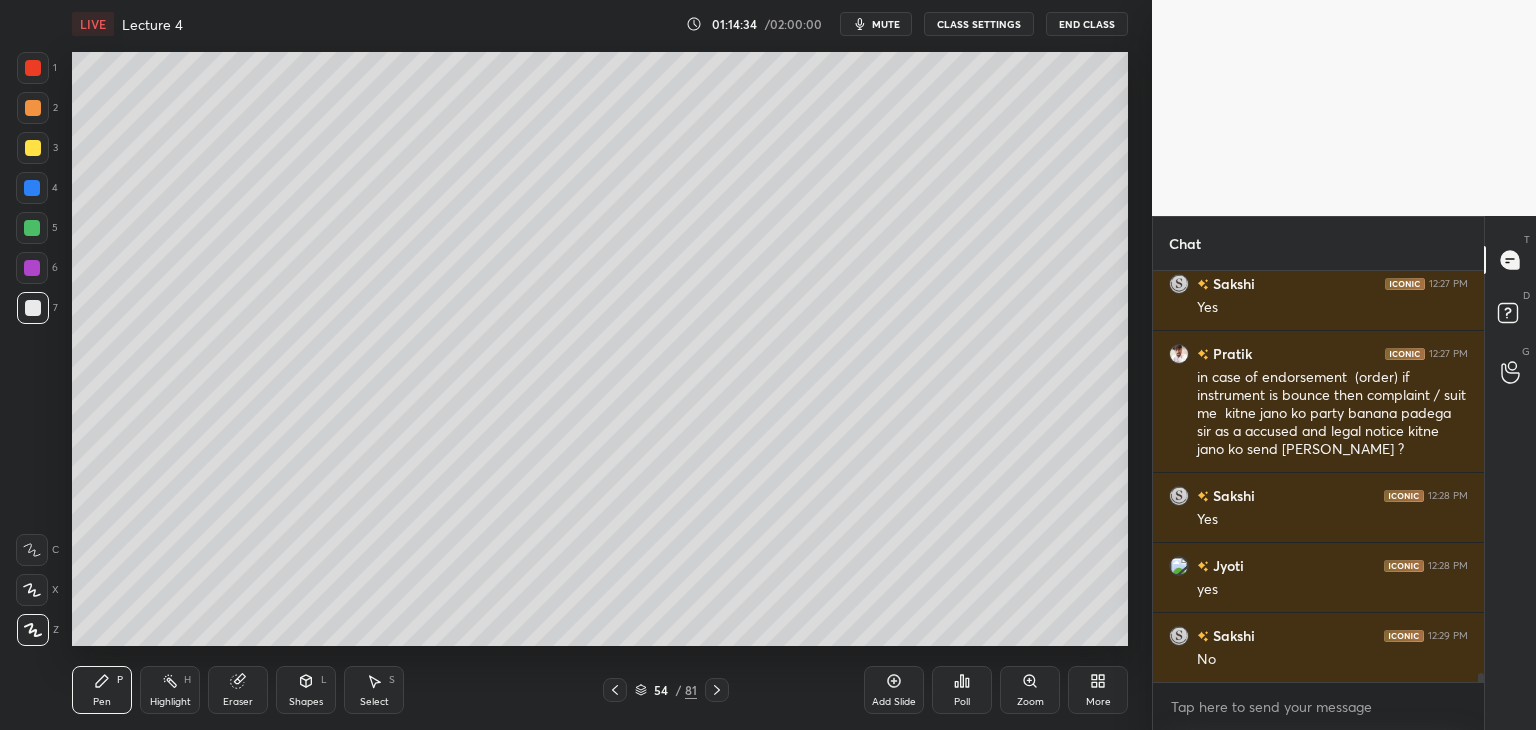 click 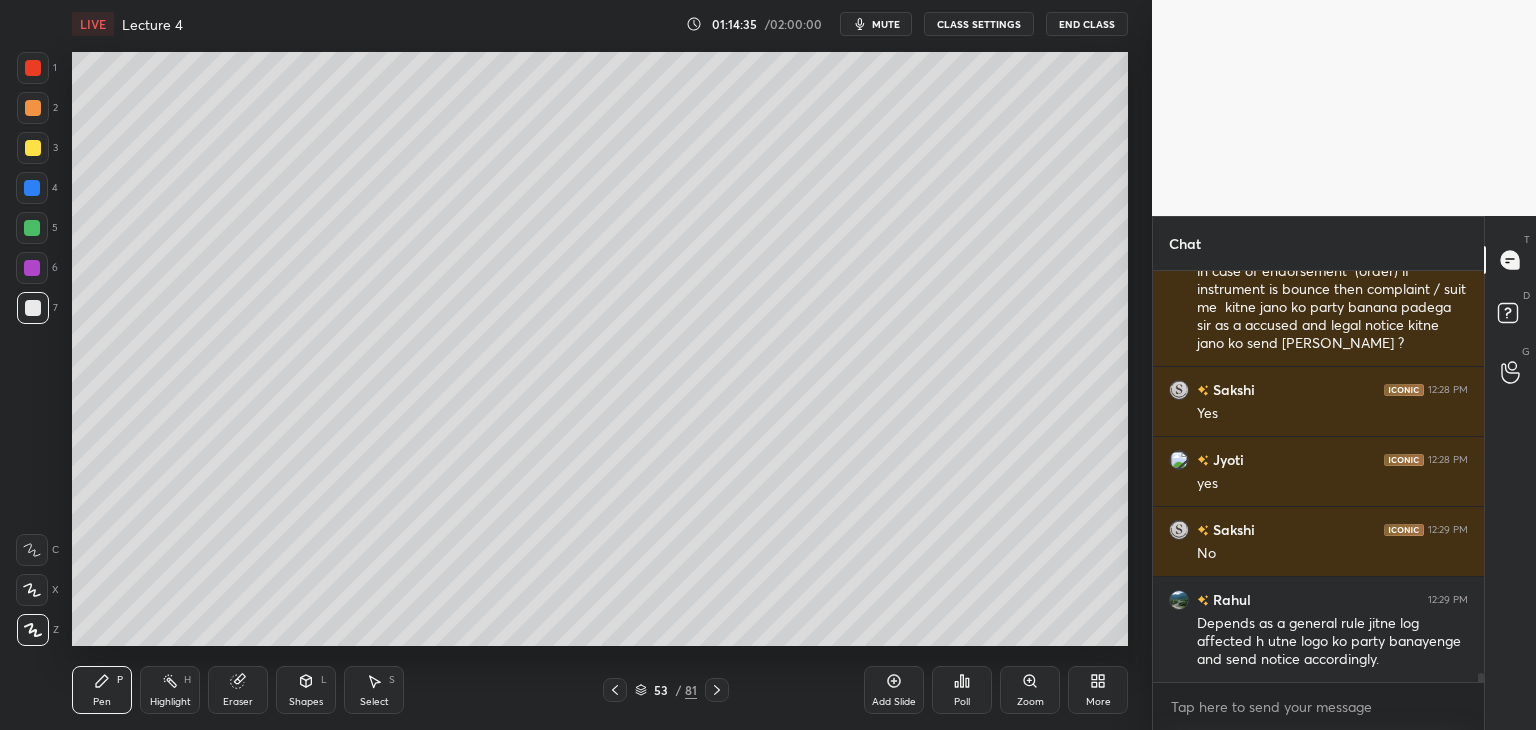 click 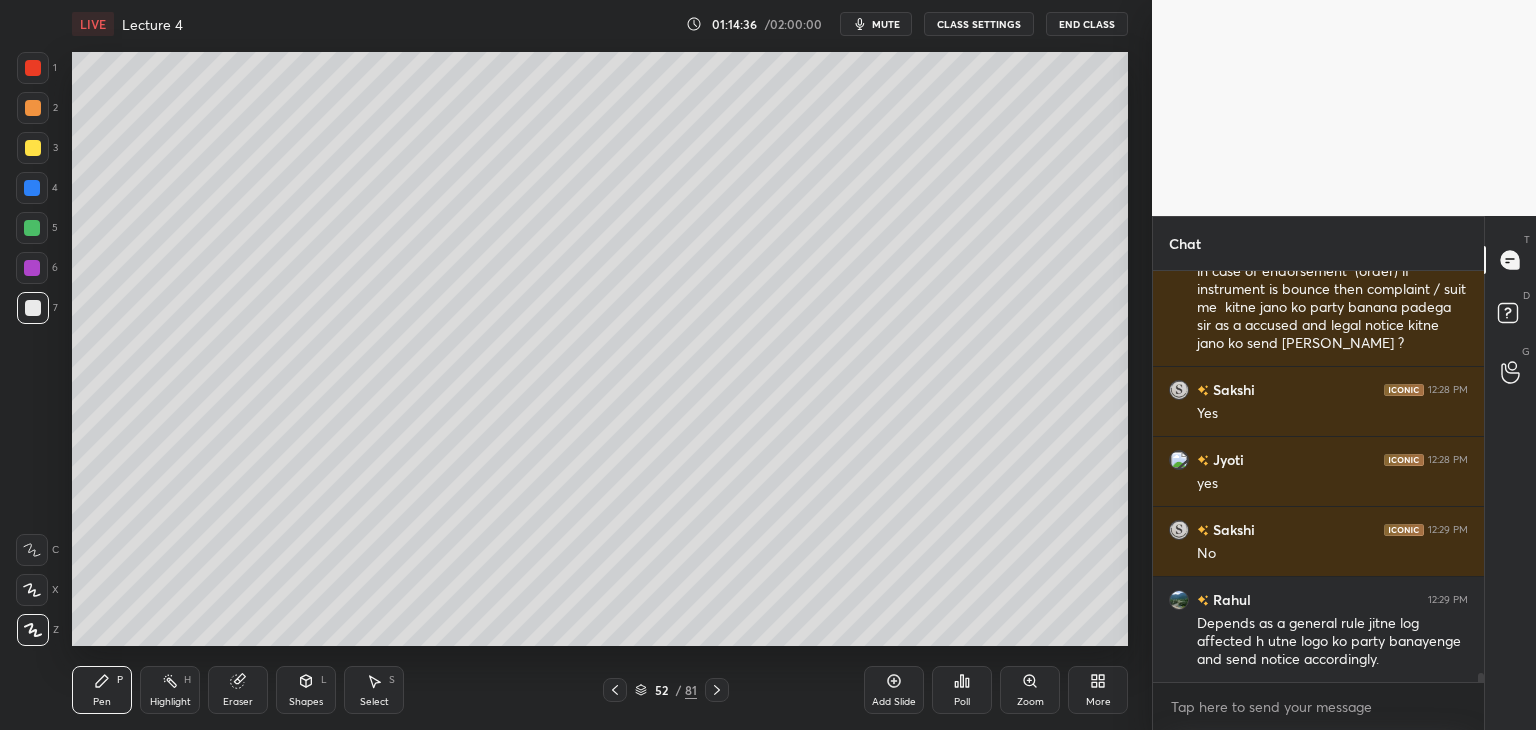 click 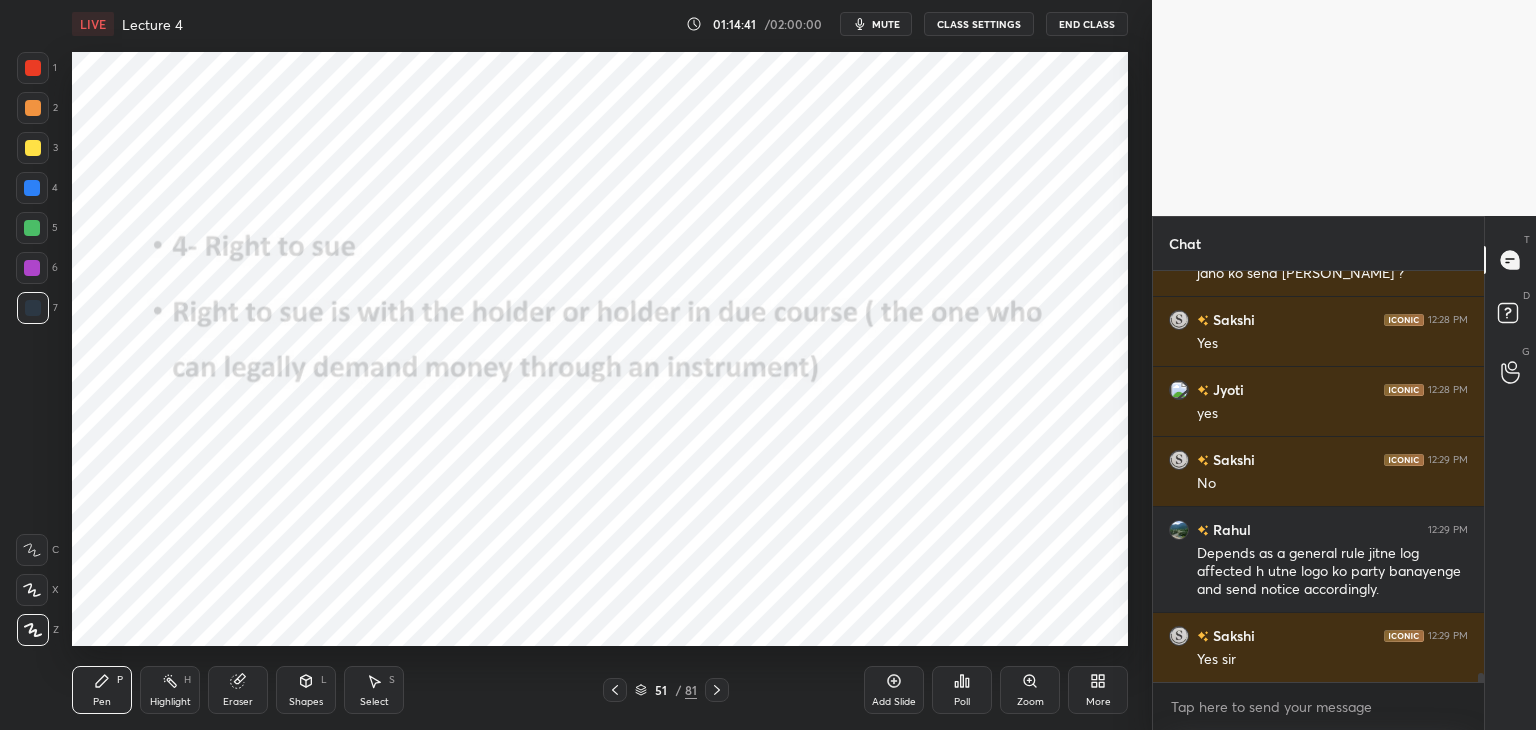 scroll, scrollTop: 17768, scrollLeft: 0, axis: vertical 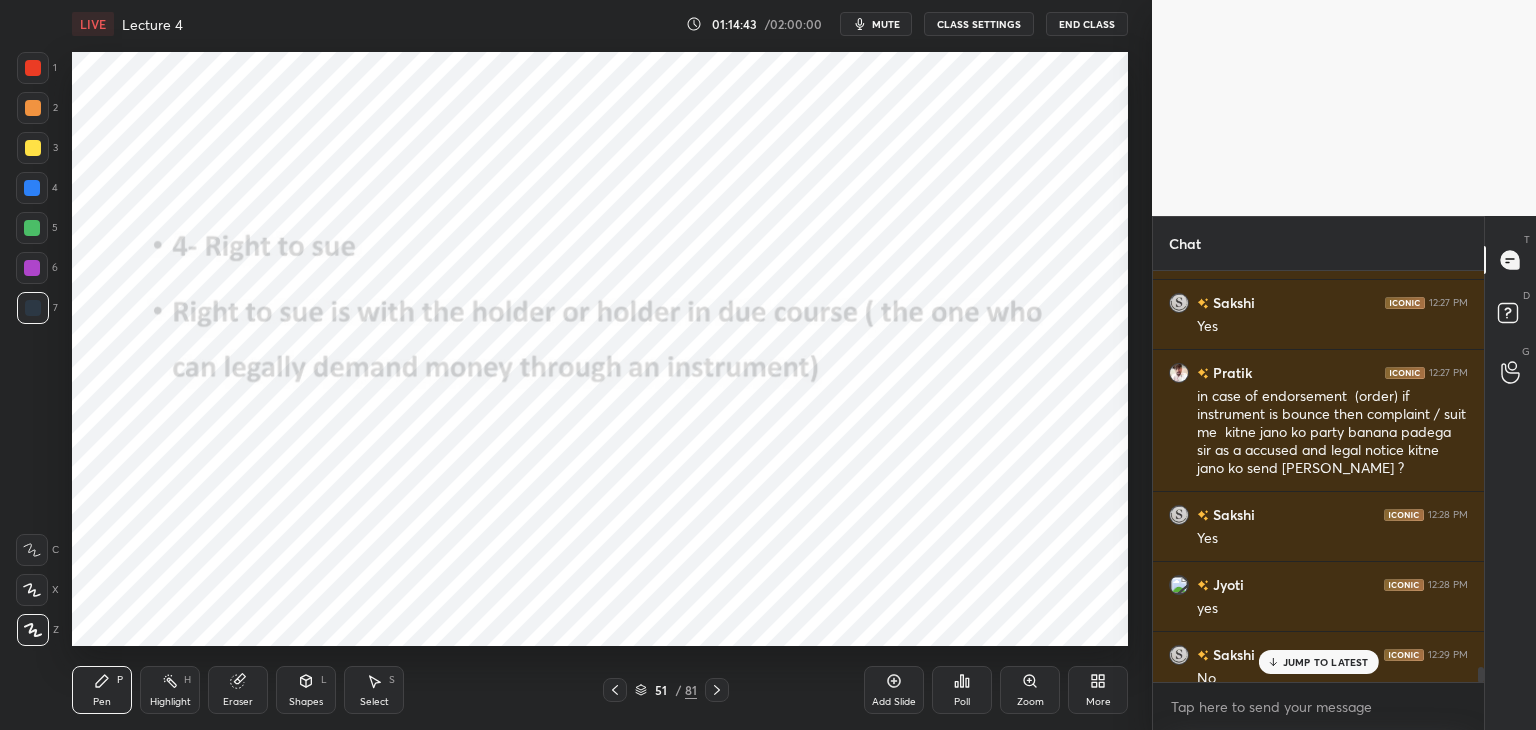 click on "Chat Sakshi 12:24 PM Yes Rahul 12:24 PM A Sakshi 12:24 PM A Sakshi 12:25 PM Yes Bhumi 12:26 PM yes Rahul 12:26 PM yes Bhumi 12:26 PM A Sakshi 12:26 PM Yes Rahul 12:26 PM cant sign Sakshi 12:26 PM No Jyoti 12:26 PM nhi Sakshi 12:27 PM Yes Pratik 12:27 PM in case of endorsement  (order) if instrument is bounce then complaint / suit me  kitne jano ko party banana padega sir as a accused and legal notice kitne jano ko send karna hoga ? Sakshi 12:28 PM Yes Jyoti 12:28 PM yes Sakshi 12:29 PM No Rahul 12:29 PM Depends as a general rule jitne log affected h utne logo ko party banayenge and send notice accordingly. JUMP TO LATEST Enable hand raising Enable raise hand to speak to learners. Once enabled, chat will be turned off temporarily. Enable x   Pratik Asked a doubt 1 Please help me with this doubt Pick this doubt Rahul Asked a doubt 1 Please help me with this doubt Pick this doubt Rahul Asked a doubt 1 Please help me with this doubt Pick this doubt NEW DOUBTS ASKED No one has raised a hand yet Can't raise hand T" at bounding box center [1344, 473] 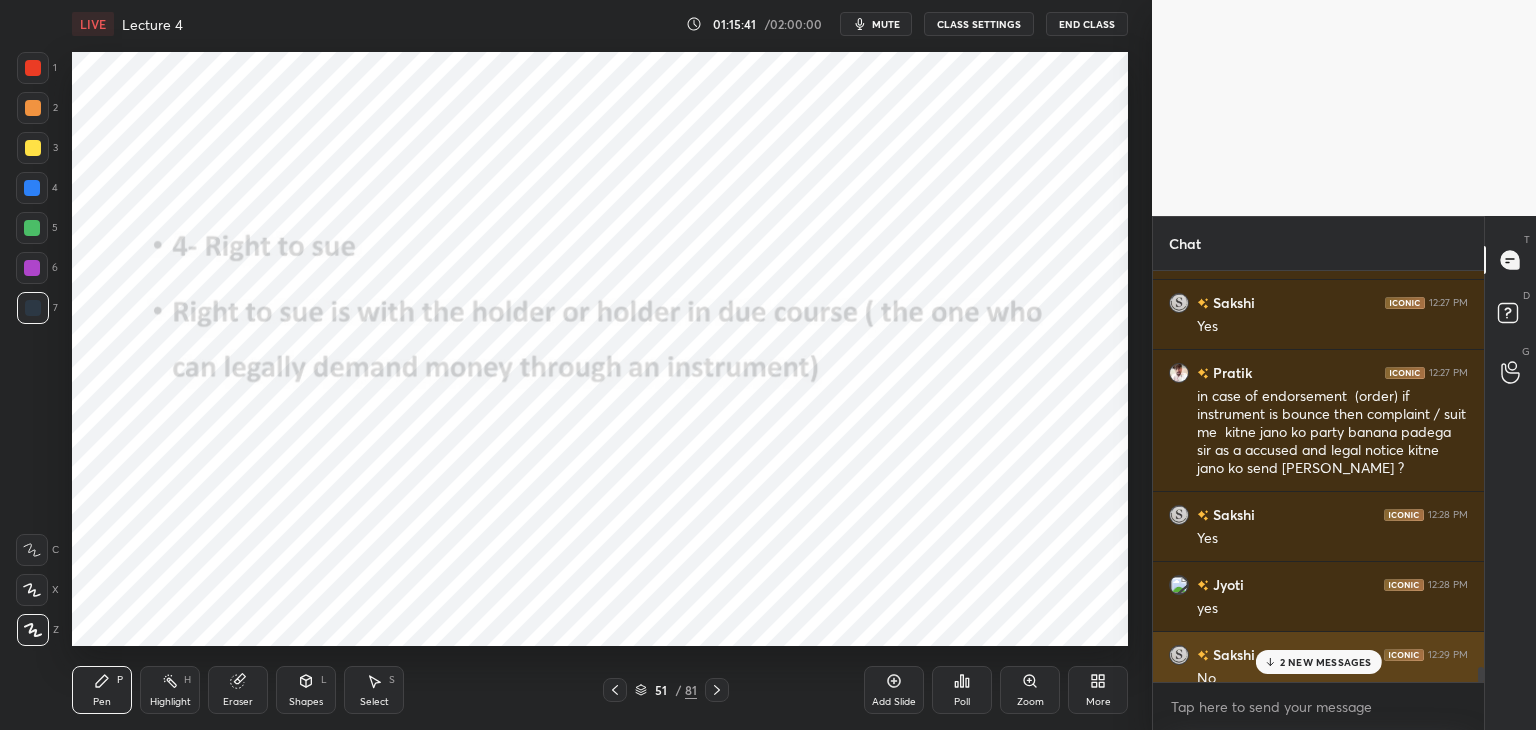 click on "Sakshi 12:29 PM" at bounding box center (1318, 654) 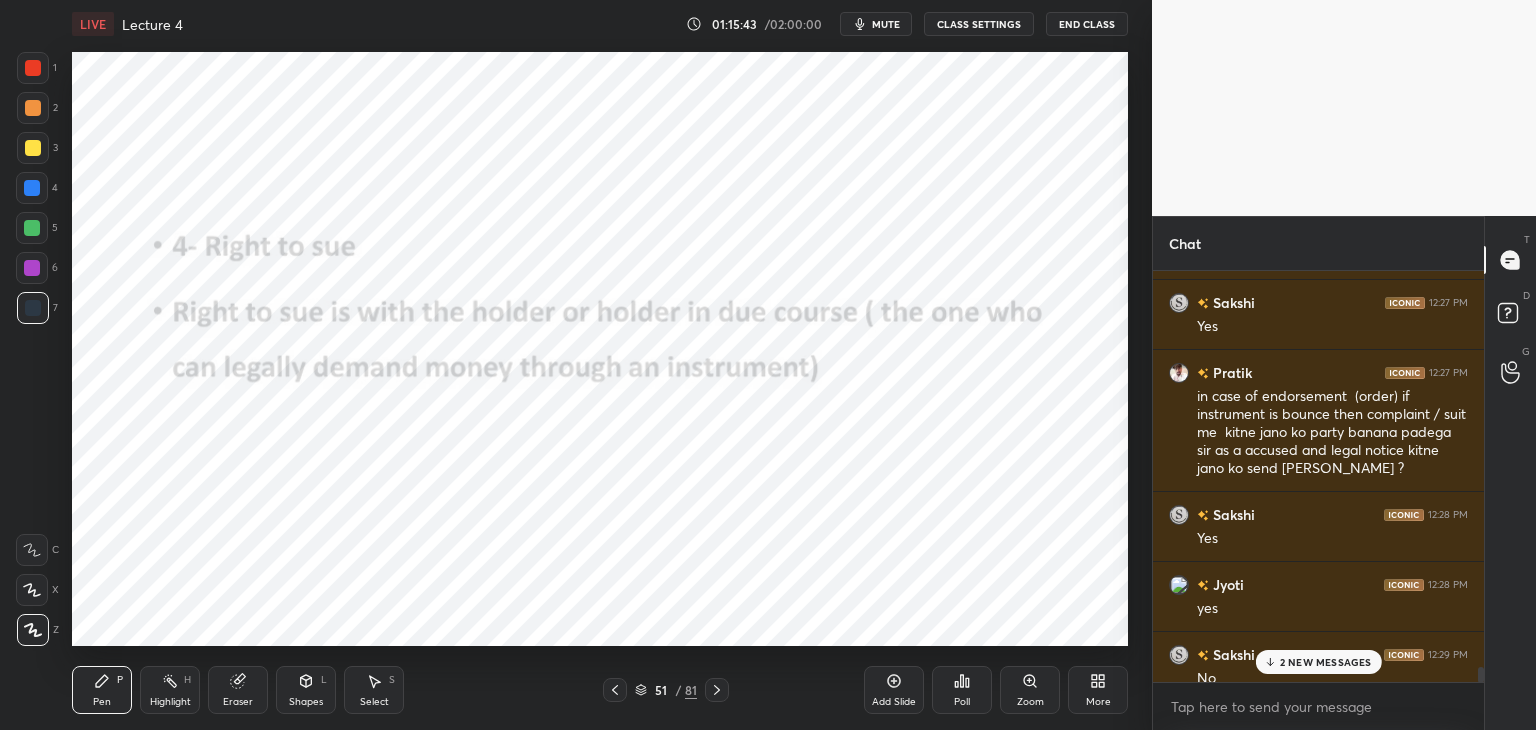click on "2 NEW MESSAGES" at bounding box center (1326, 662) 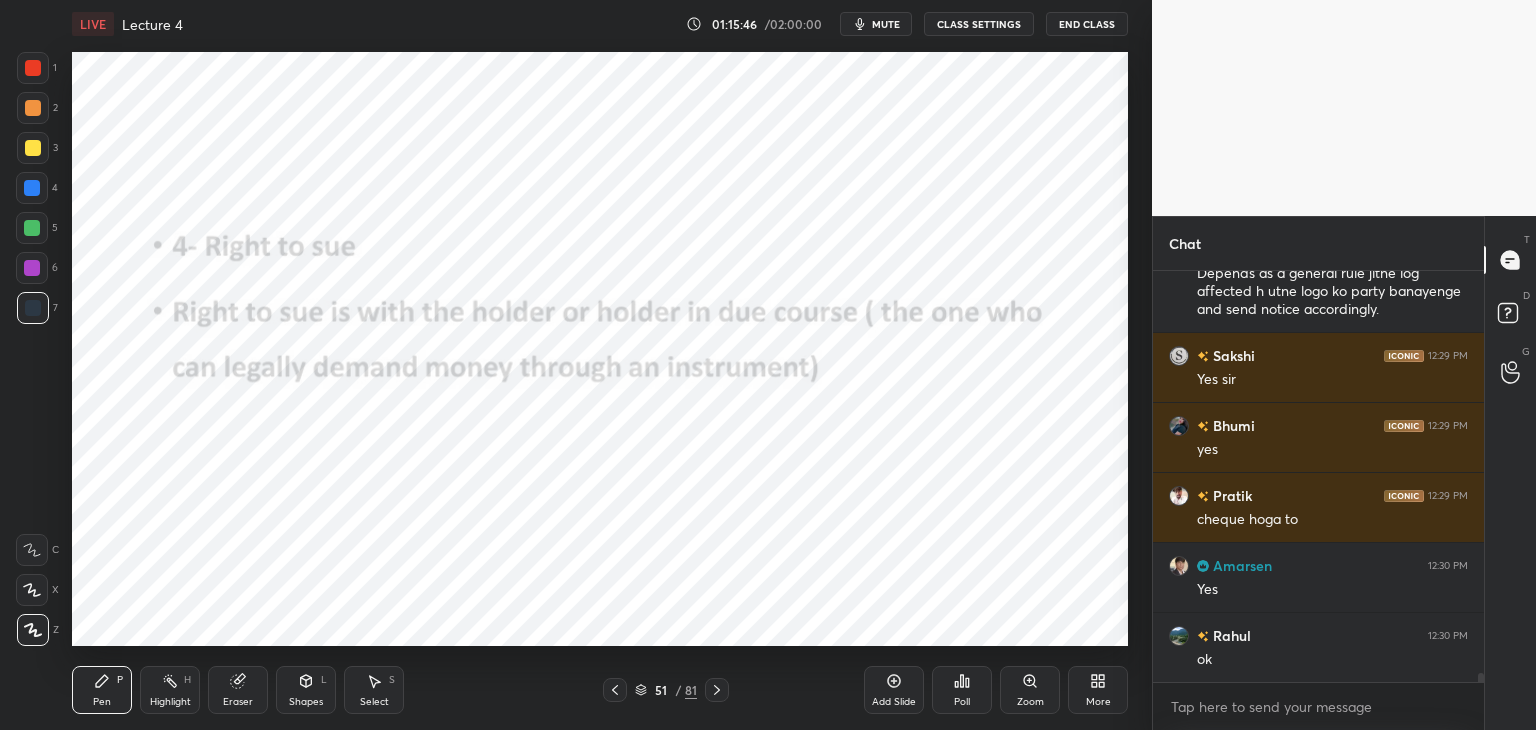 scroll, scrollTop: 18048, scrollLeft: 0, axis: vertical 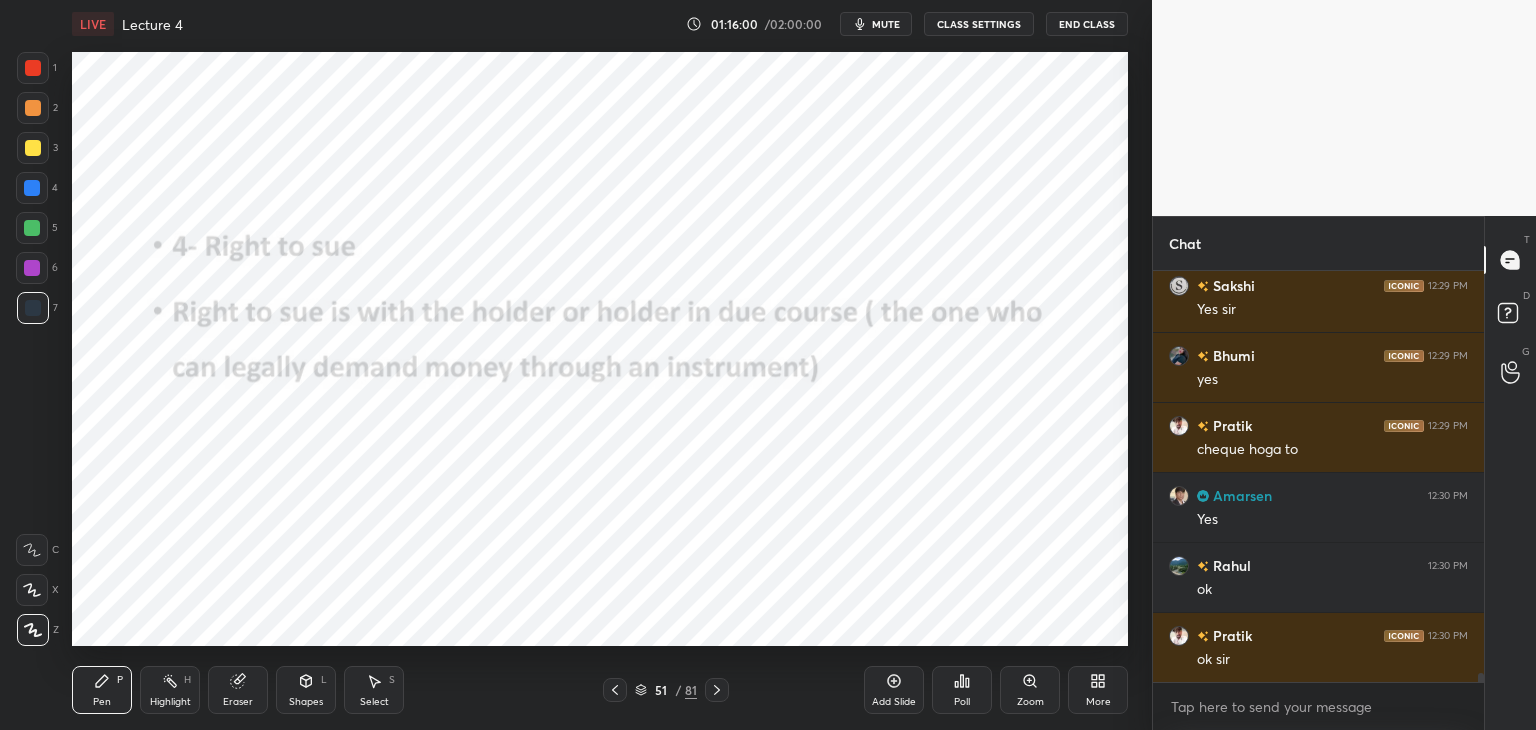 drag, startPoint x: 1480, startPoint y: 678, endPoint x: 1492, endPoint y: 776, distance: 98.731964 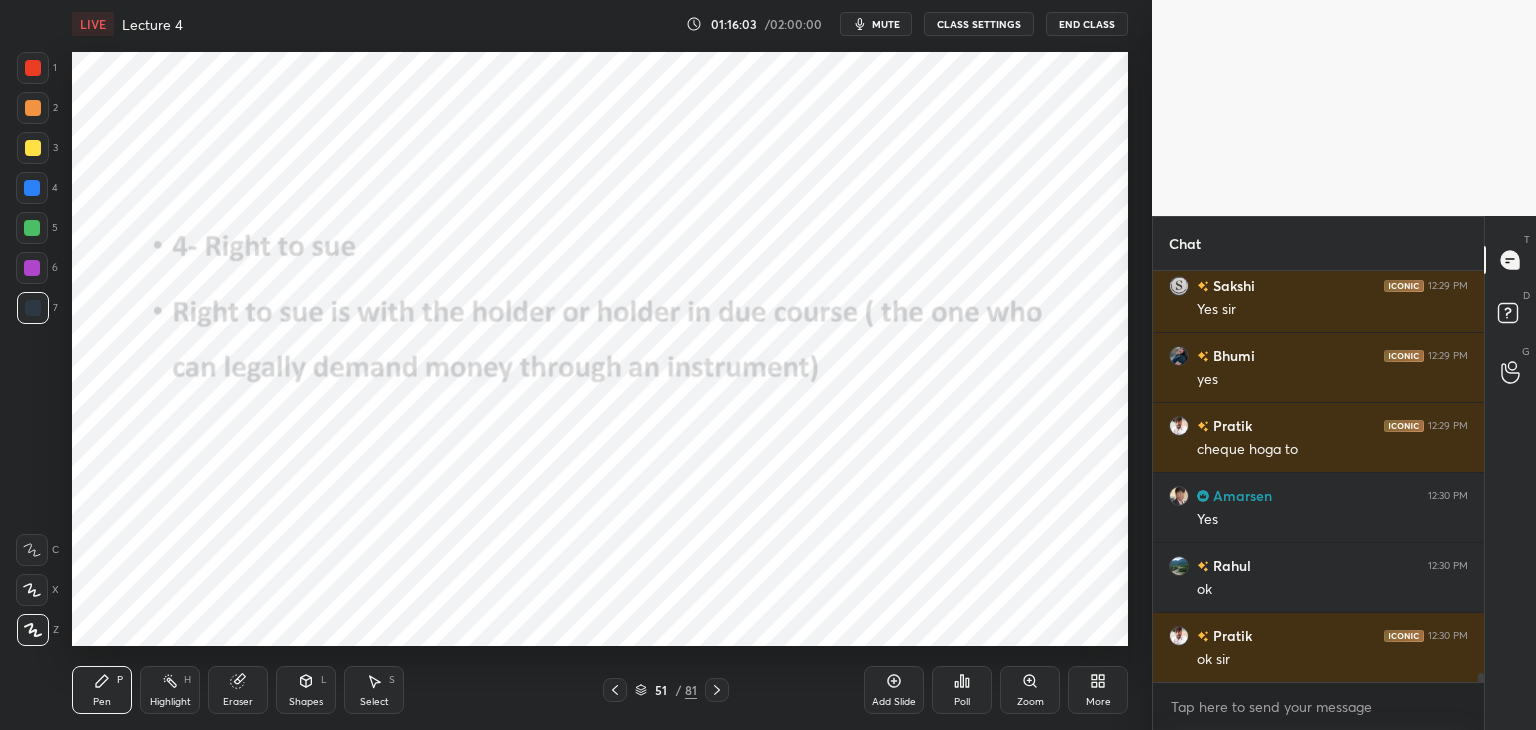 click at bounding box center (32, 268) 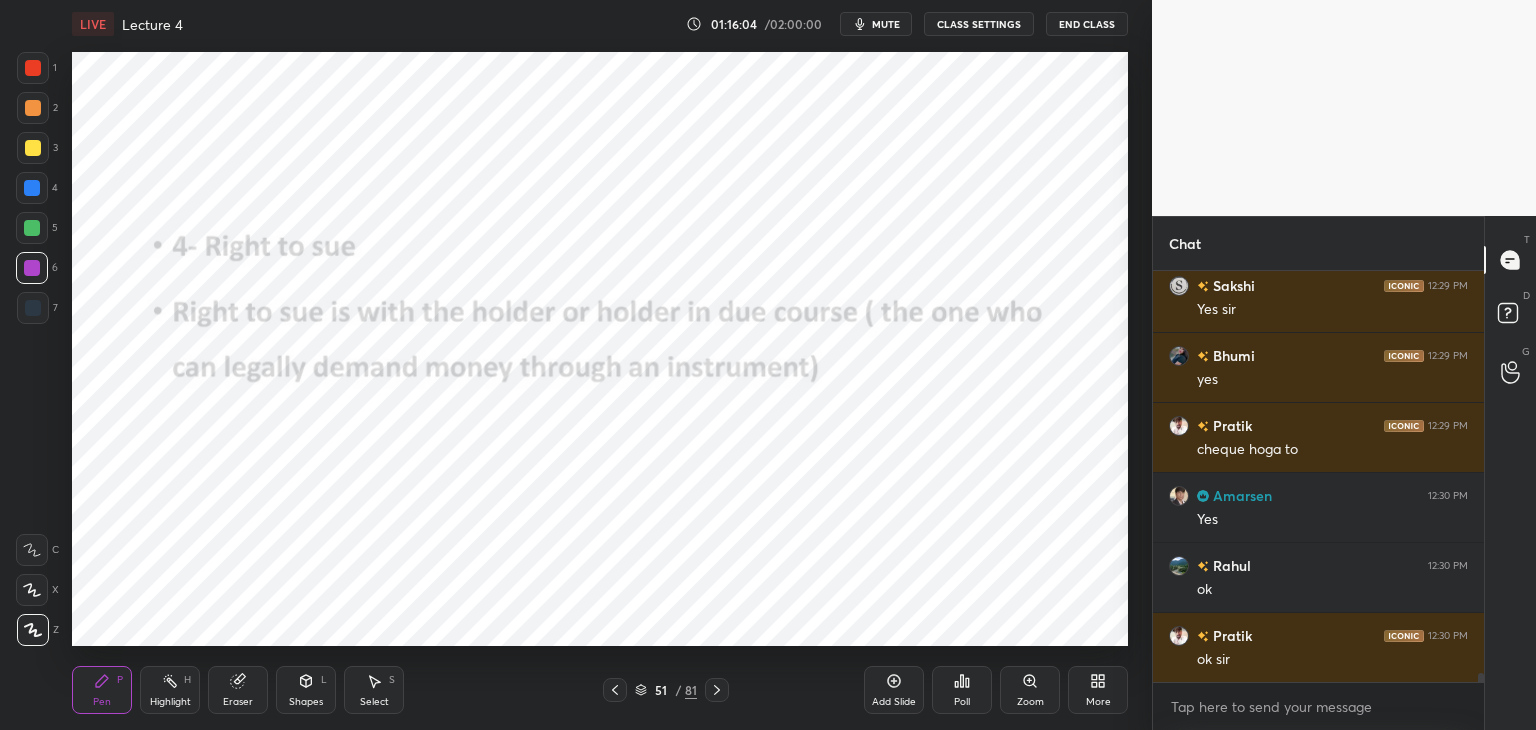 click 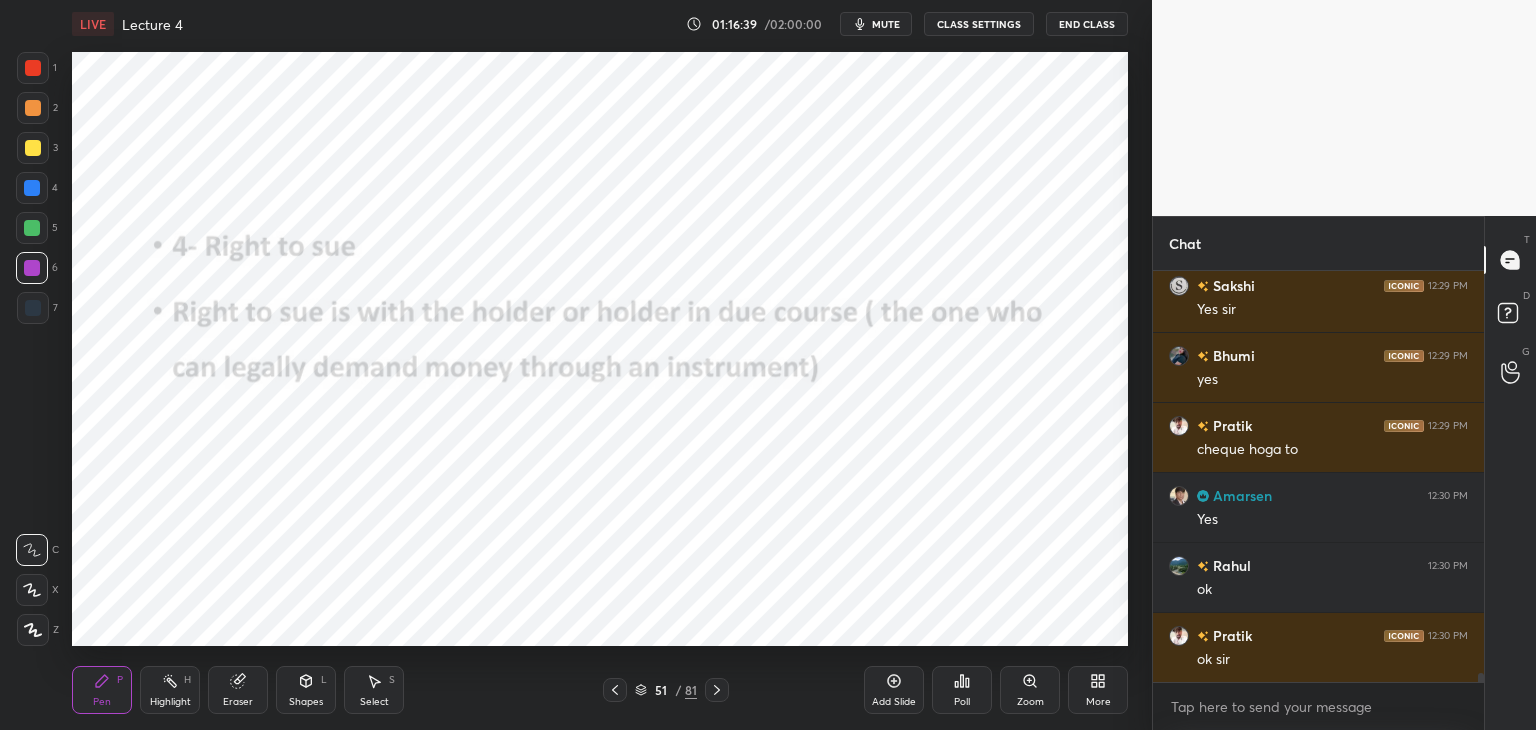 click at bounding box center (33, 630) 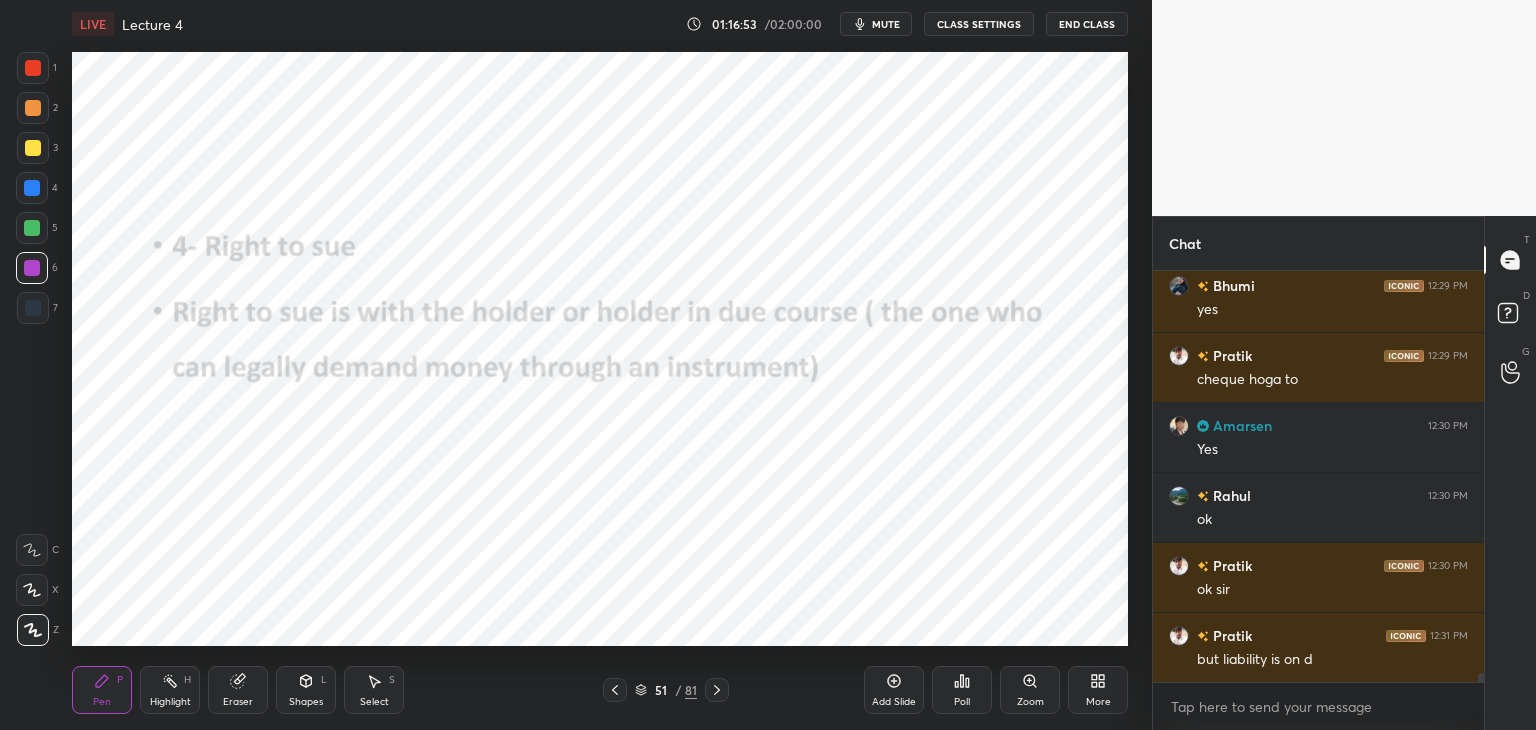 scroll, scrollTop: 18206, scrollLeft: 0, axis: vertical 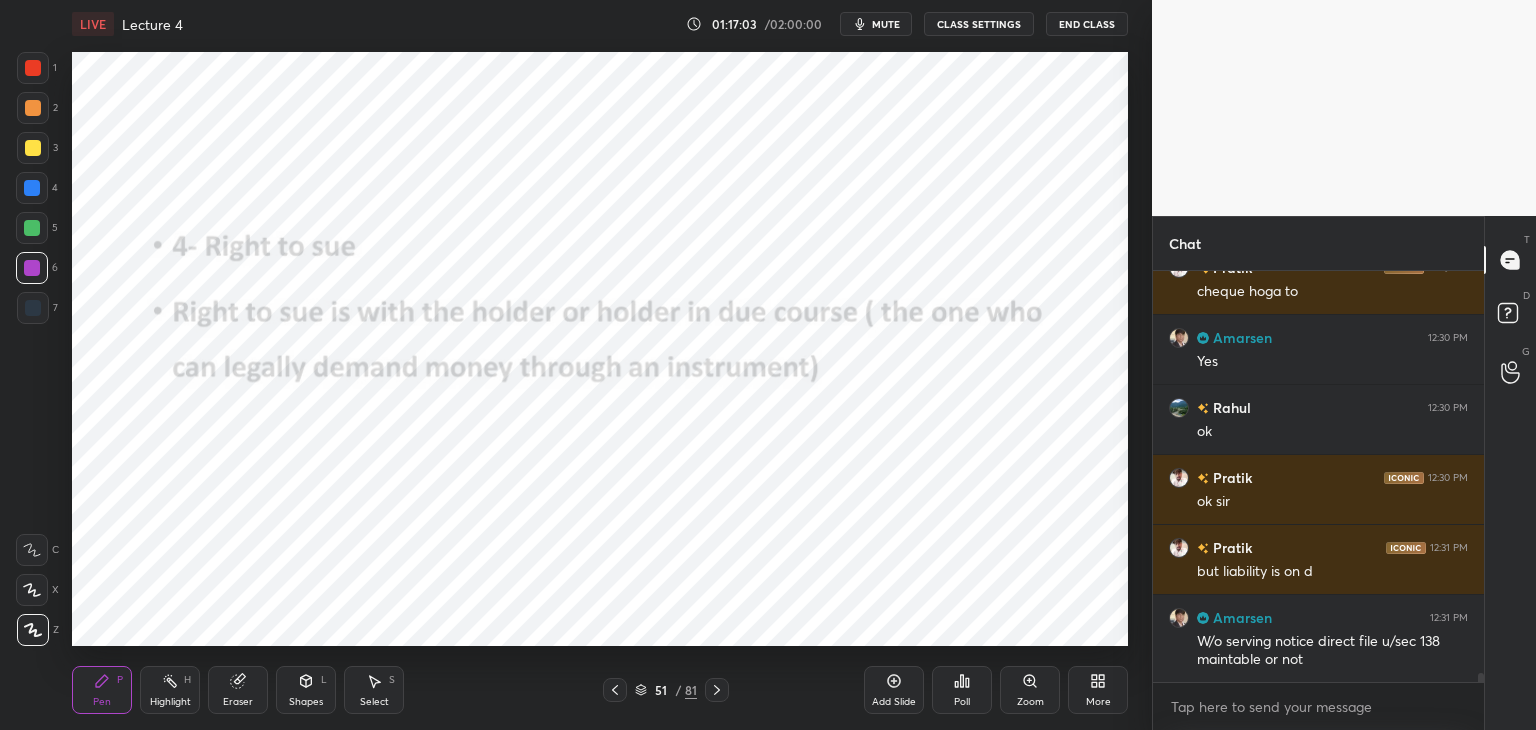 click on "Add Slide" at bounding box center (894, 702) 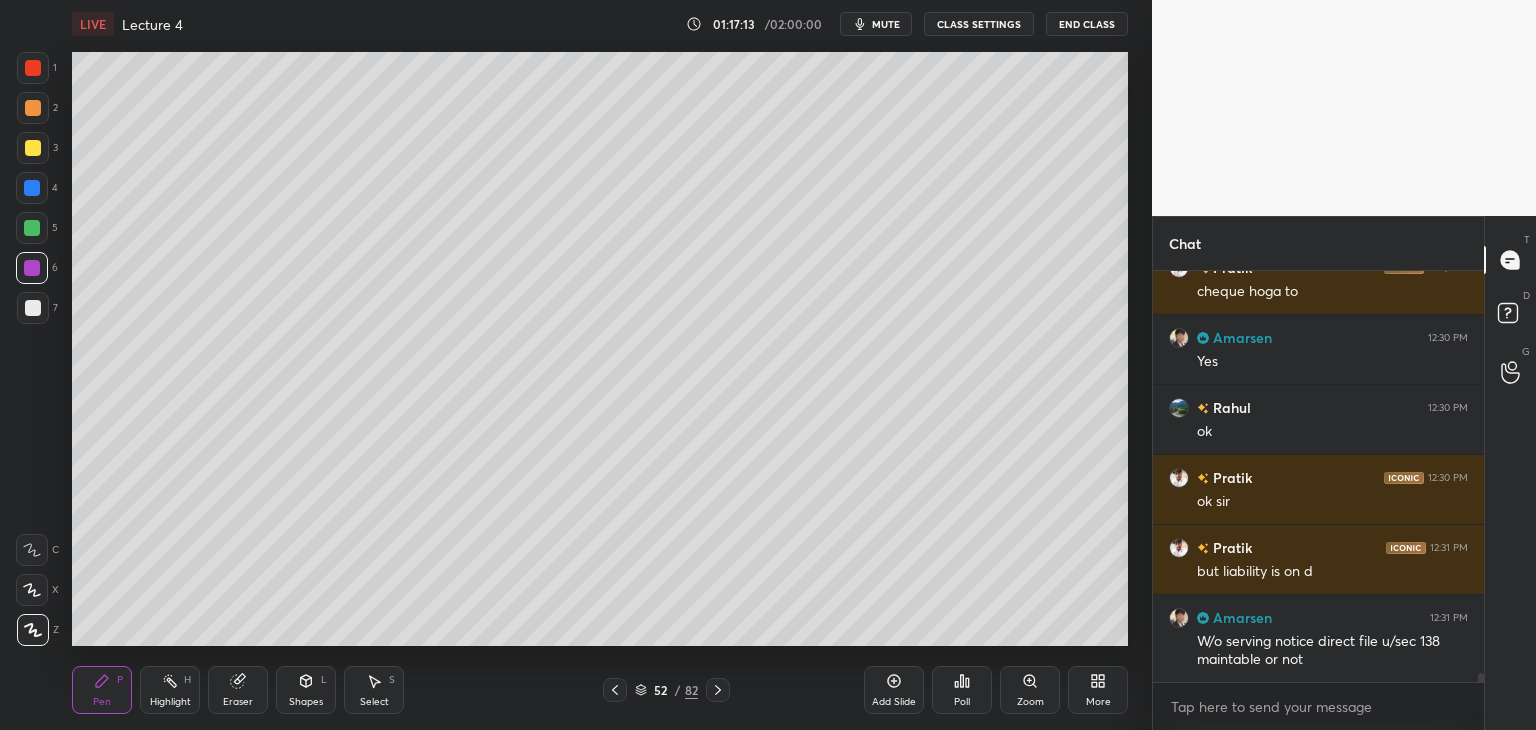 click 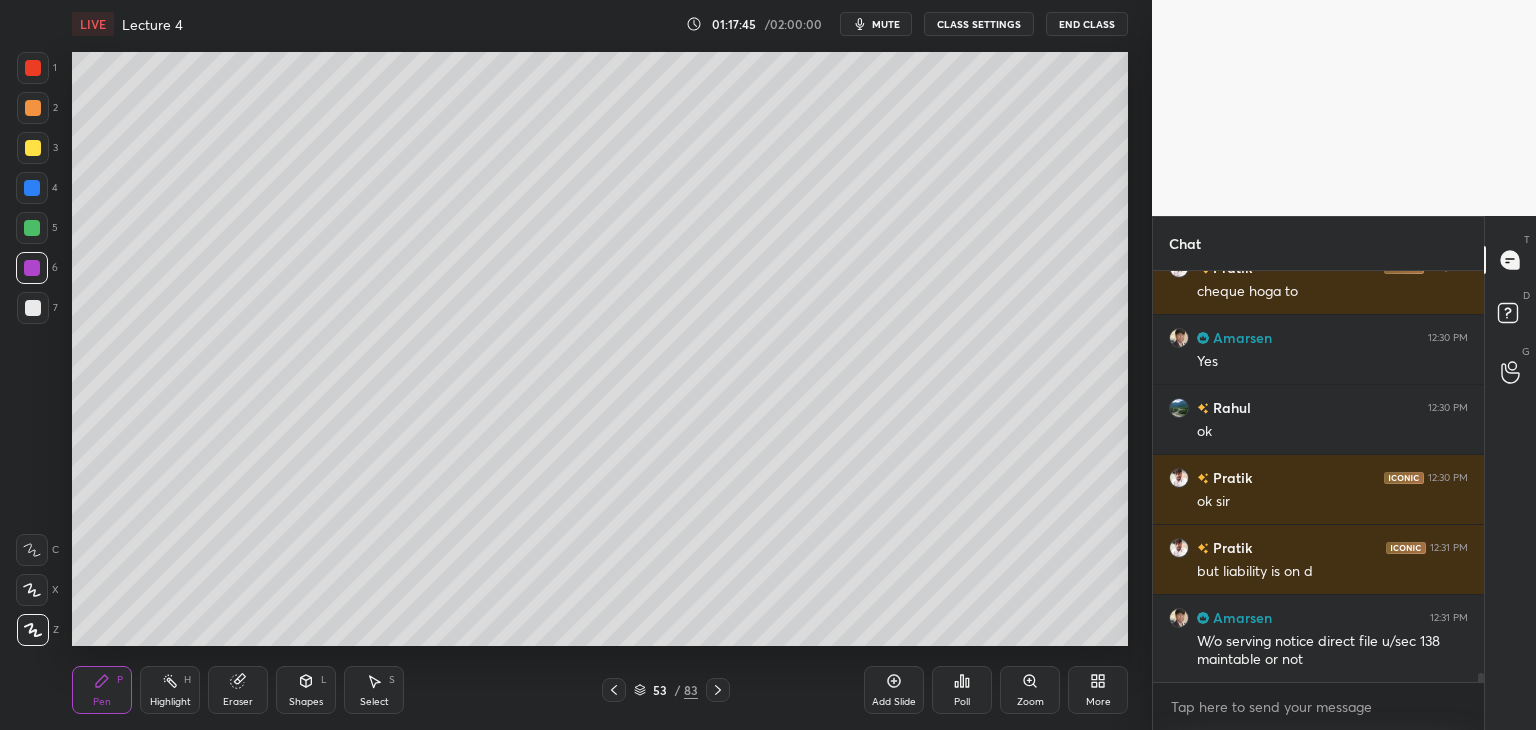 click at bounding box center [33, 308] 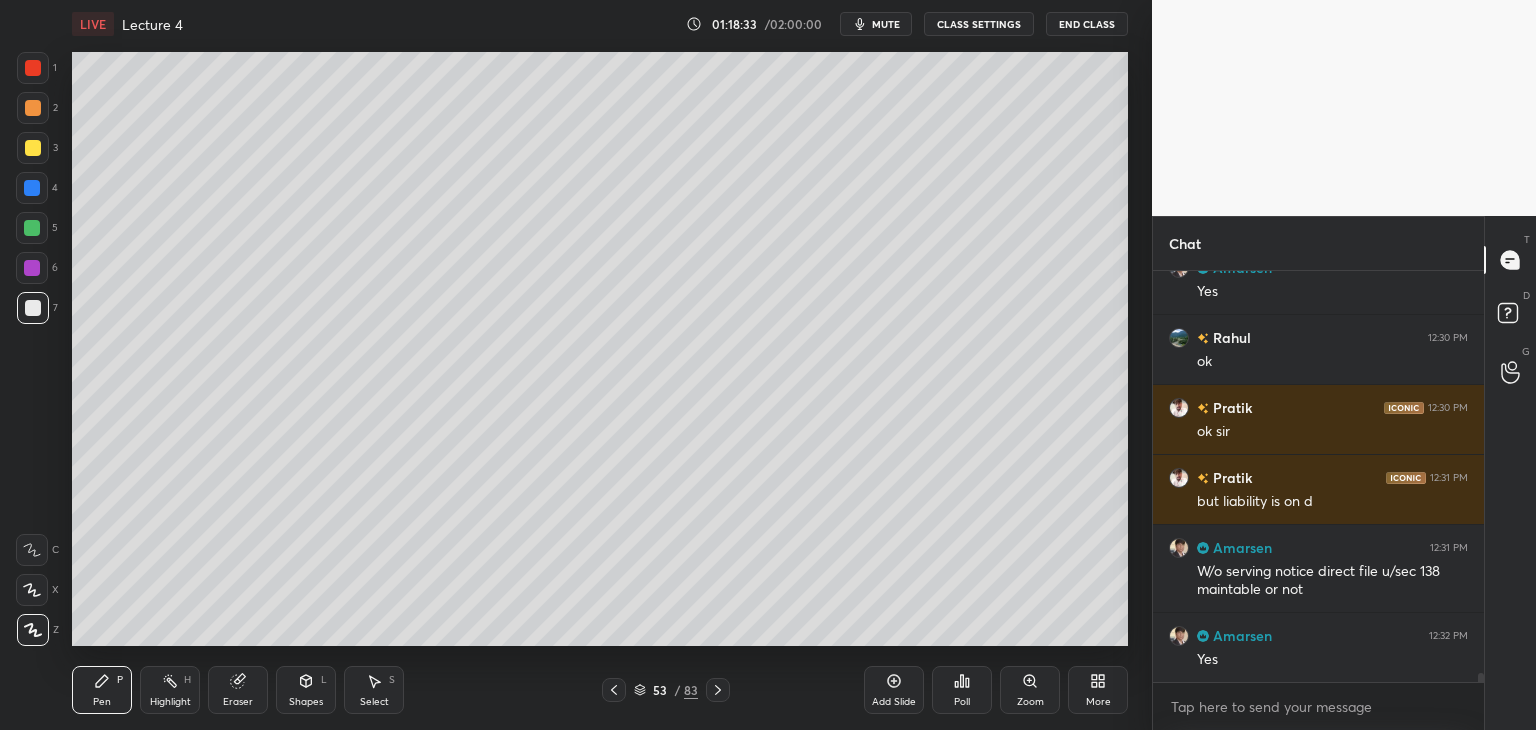 scroll, scrollTop: 18346, scrollLeft: 0, axis: vertical 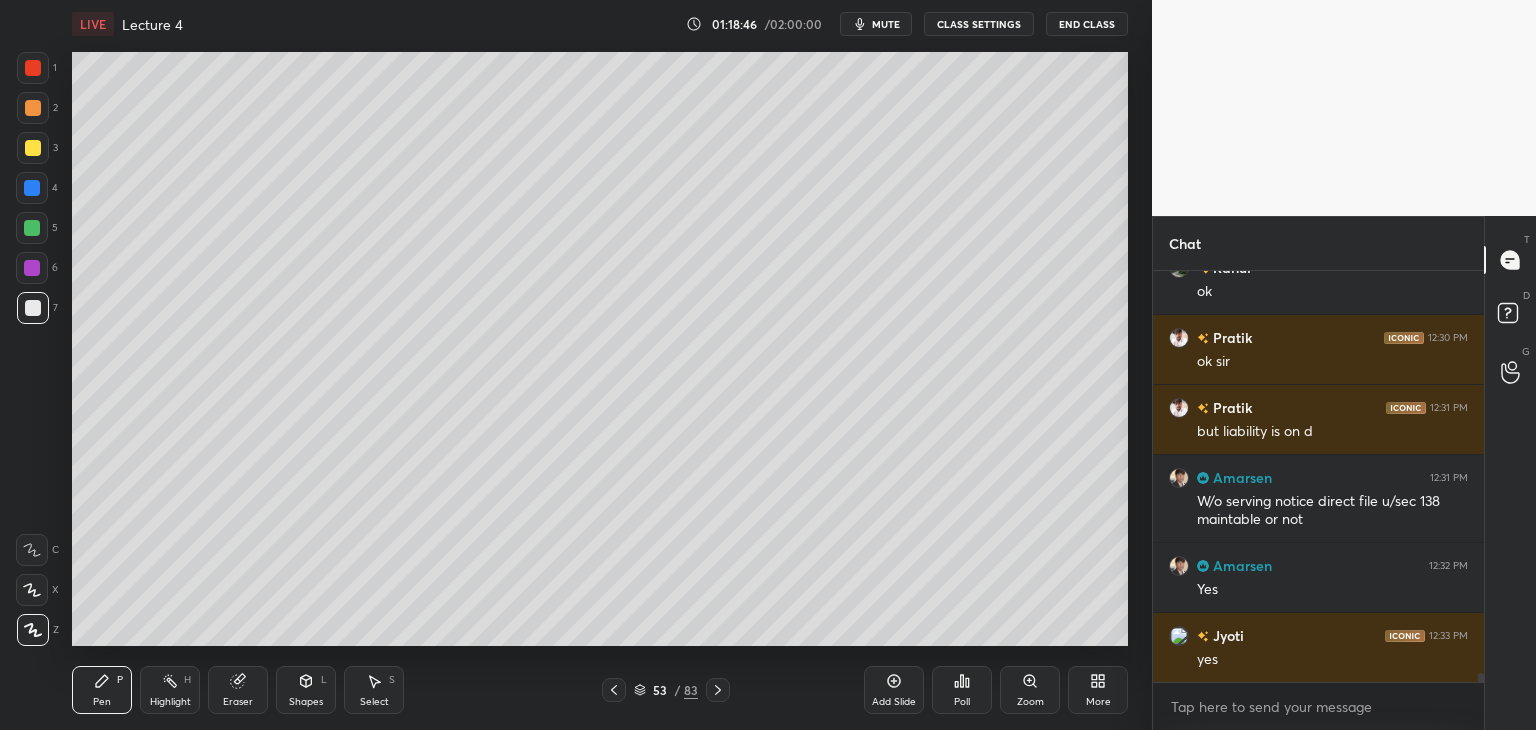 click at bounding box center [32, 268] 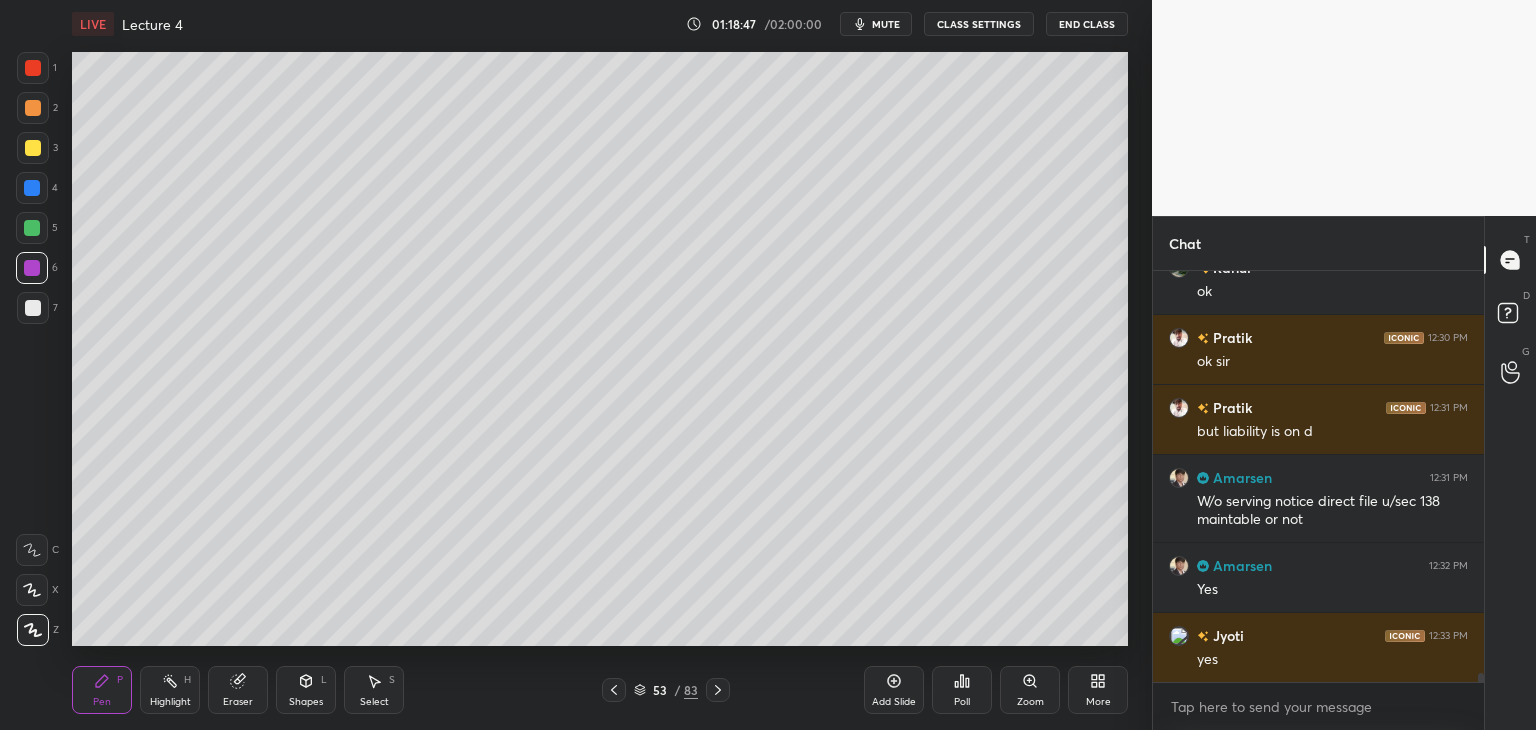click at bounding box center [32, 188] 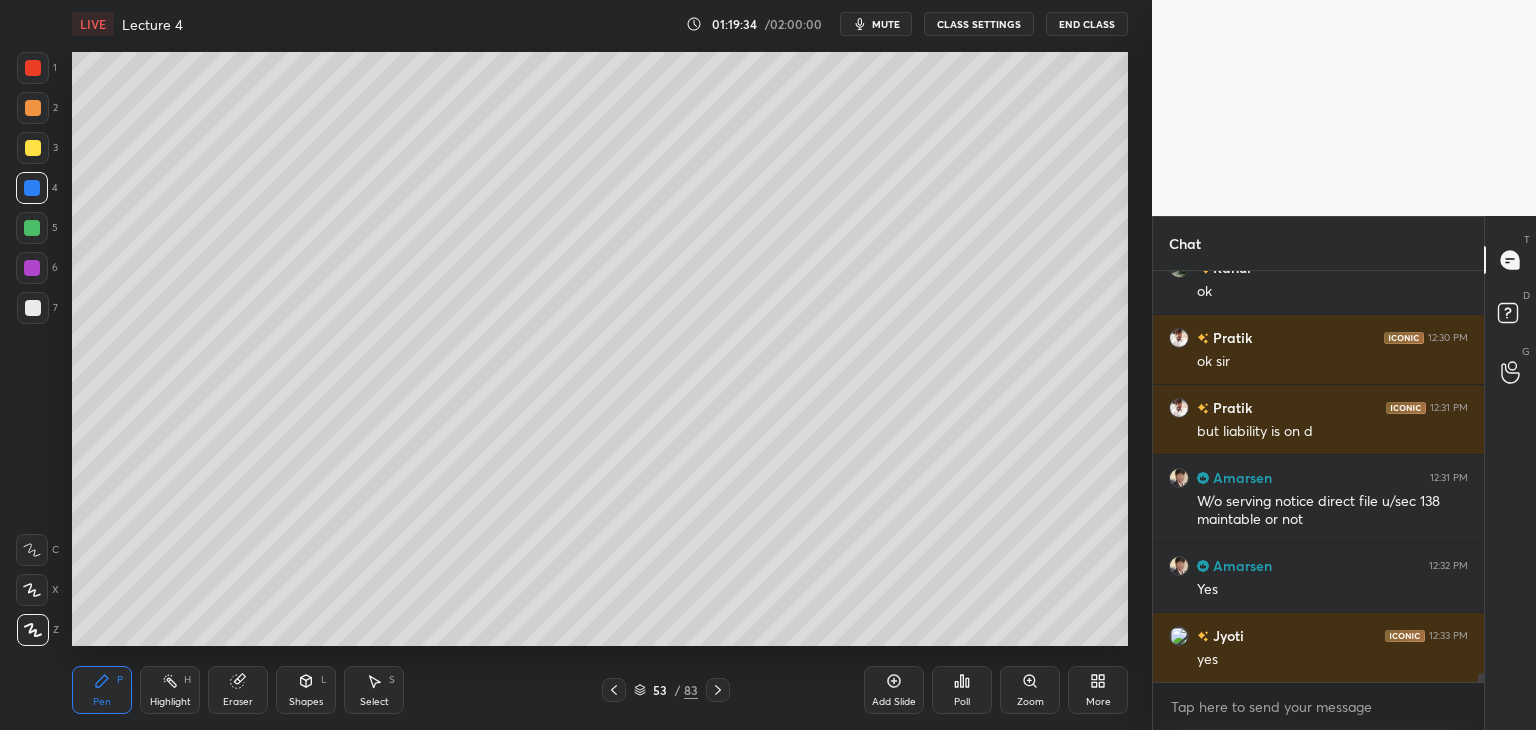 scroll, scrollTop: 18416, scrollLeft: 0, axis: vertical 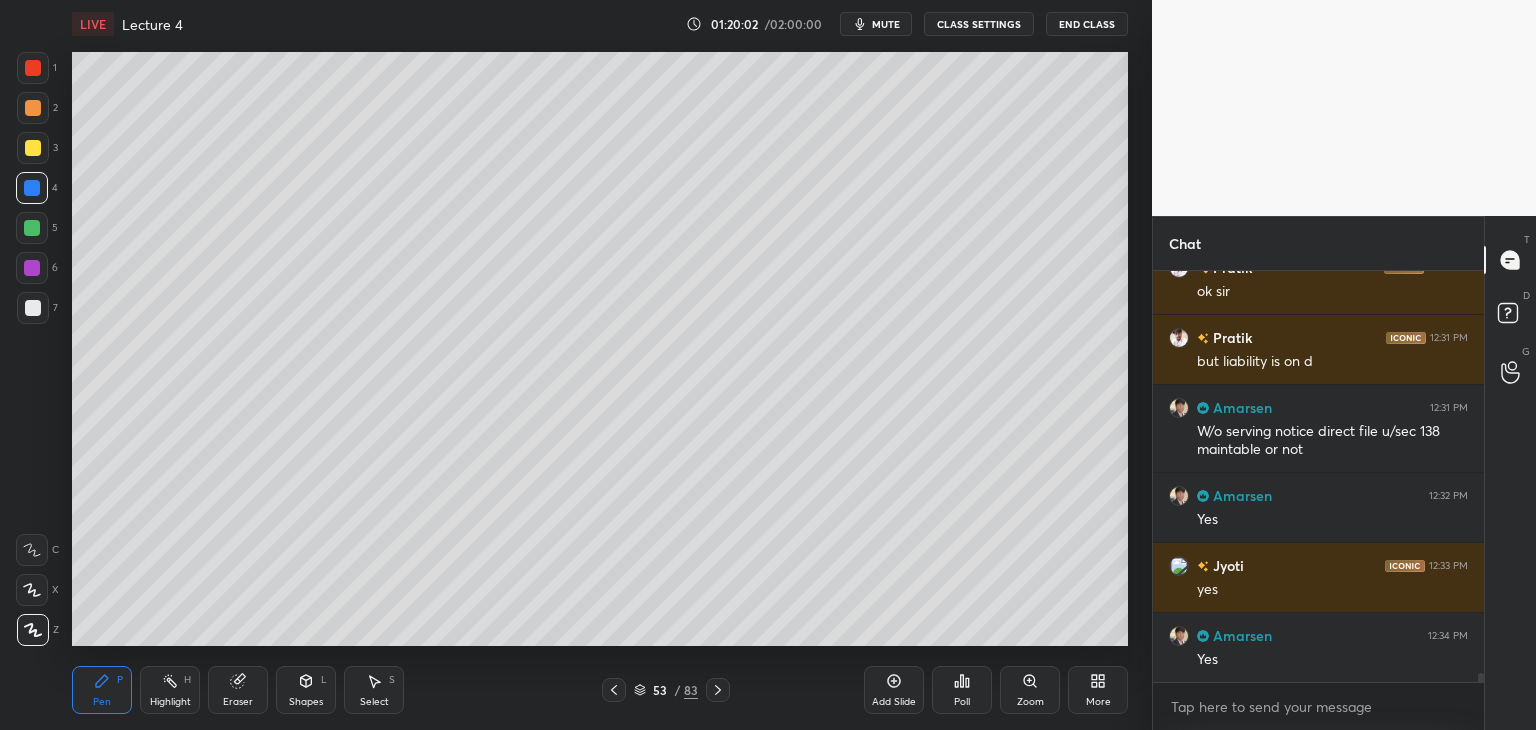 click at bounding box center (33, 308) 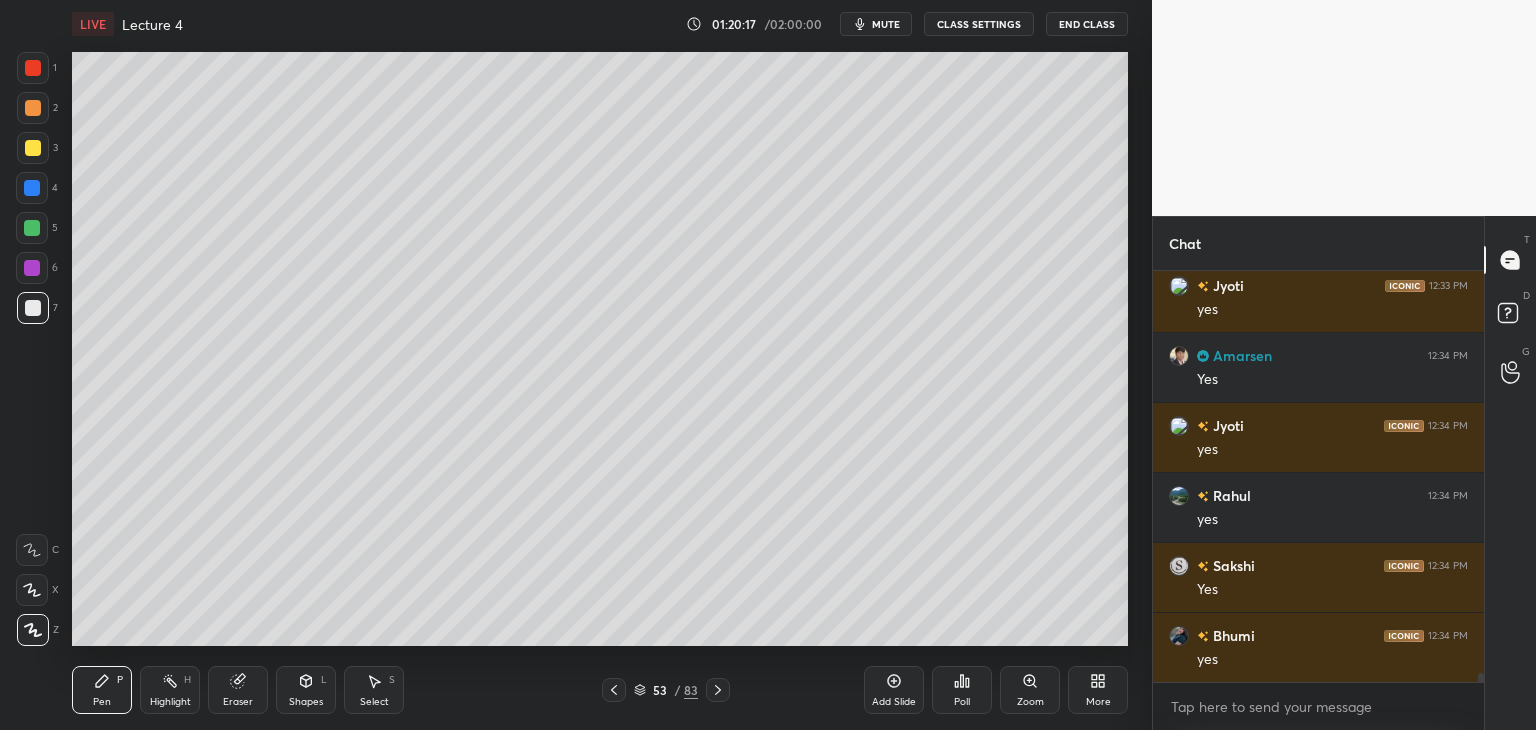 scroll, scrollTop: 18766, scrollLeft: 0, axis: vertical 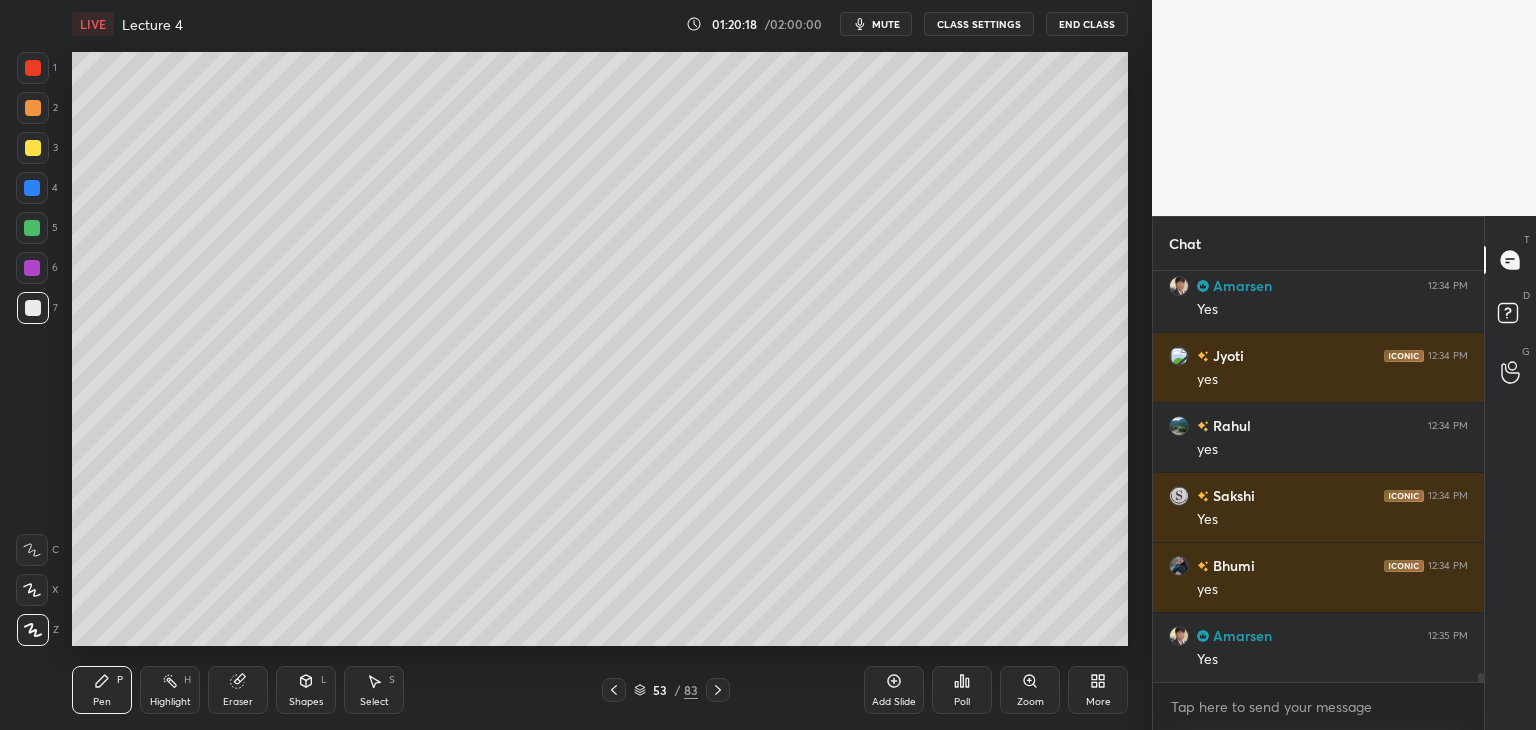 click on "Add Slide" at bounding box center (894, 690) 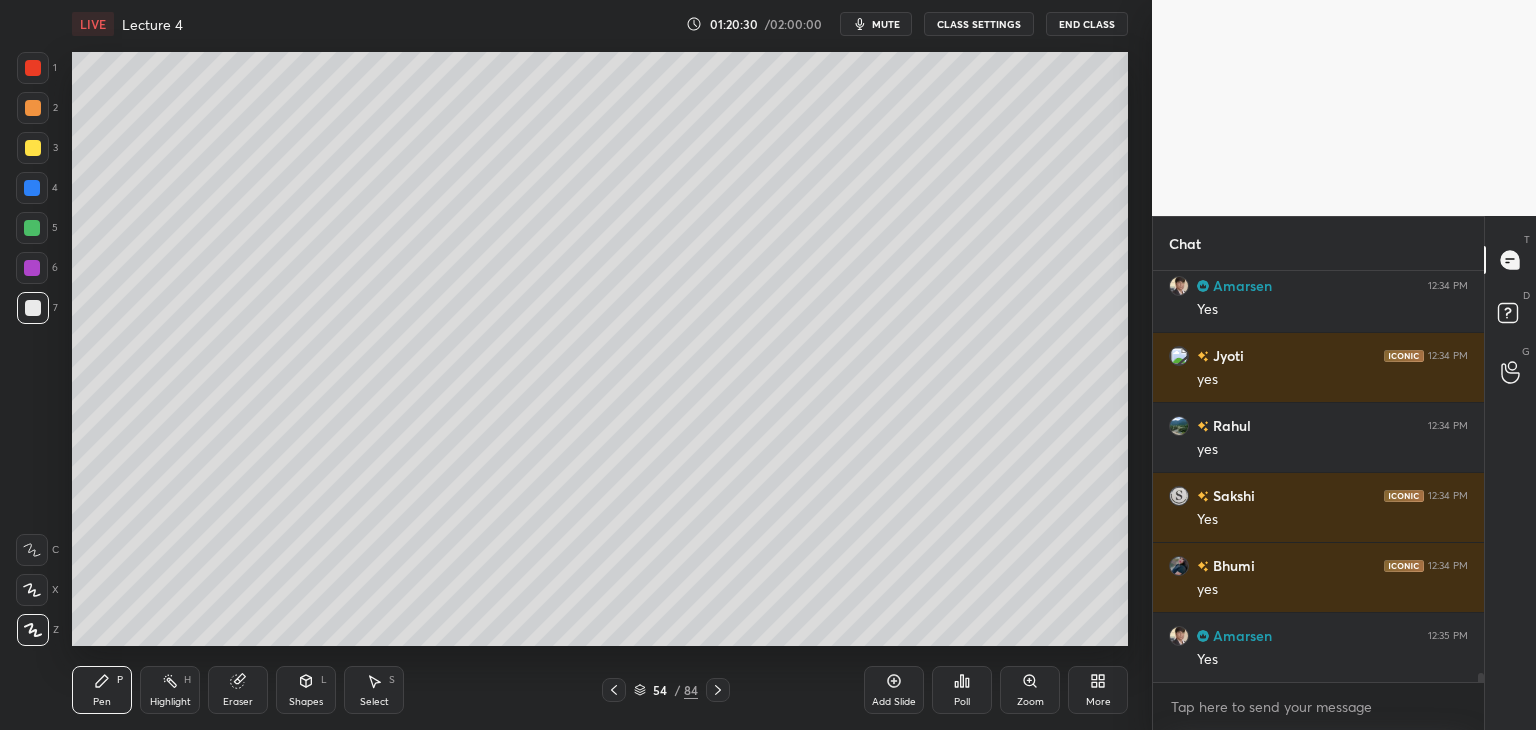 click at bounding box center (32, 228) 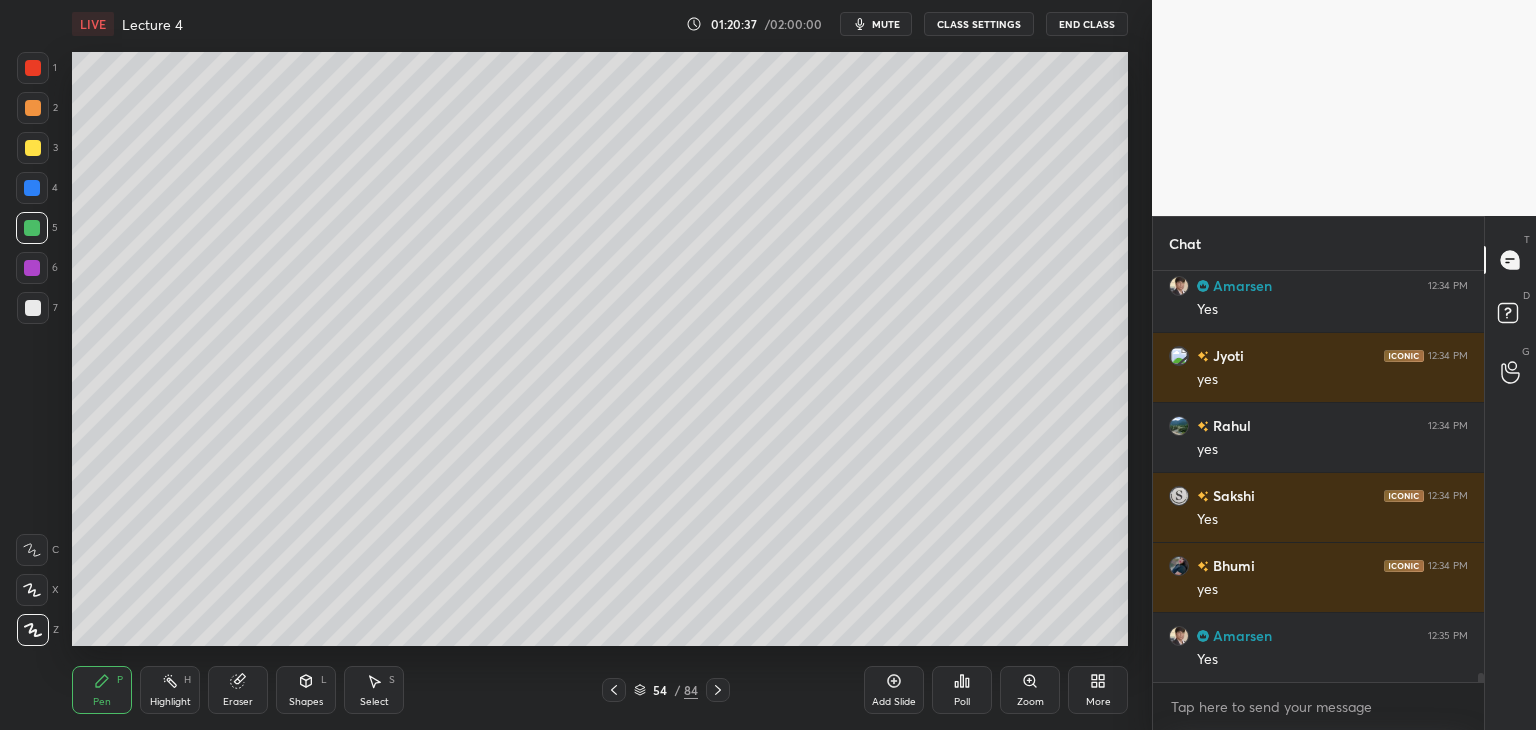 click 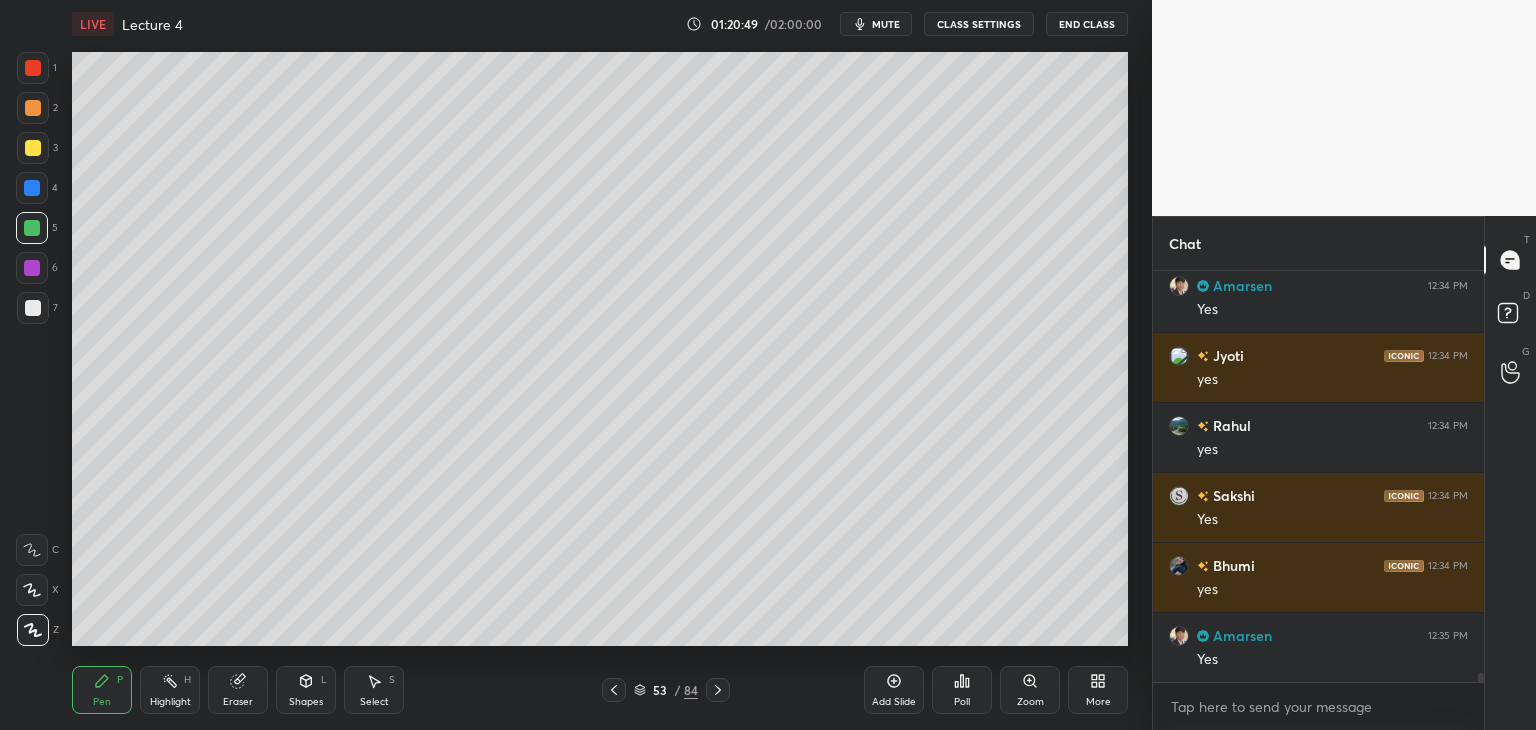 click 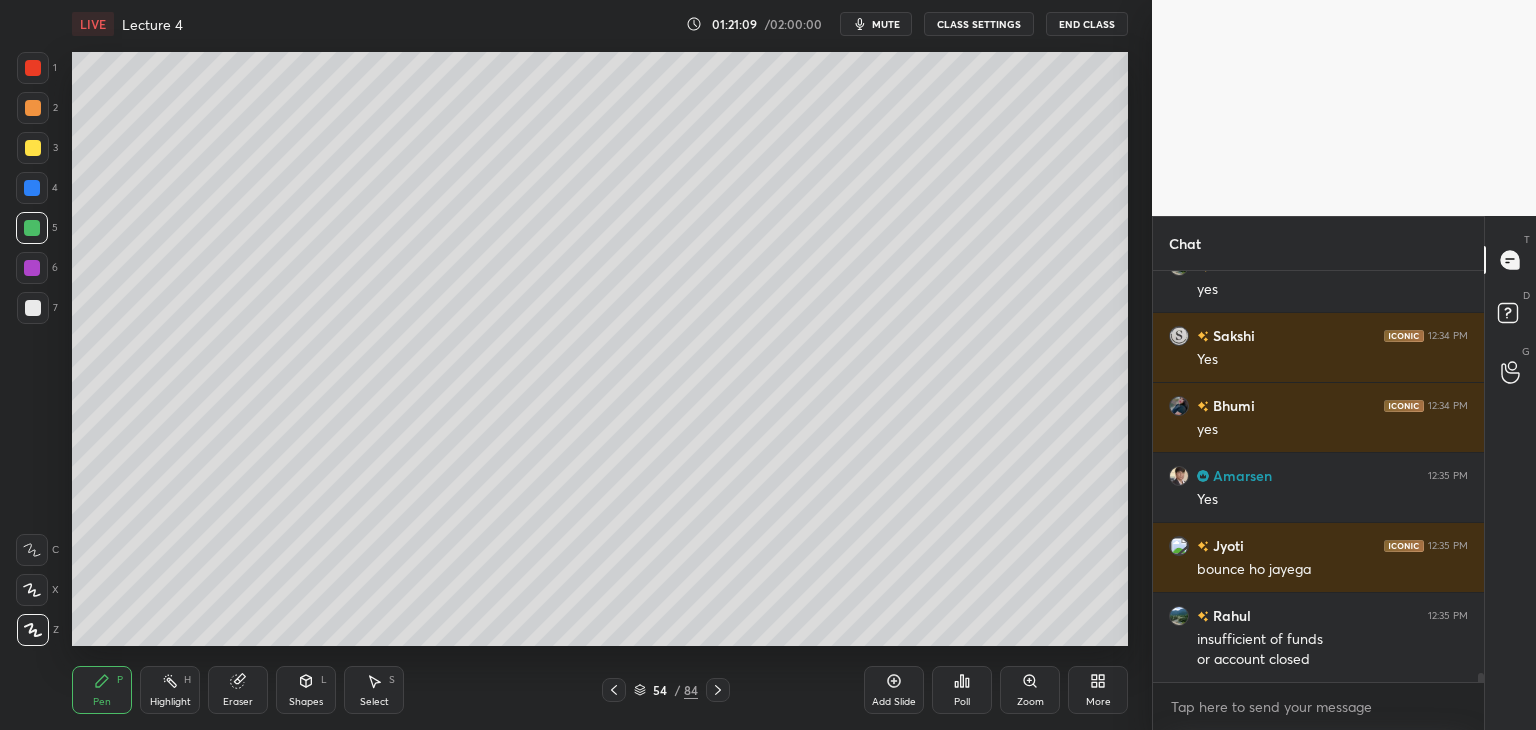 scroll, scrollTop: 18996, scrollLeft: 0, axis: vertical 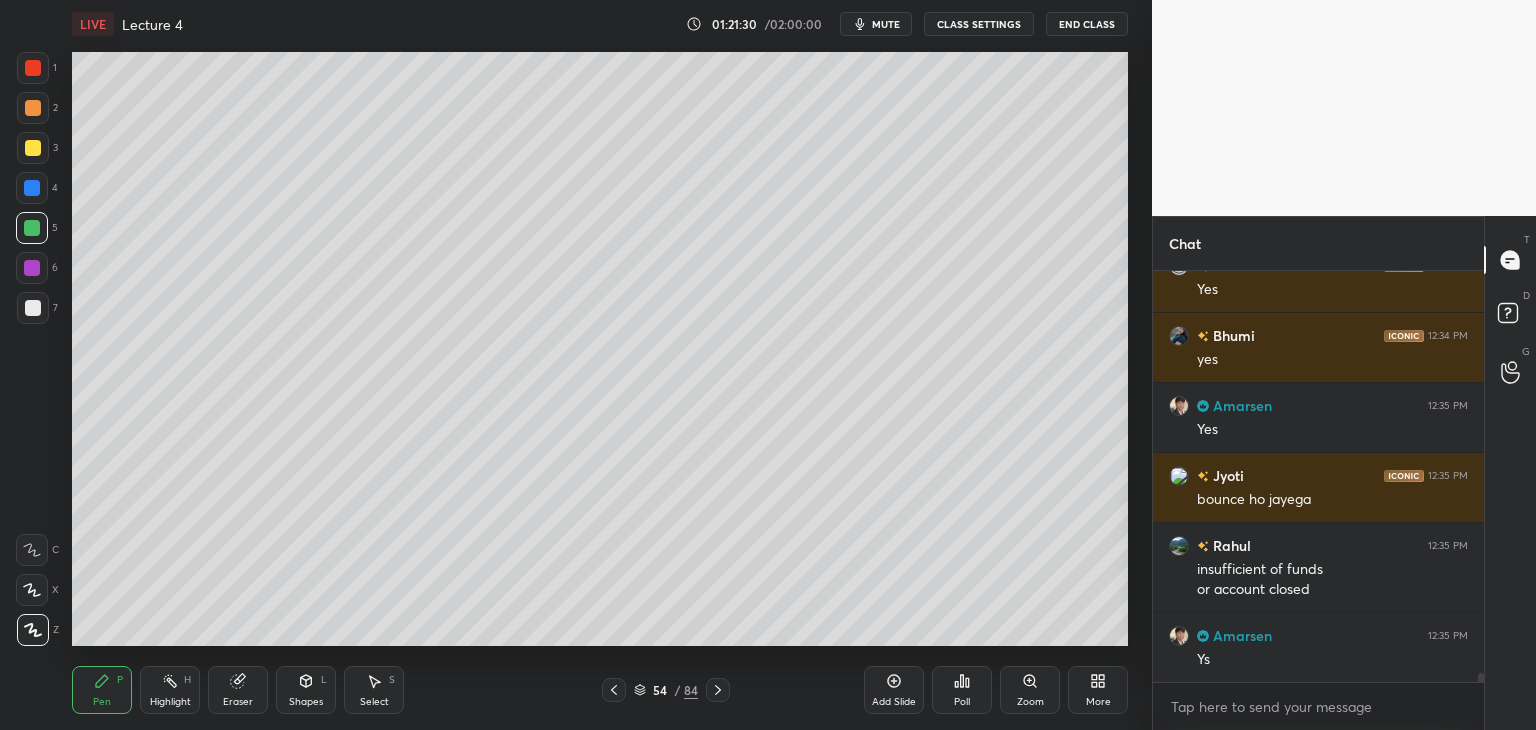 click at bounding box center [33, 308] 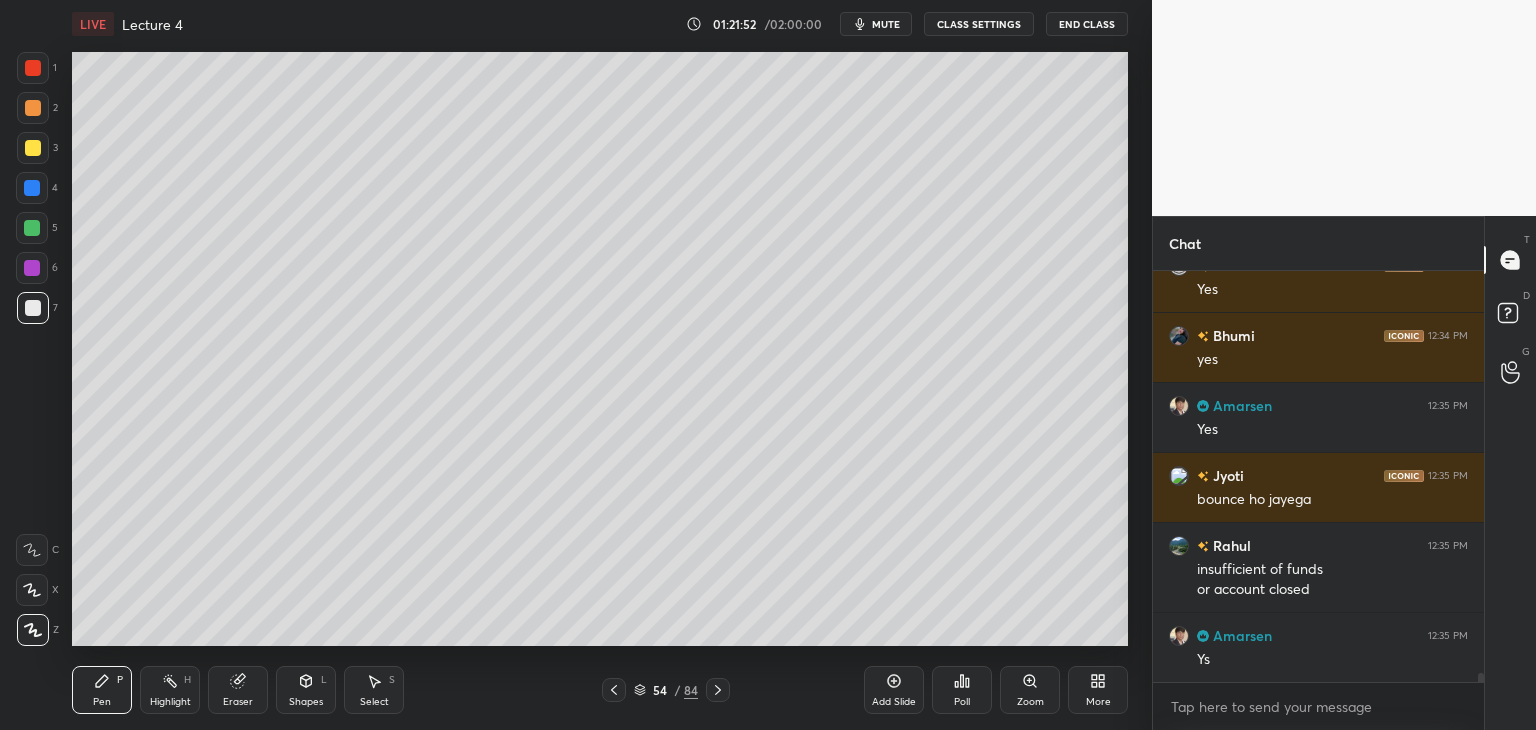 click at bounding box center [32, 188] 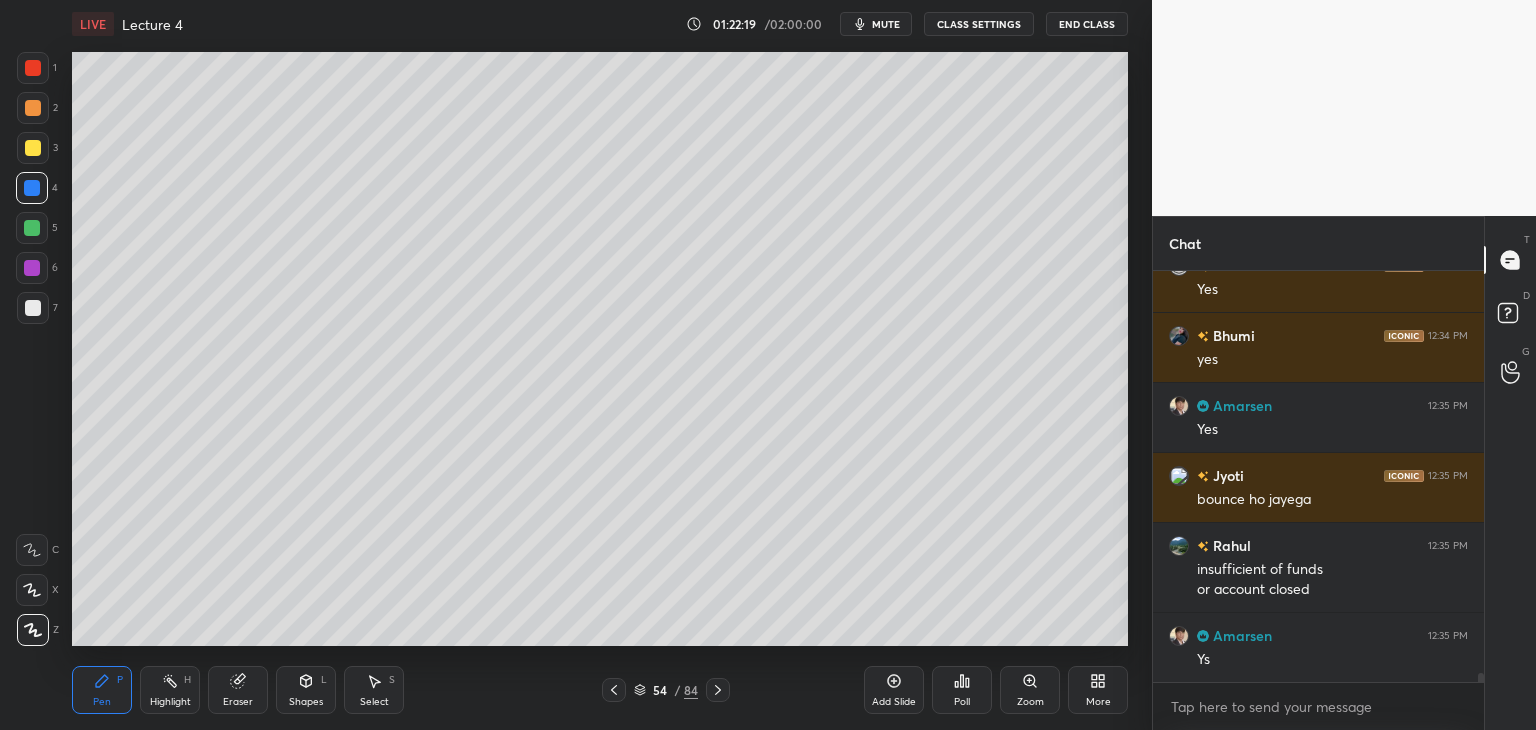 click at bounding box center [32, 228] 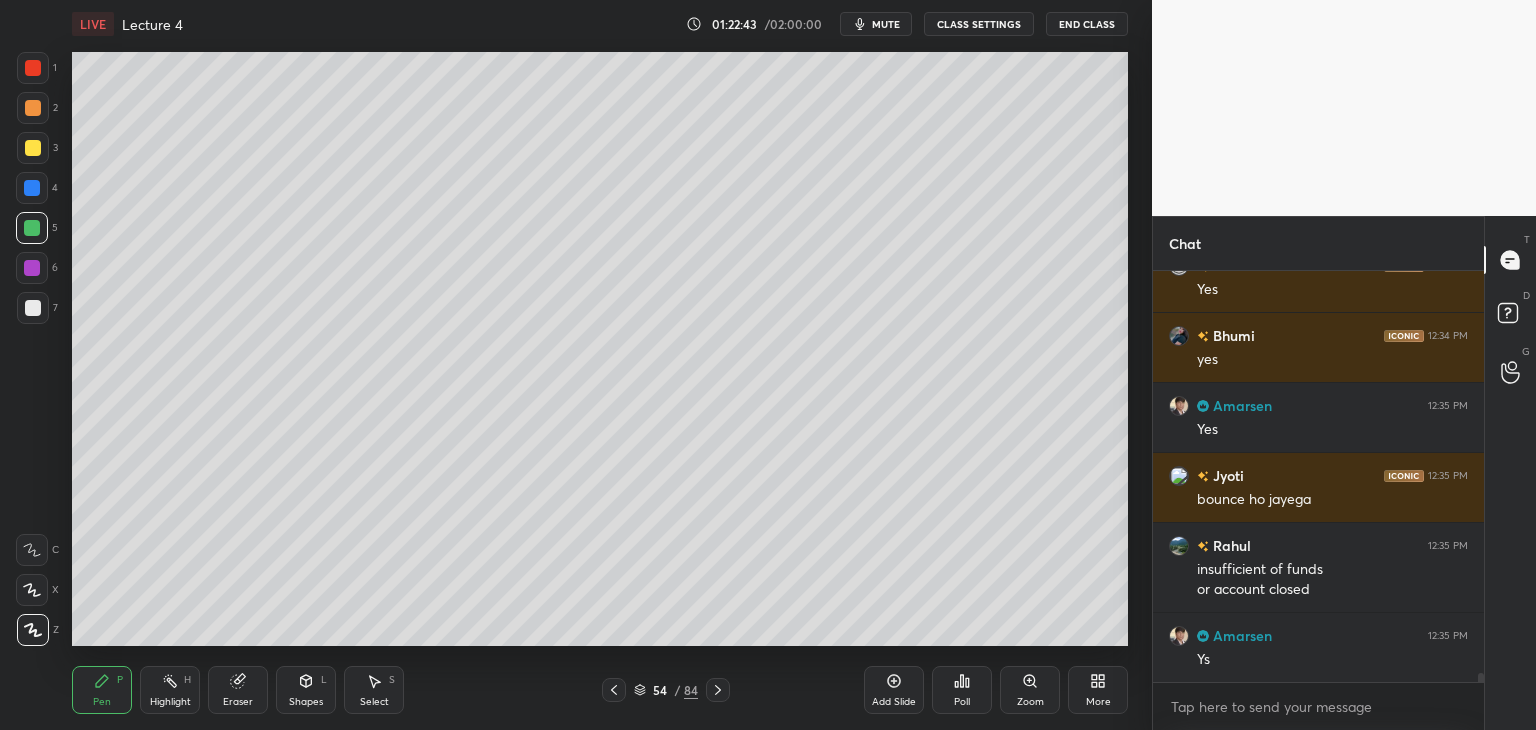 scroll, scrollTop: 19066, scrollLeft: 0, axis: vertical 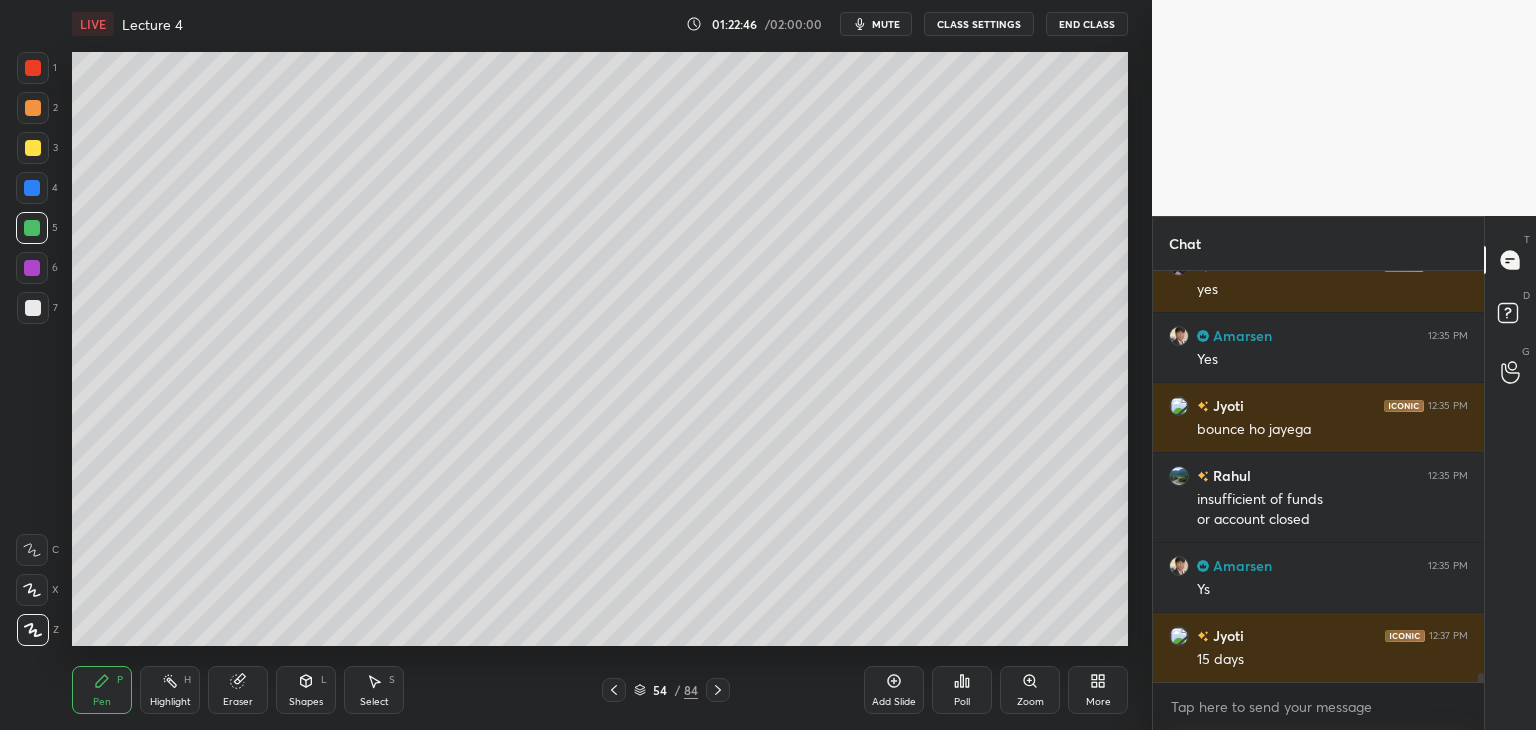 click at bounding box center (33, 308) 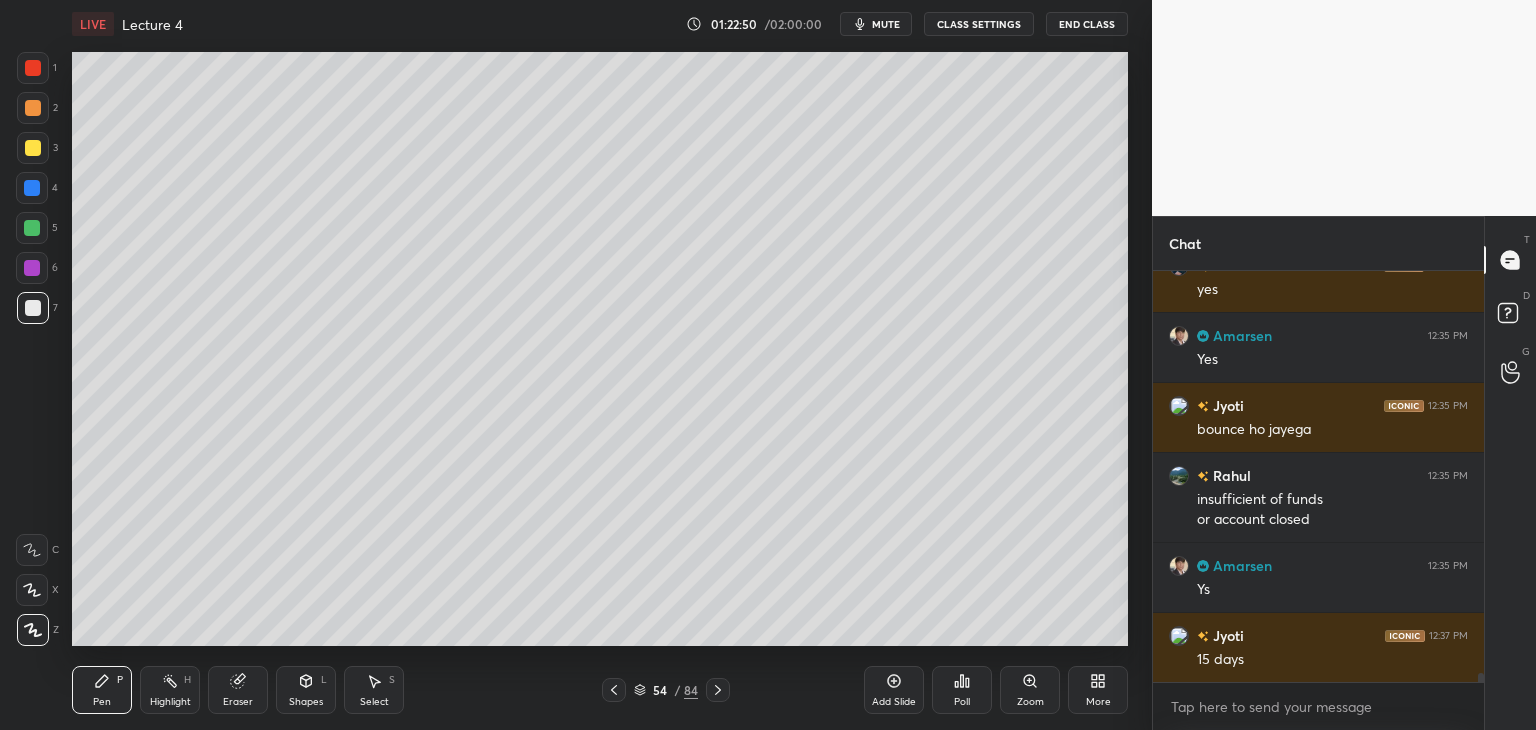 scroll, scrollTop: 19154, scrollLeft: 0, axis: vertical 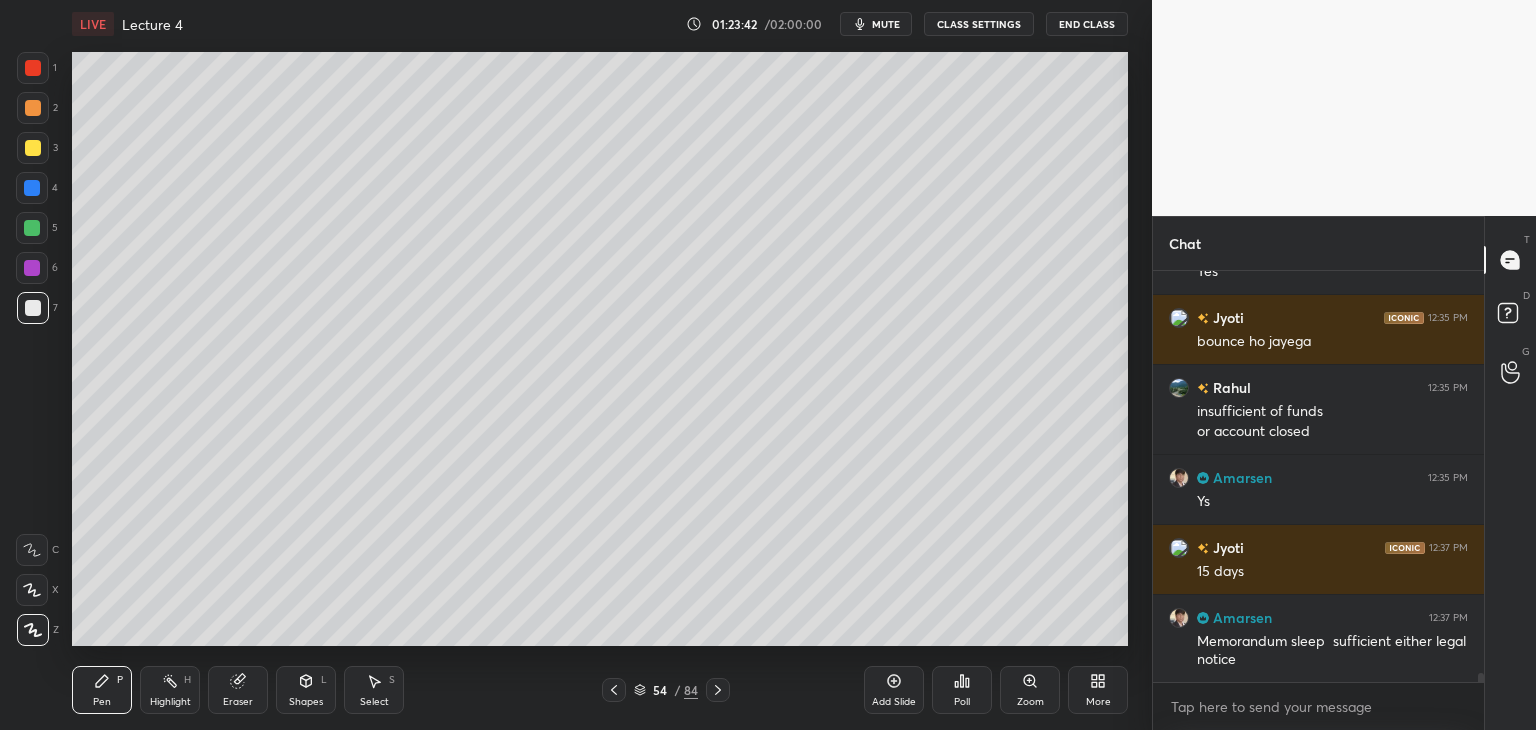 click 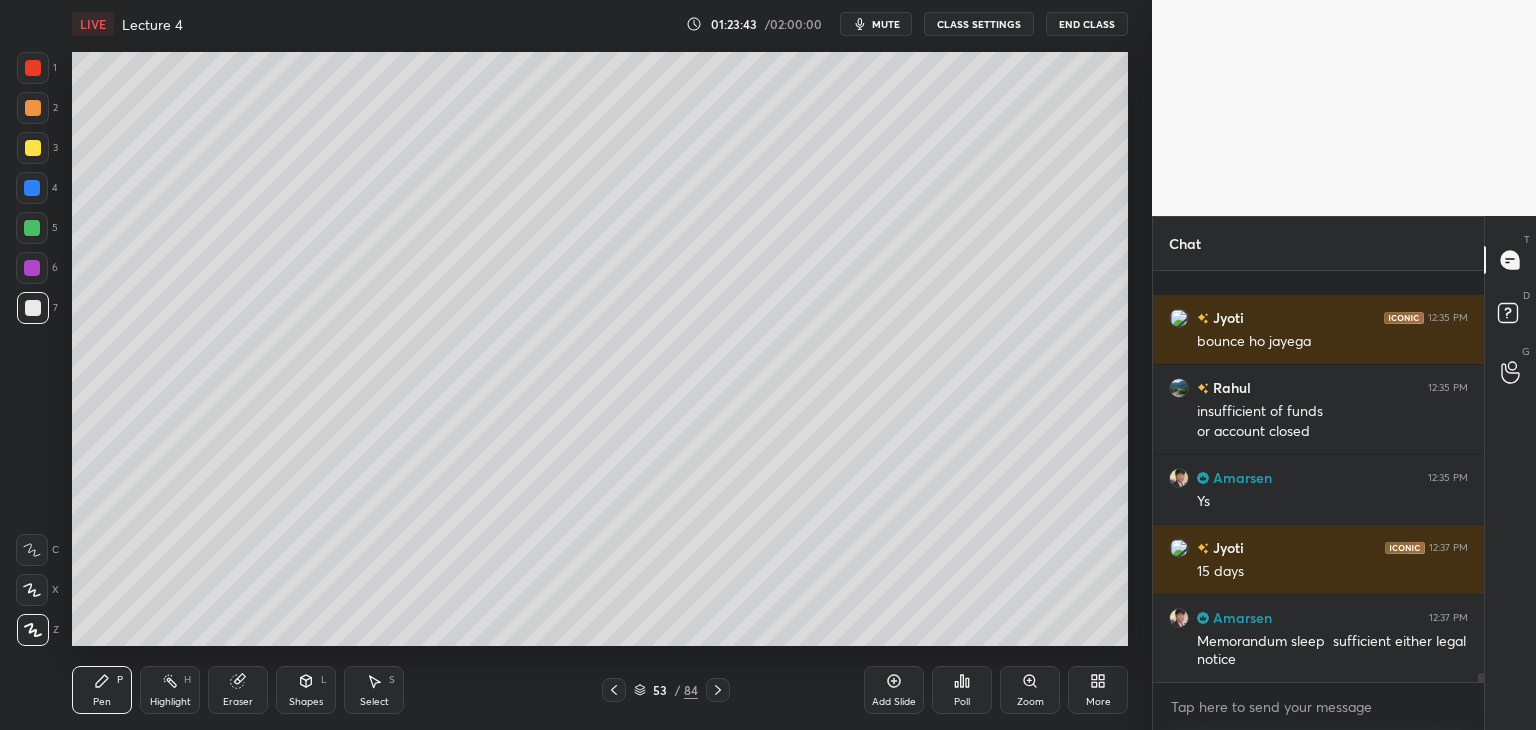 scroll, scrollTop: 19278, scrollLeft: 0, axis: vertical 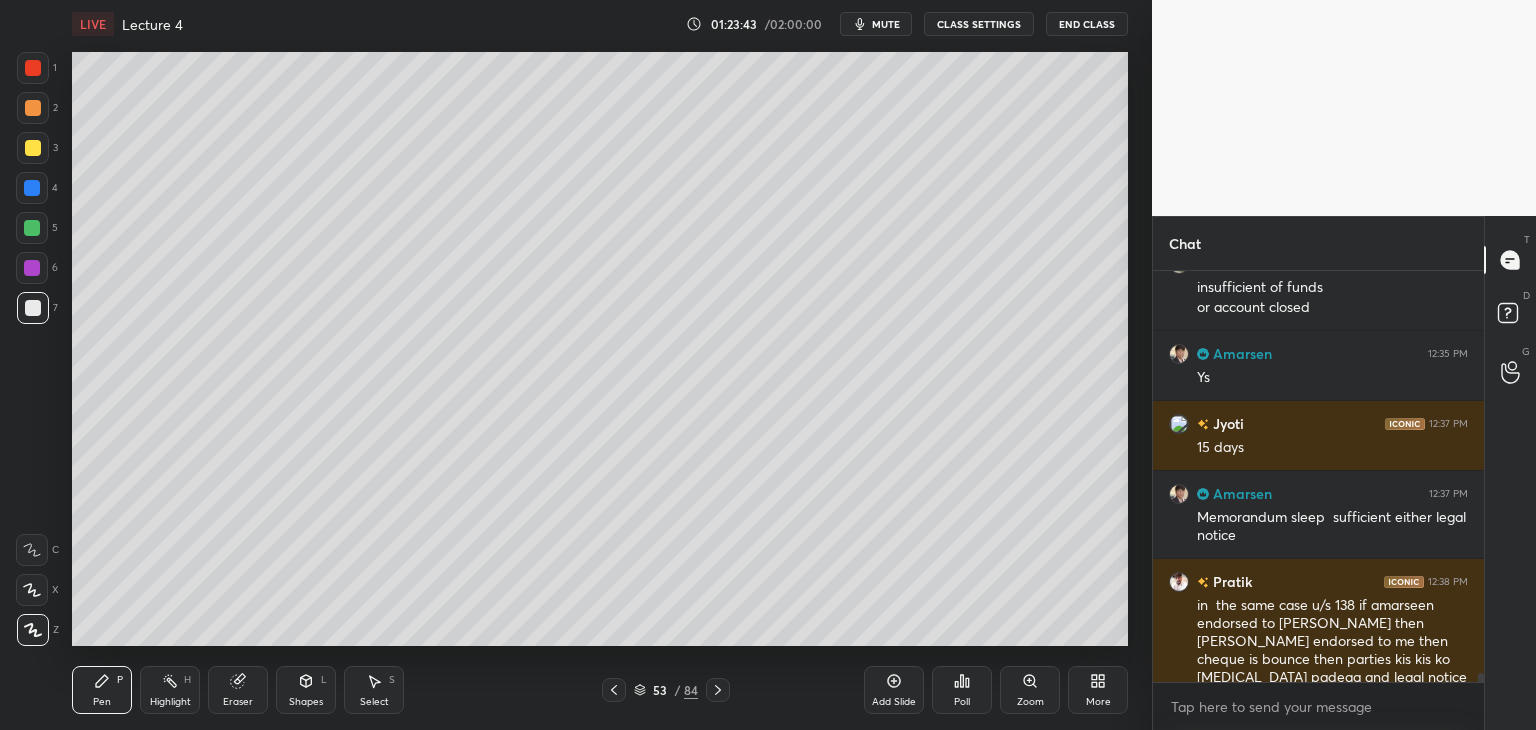 click 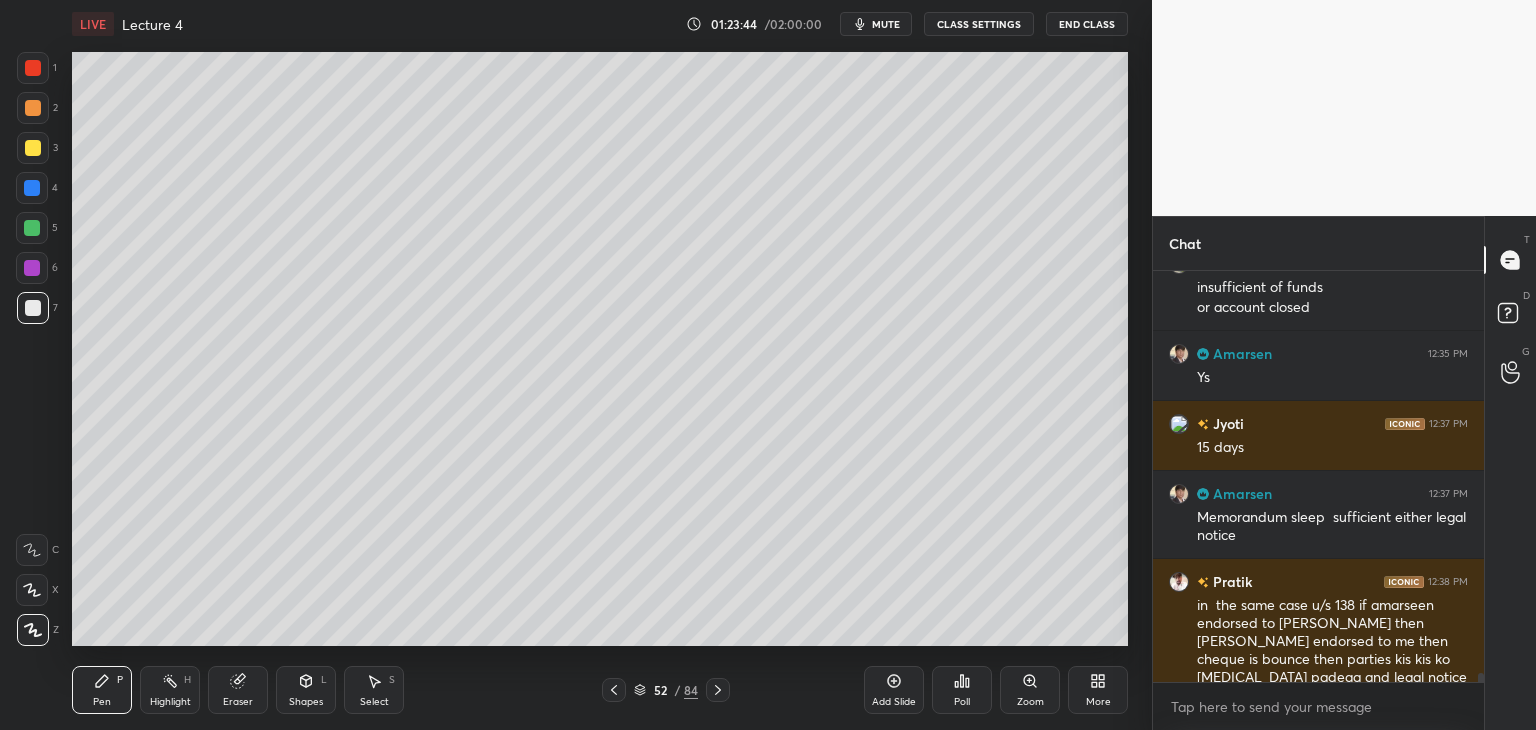 scroll, scrollTop: 19348, scrollLeft: 0, axis: vertical 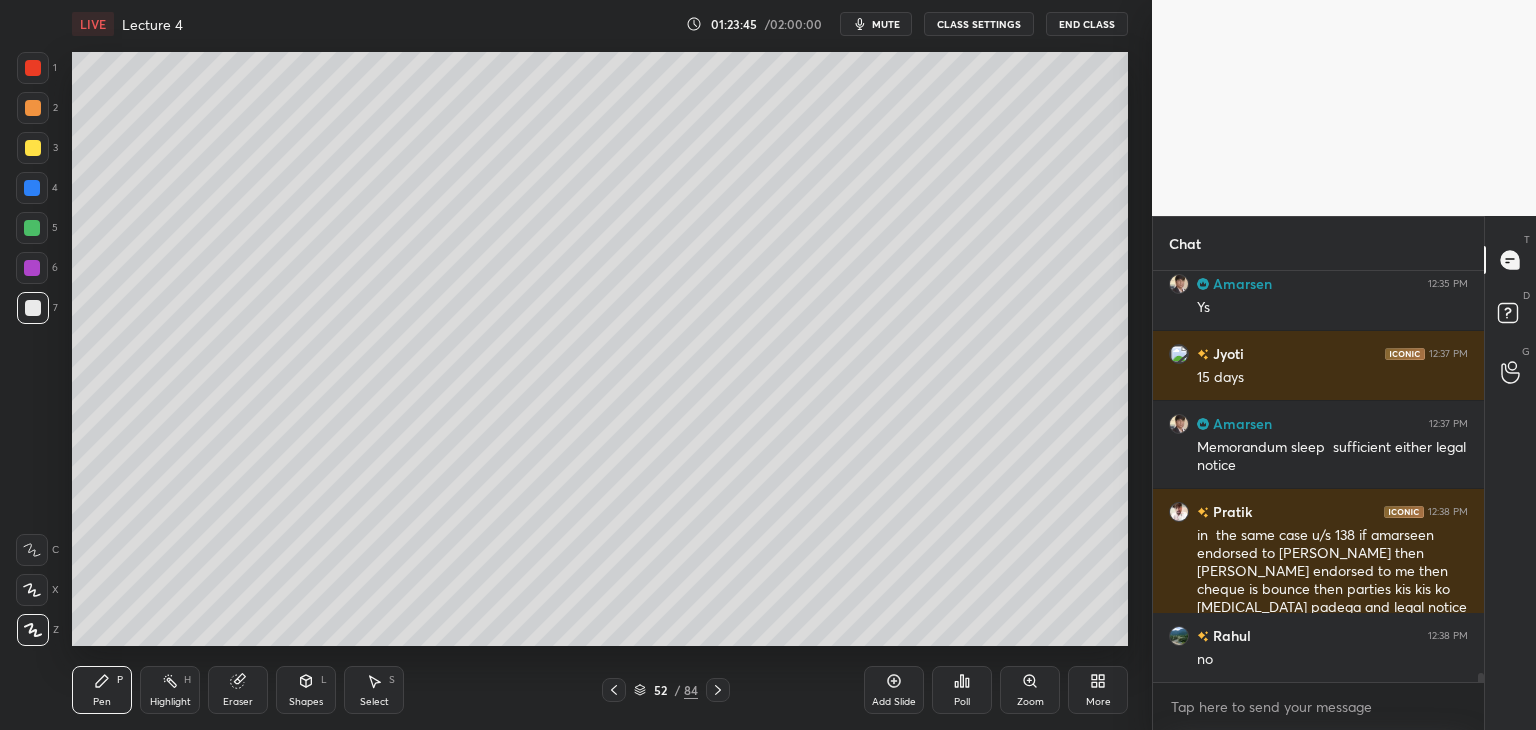 click on "52 / 84" at bounding box center (666, 690) 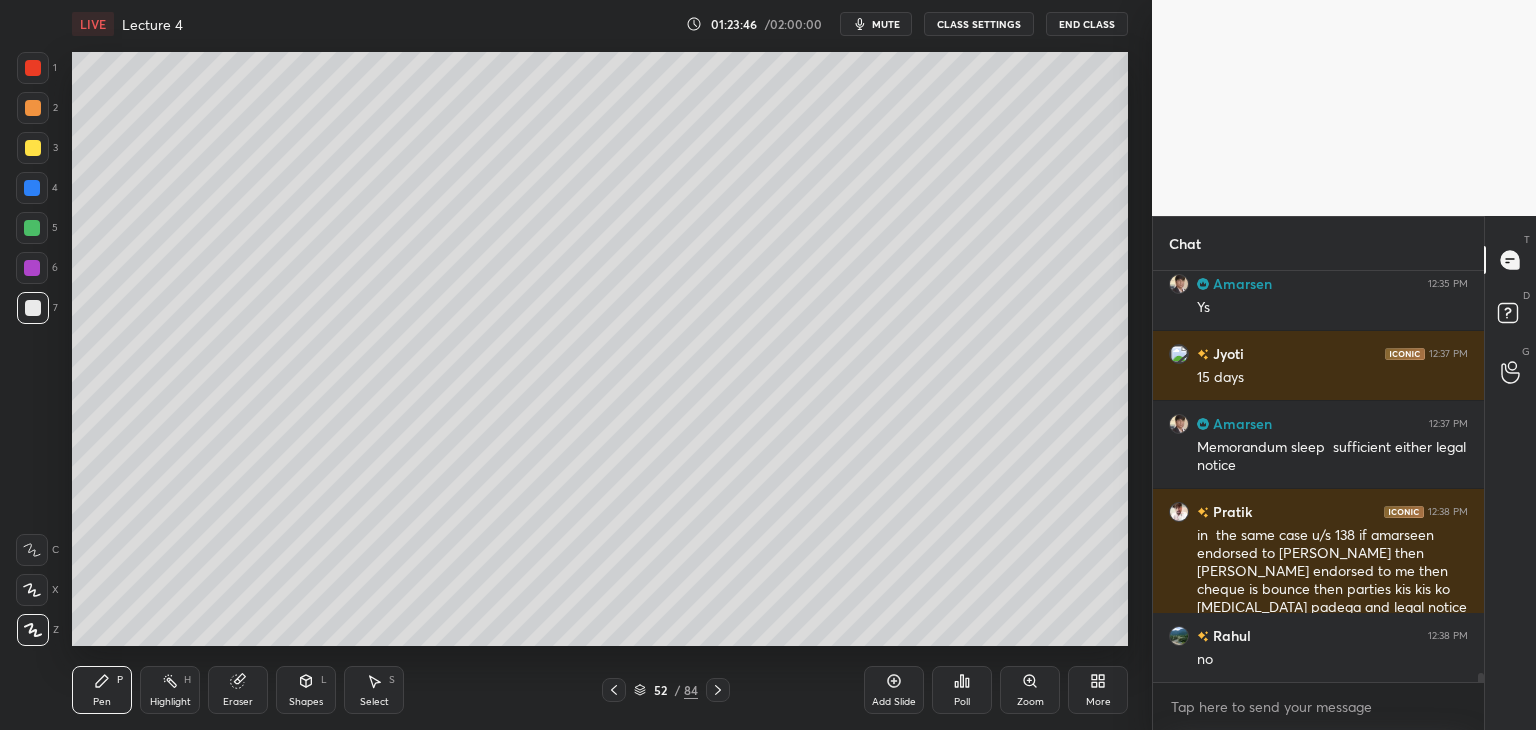 click 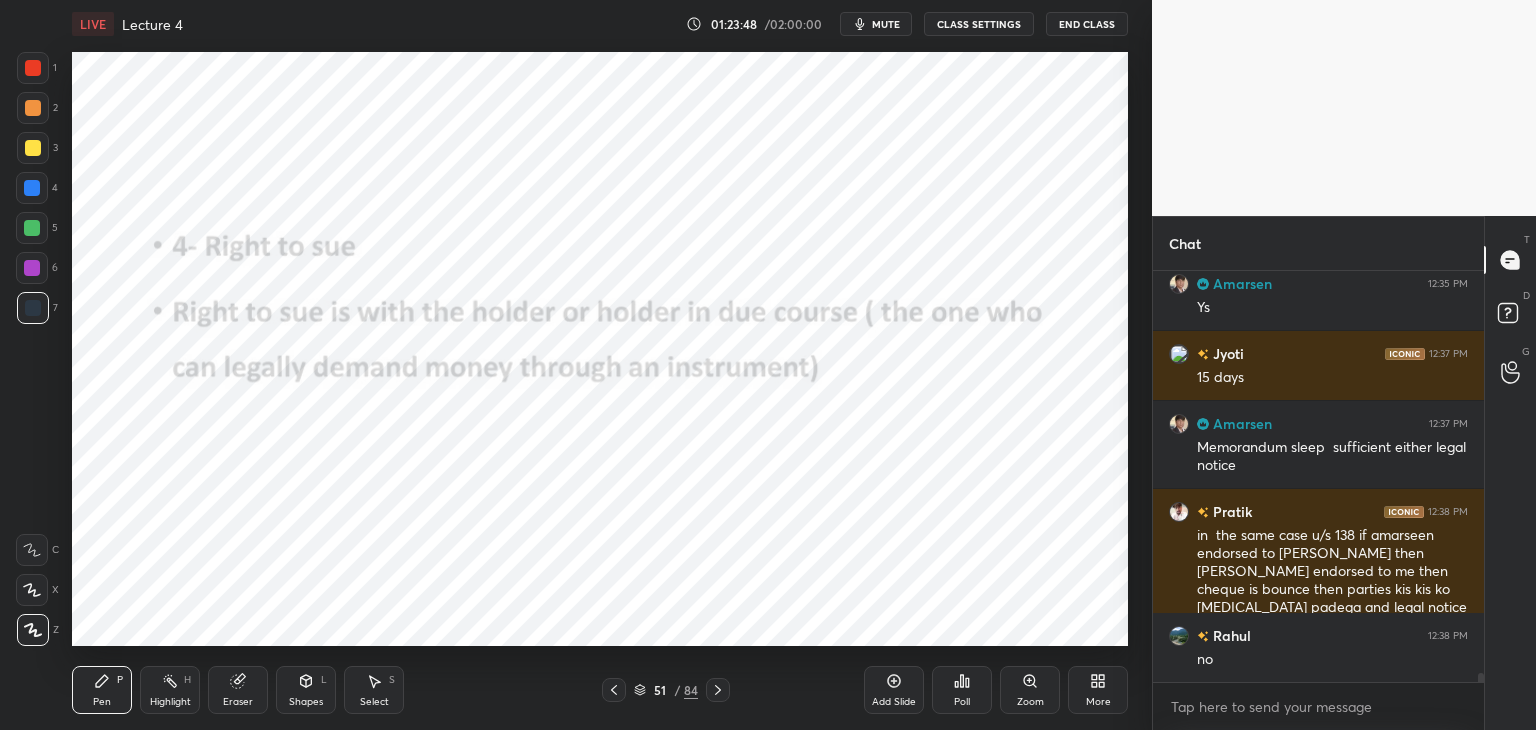 click on "Eraser" at bounding box center [238, 690] 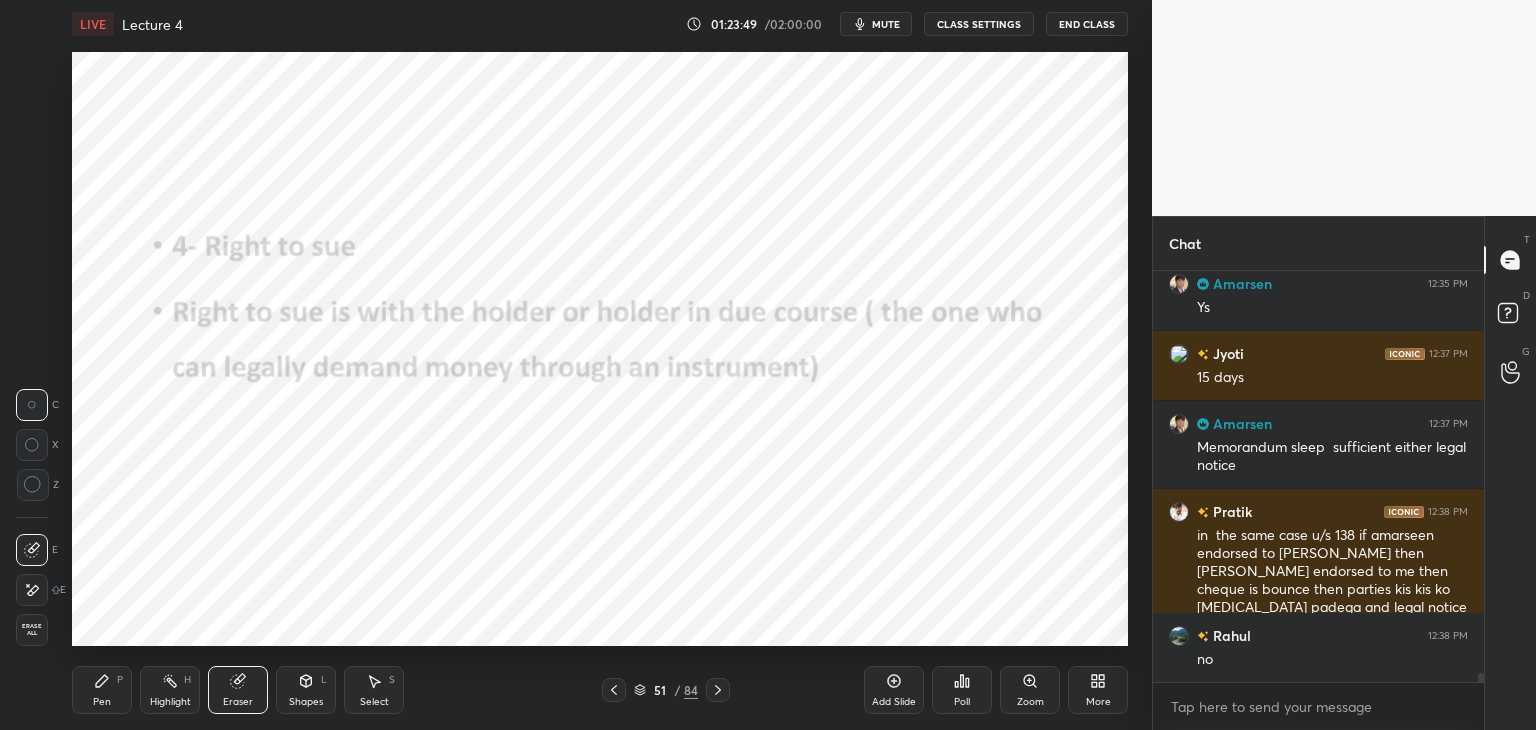click on "Erase all" at bounding box center [32, 630] 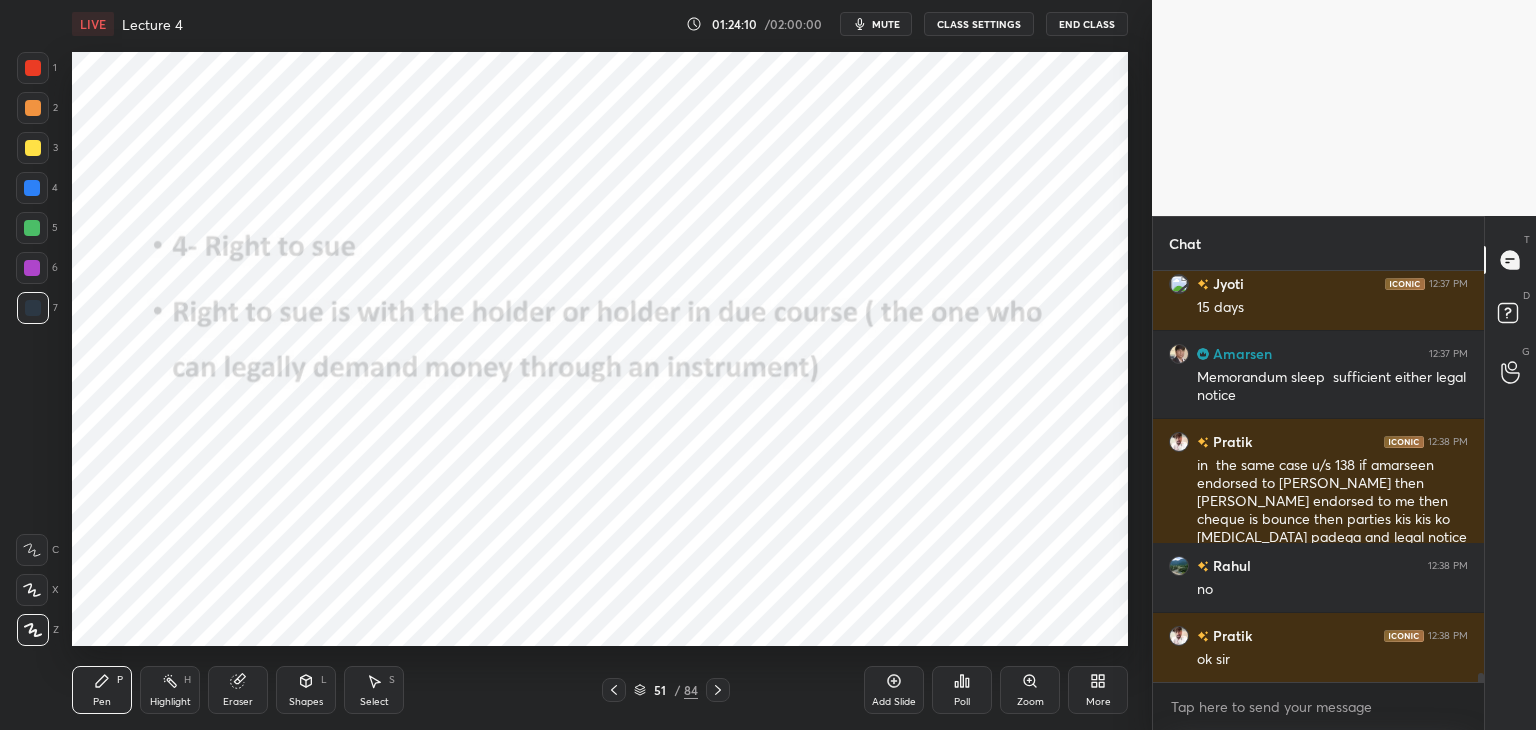 scroll, scrollTop: 19506, scrollLeft: 0, axis: vertical 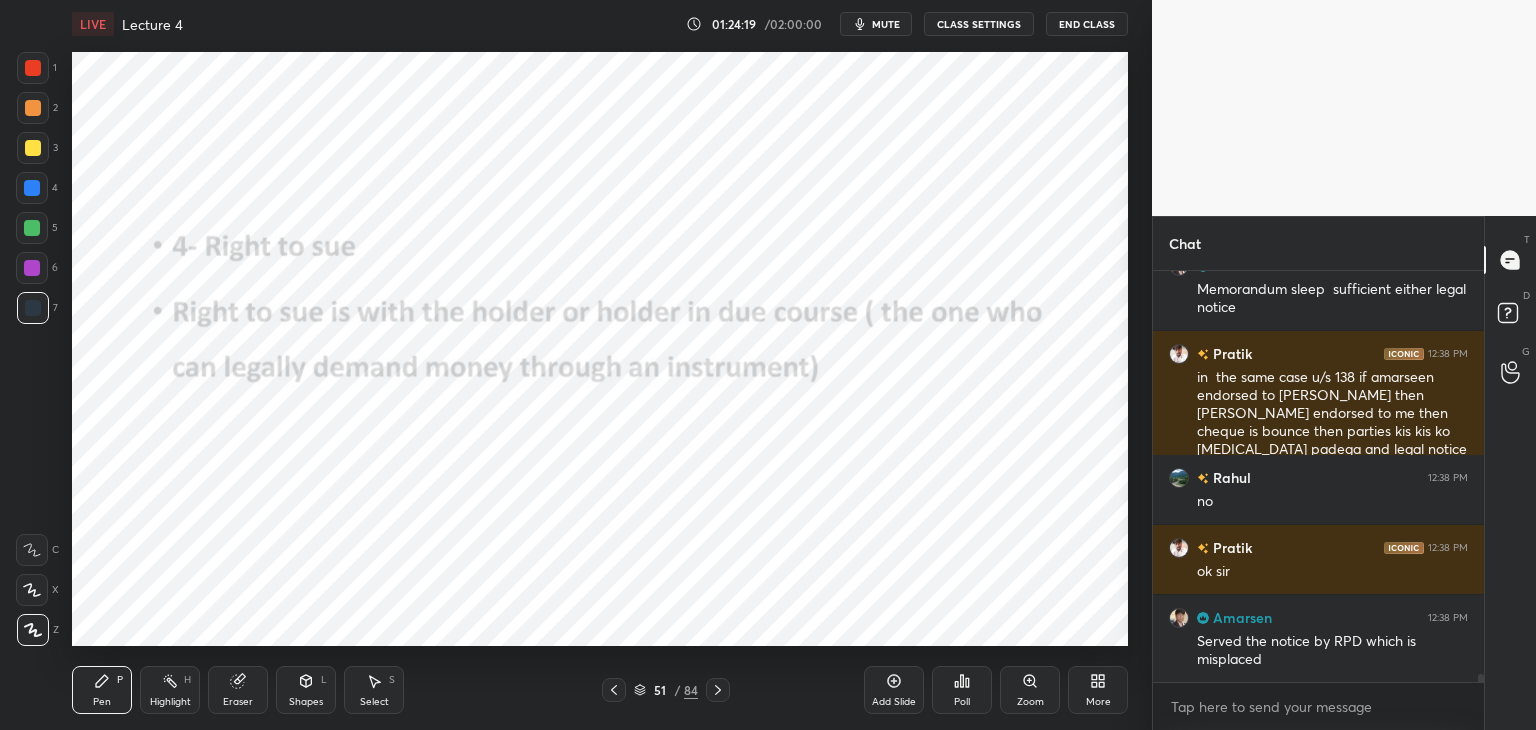 click on "1 2 3 4 5 6 7 C X Z C X Z E E Erase all   H H" at bounding box center [32, 349] 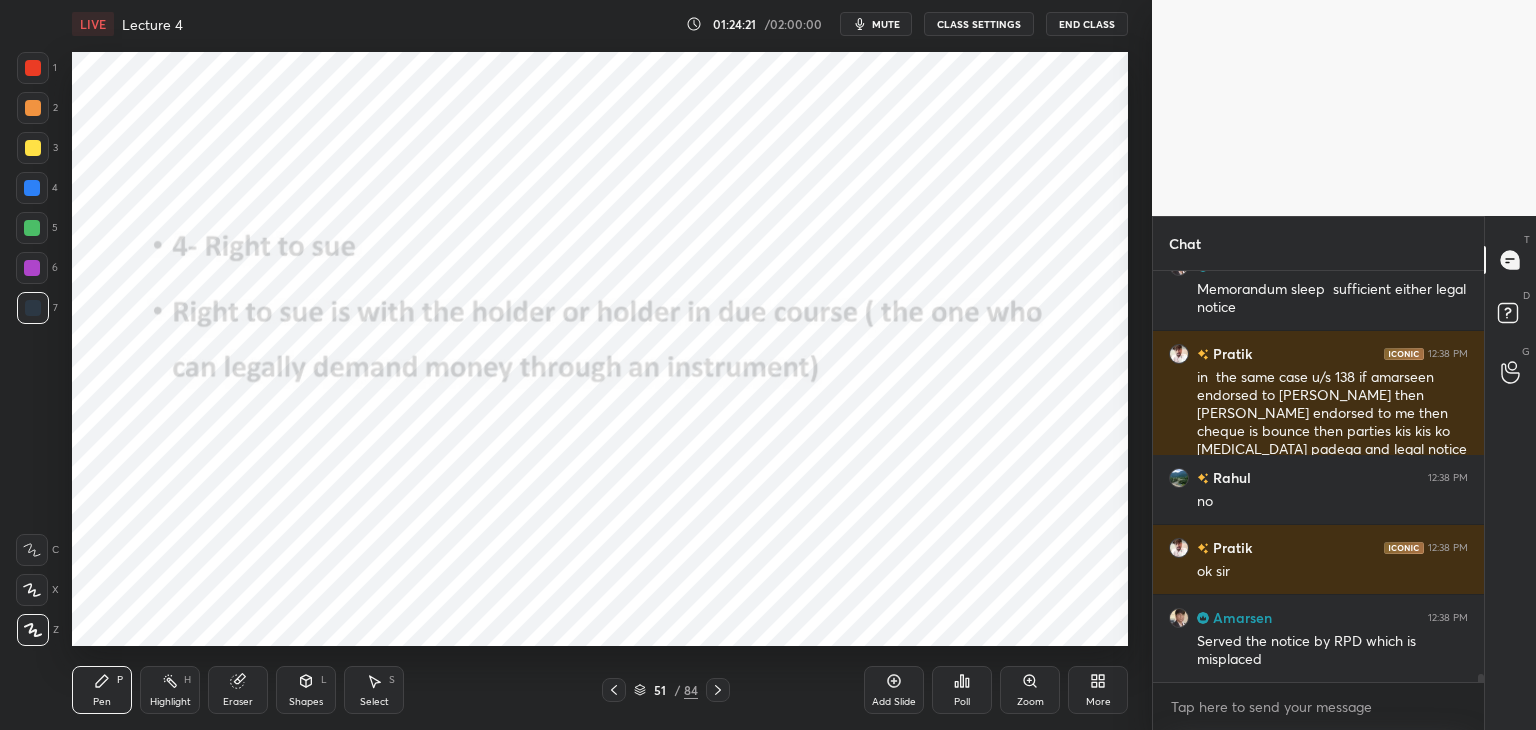 click at bounding box center (32, 228) 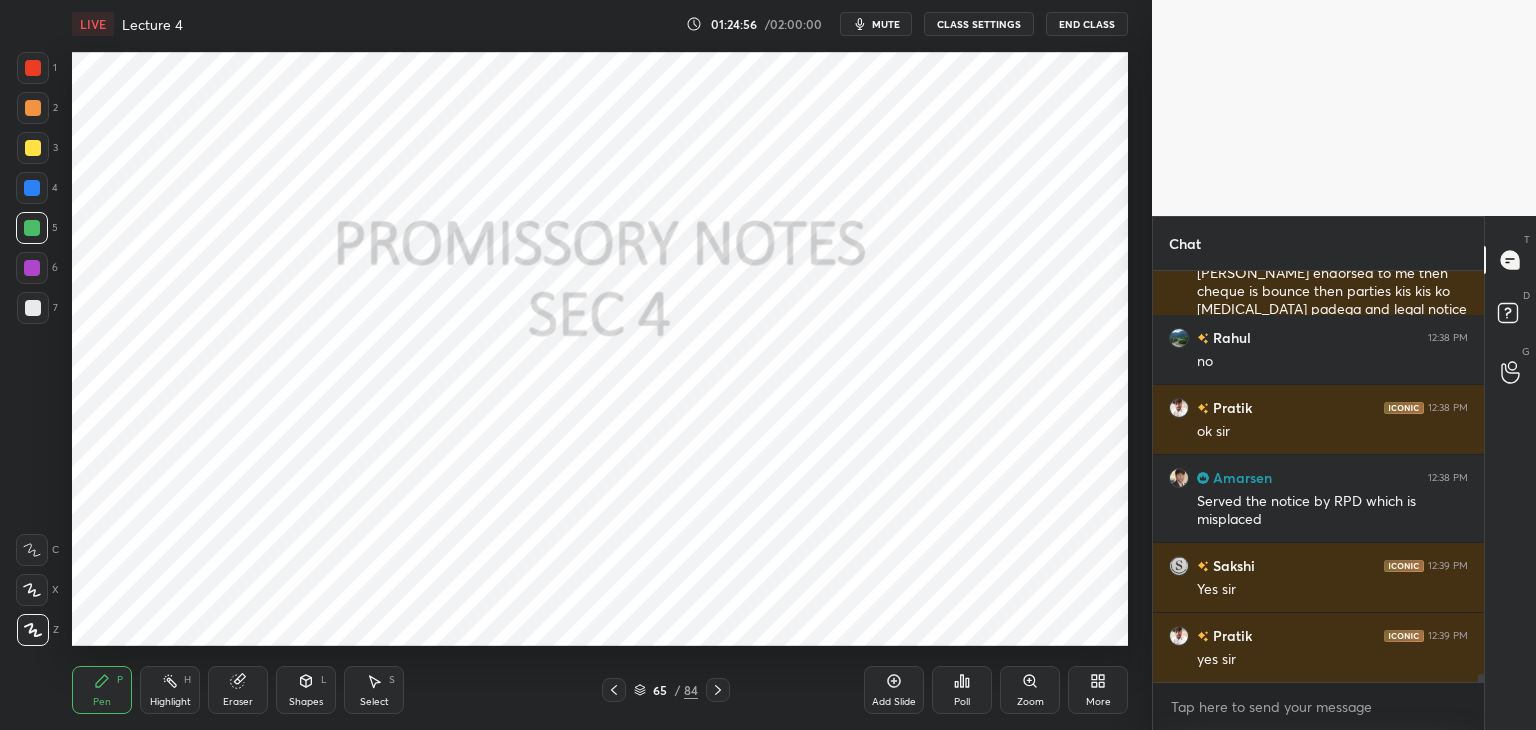 scroll, scrollTop: 19716, scrollLeft: 0, axis: vertical 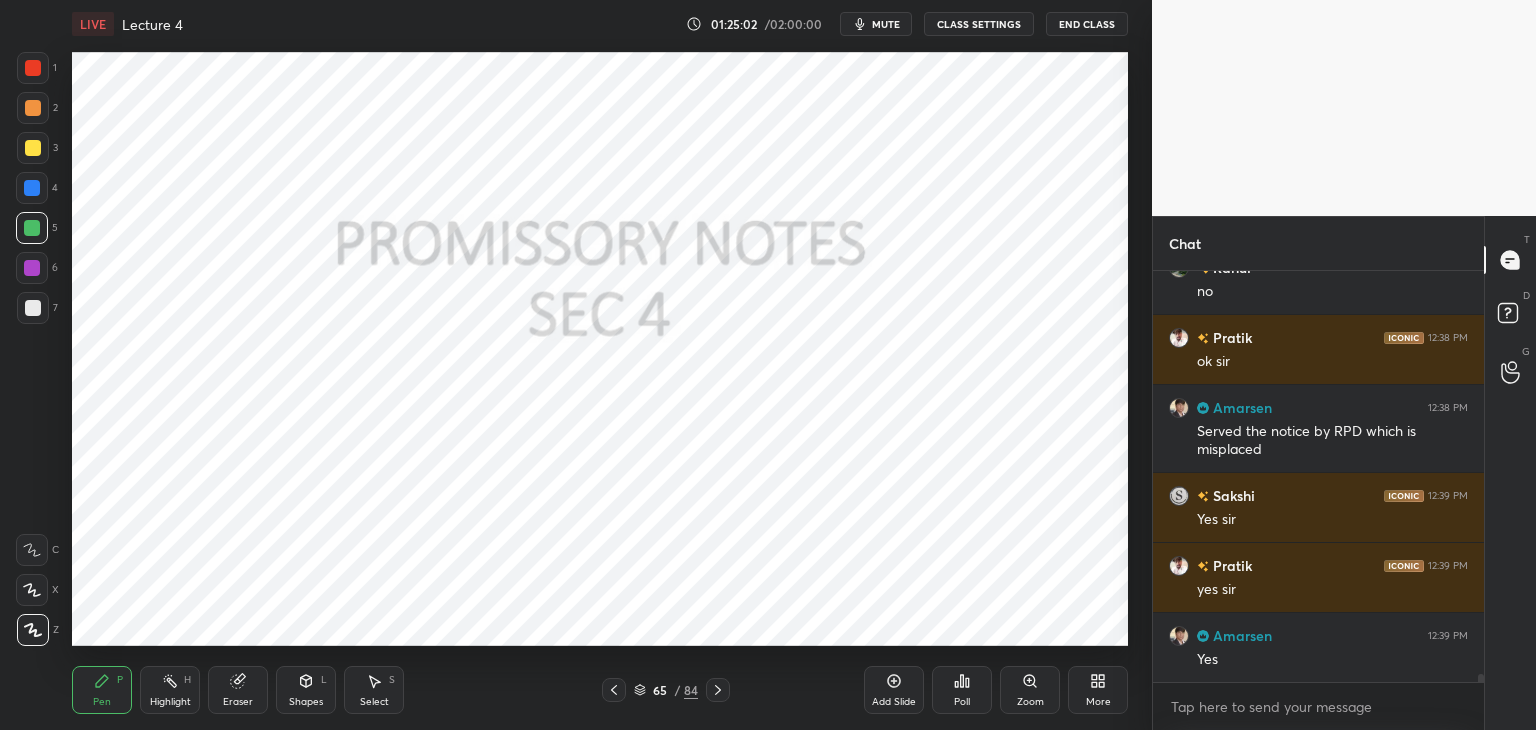 click 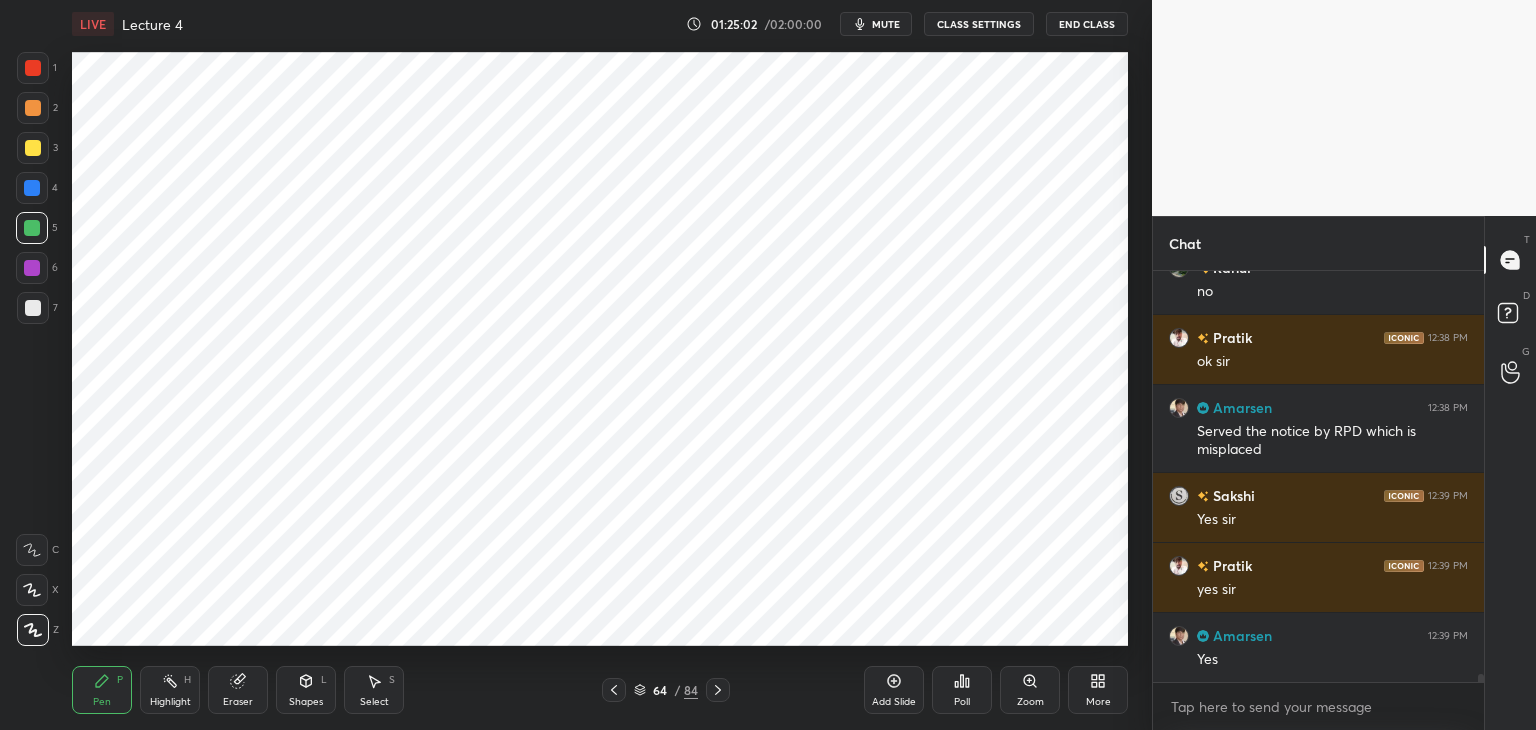 click 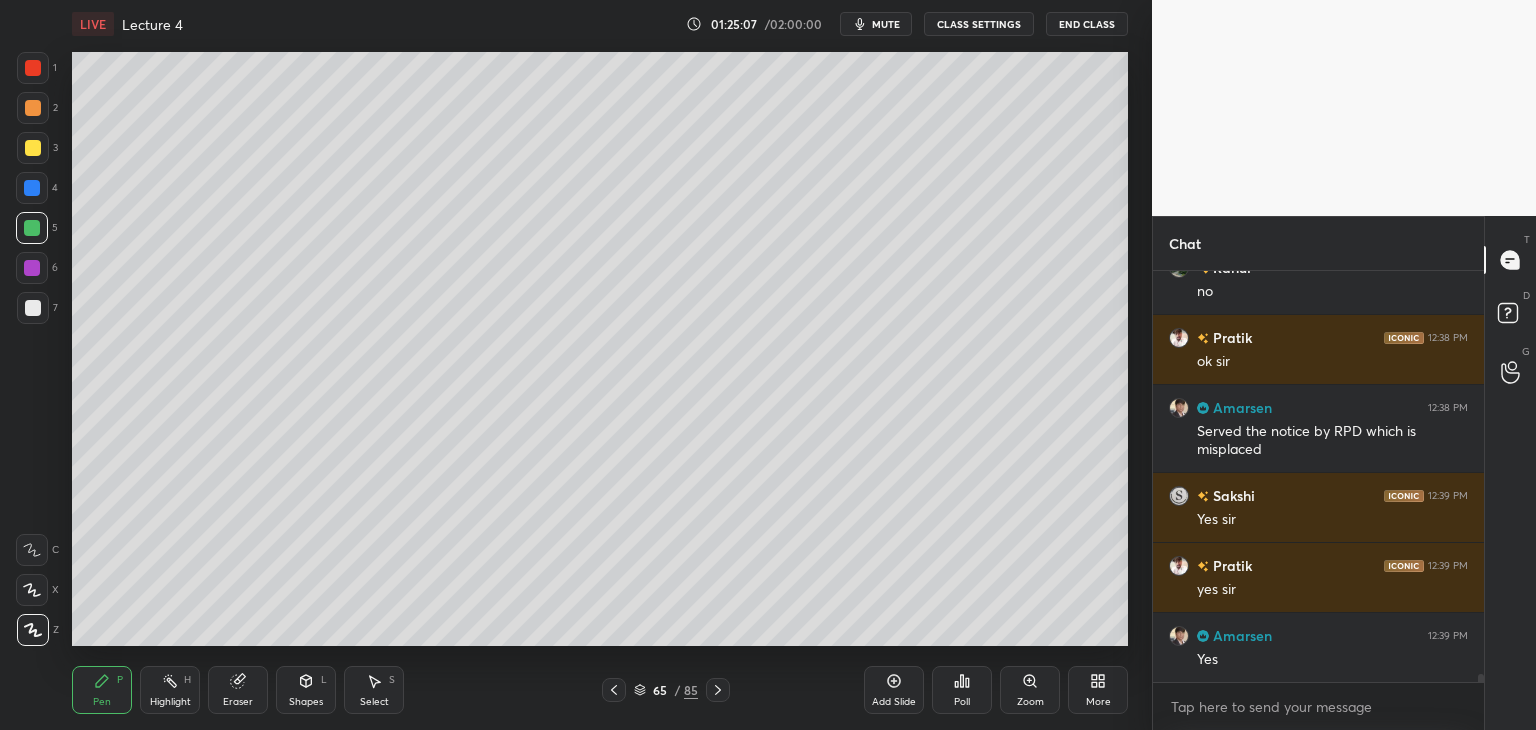 scroll, scrollTop: 19804, scrollLeft: 0, axis: vertical 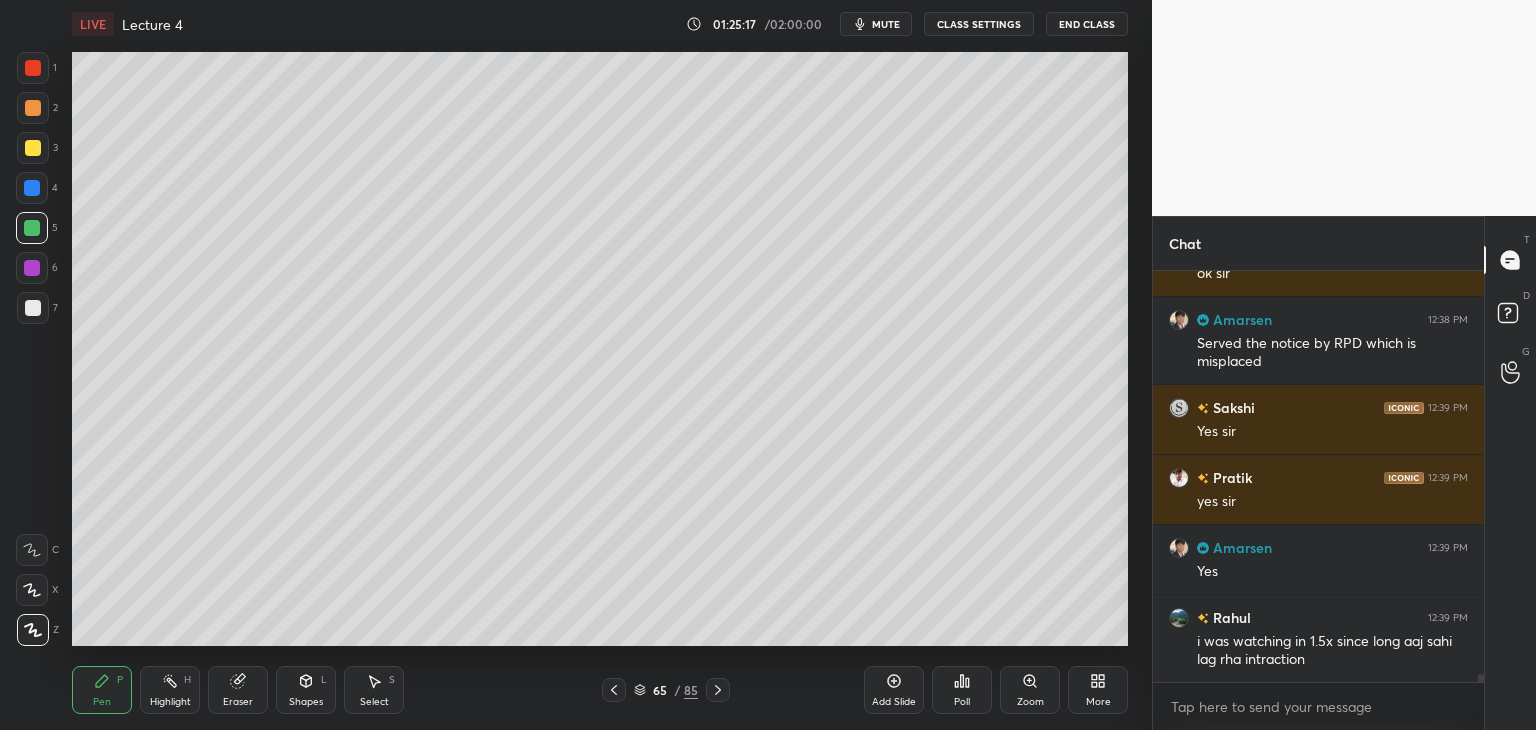 click on "1 2 3 4 5 6 7 C X Z C X Z E E Erase all   H H" at bounding box center [32, 349] 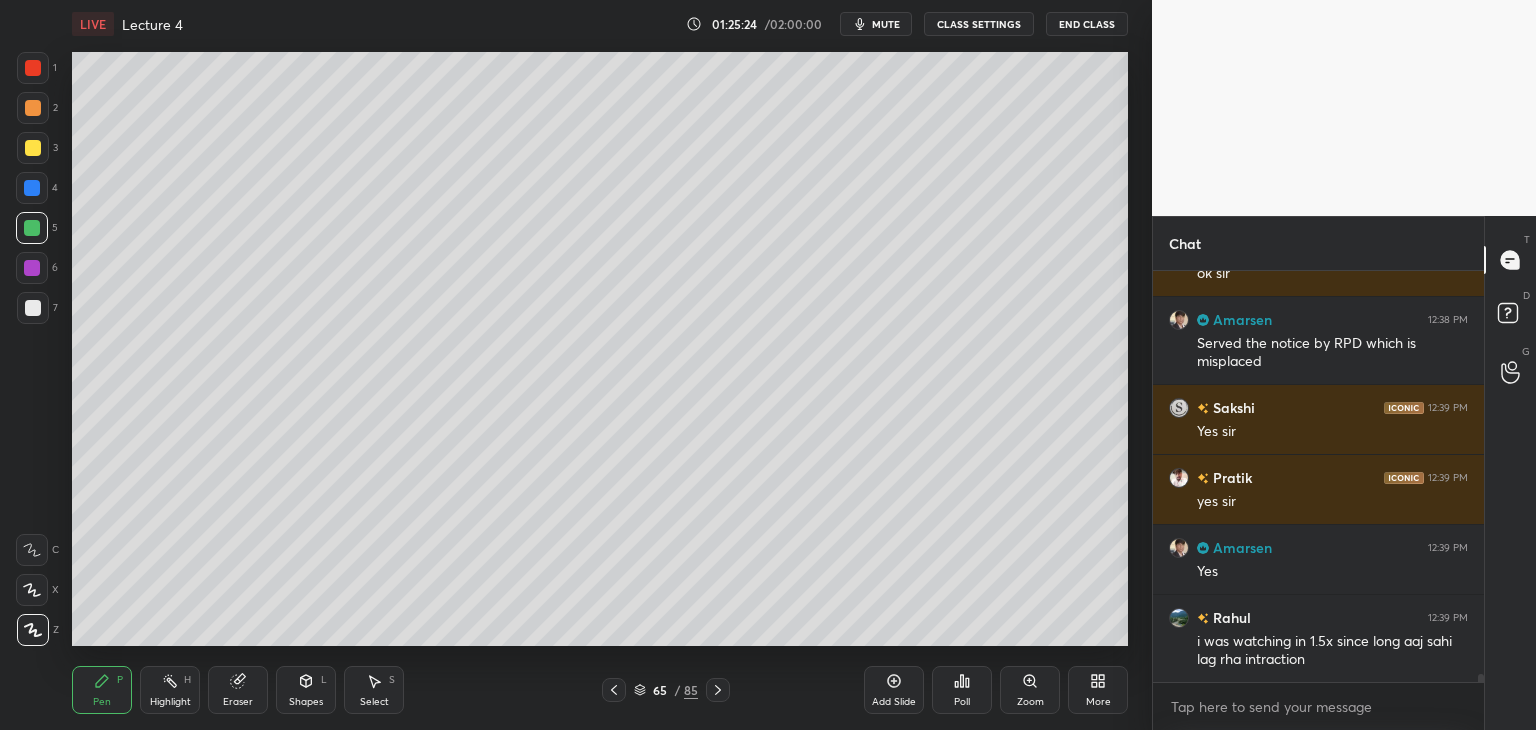 click at bounding box center [32, 268] 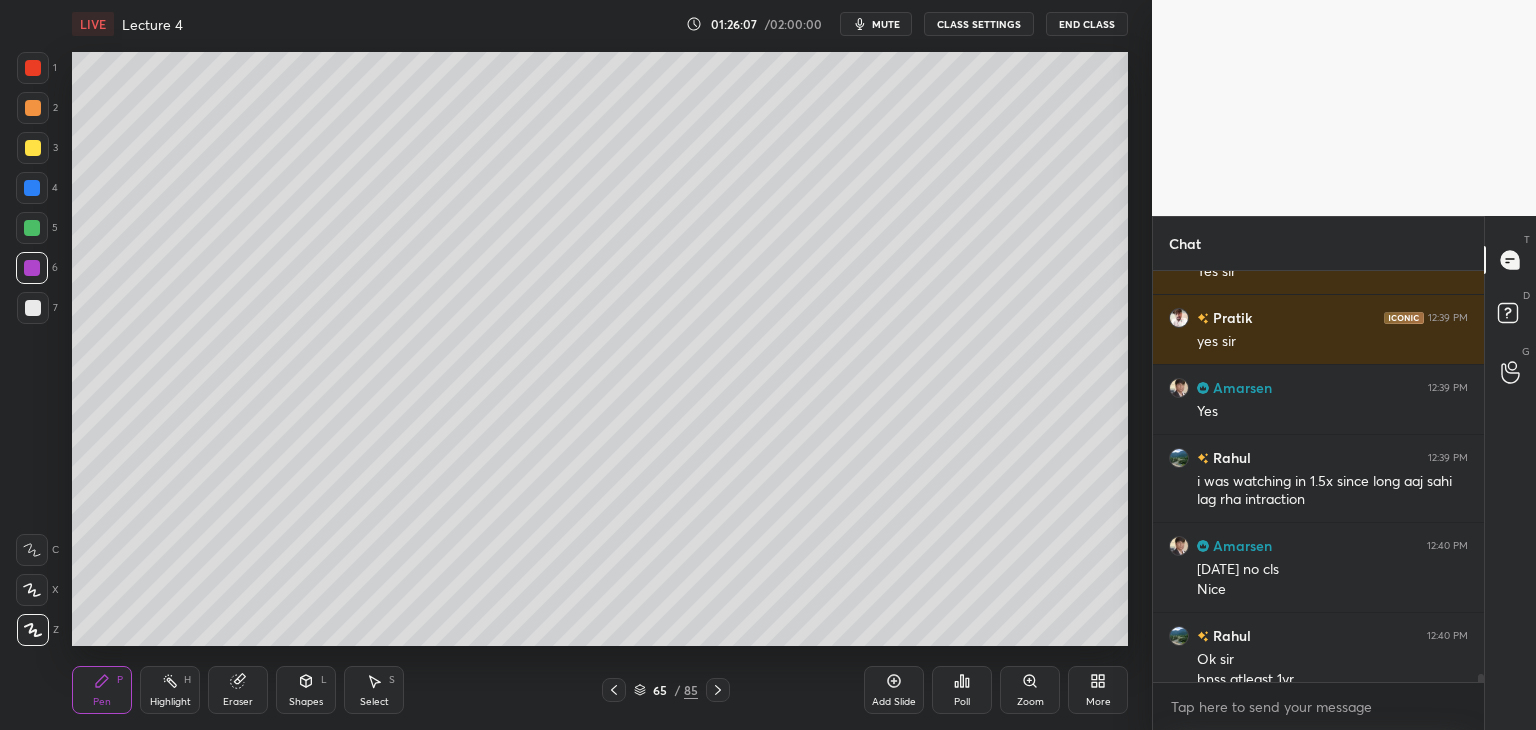 scroll, scrollTop: 19984, scrollLeft: 0, axis: vertical 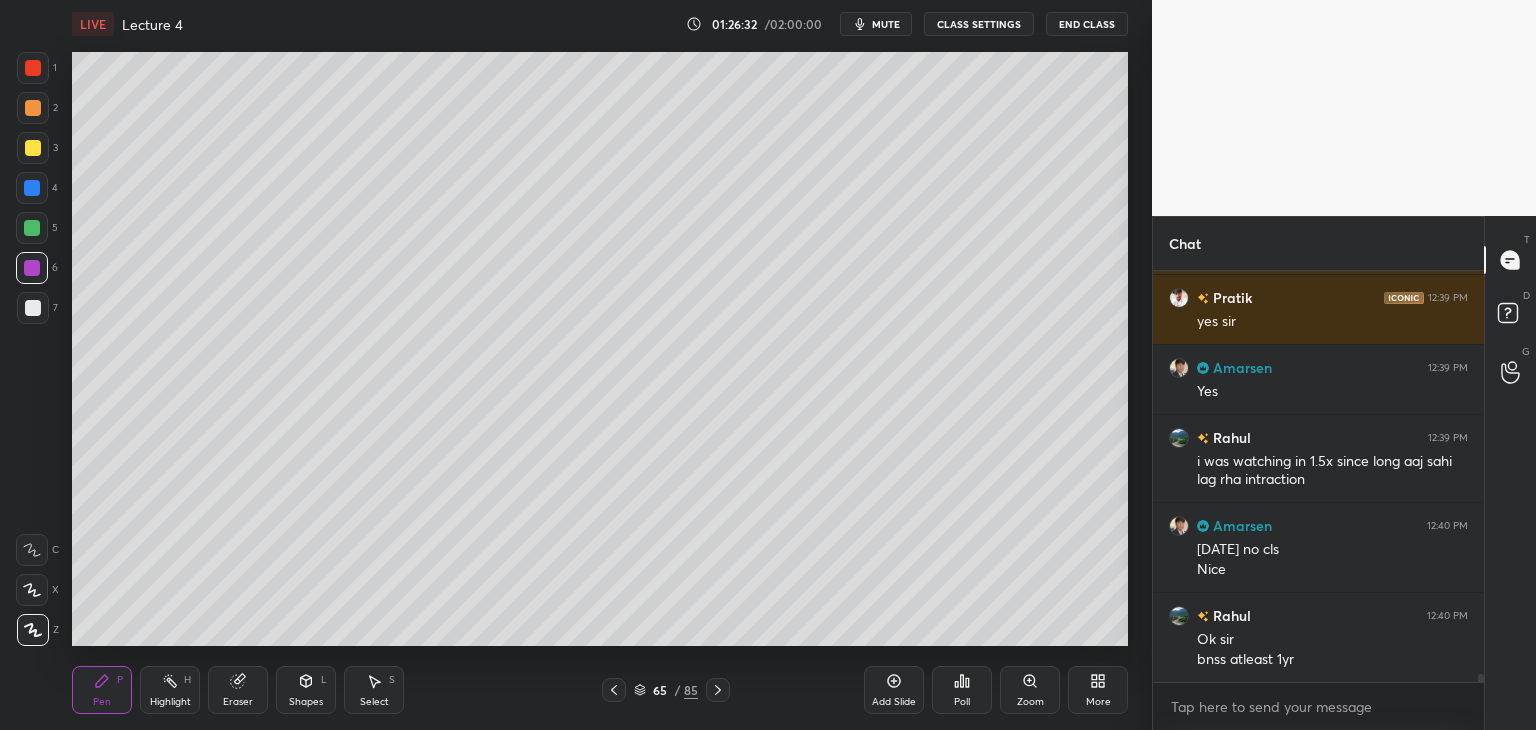 click at bounding box center (32, 228) 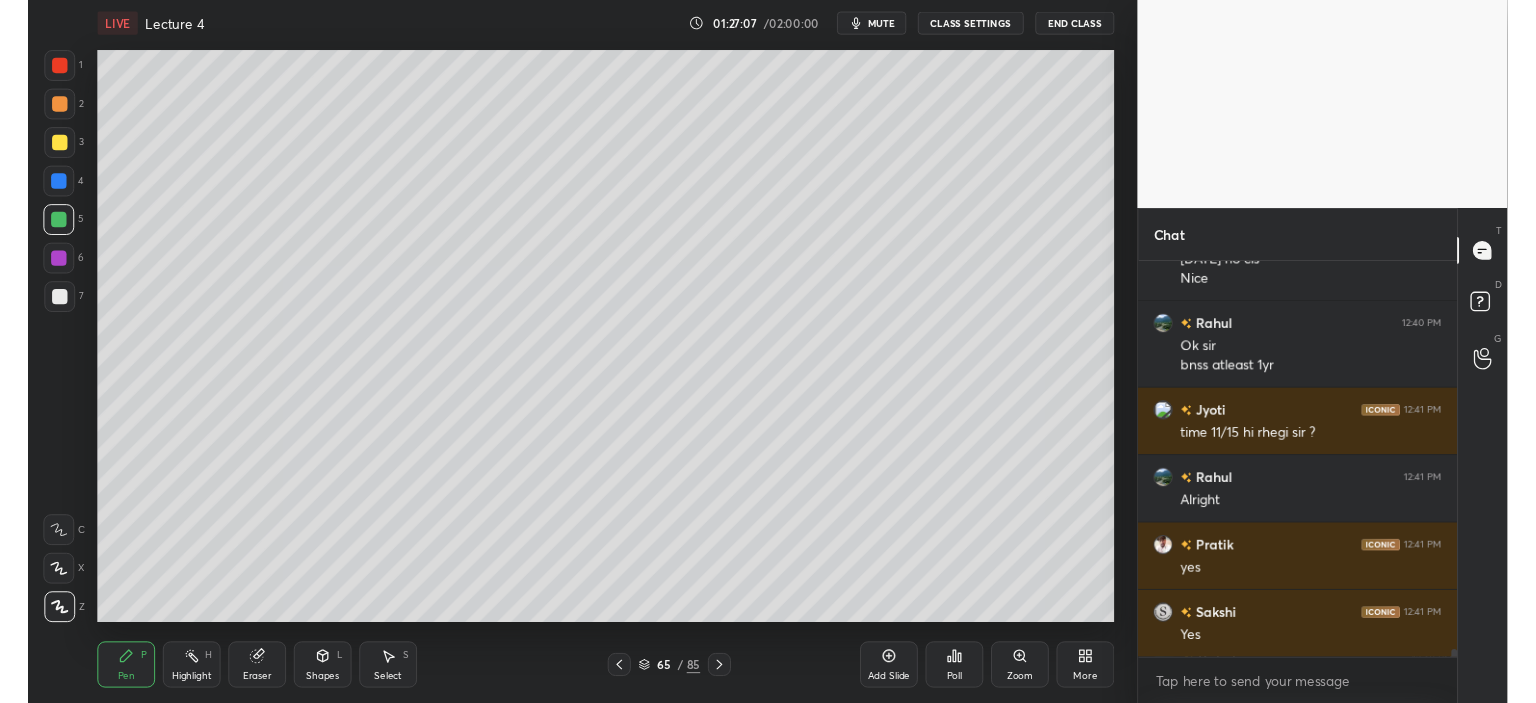 scroll, scrollTop: 20352, scrollLeft: 0, axis: vertical 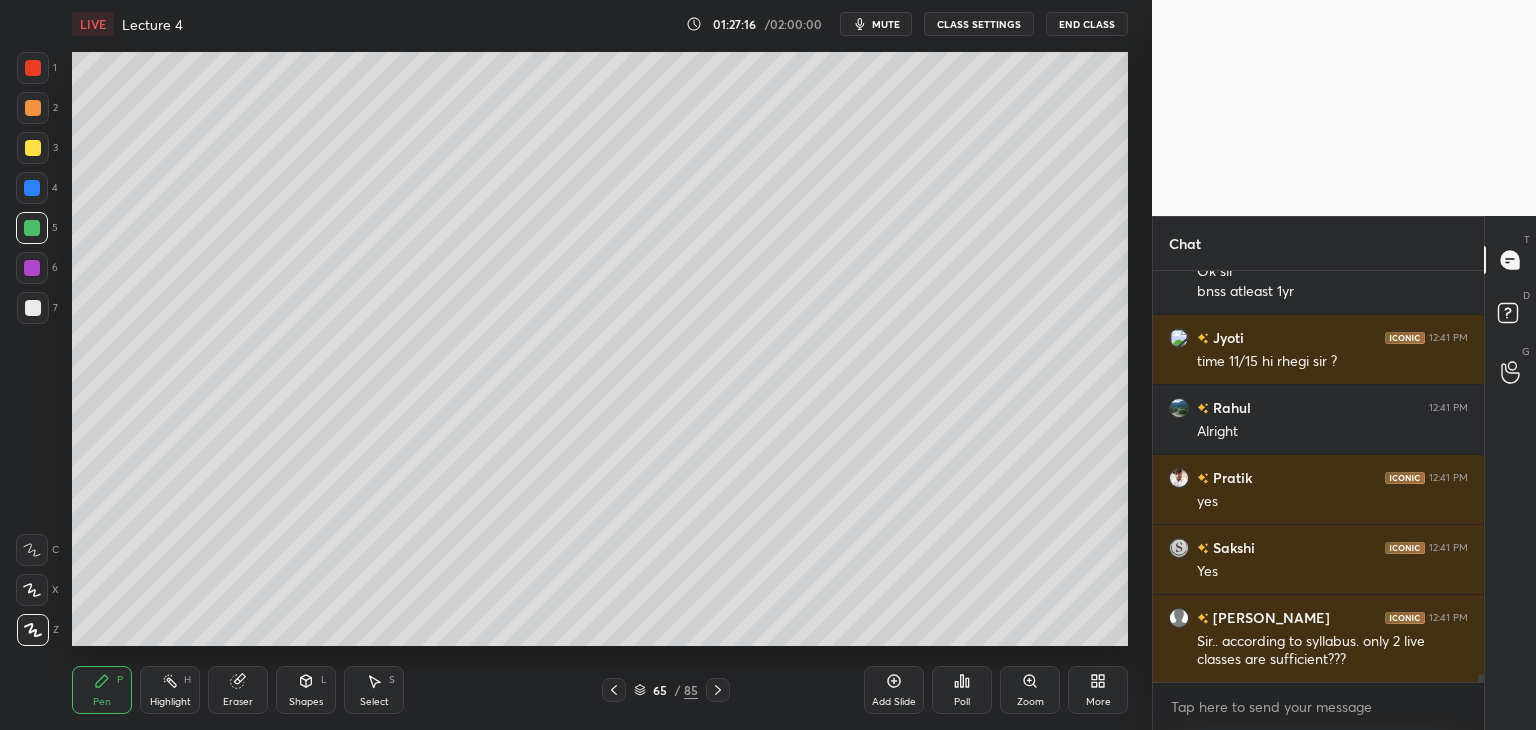 click at bounding box center (33, 308) 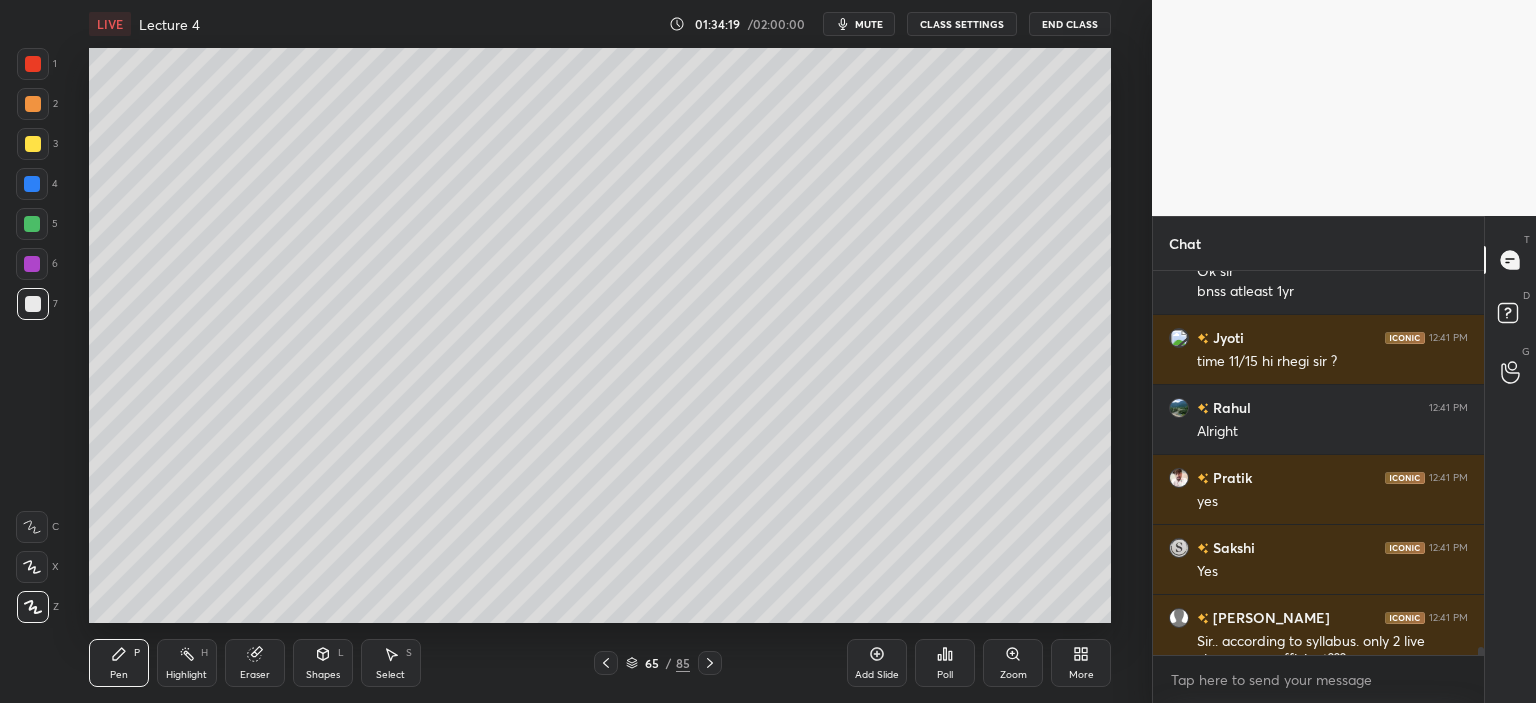 scroll, scrollTop: 550, scrollLeft: 1072, axis: both 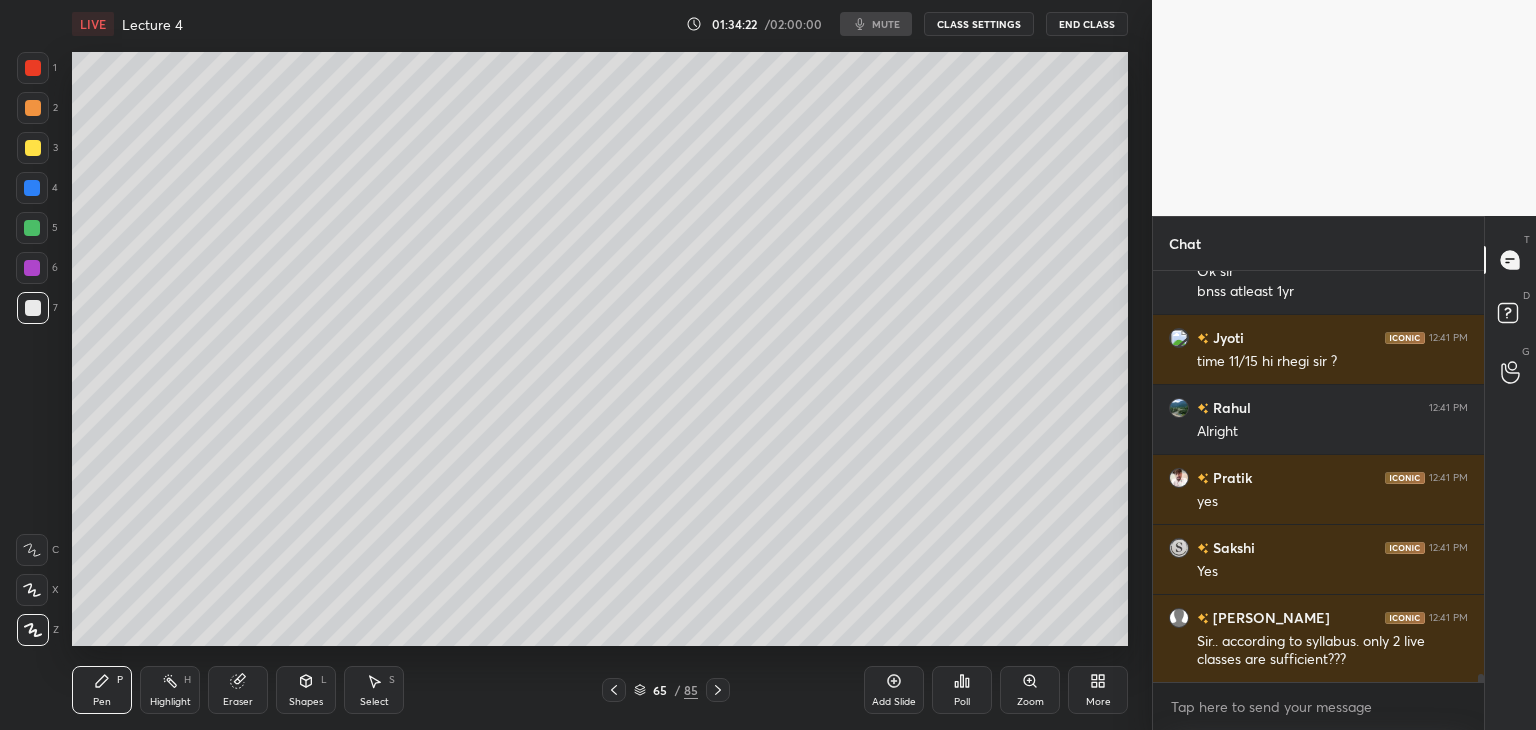 type on "x" 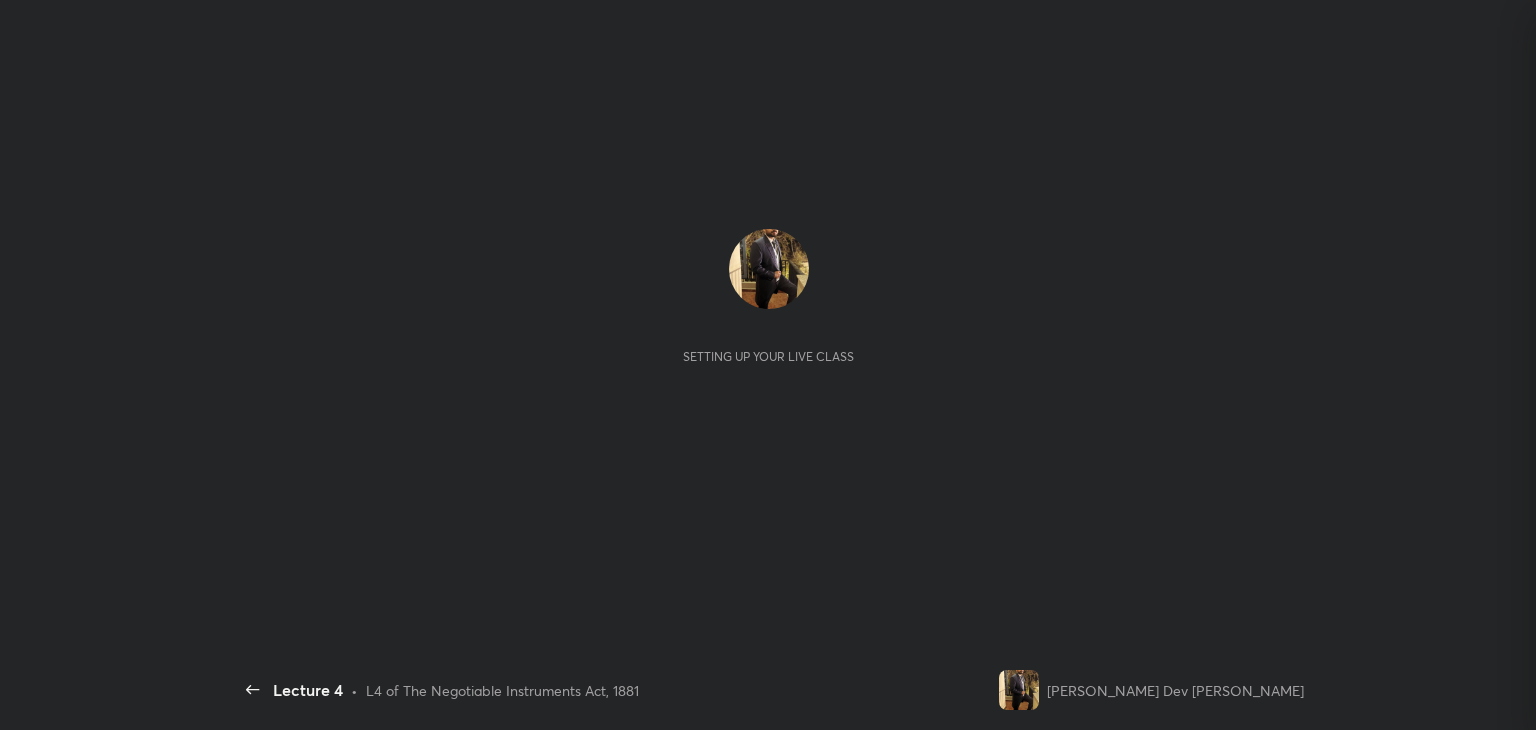 scroll, scrollTop: 0, scrollLeft: 0, axis: both 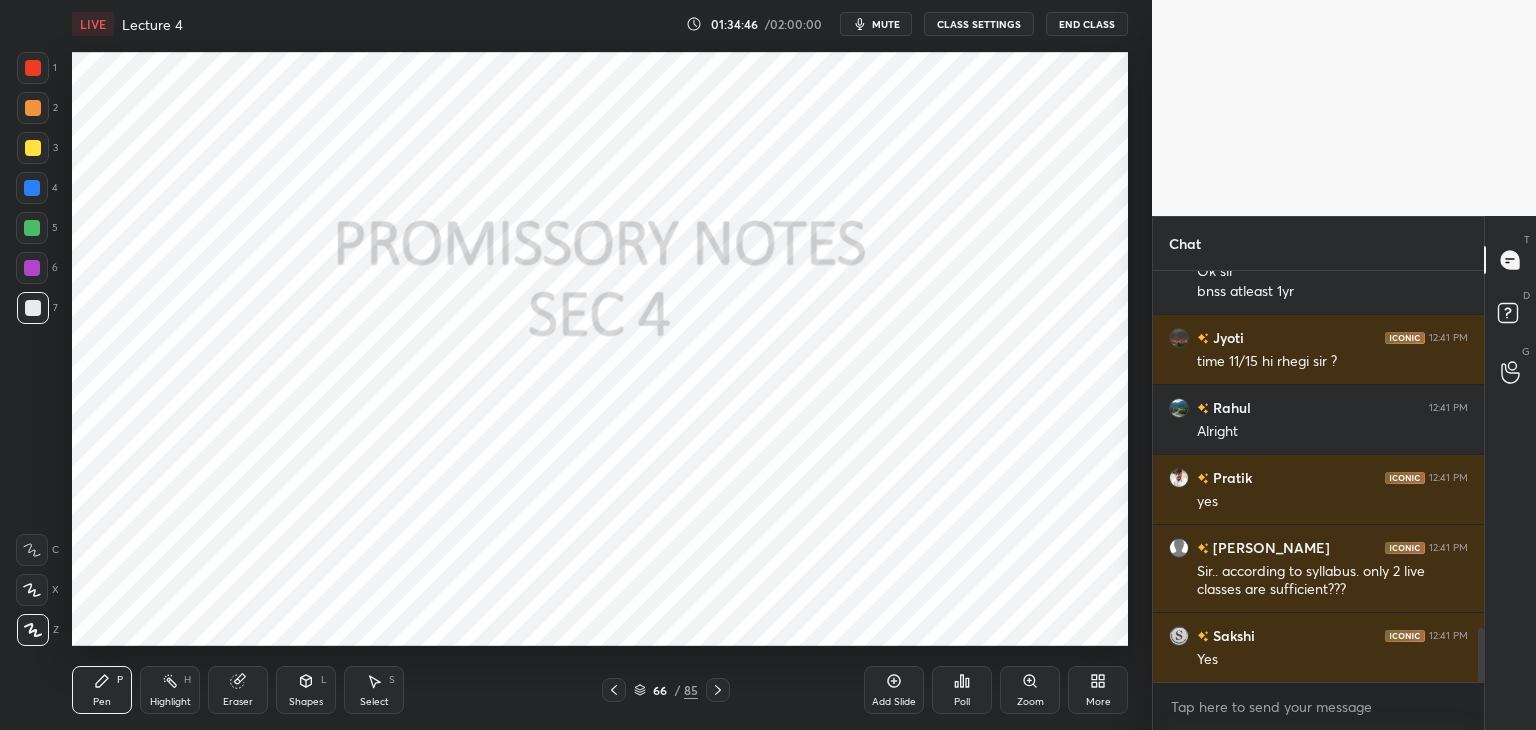 click at bounding box center (32, 228) 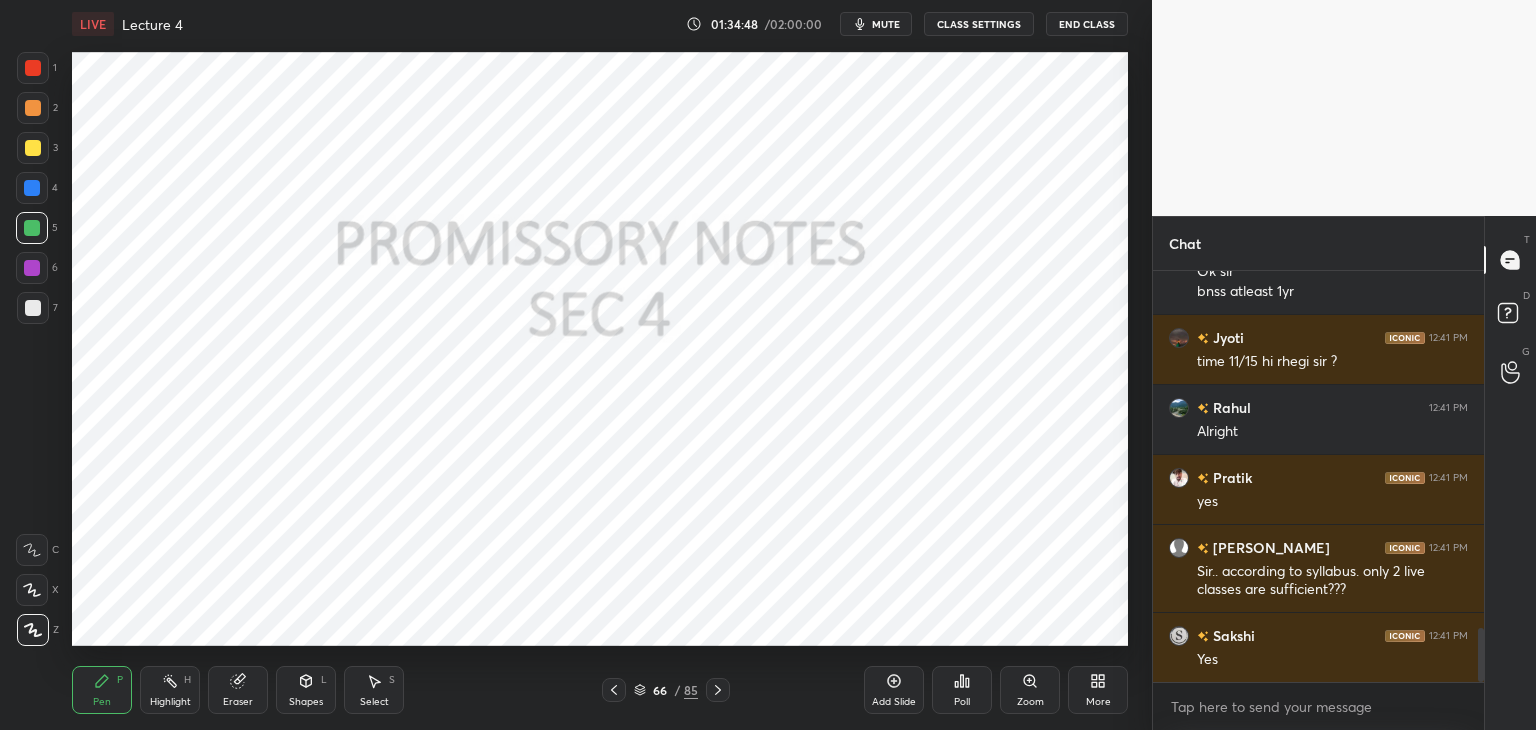 scroll, scrollTop: 2594, scrollLeft: 0, axis: vertical 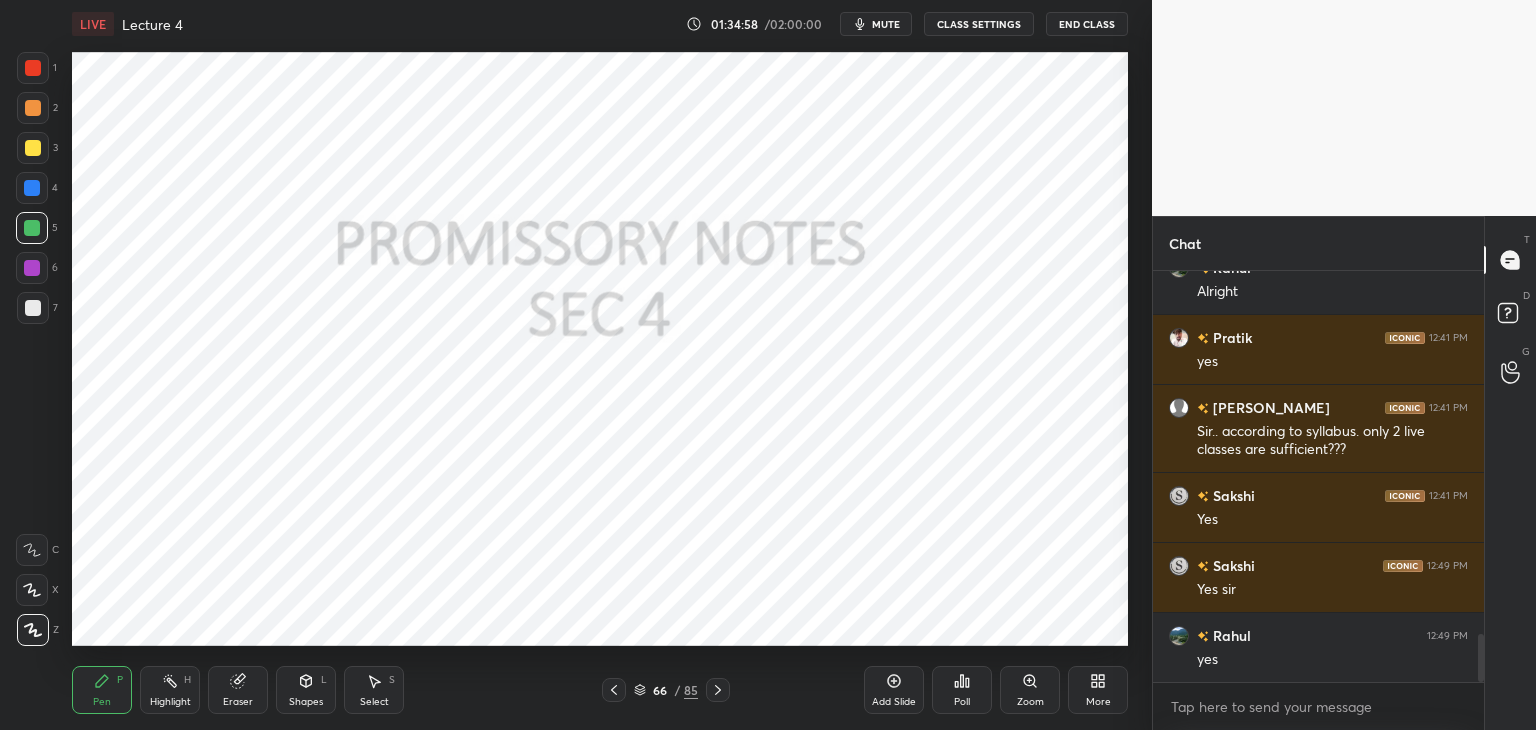 drag, startPoint x: 1482, startPoint y: 669, endPoint x: 1444, endPoint y: 776, distance: 113.54735 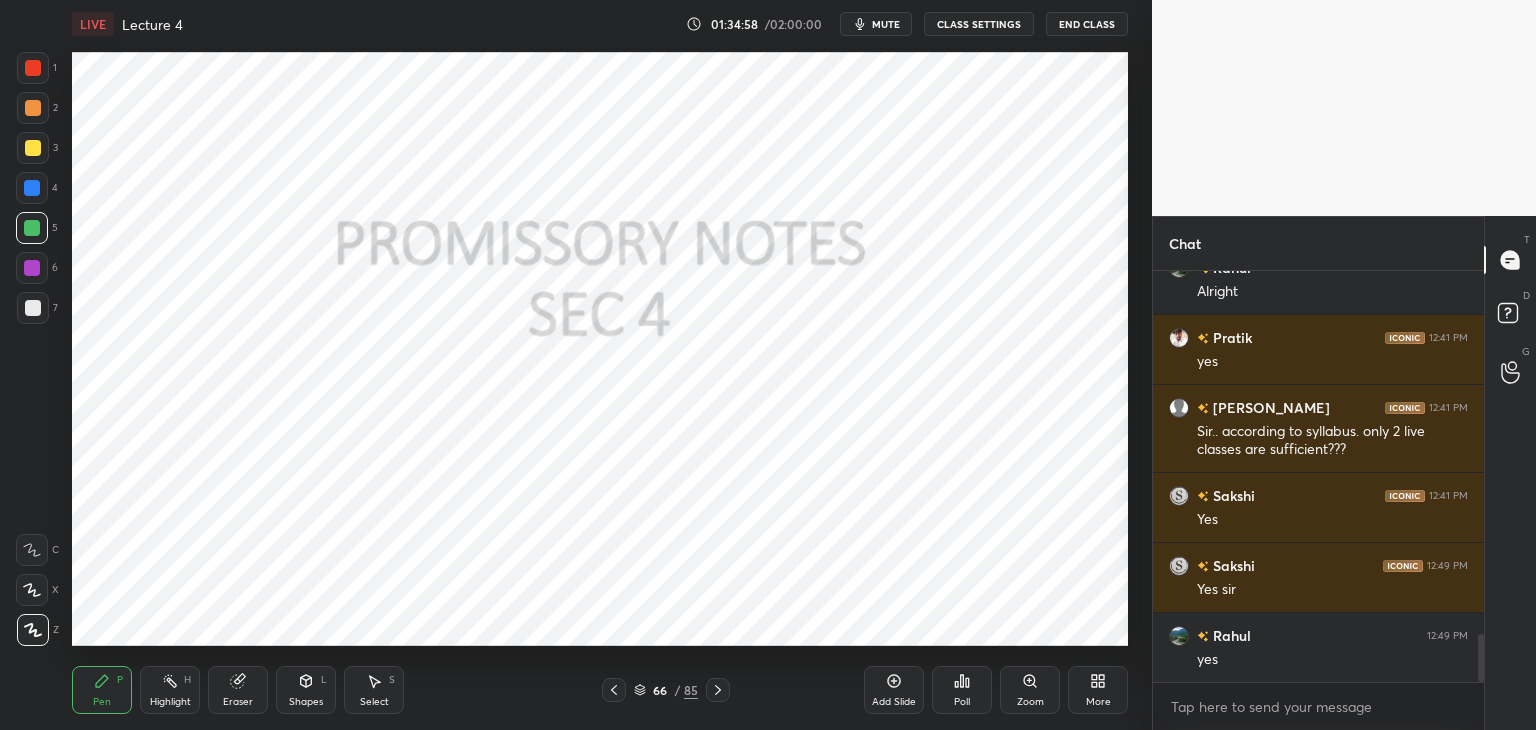 click on "1 2 3 4 5 6 7 C X Z C X Z E E Erase all   H H LIVE Lecture 4 01:34:58 /  02:00:00 mute CLASS SETTINGS End Class Setting up your live class Poll for   secs No correct answer Start poll Back Lecture 4 • L4 of The Negotiable Instruments Act, 1881 [PERSON_NAME] Dev [PERSON_NAME] Pen P Highlight H Eraser Shapes L Select S 66 / 85 Add Slide Poll Zoom More Chat Jyoti 12:41 PM time 11/15 hi rhegi sir ? Rahul 12:41 PM Alright [PERSON_NAME] 12:41 PM yes [PERSON_NAME] 12:41 PM Sir.. according to syllabus. only 2 live classes are sufficient??? [PERSON_NAME] 12:41 PM Yes [PERSON_NAME] 12:49 PM Yes [PERSON_NAME] 12:49 PM yes JUMP TO LATEST Enable hand raising Enable raise hand to speak to learners. Once enabled, chat will be turned off temporarily. Enable x   [PERSON_NAME] Asked a doubt 1 Please help me with this doubt Pick this doubt [PERSON_NAME] Asked a doubt 1 Please help me with this doubt Pick this doubt [PERSON_NAME] Asked a doubt 1 Please help me with this doubt Pick this doubt NEW DOUBTS ASKED No one has raised a hand yet Can't raise hand Got it T Messages (T) D Doubts (D) G ​" at bounding box center (768, 0) 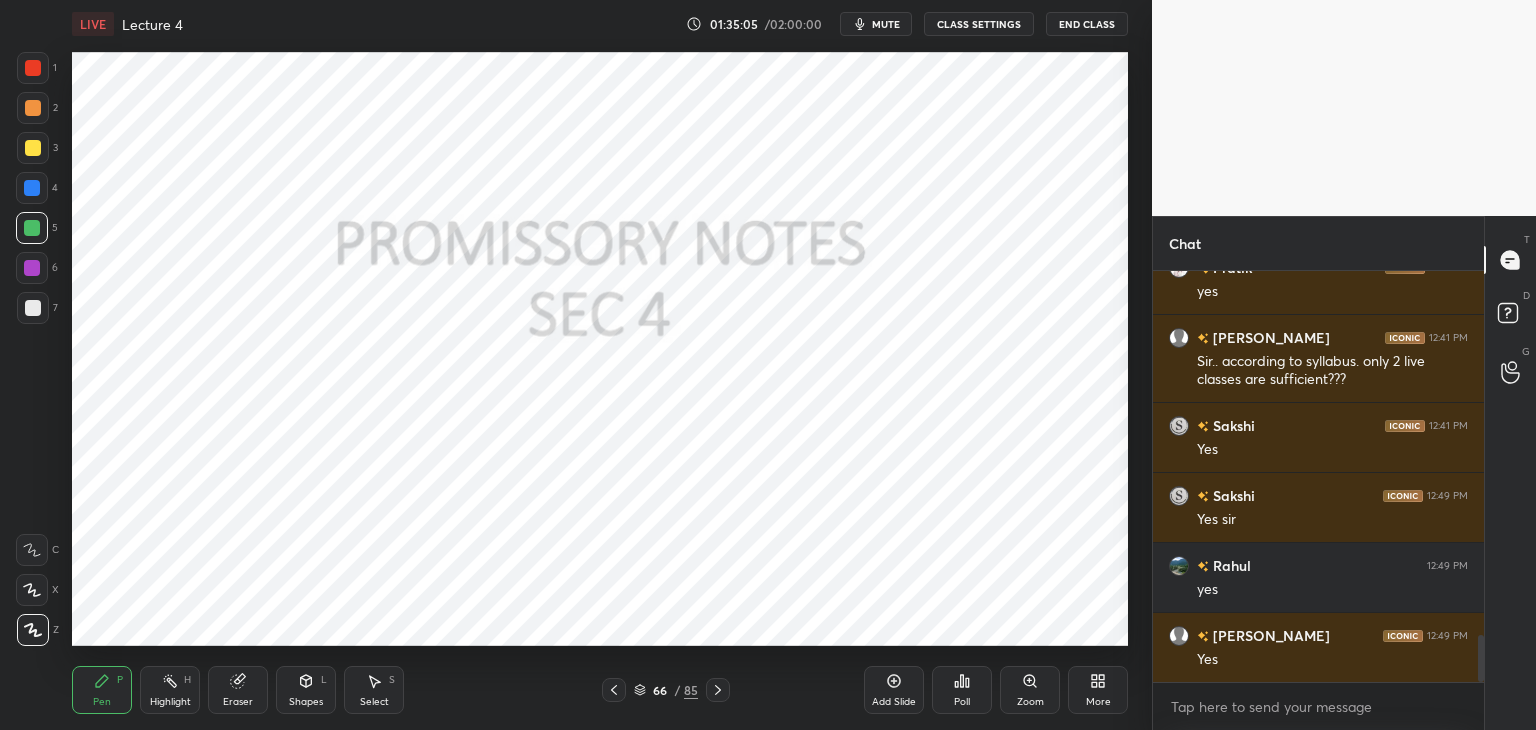scroll, scrollTop: 3258, scrollLeft: 0, axis: vertical 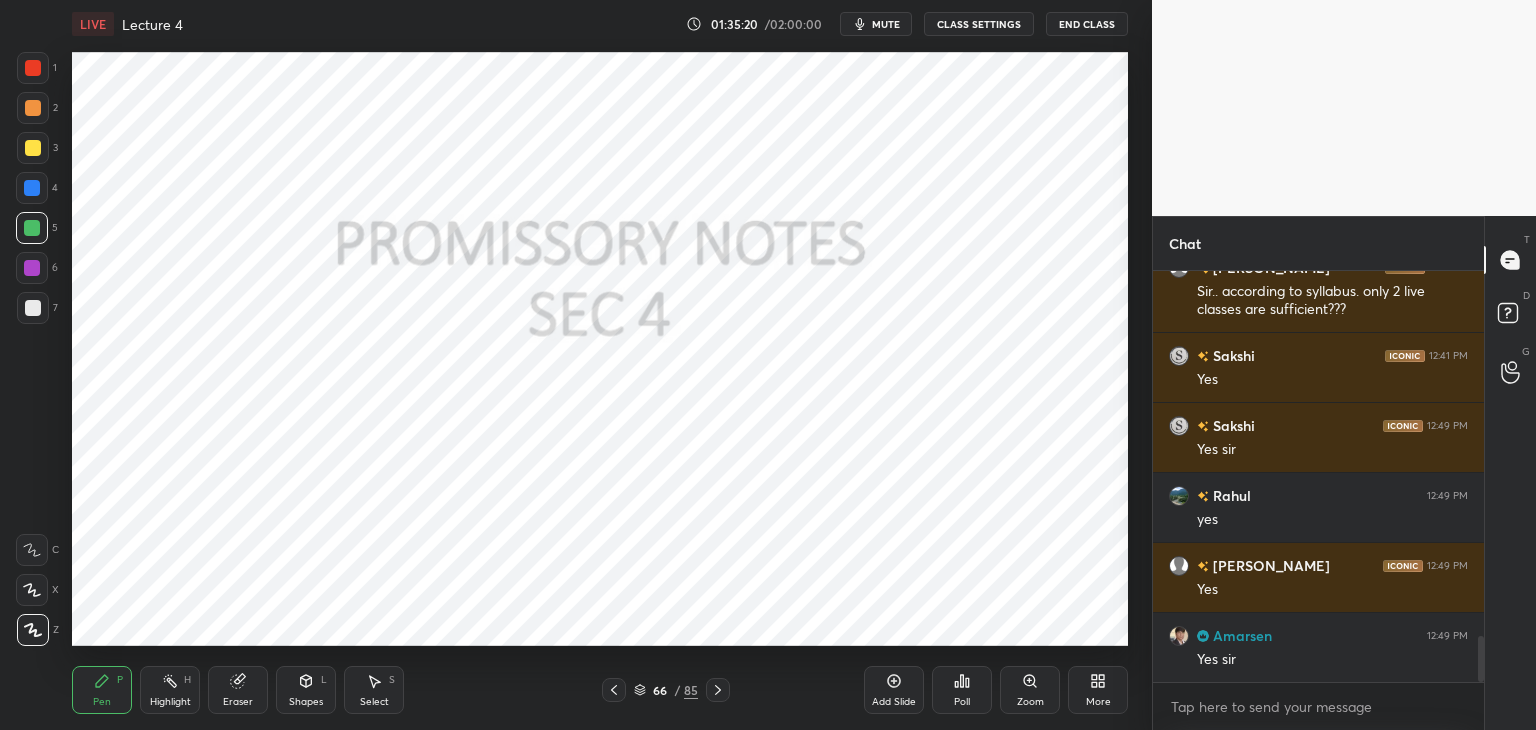click 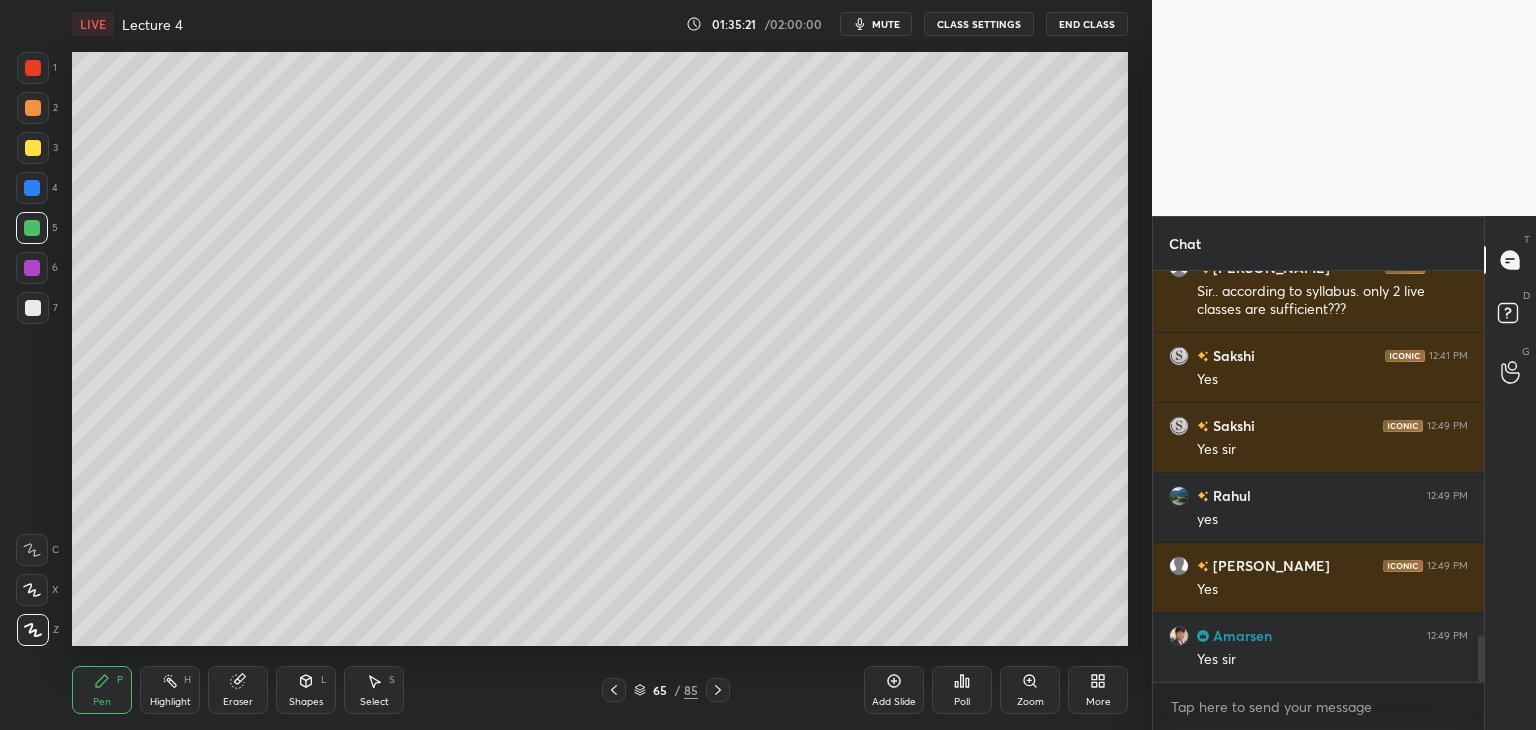 click on "Add Slide" at bounding box center (894, 690) 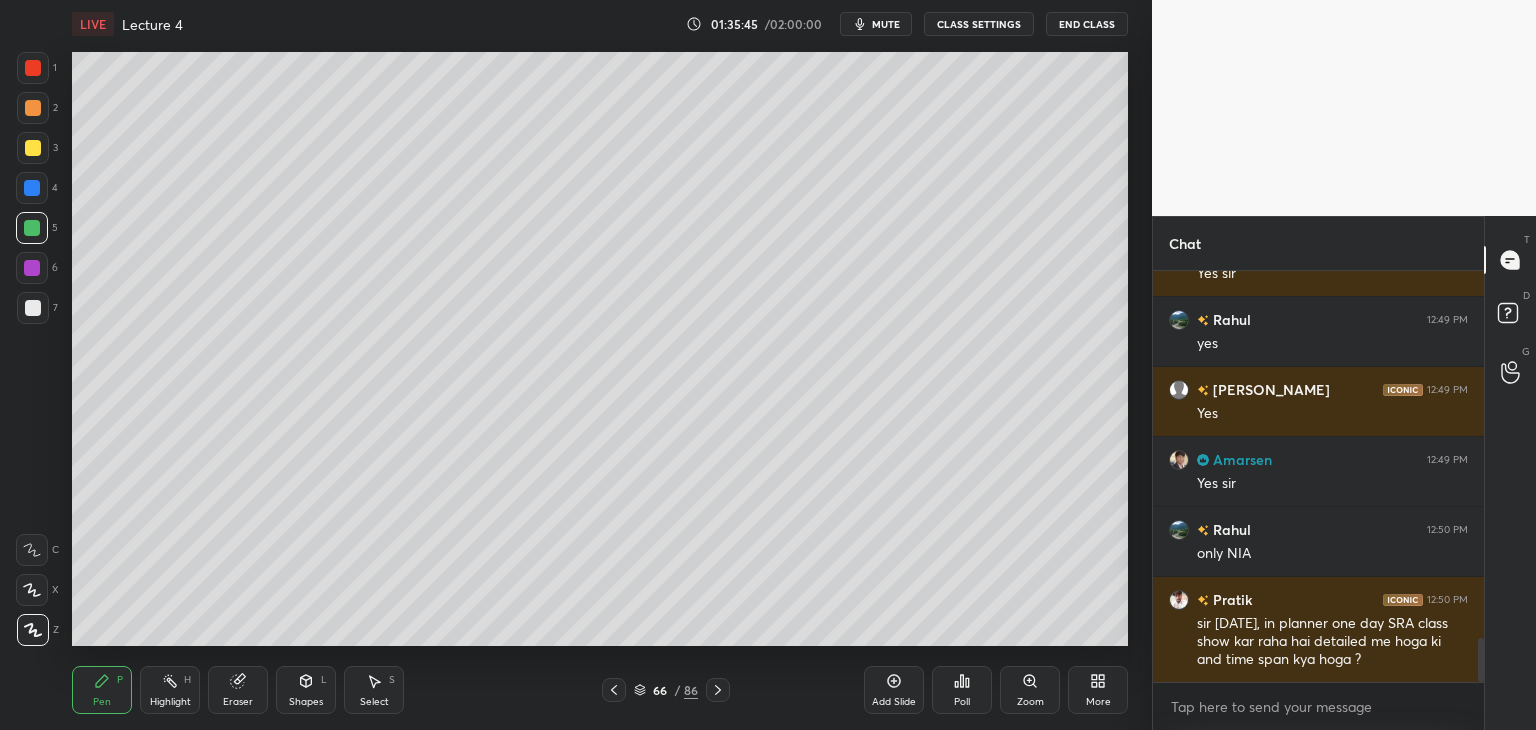 scroll, scrollTop: 3504, scrollLeft: 0, axis: vertical 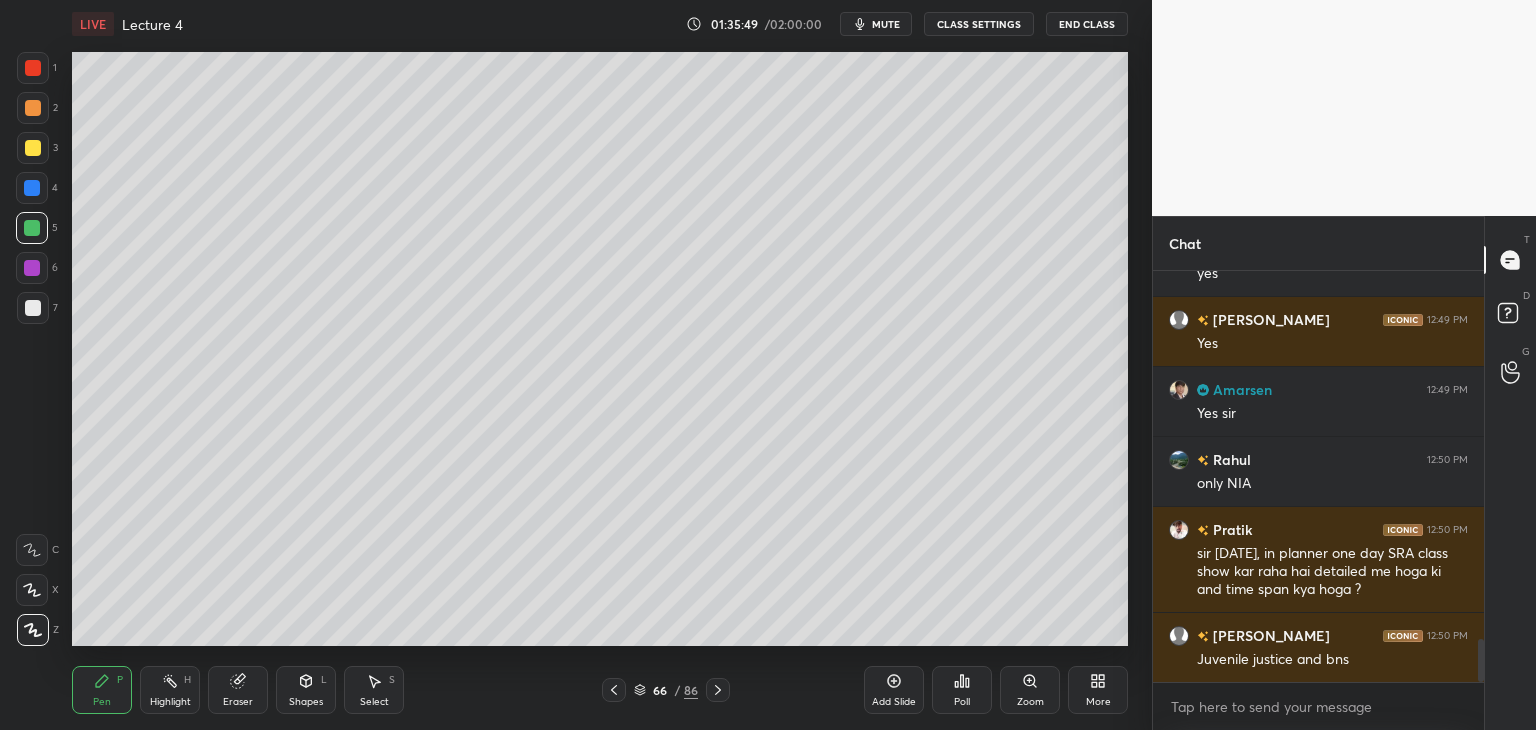 click 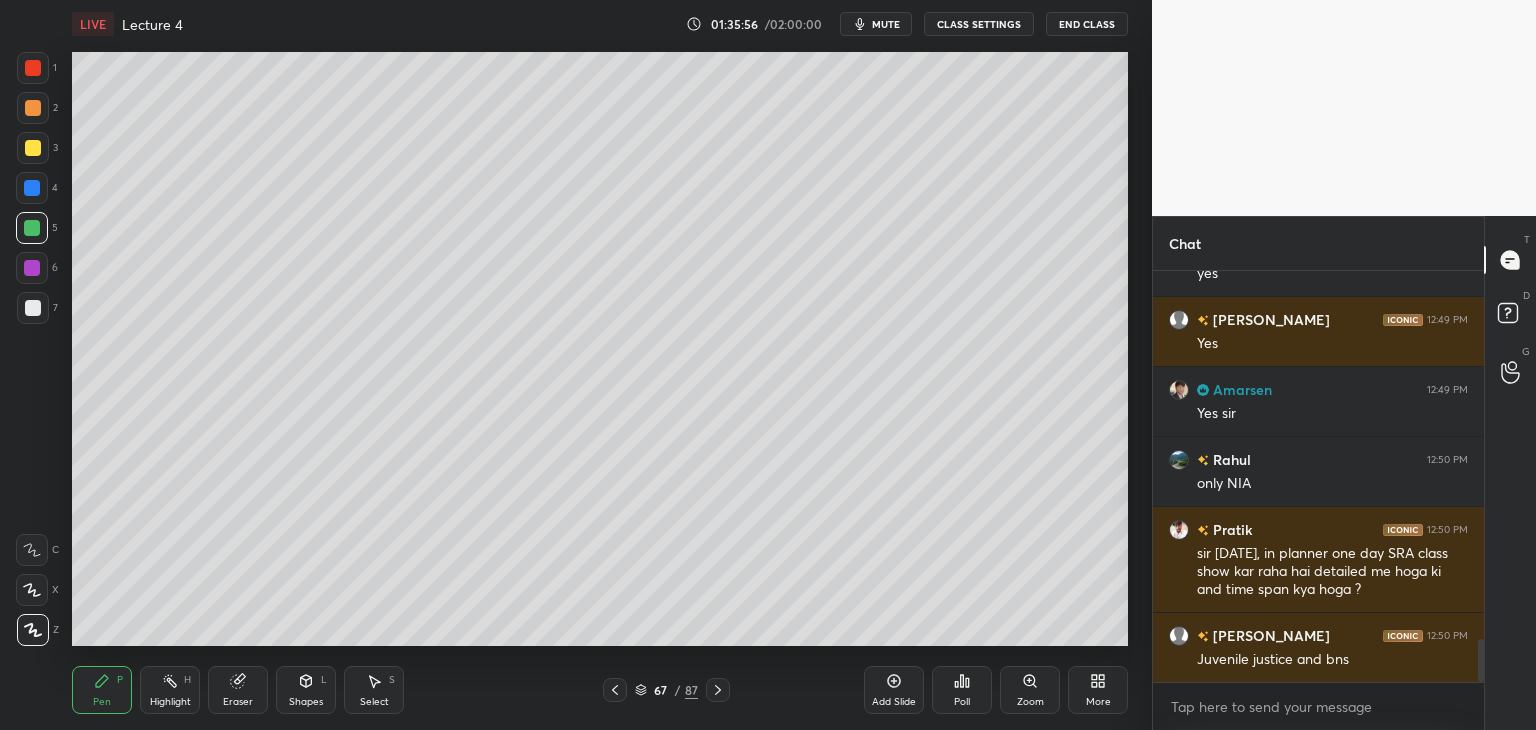 scroll, scrollTop: 3574, scrollLeft: 0, axis: vertical 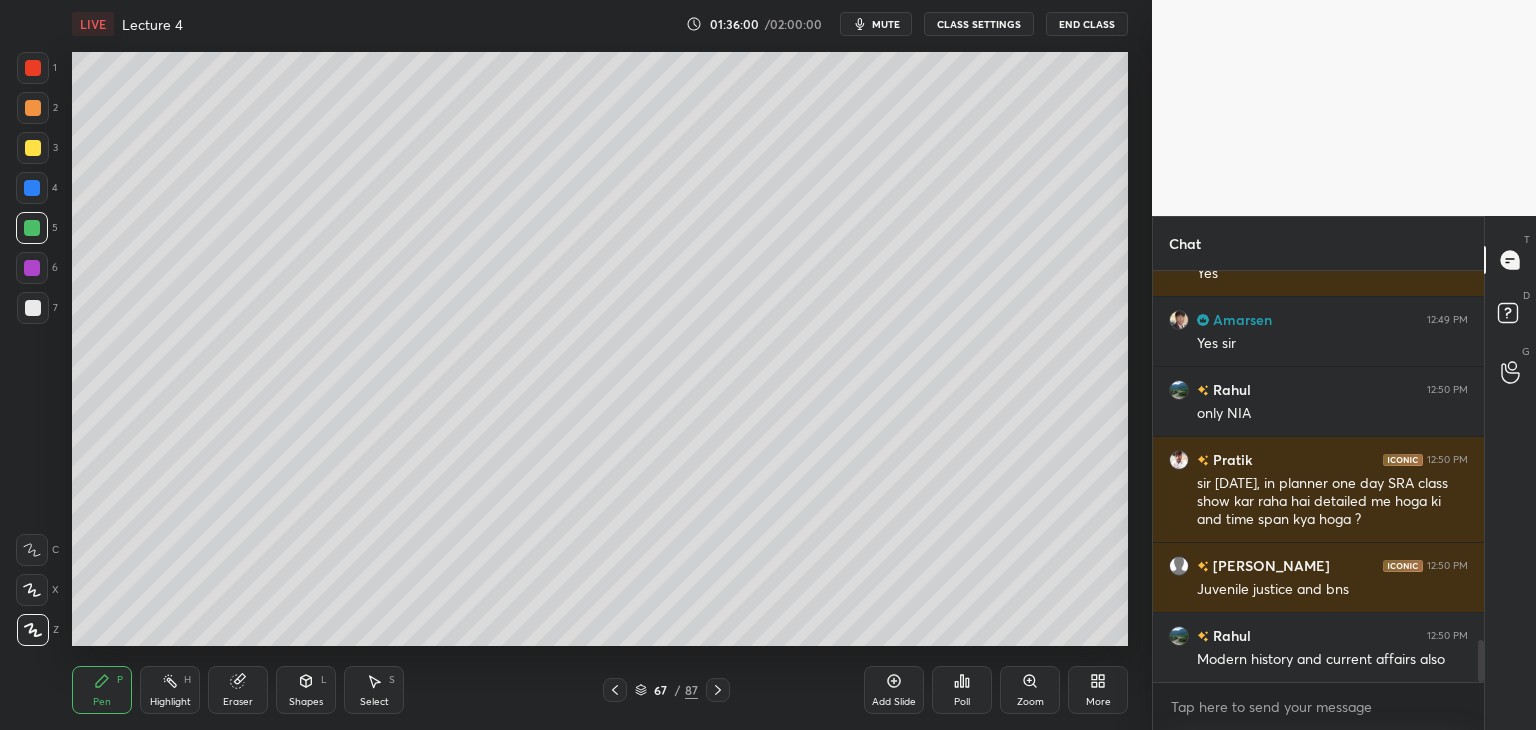 click at bounding box center (32, 228) 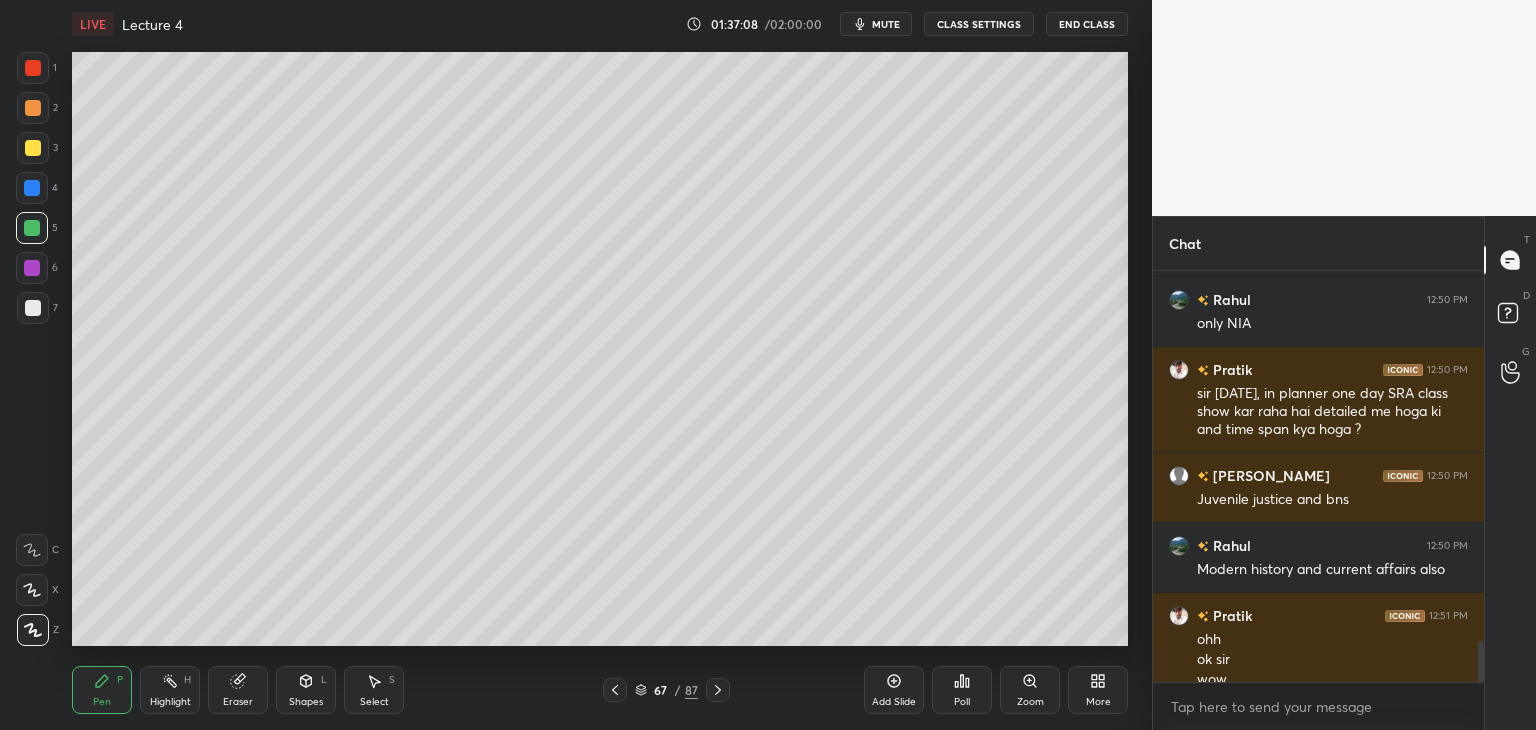 scroll, scrollTop: 3684, scrollLeft: 0, axis: vertical 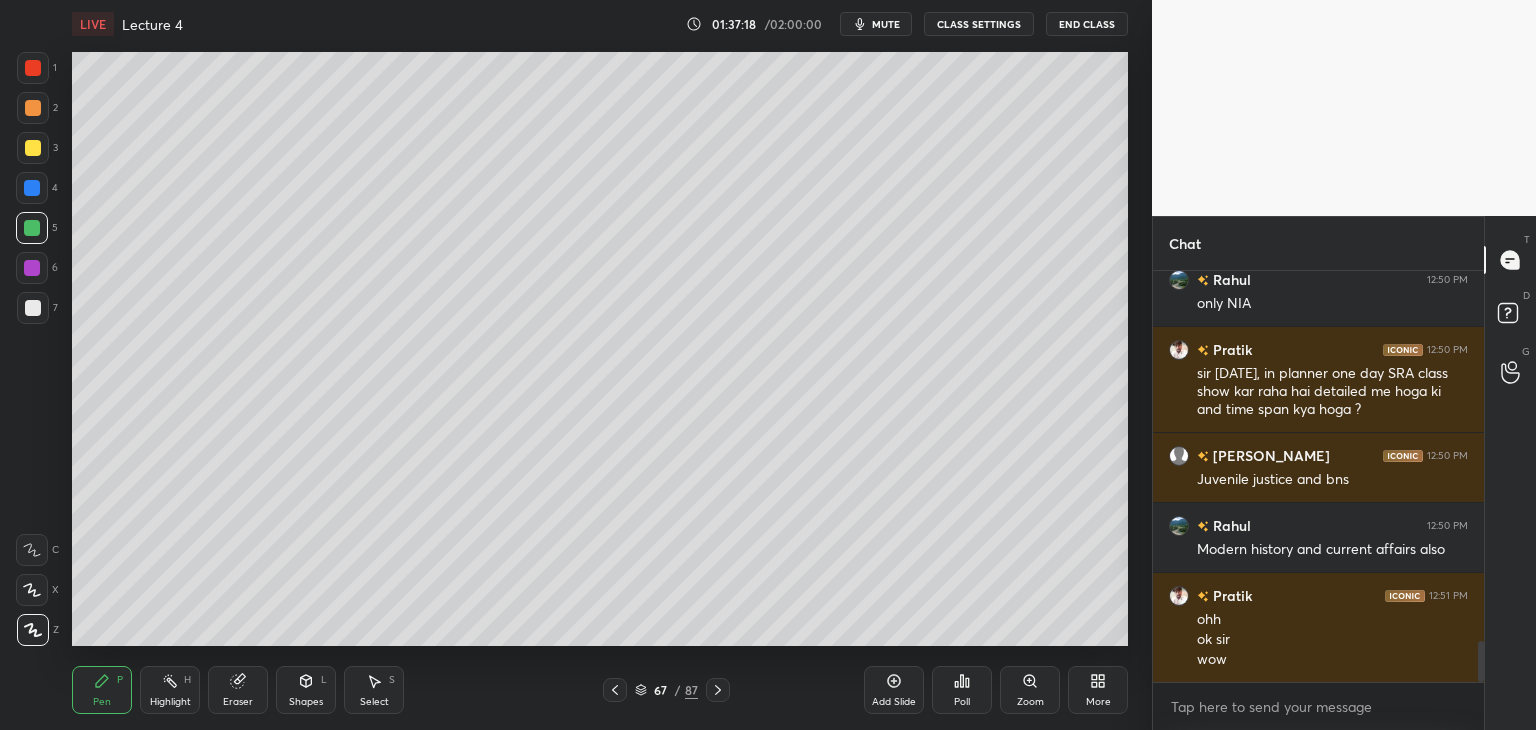 click at bounding box center [33, 308] 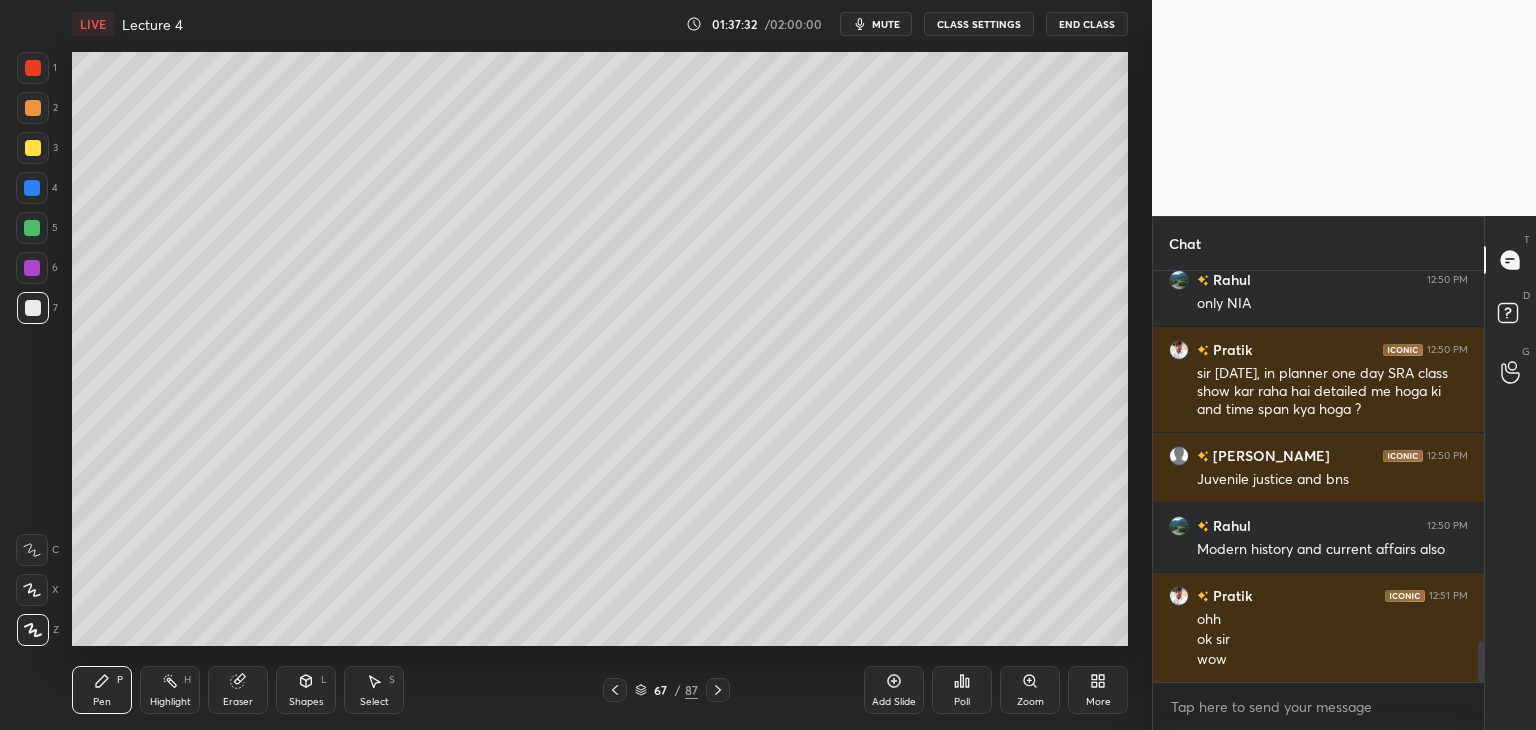 click on "Add Slide" at bounding box center [894, 690] 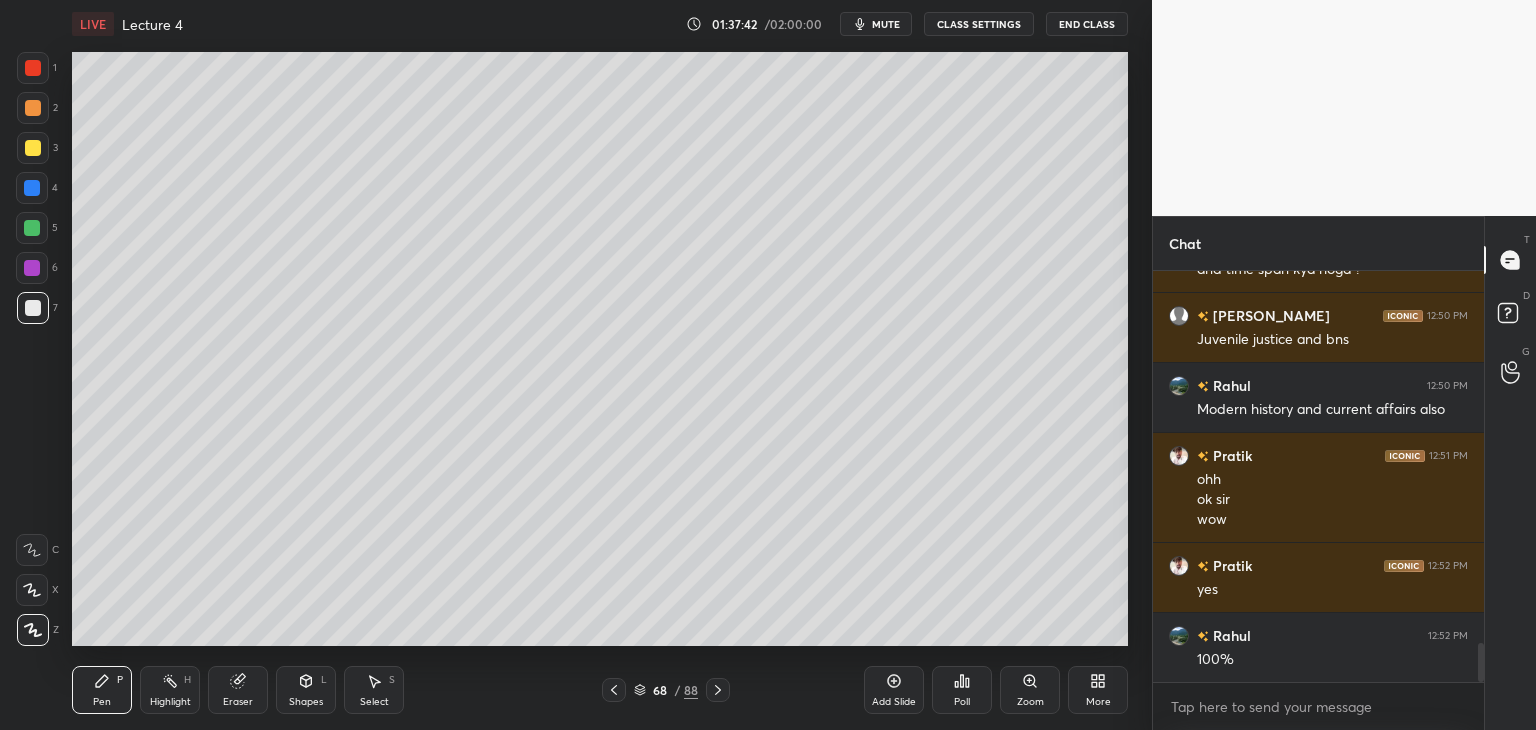 scroll, scrollTop: 3894, scrollLeft: 0, axis: vertical 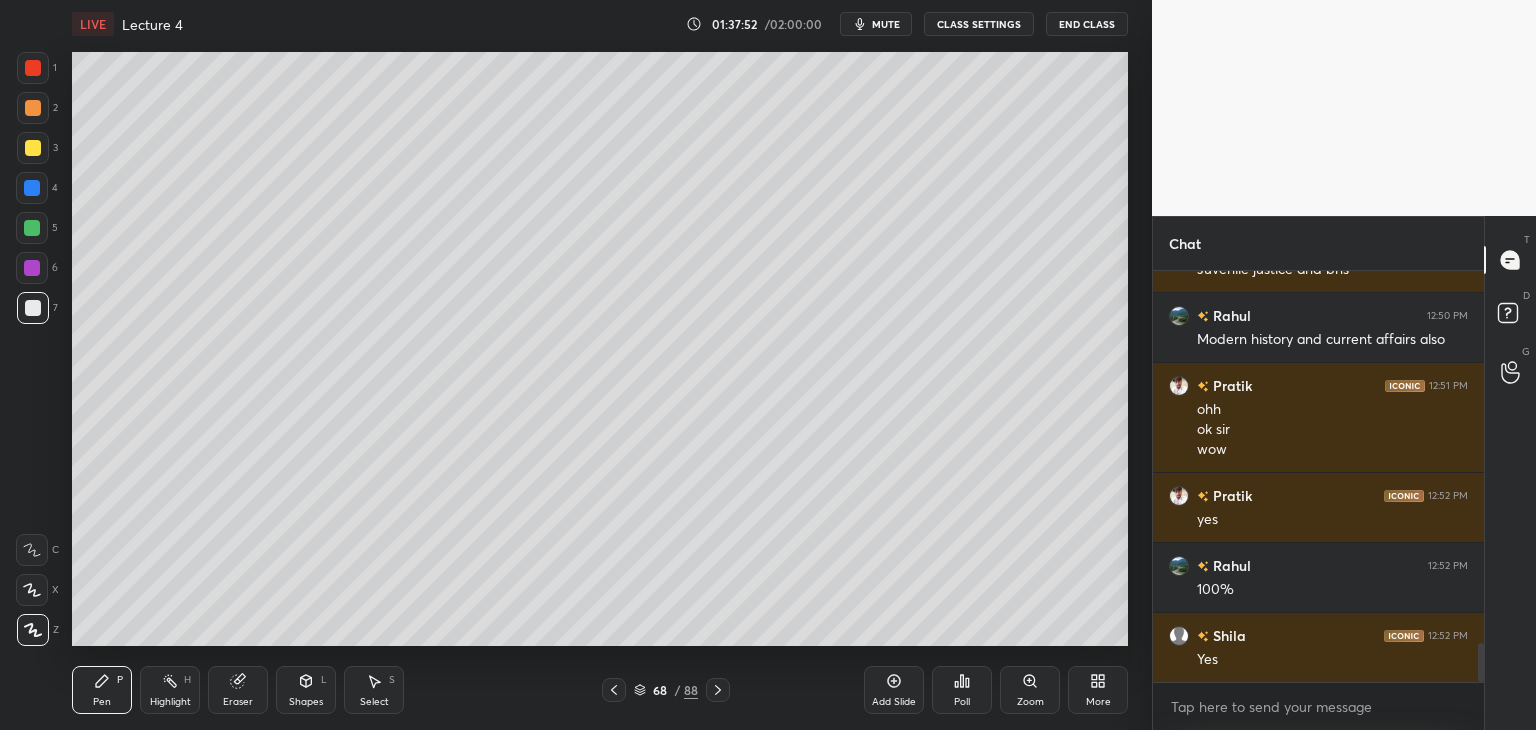 click on "4" at bounding box center (37, 188) 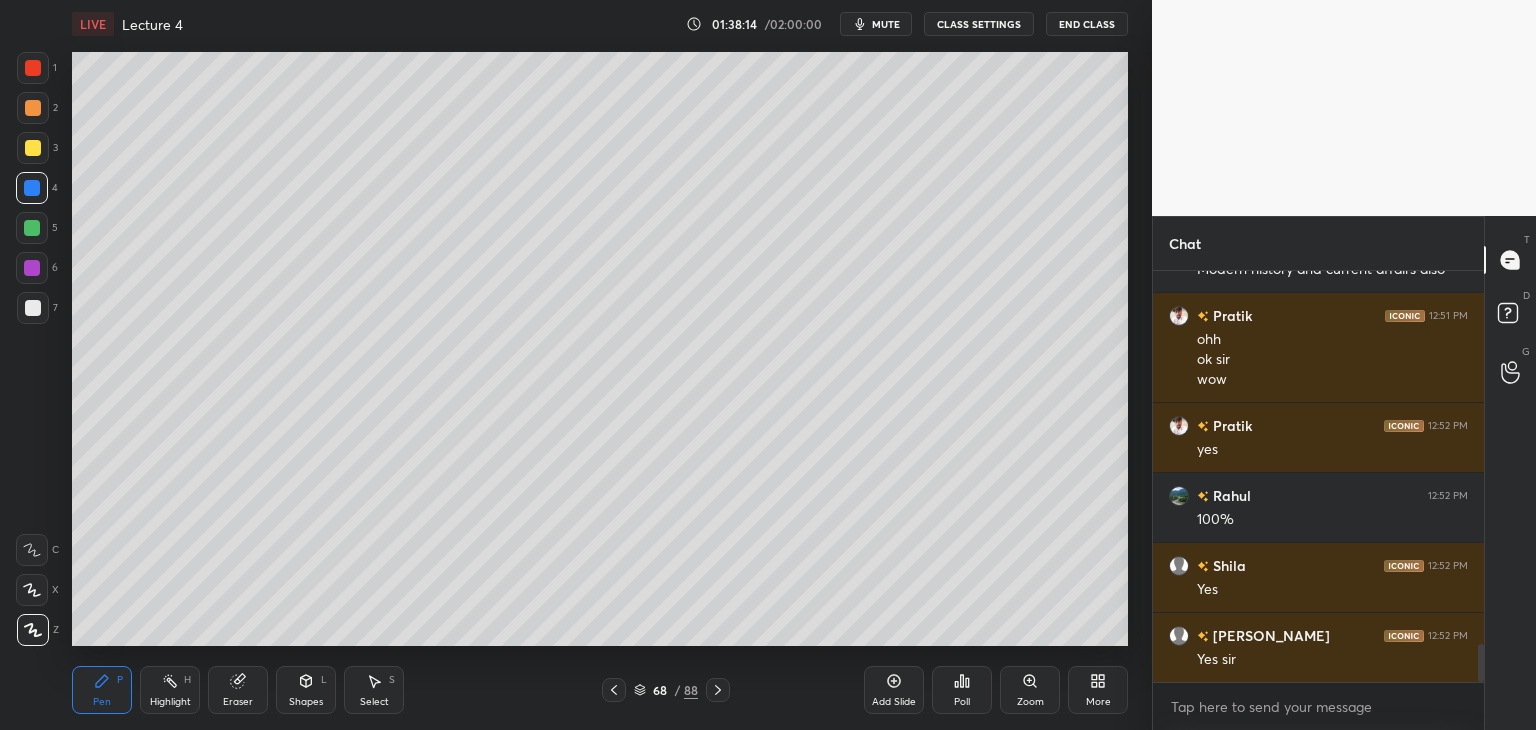 scroll, scrollTop: 4034, scrollLeft: 0, axis: vertical 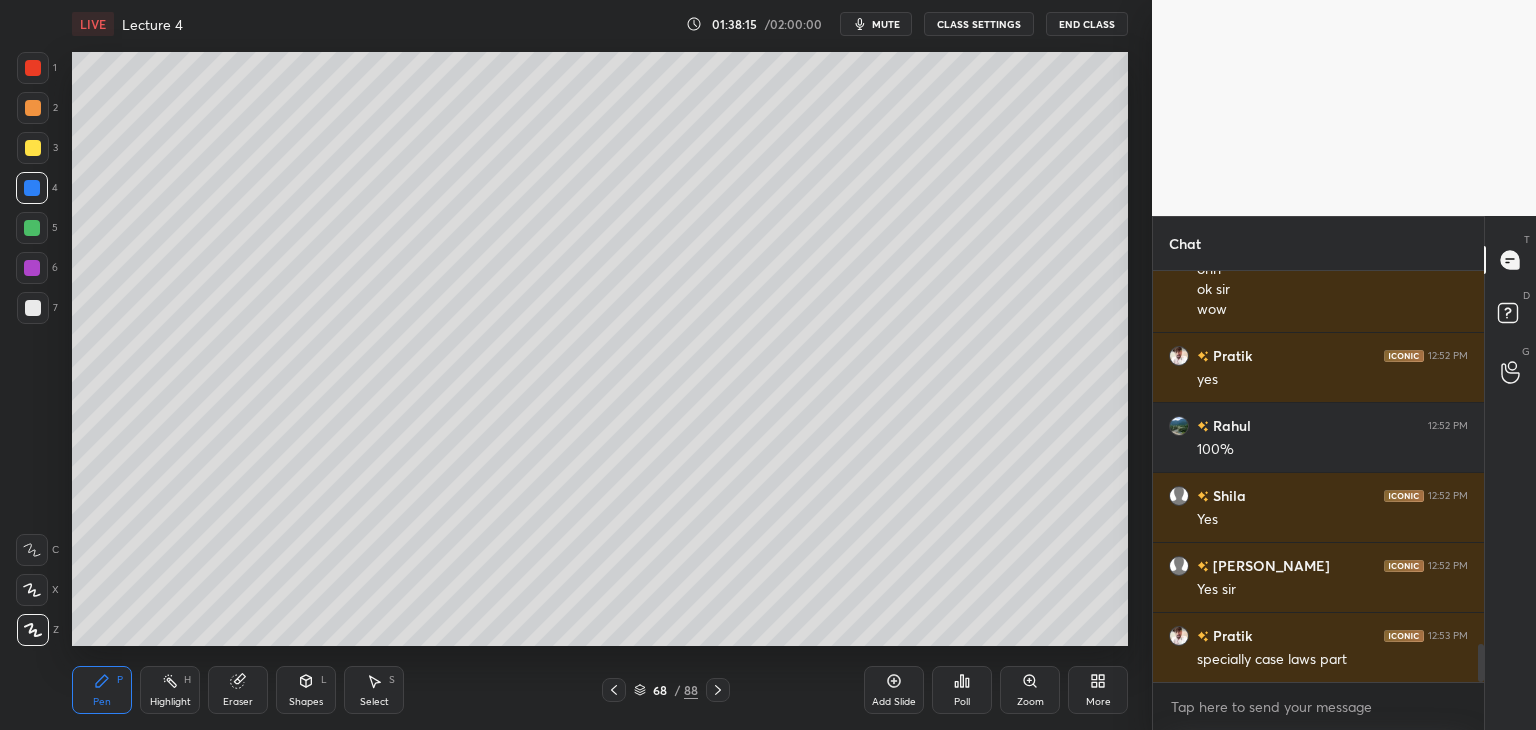 click on "Poll" at bounding box center [962, 690] 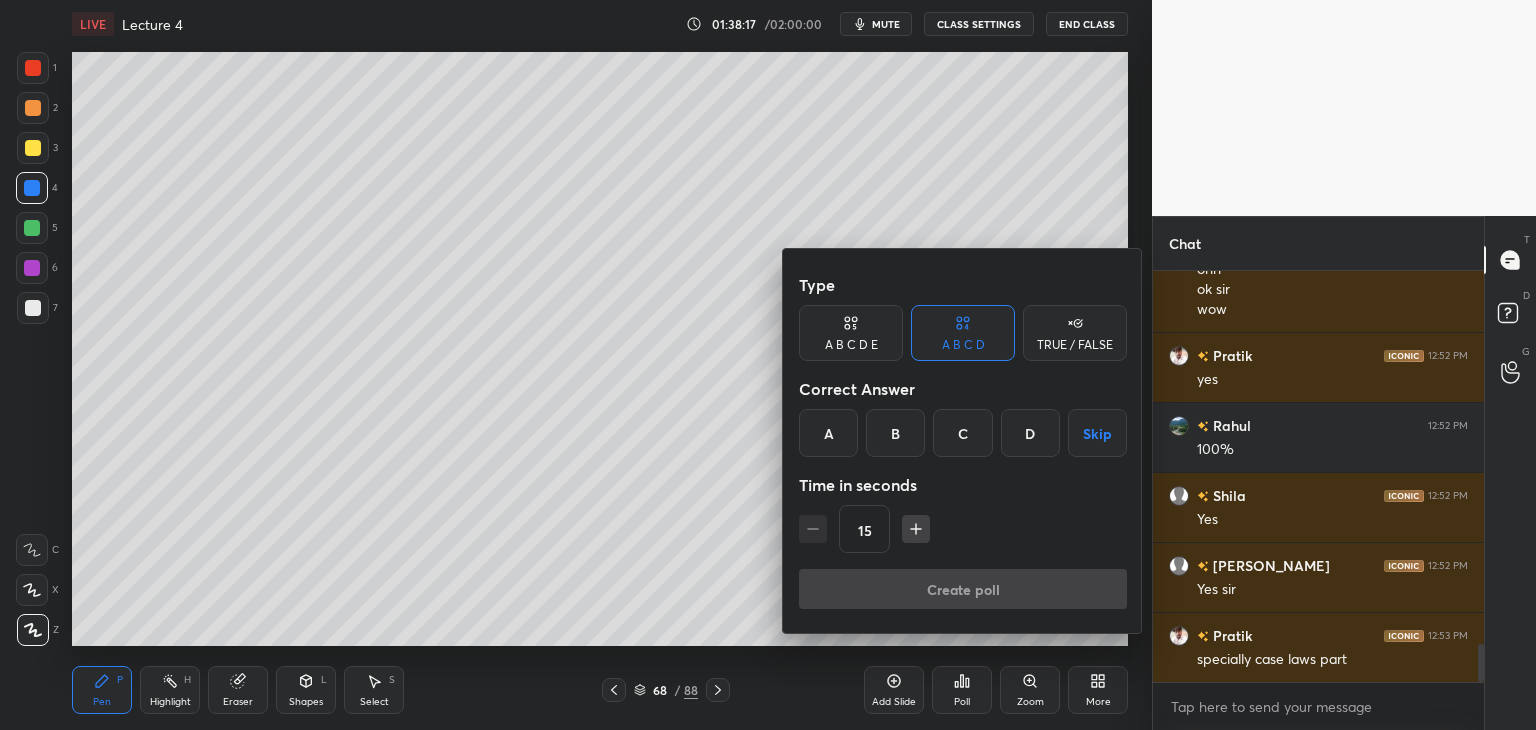 click on "A B C D E" at bounding box center (851, 333) 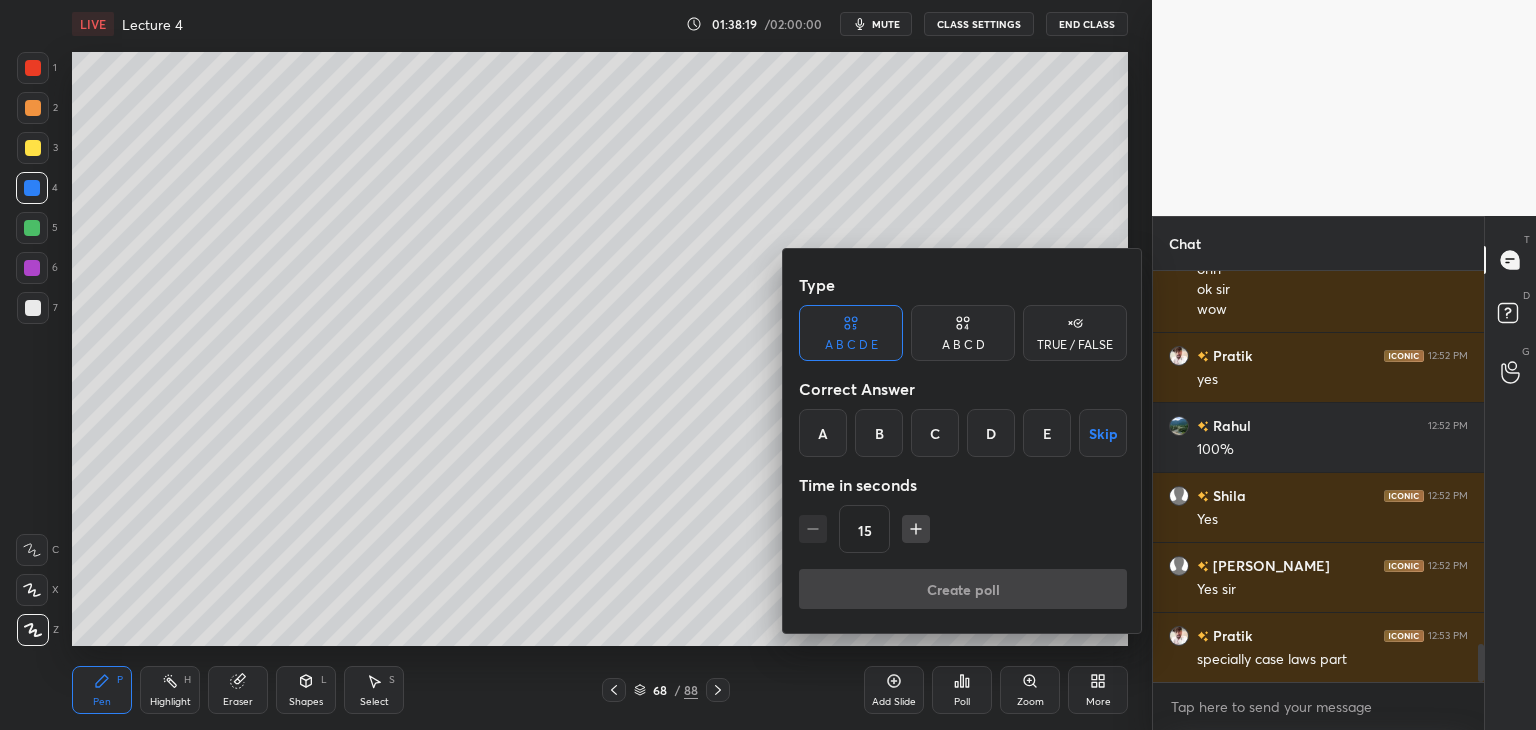click on "Skip" at bounding box center [1103, 433] 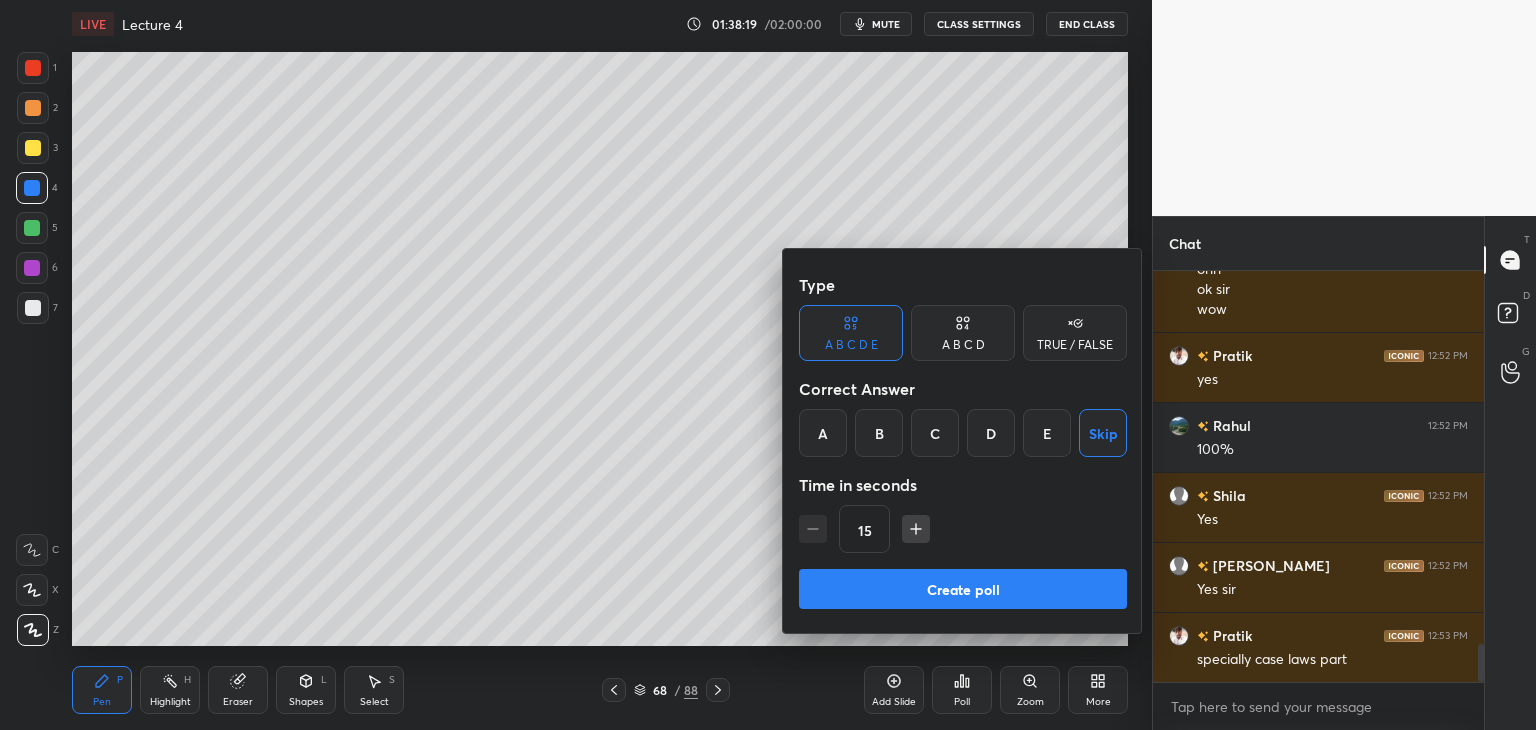 click on "Create poll" at bounding box center [963, 589] 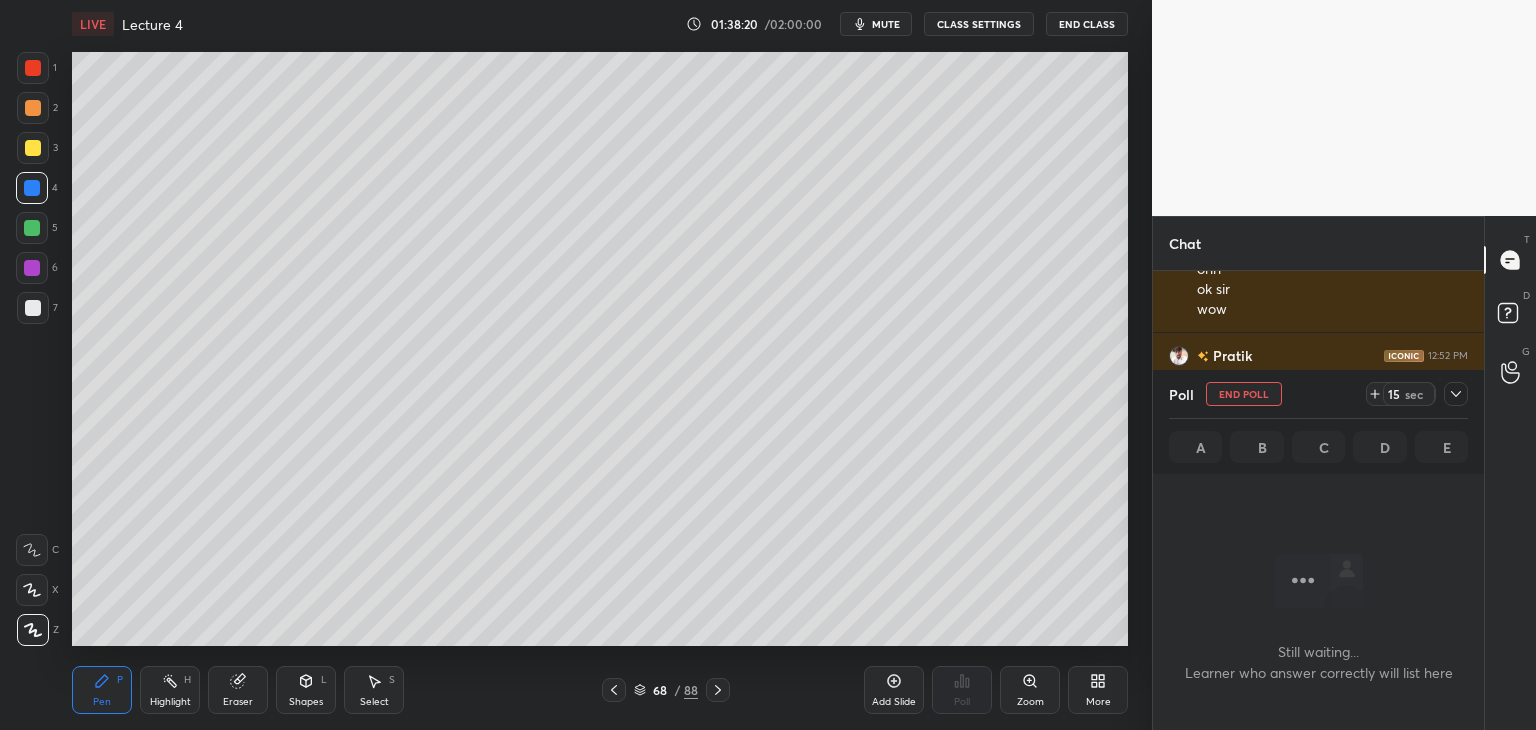 scroll, scrollTop: 388, scrollLeft: 325, axis: both 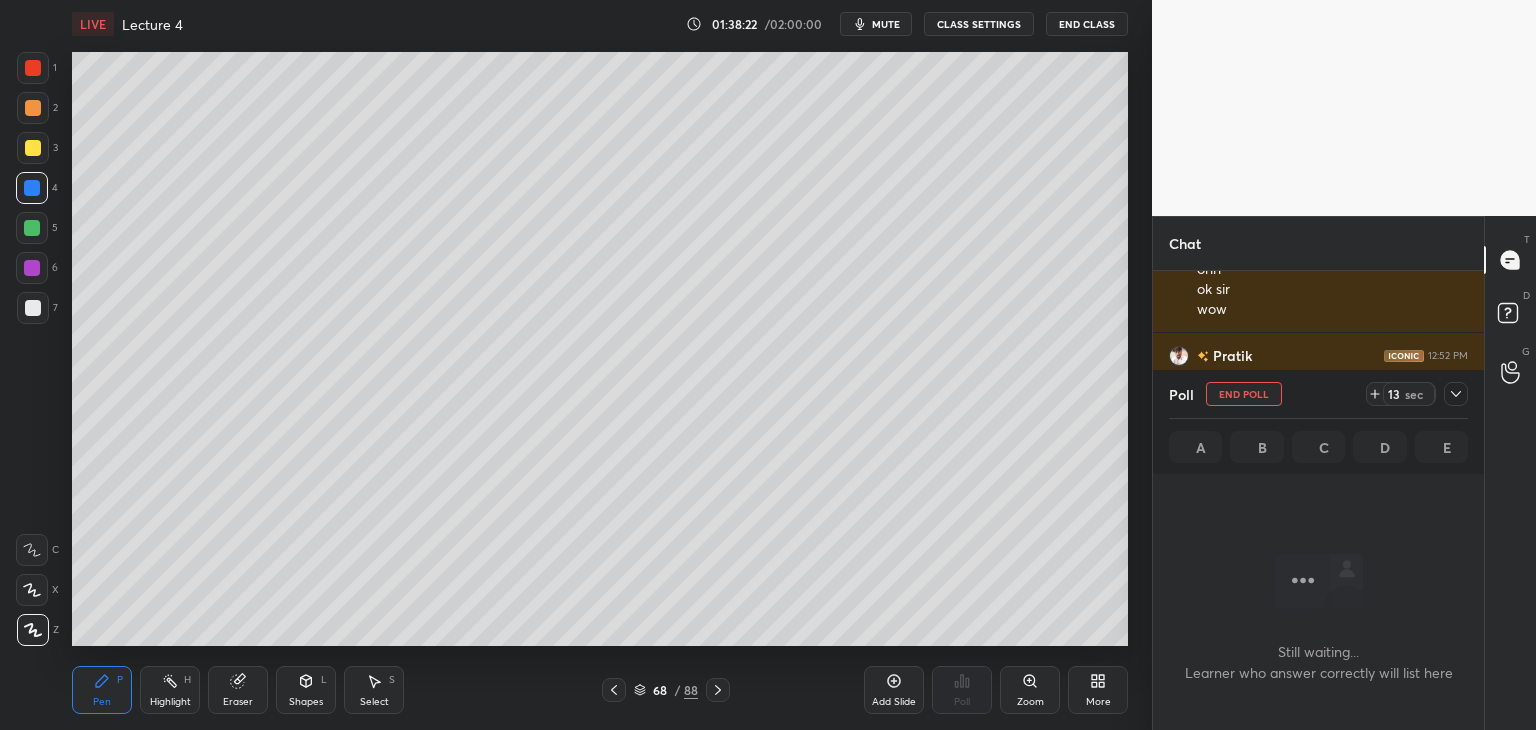 click at bounding box center (33, 68) 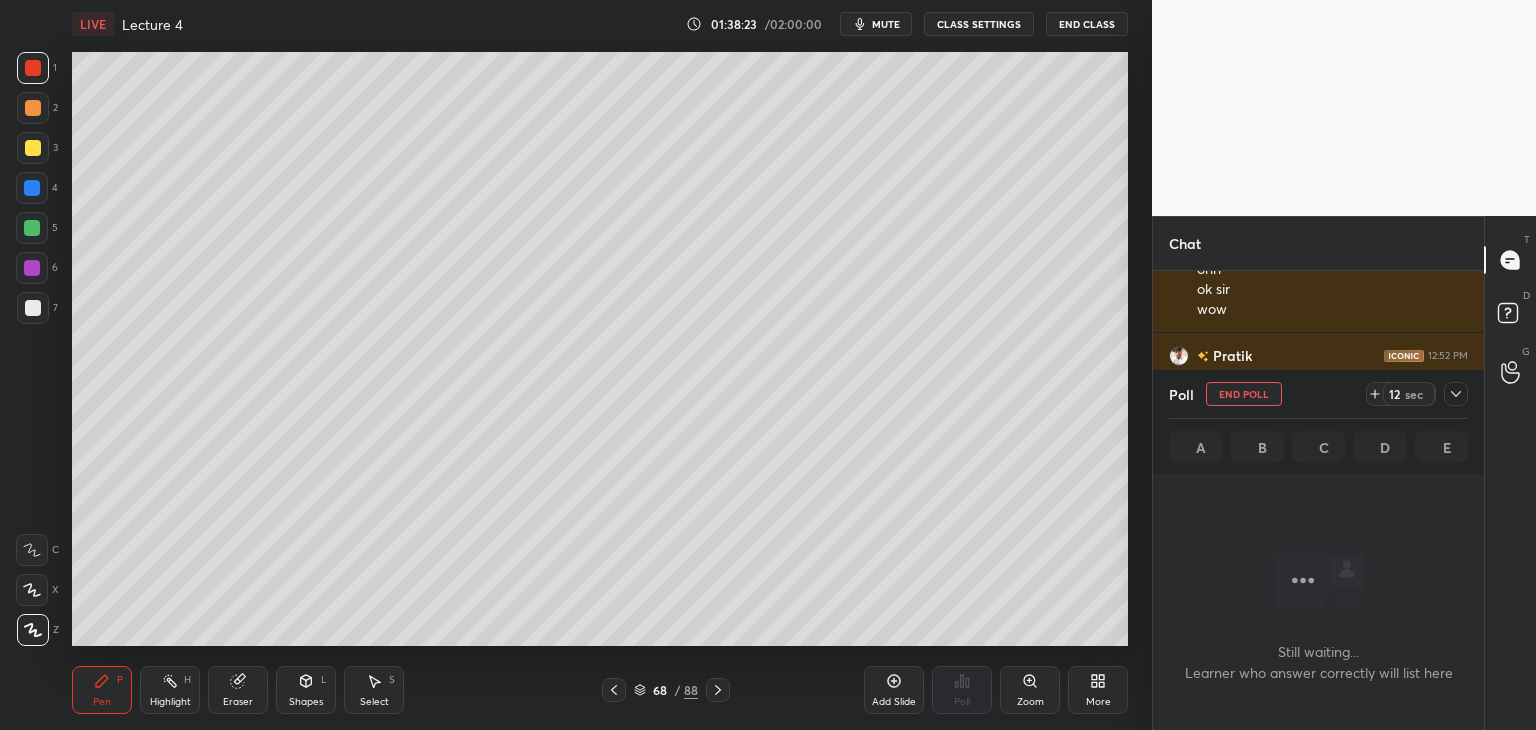 scroll, scrollTop: 4208, scrollLeft: 0, axis: vertical 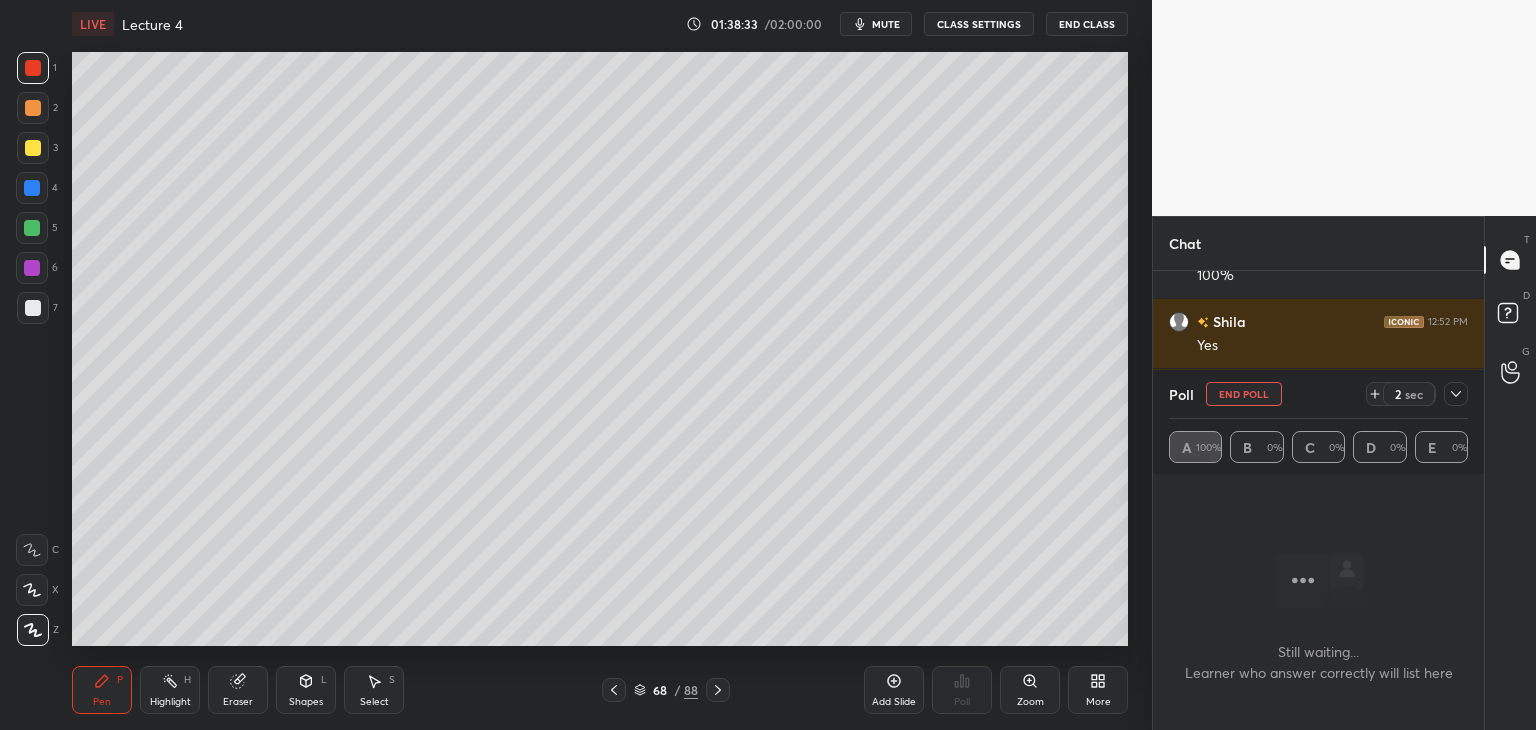 click 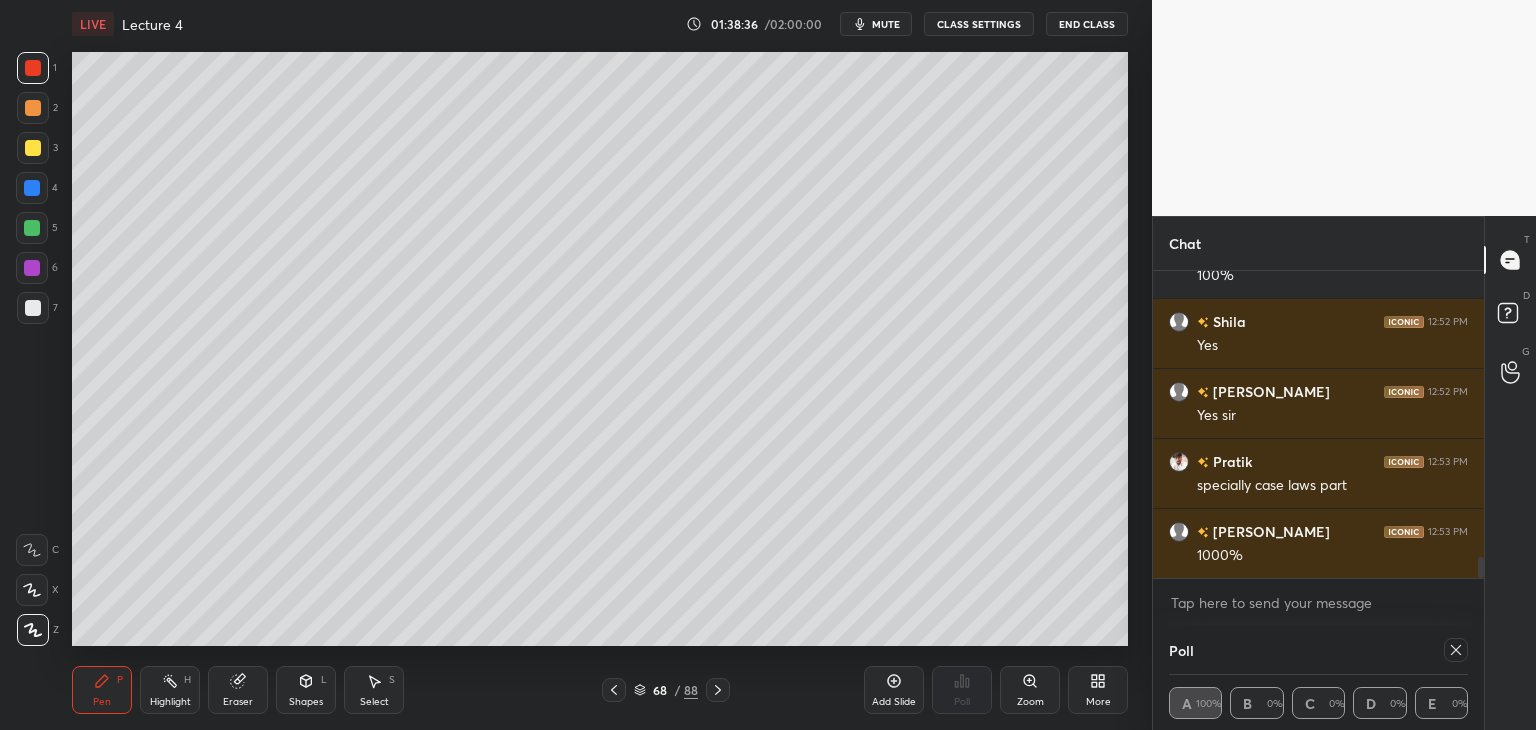 click 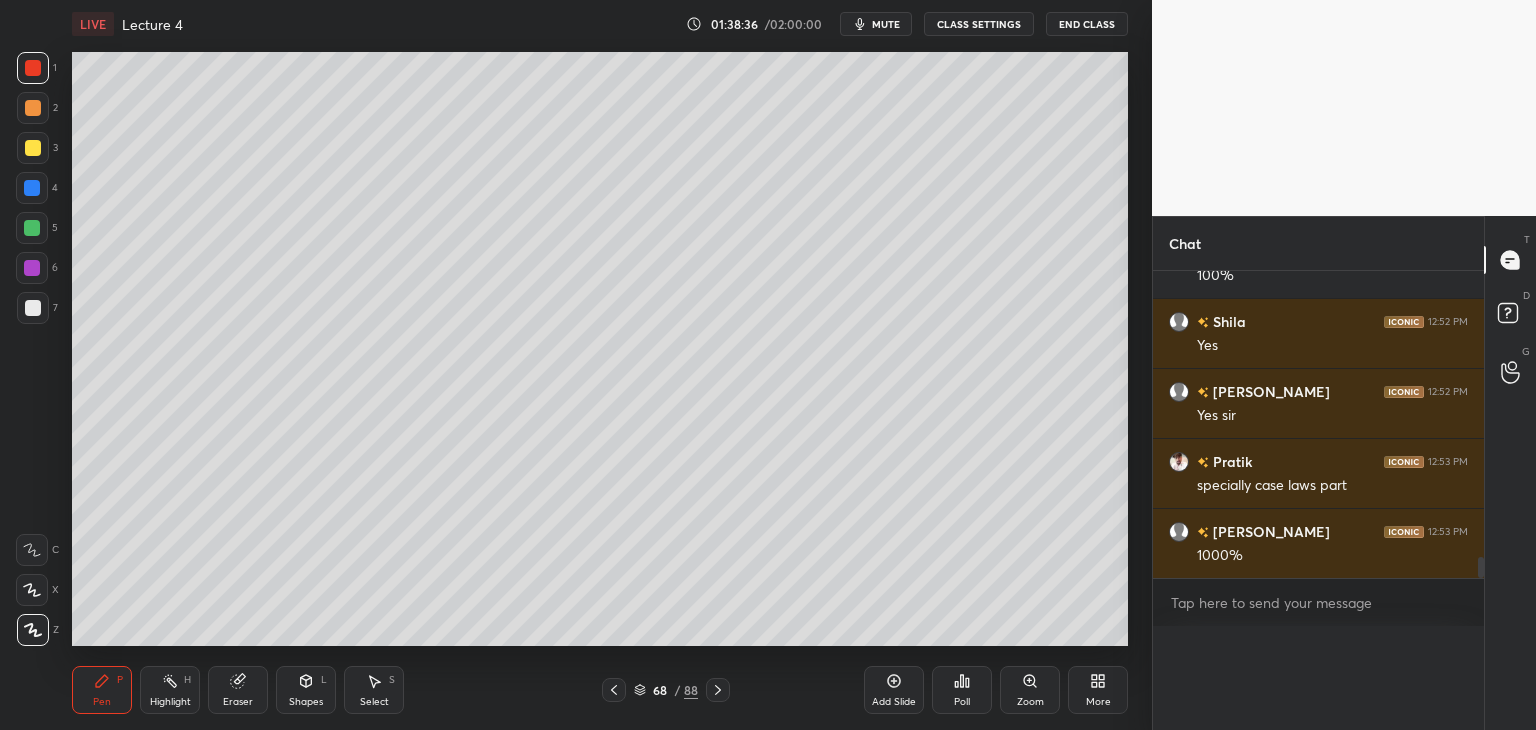 scroll, scrollTop: 344, scrollLeft: 325, axis: both 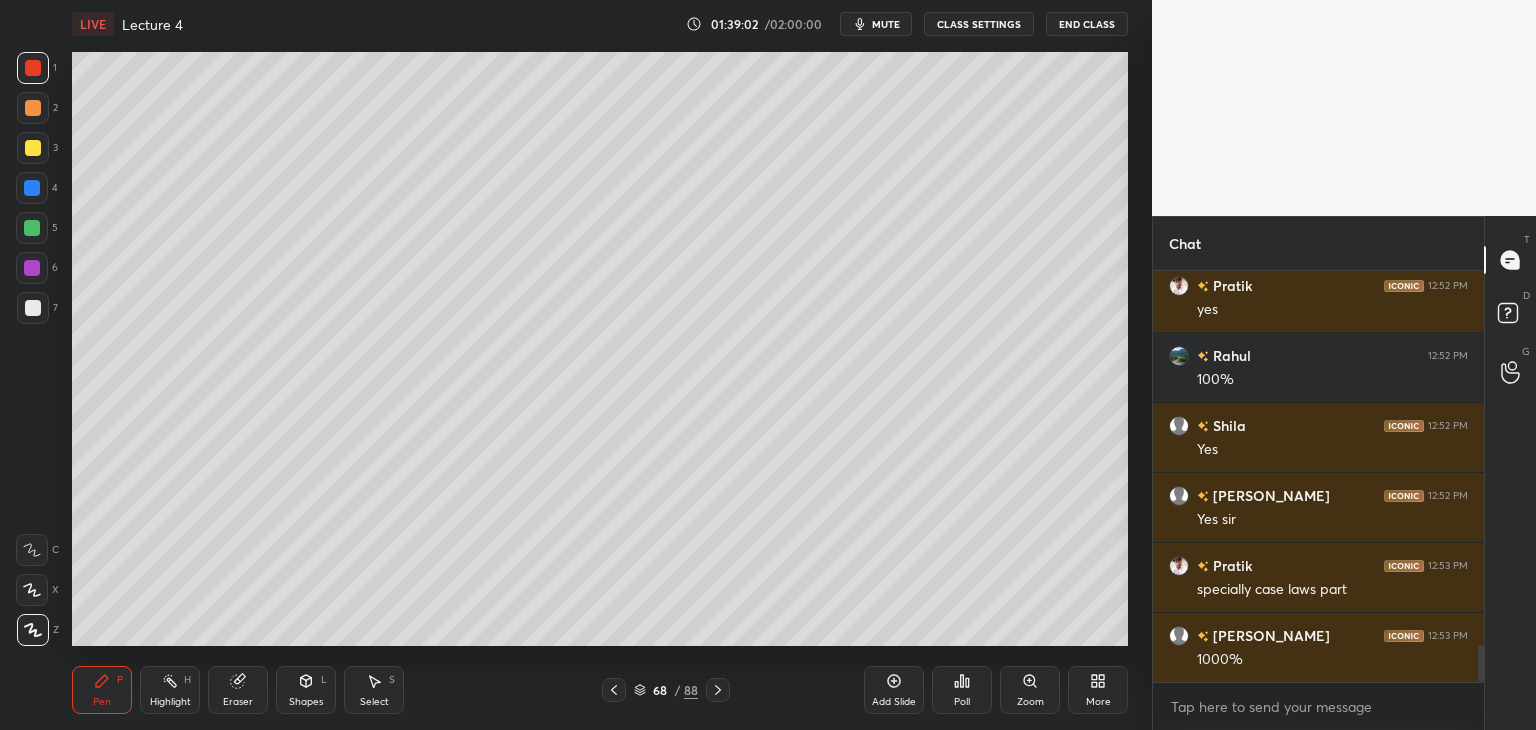click at bounding box center [718, 690] 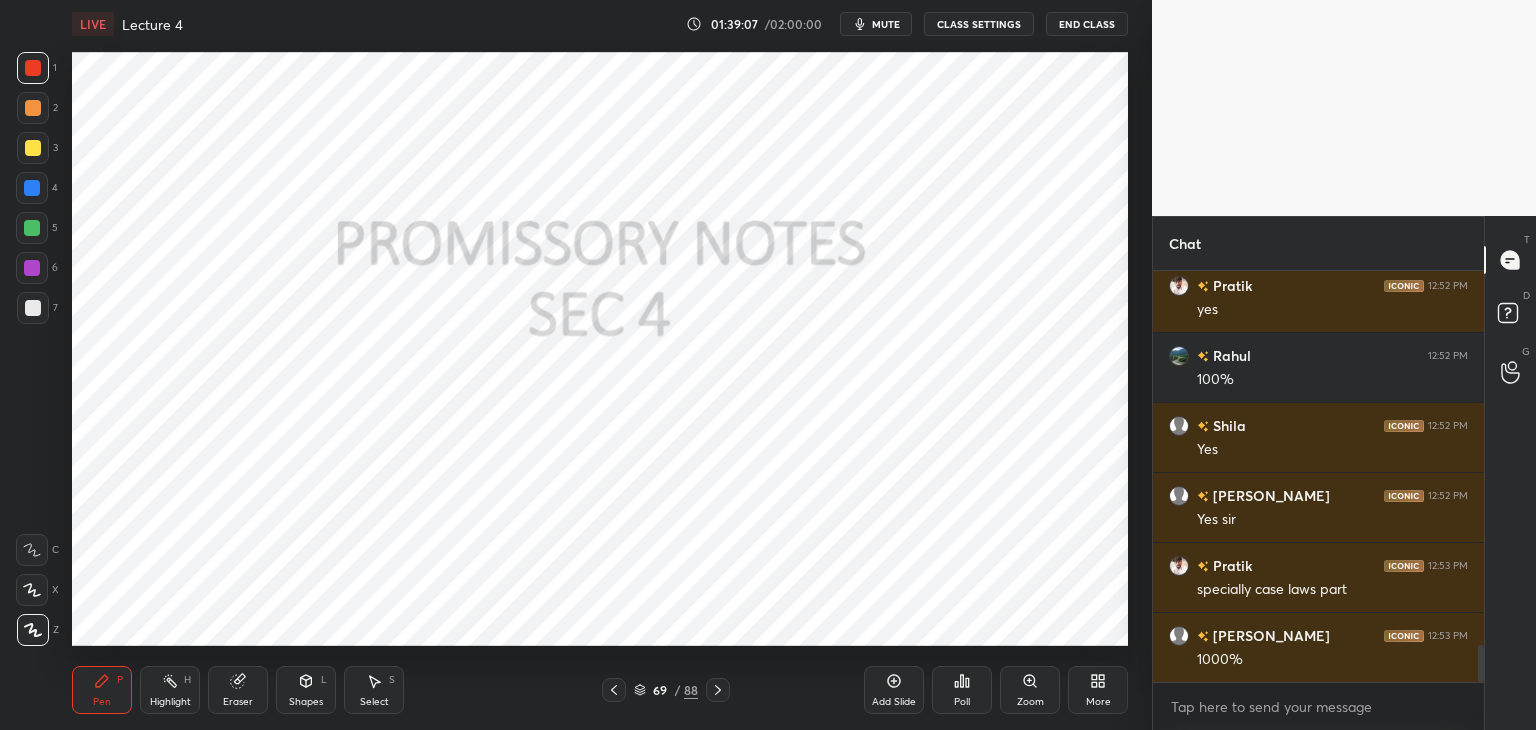 click 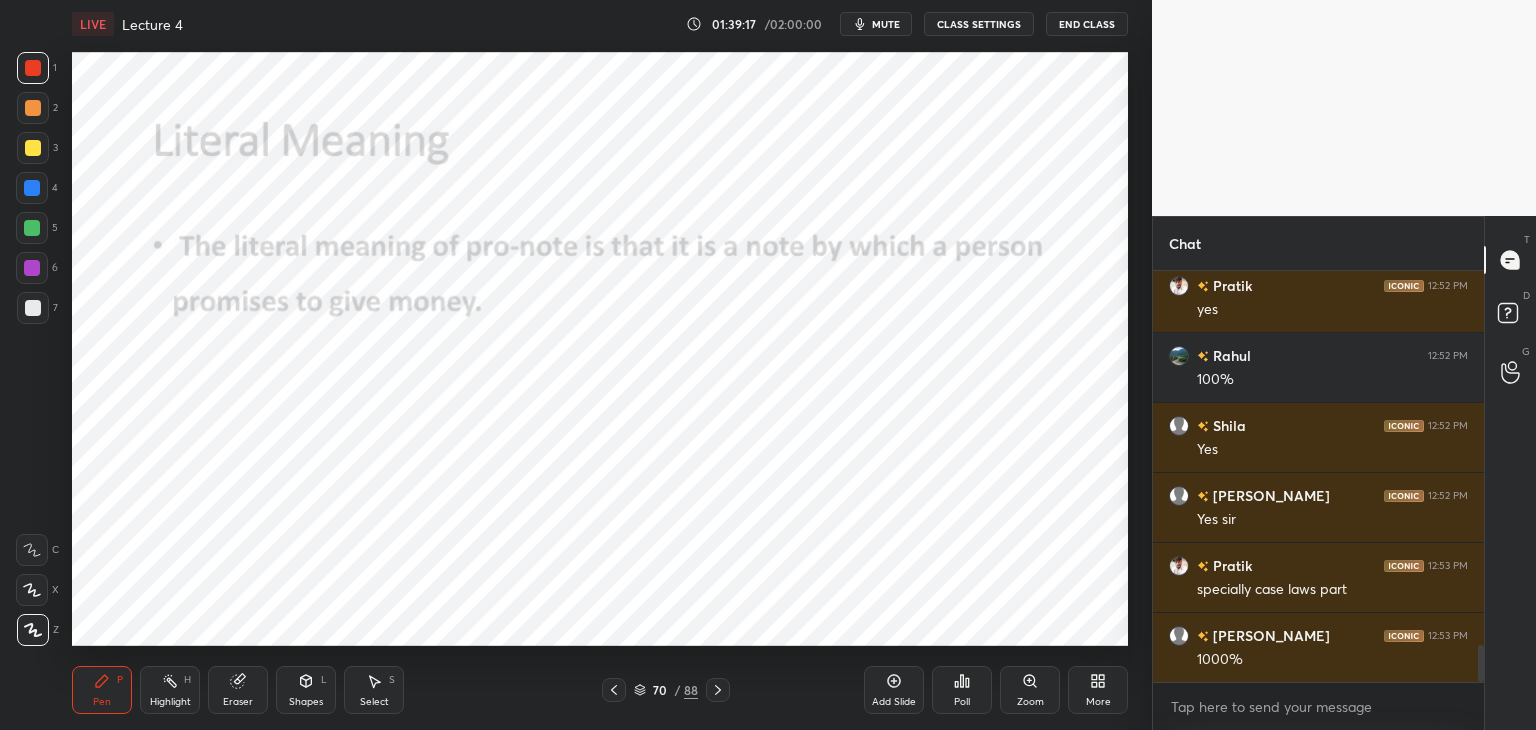 click on "4" at bounding box center (37, 192) 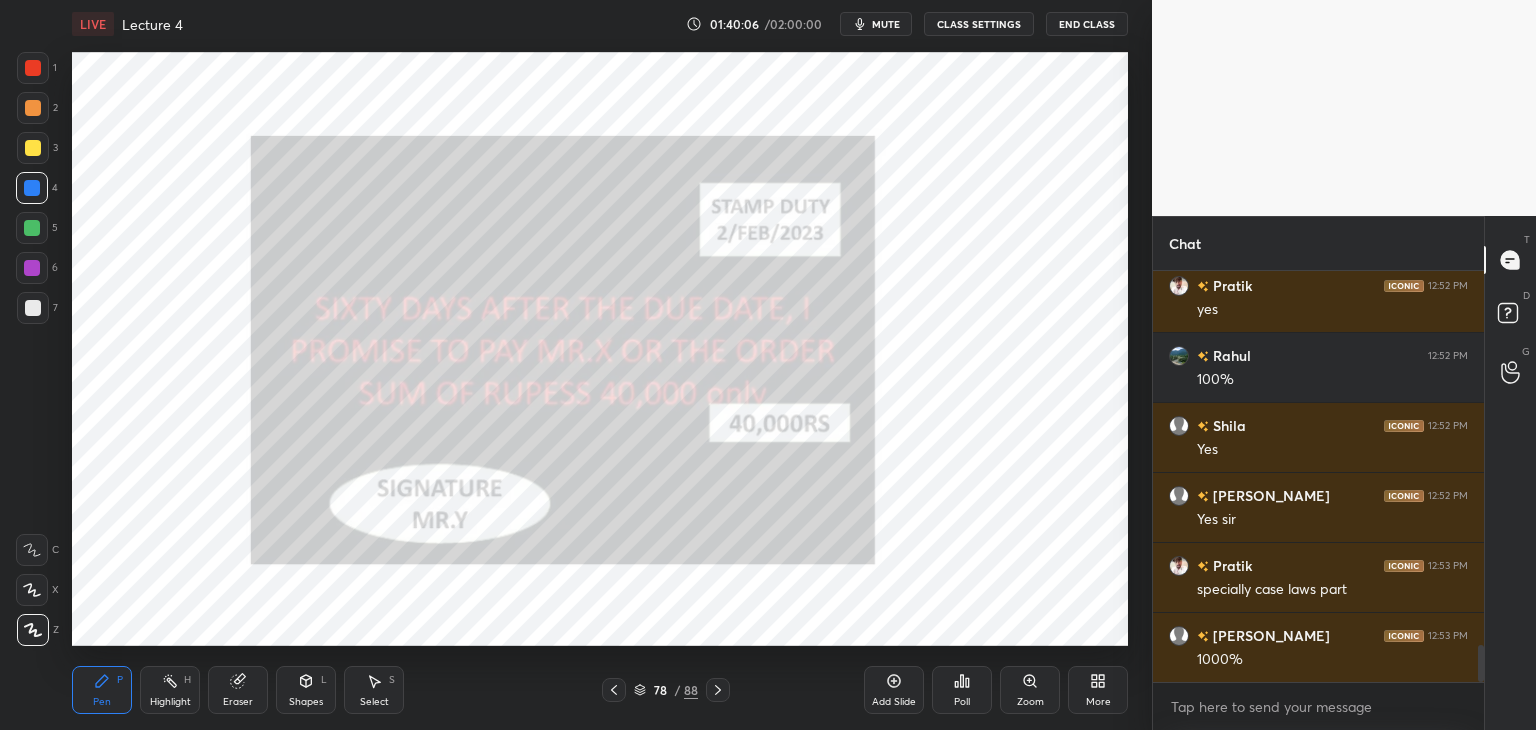 click at bounding box center (32, 228) 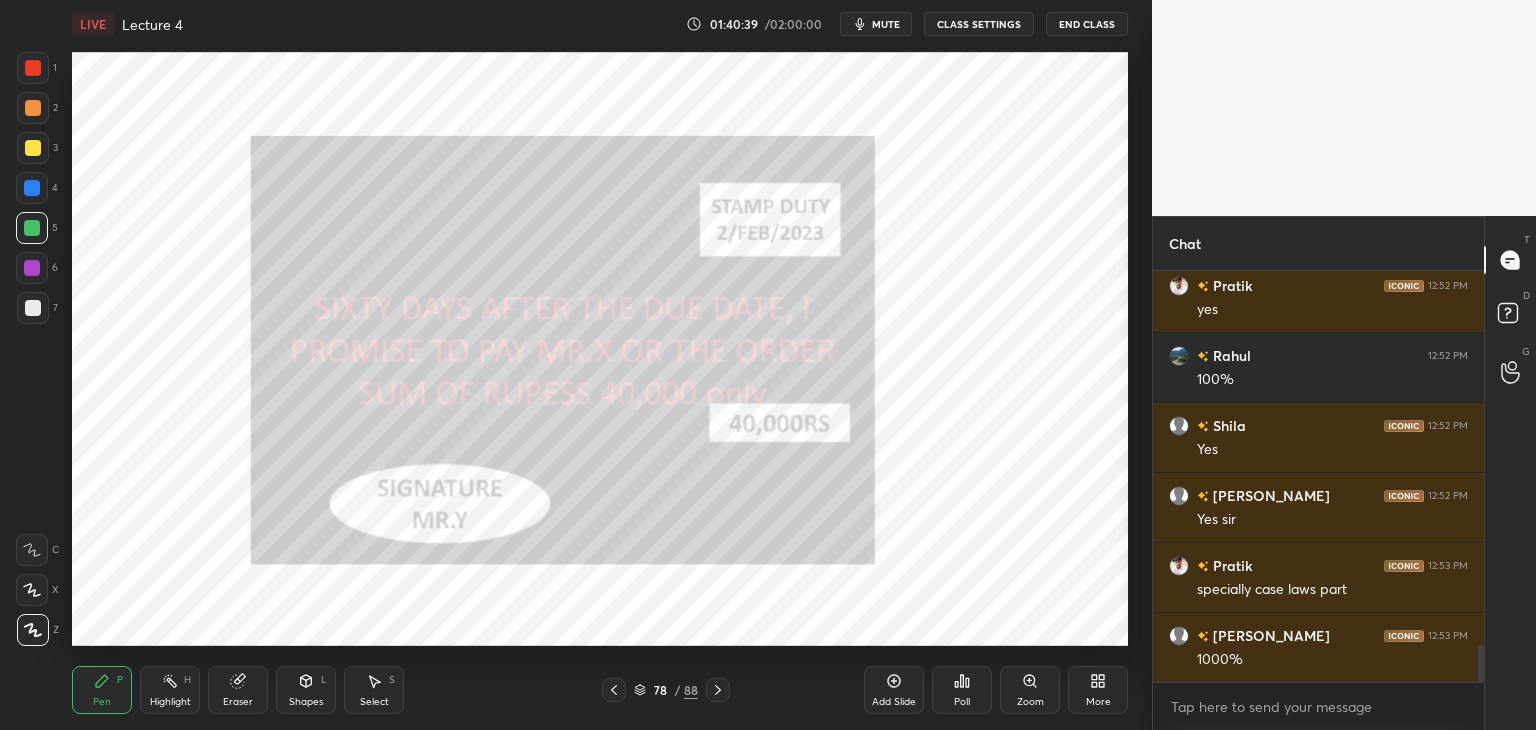click at bounding box center (32, 188) 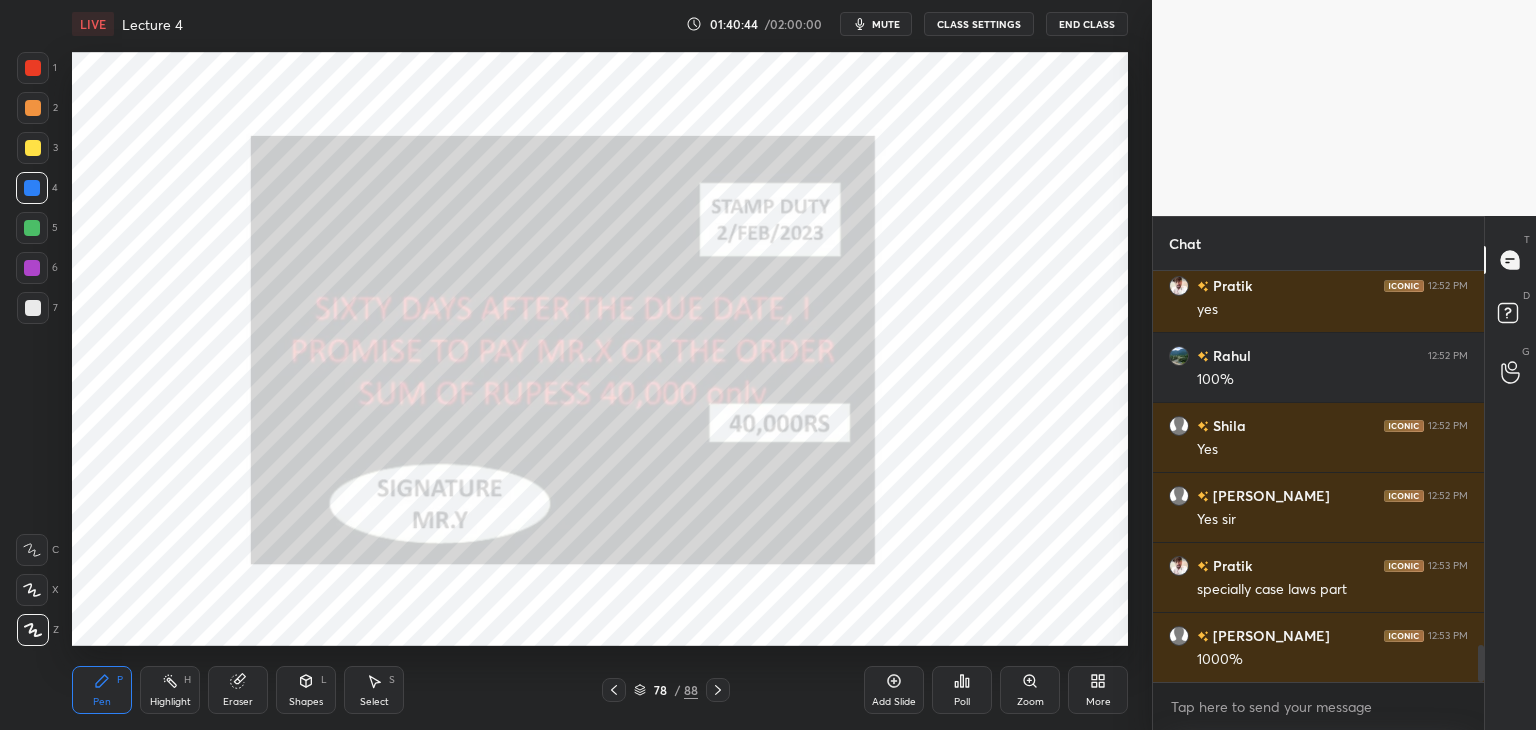 scroll, scrollTop: 4174, scrollLeft: 0, axis: vertical 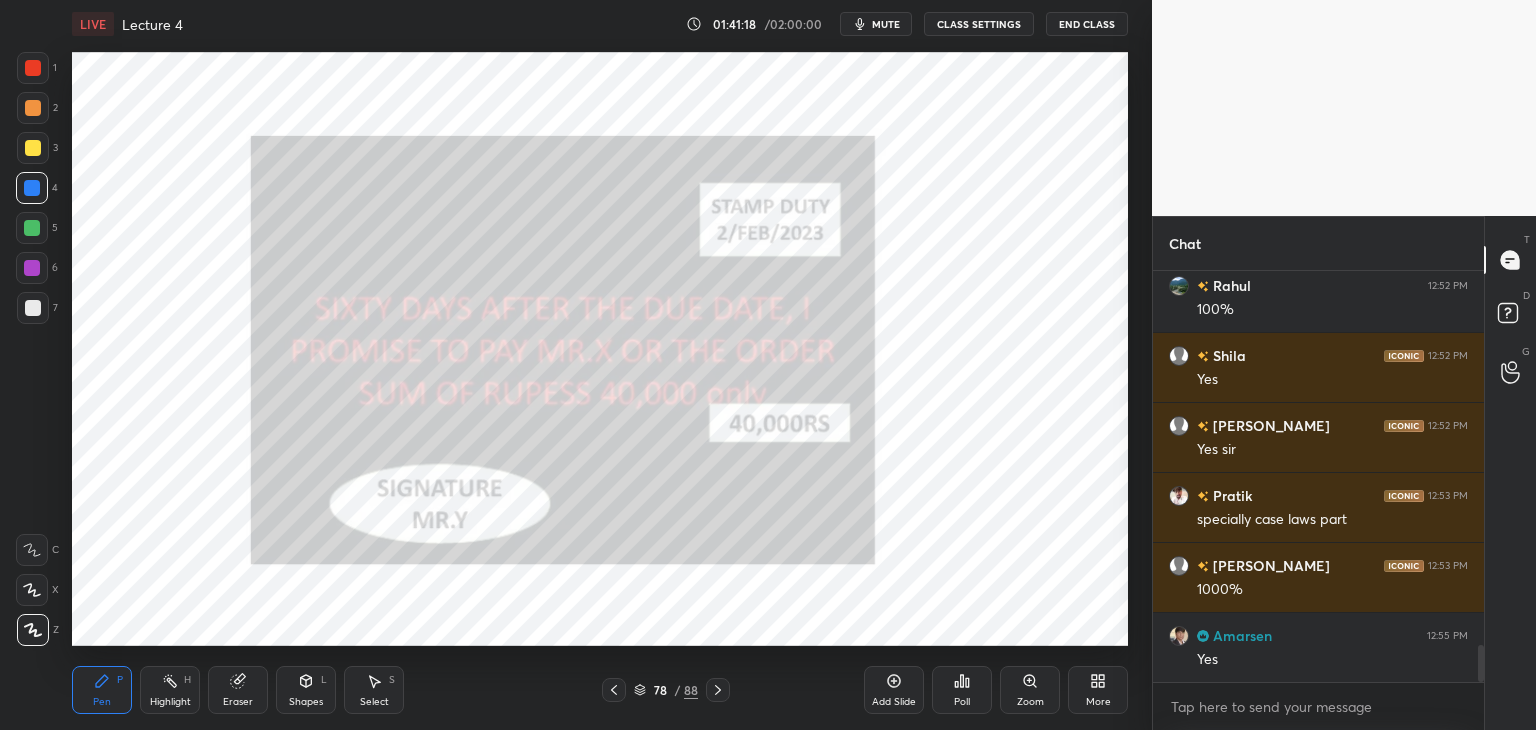 click on "Eraser" at bounding box center (238, 690) 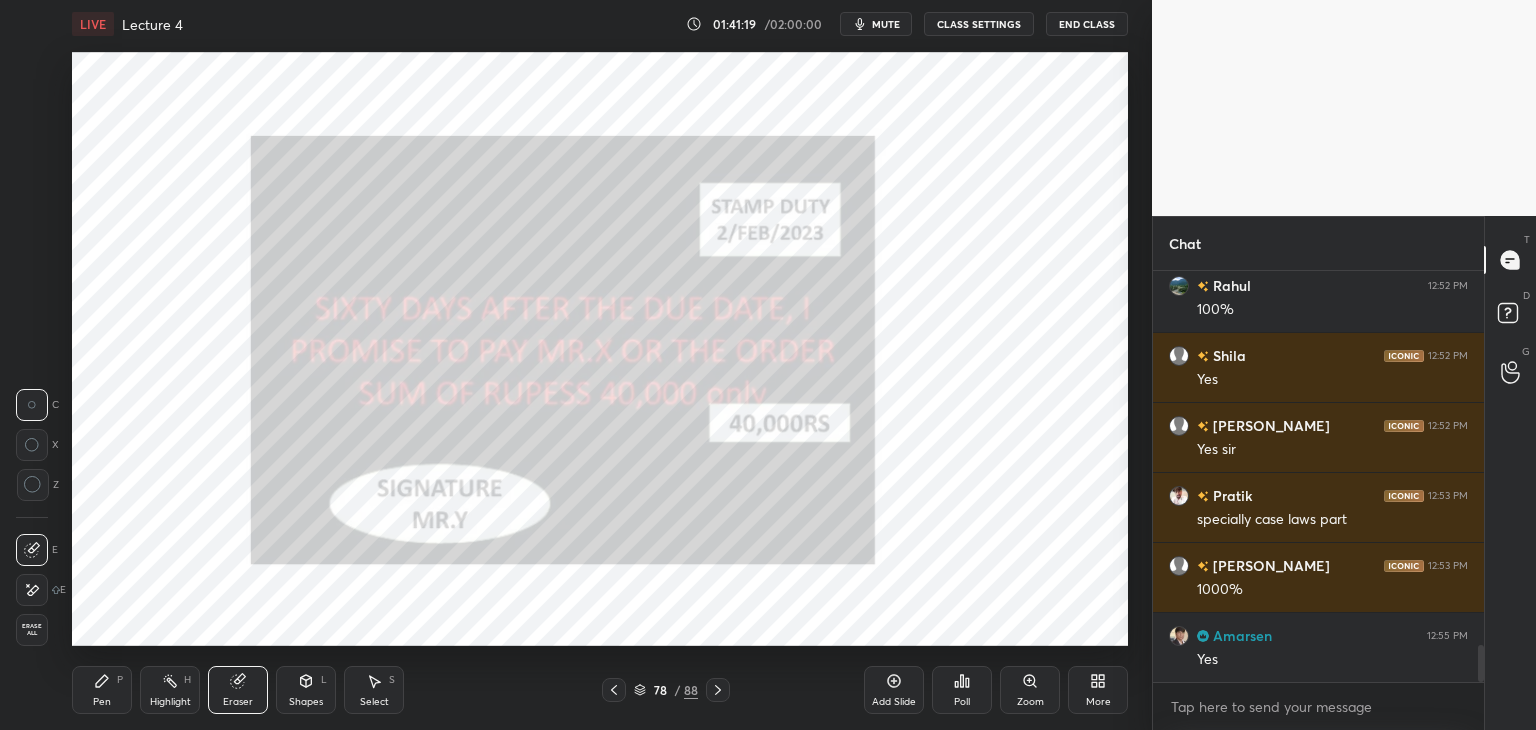 click on "Erase all" at bounding box center (32, 630) 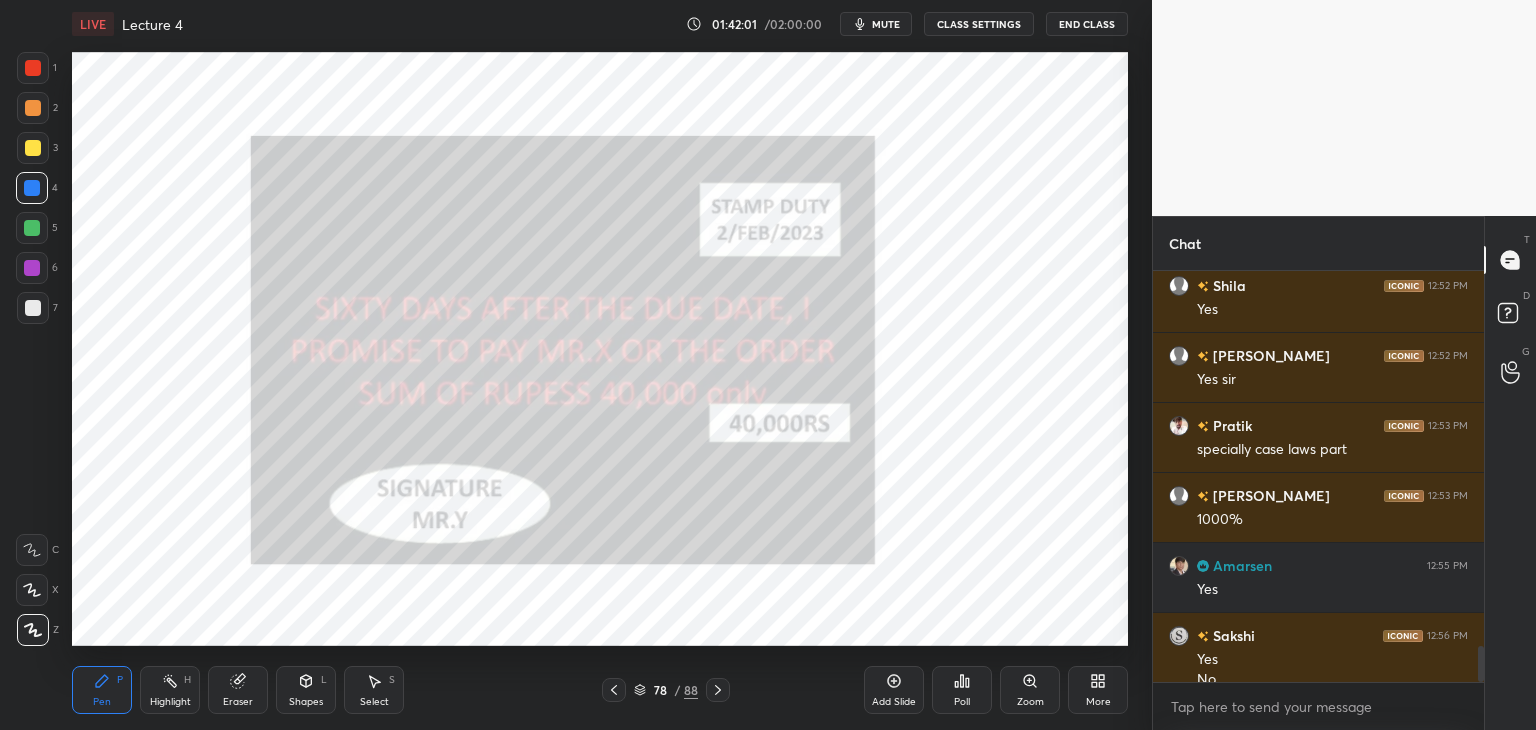 scroll, scrollTop: 4264, scrollLeft: 0, axis: vertical 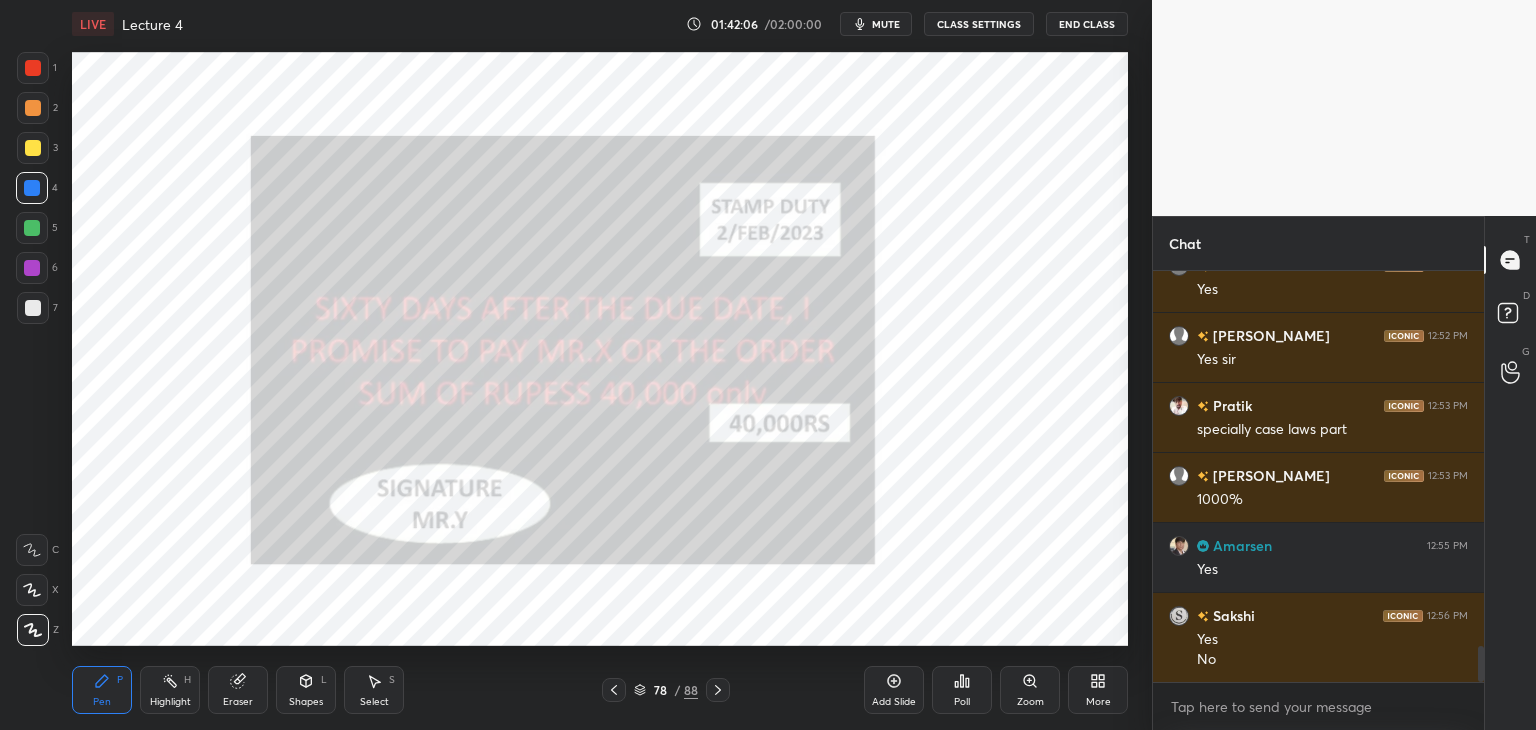 click 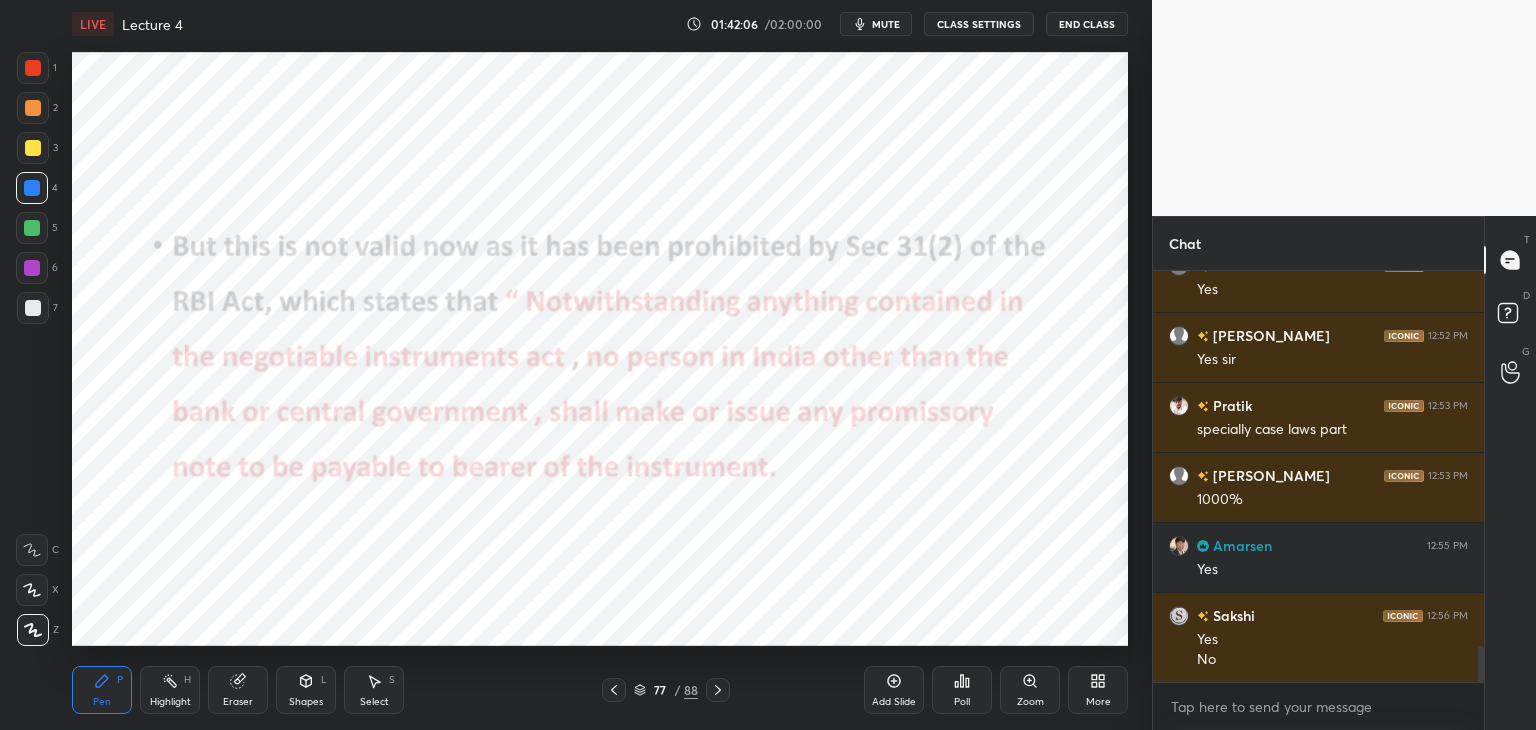 click 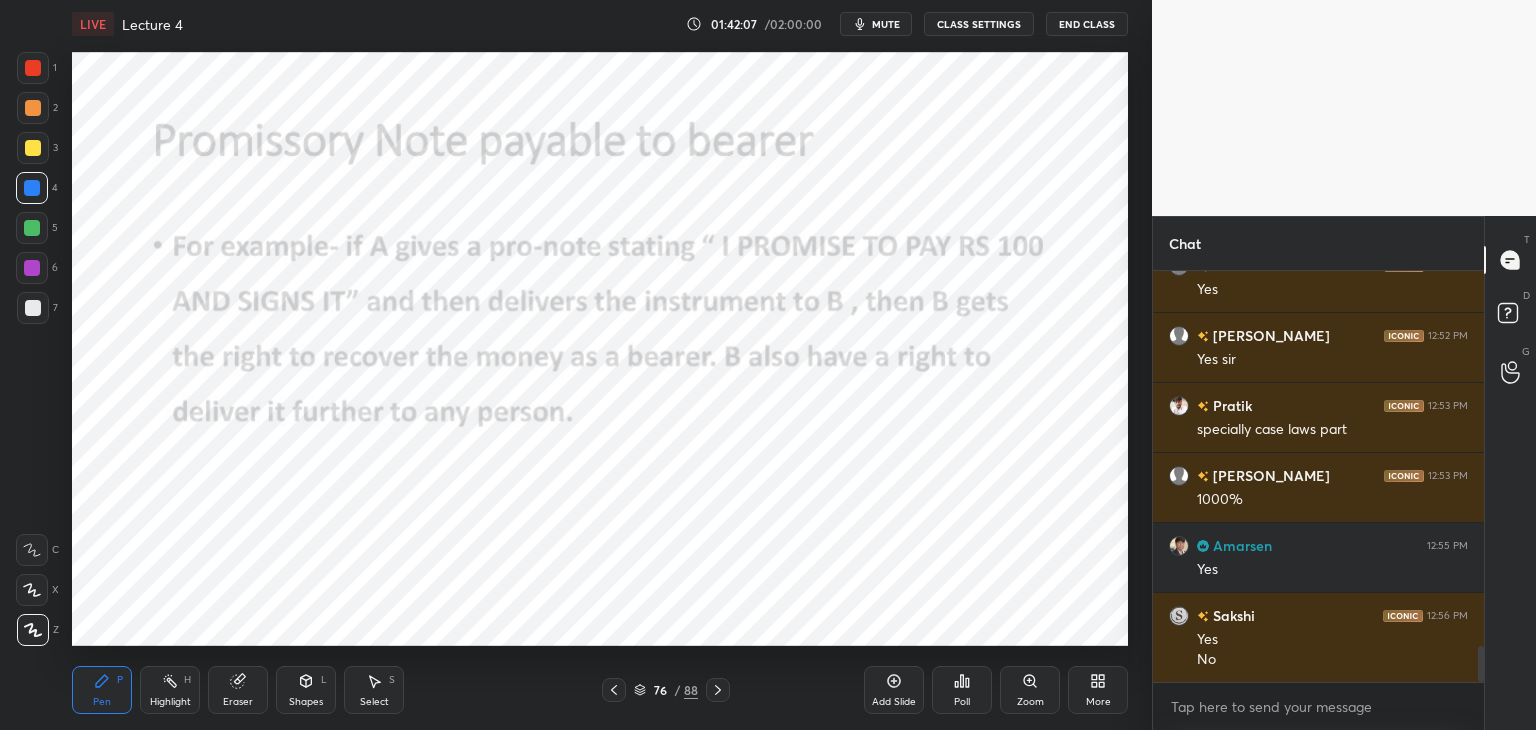 click 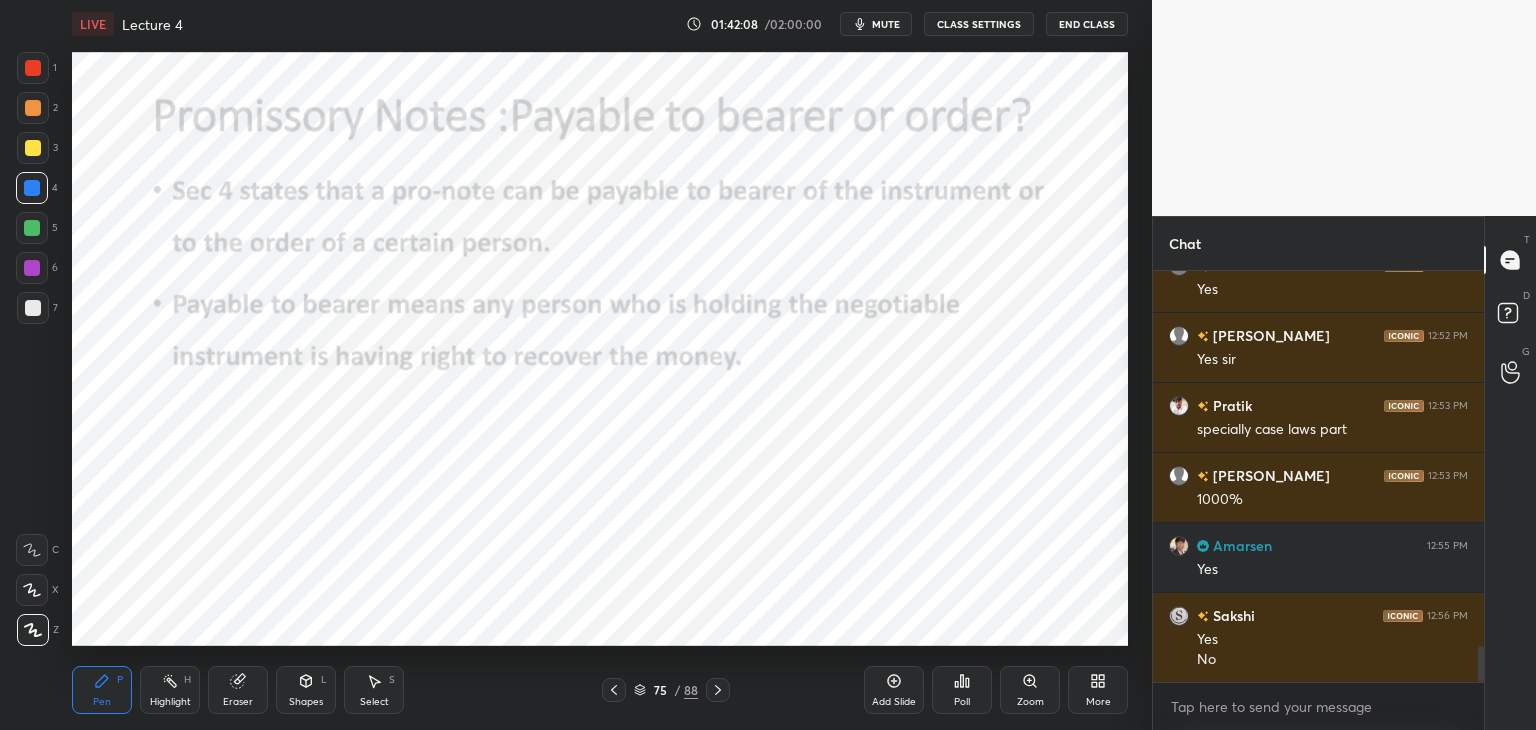 click 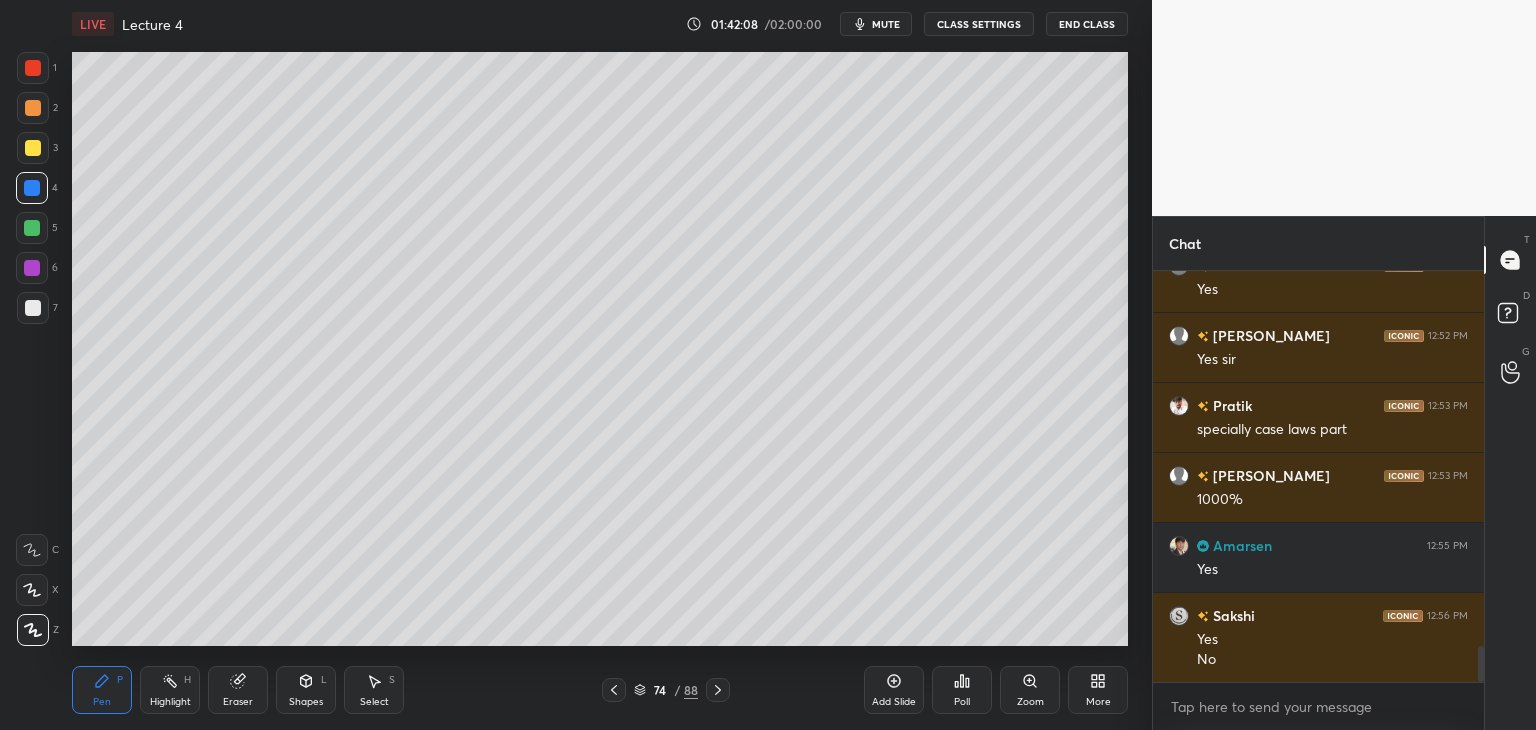 click 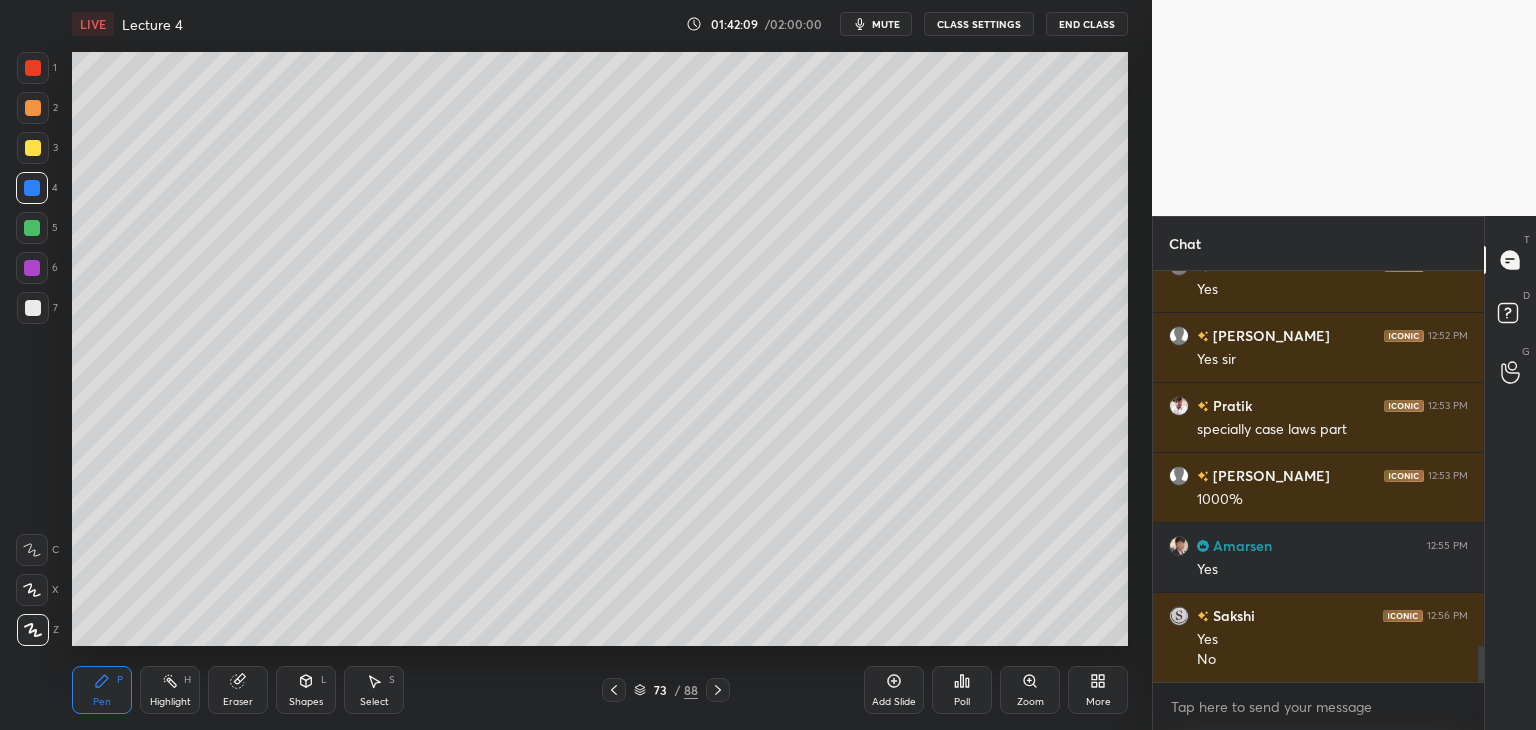 click 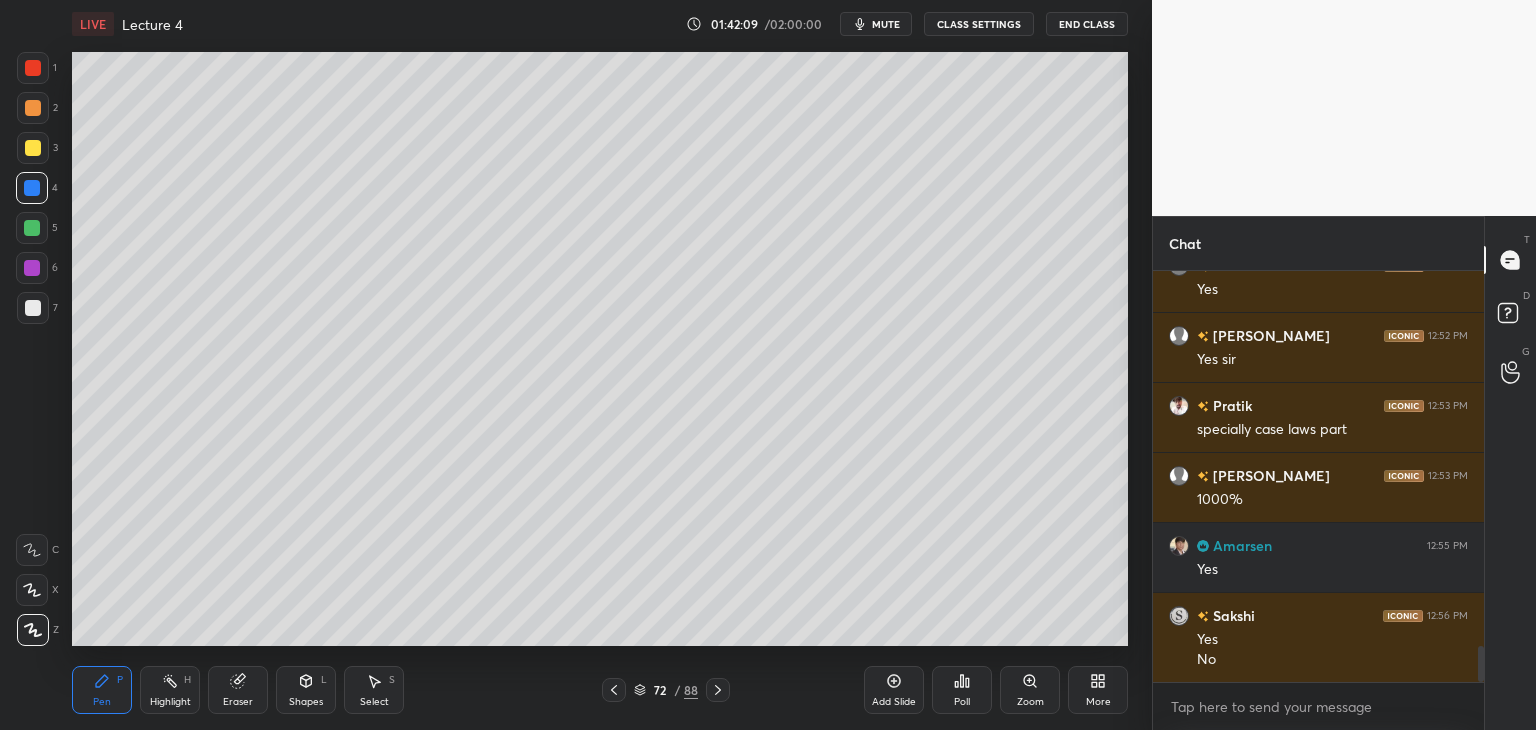 click 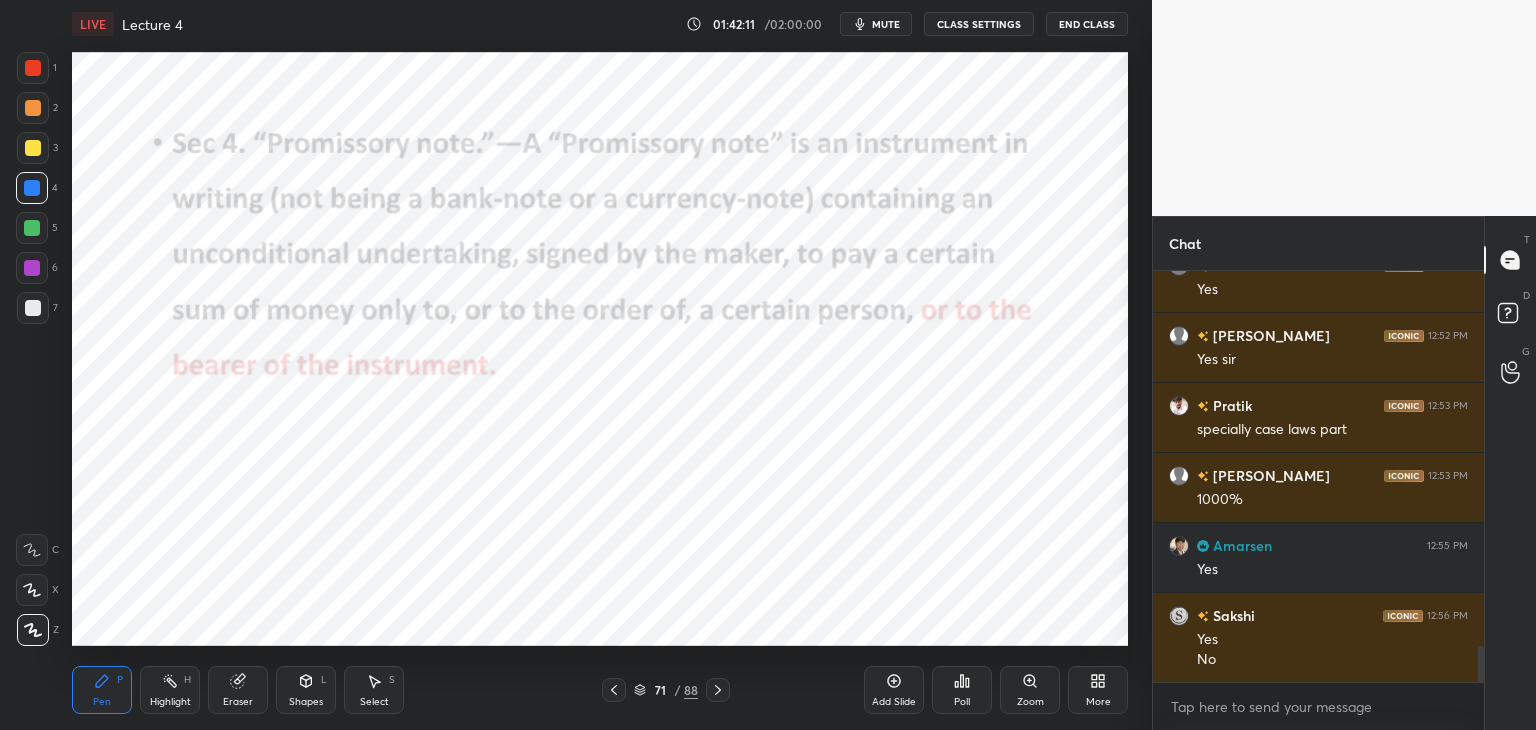 click on "Eraser" at bounding box center [238, 702] 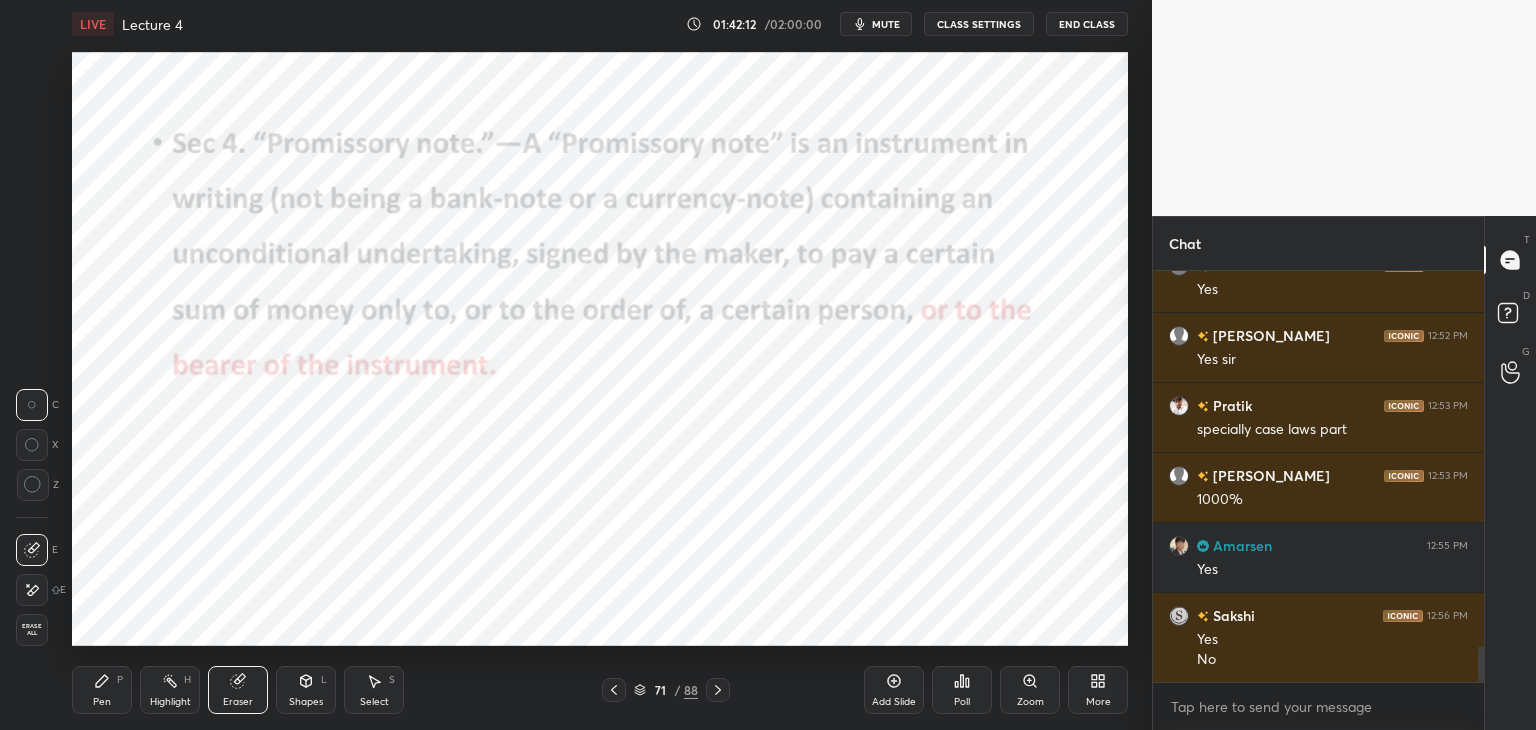 click on "E E Erase all" at bounding box center (41, 586) 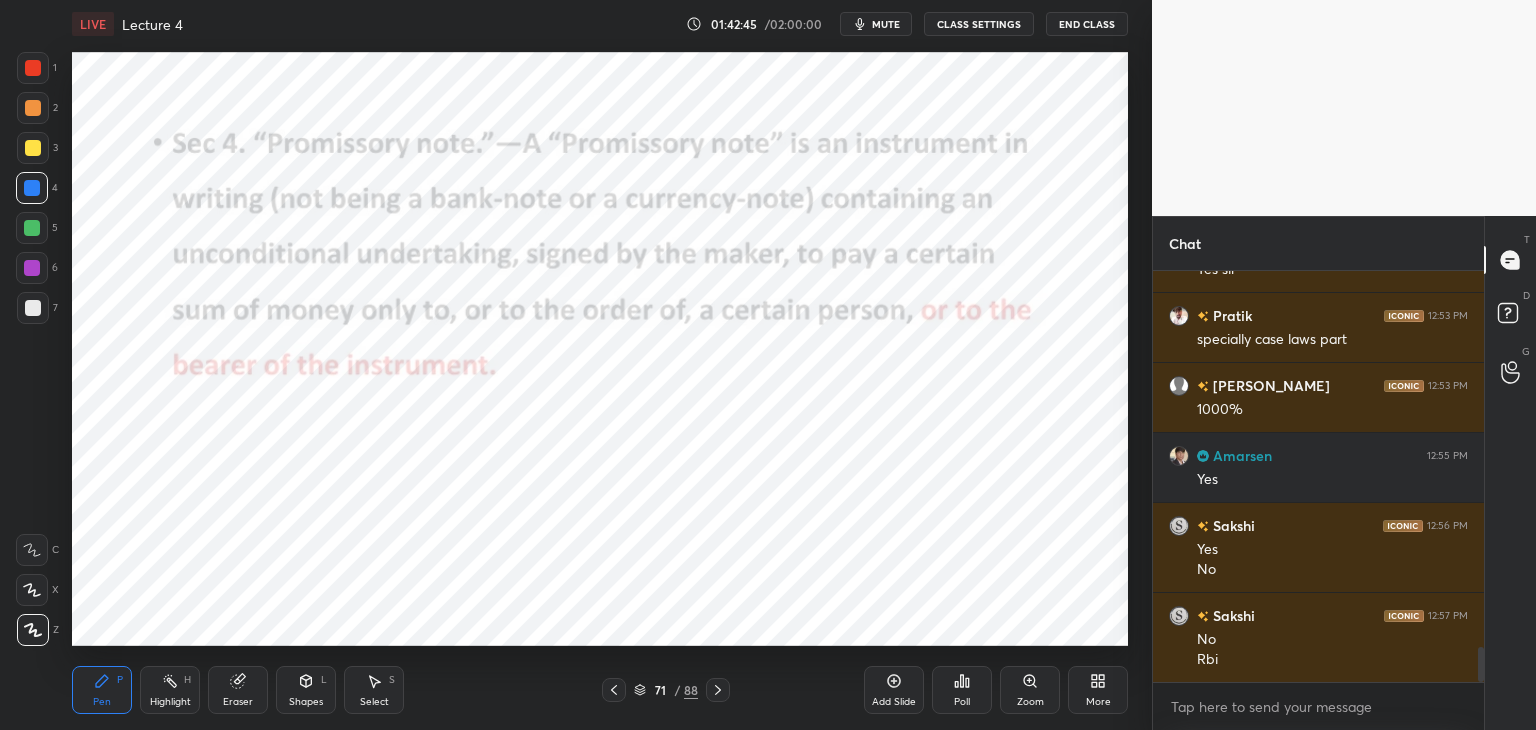 scroll, scrollTop: 4374, scrollLeft: 0, axis: vertical 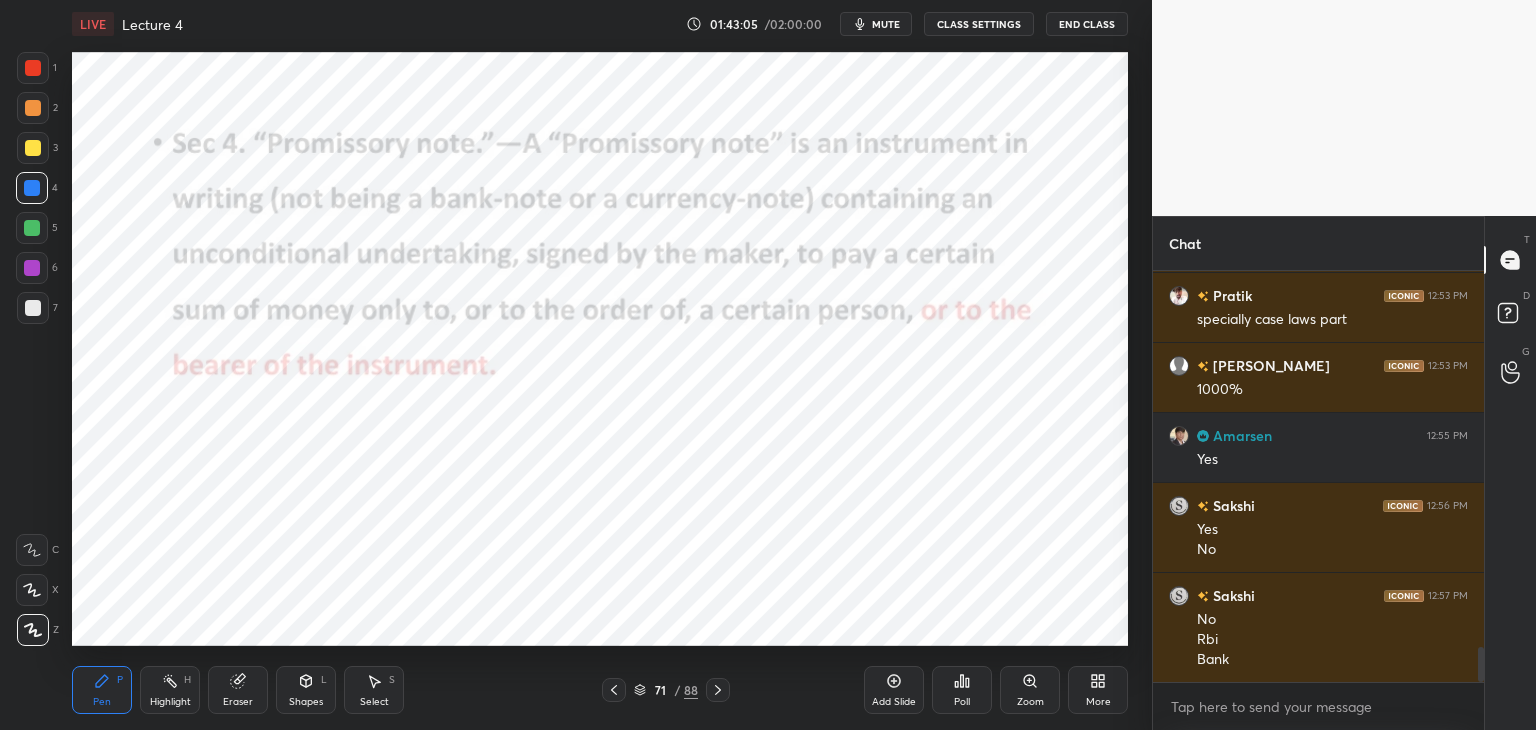 click on "Eraser" at bounding box center [238, 690] 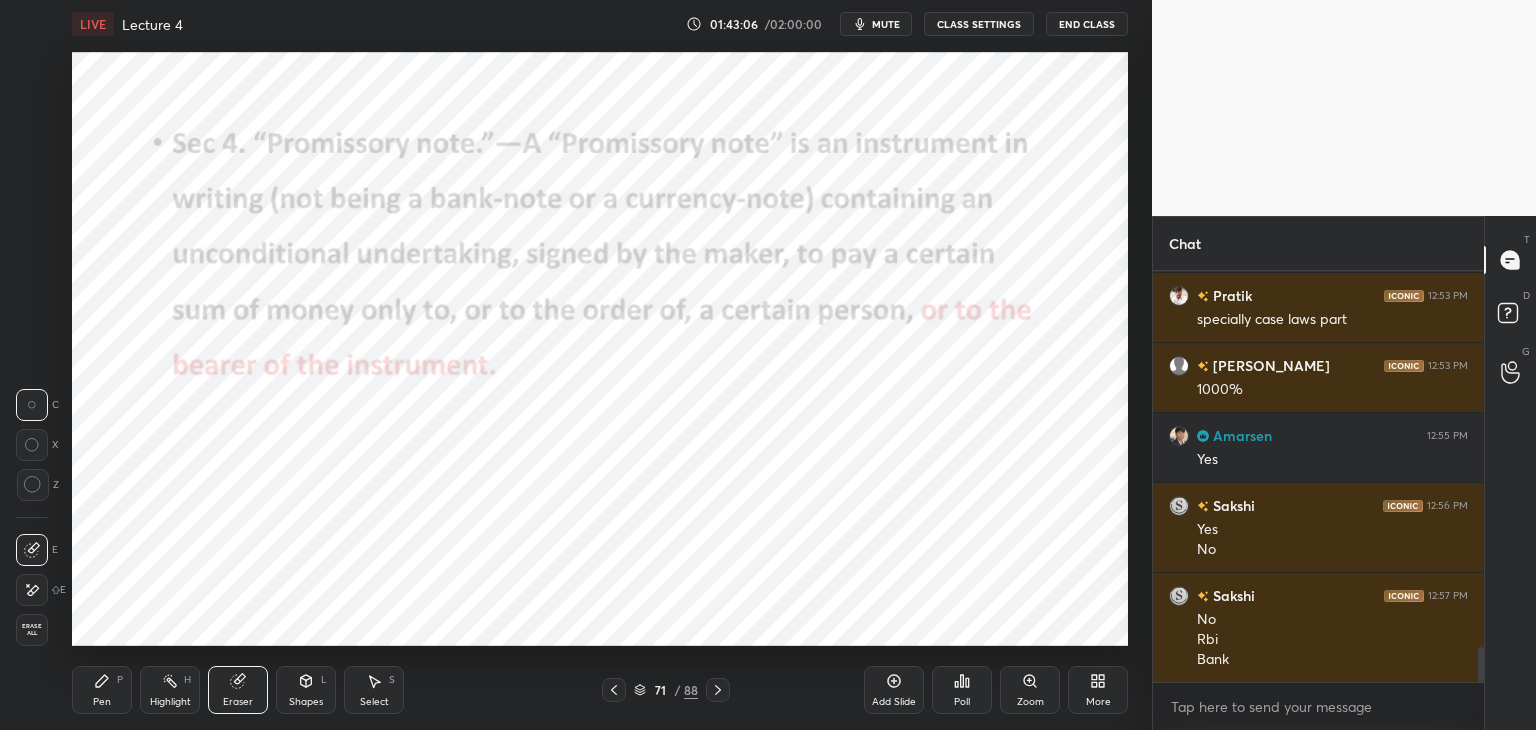 click on "Erase all" at bounding box center [34, 630] 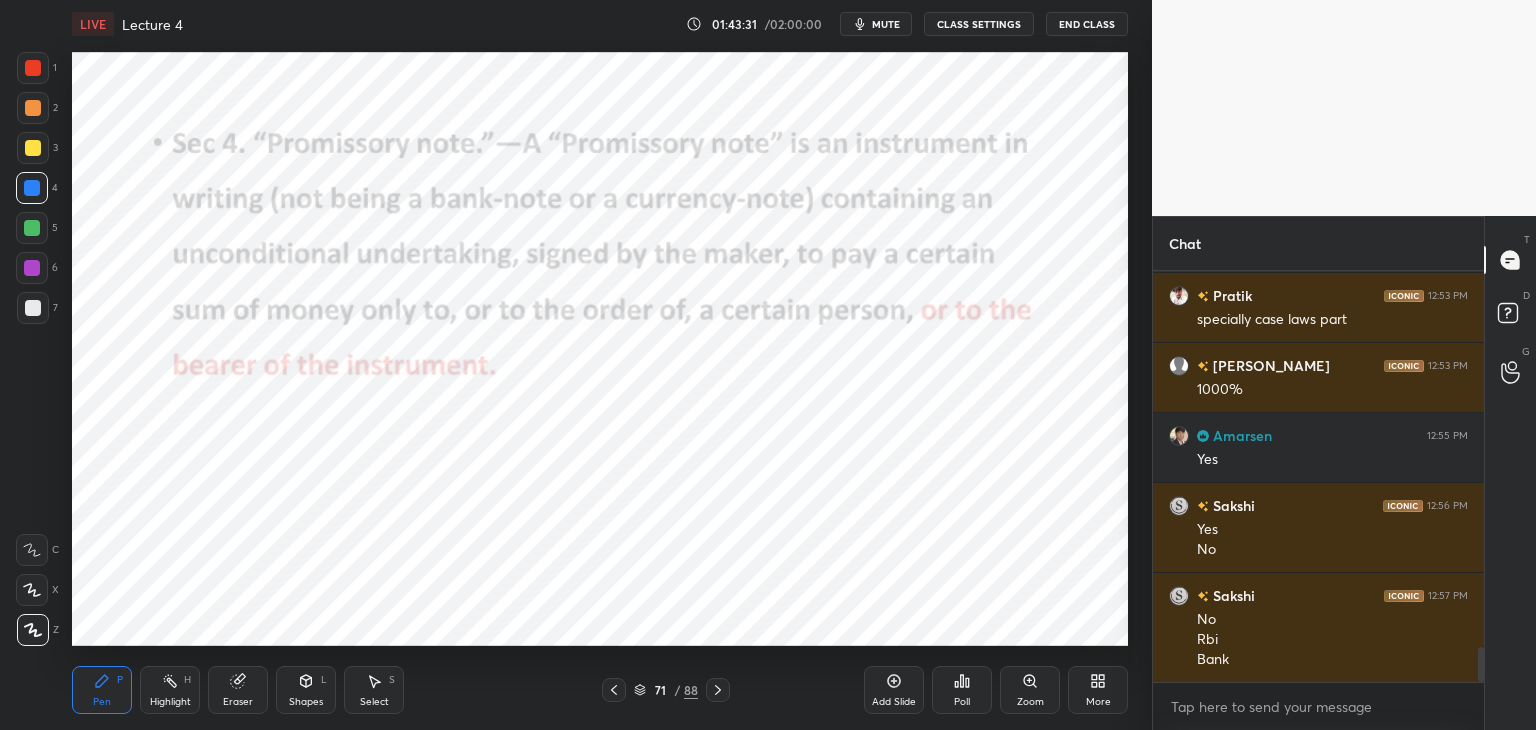 click at bounding box center [718, 690] 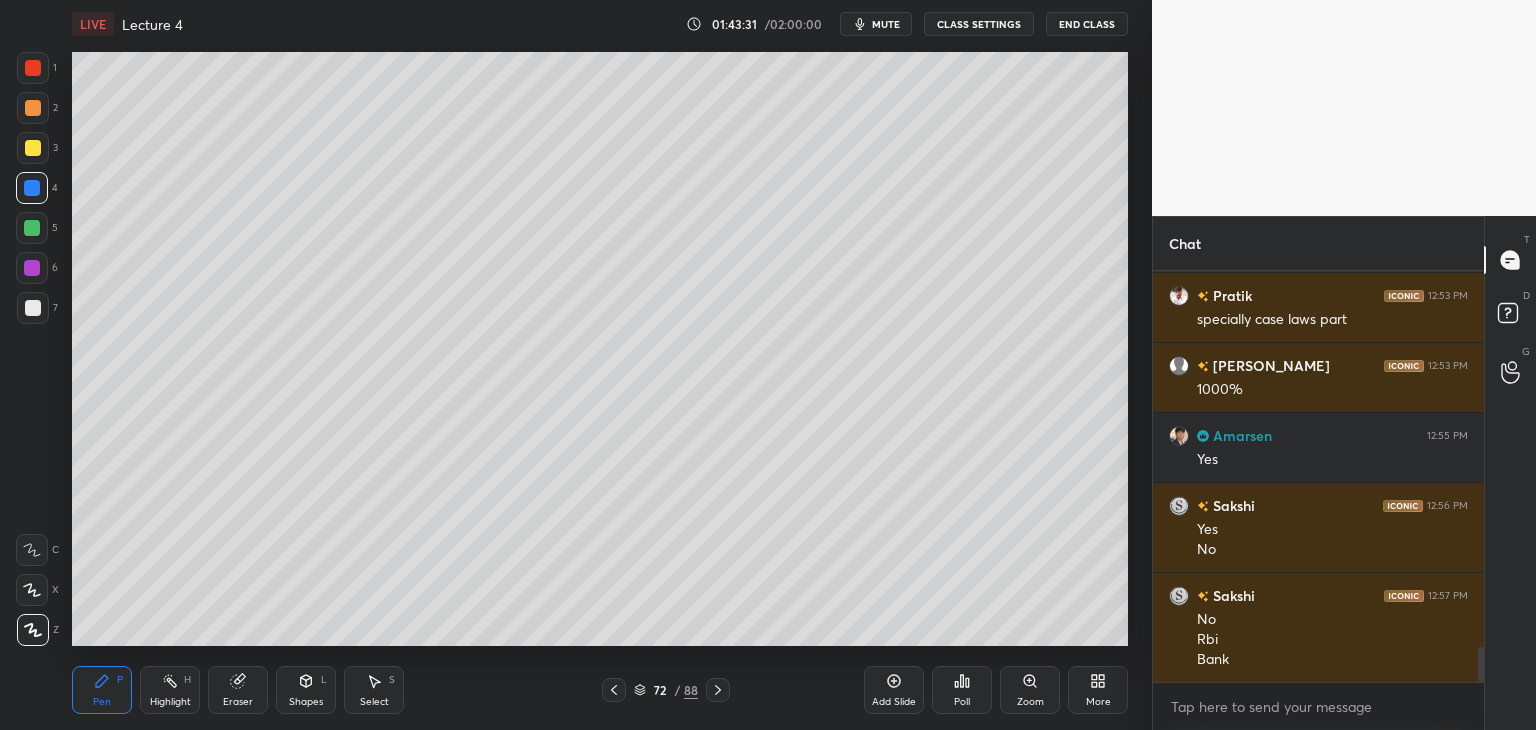 click 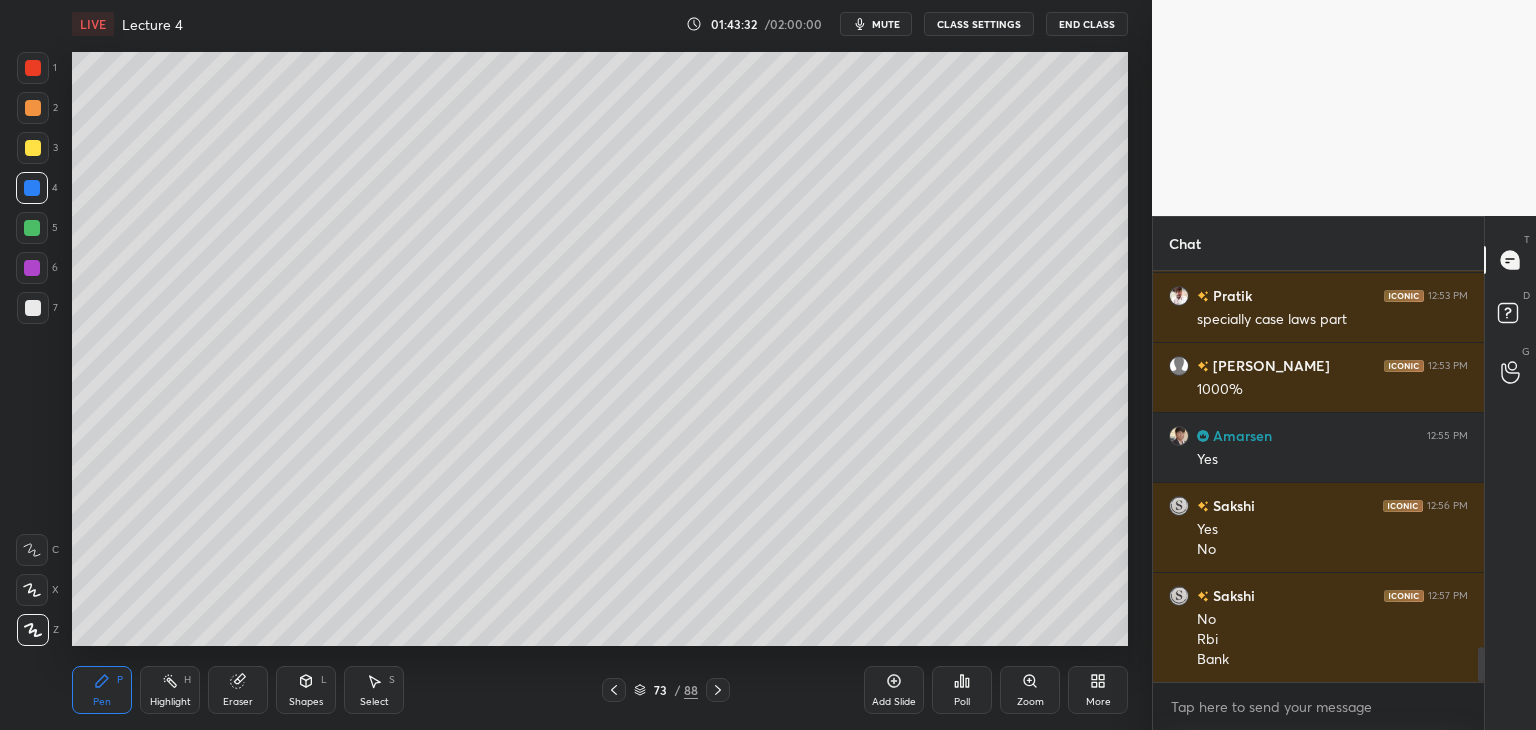 click at bounding box center (718, 690) 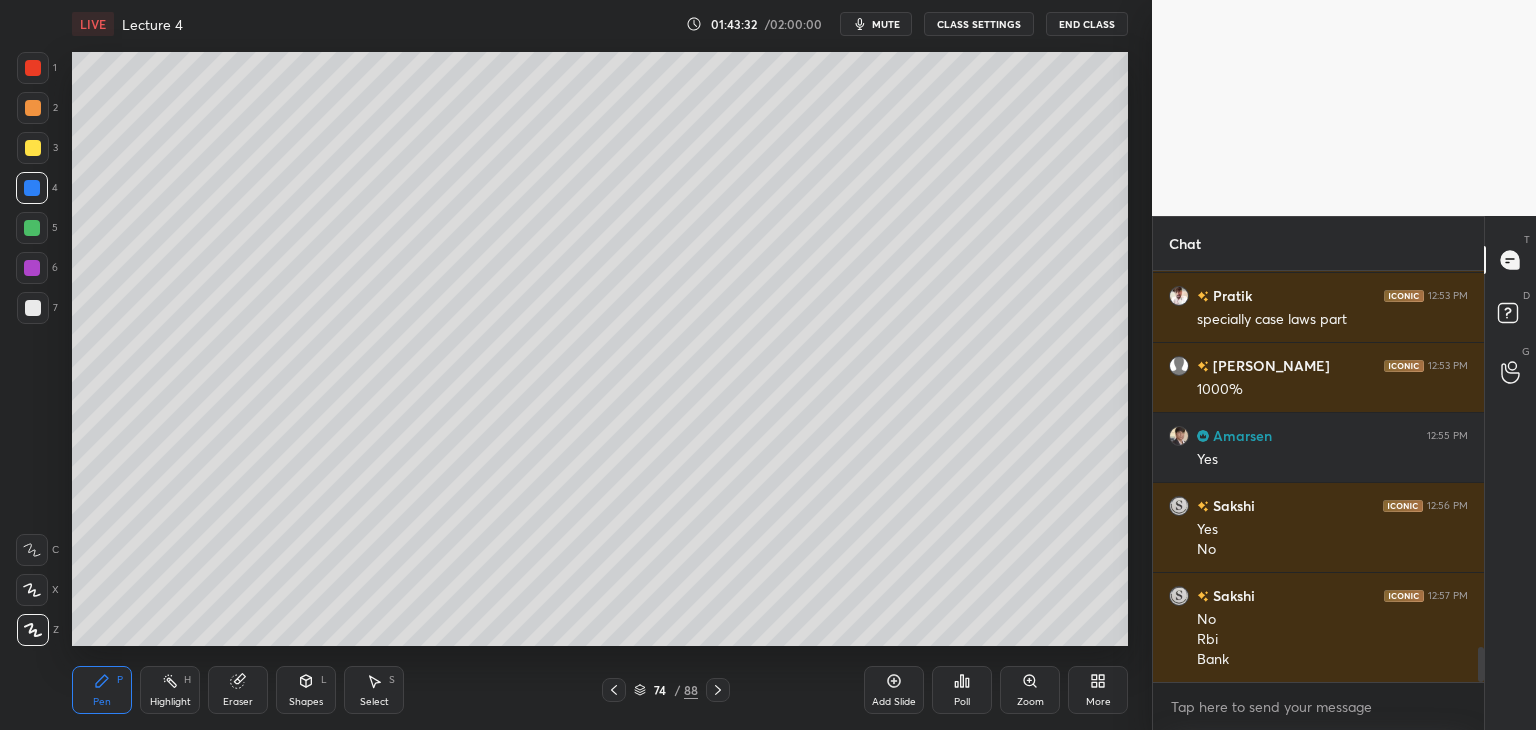 click at bounding box center (718, 690) 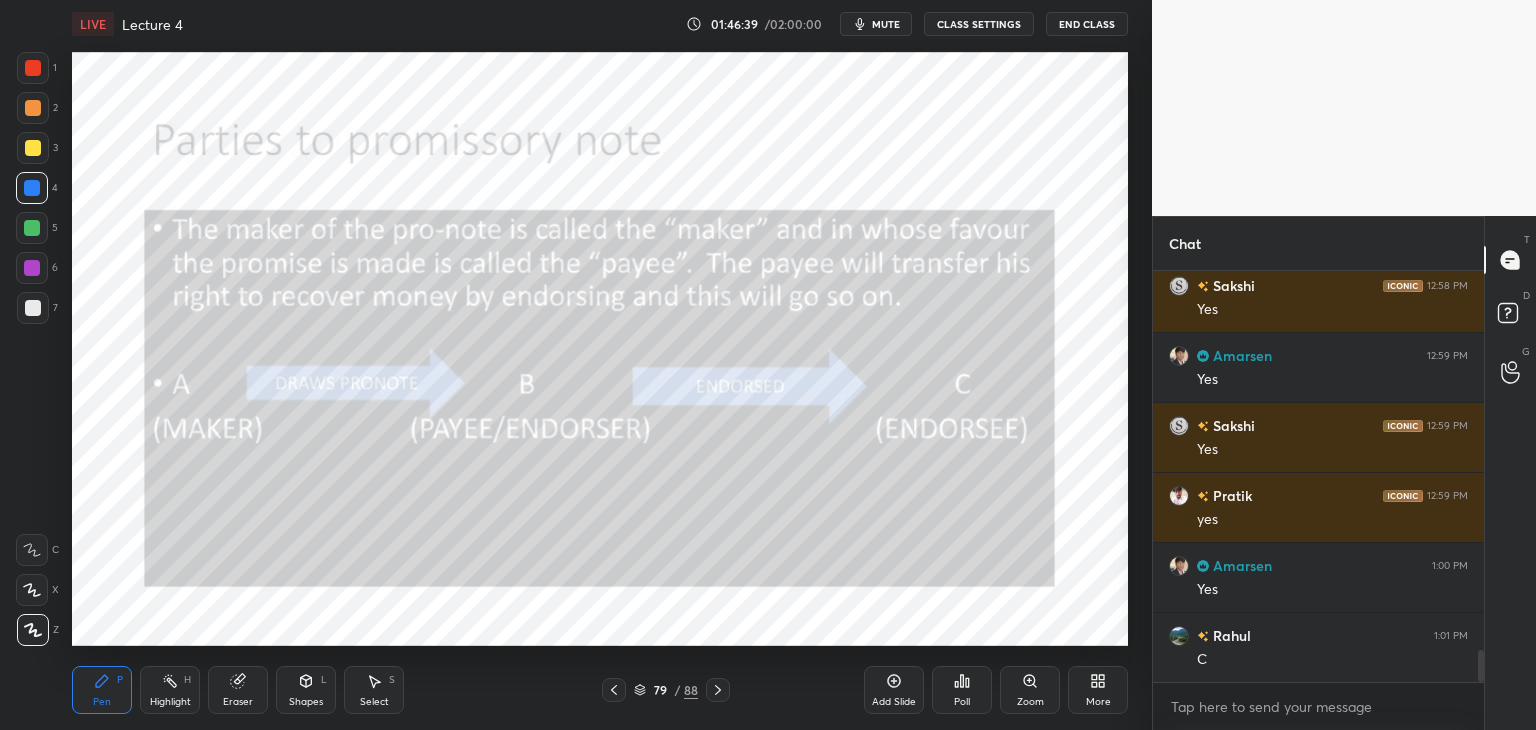 scroll, scrollTop: 4864, scrollLeft: 0, axis: vertical 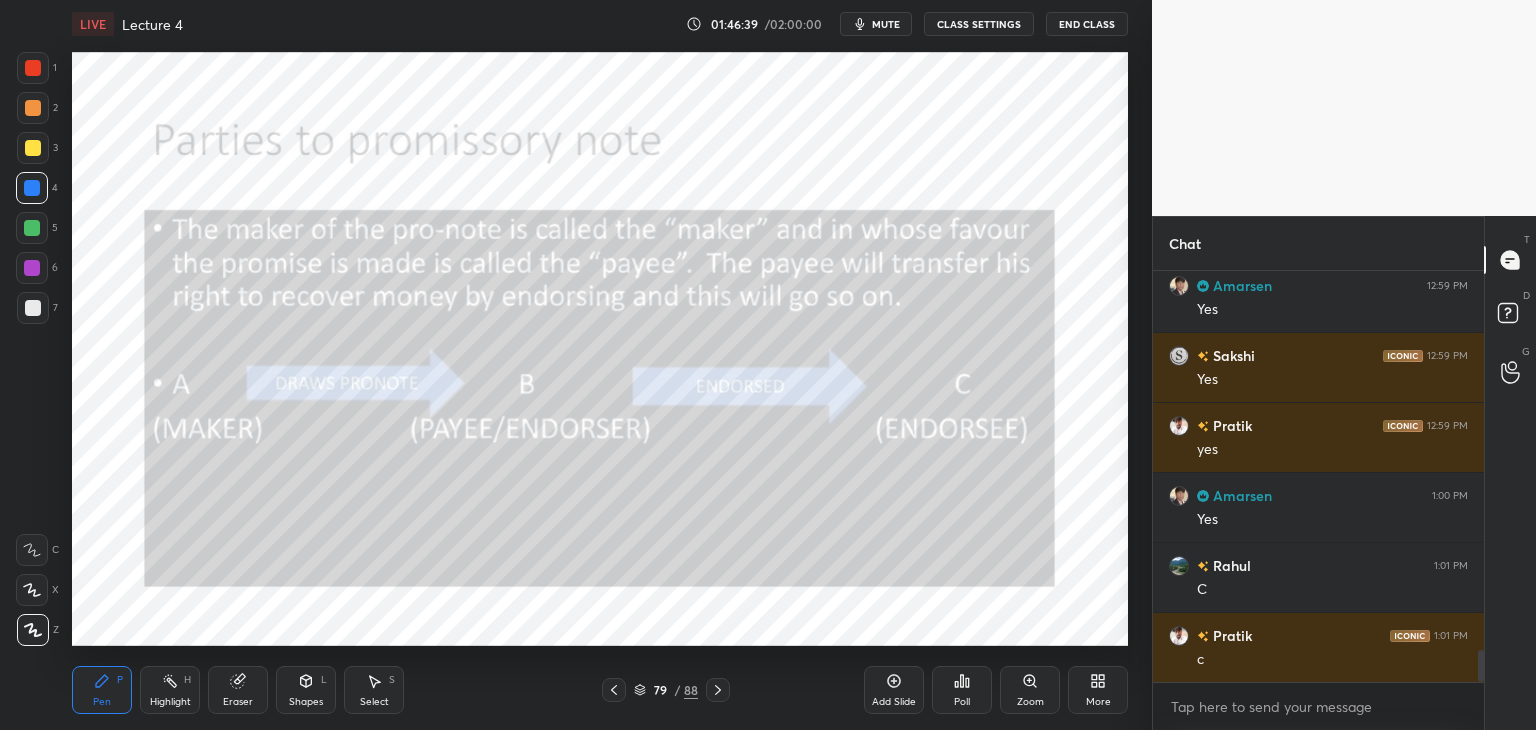 click at bounding box center (32, 228) 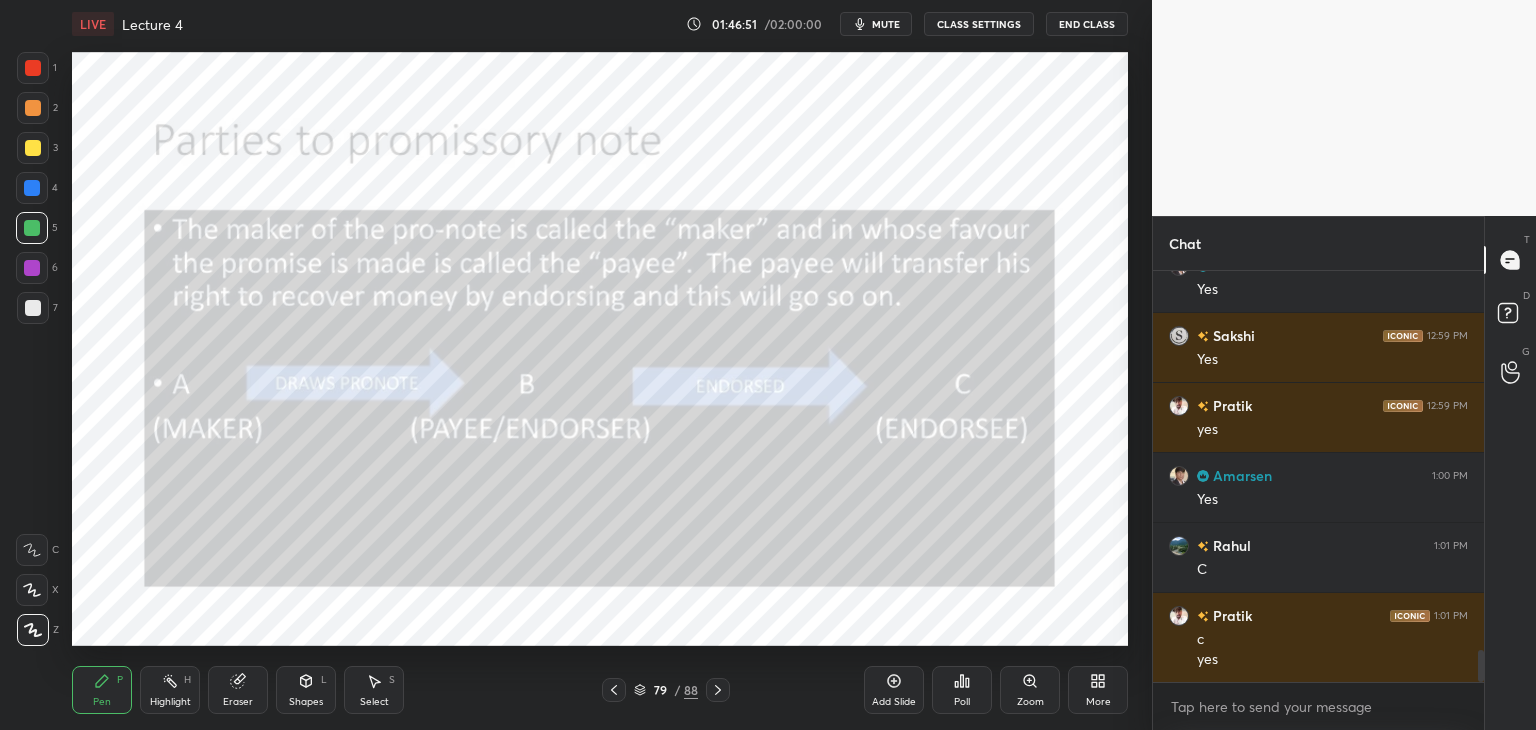 scroll, scrollTop: 4954, scrollLeft: 0, axis: vertical 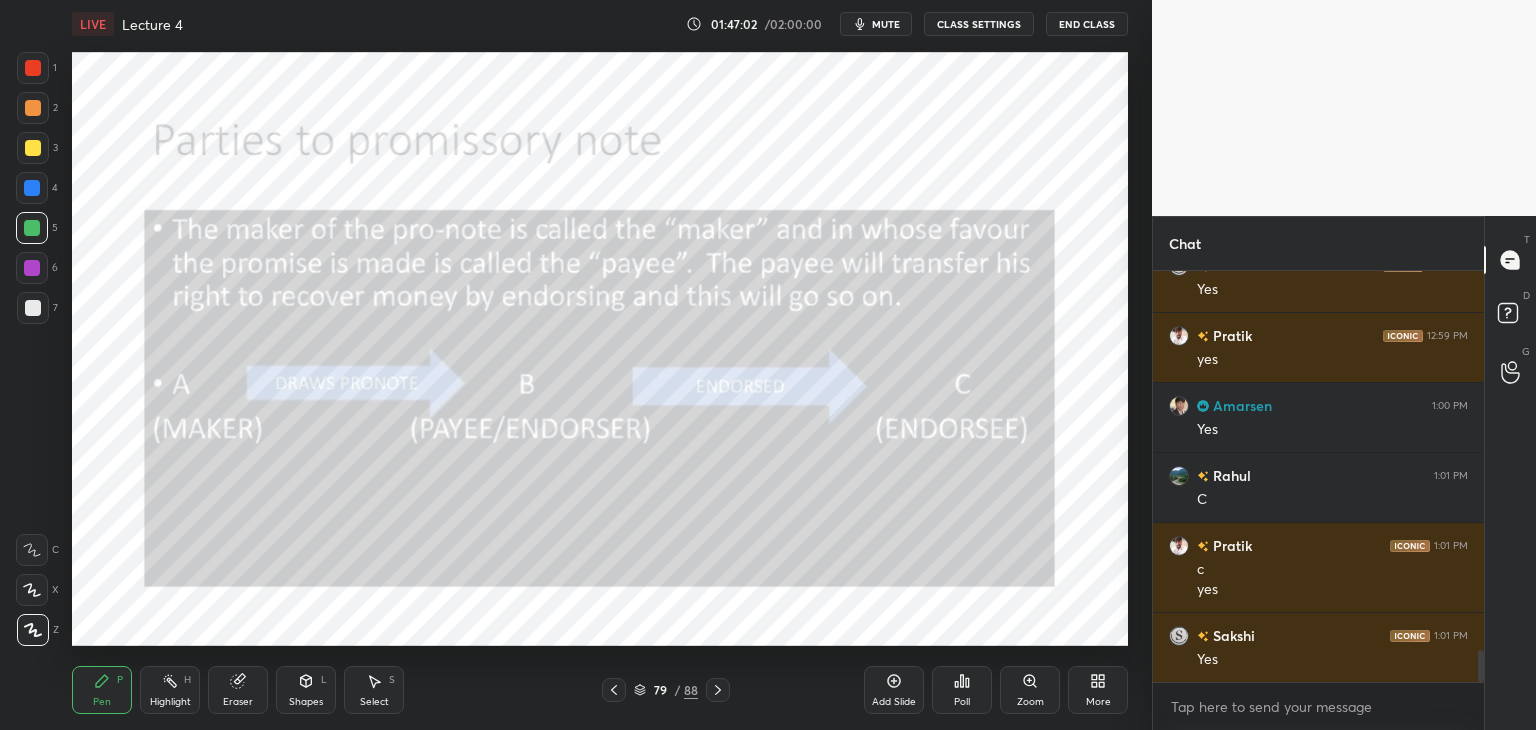 click 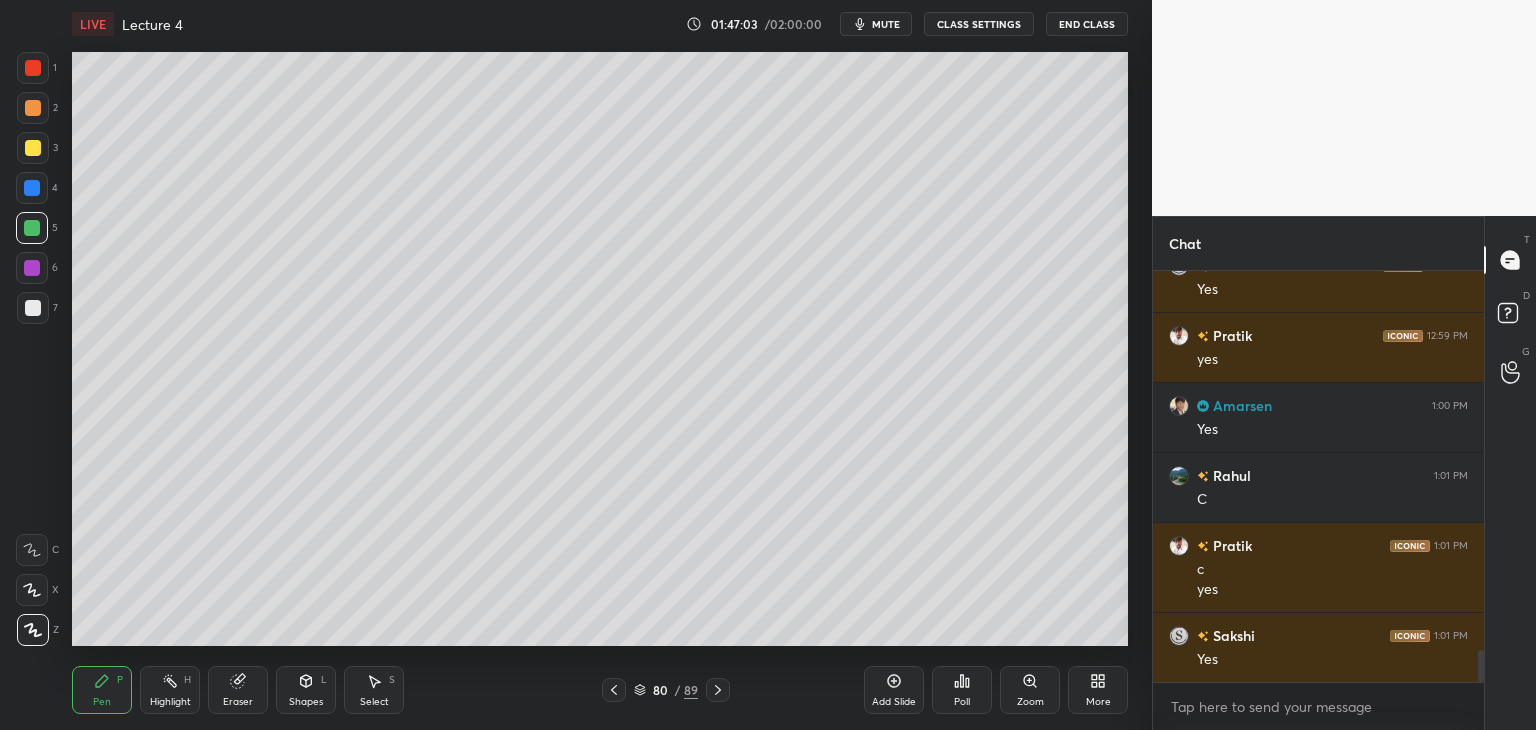 click at bounding box center [33, 148] 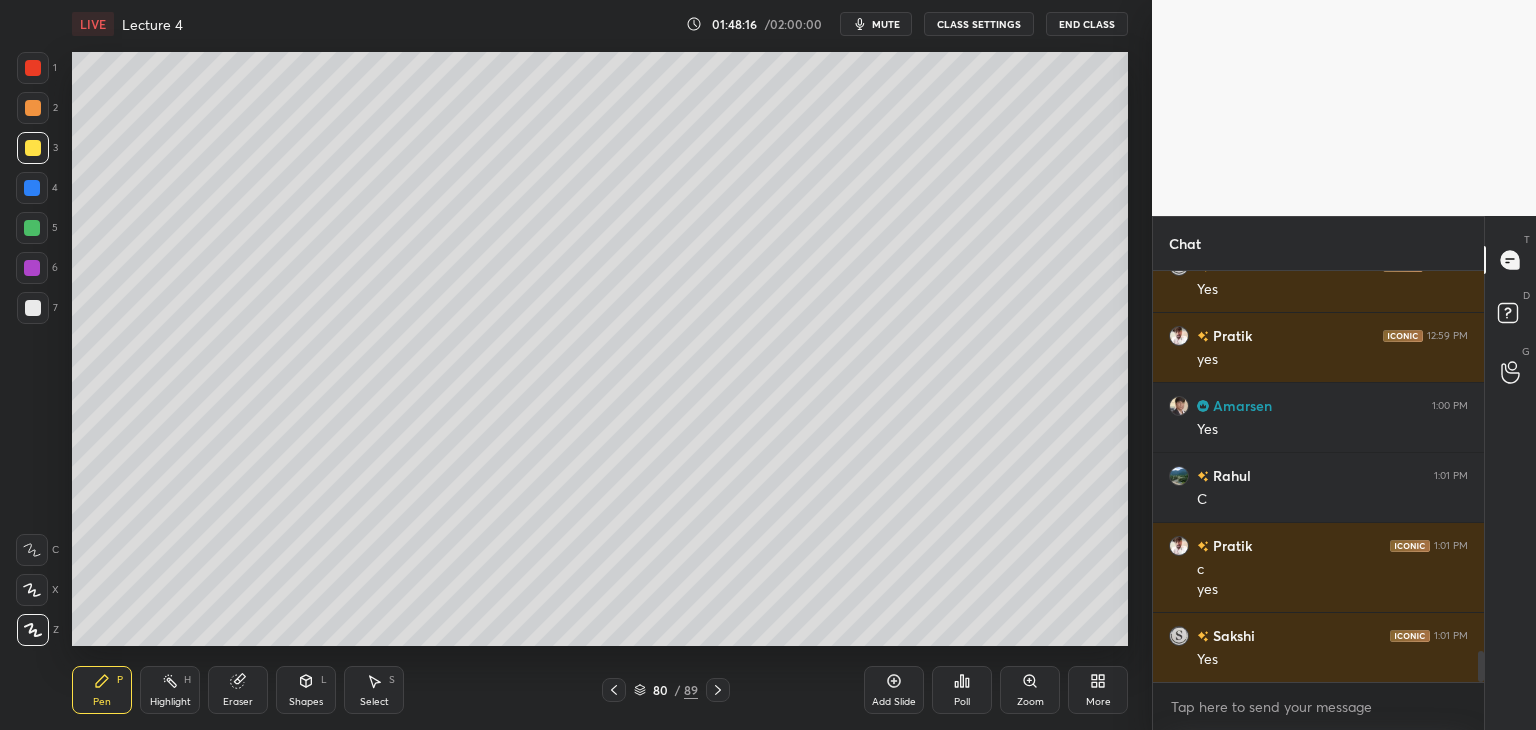 scroll, scrollTop: 5024, scrollLeft: 0, axis: vertical 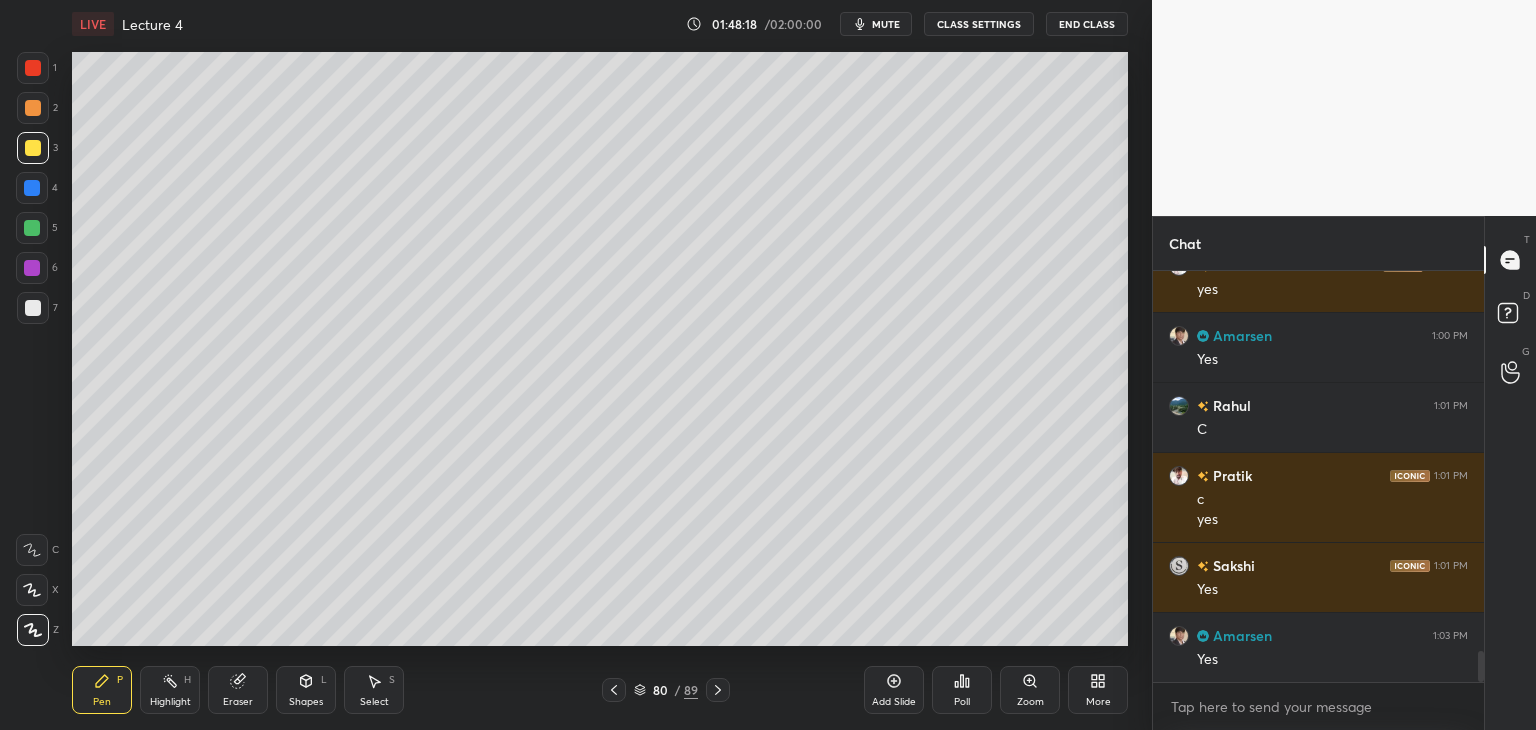 click on "7" at bounding box center [37, 312] 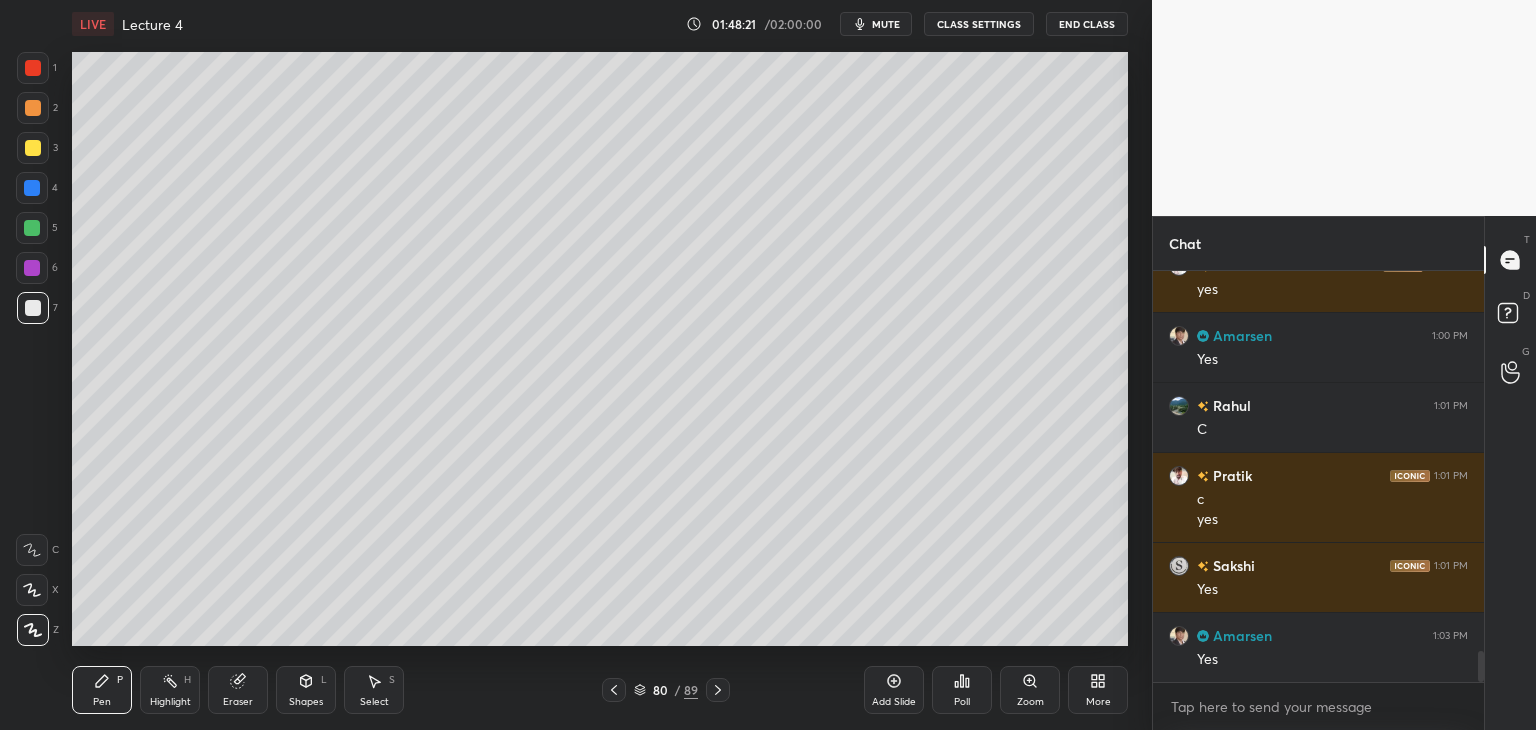 scroll, scrollTop: 5094, scrollLeft: 0, axis: vertical 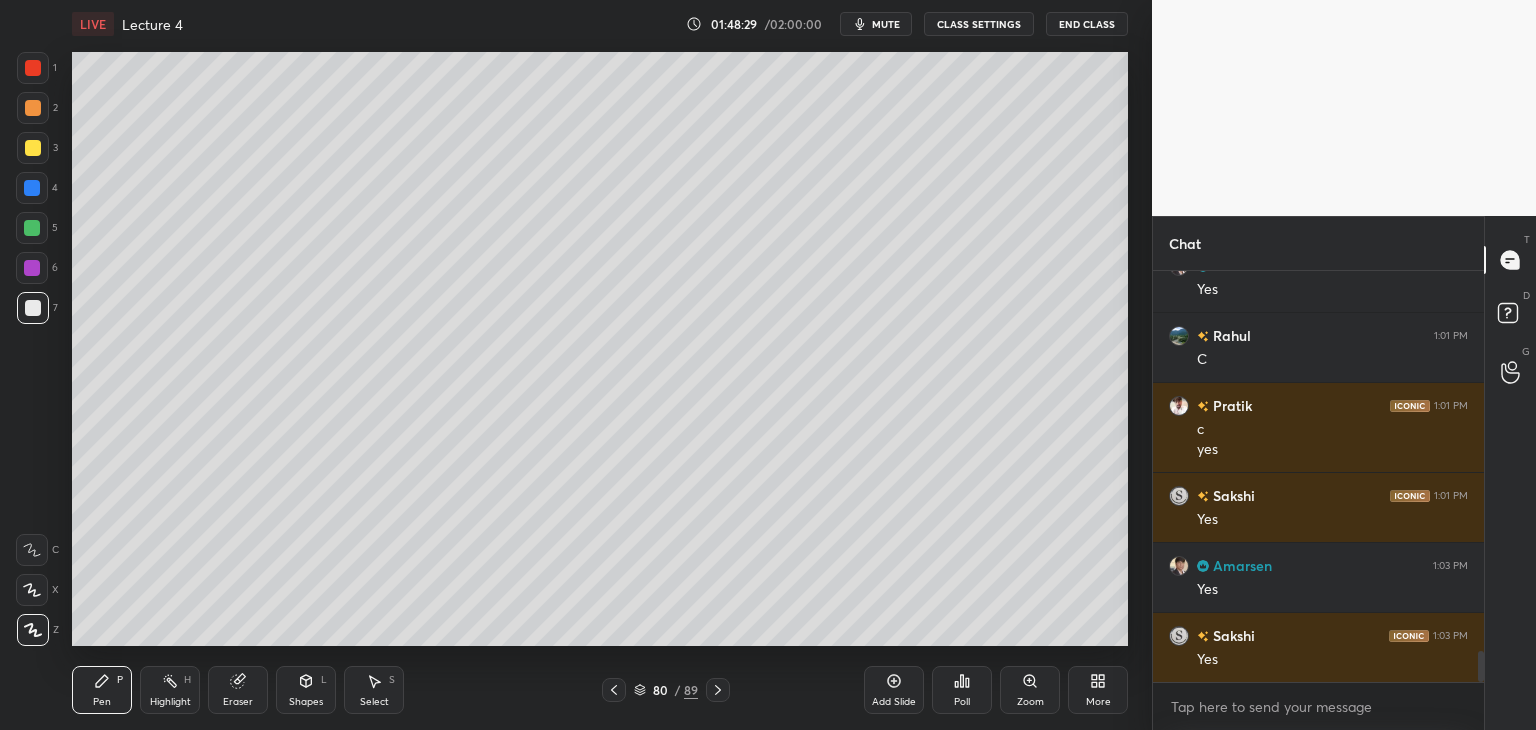 click on "Add Slide" at bounding box center (894, 702) 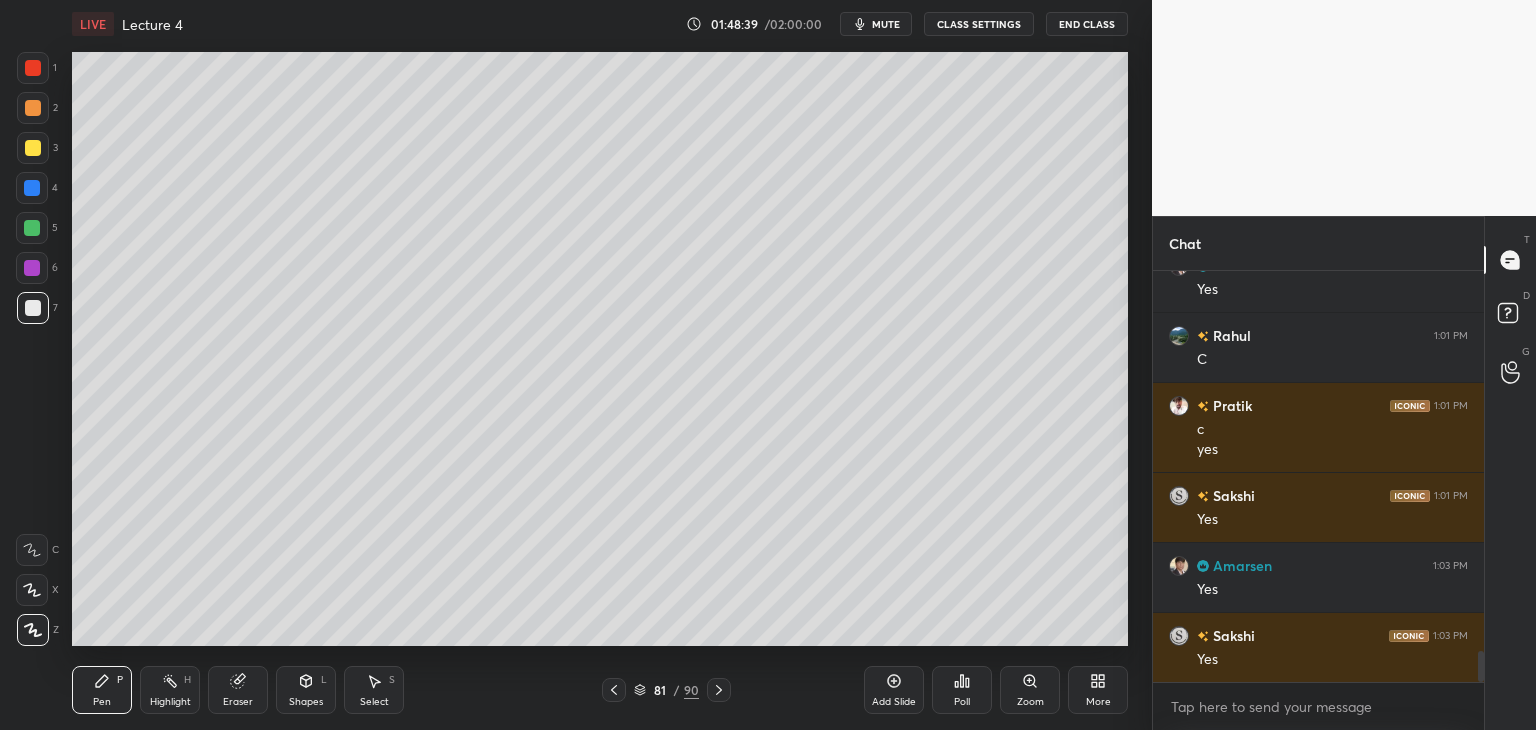 click at bounding box center [33, 68] 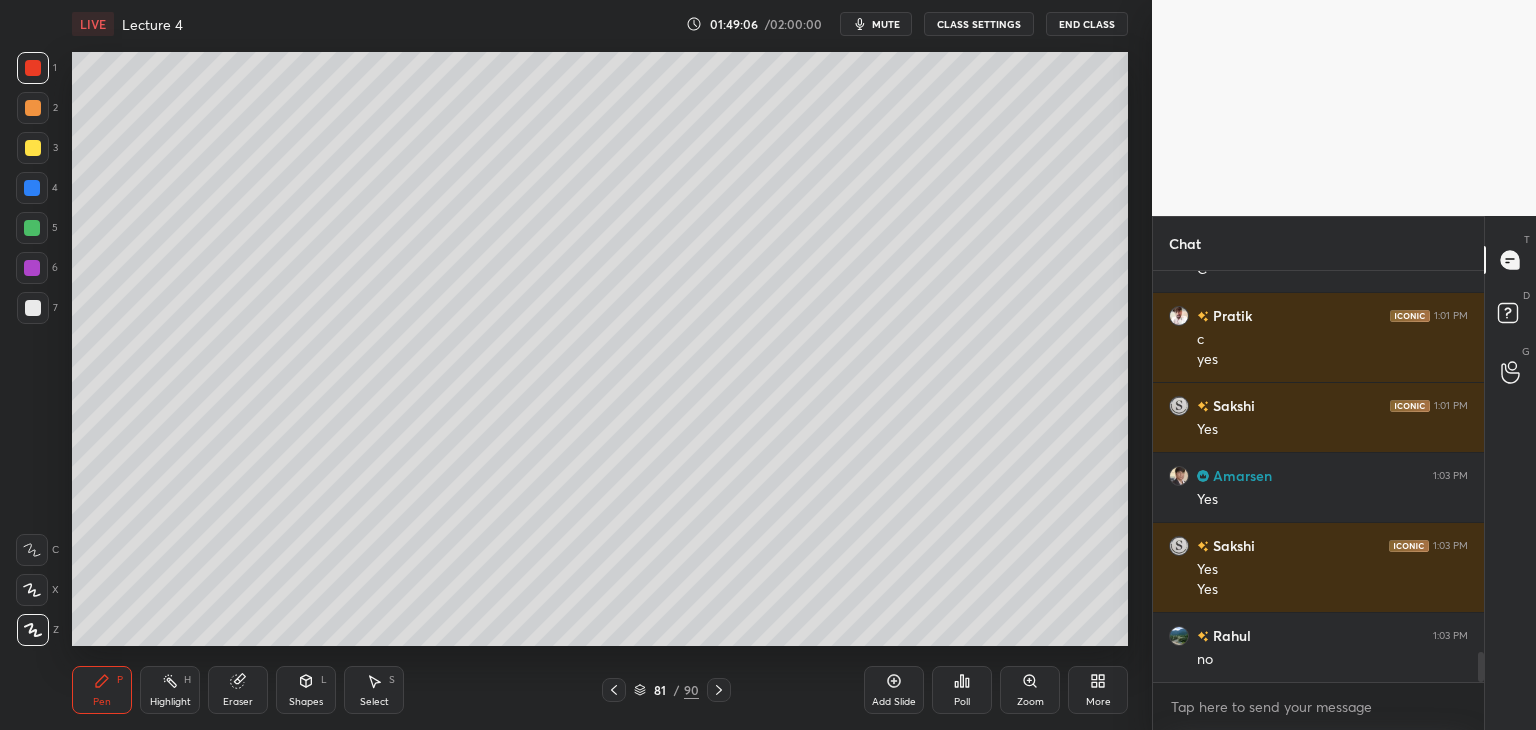 scroll, scrollTop: 5254, scrollLeft: 0, axis: vertical 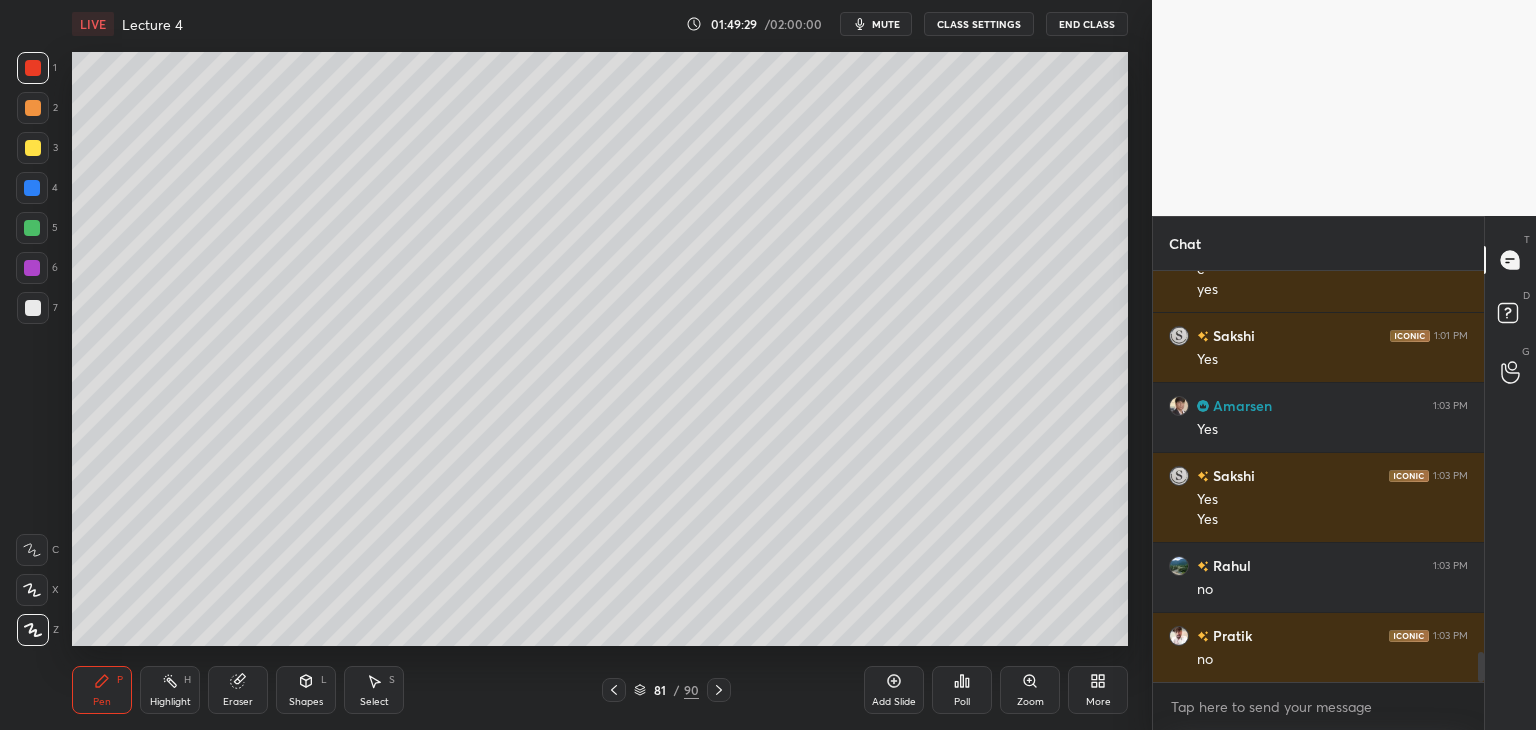 click on "Setting up your live class Poll for   secs No correct answer Start poll" at bounding box center [600, 349] 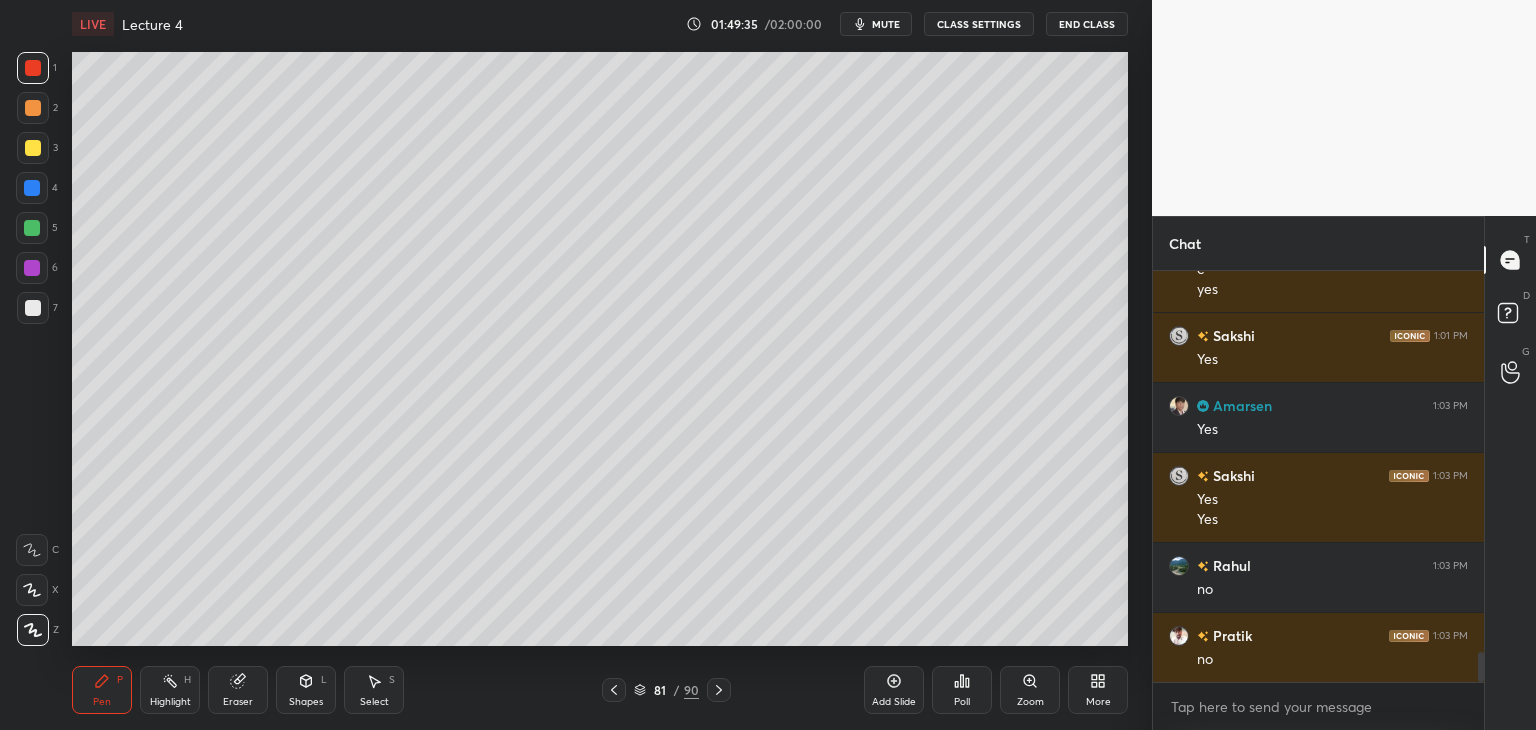 click at bounding box center [32, 188] 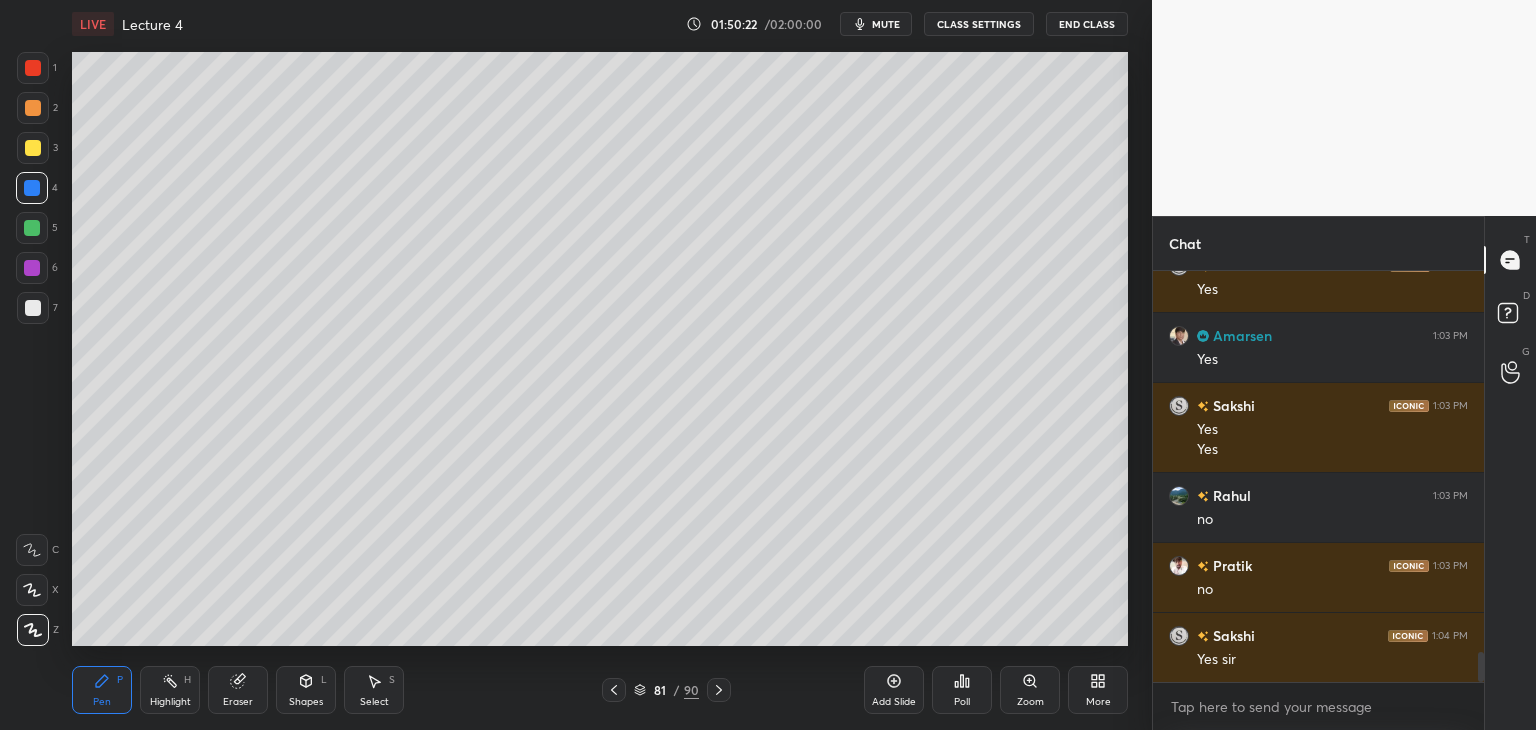 scroll, scrollTop: 5394, scrollLeft: 0, axis: vertical 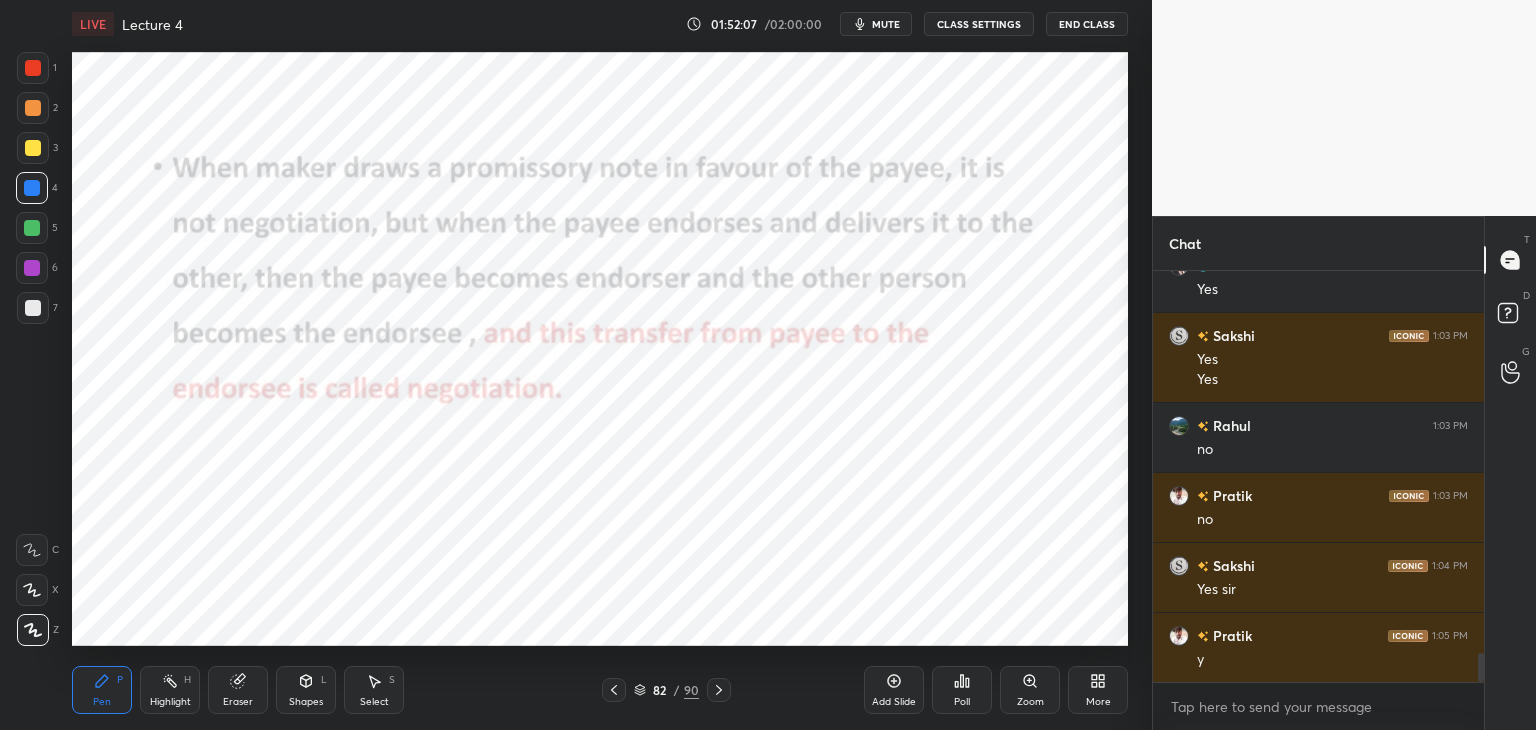 click at bounding box center [32, 268] 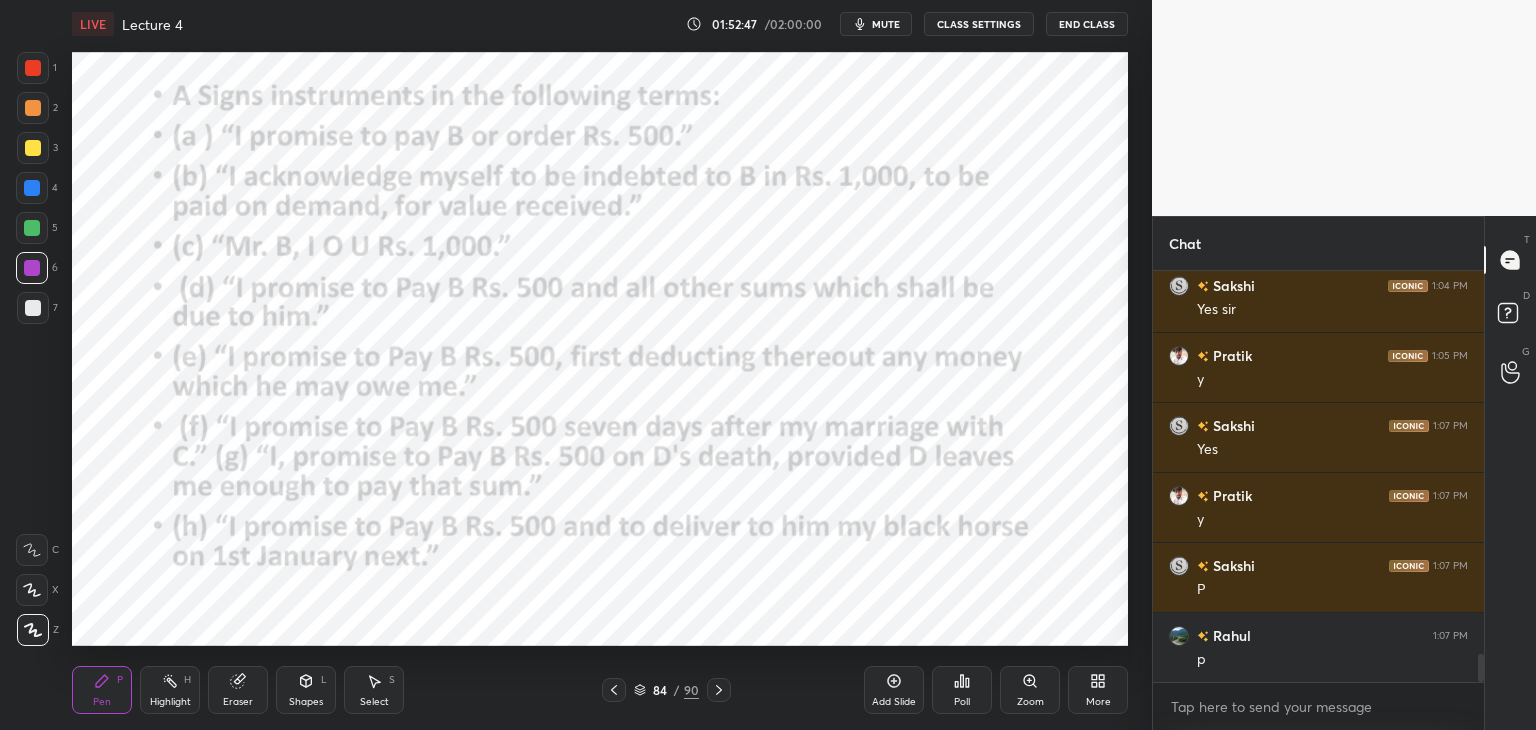 scroll, scrollTop: 5744, scrollLeft: 0, axis: vertical 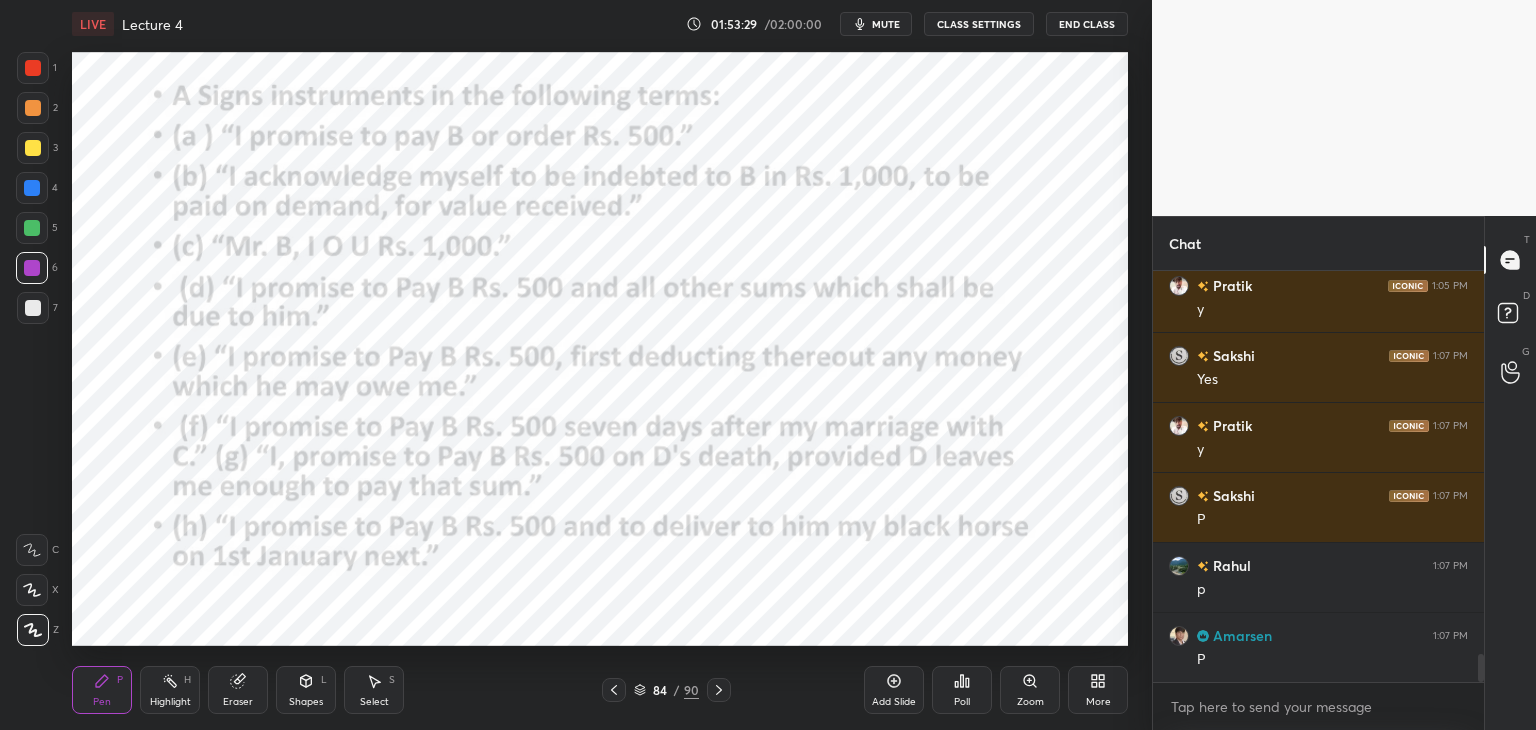 click on "Eraser" at bounding box center (238, 690) 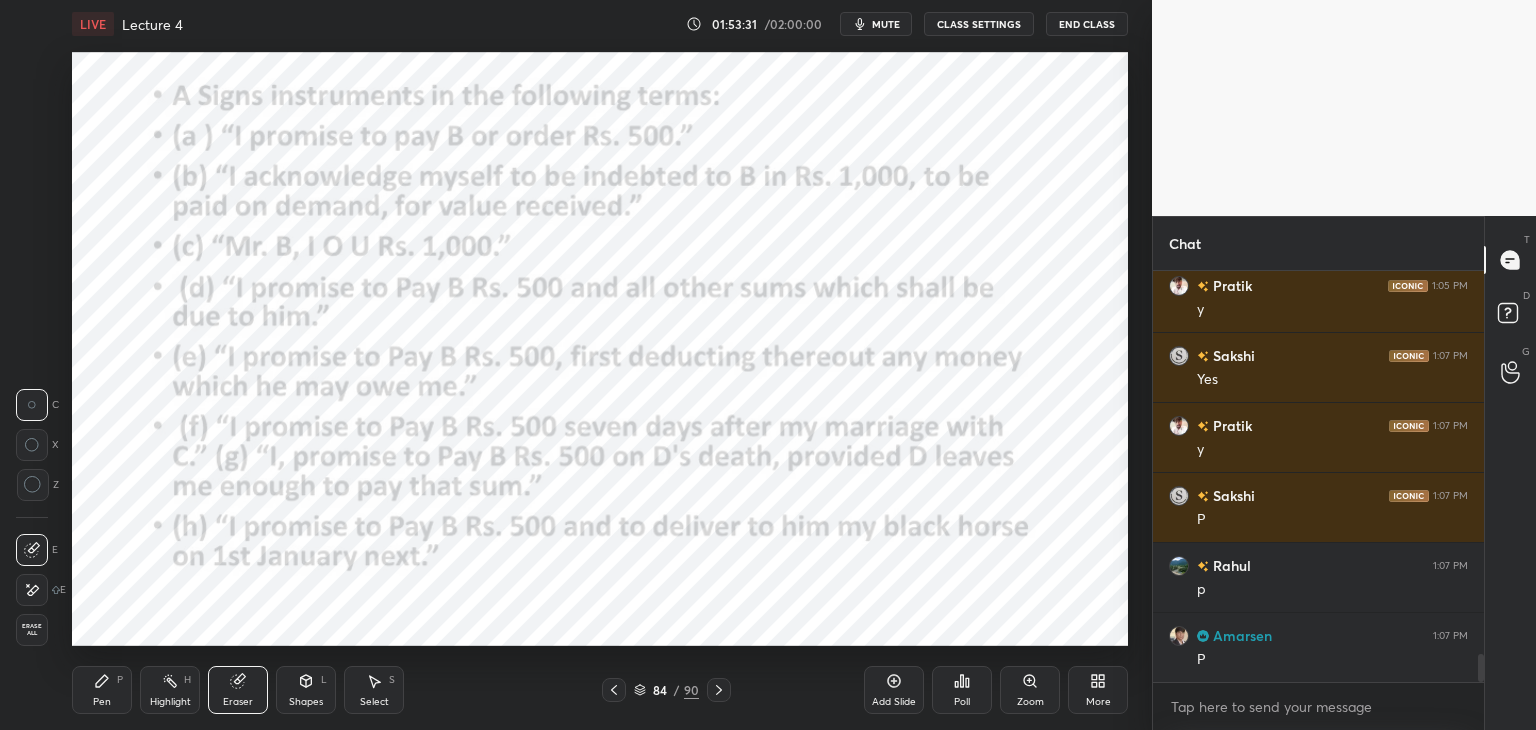 click on "Erase all" at bounding box center [34, 626] 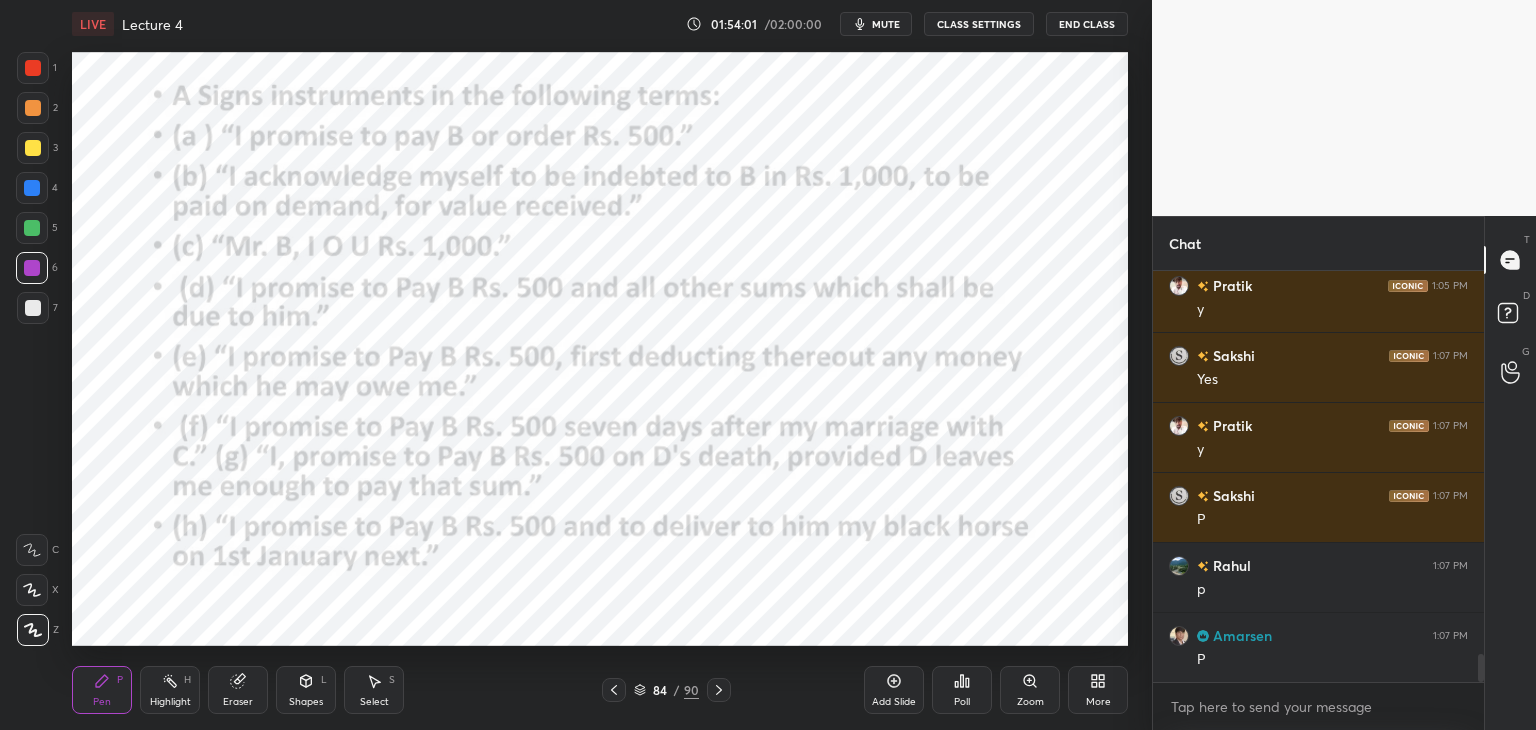 scroll, scrollTop: 5814, scrollLeft: 0, axis: vertical 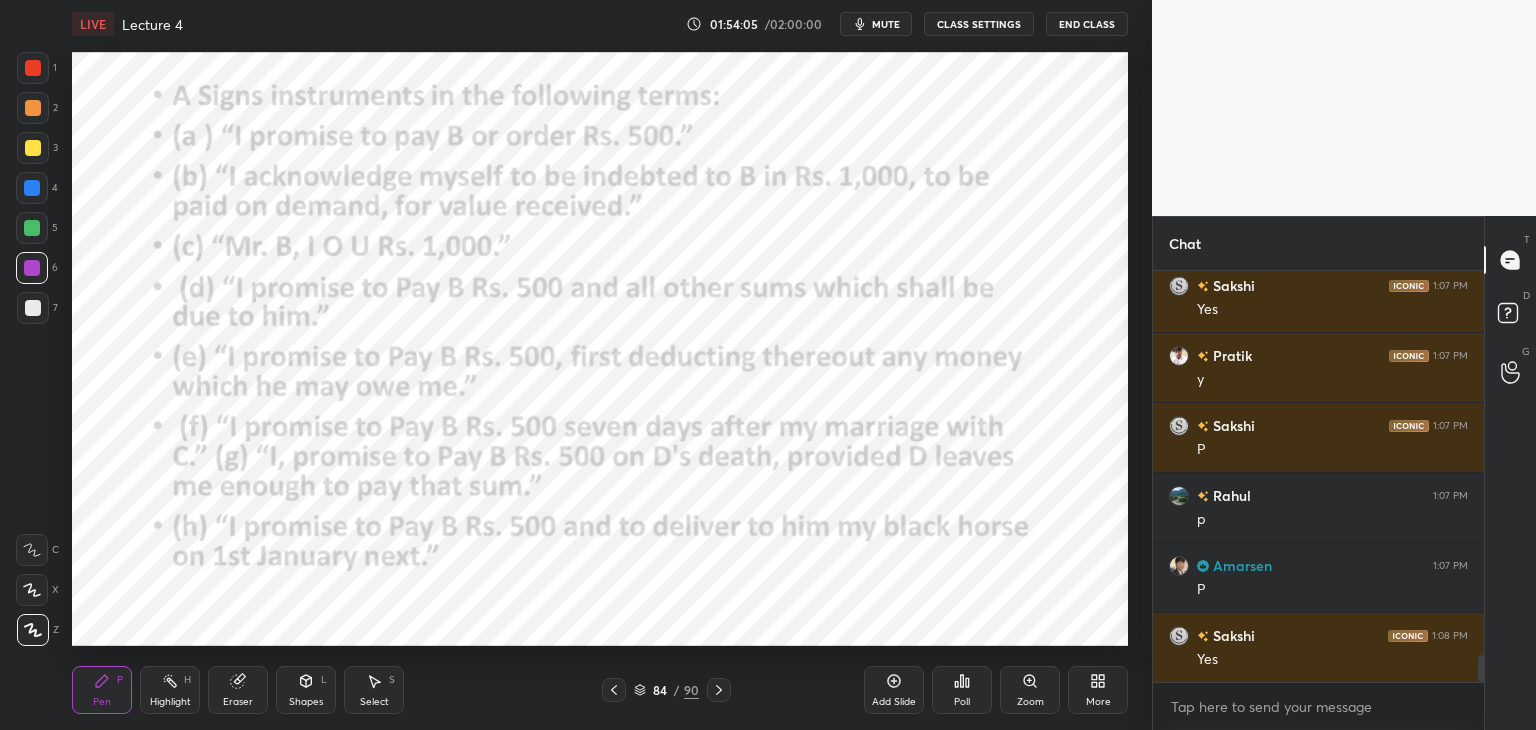 click on "Eraser" at bounding box center [238, 690] 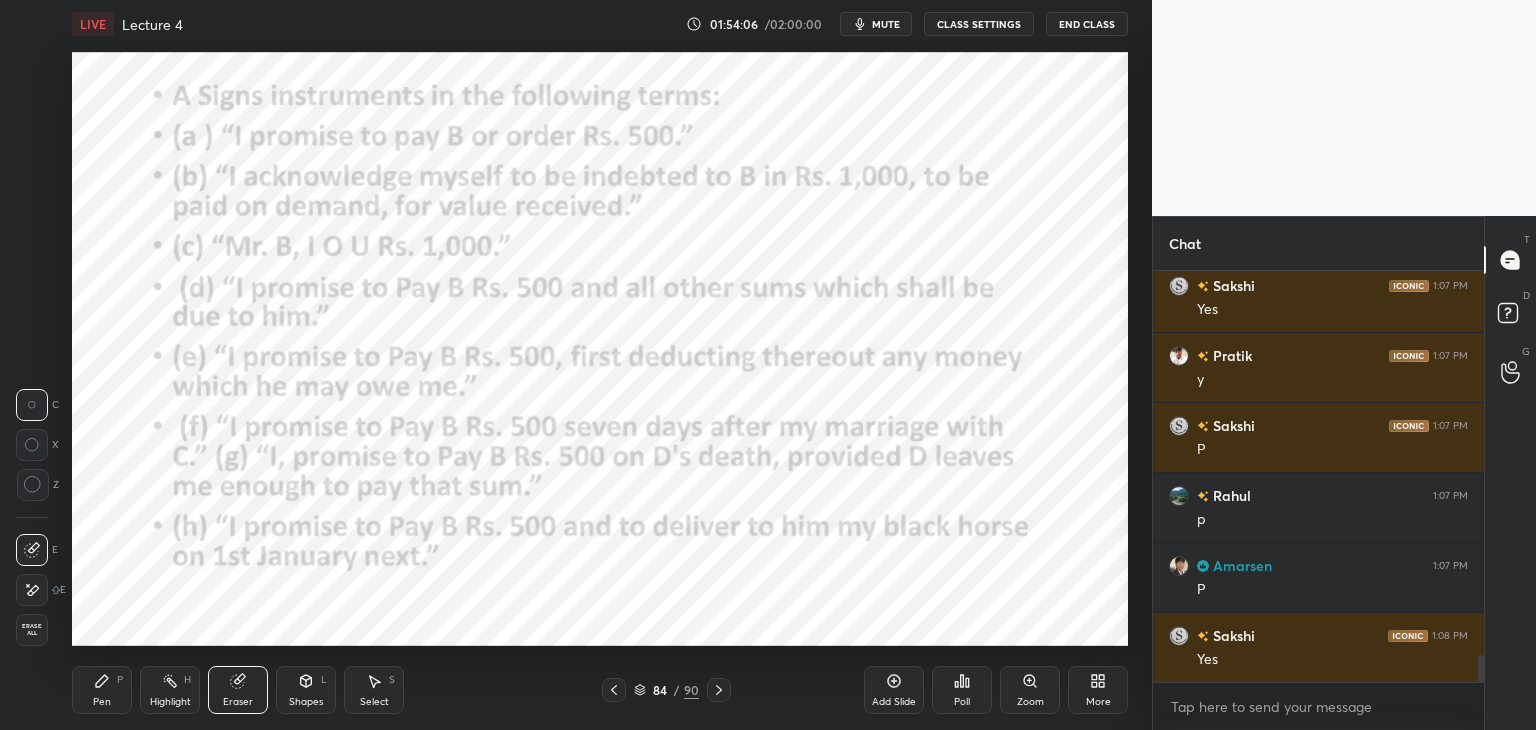 click on "Erase all" at bounding box center [32, 630] 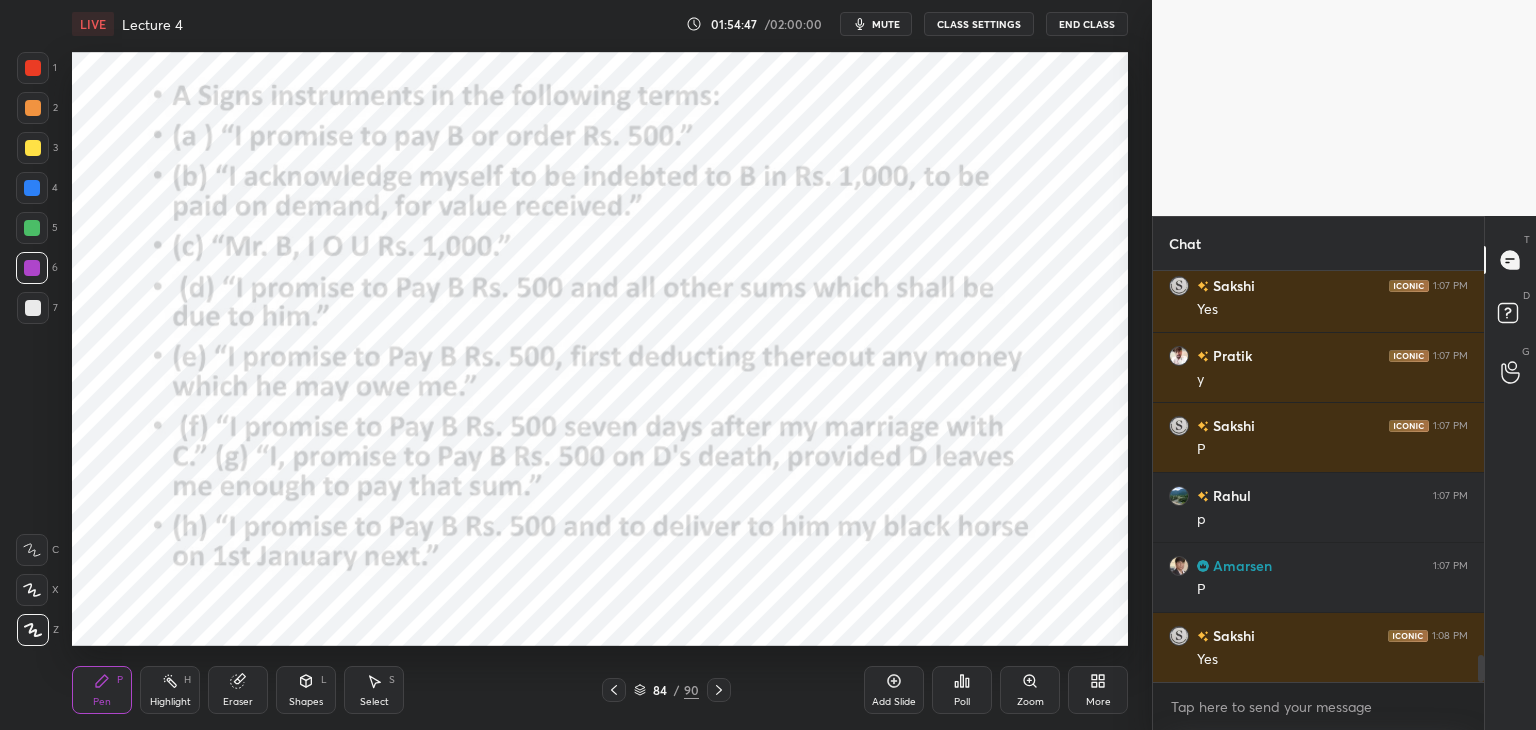 click on "Eraser" at bounding box center [238, 690] 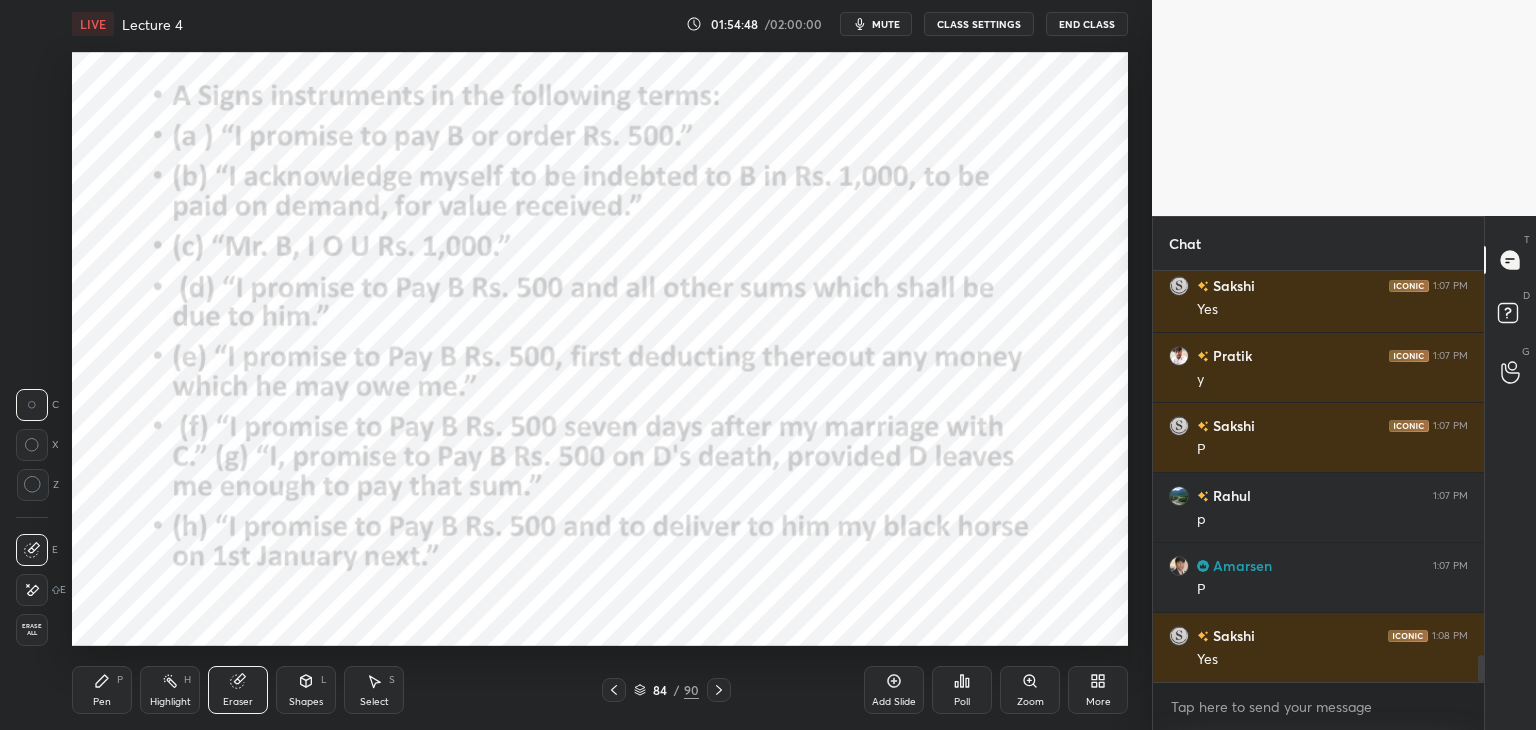 click on "Erase all" at bounding box center [34, 630] 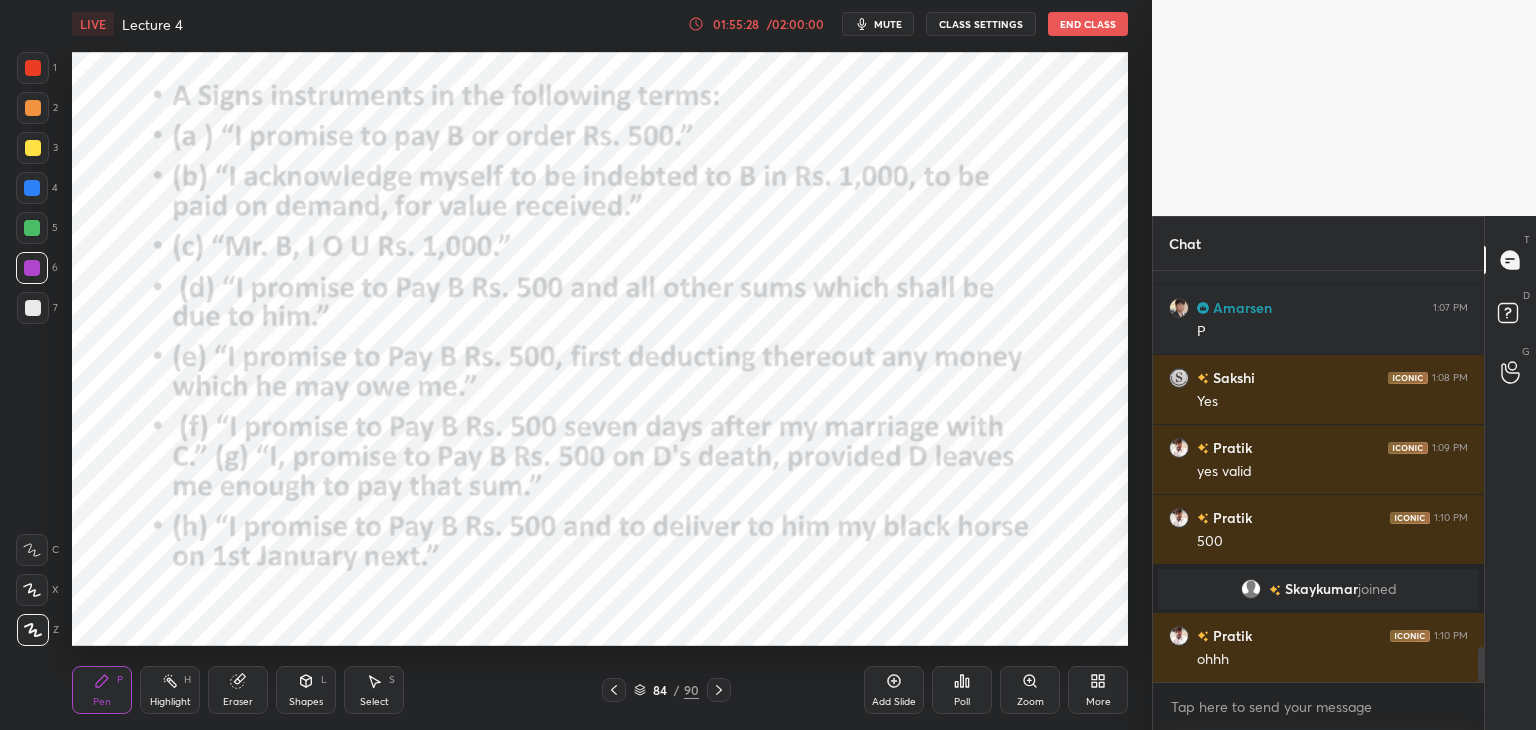 scroll, scrollTop: 4476, scrollLeft: 0, axis: vertical 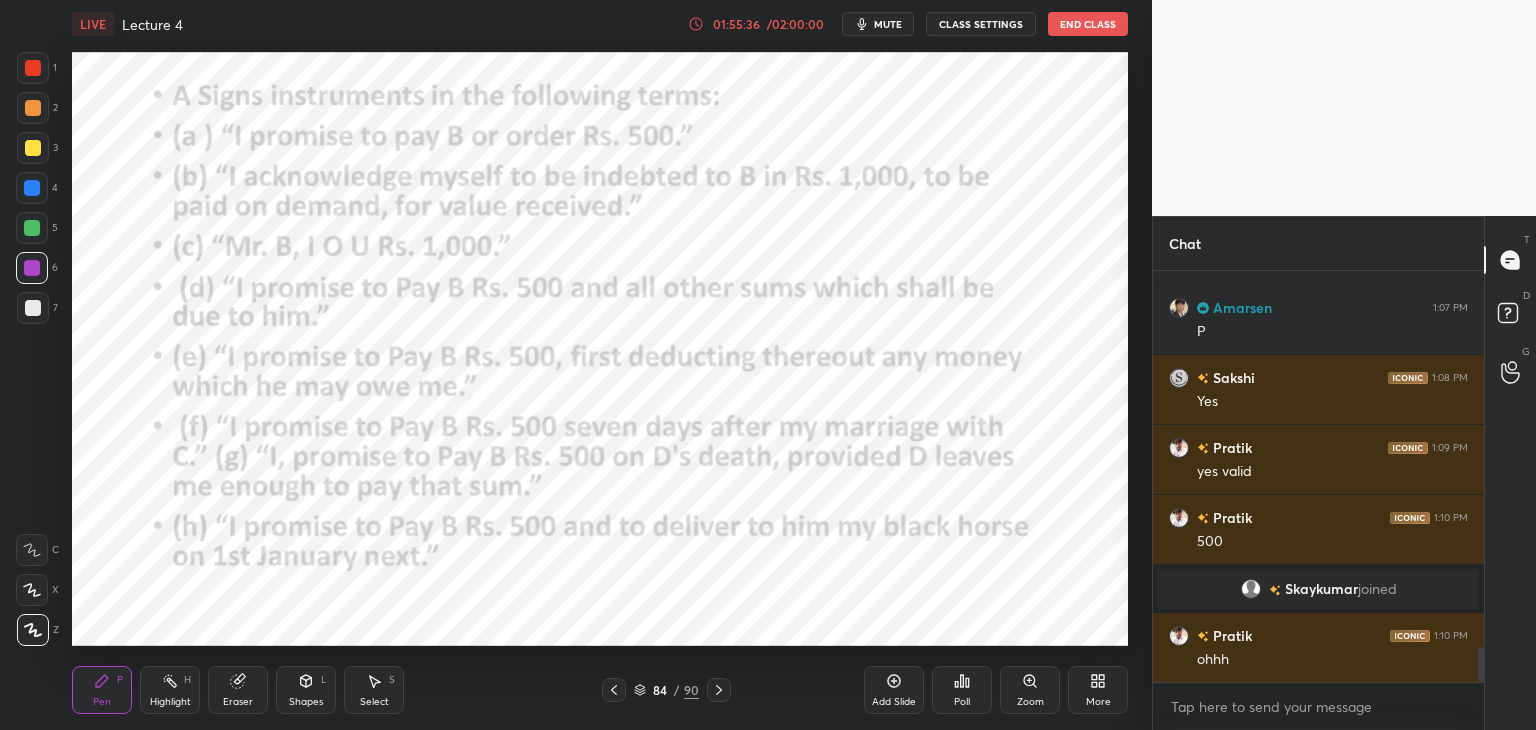 click 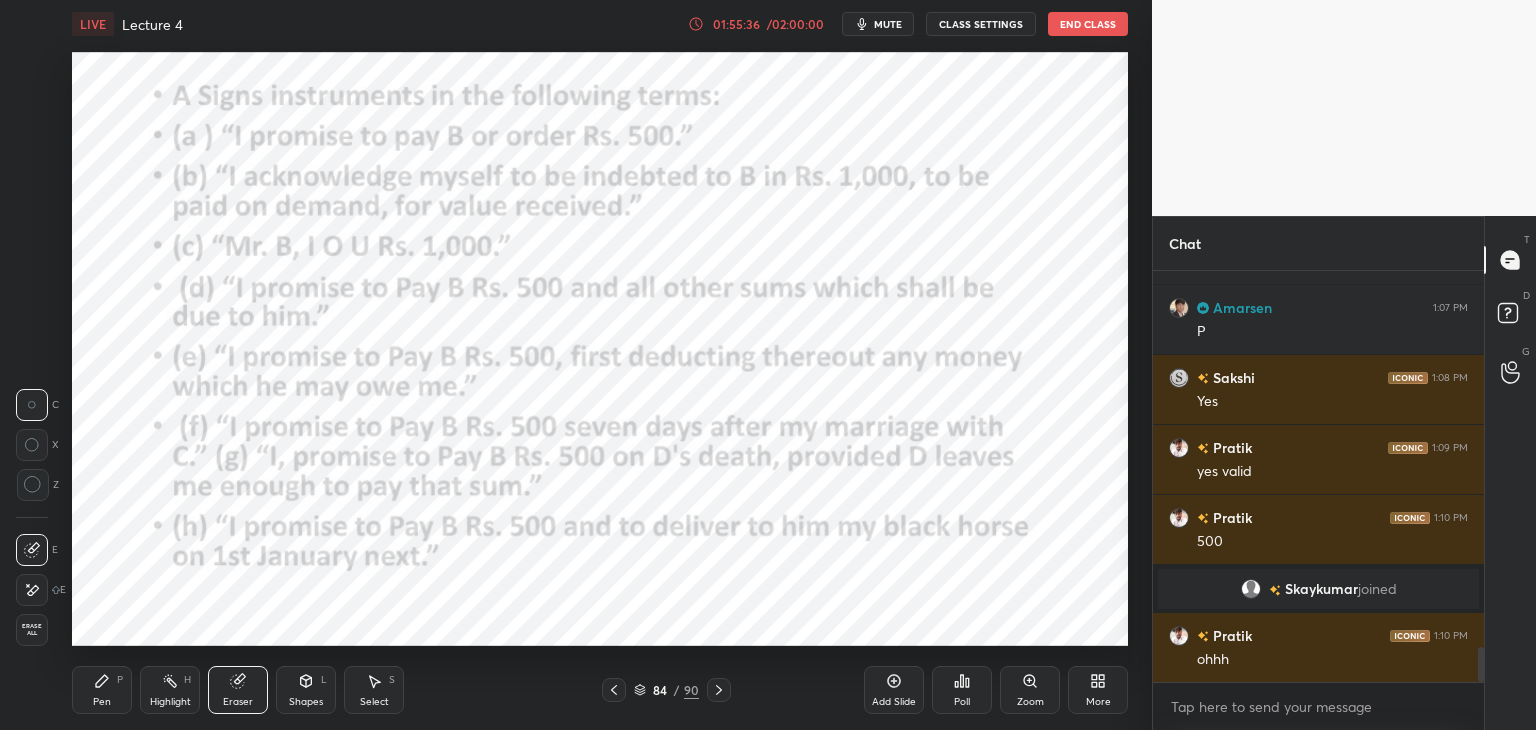 click on "E E Erase all" at bounding box center (41, 586) 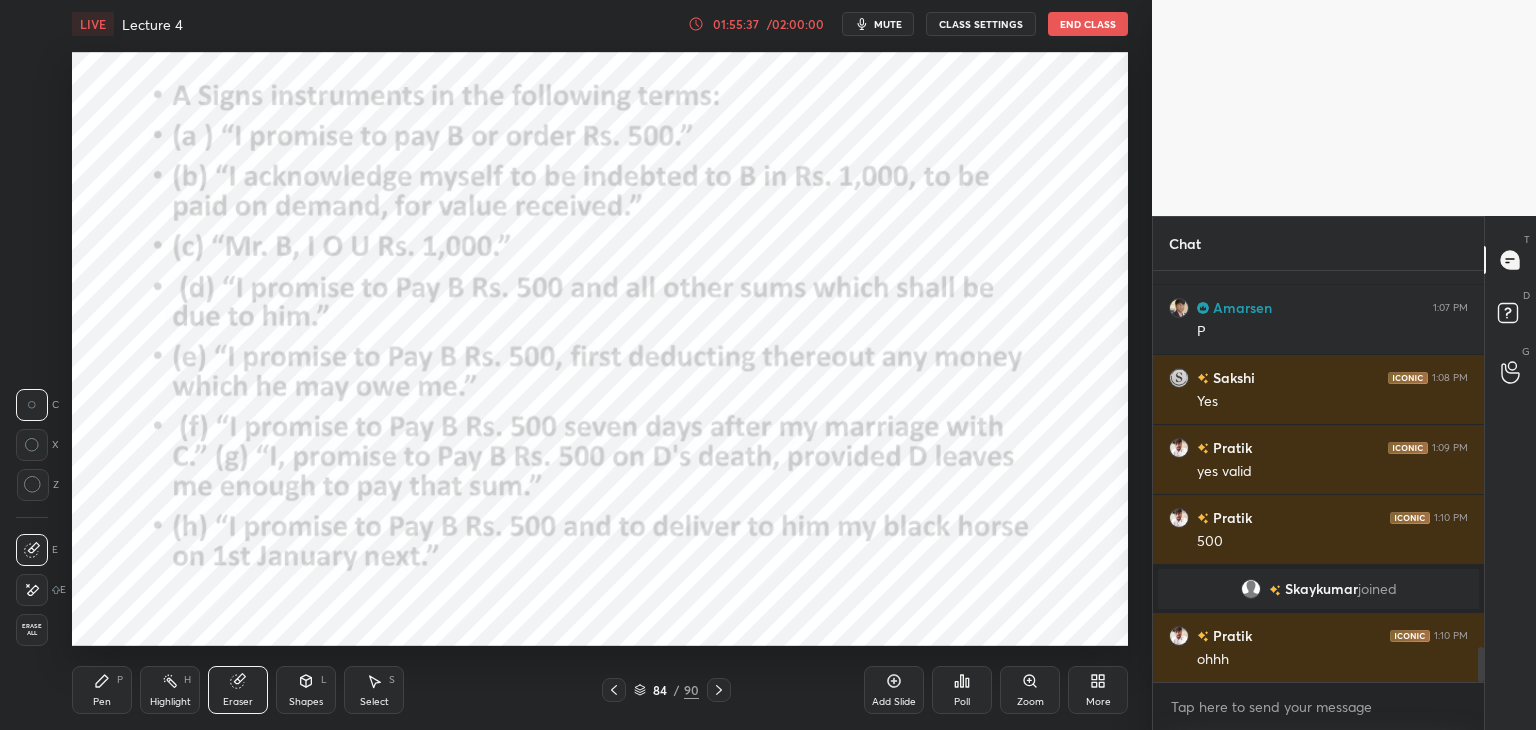 click on "Erase all" at bounding box center (32, 630) 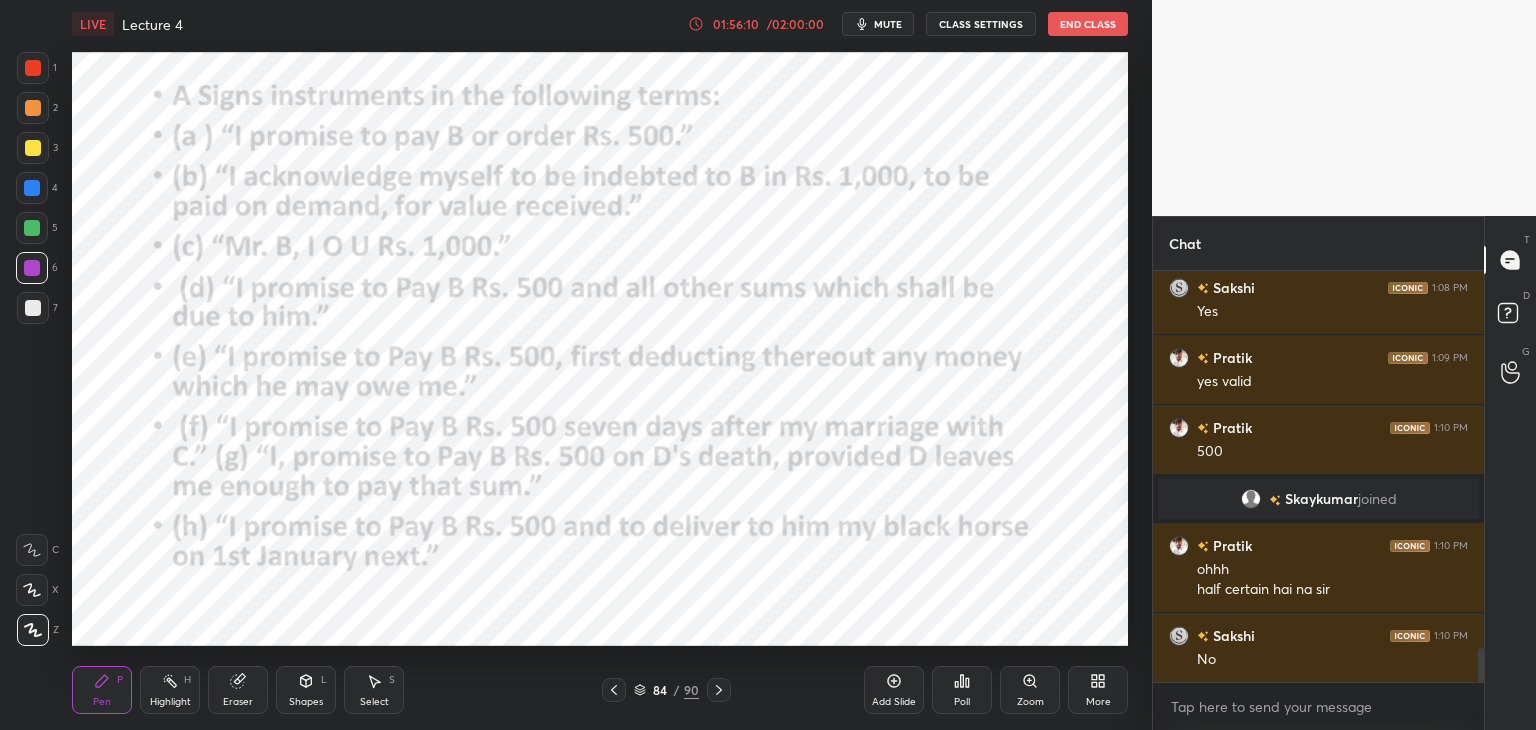 scroll, scrollTop: 4636, scrollLeft: 0, axis: vertical 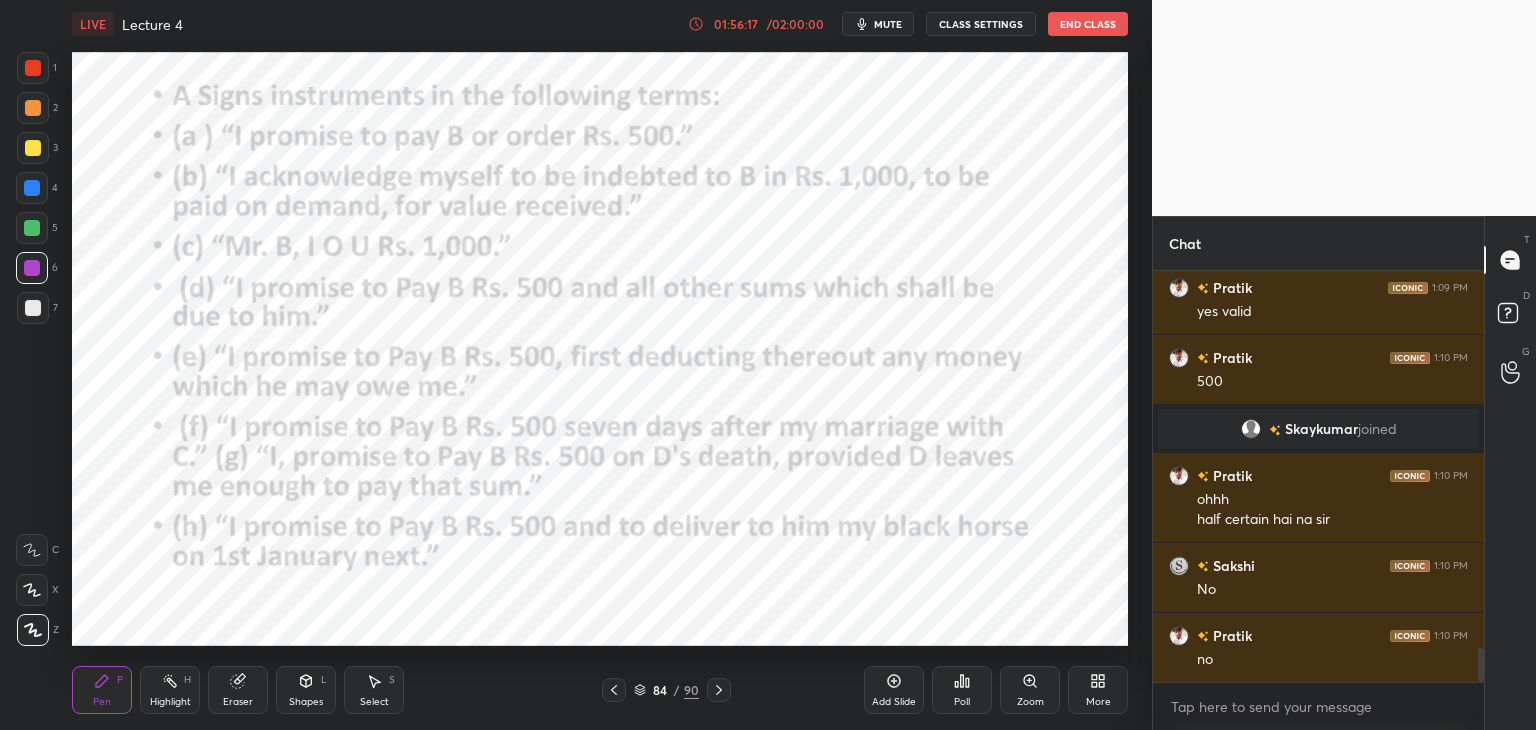 click on "Eraser" at bounding box center (238, 690) 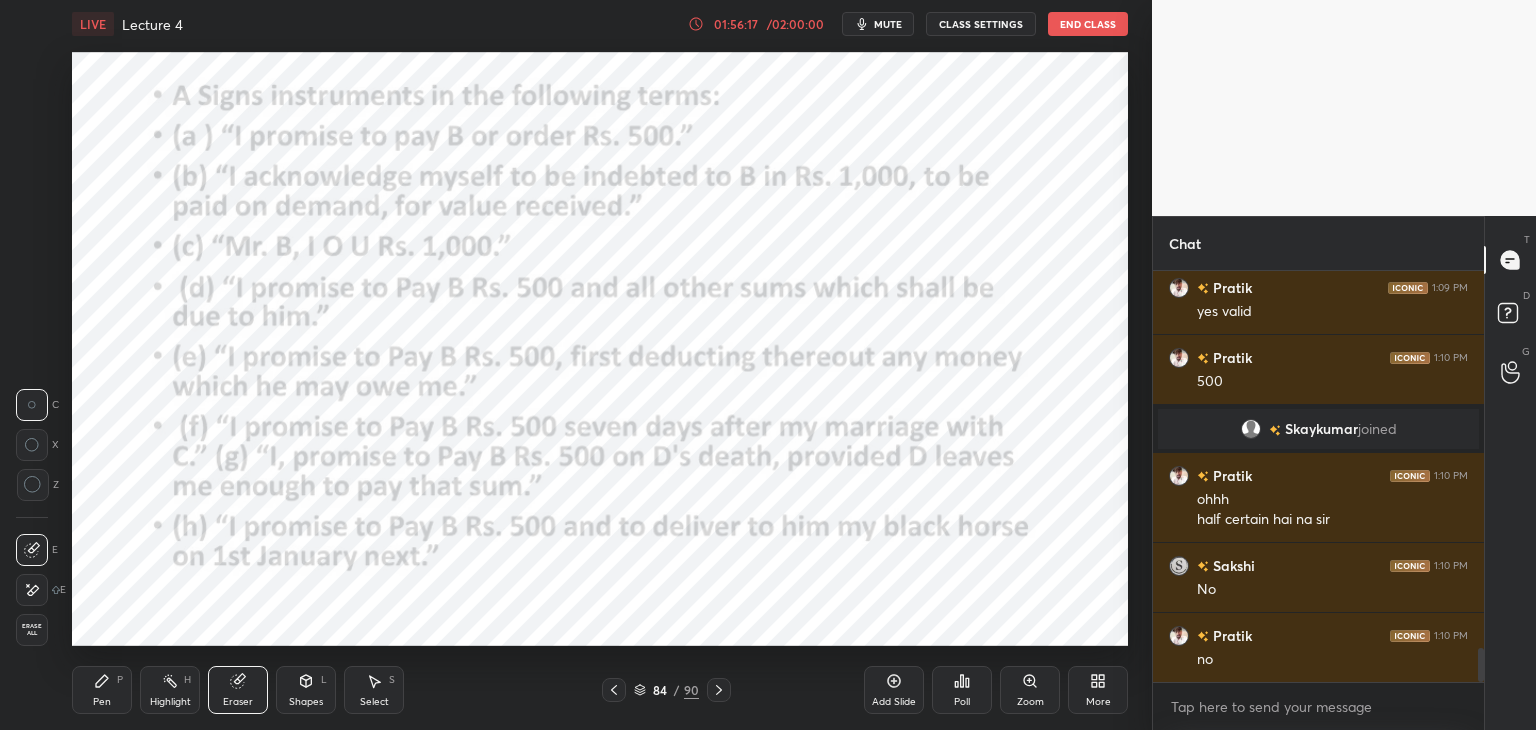 click on "Erase all" at bounding box center [32, 630] 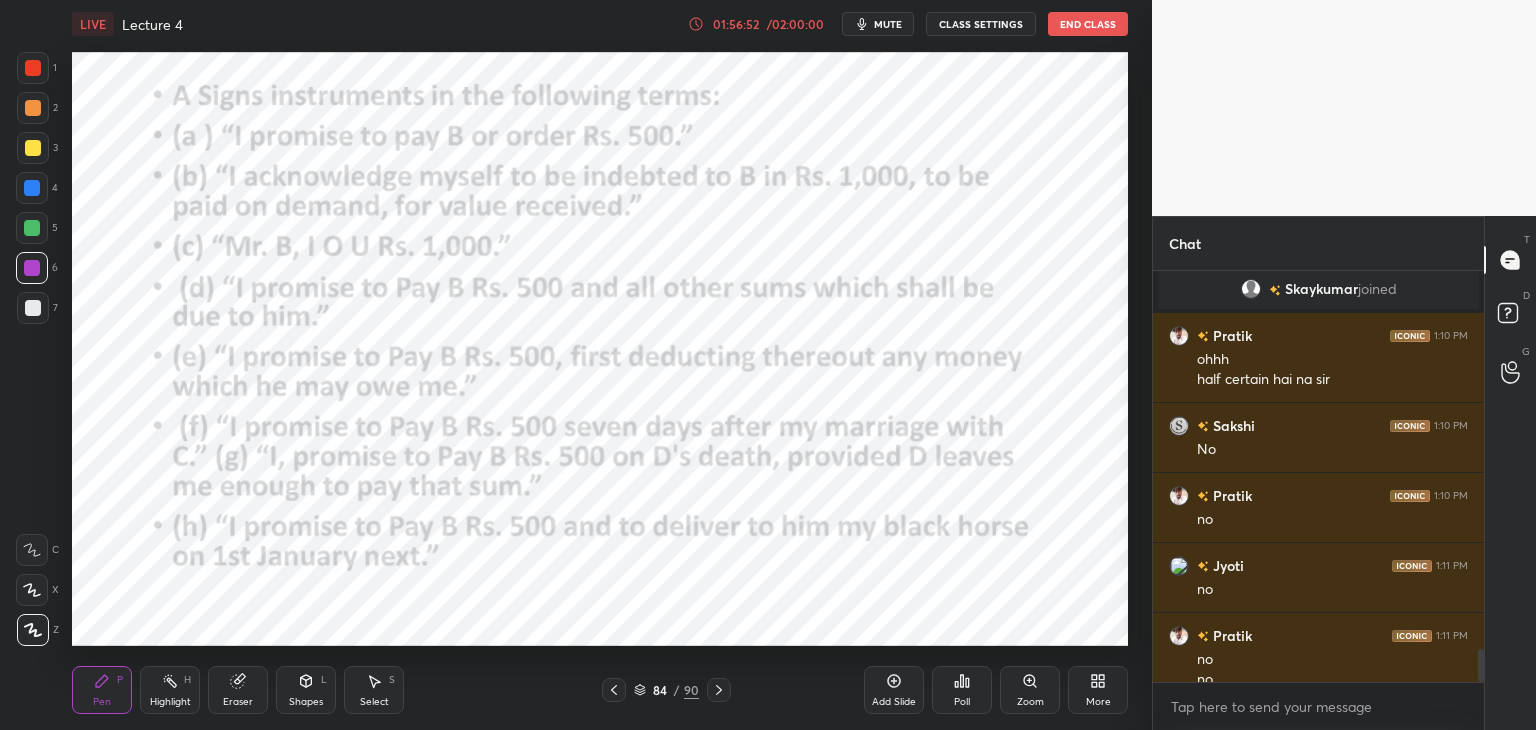 scroll, scrollTop: 4796, scrollLeft: 0, axis: vertical 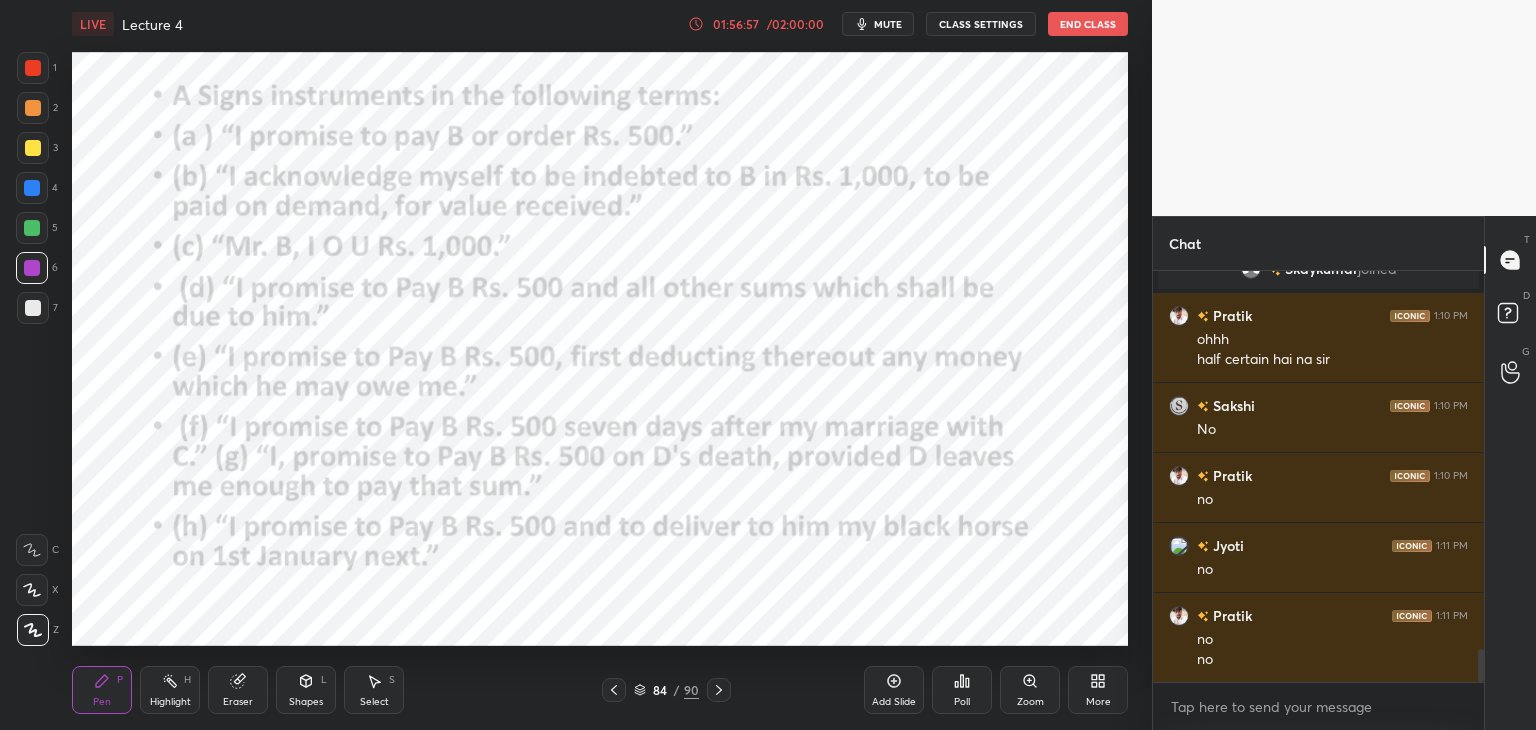click on "Eraser" at bounding box center (238, 690) 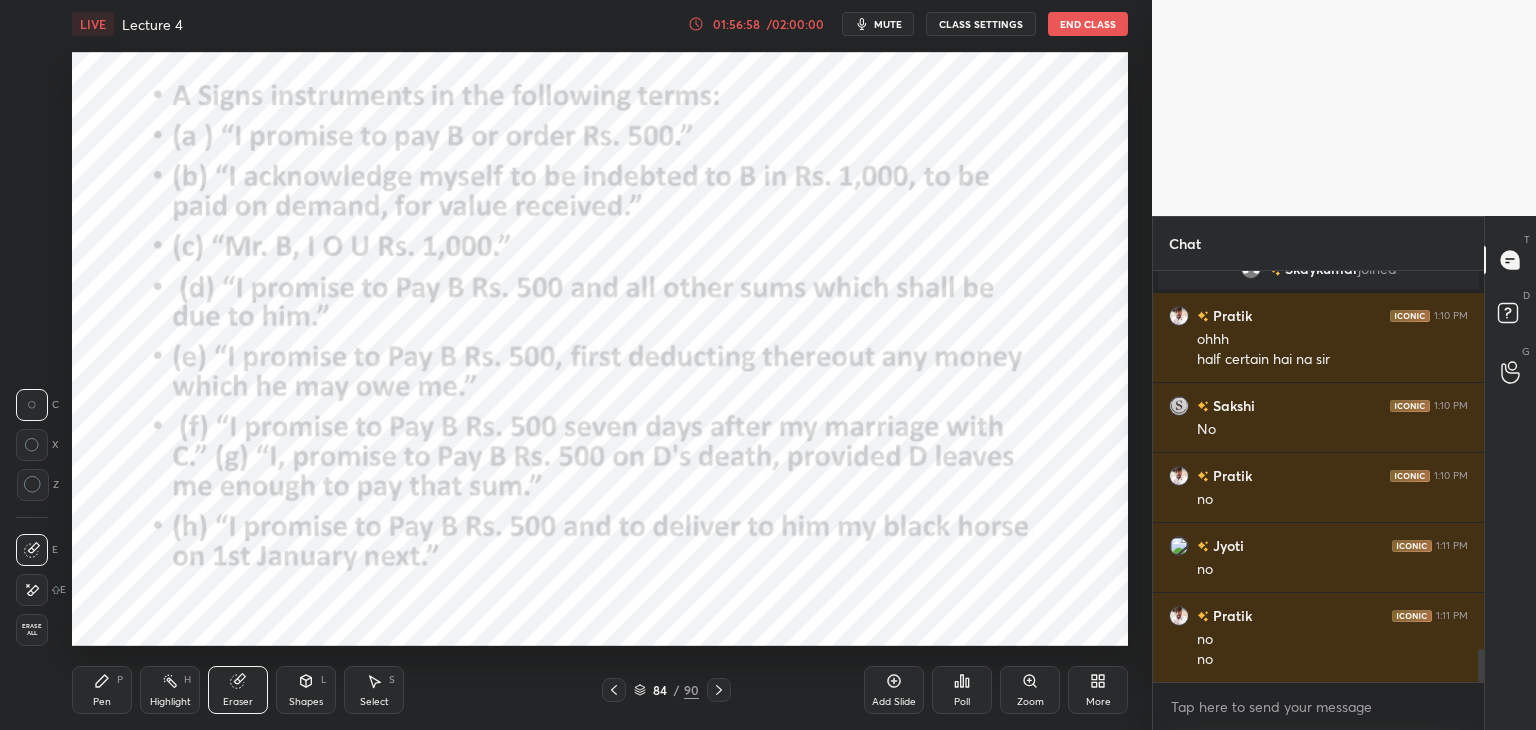 click on "Erase all" at bounding box center (32, 630) 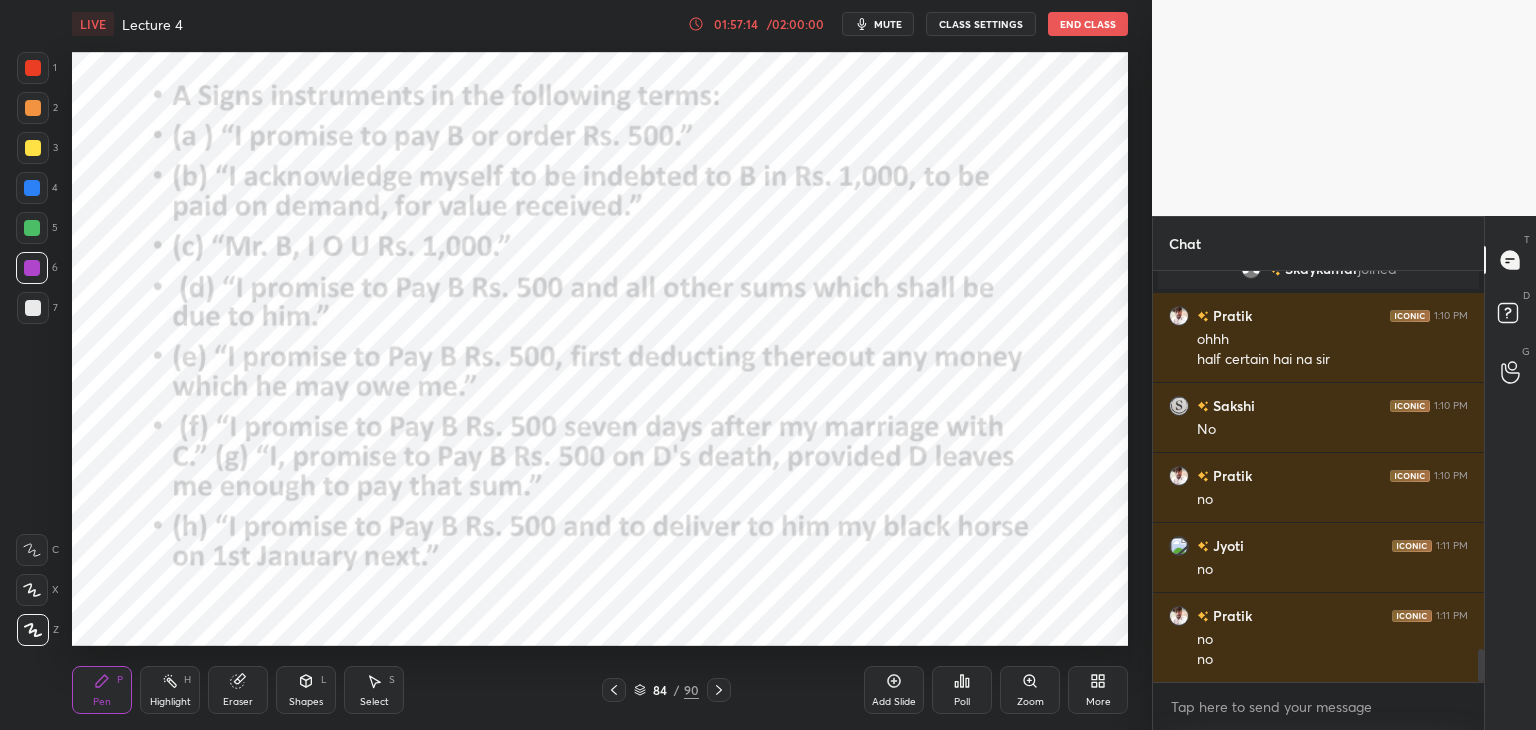 scroll, scrollTop: 4866, scrollLeft: 0, axis: vertical 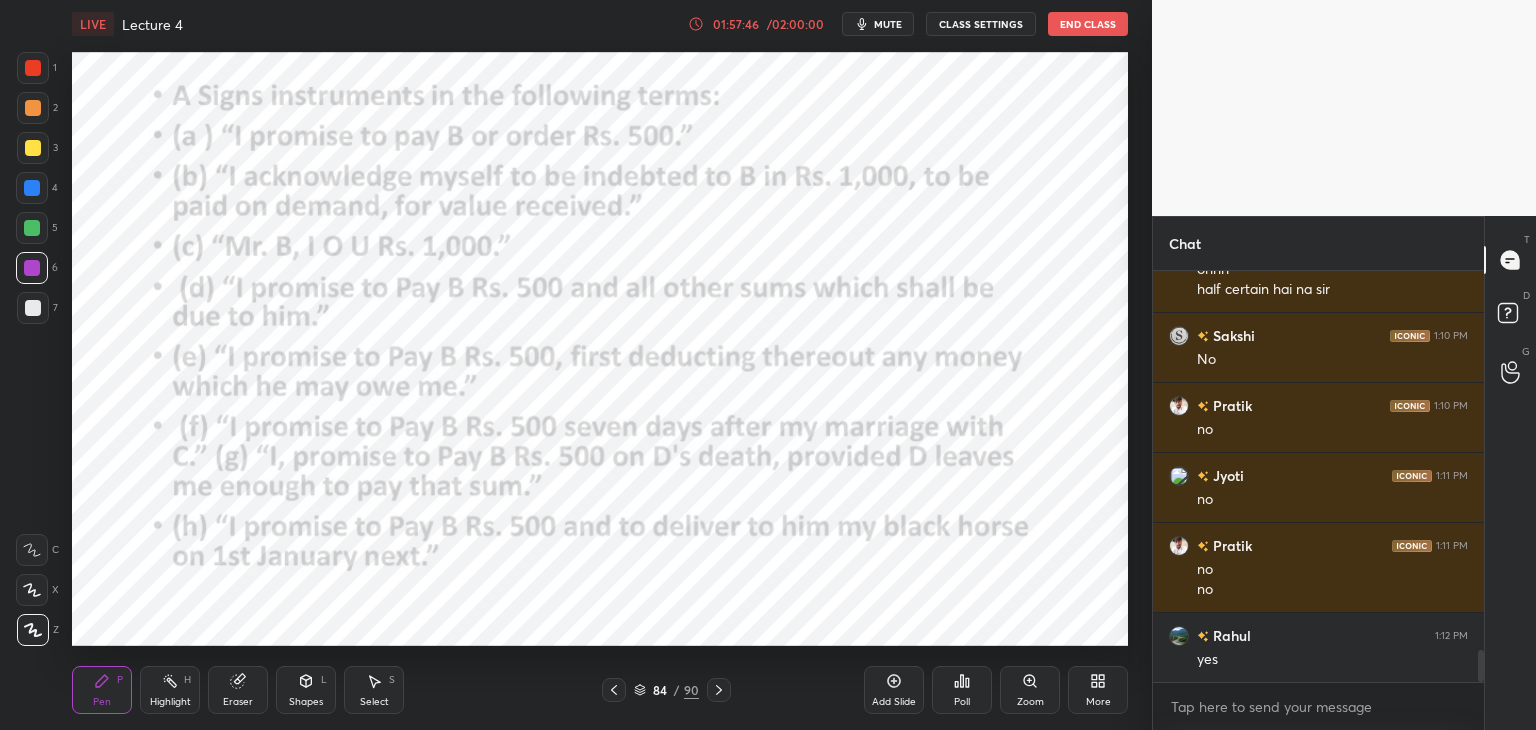 click on "Shapes L" at bounding box center [306, 690] 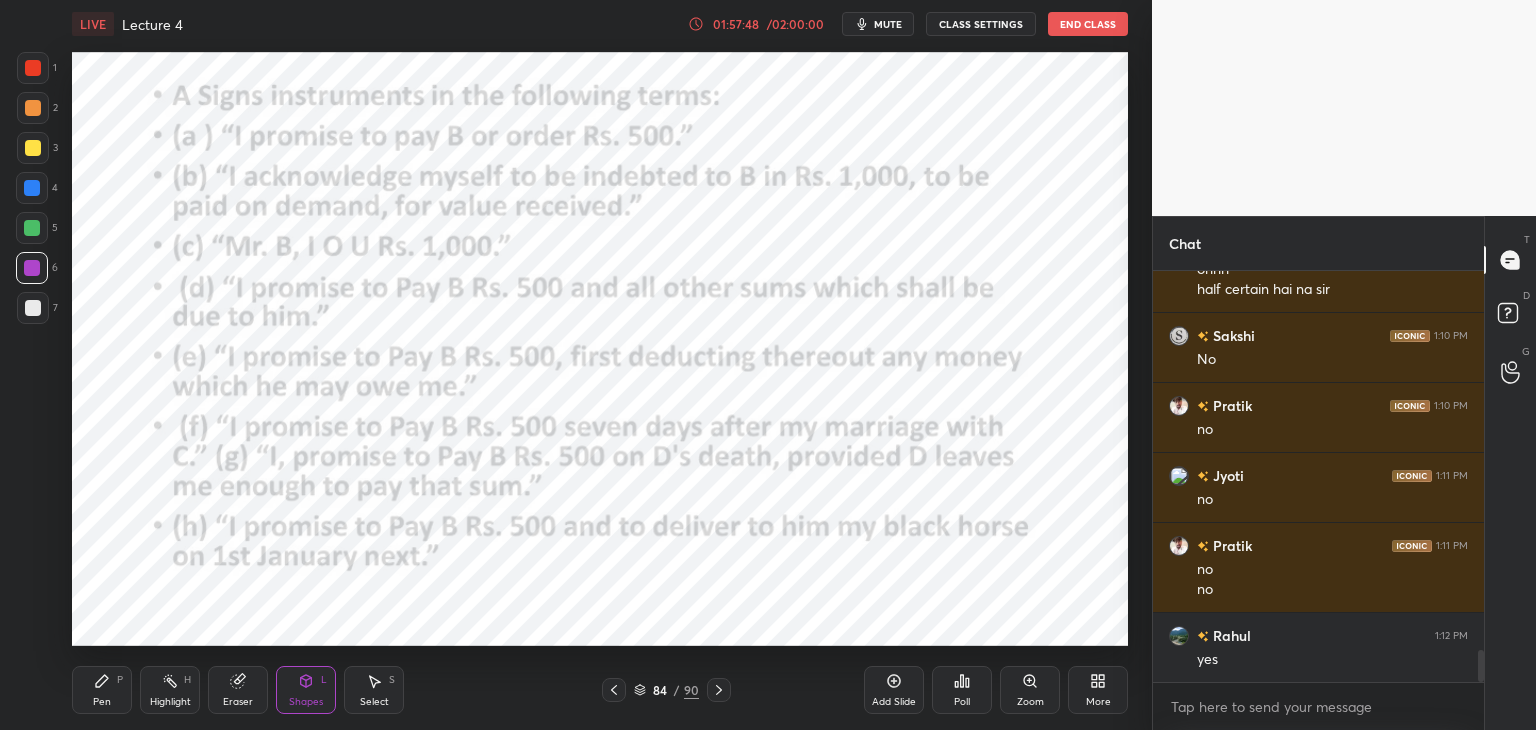 click on "Eraser" at bounding box center [238, 690] 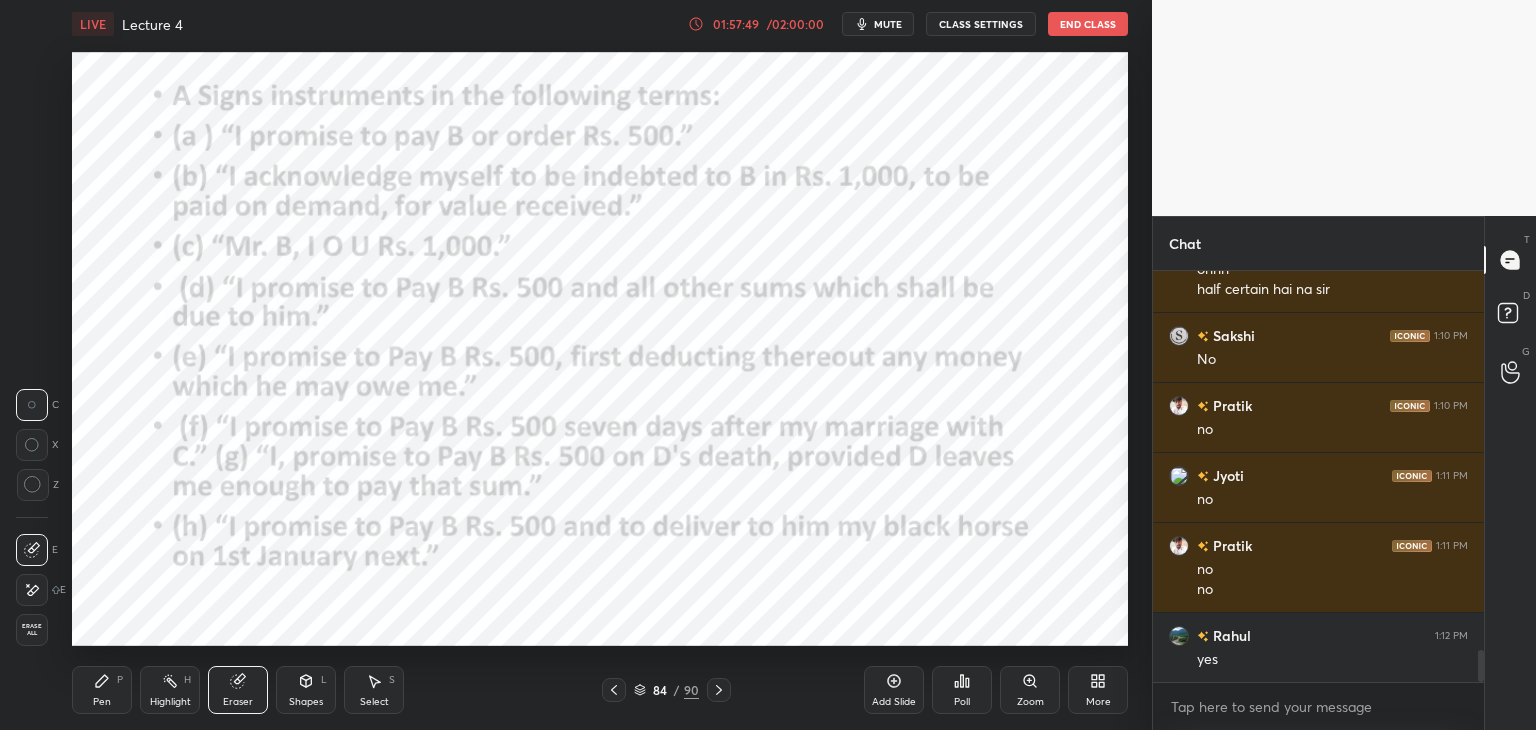 click on "Erase all" at bounding box center (32, 630) 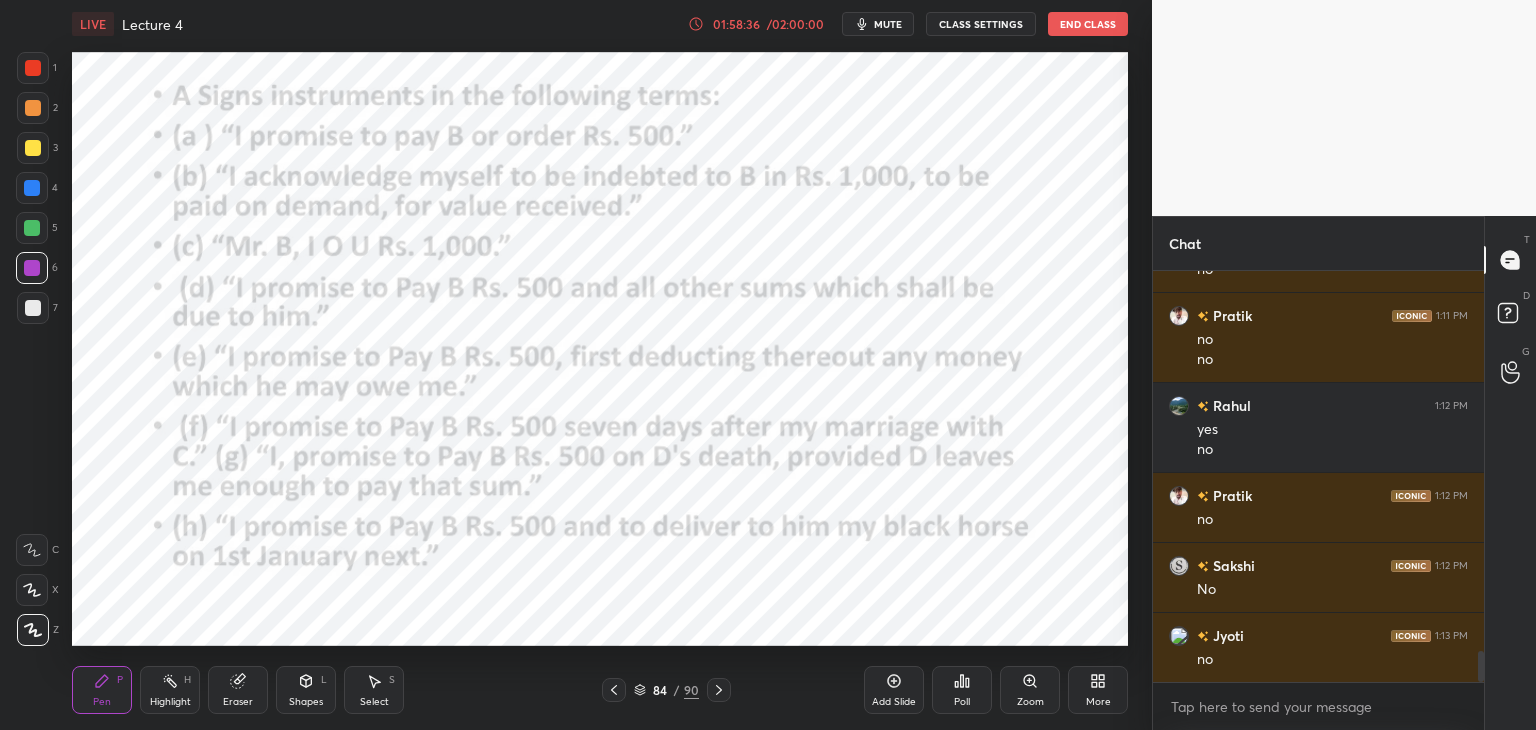 scroll, scrollTop: 5166, scrollLeft: 0, axis: vertical 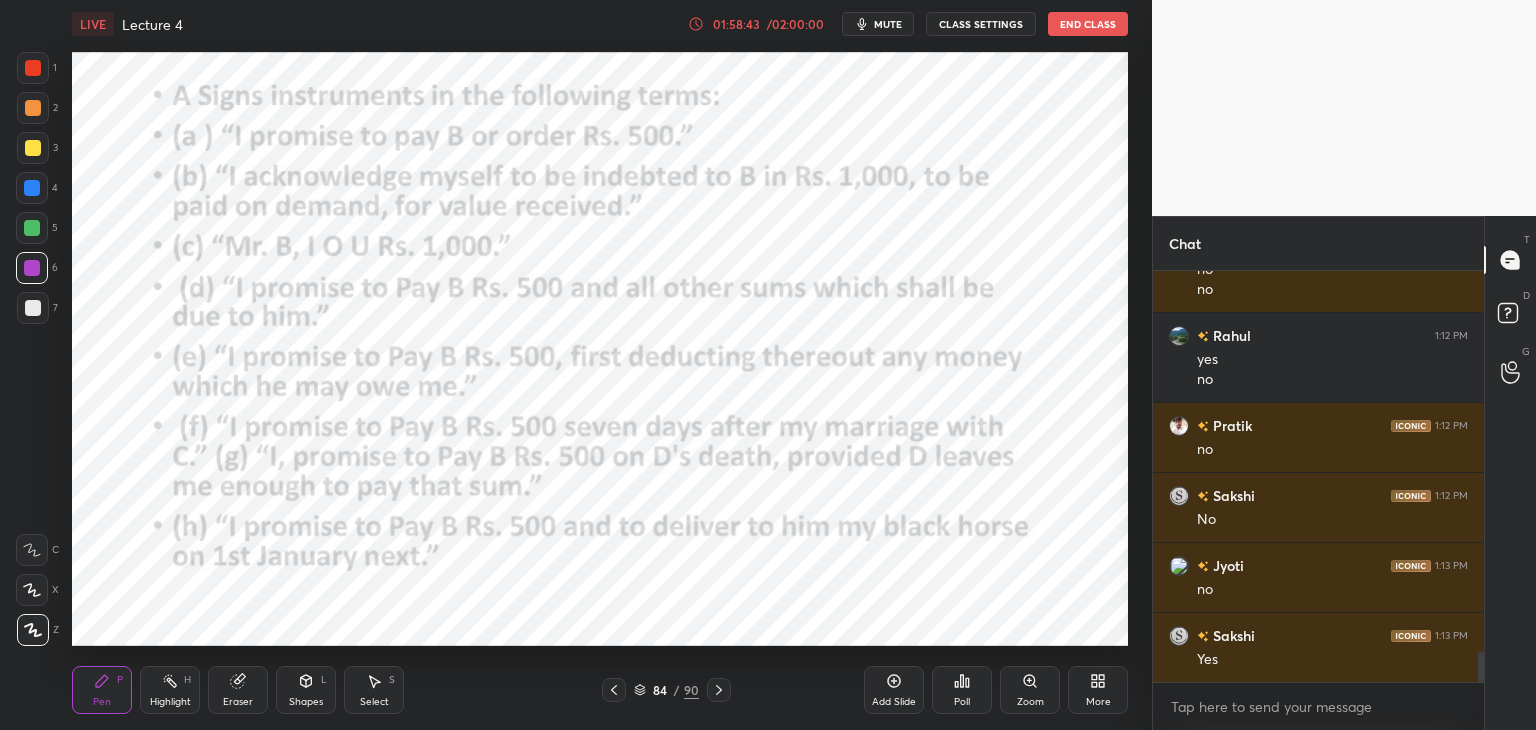 click on "Eraser" at bounding box center [238, 690] 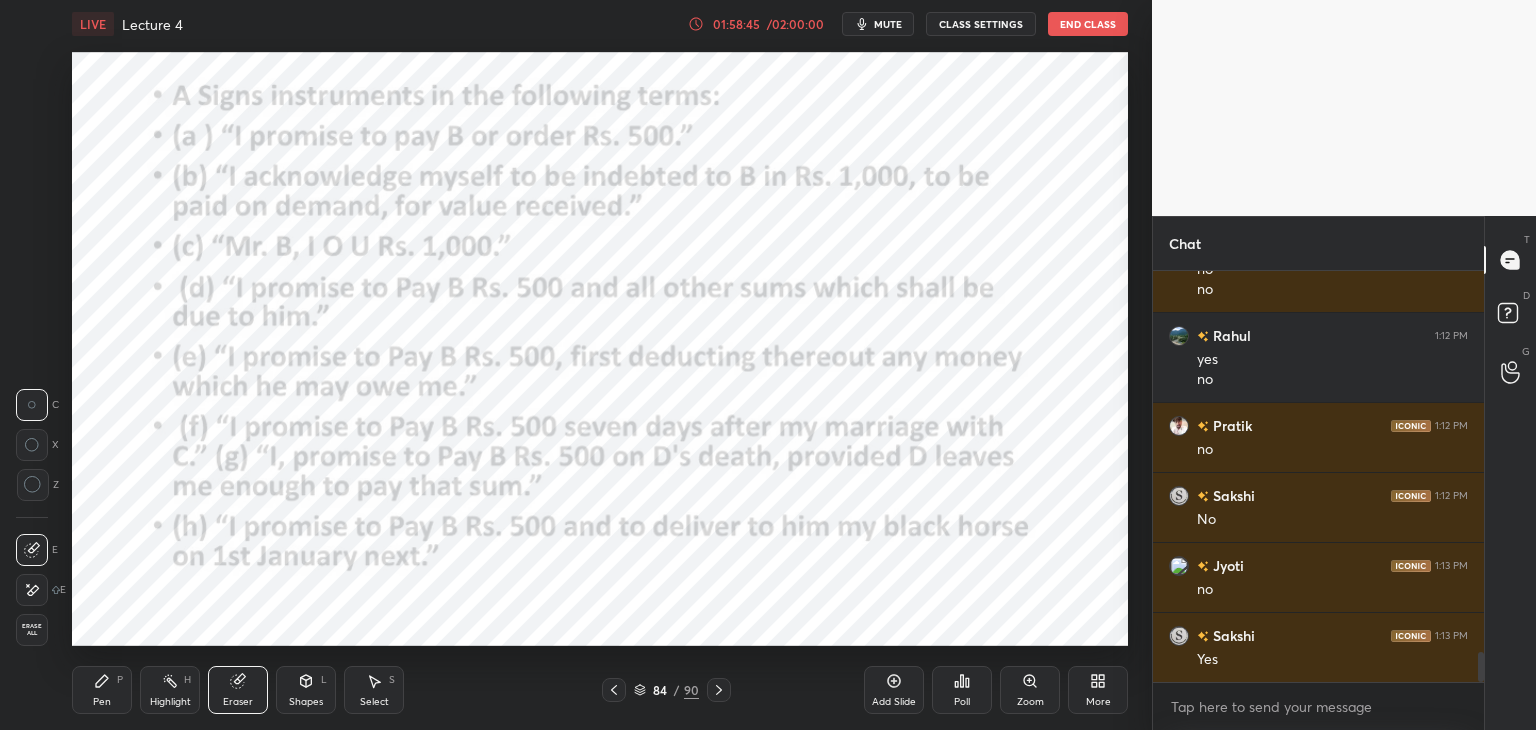 click on "Erase all" at bounding box center (32, 630) 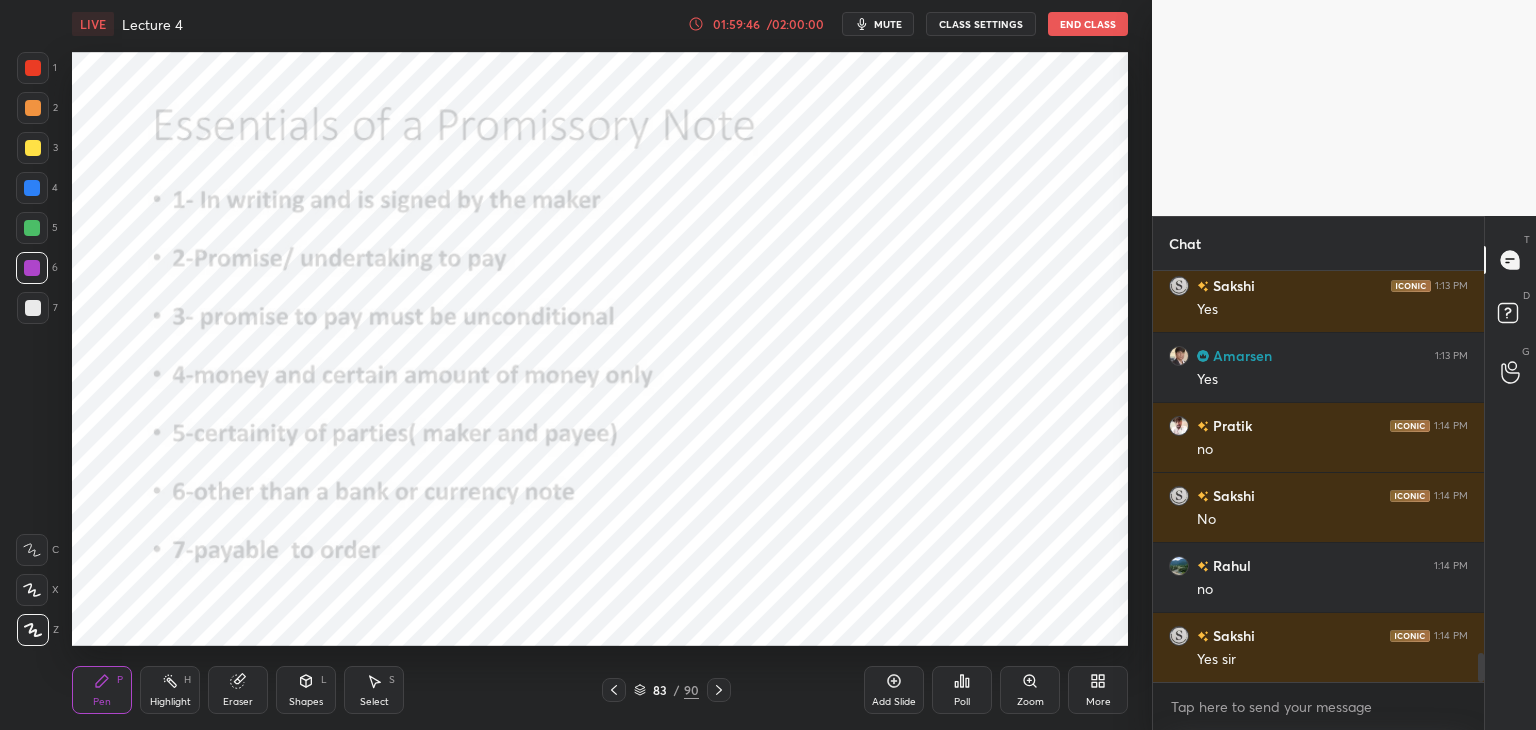 scroll, scrollTop: 5586, scrollLeft: 0, axis: vertical 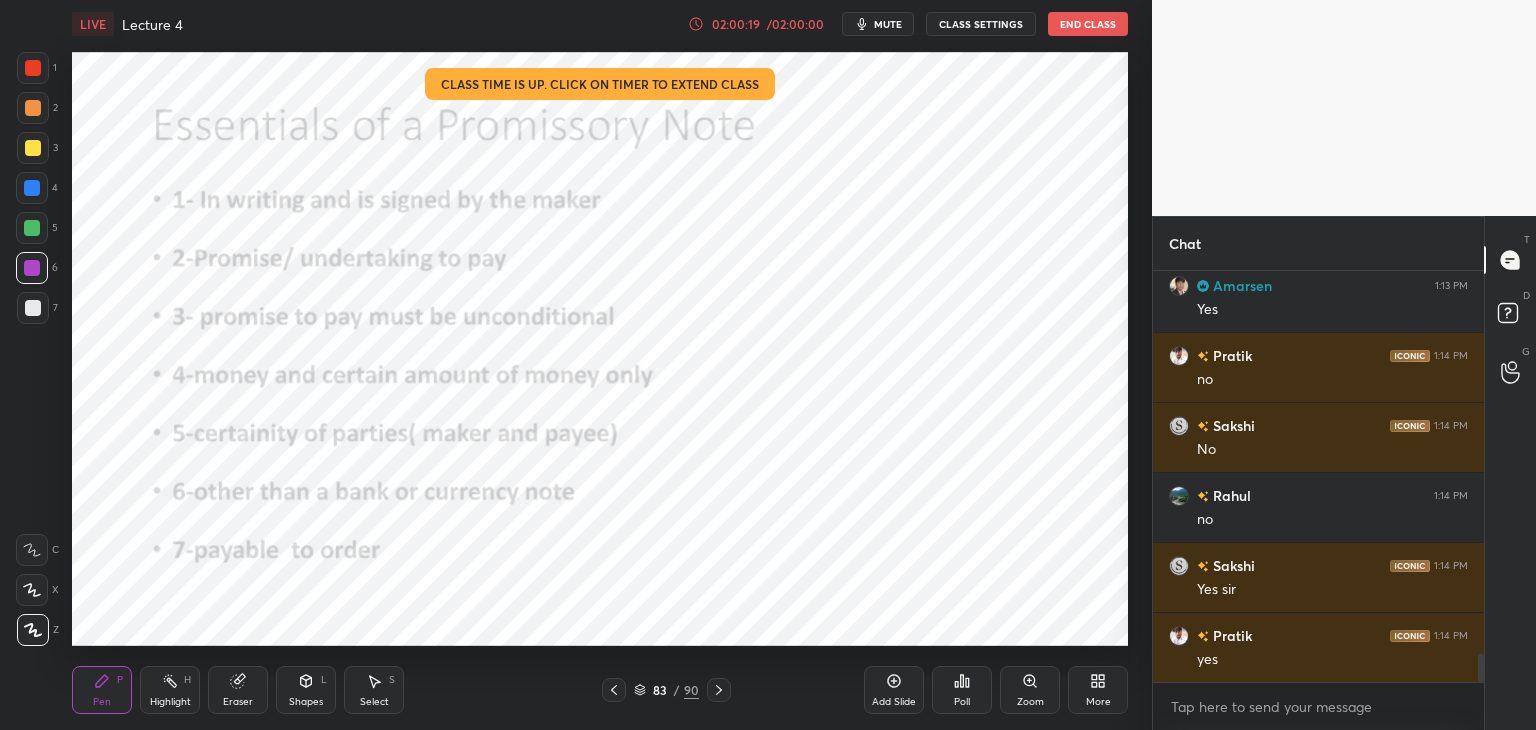click on "End Class" at bounding box center (1088, 24) 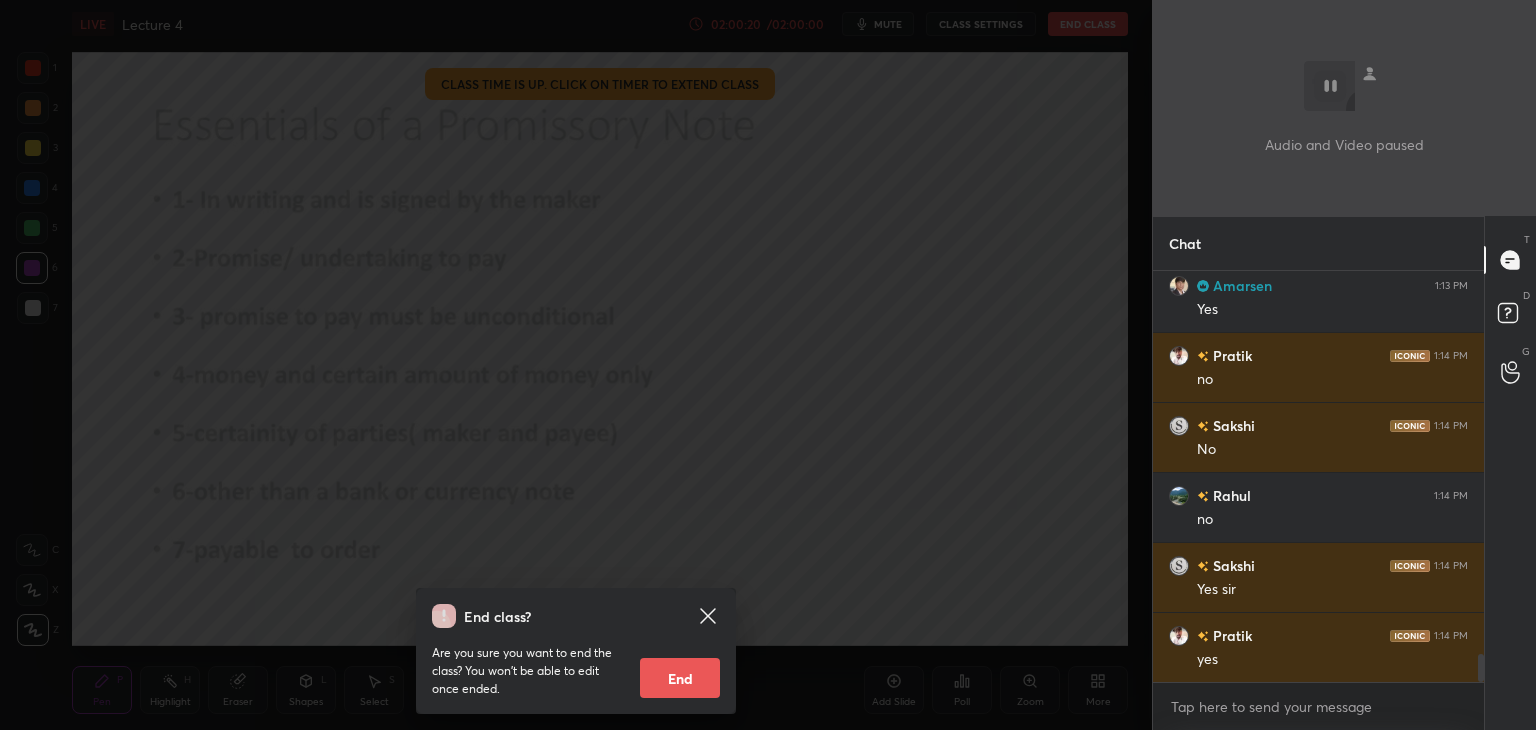 click on "End" at bounding box center (680, 678) 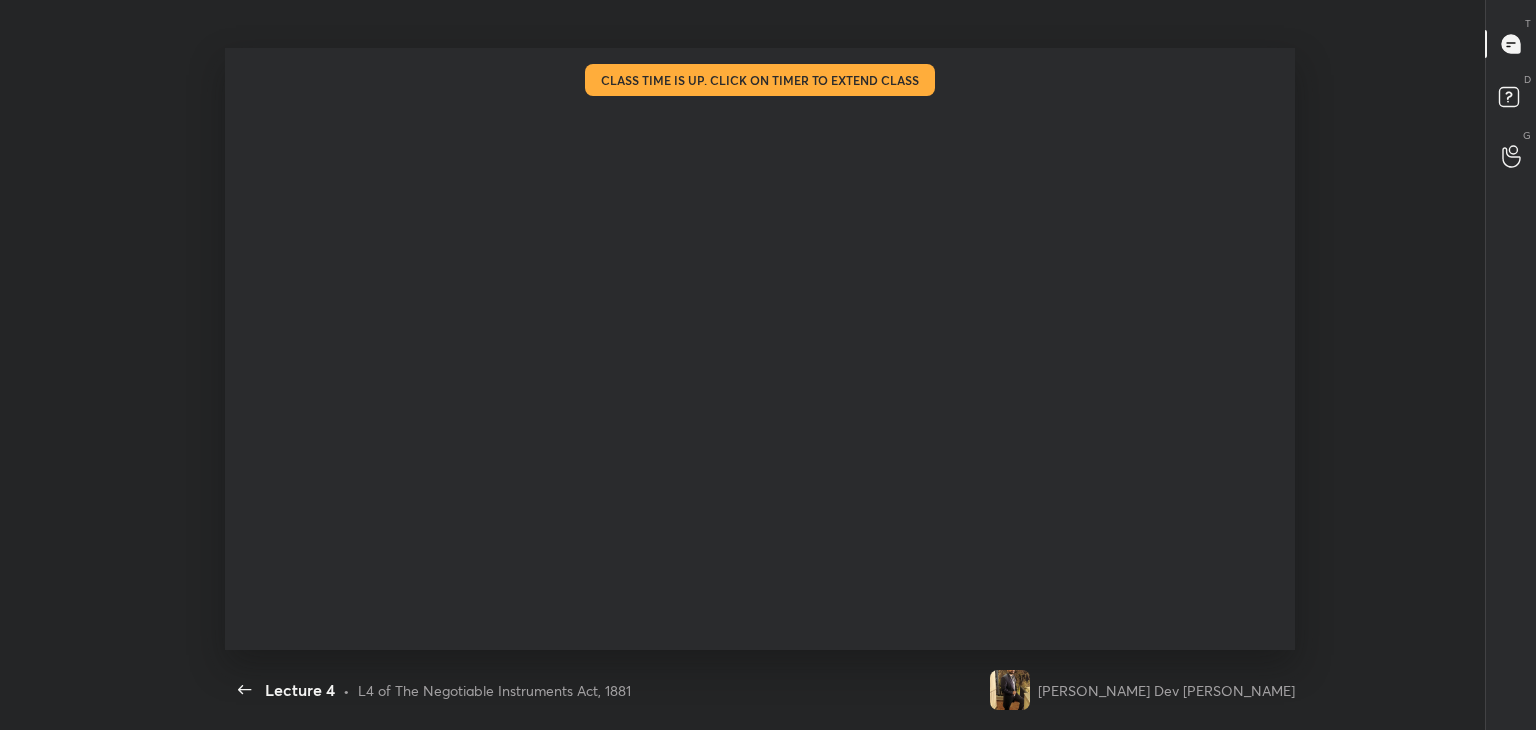 scroll, scrollTop: 99397, scrollLeft: 98820, axis: both 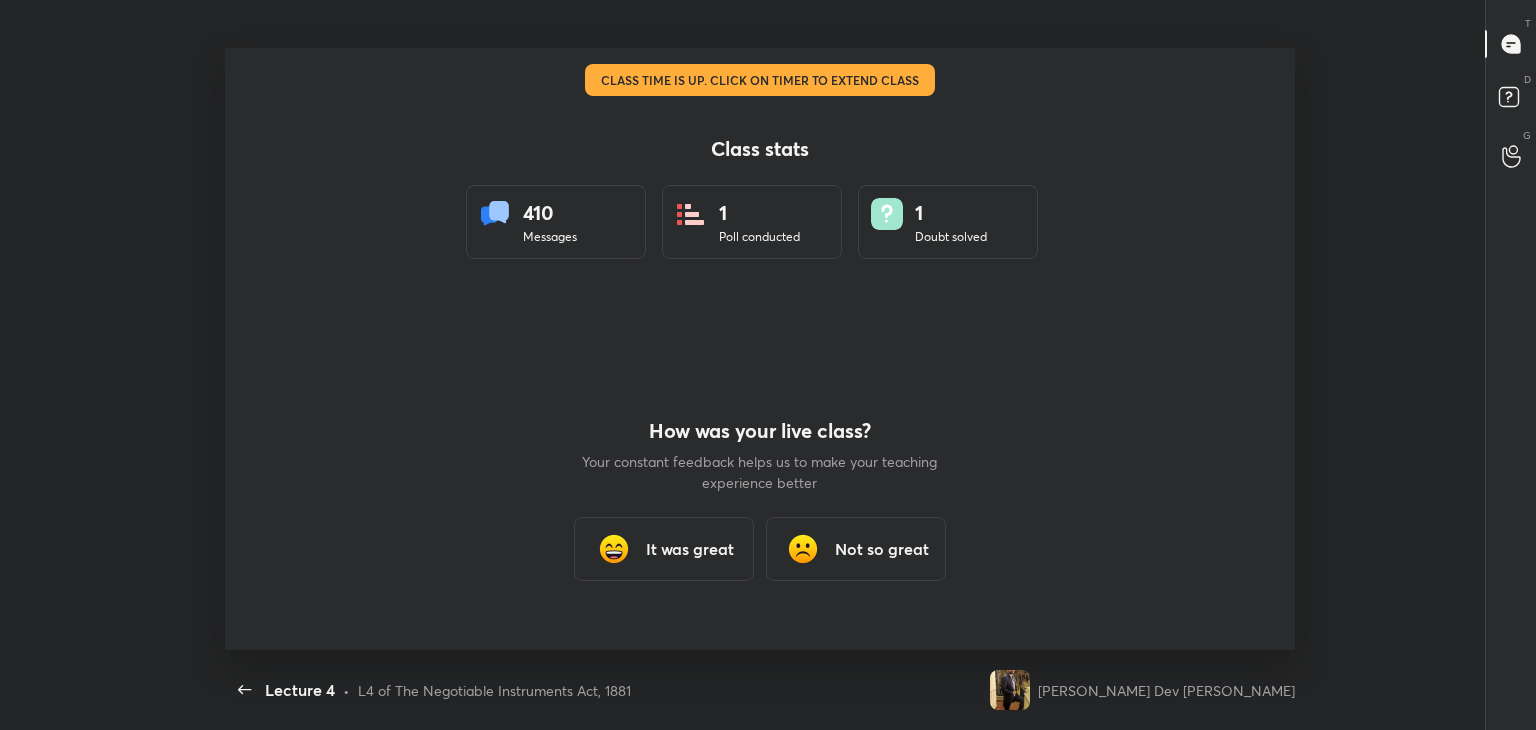 click on "It was great" at bounding box center [690, 549] 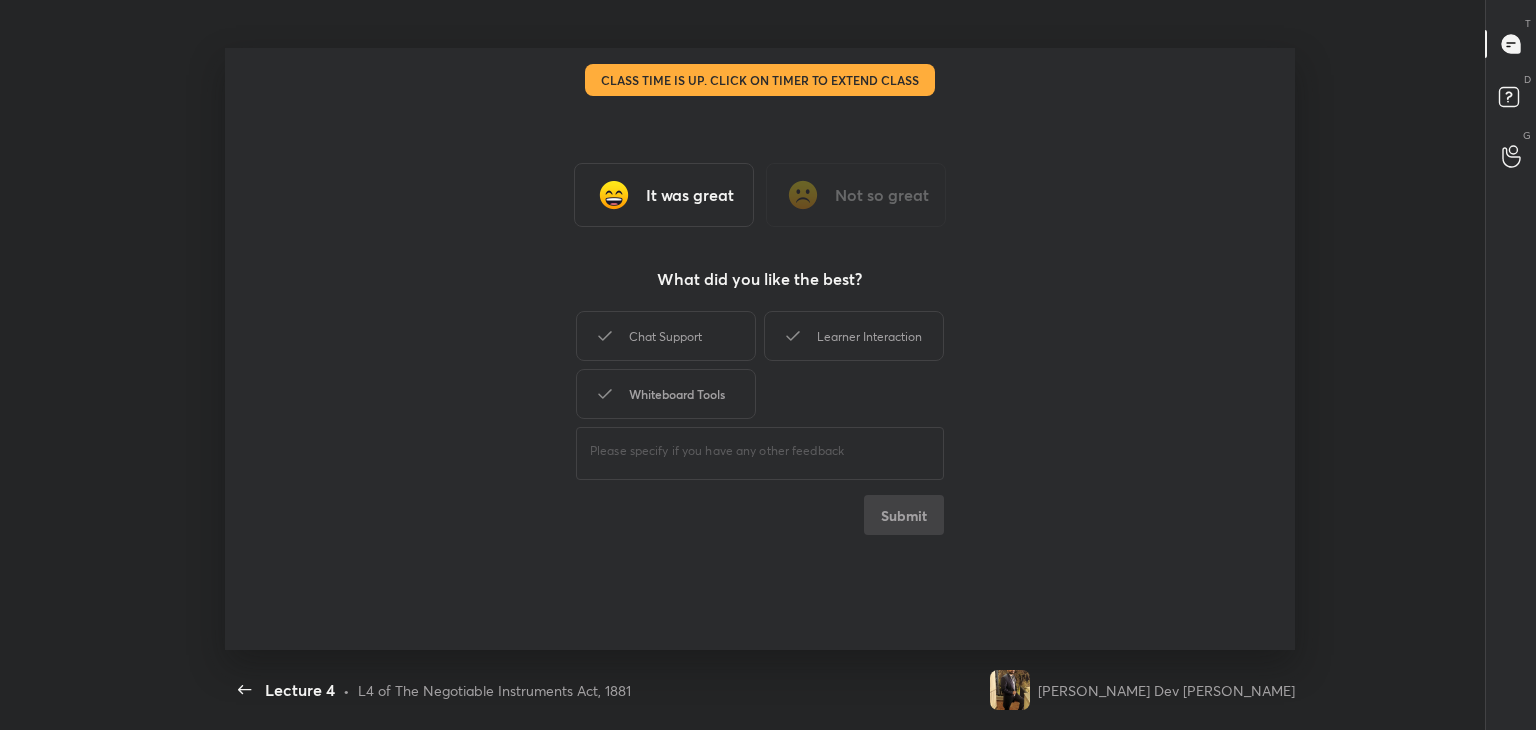 click on "Whiteboard Tools" at bounding box center (666, 394) 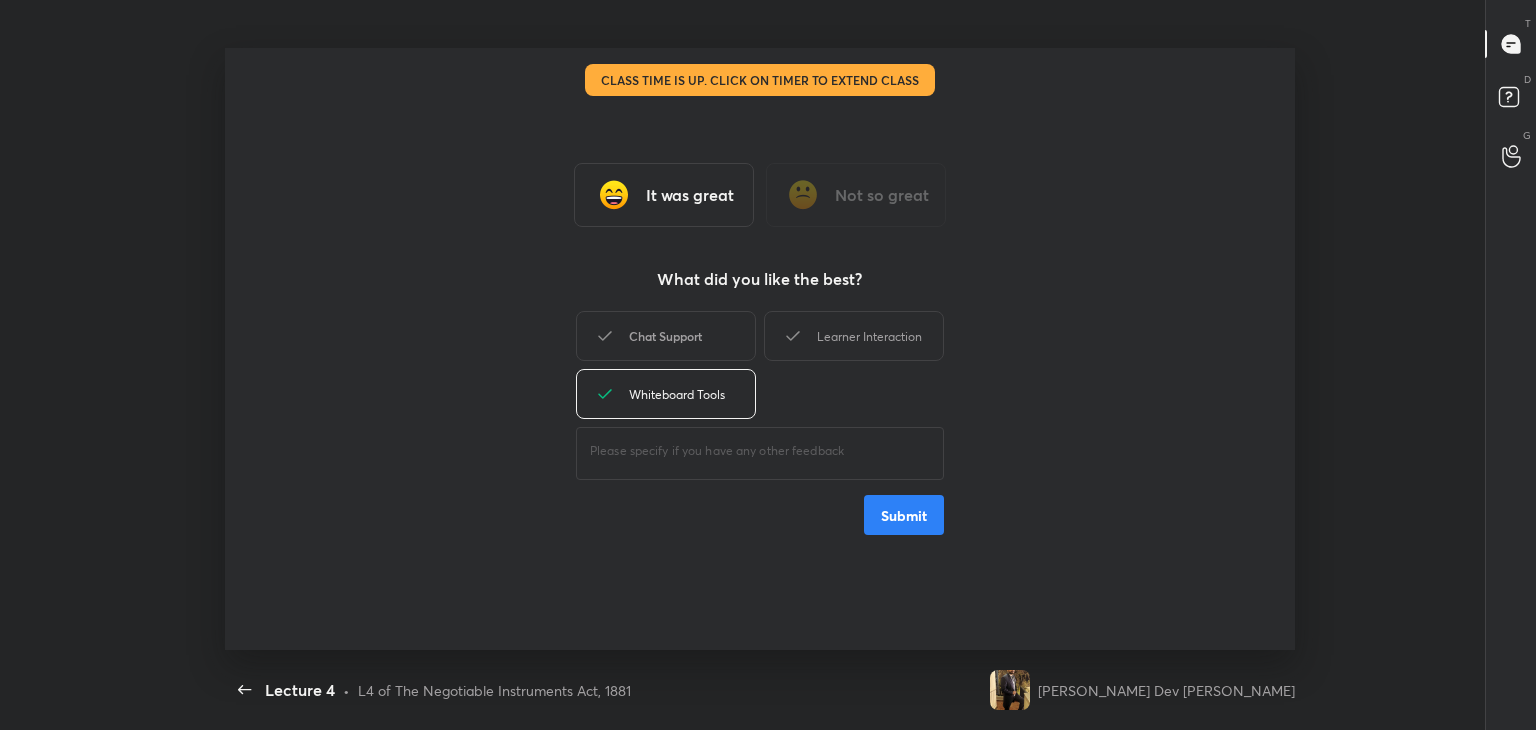 click on "Chat Support" at bounding box center (666, 336) 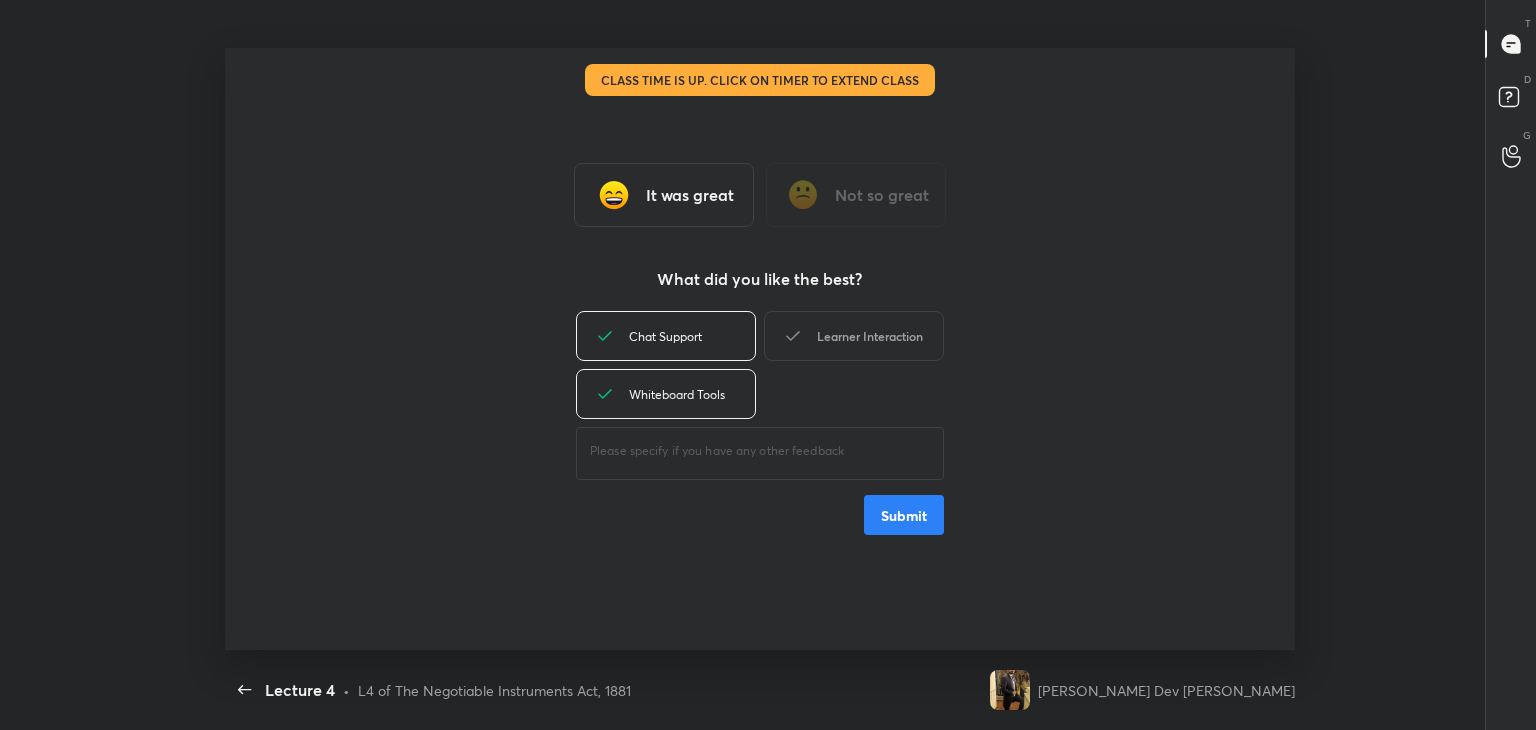 click on "Learner Interaction" at bounding box center (854, 336) 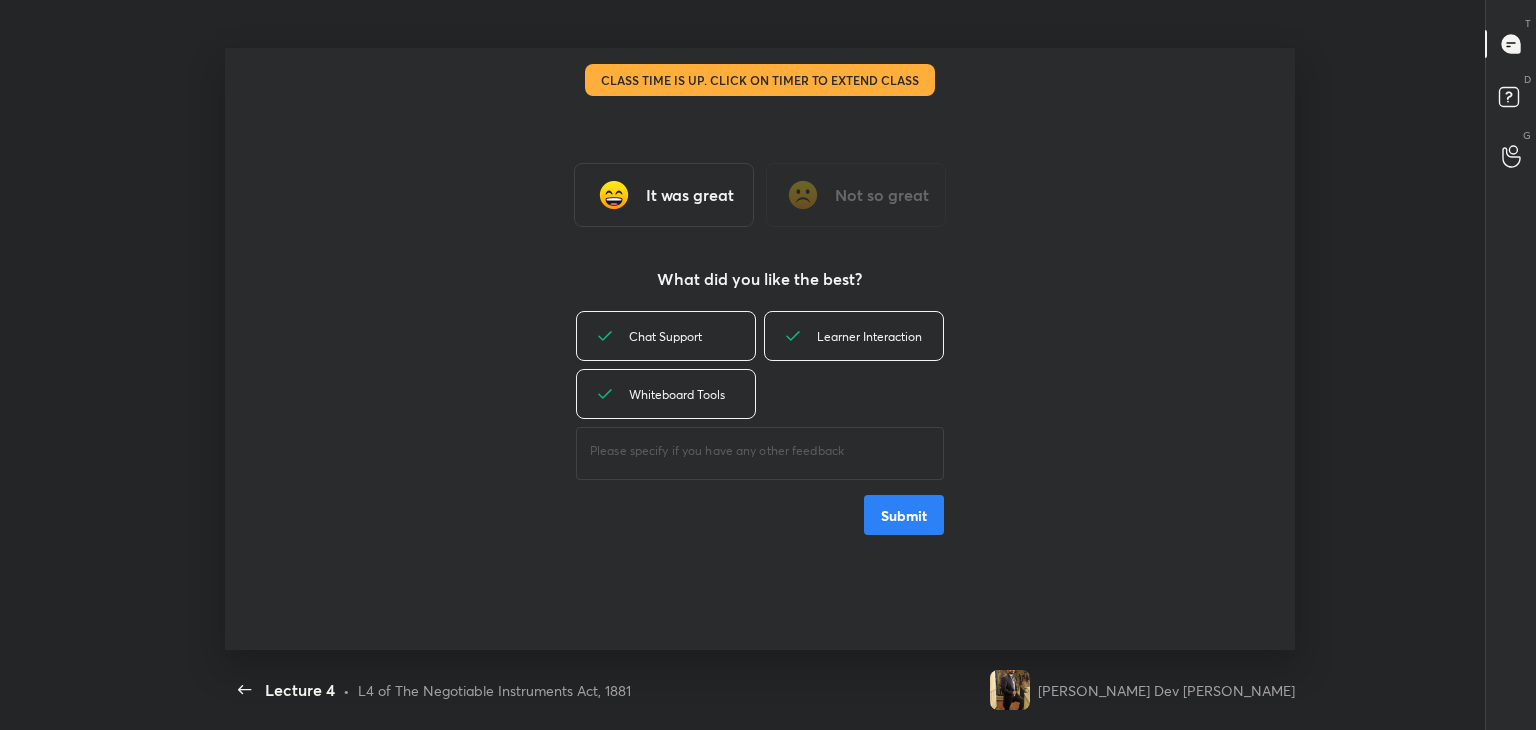 click on "Submit" at bounding box center (904, 515) 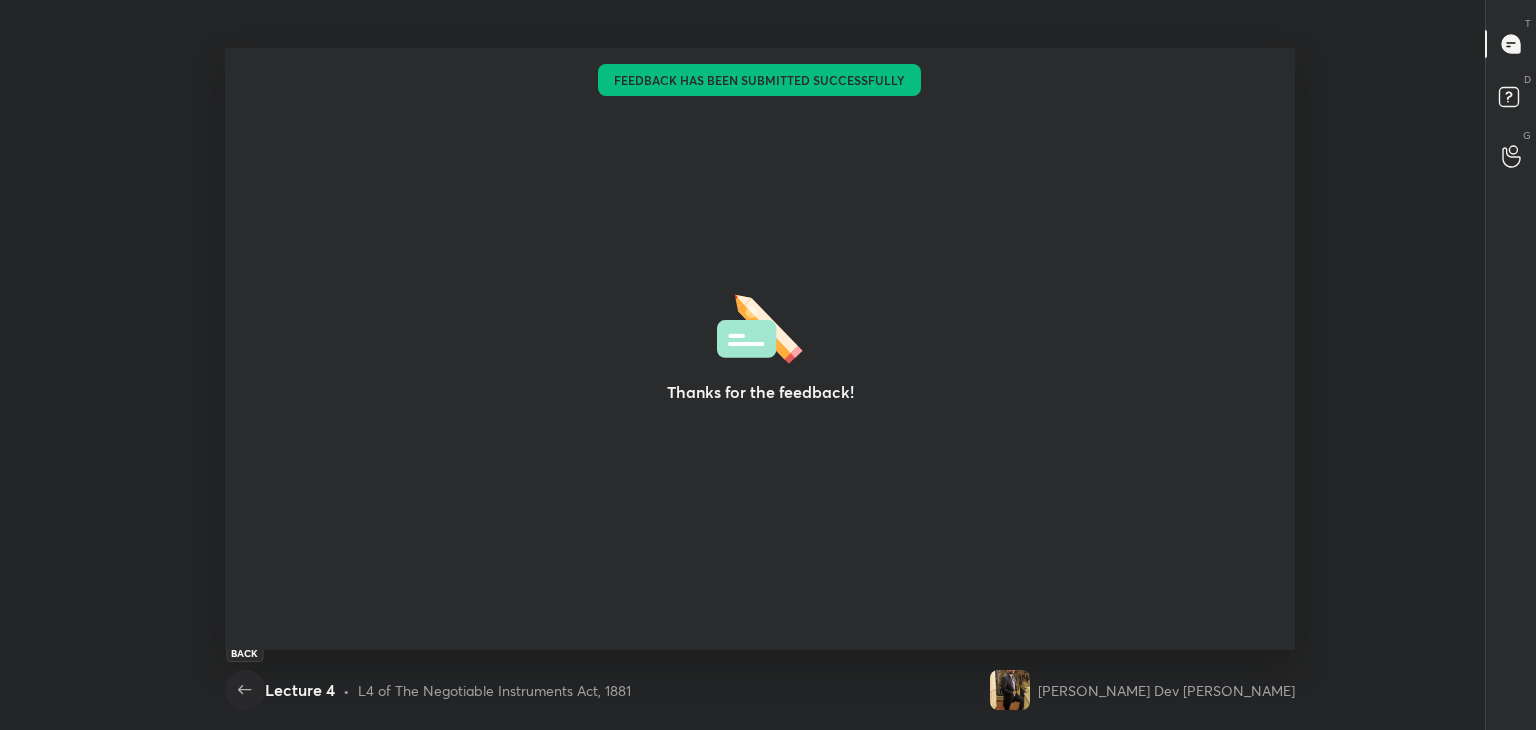 click at bounding box center [245, 690] 